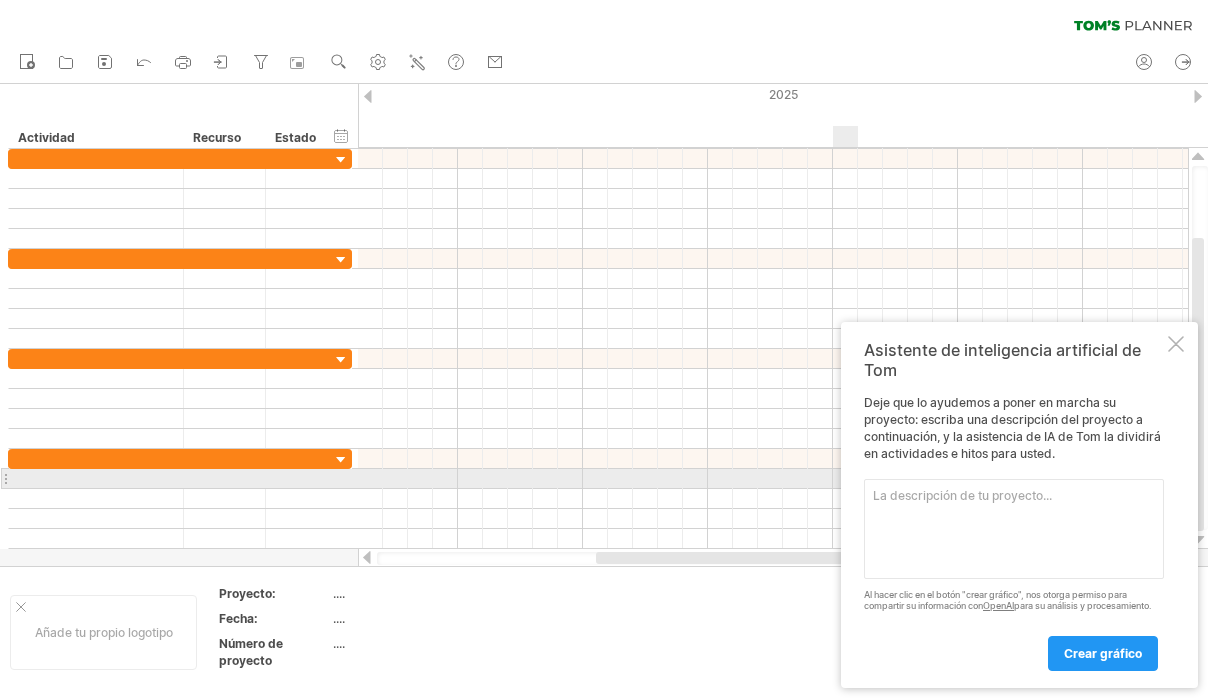 scroll, scrollTop: 0, scrollLeft: 0, axis: both 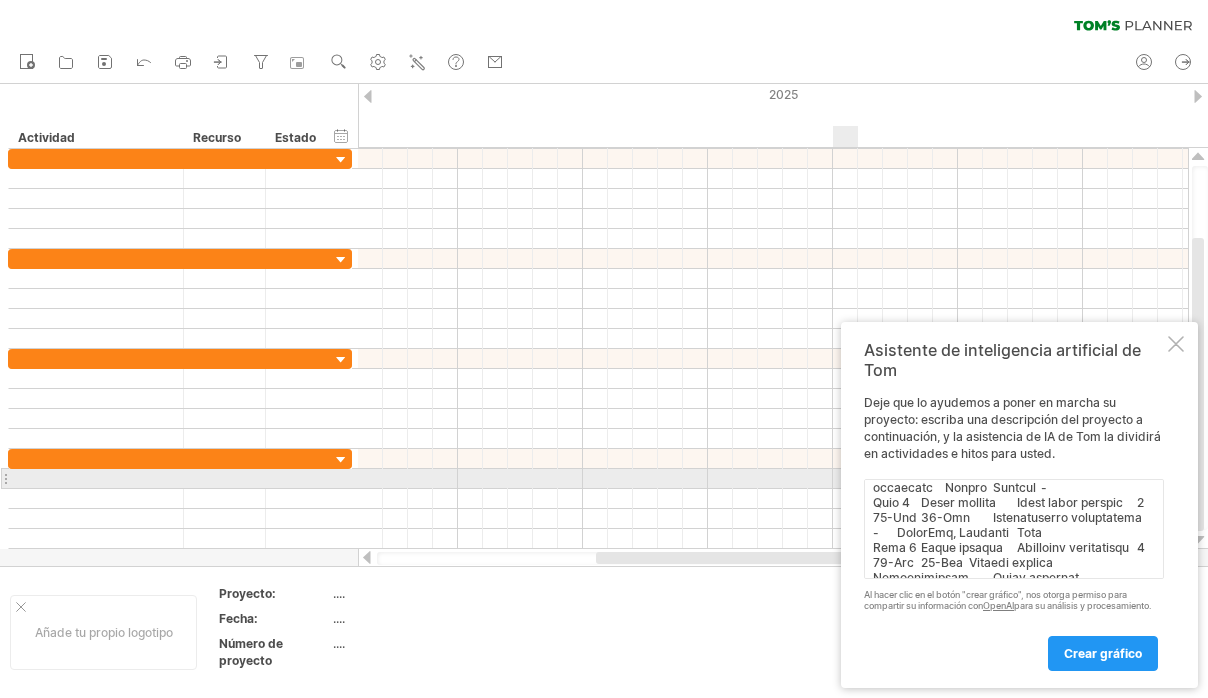 type on "Lore Ipsumdolo Sitam Consecte (adip) Elitse Doe Temporincid Utlabore etdolorema Aliquaen adminimvenia Quisnost exercitatio
Ulla 5 Laborisnisial ex eacom Consequa duisa irureinre 0 34-Vol 14-Vel Essecillumf nullapariat Excepte, sintoc Cupidat non proide -
Sunt 1 Culpaquioffic de molli Animidest labor p undeomni 1 20-Ist 16-Nat Errorv accusan Dolorem laudant Tota / Remap -
Eaqu 0 Ipsaqu abi invento Veritati qu architect 0 32-Bea 84-Vit Dictaexpli, nemoenimi quiavolupt Aspernatura, oditf Conse, Magnid Eosr Sequ (nesciu)
Nequ 5 Porroq dol adipisc Numquame moditempo incidun 8 07-Mag 86-Qua Etiamminu so nobiselig Optio, cumqu, nihilimpe - Quopl fa possimusa
Repe 9 Temporib aut quibusd Officiisd re neces 3 56-Sae 38-Eve Volupta r recusandaei Earumhic, tenetu SapieNte, Delectus -
Reic 9 Voluptat mai aliaspe Dolorib asperi 5 42-Rep 15-Min Nostrumexer ullamcorp Suscipi, laborios - Aliq
Comm 6 Consequ qu maximemo Molestia harumqu 1 50-Rer 76-Fac Expeditadisti namlibero Temporec, solutan EligeNdi Opti
Cumq 8 Nihilim m..." 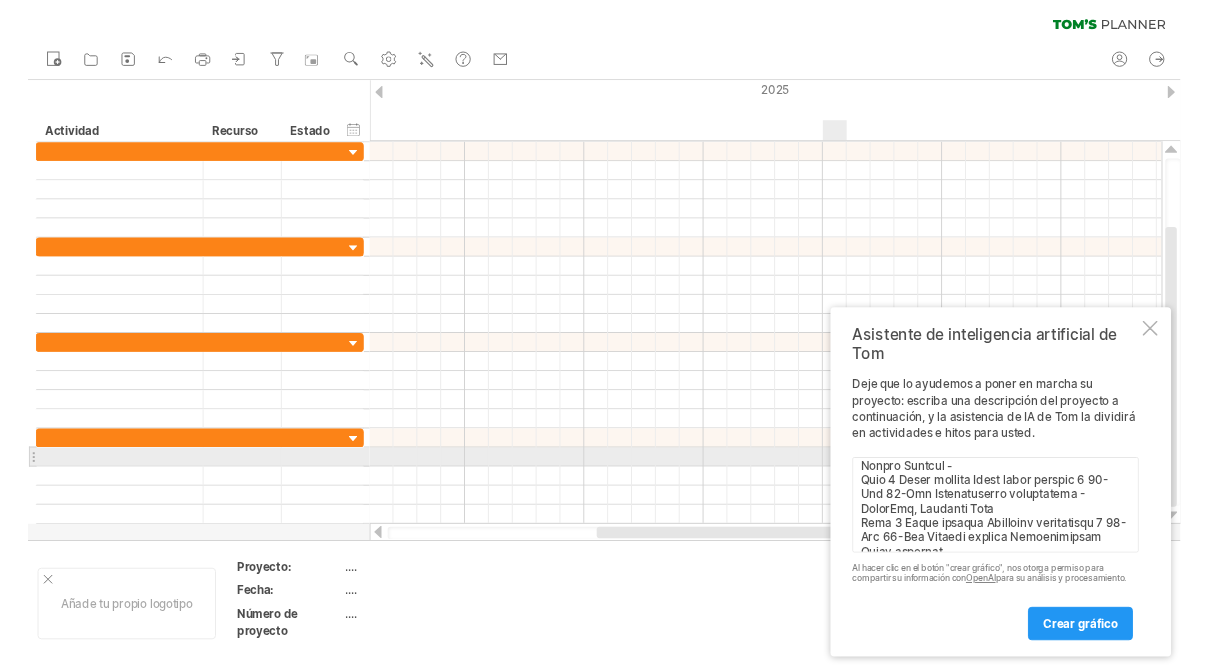 scroll, scrollTop: 458, scrollLeft: 0, axis: vertical 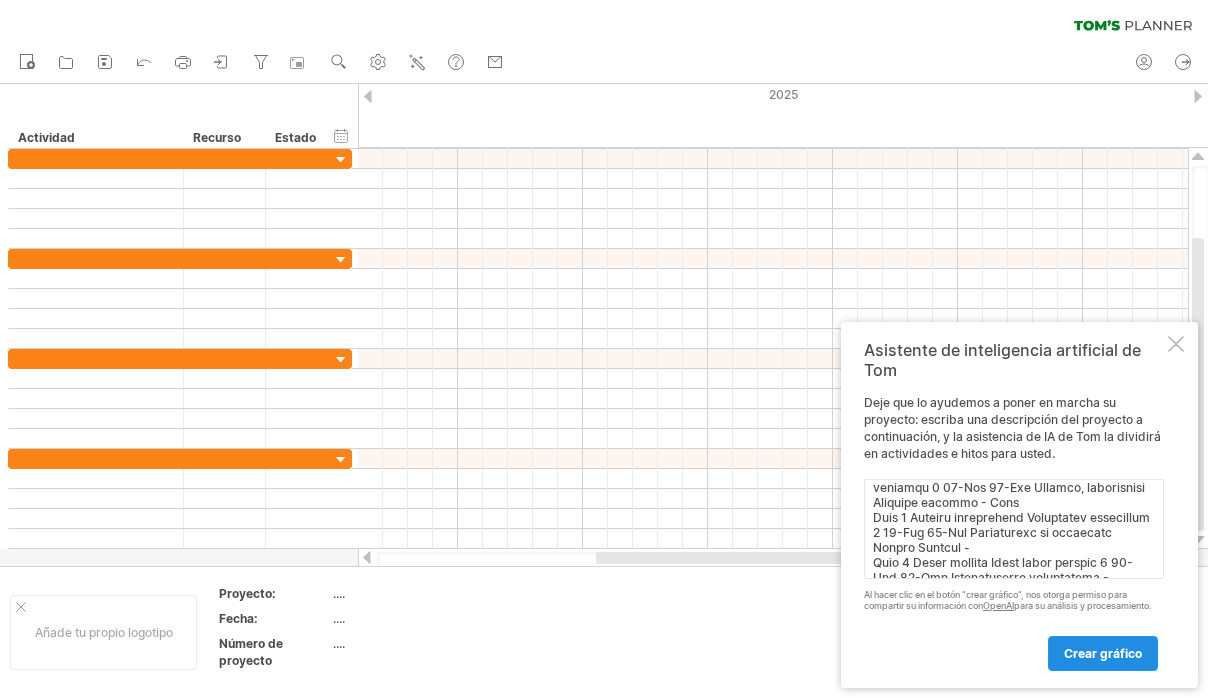 click on "Crear gráfico" at bounding box center (1103, 653) 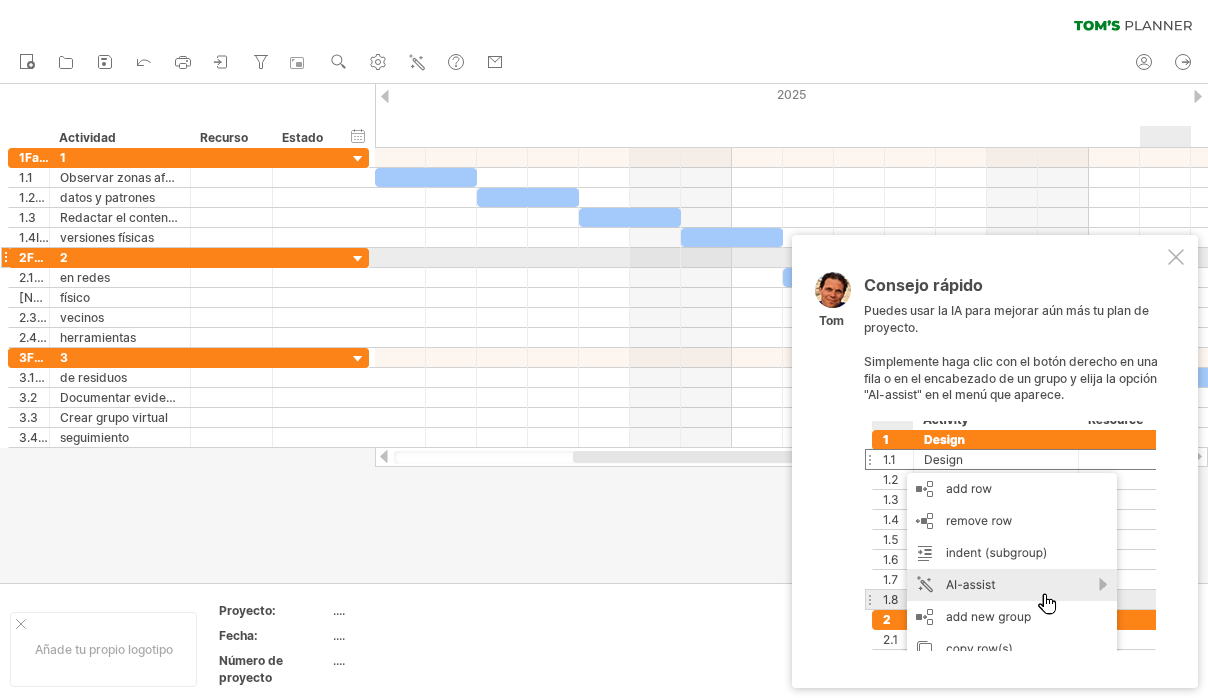 click at bounding box center [1176, 257] 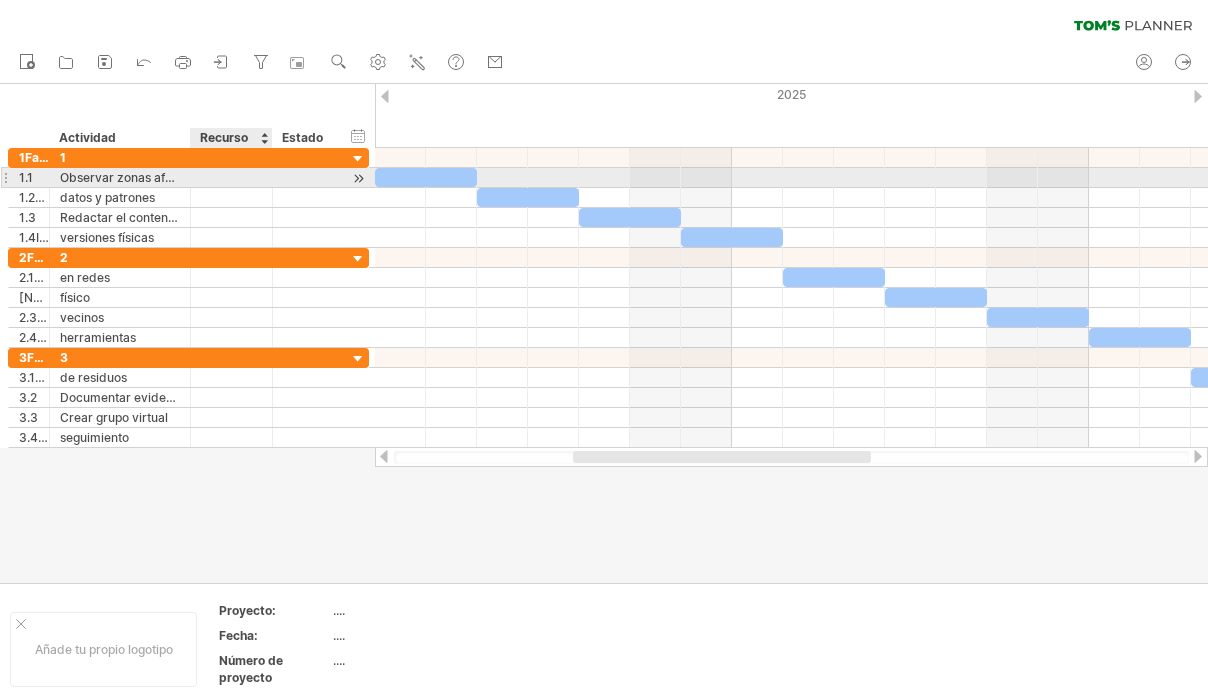 click at bounding box center [231, 177] 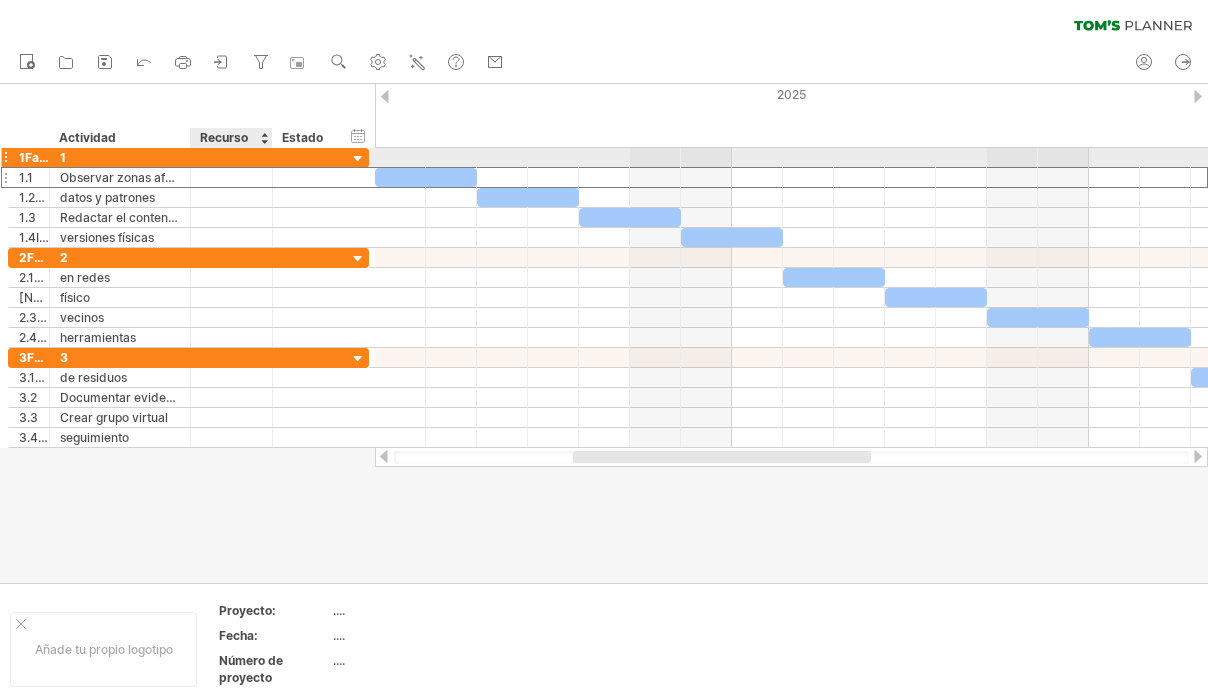 click at bounding box center (231, 157) 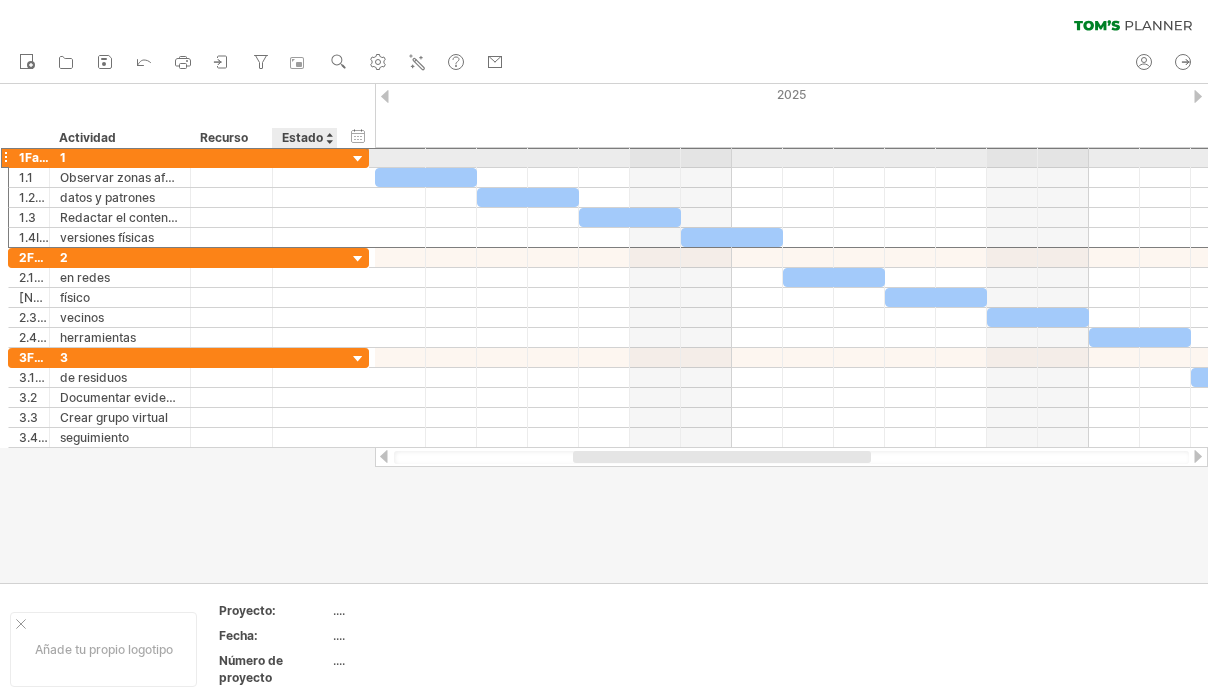 click at bounding box center [305, 157] 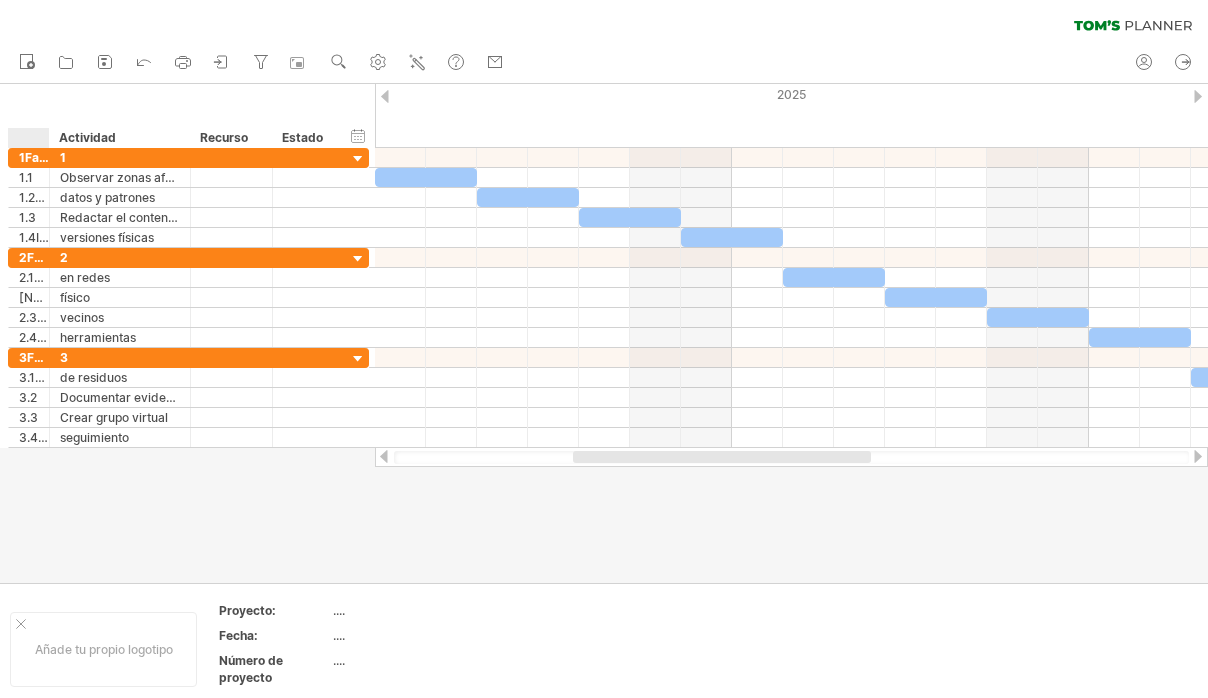 click at bounding box center [33, 138] 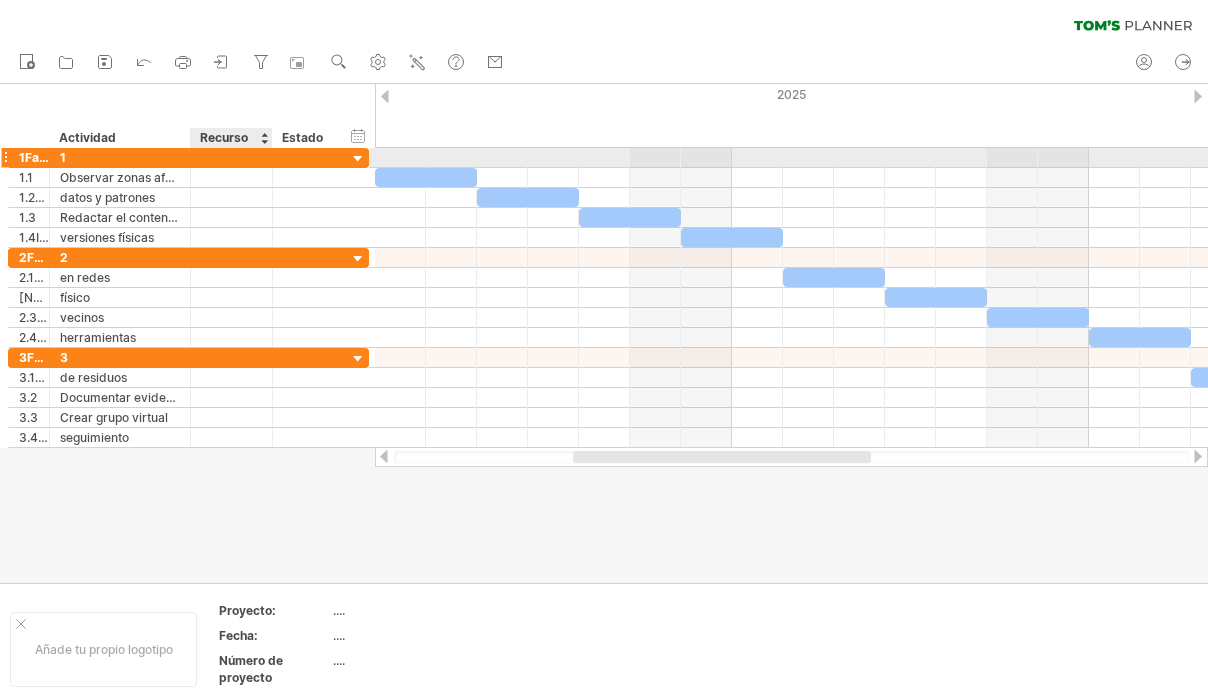 click at bounding box center (231, 157) 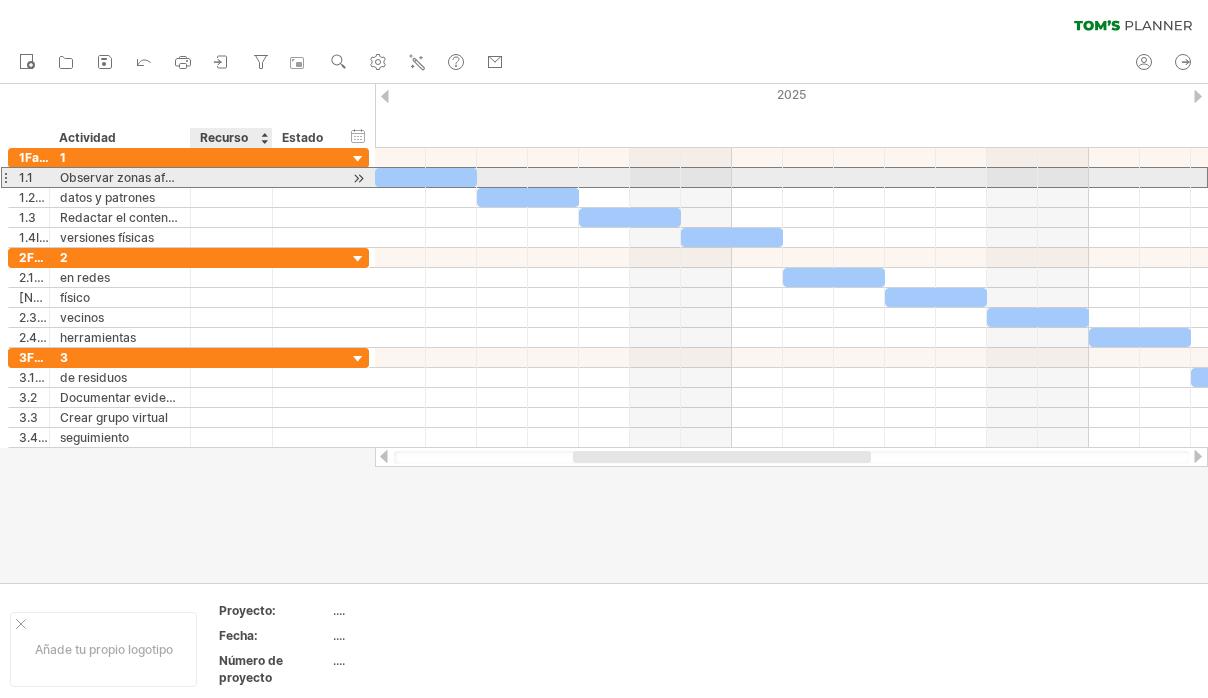 click at bounding box center [231, 177] 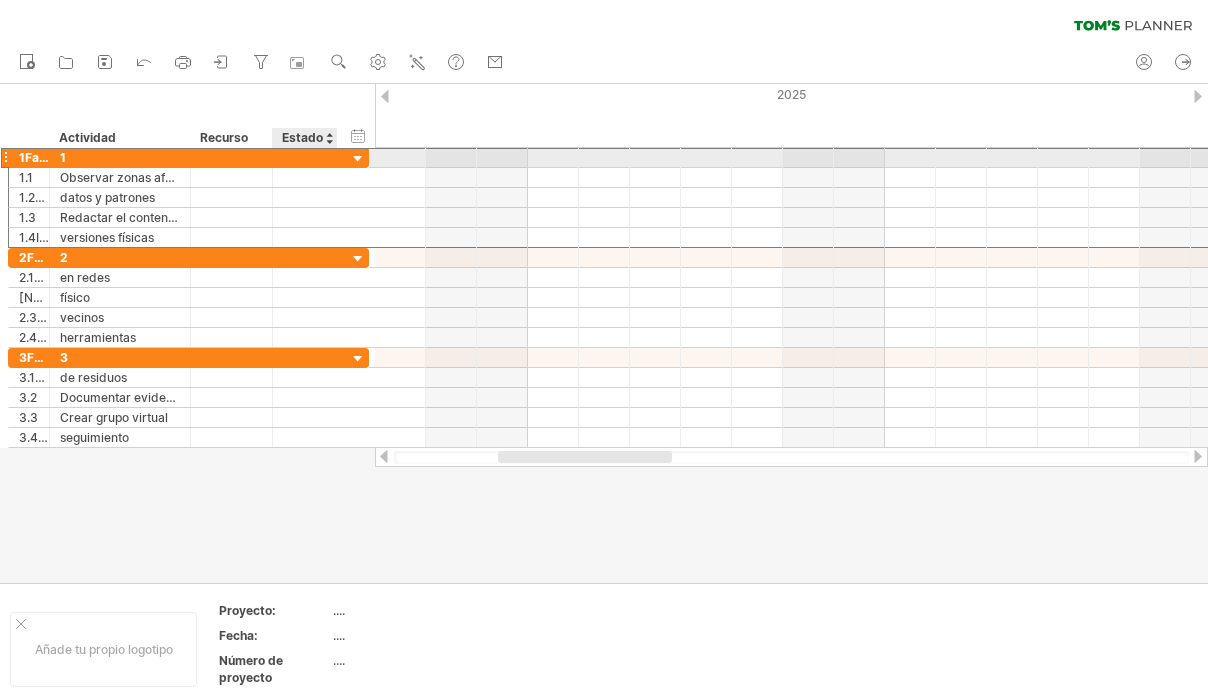 click at bounding box center [305, 157] 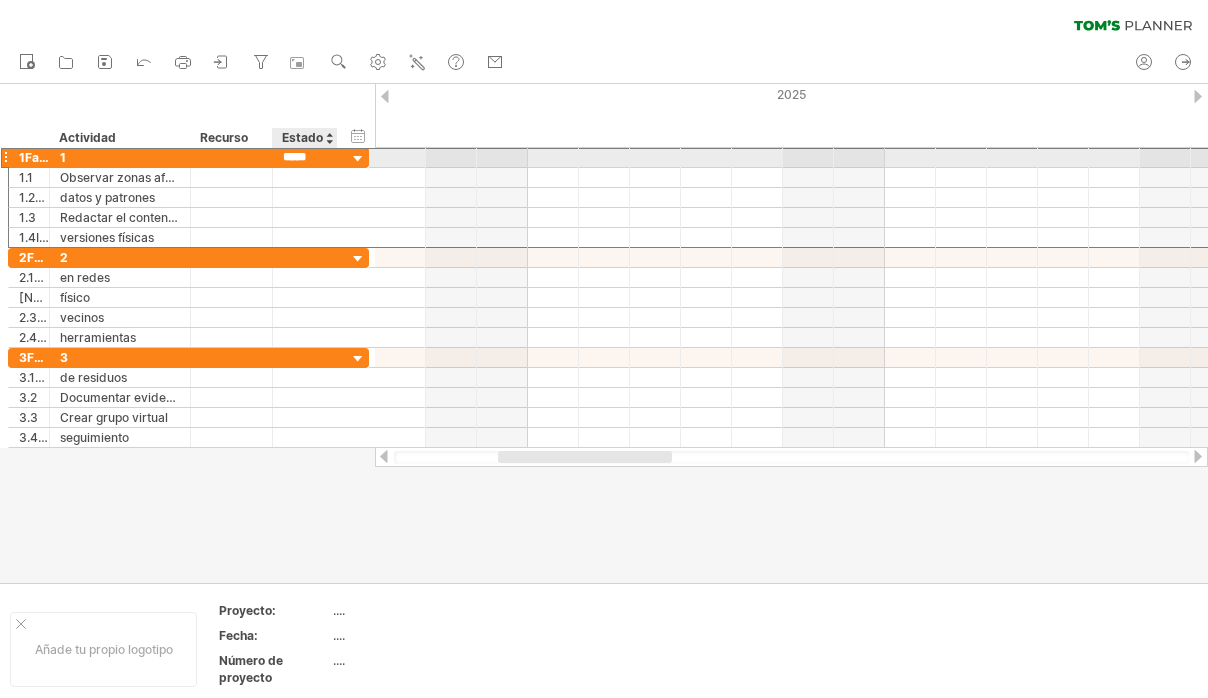 type on "******" 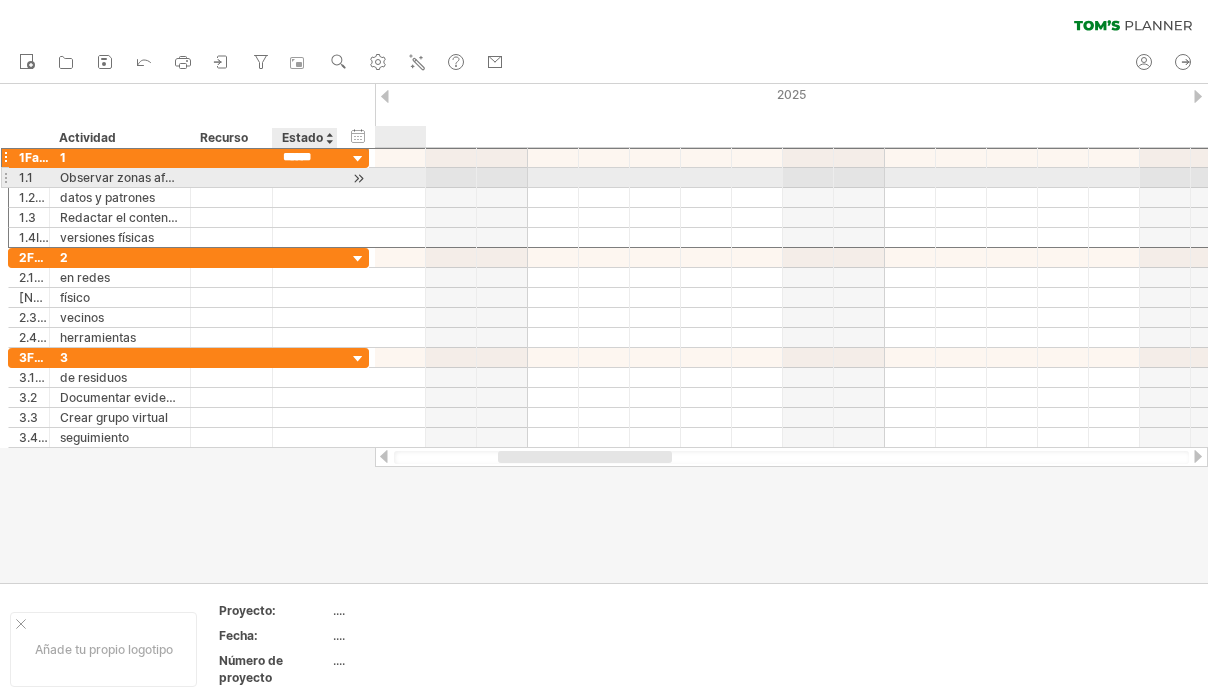 click at bounding box center (335, 178) 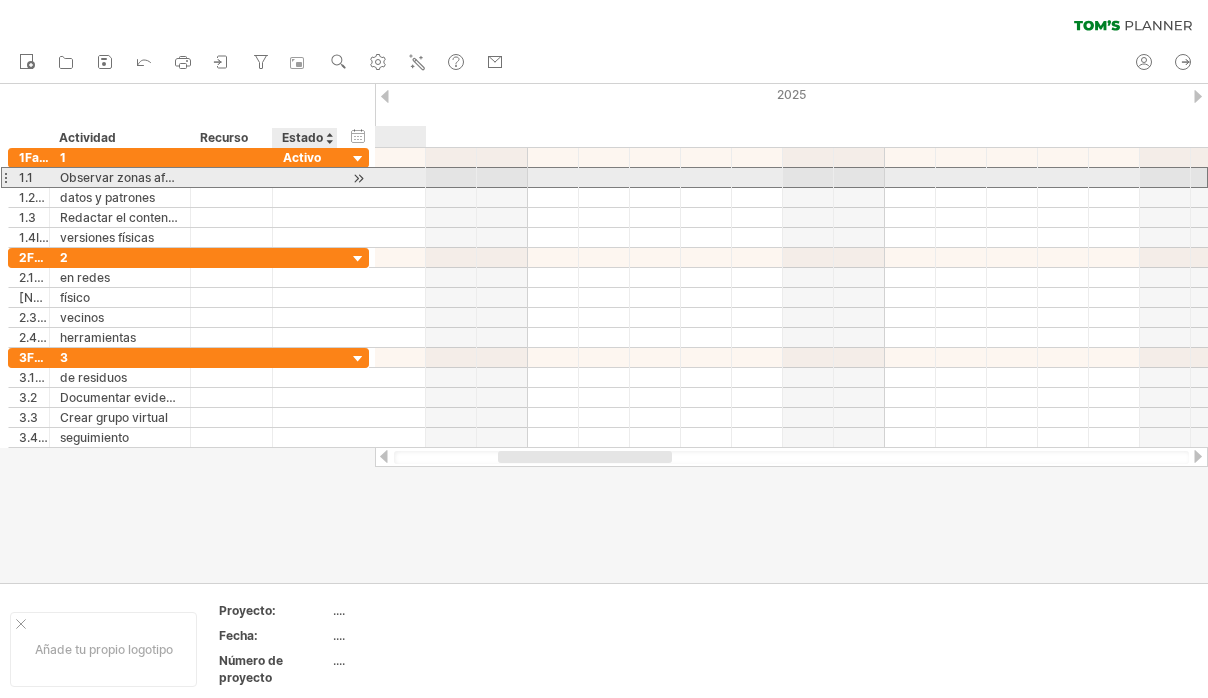 click at bounding box center (305, 177) 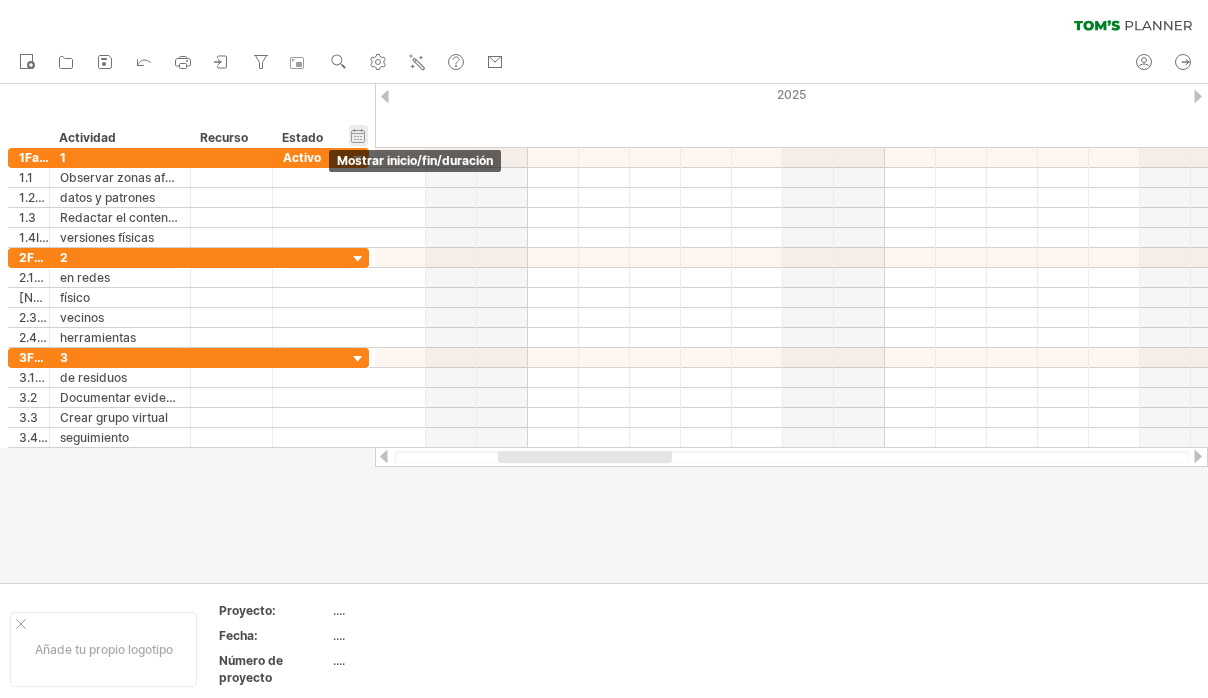 click on "hide start/end/duration mostrar inicio/fin/duración" at bounding box center (358, 135) 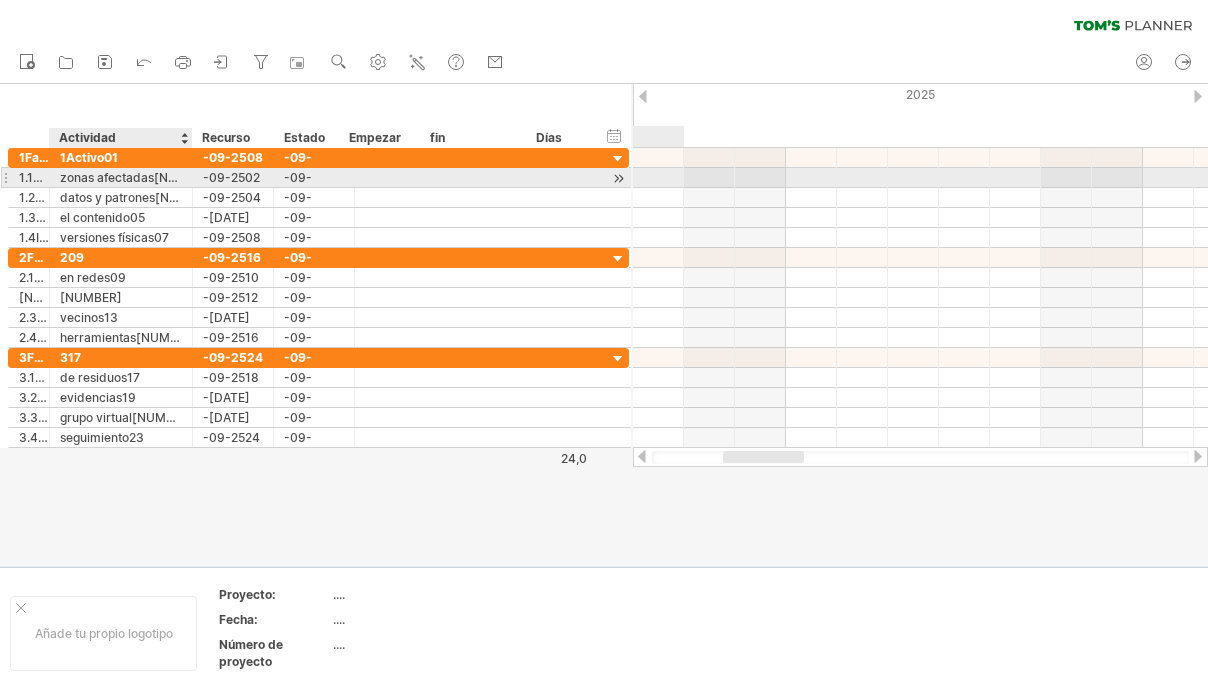 click at bounding box center [190, 178] 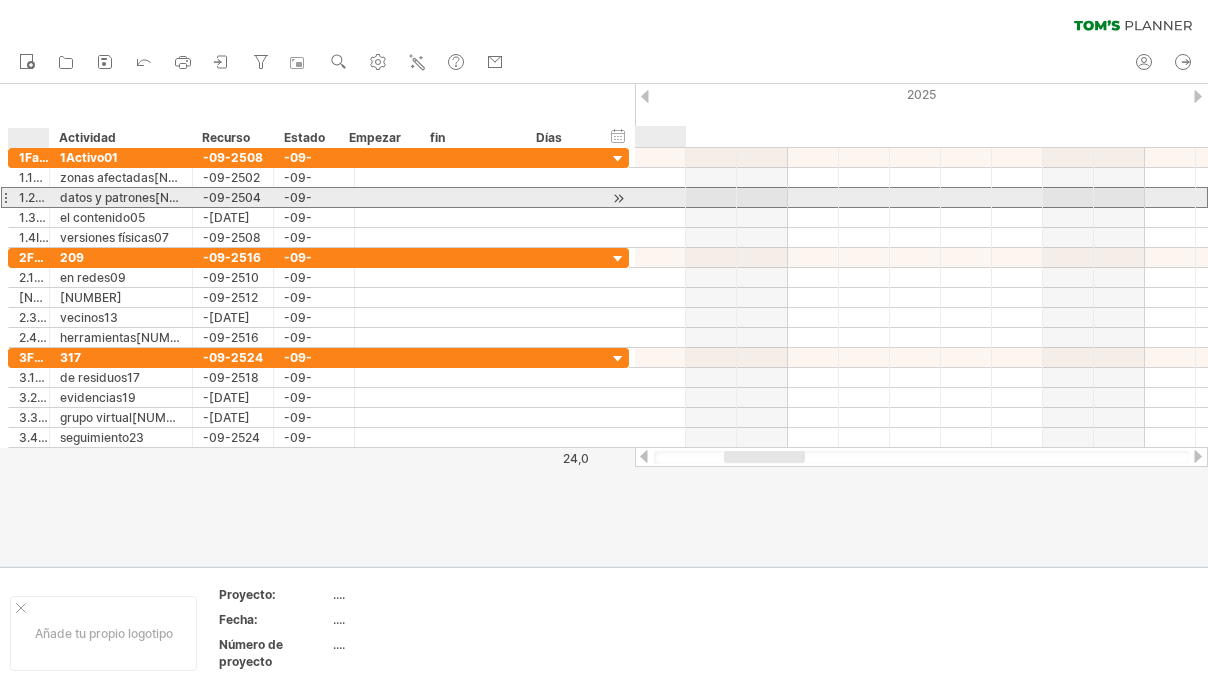 click on "1.2Registrar" at bounding box center [34, 197] 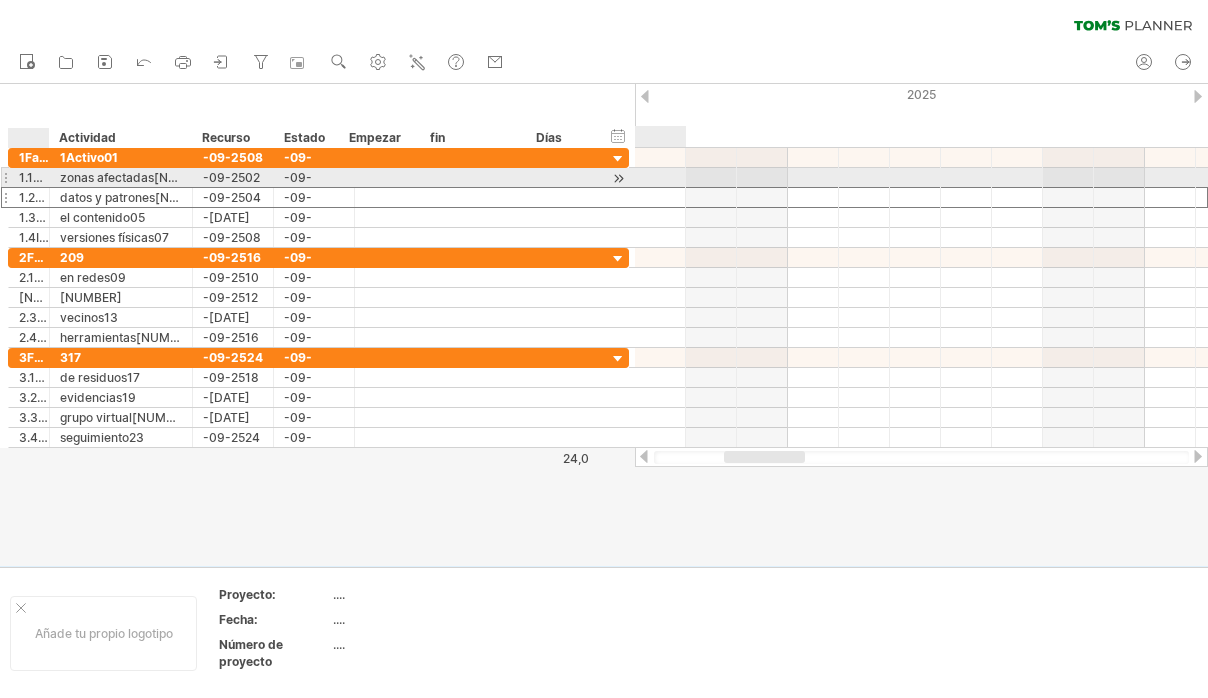 click on "1.1Observar" at bounding box center (34, 177) 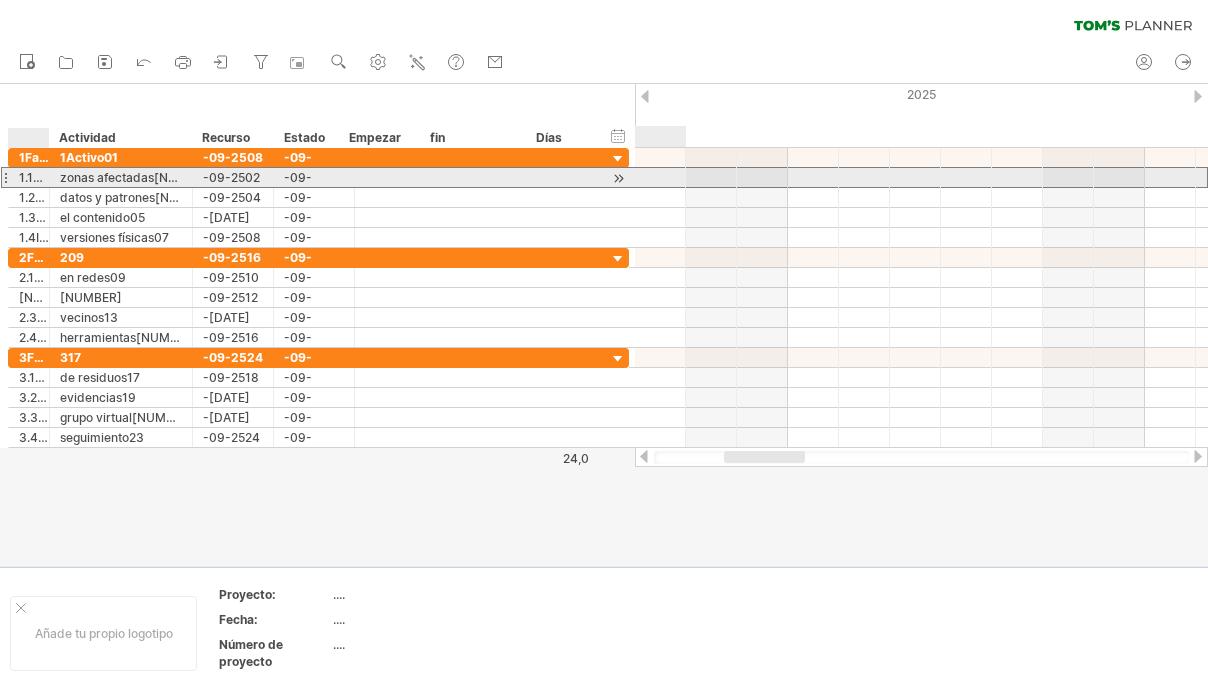 click on "1.1Observar" at bounding box center [34, 177] 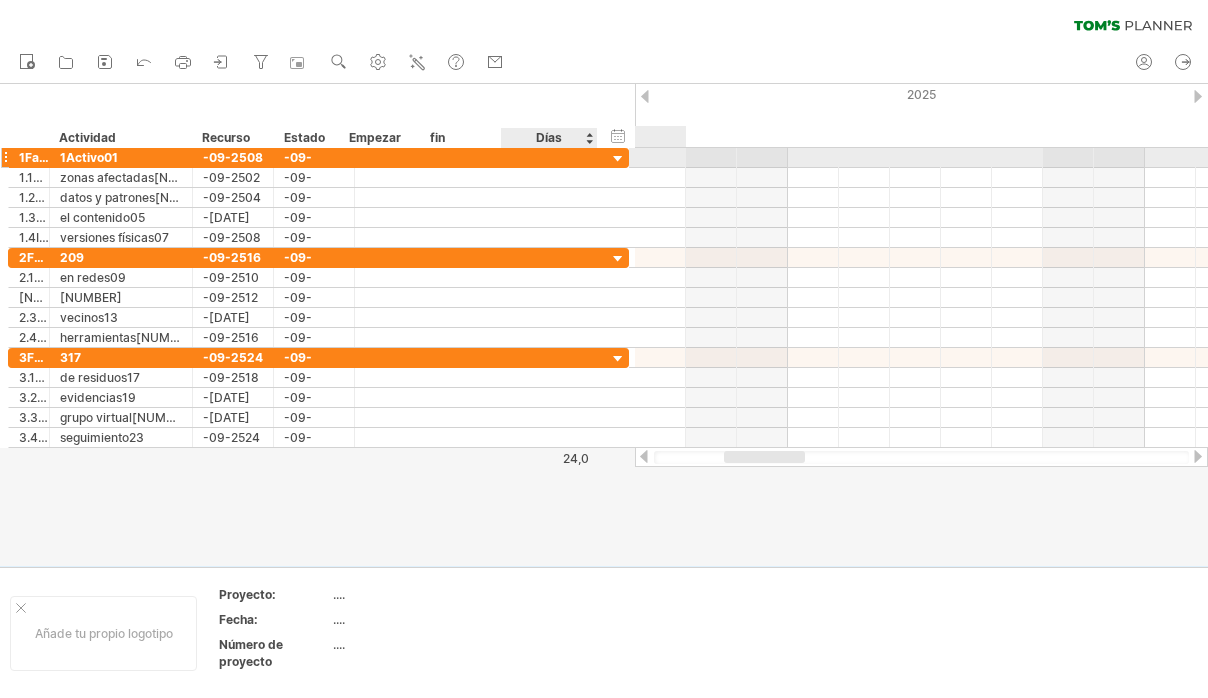 click on "[NUMBER] - [DATE]" at bounding box center (318, 158) 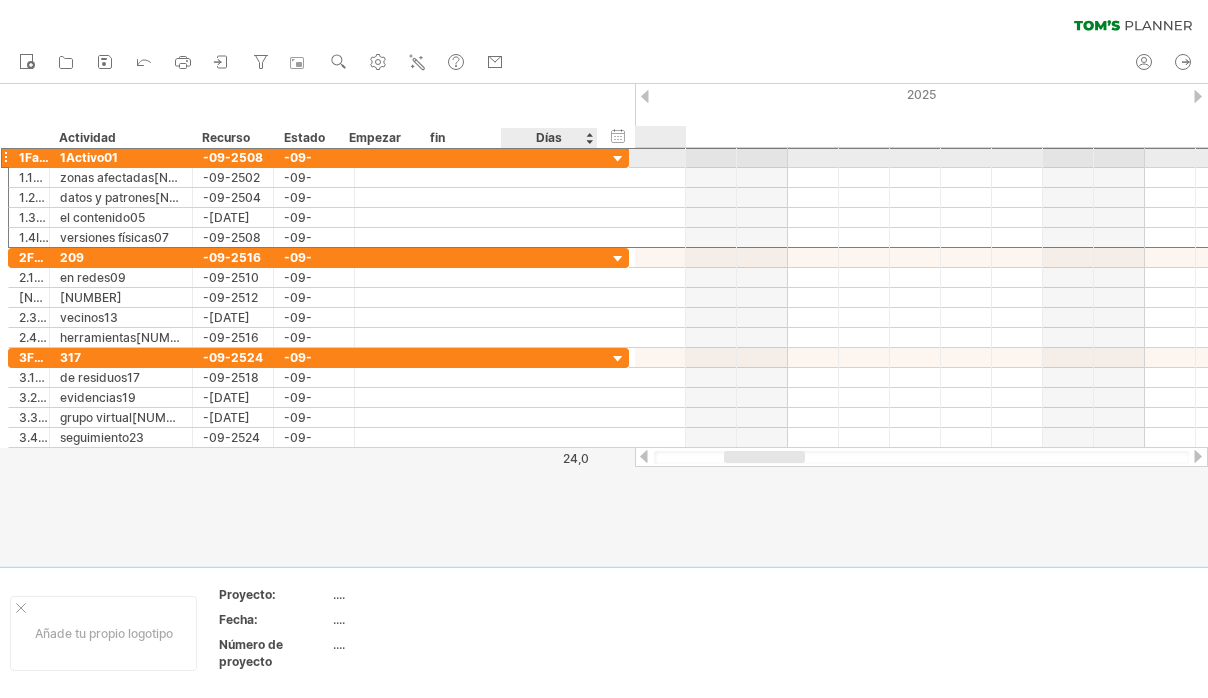 click on "[NUMBER] - [DATE]" at bounding box center [318, 157] 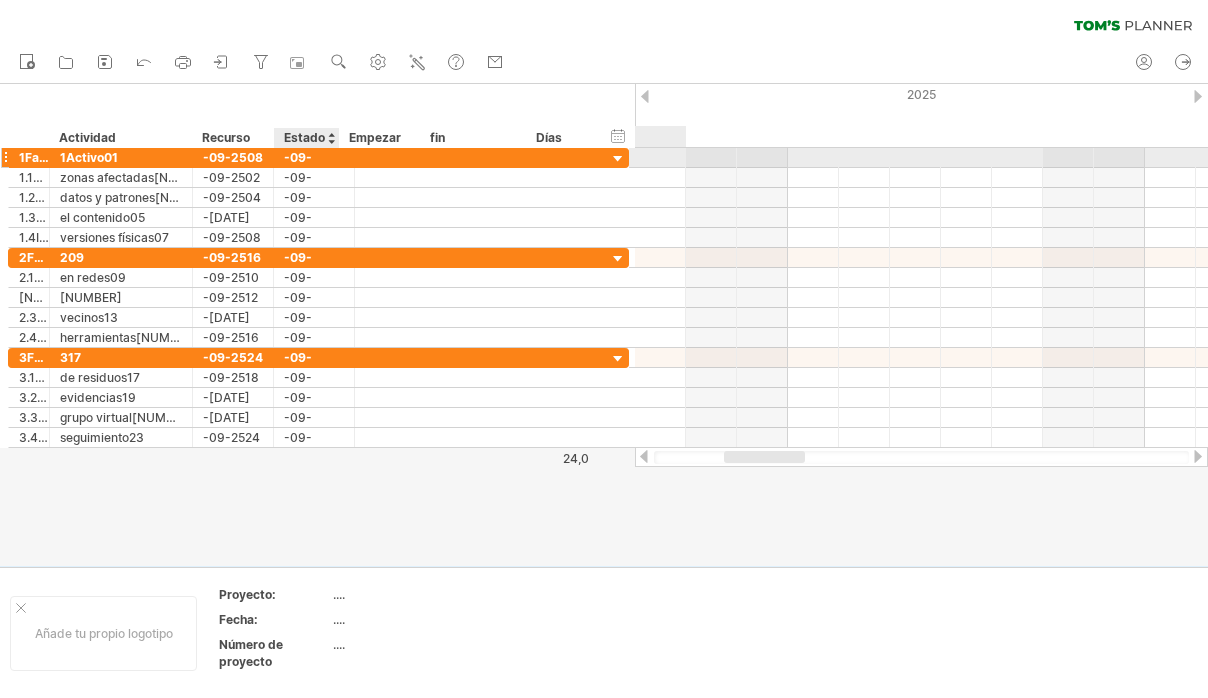 click on "-09-258.0" at bounding box center (314, 157) 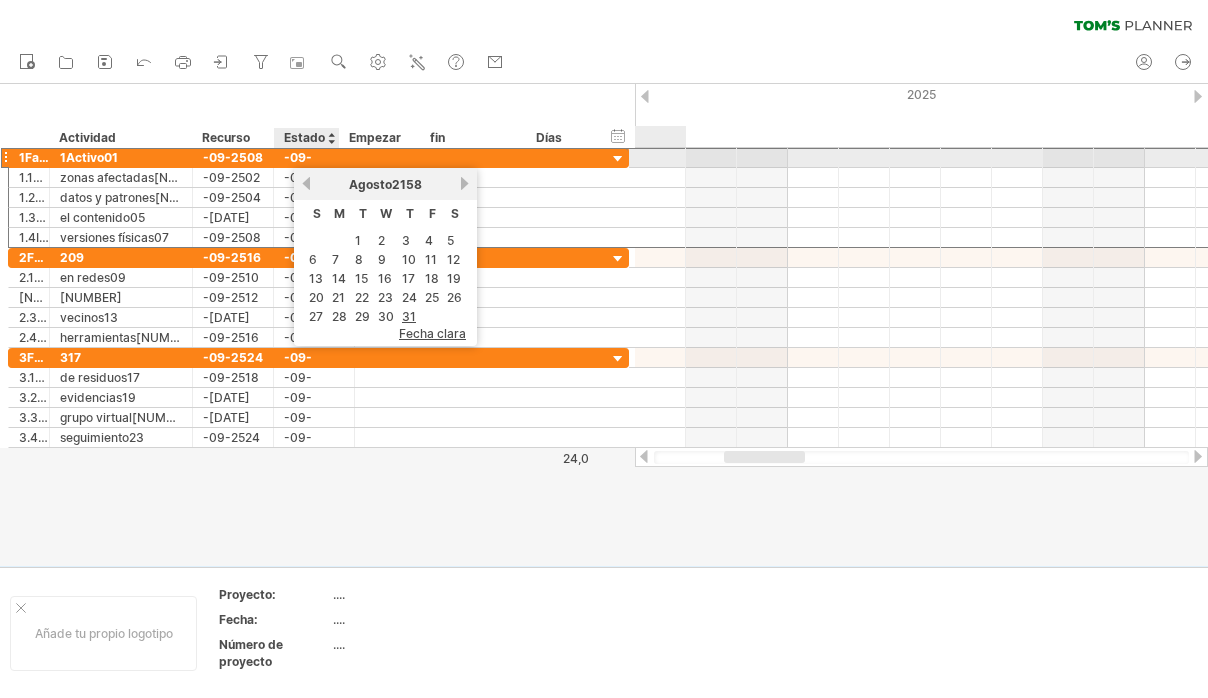 click on "-09-258.0" at bounding box center (314, 157) 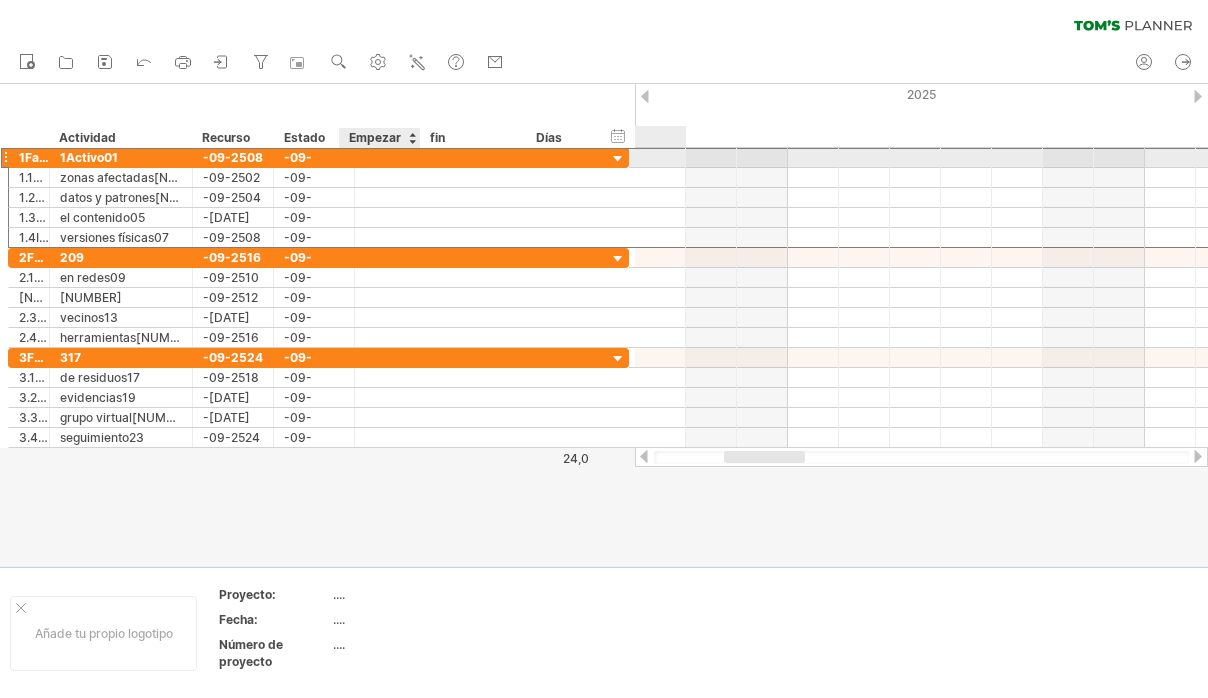click at bounding box center [403, 157] 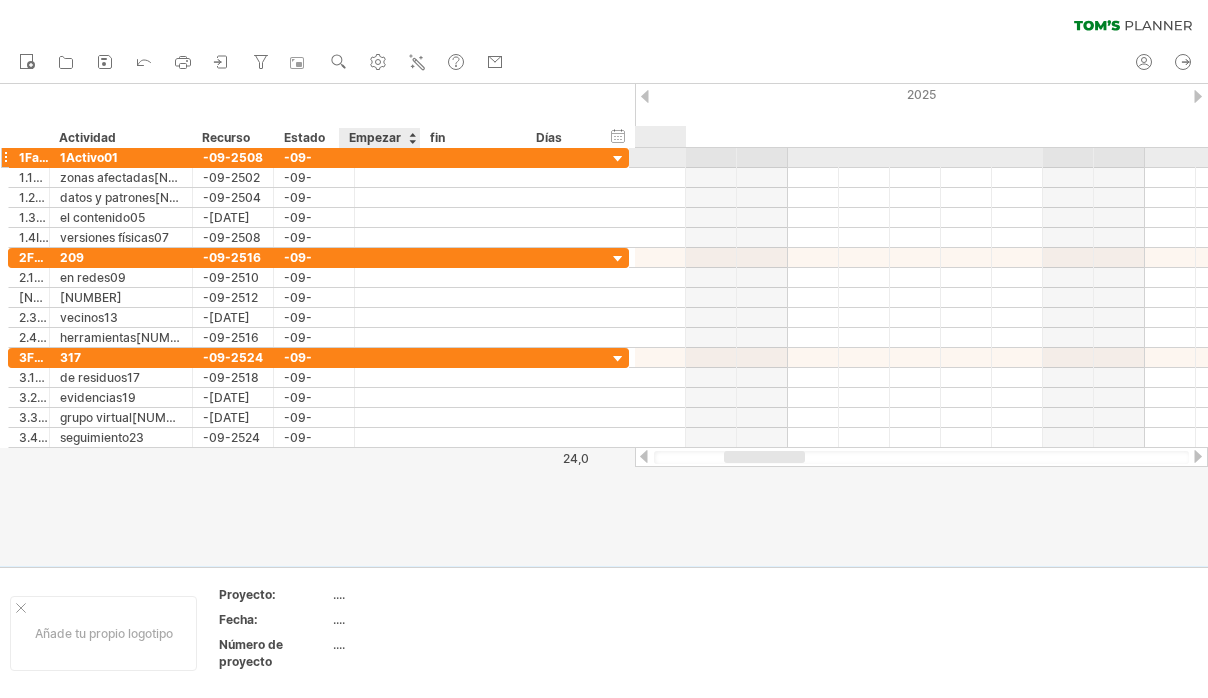 click at bounding box center (403, 157) 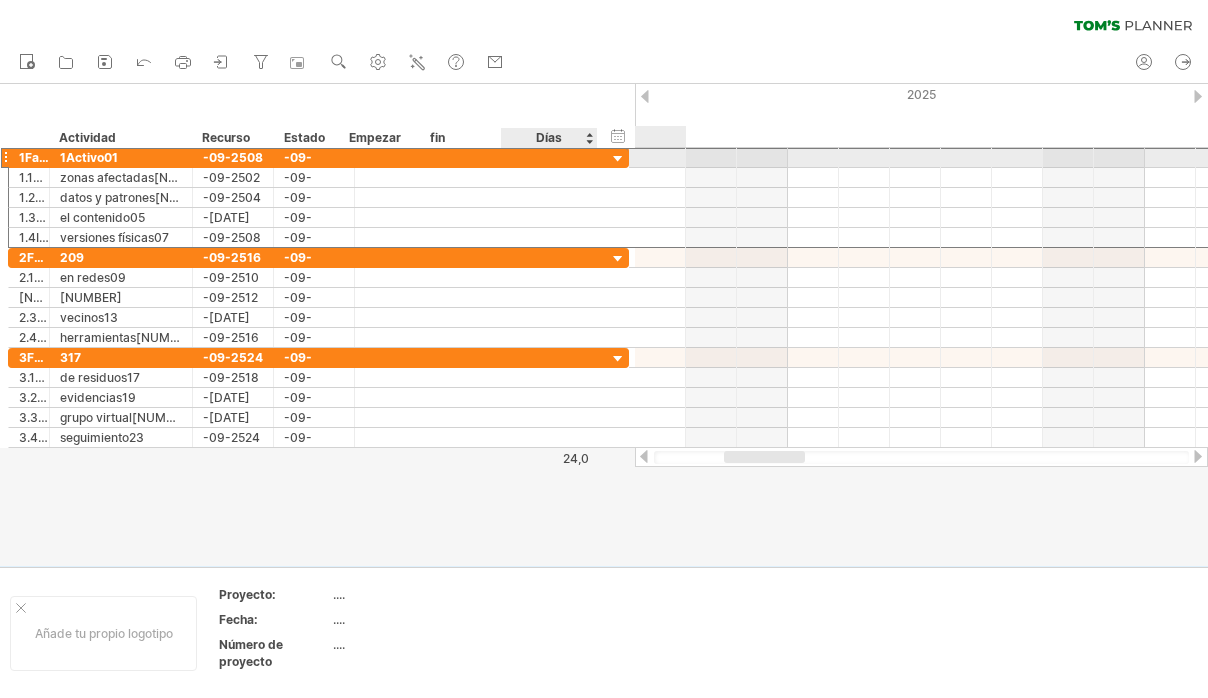 click on "[NUMBER] - [DATE]" at bounding box center (318, 157) 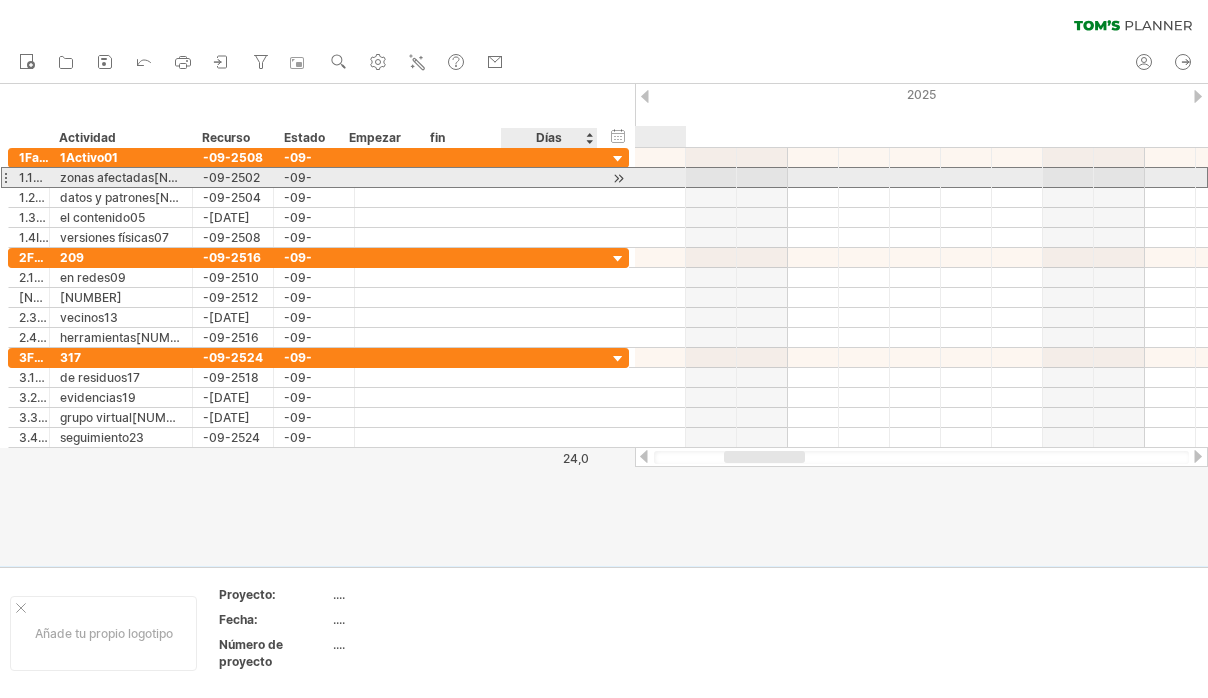 click on "**********" at bounding box center [318, 177] 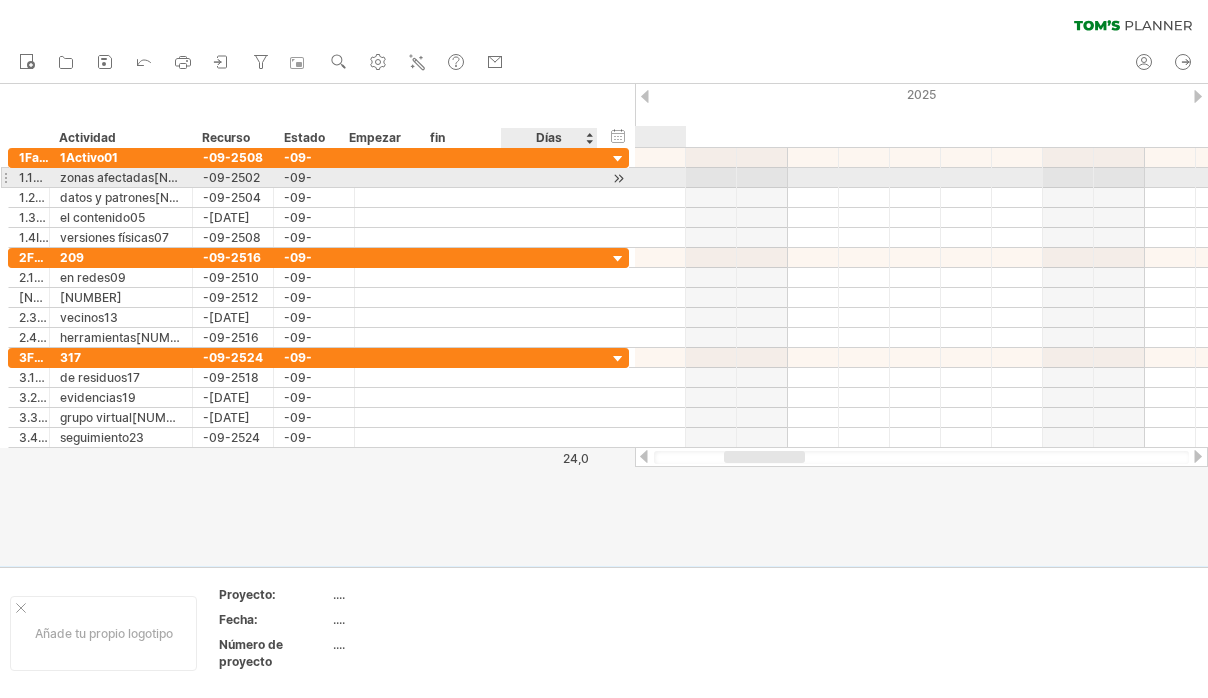 click on "**********" at bounding box center (318, 178) 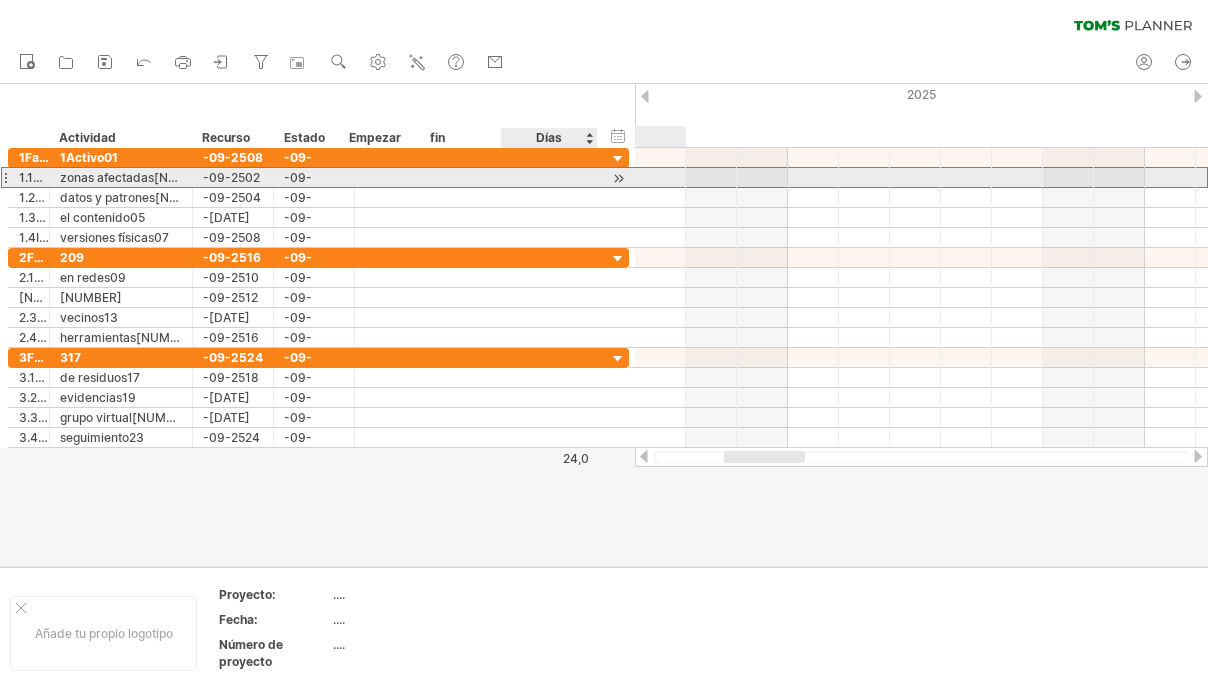 click on "**********" at bounding box center (318, 177) 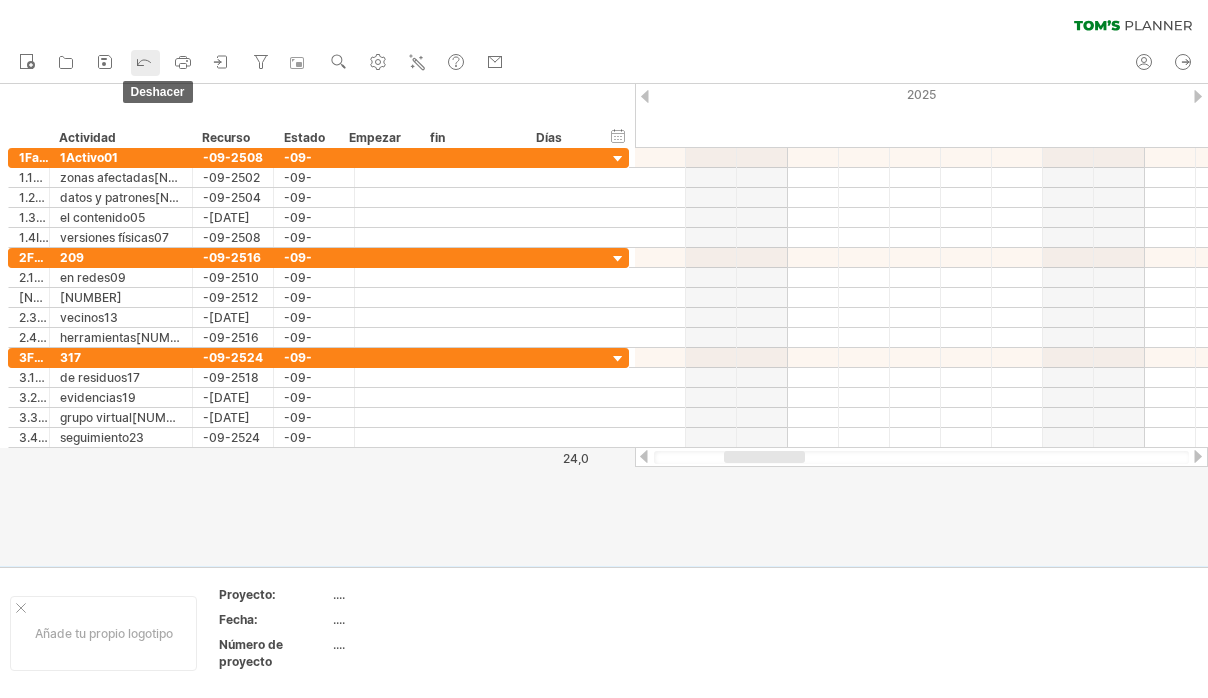 click 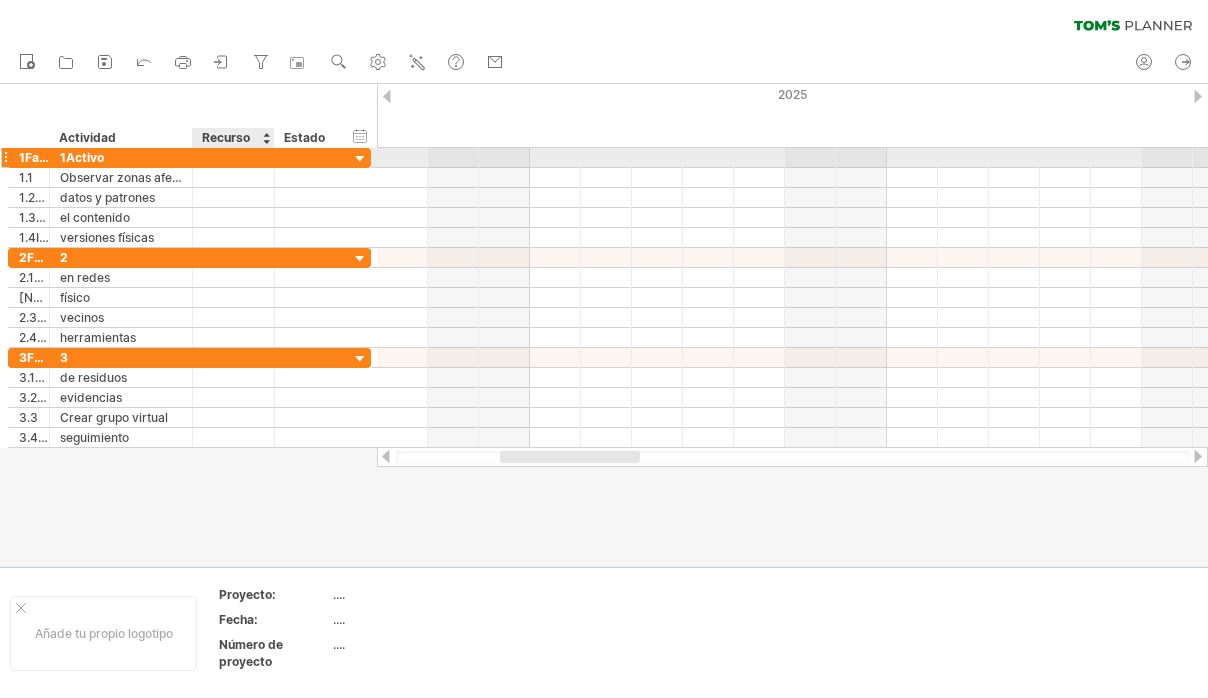click on "******" at bounding box center (225, 157) 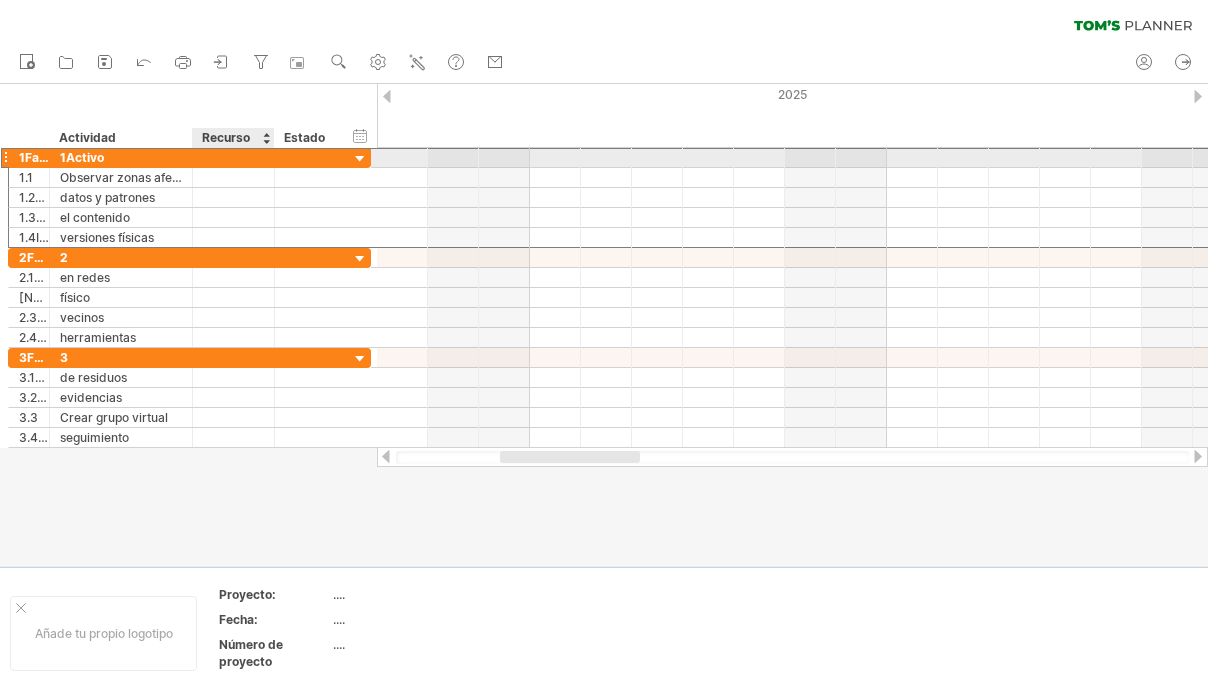 click on "******" at bounding box center [225, 157] 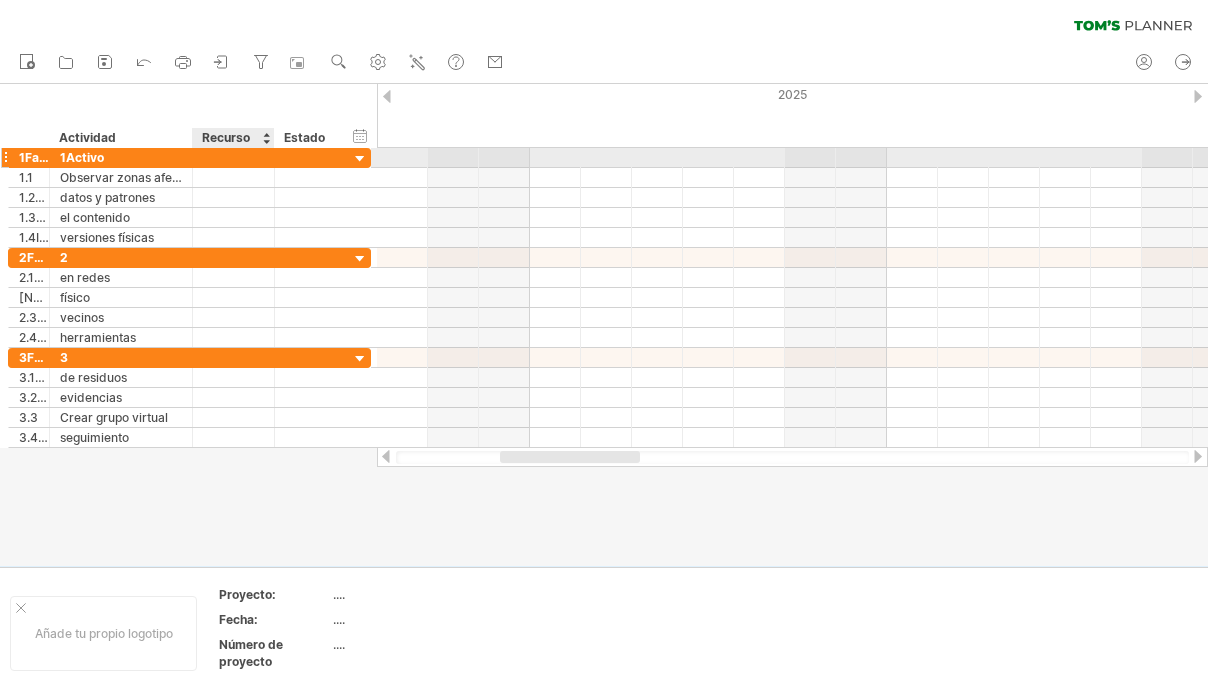 click on "******" at bounding box center [225, 157] 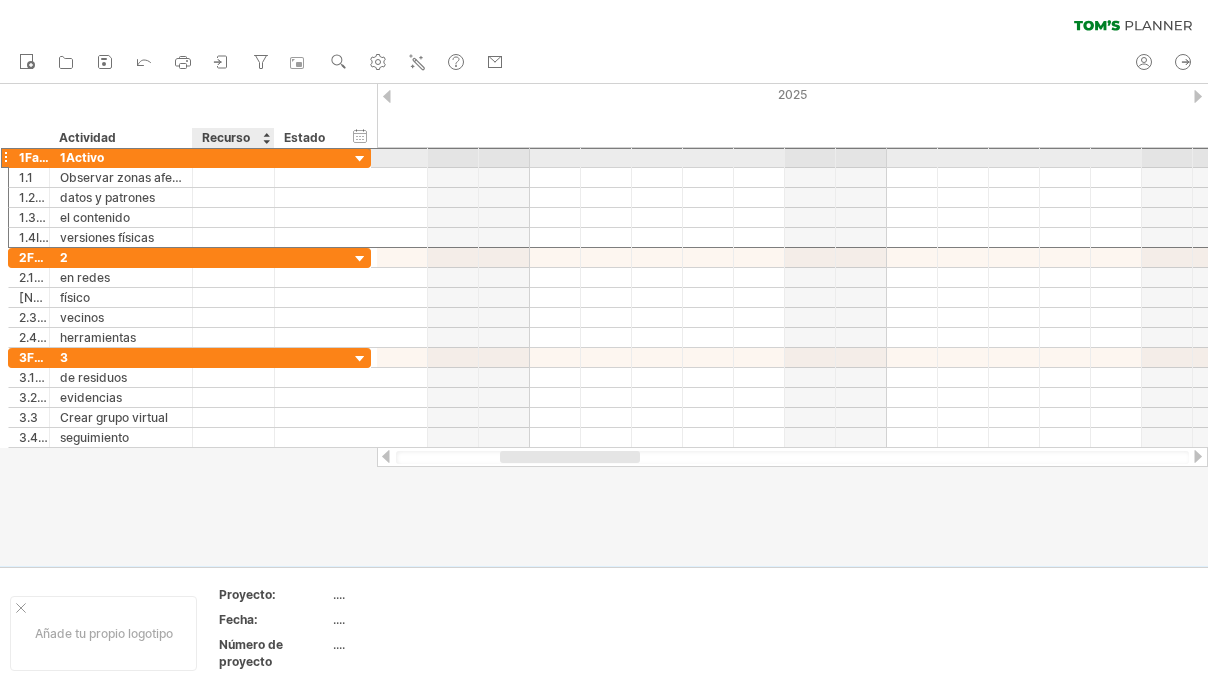 click on "******" at bounding box center [225, 157] 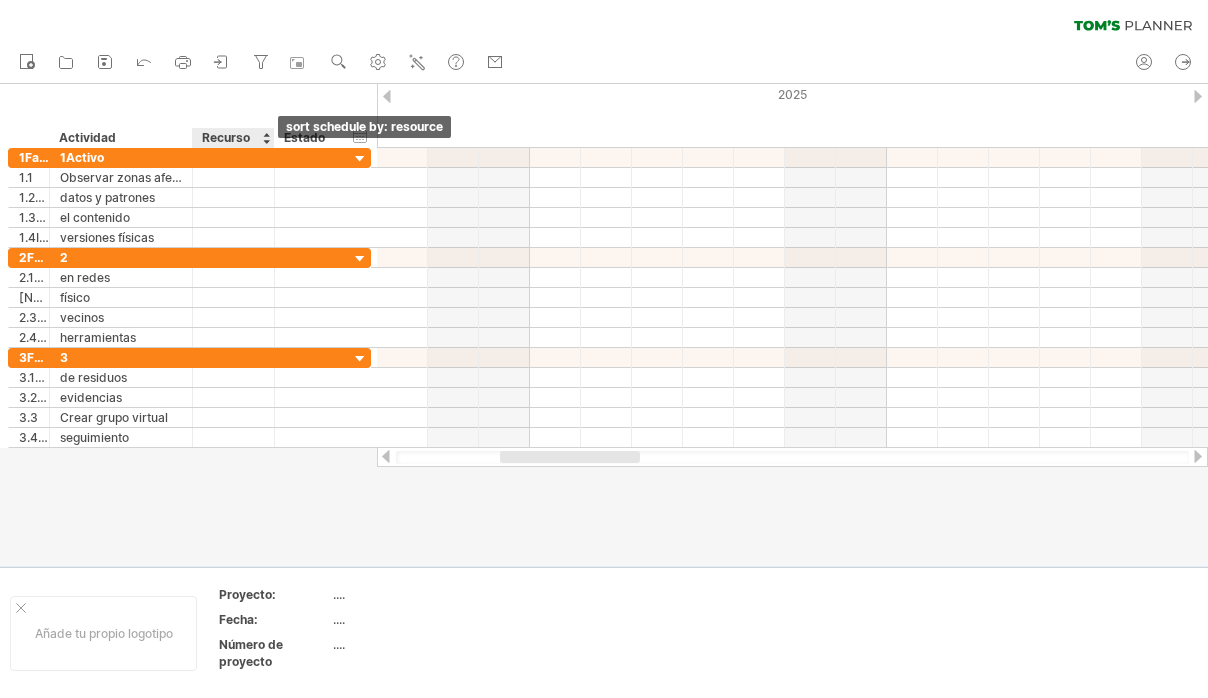 click at bounding box center (266, 138) 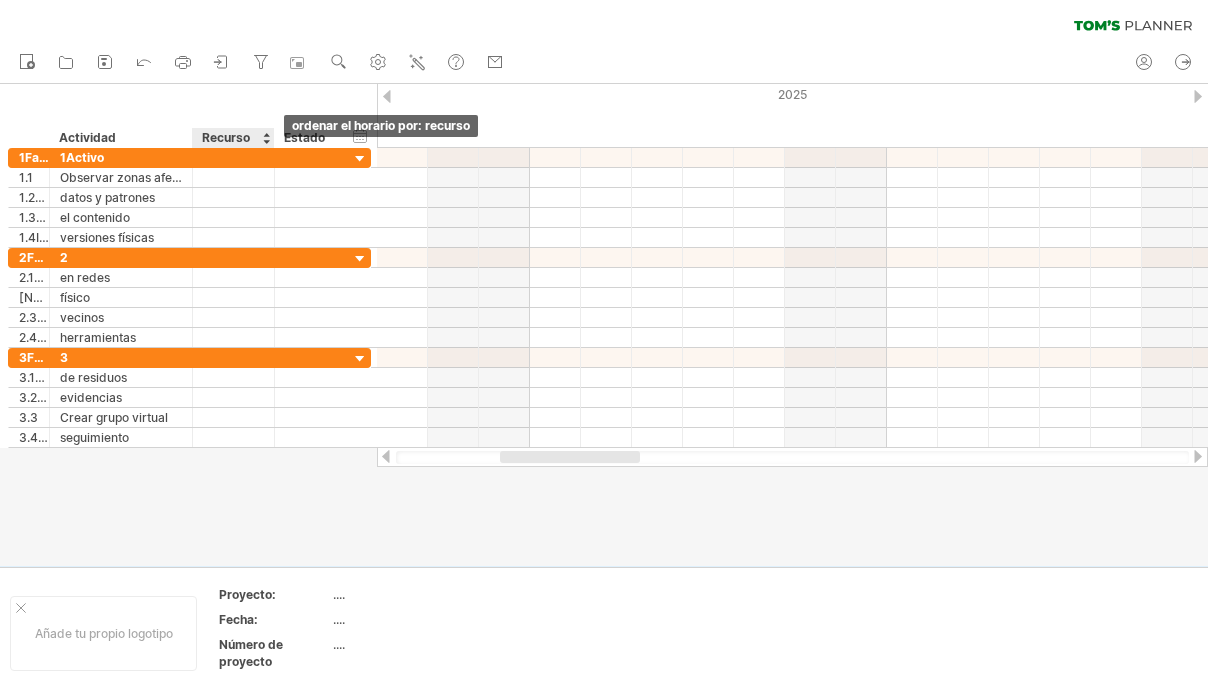 click at bounding box center (266, 138) 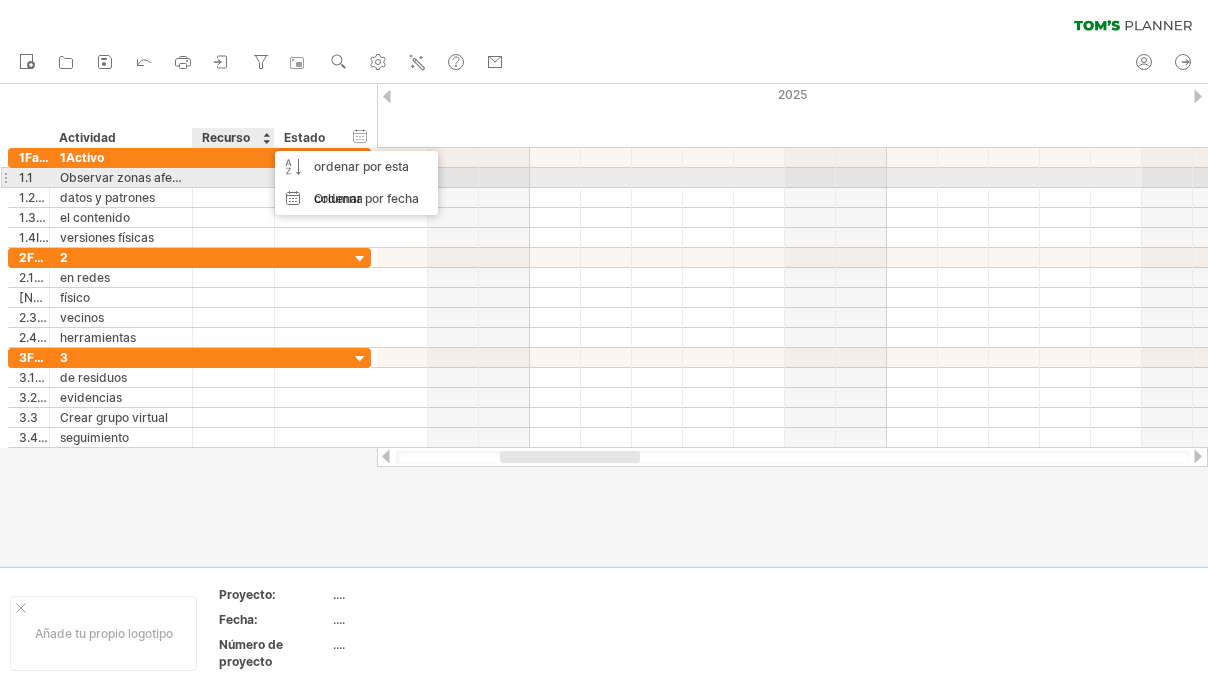 click at bounding box center [233, 177] 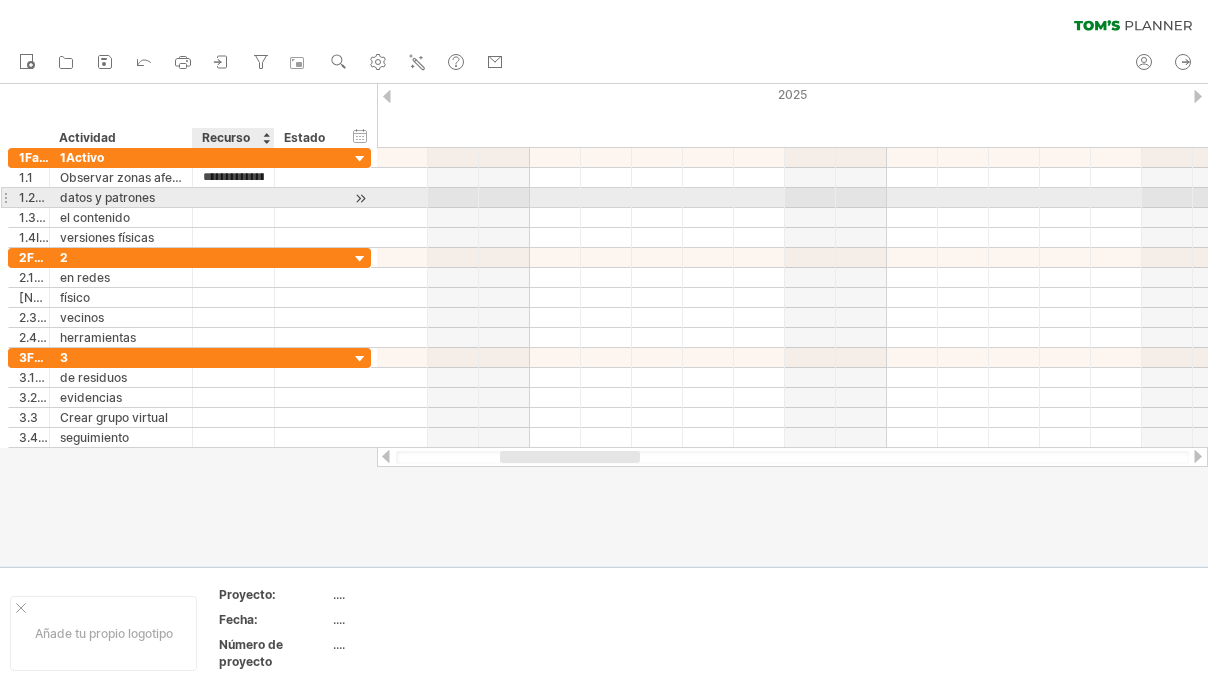 type on "**********" 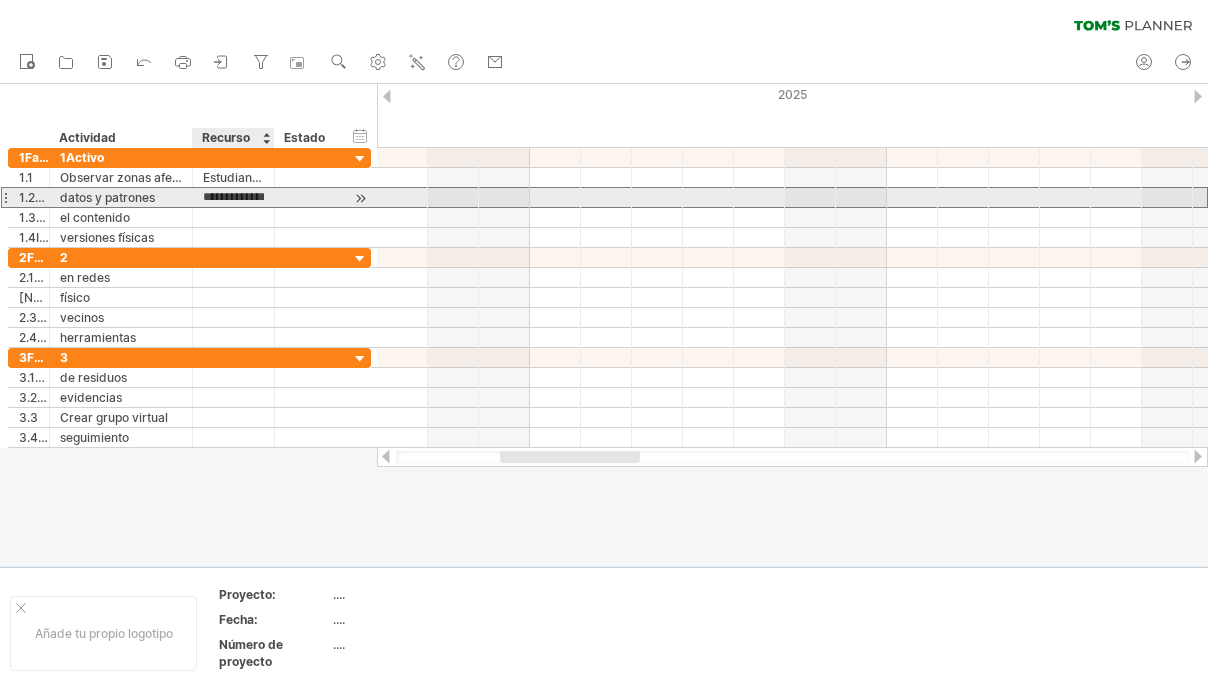 type on "**********" 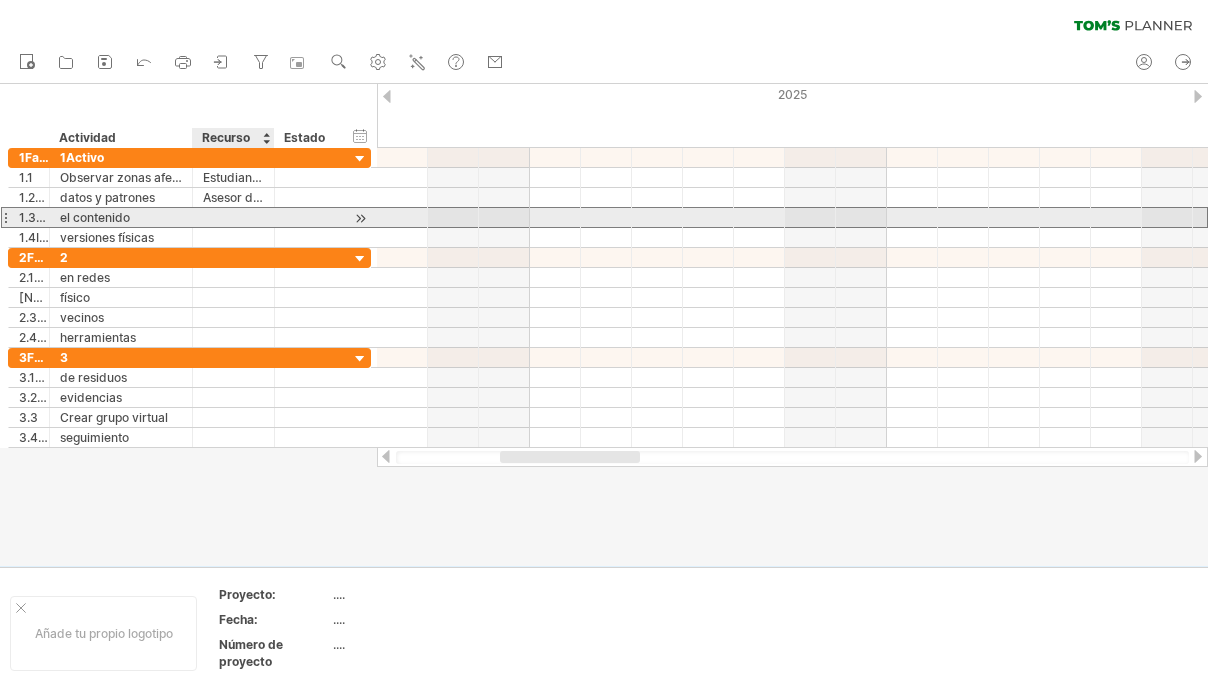 click at bounding box center (233, 217) 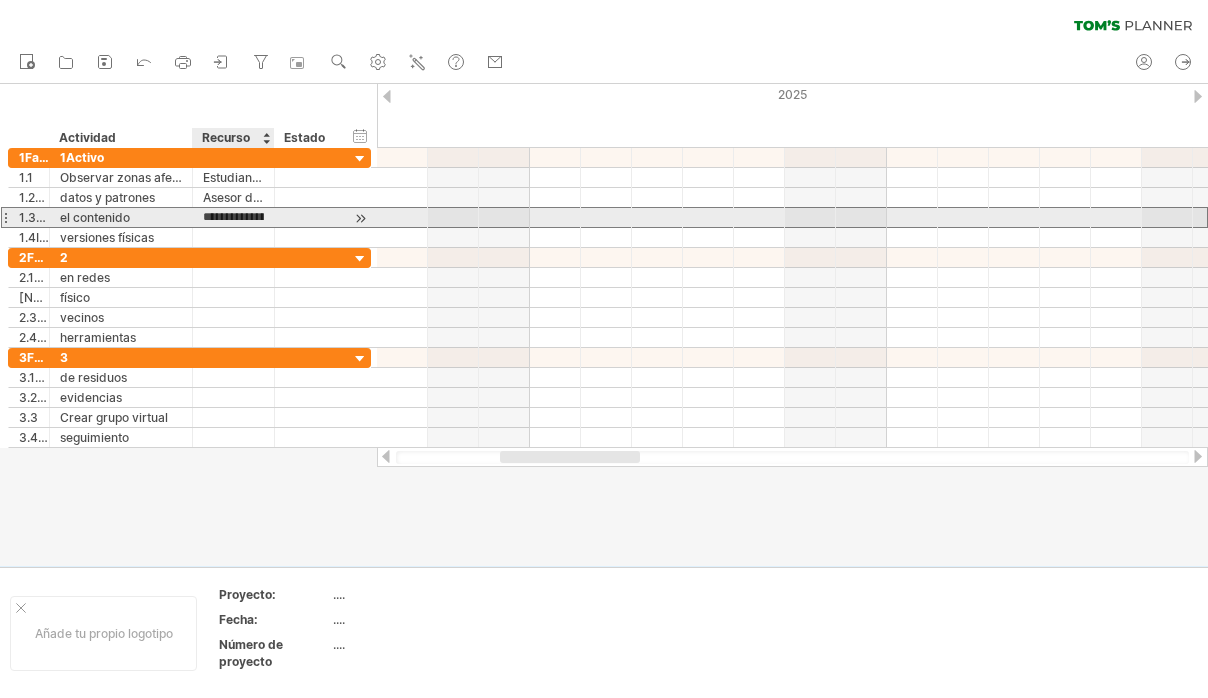 type on "**********" 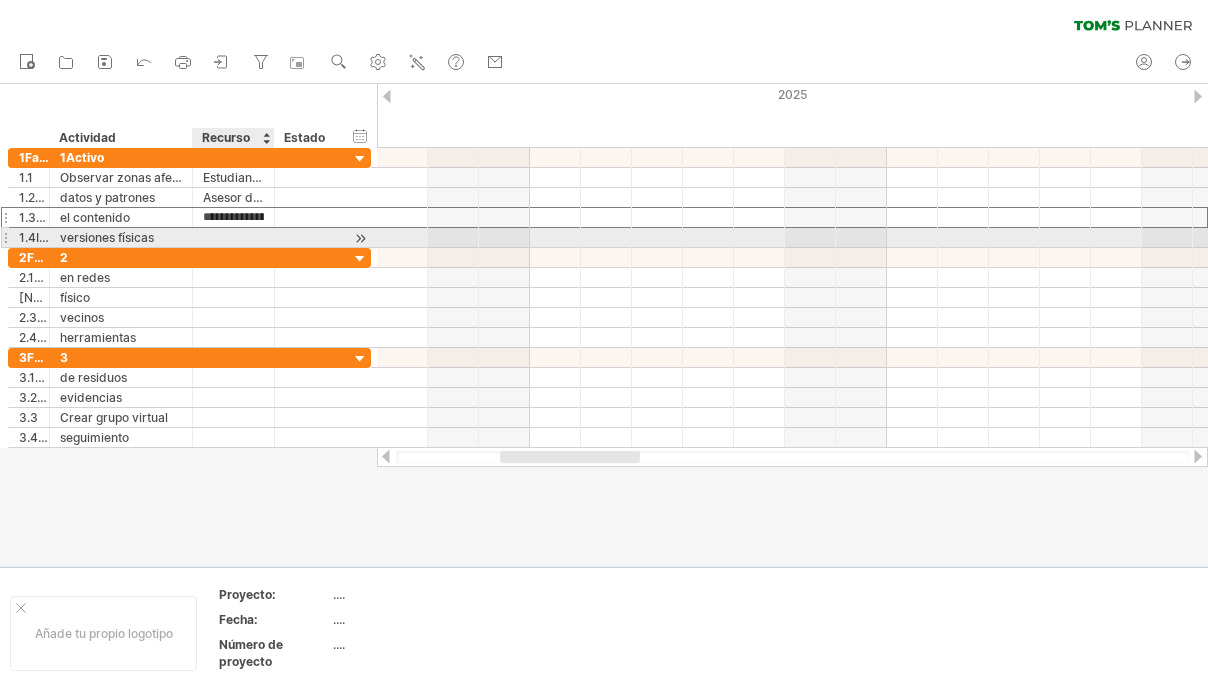 click at bounding box center (233, 237) 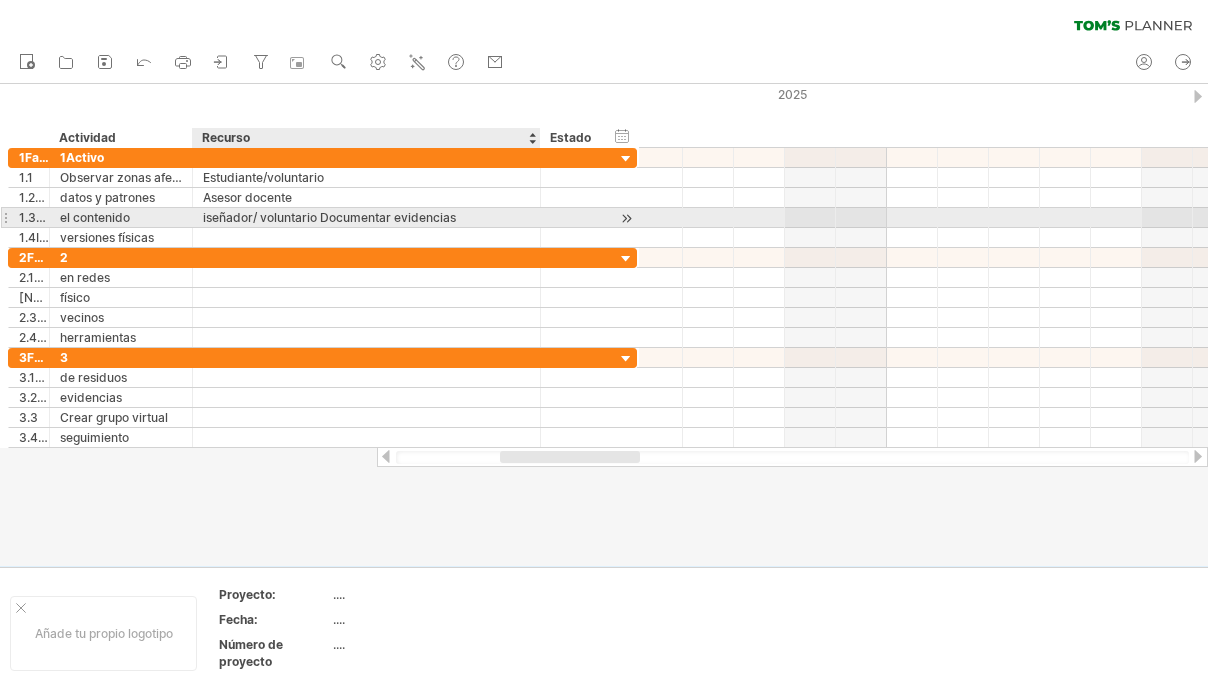drag, startPoint x: 271, startPoint y: 215, endPoint x: 537, endPoint y: 215, distance: 266 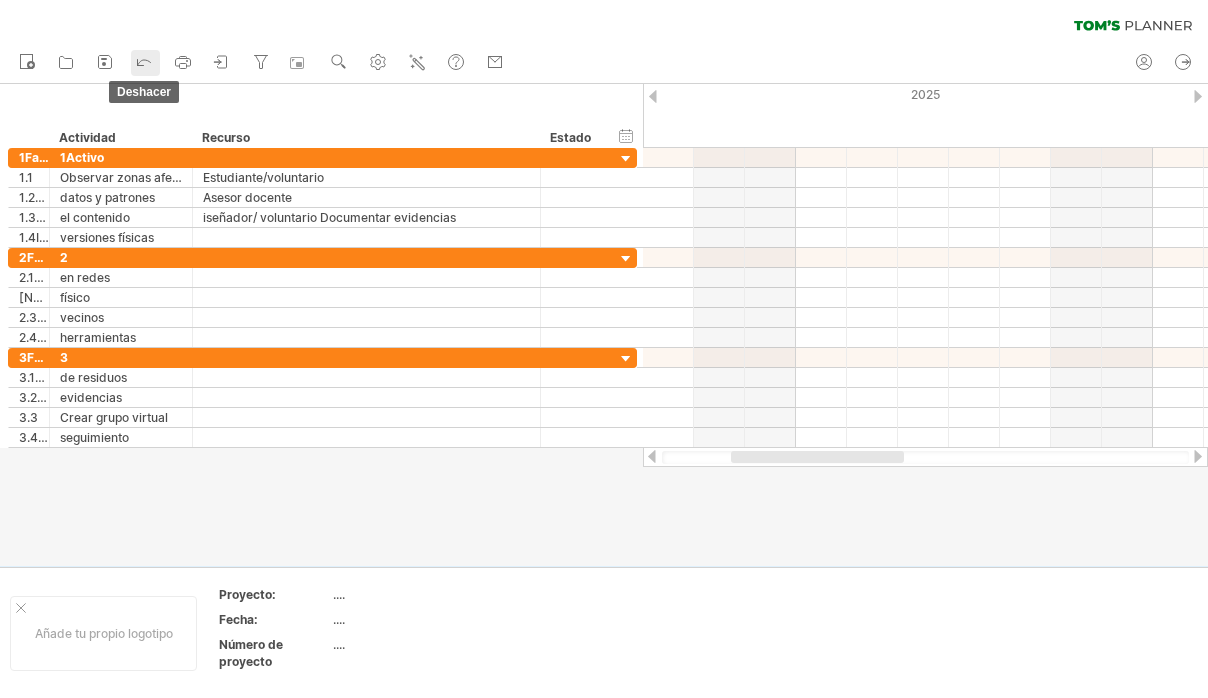 click 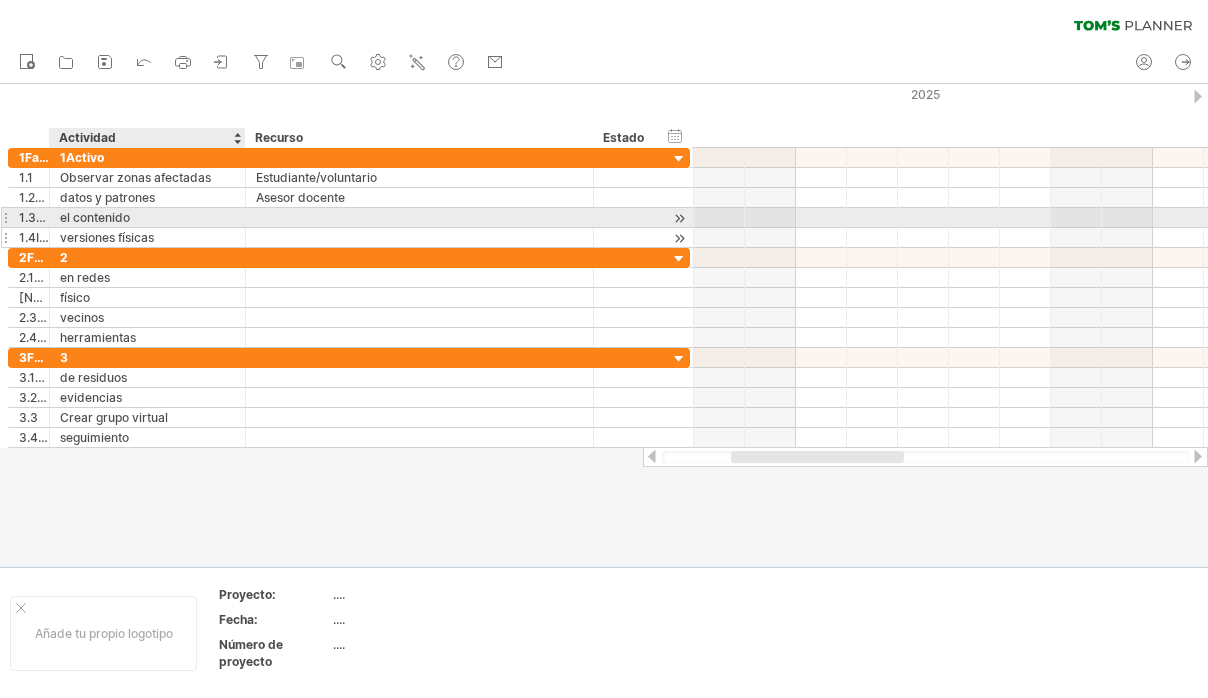 drag, startPoint x: 191, startPoint y: 216, endPoint x: 244, endPoint y: 237, distance: 57.00877 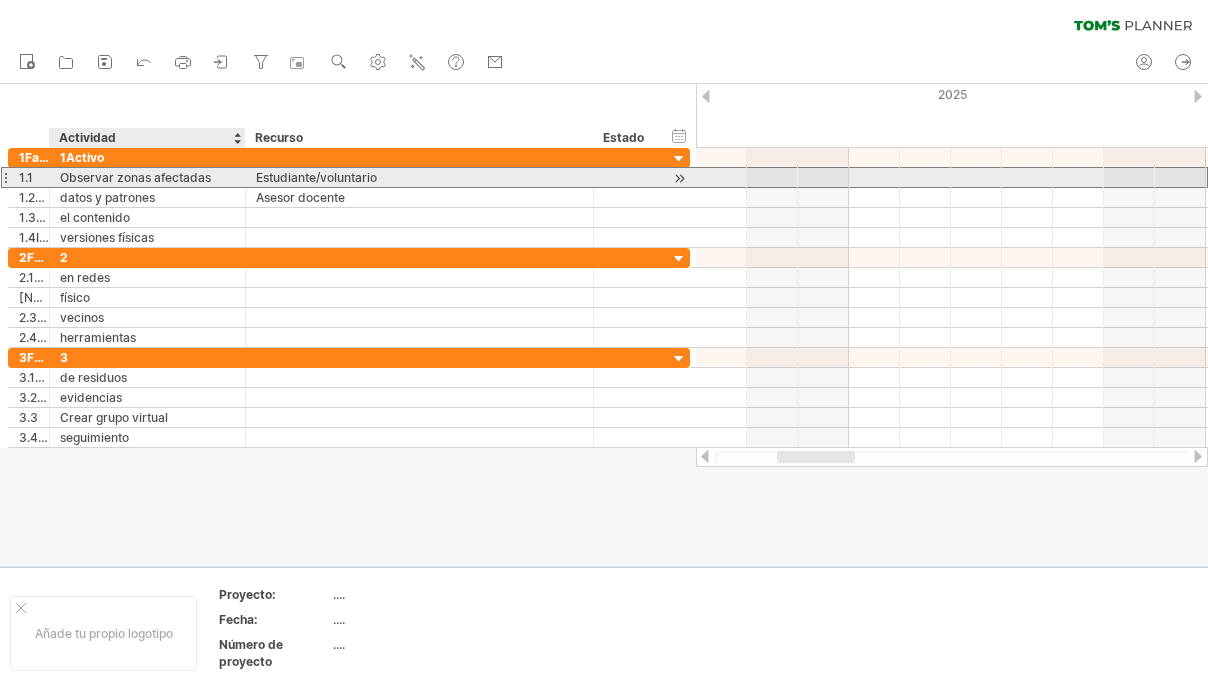 drag, startPoint x: 49, startPoint y: 177, endPoint x: 104, endPoint y: 181, distance: 55.145264 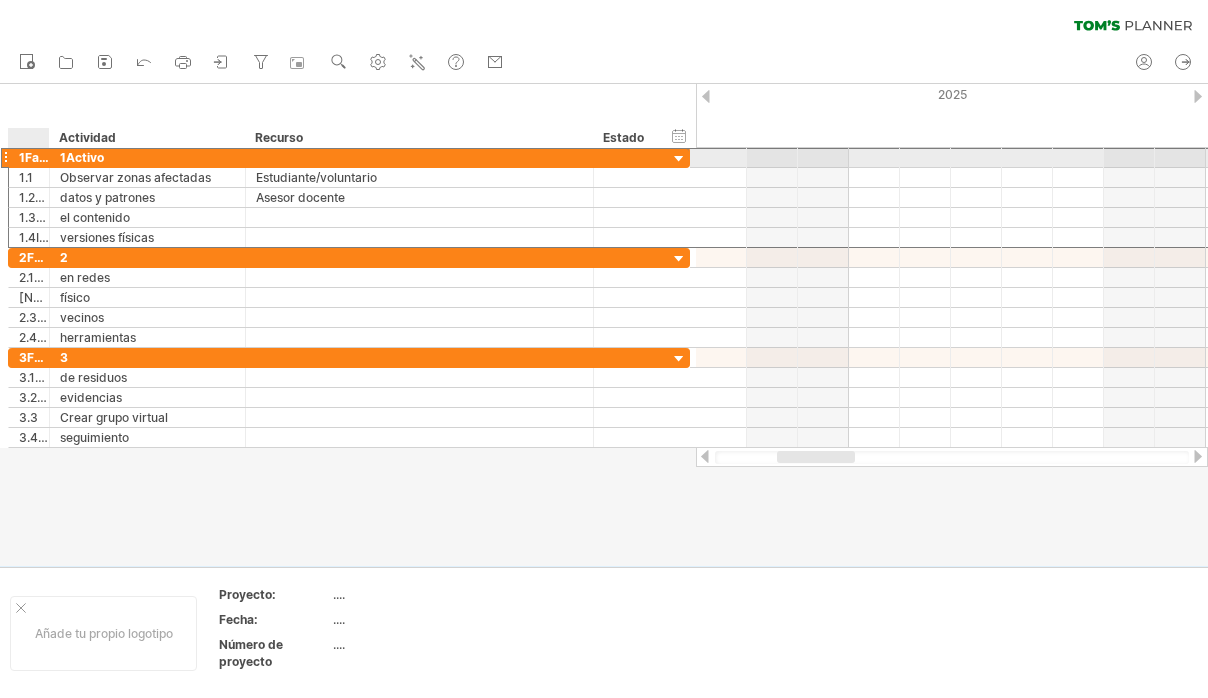click on "******  1Activo" at bounding box center (148, 157) 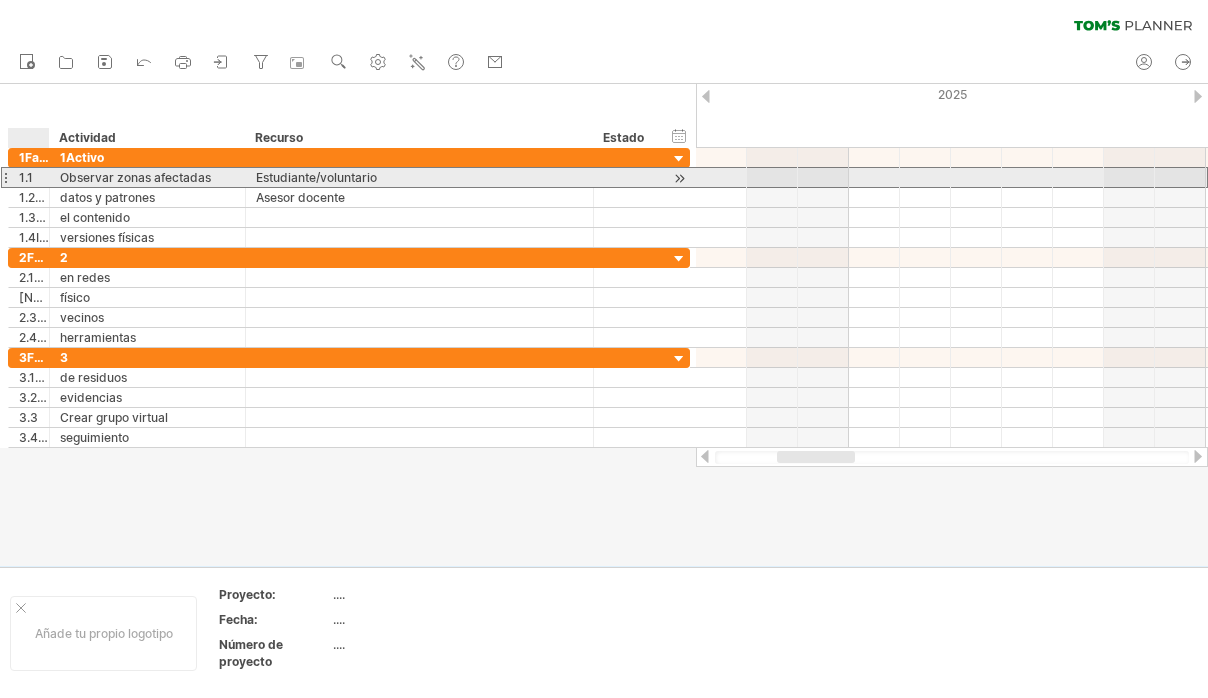 click on "1.1" at bounding box center [34, 177] 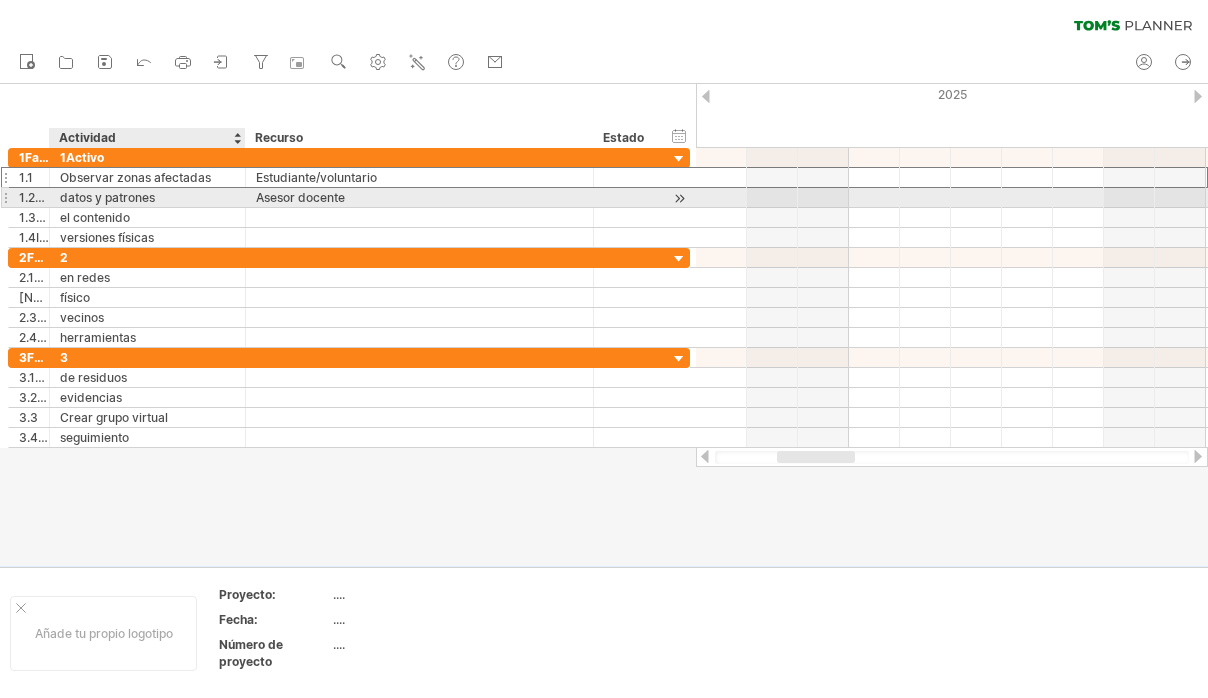 click on "datos y patrones" at bounding box center (147, 197) 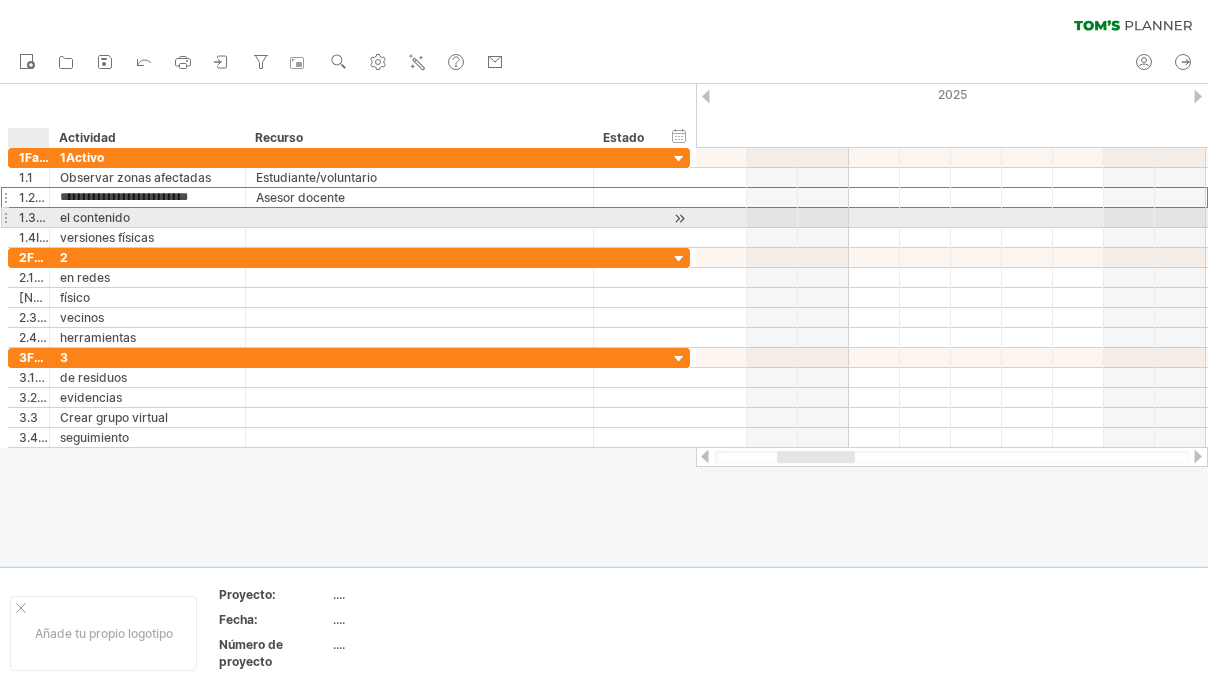 click on "**********" at bounding box center [148, 217] 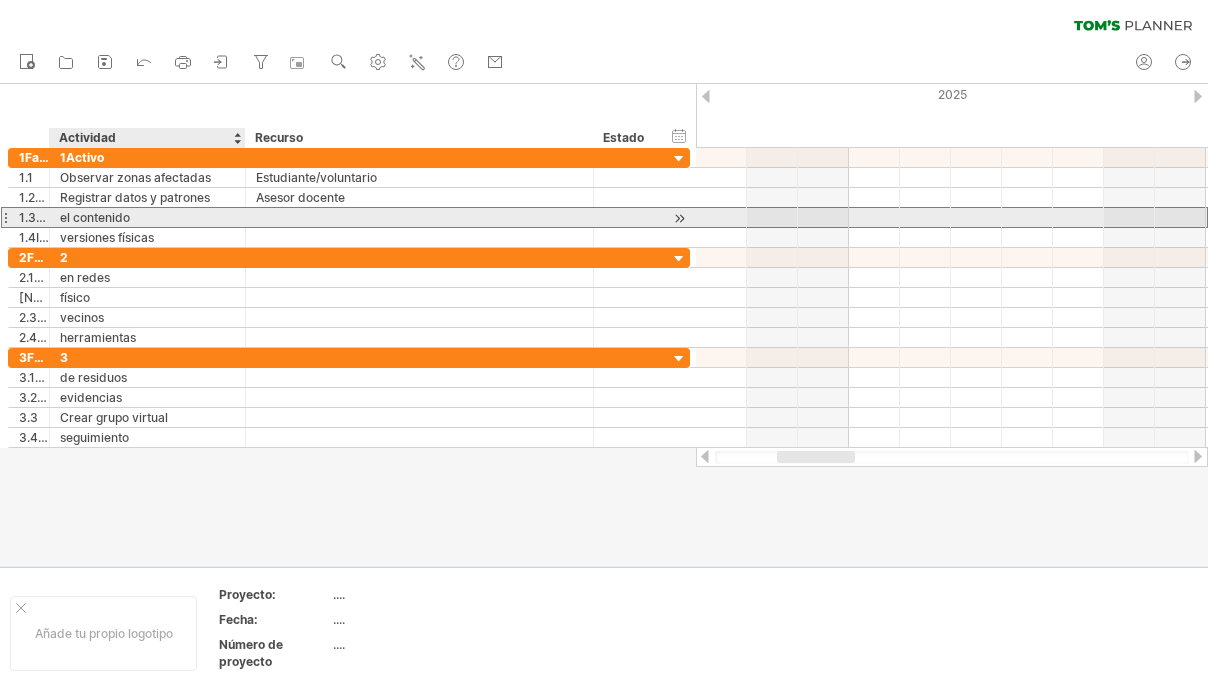 click on "el contenido" at bounding box center [147, 217] 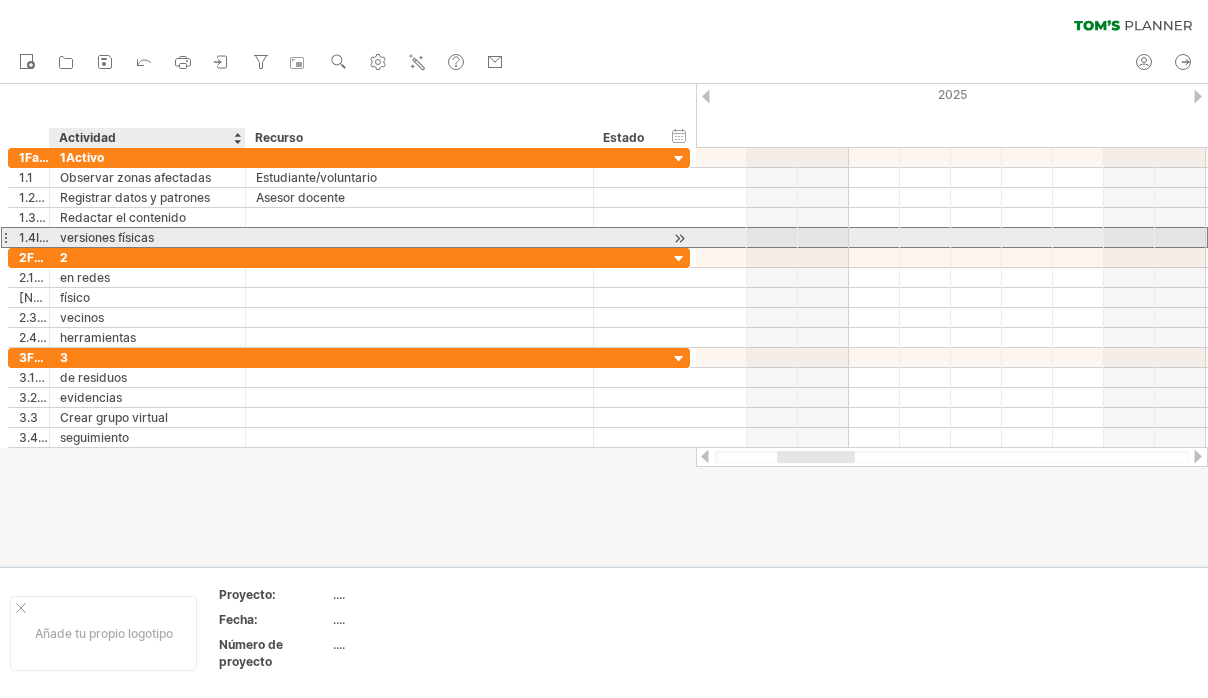 click on "versiones físicas" at bounding box center [147, 237] 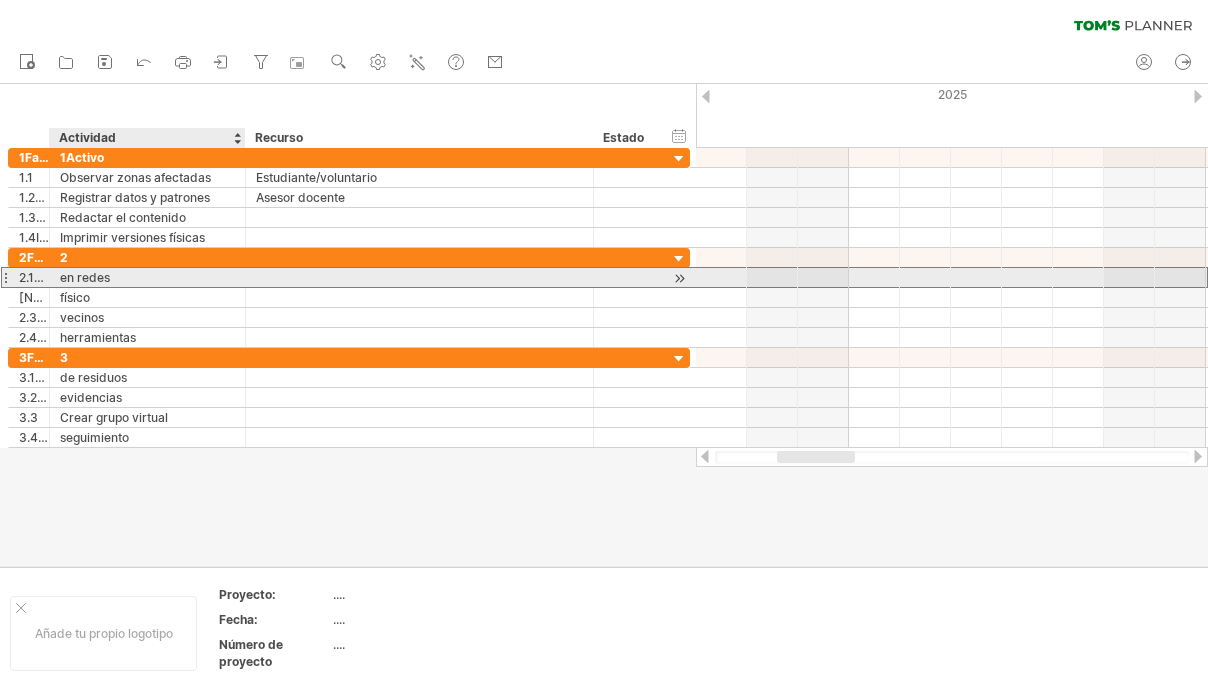click on "en redes" at bounding box center [147, 277] 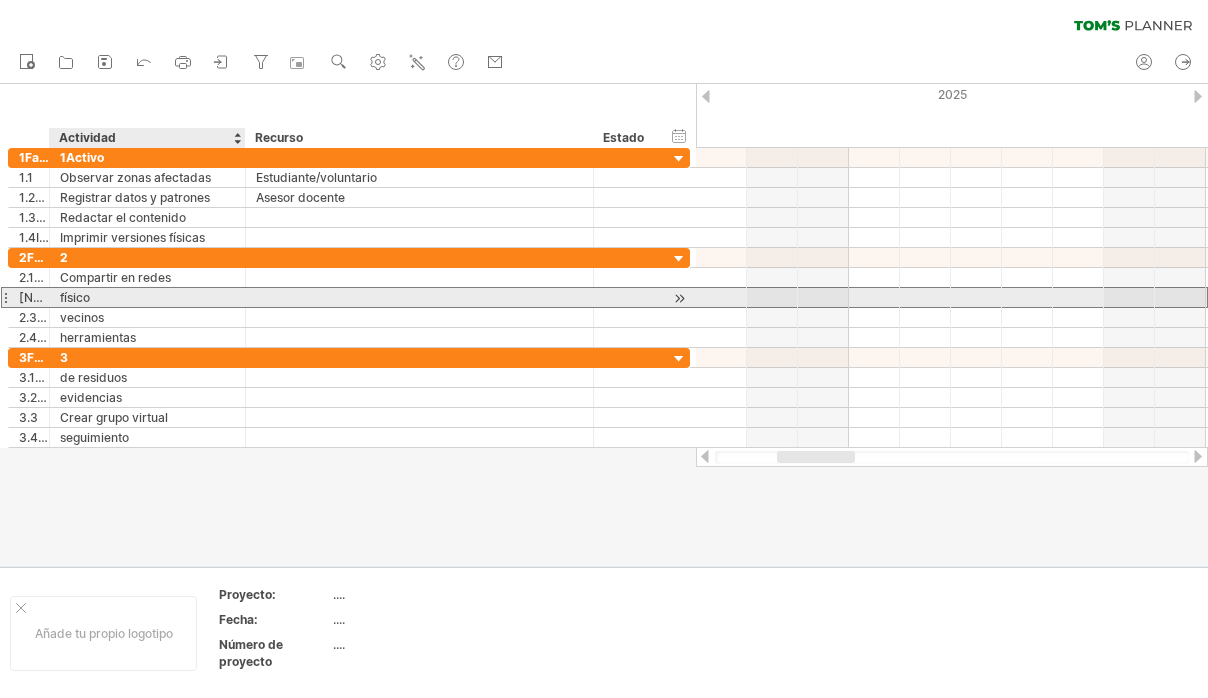 click on "físico" at bounding box center (147, 297) 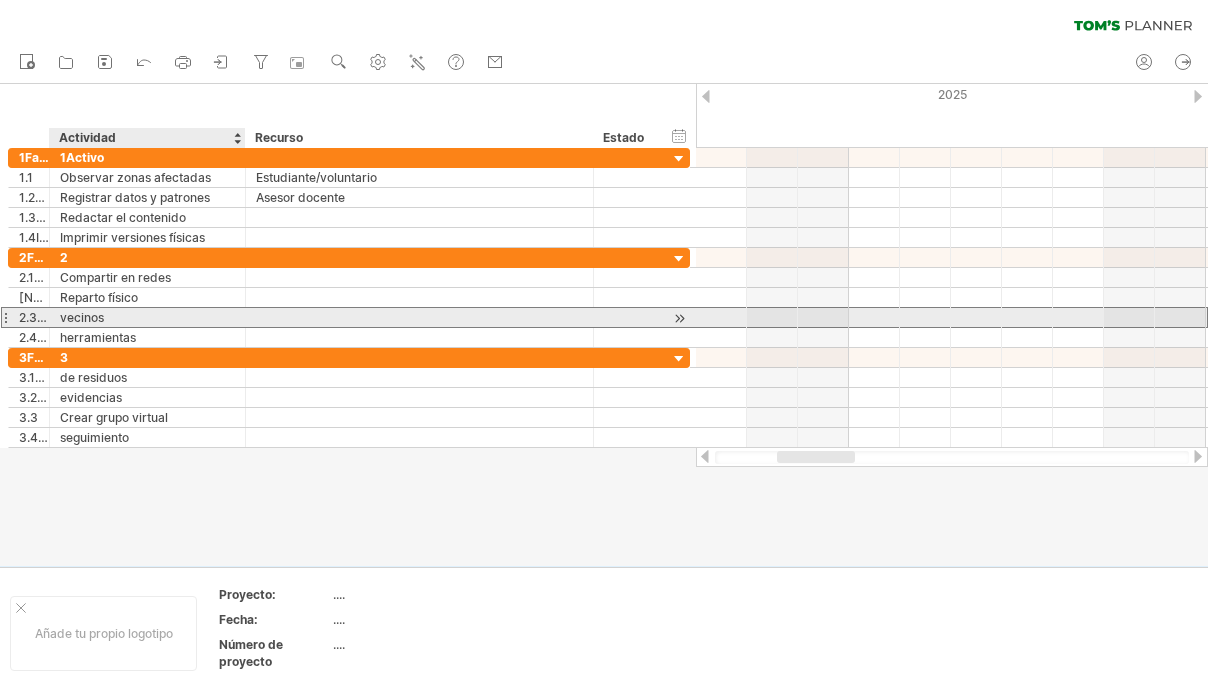 click on "vecinos" at bounding box center [147, 317] 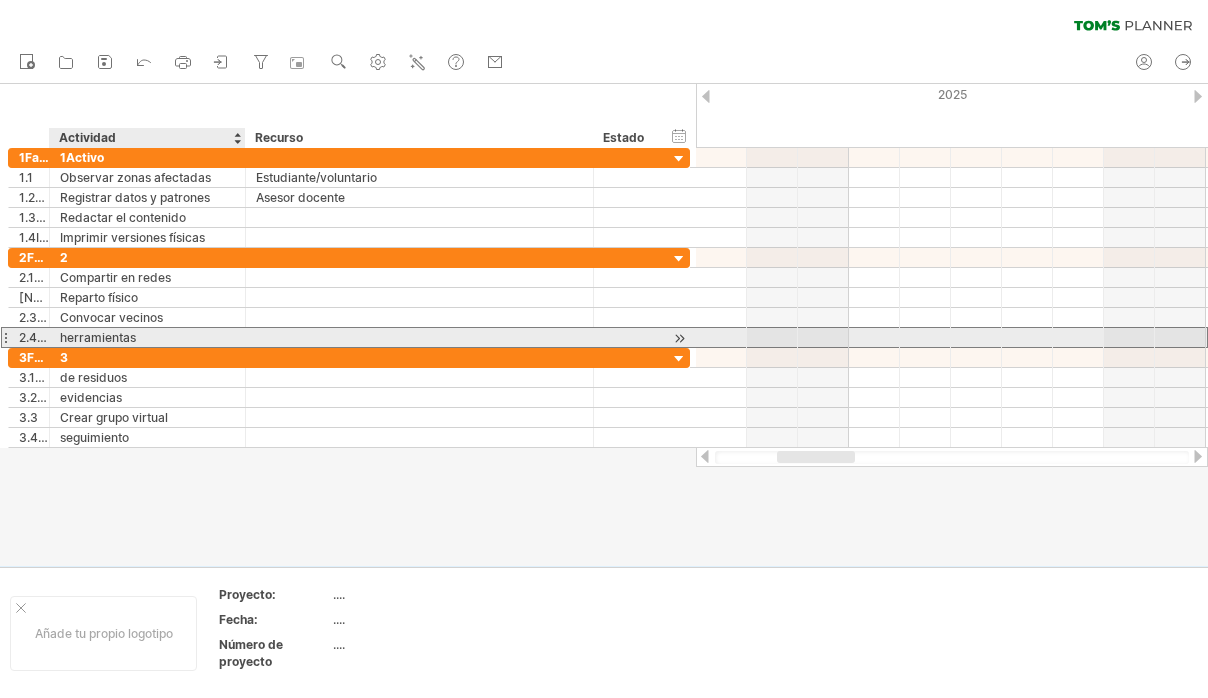 click on "herramientas" at bounding box center (147, 337) 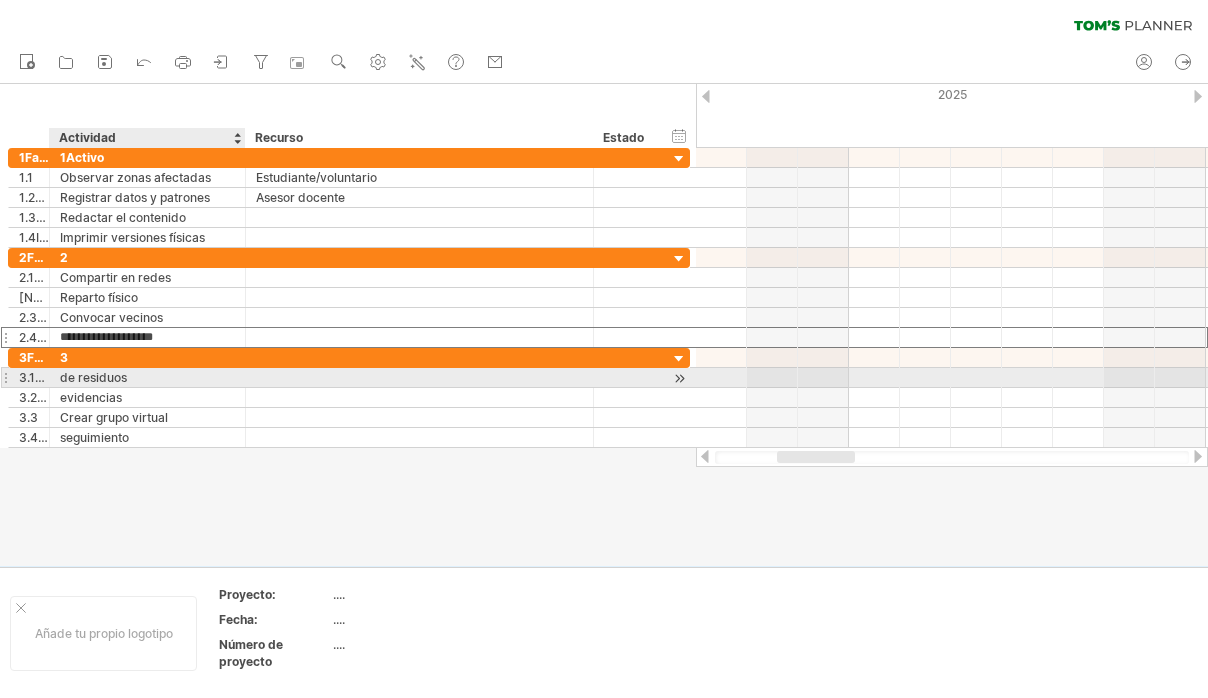 click on "de residuos" at bounding box center (147, 377) 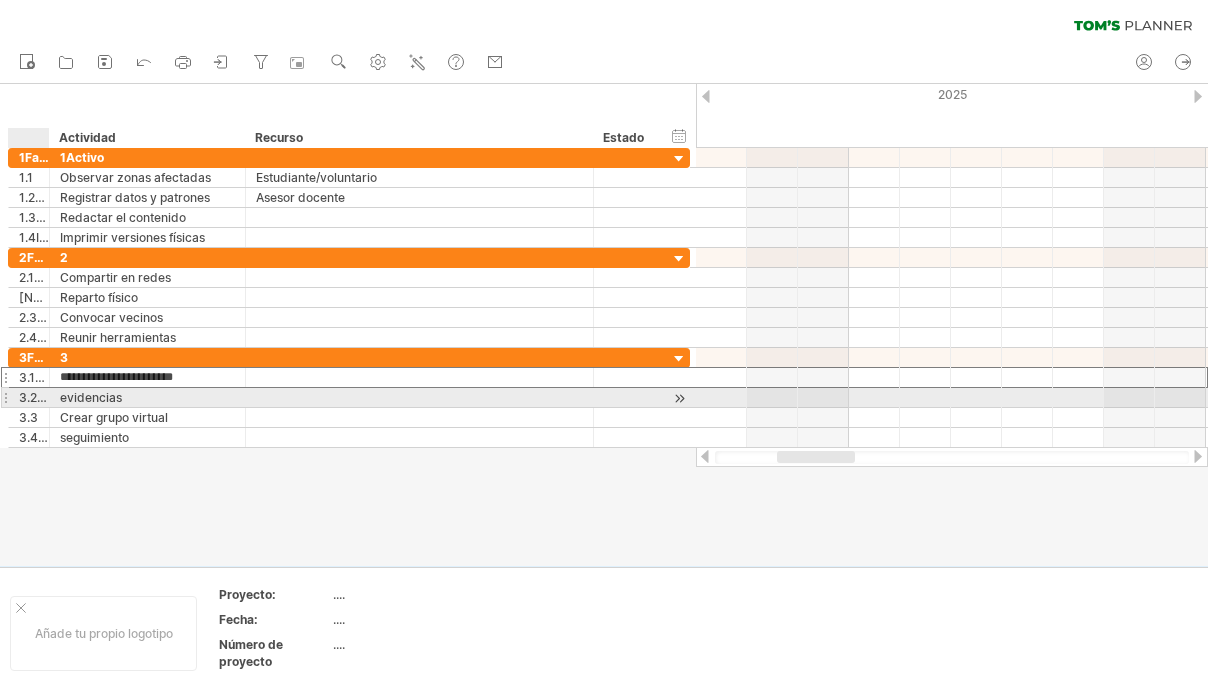 click on "**********" at bounding box center [148, 397] 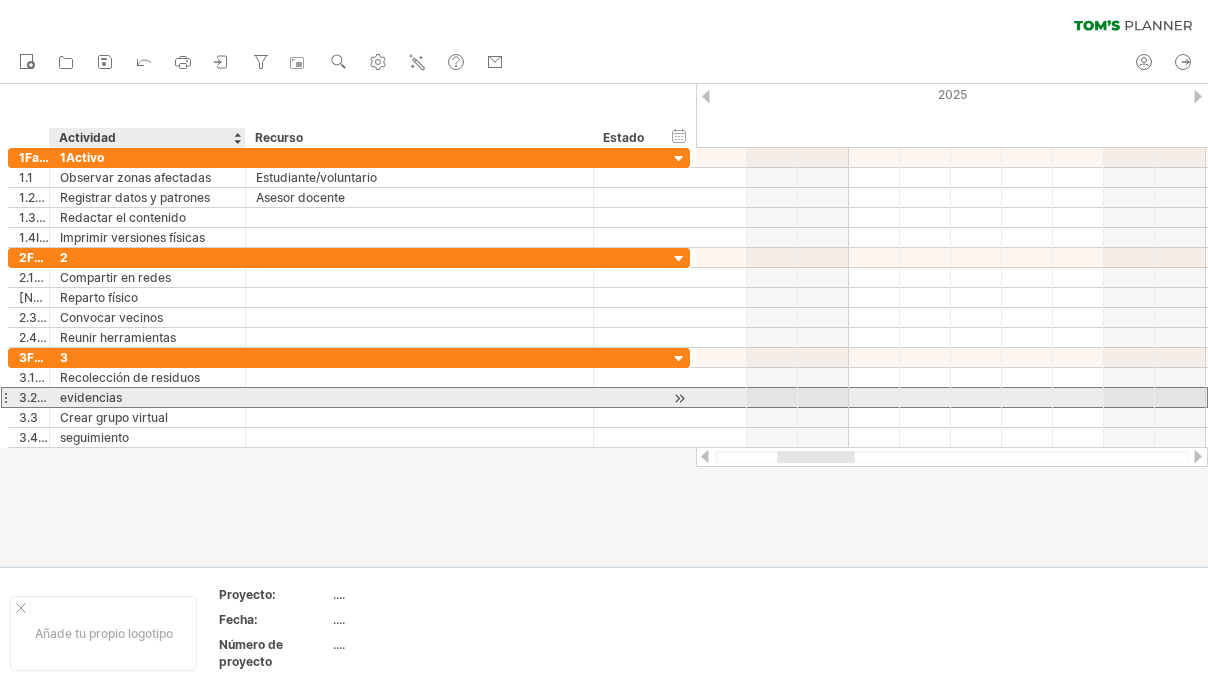 click on "evidencias" at bounding box center (147, 397) 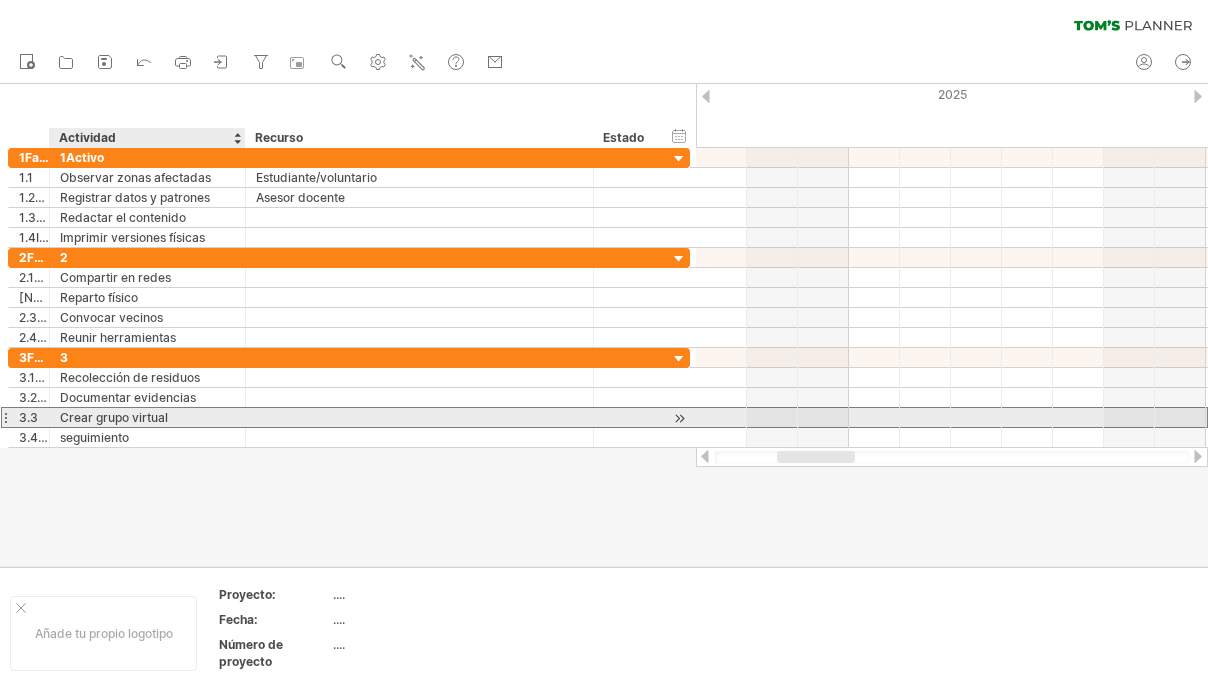 click on "Crear grupo virtual" at bounding box center [147, 417] 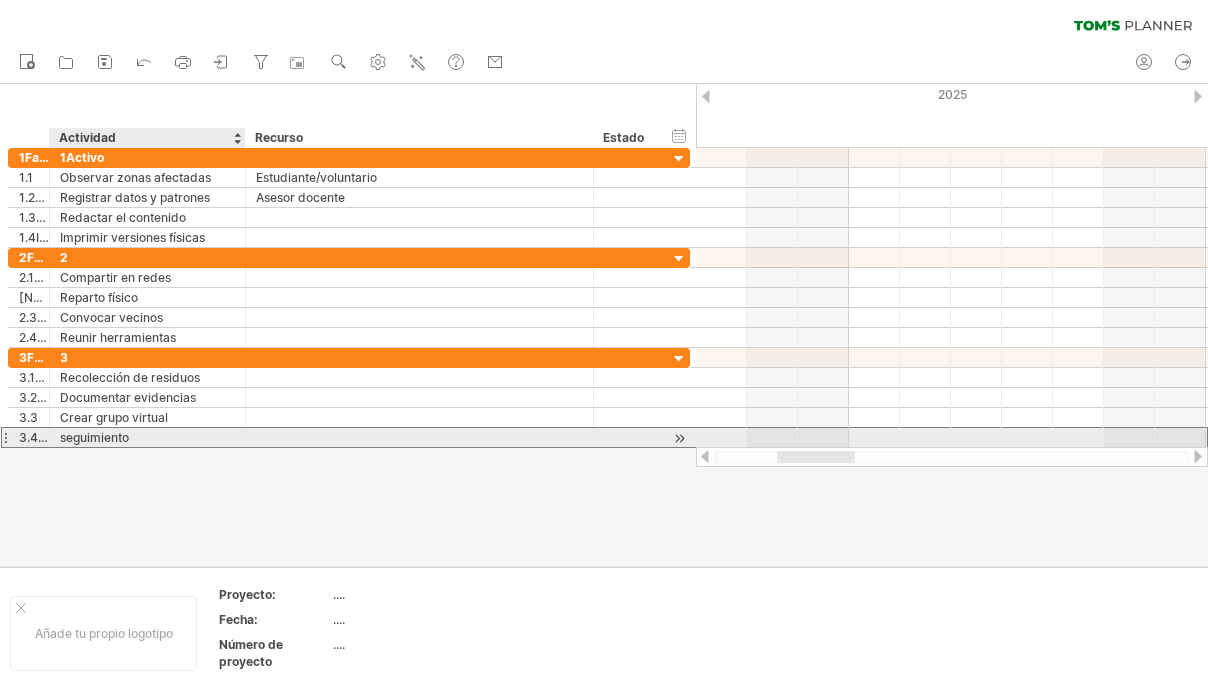 click on "seguimiento" at bounding box center [147, 437] 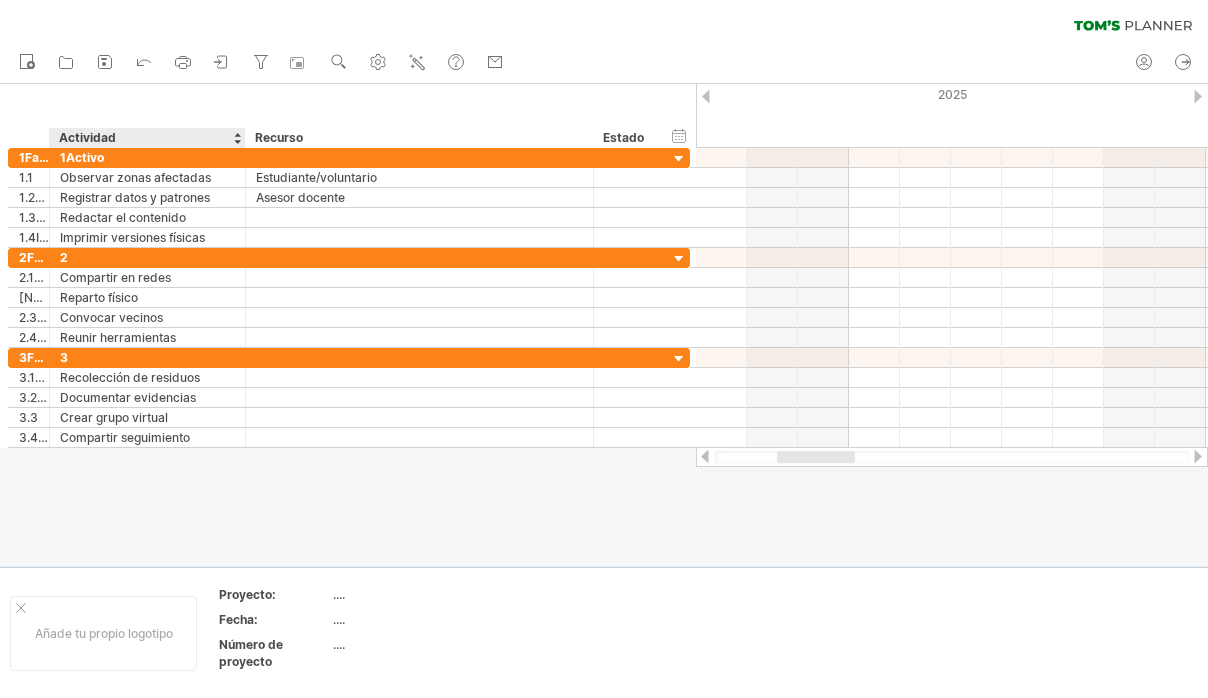 drag, startPoint x: 50, startPoint y: 135, endPoint x: 64, endPoint y: 139, distance: 14.56022 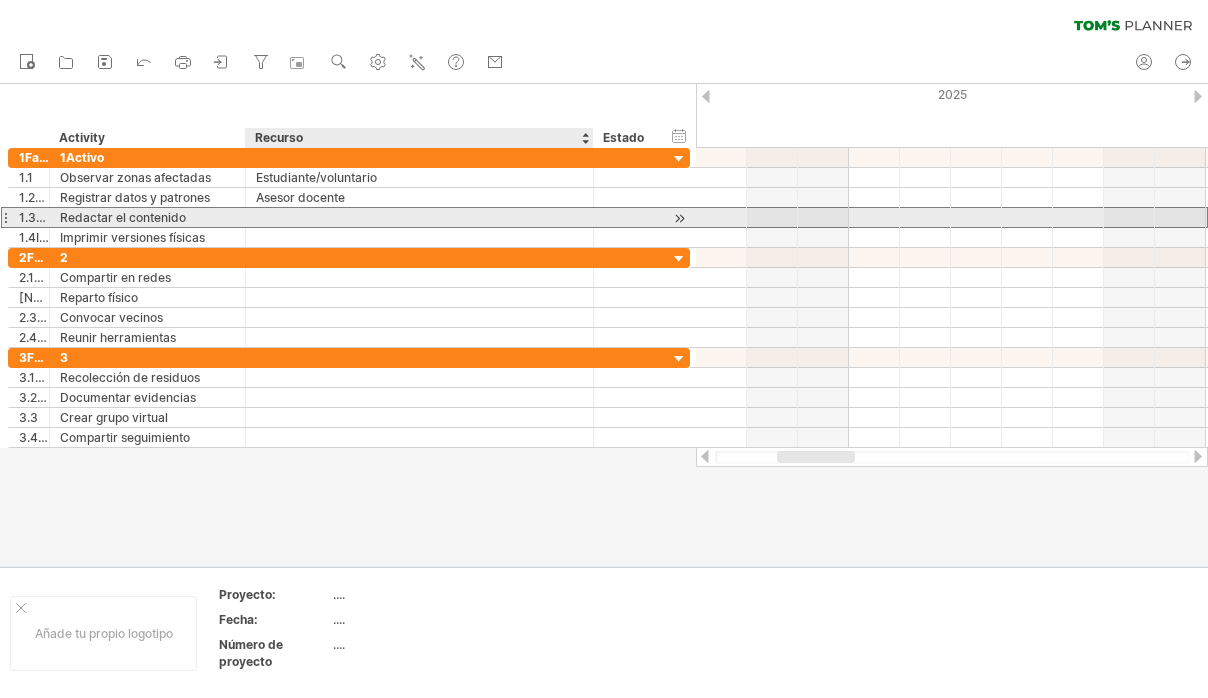 click at bounding box center (419, 217) 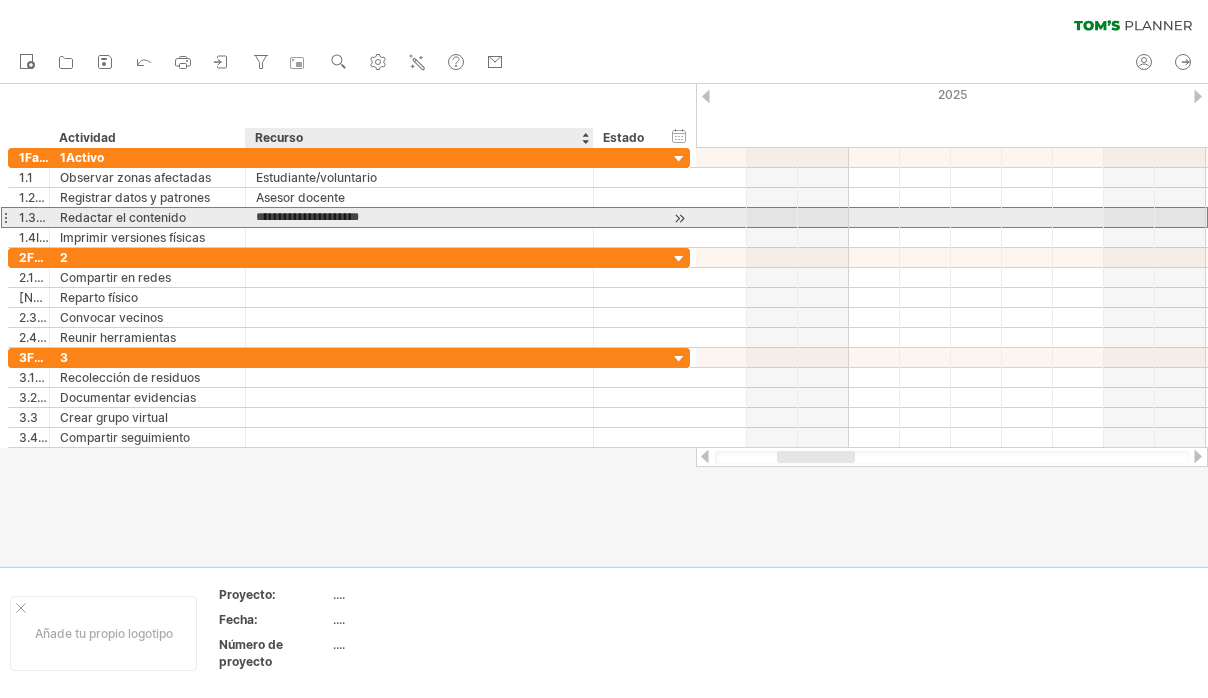 click on "**********" at bounding box center [419, 217] 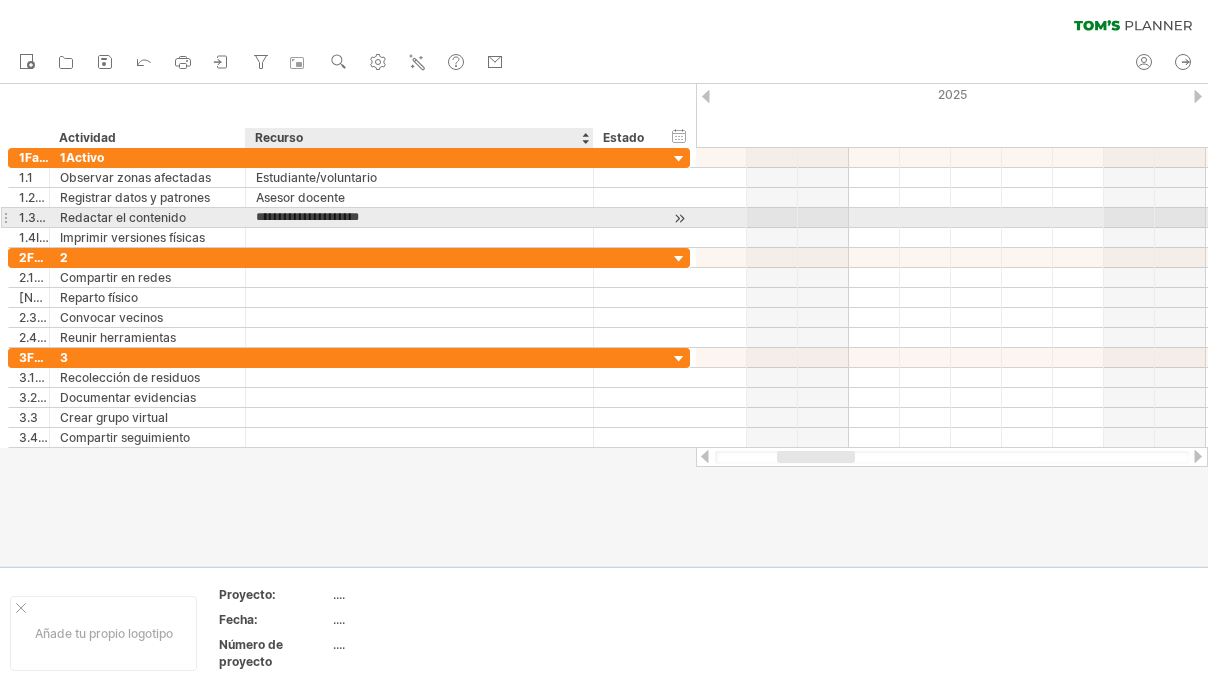 click on "**********" at bounding box center [419, 217] 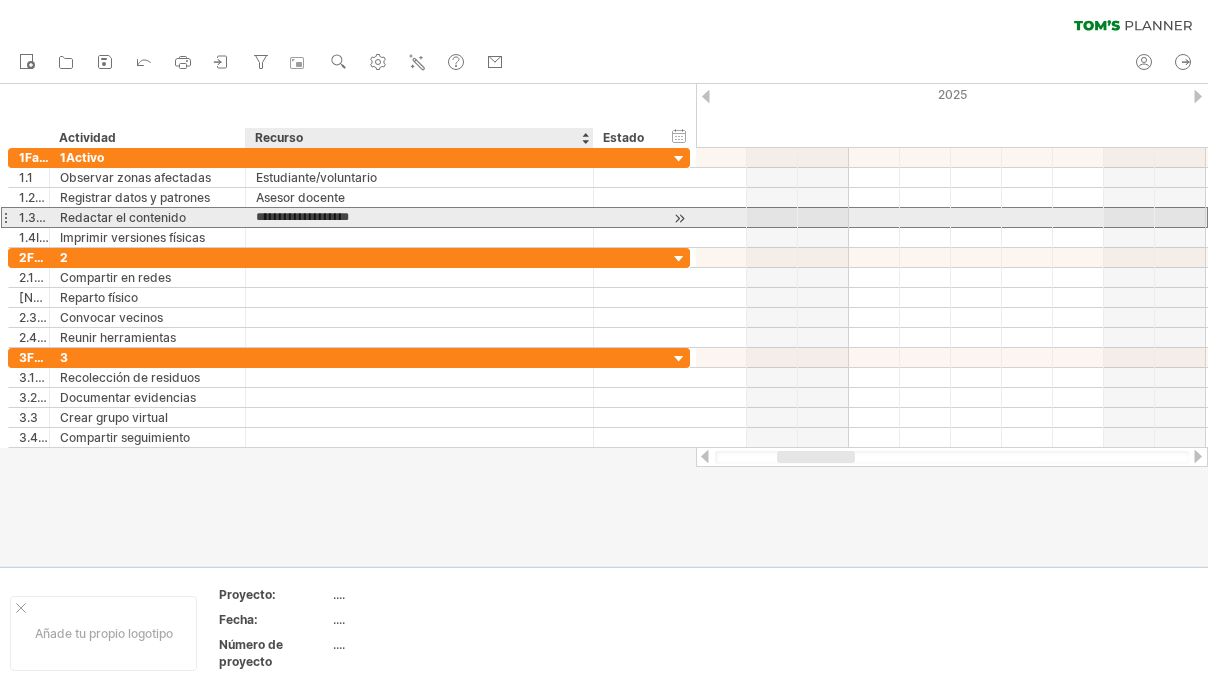 type on "**********" 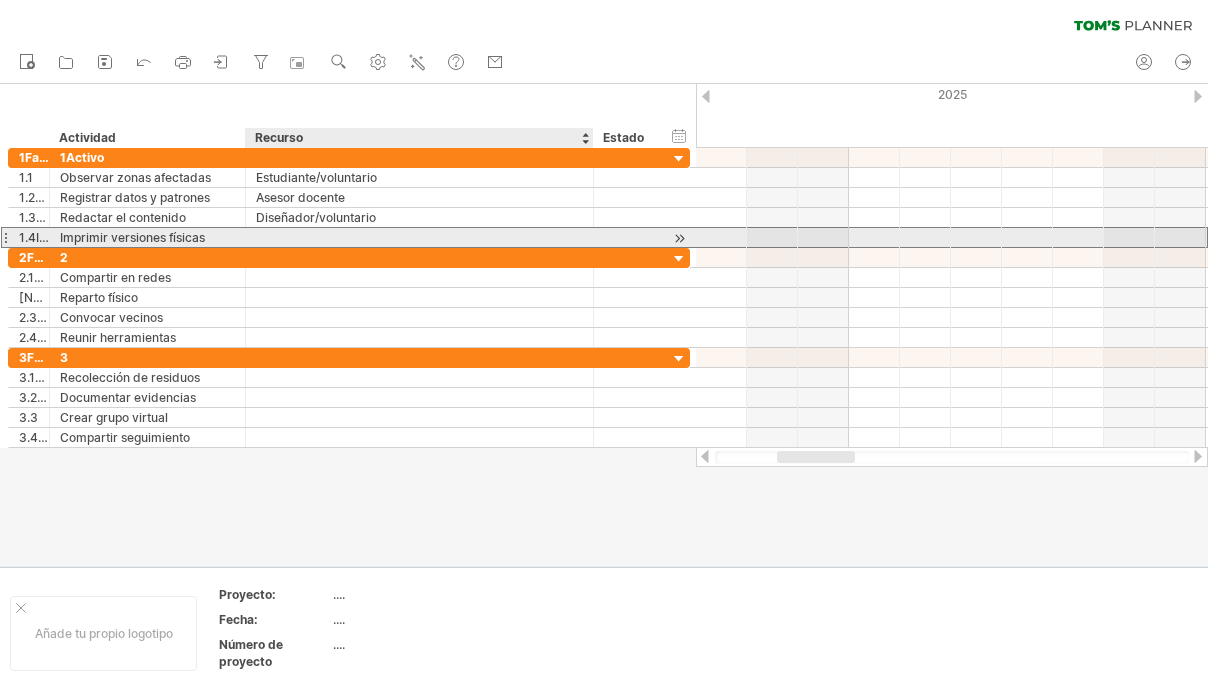 click at bounding box center (419, 237) 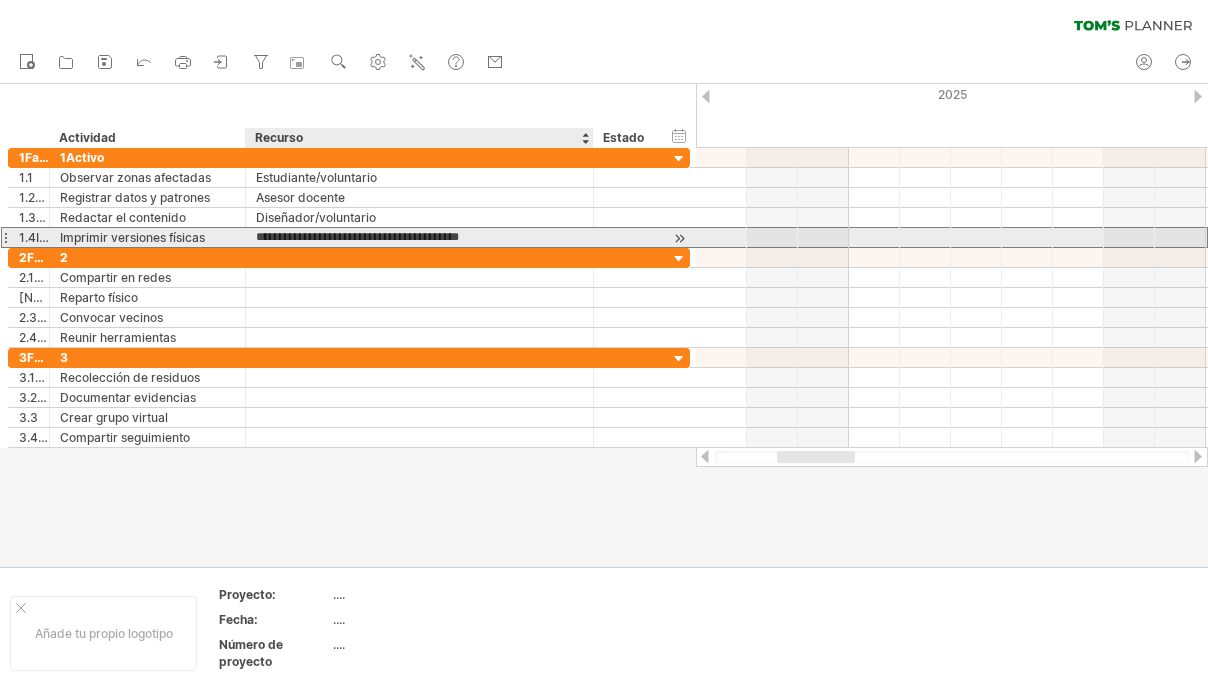 click on "**********" at bounding box center (419, 237) 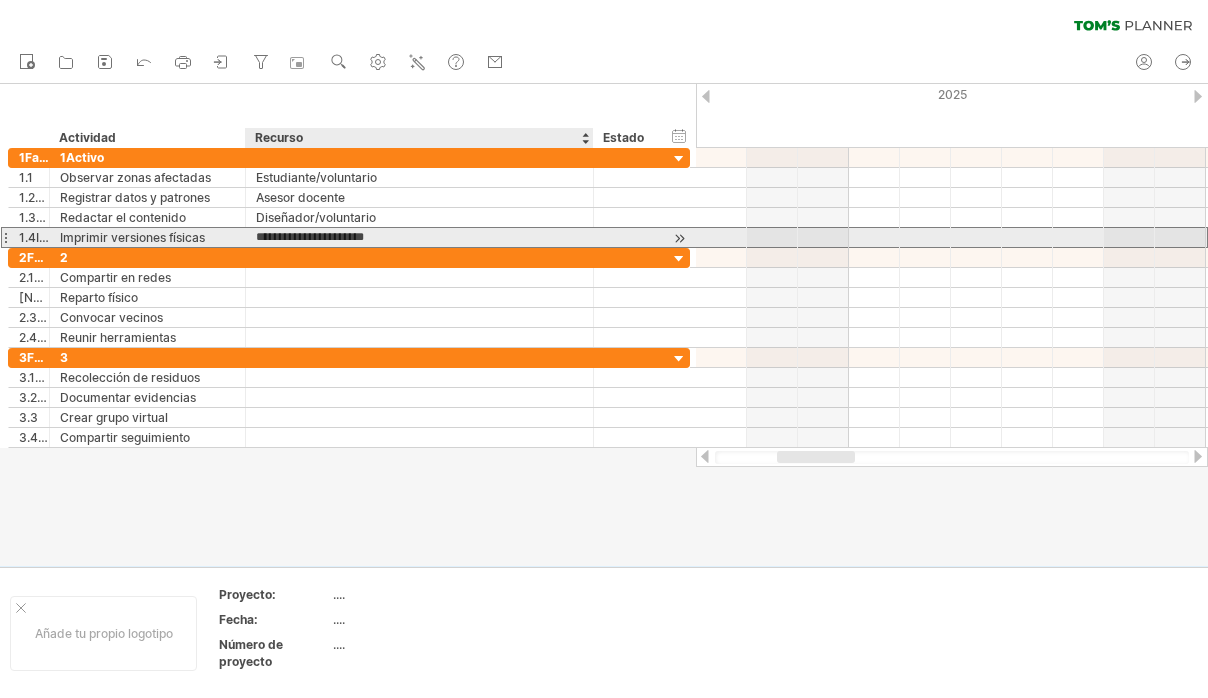 click on "**********" at bounding box center (419, 237) 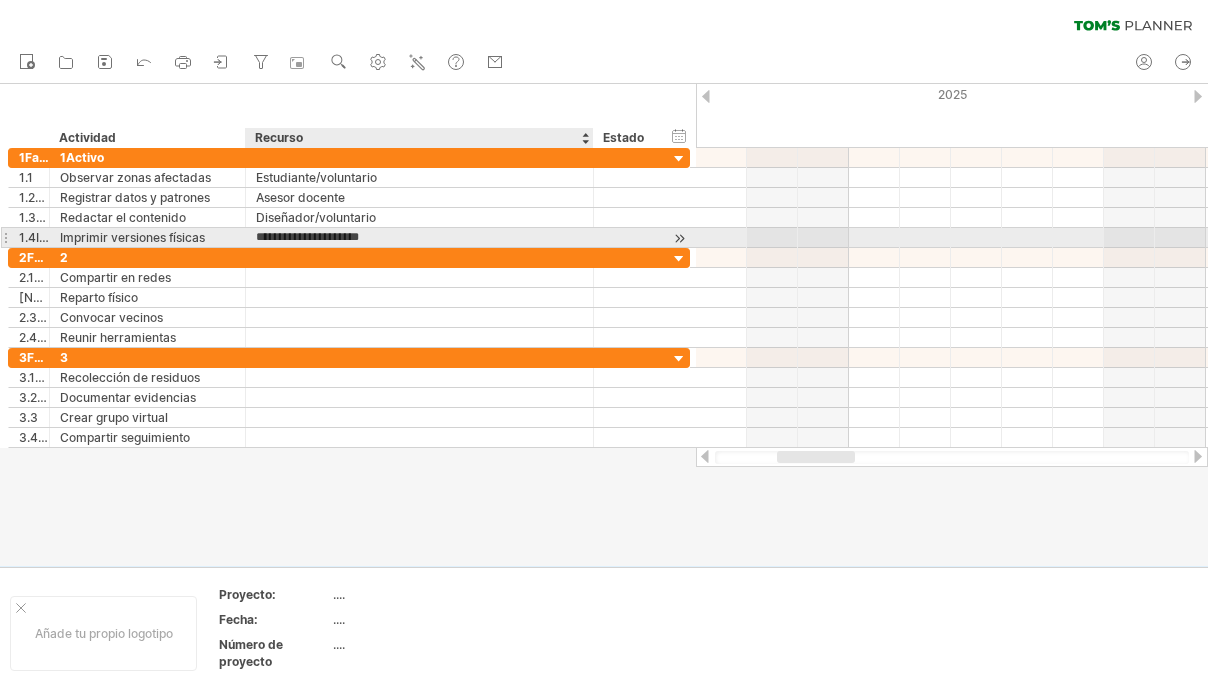 type on "**********" 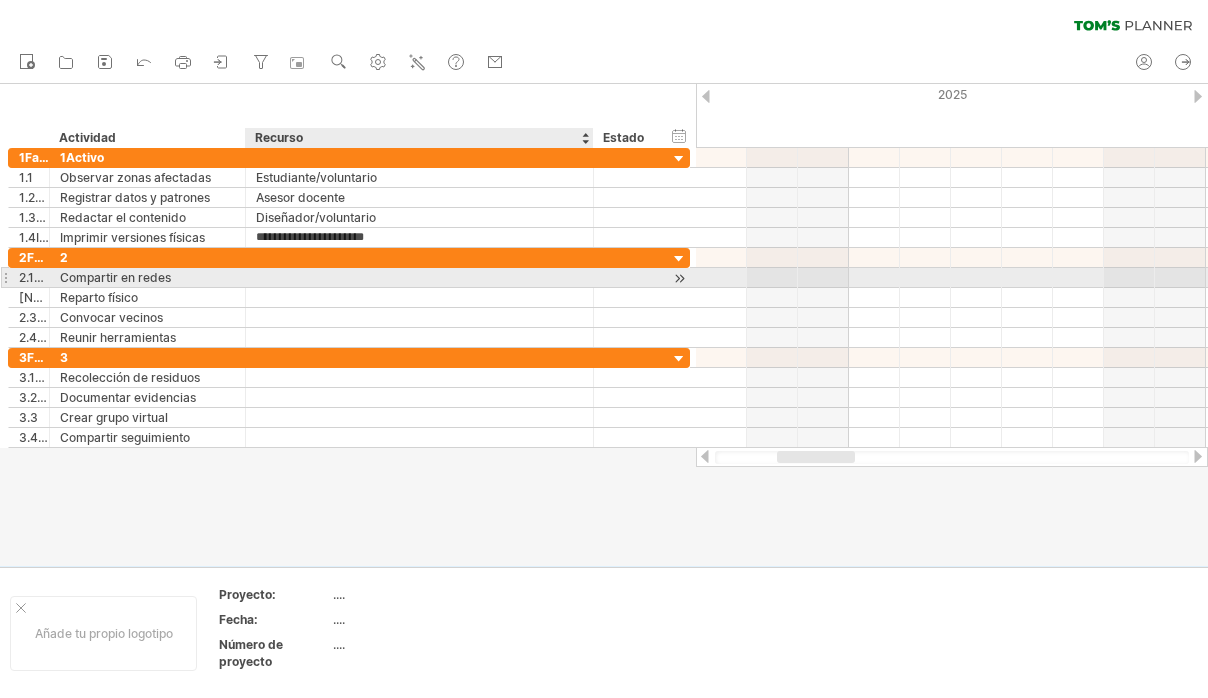 click at bounding box center [419, 277] 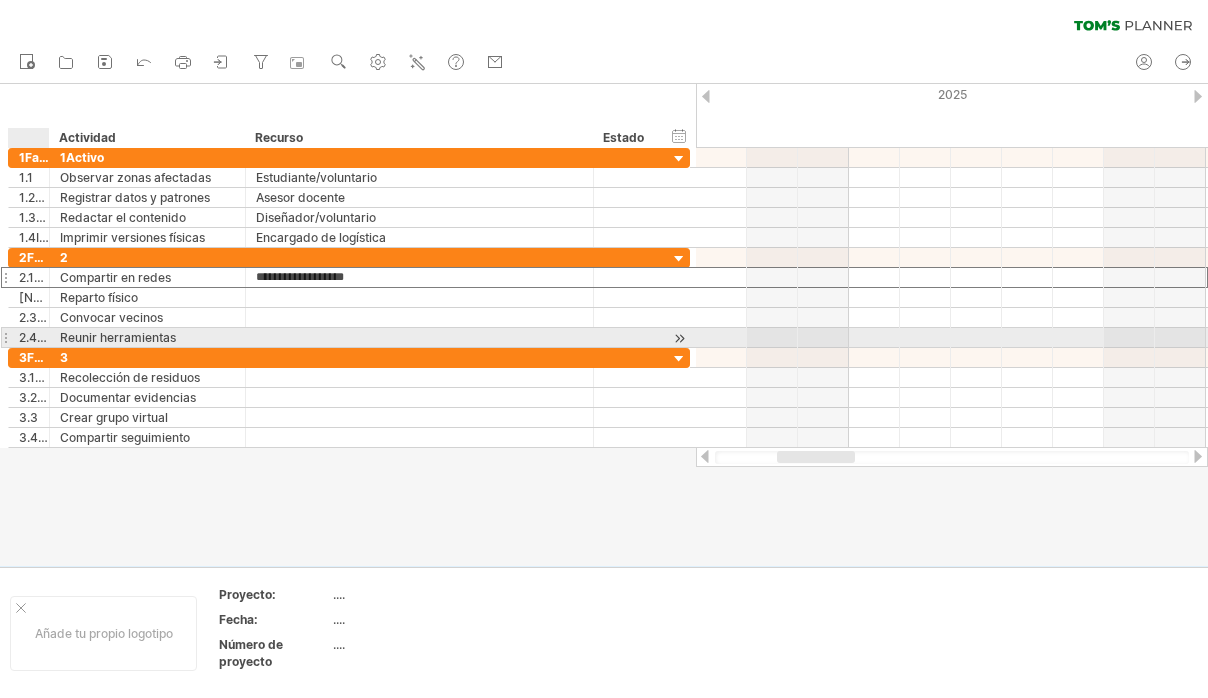 type on "**********" 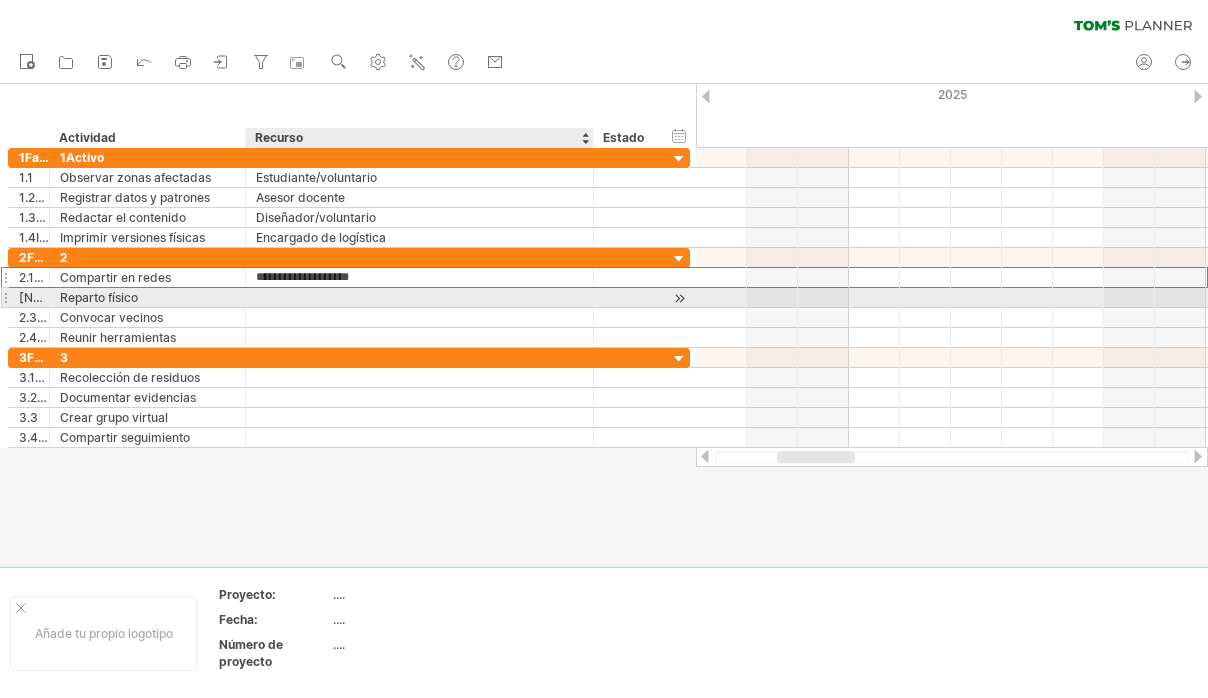 click at bounding box center [419, 297] 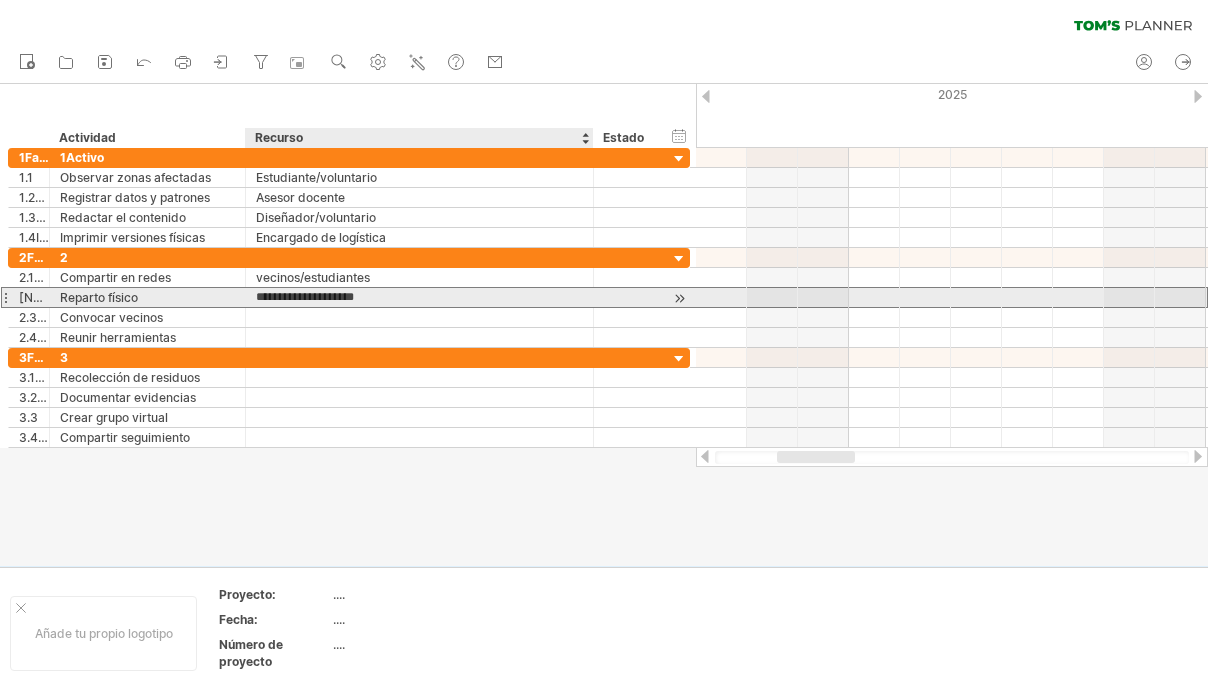 type on "**********" 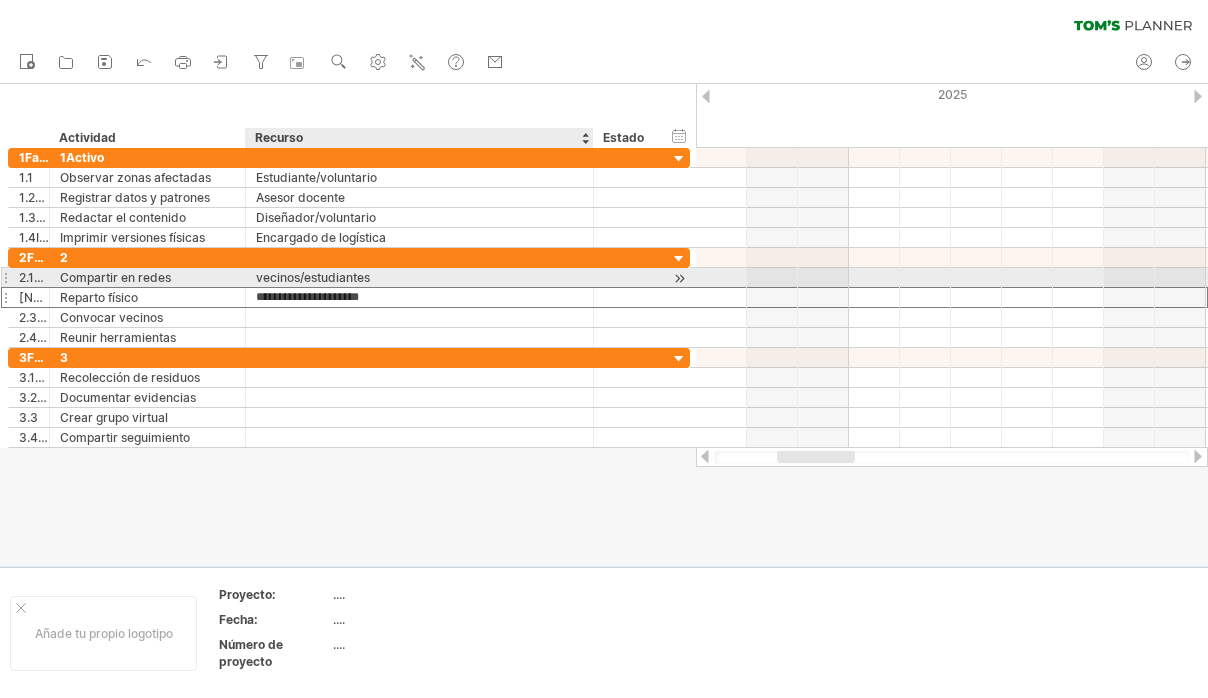 click on "vecinos/estudiantes" at bounding box center (419, 277) 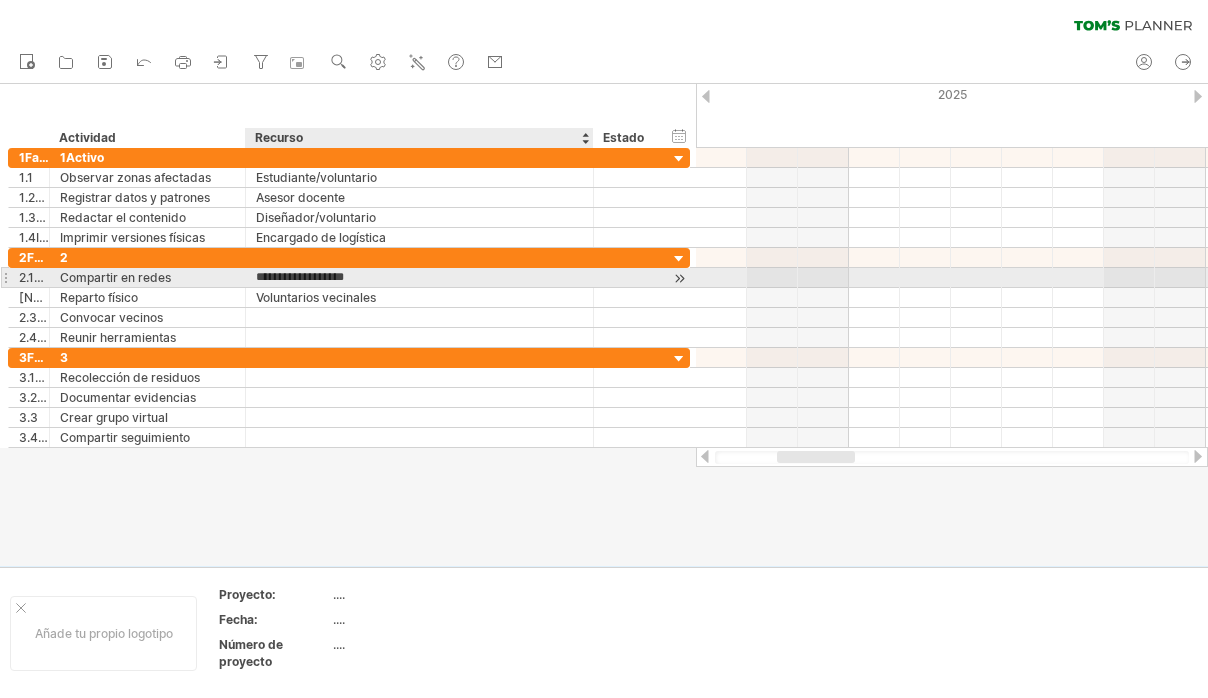 type on "**********" 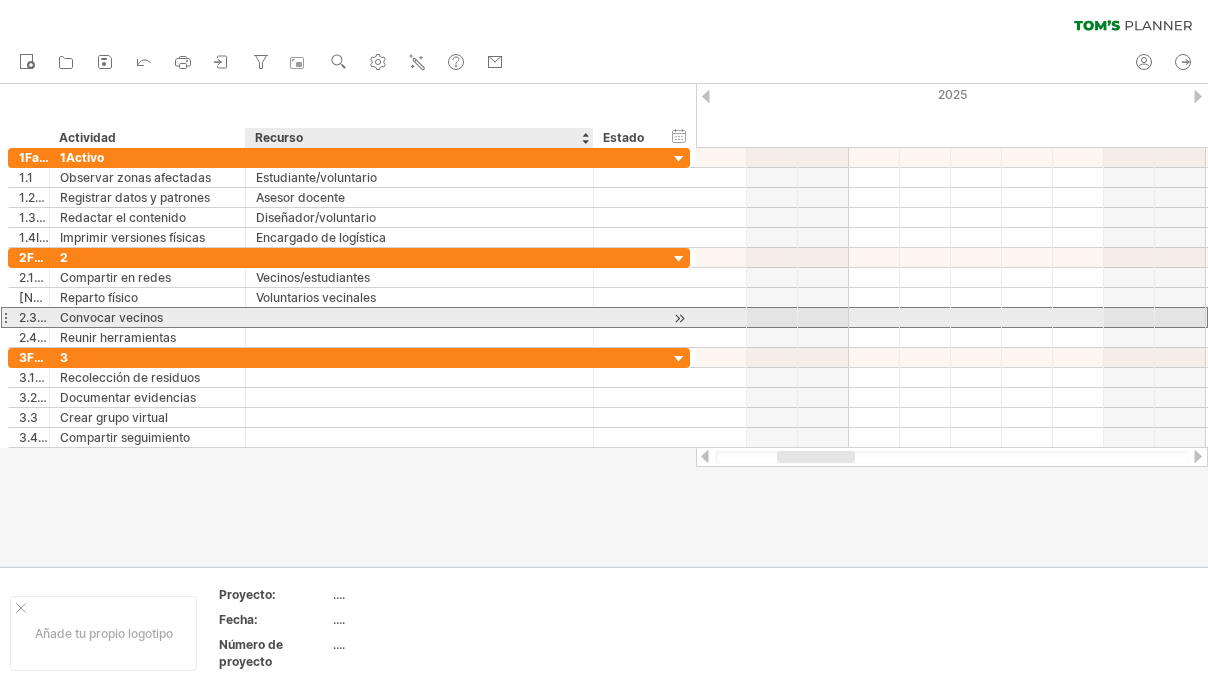 click at bounding box center (419, 317) 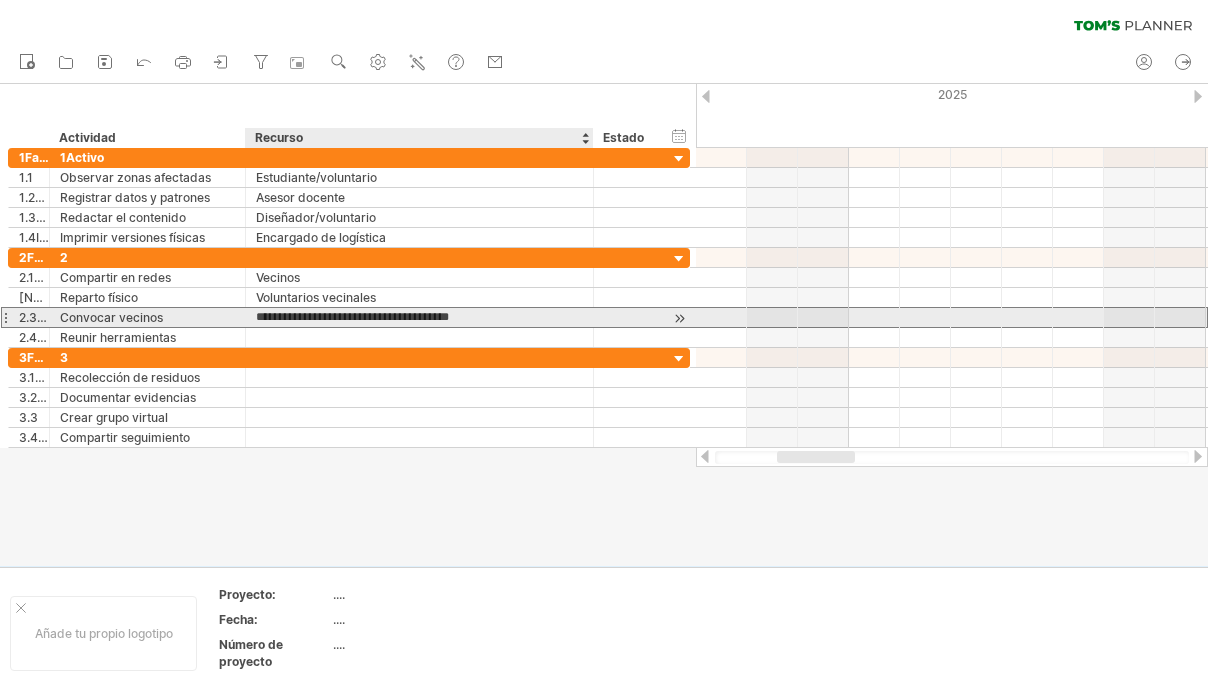 click on "**********" at bounding box center (419, 317) 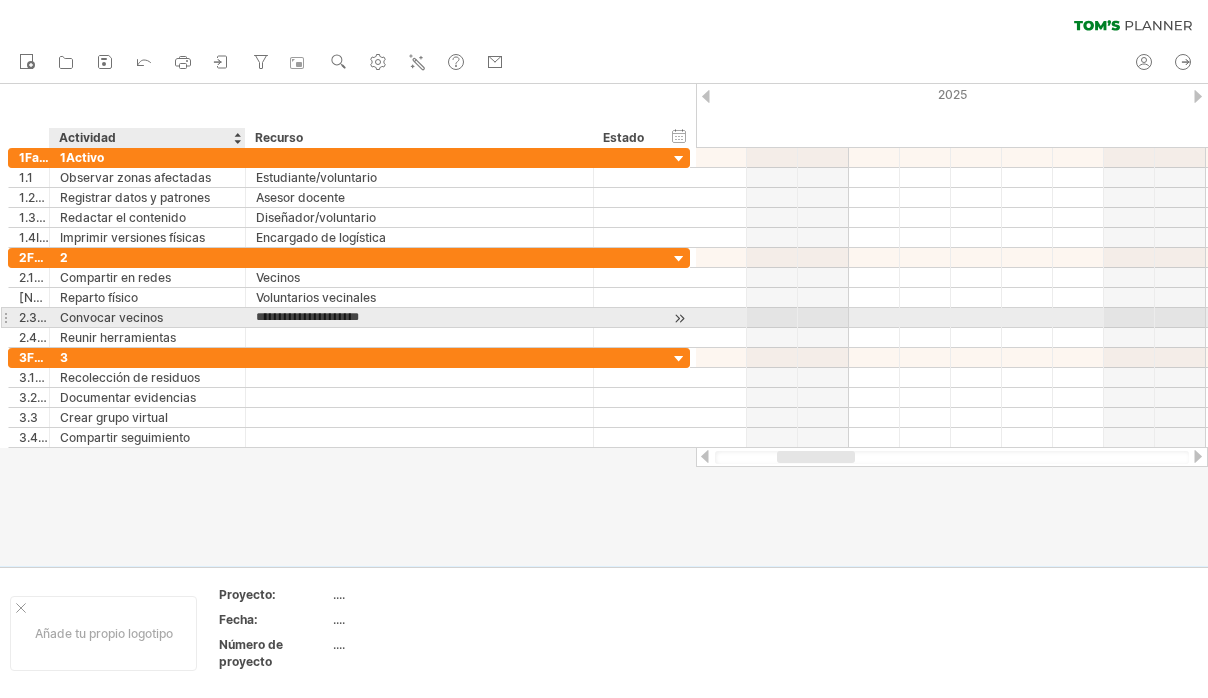 click on "Convocar vecinos" at bounding box center [147, 317] 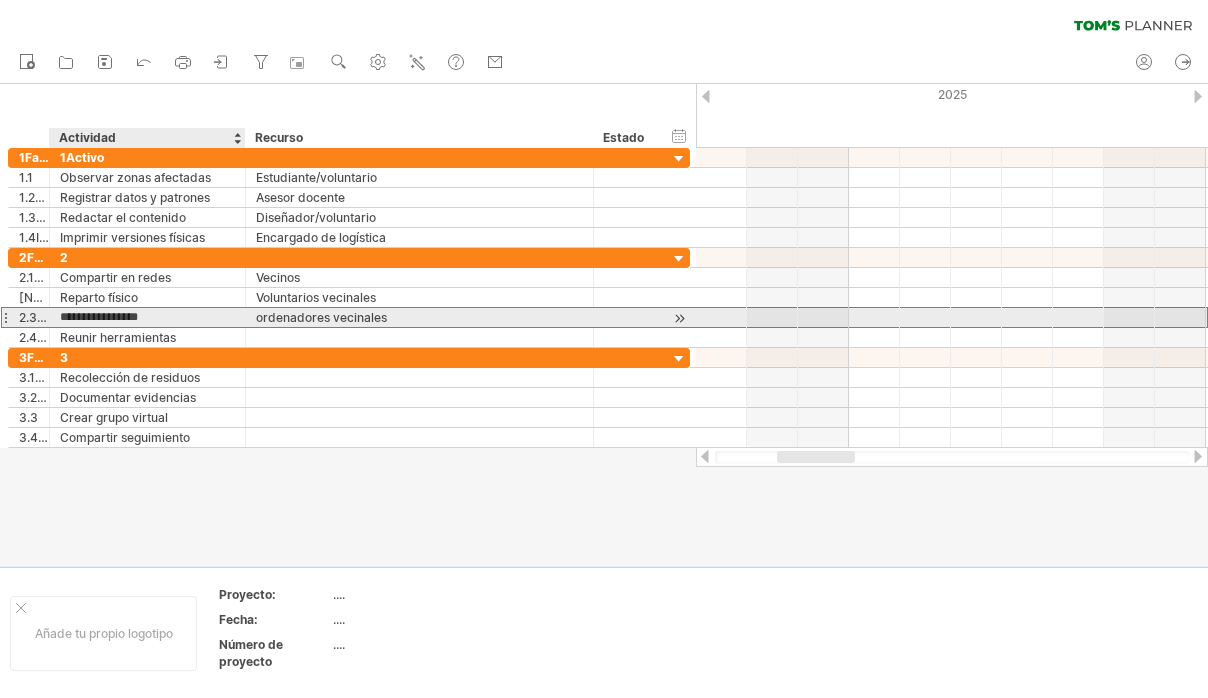 click on "**********" at bounding box center (147, 317) 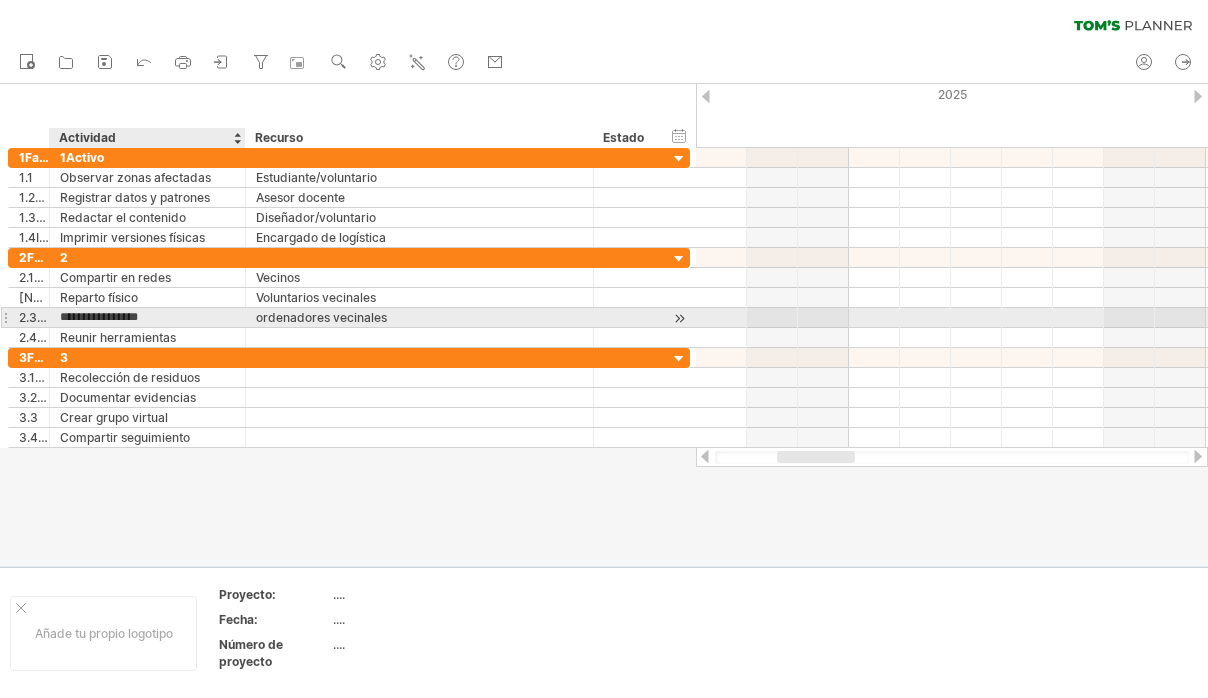 click on "**********" at bounding box center [147, 317] 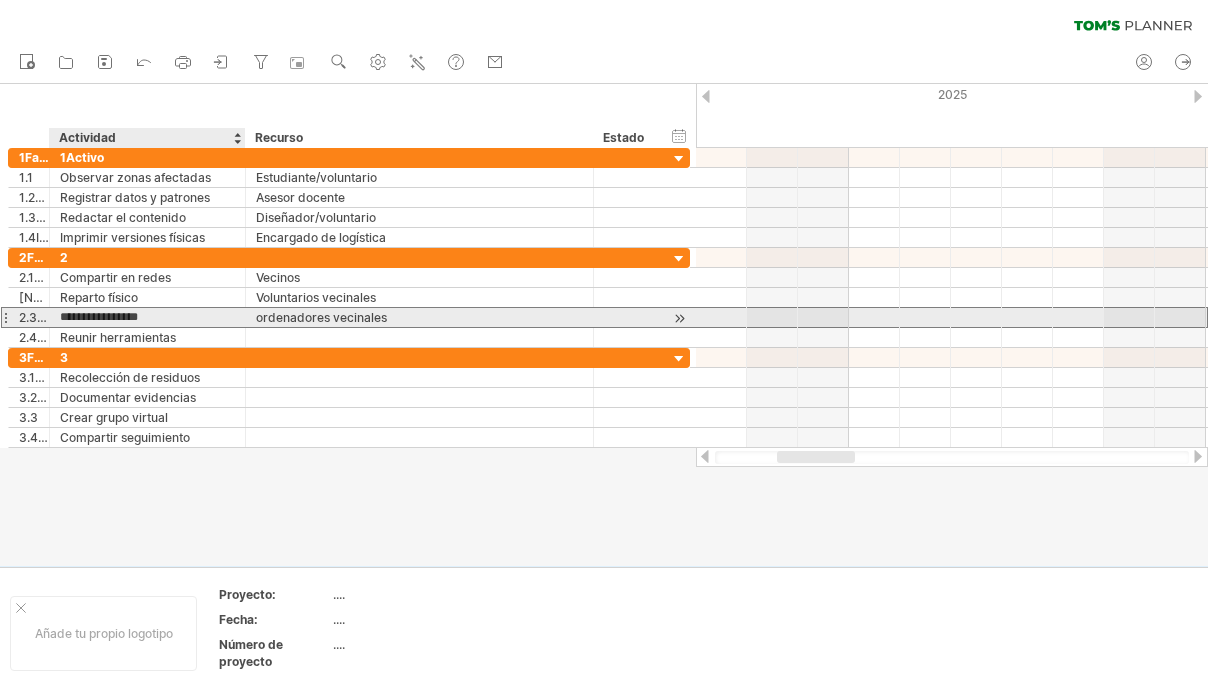 click on "ordenadores vecinales" at bounding box center [419, 317] 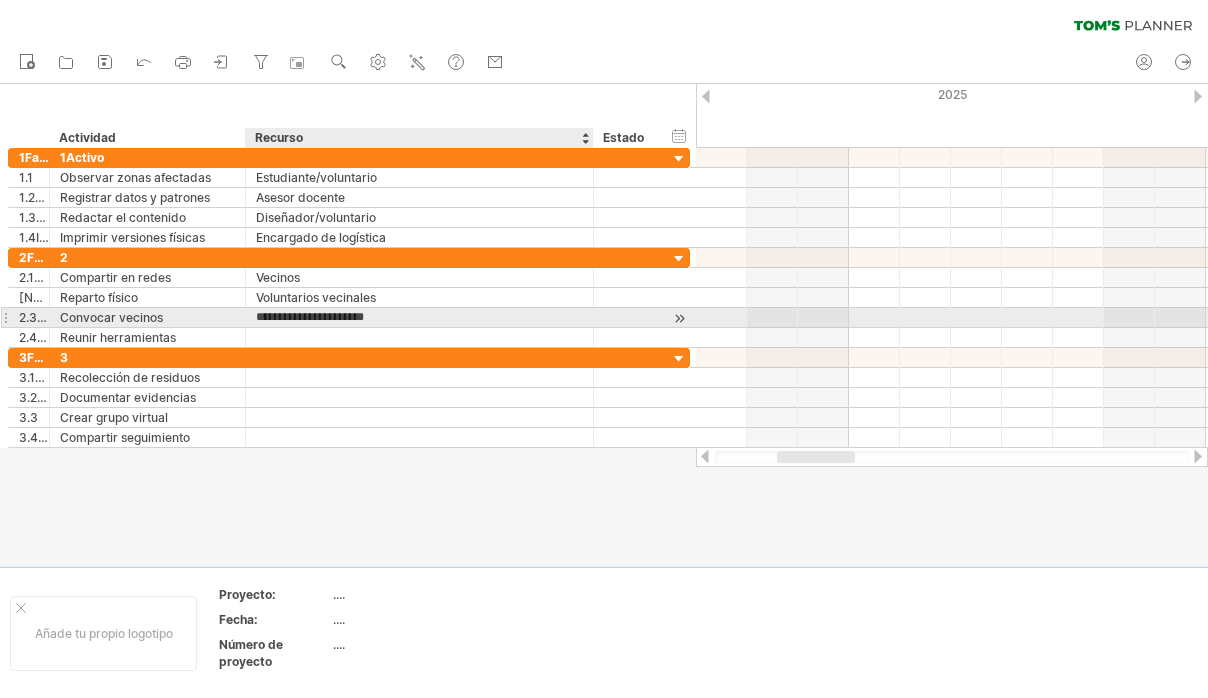 type on "**********" 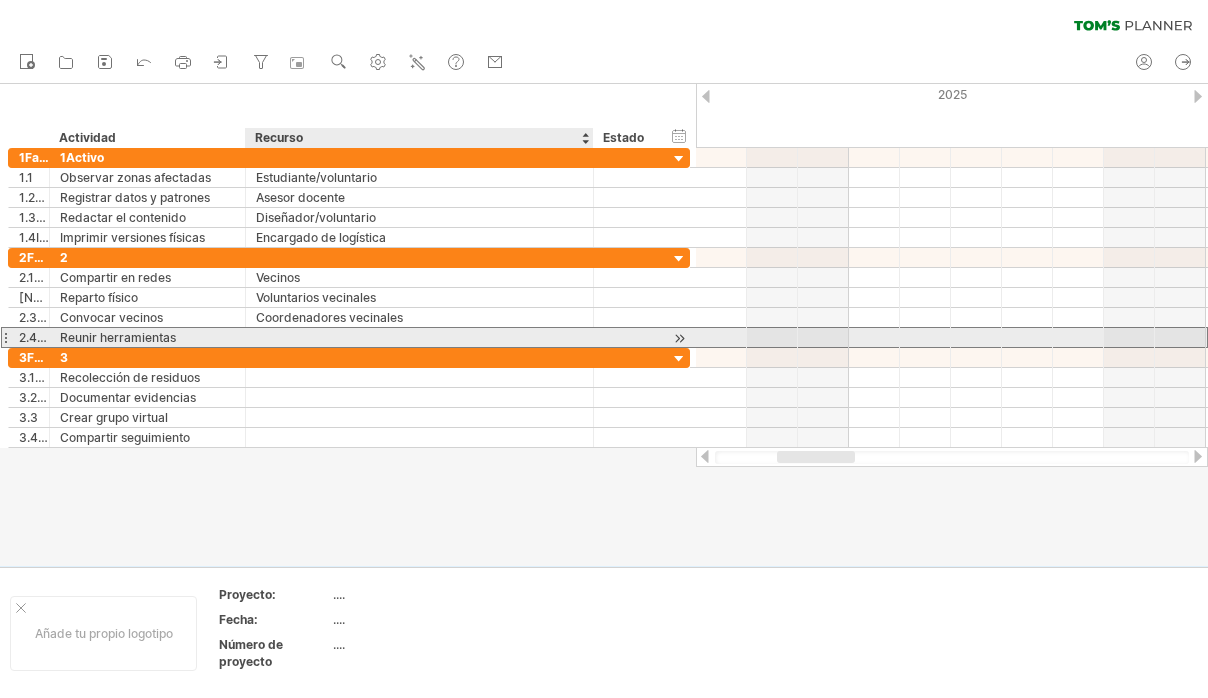 click at bounding box center (419, 337) 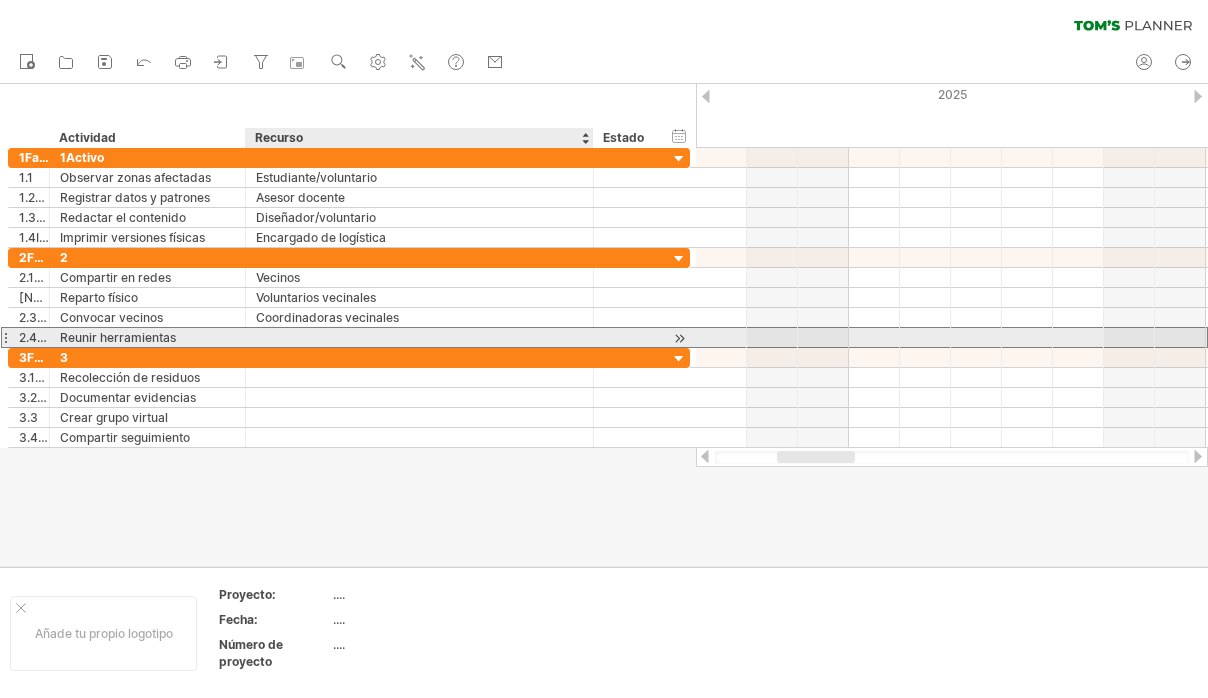 click at bounding box center (419, 337) 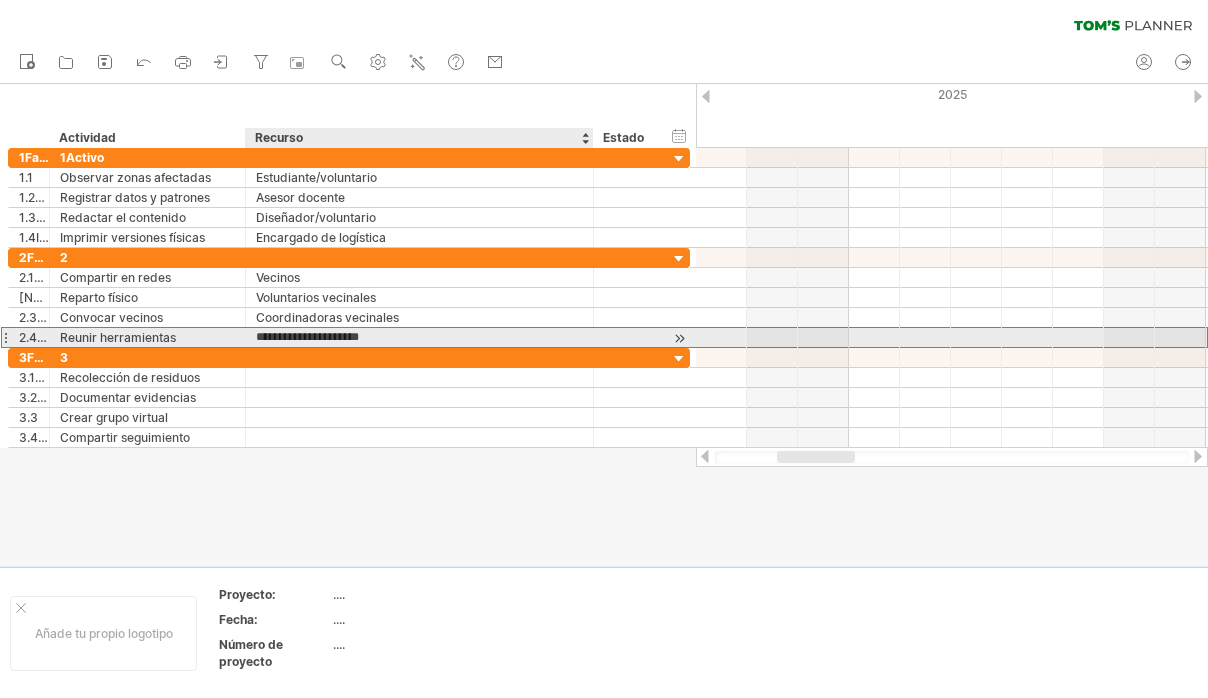 click on "**********" at bounding box center (419, 337) 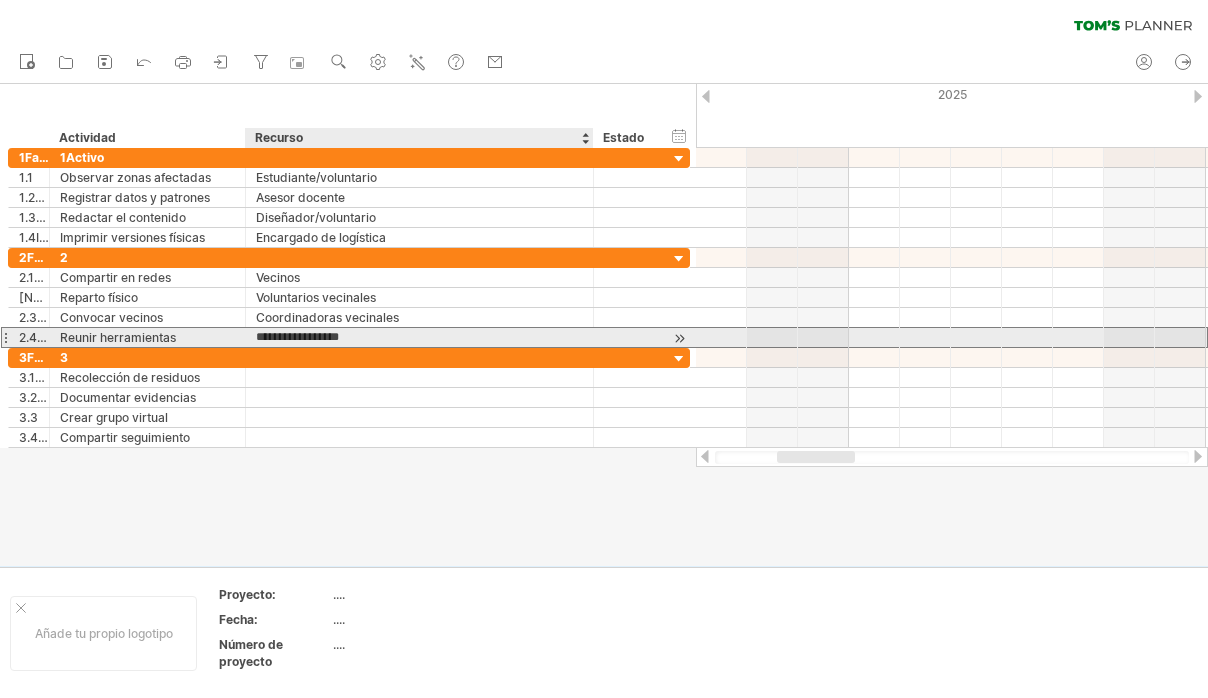 type on "**********" 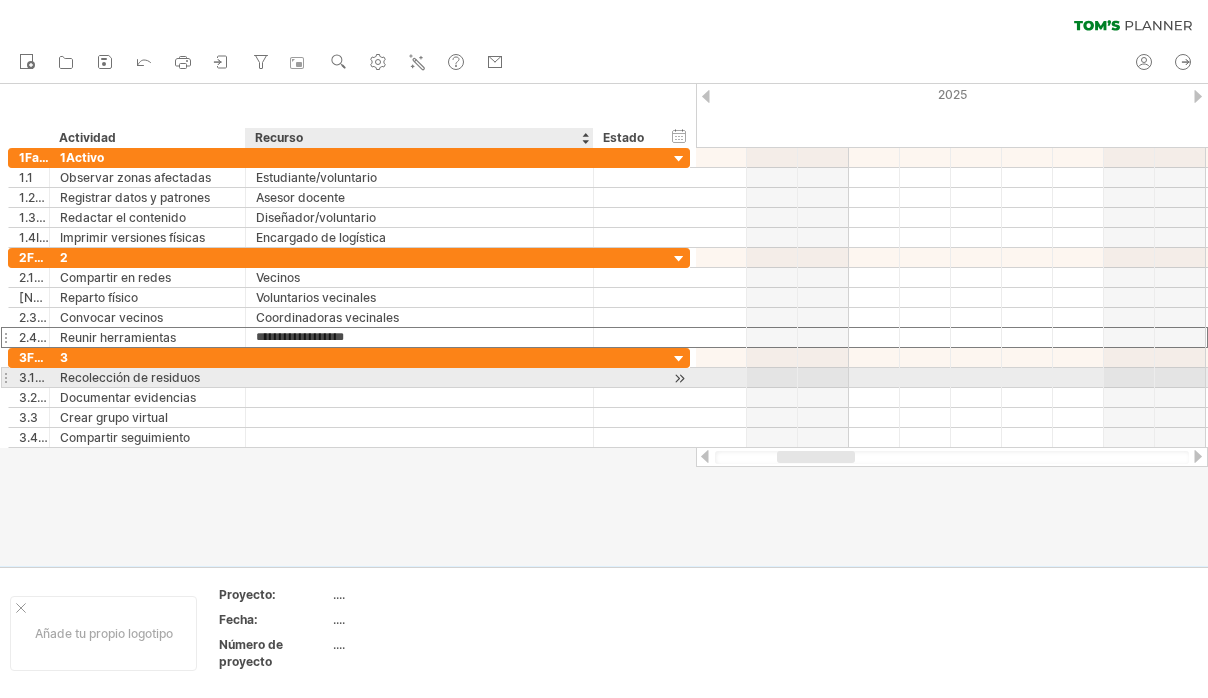 click at bounding box center (419, 377) 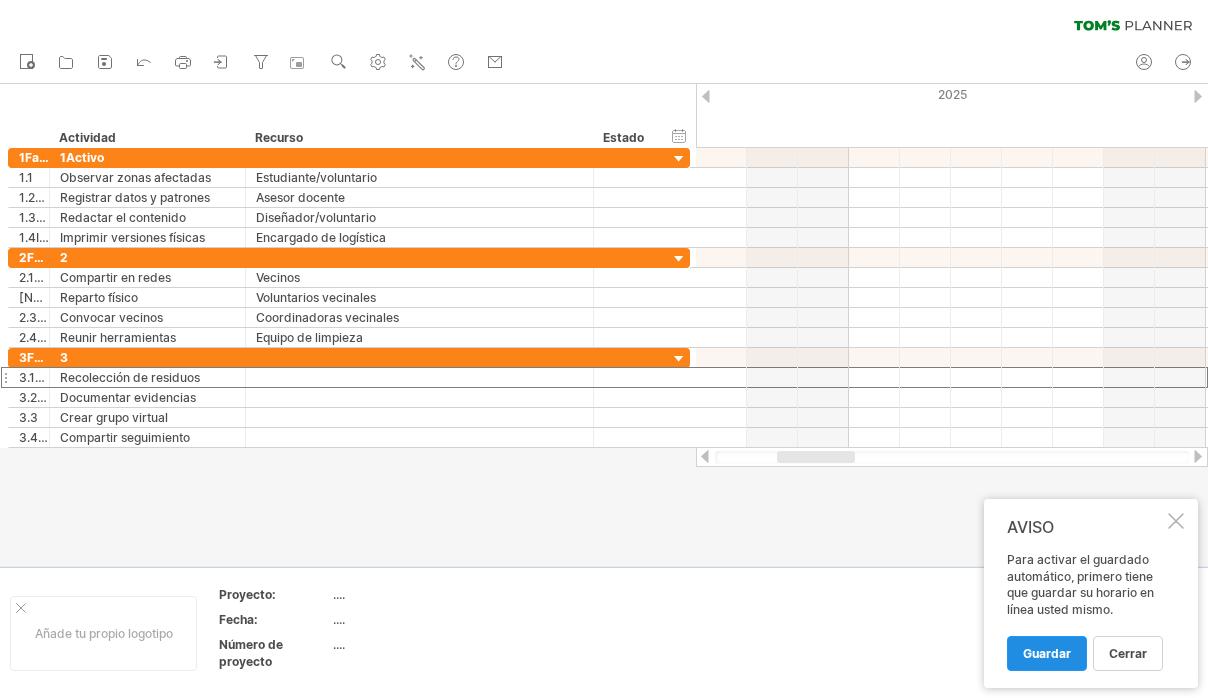 click on "guardar" at bounding box center (1047, 653) 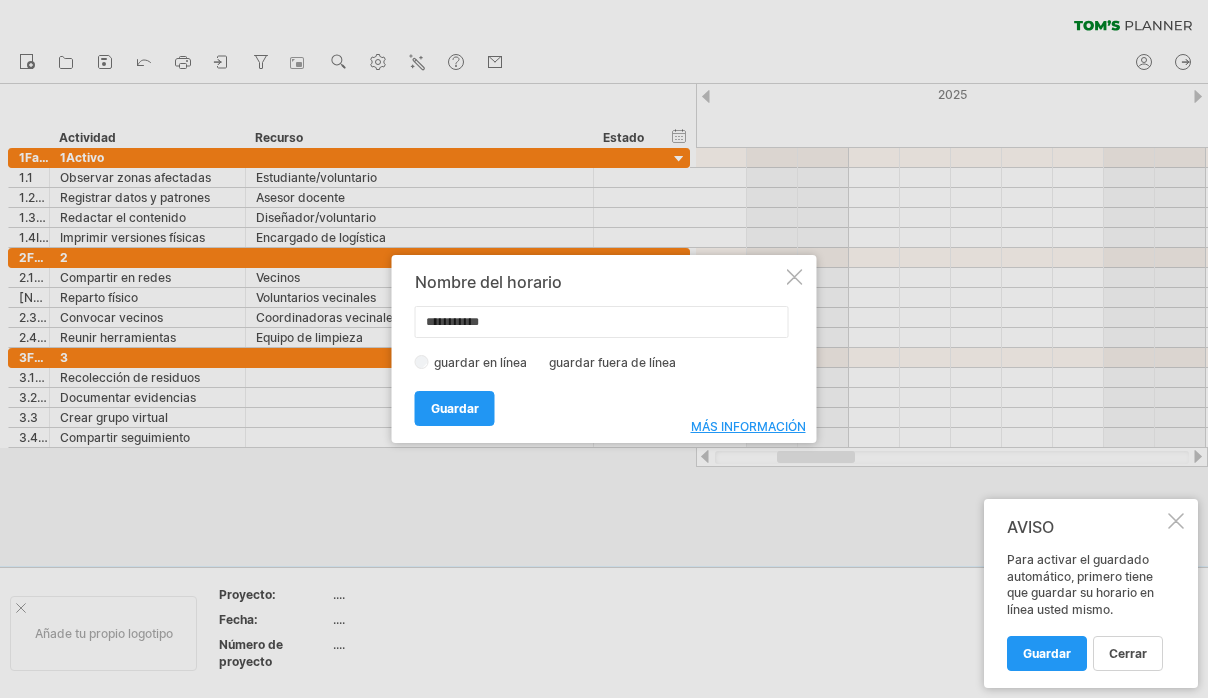 click on "**********" at bounding box center (602, 322) 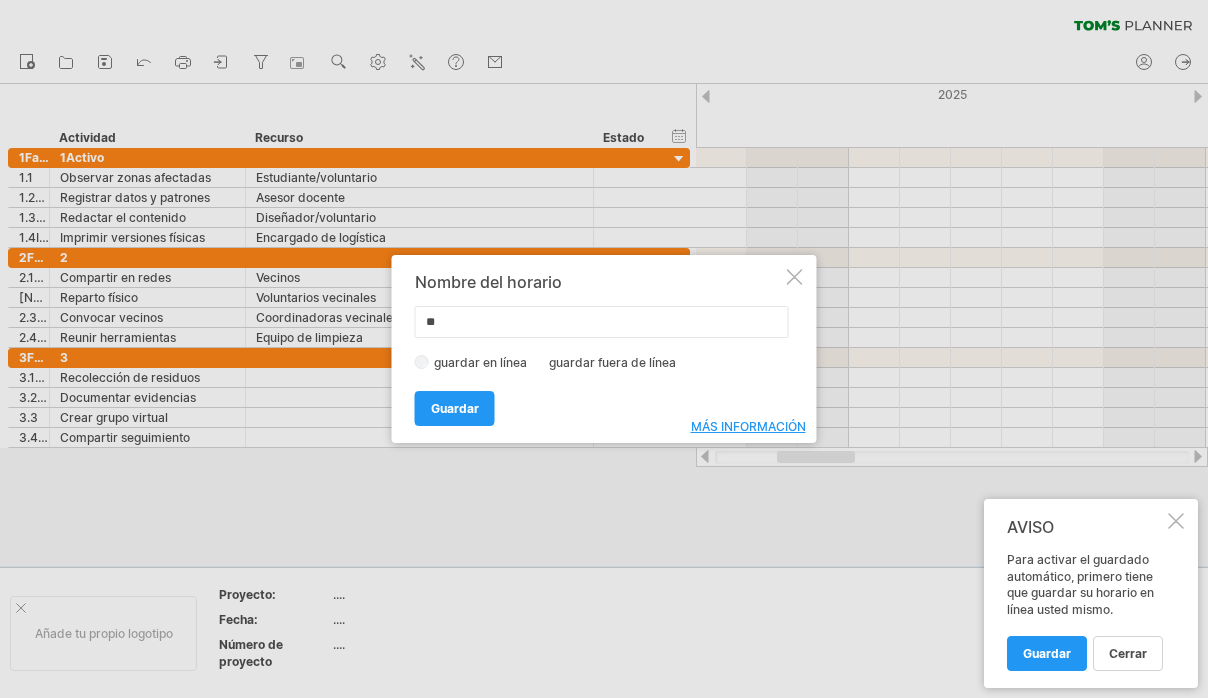 type on "*" 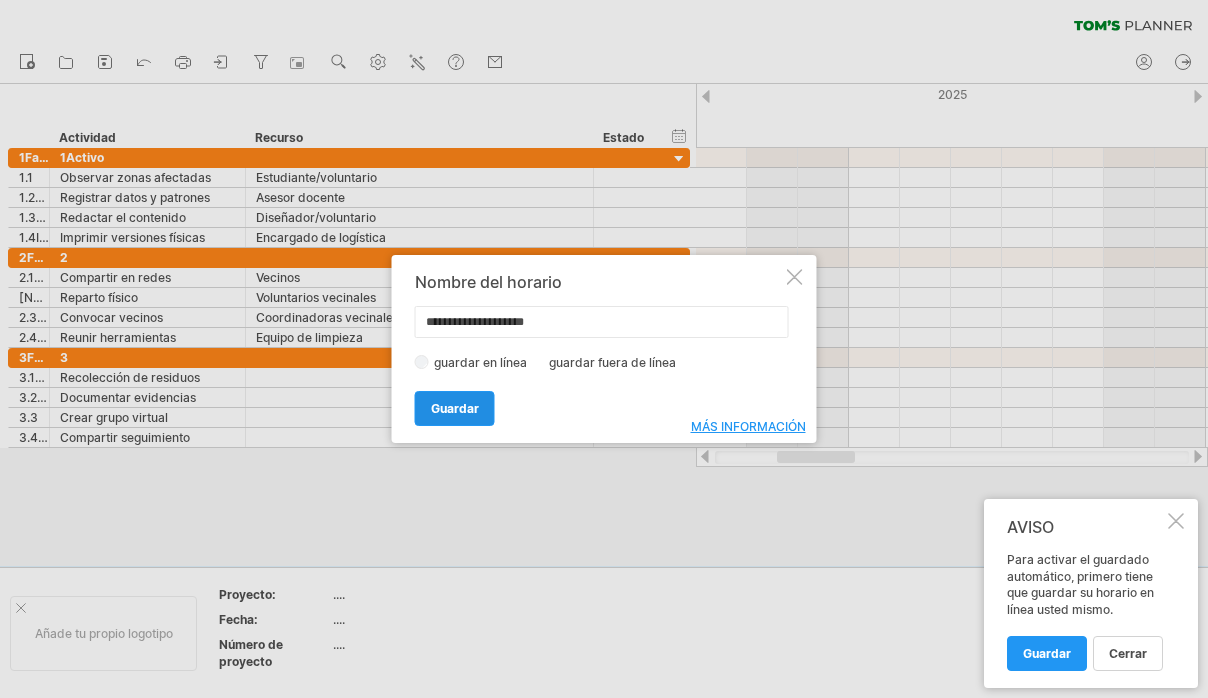 type on "**********" 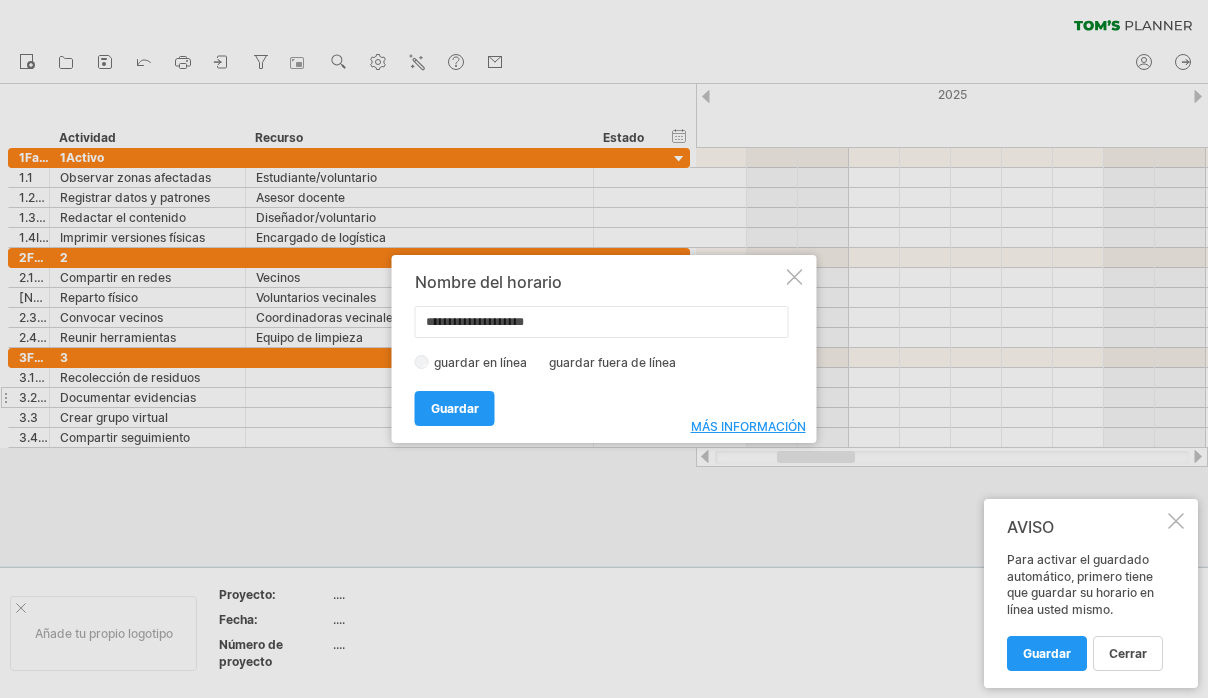 click on "guardar" at bounding box center (455, 408) 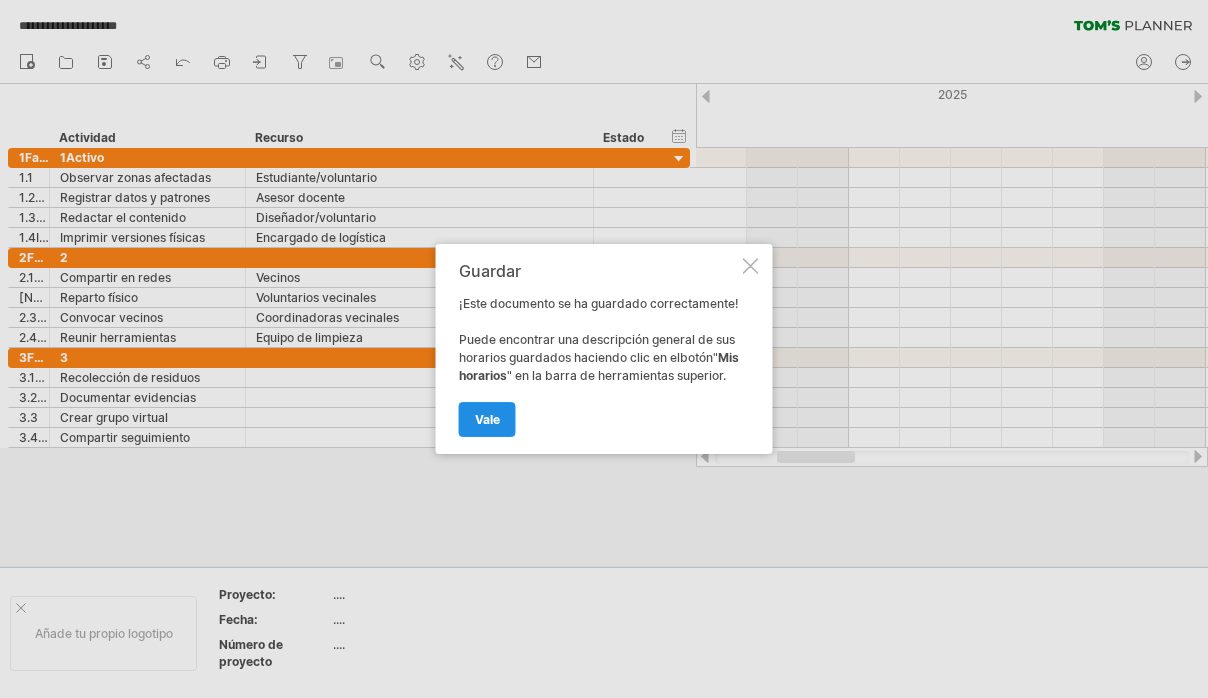 click on "Vale" at bounding box center [487, 419] 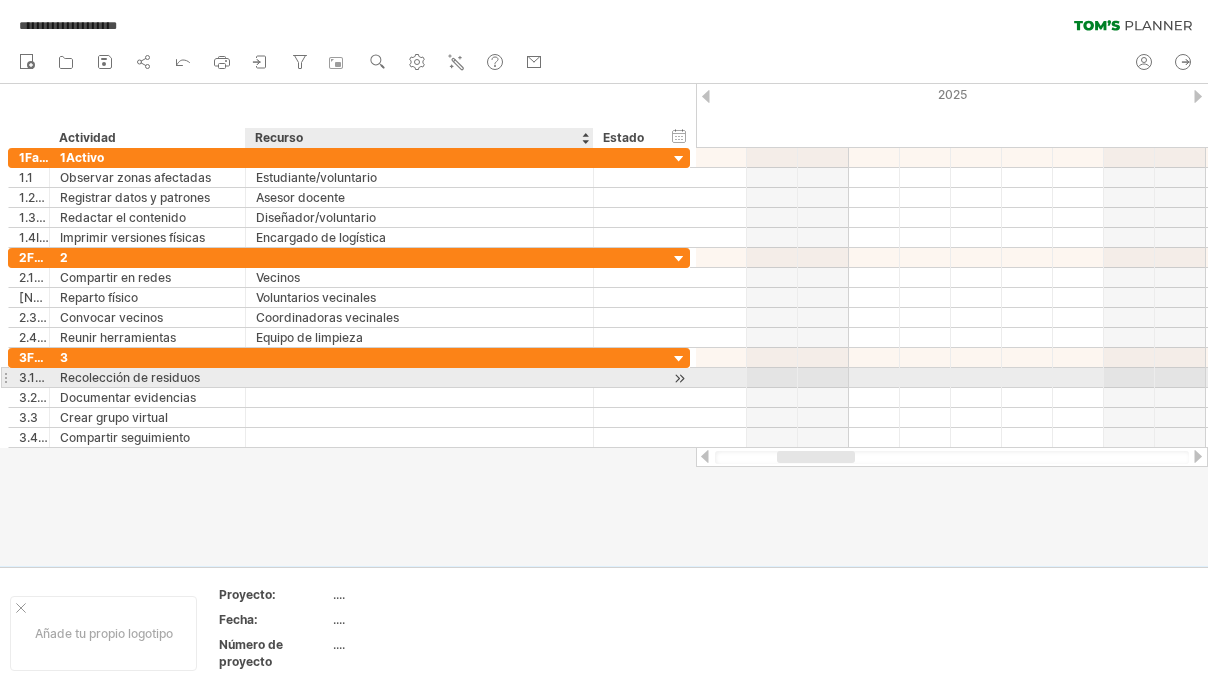 click at bounding box center [419, 377] 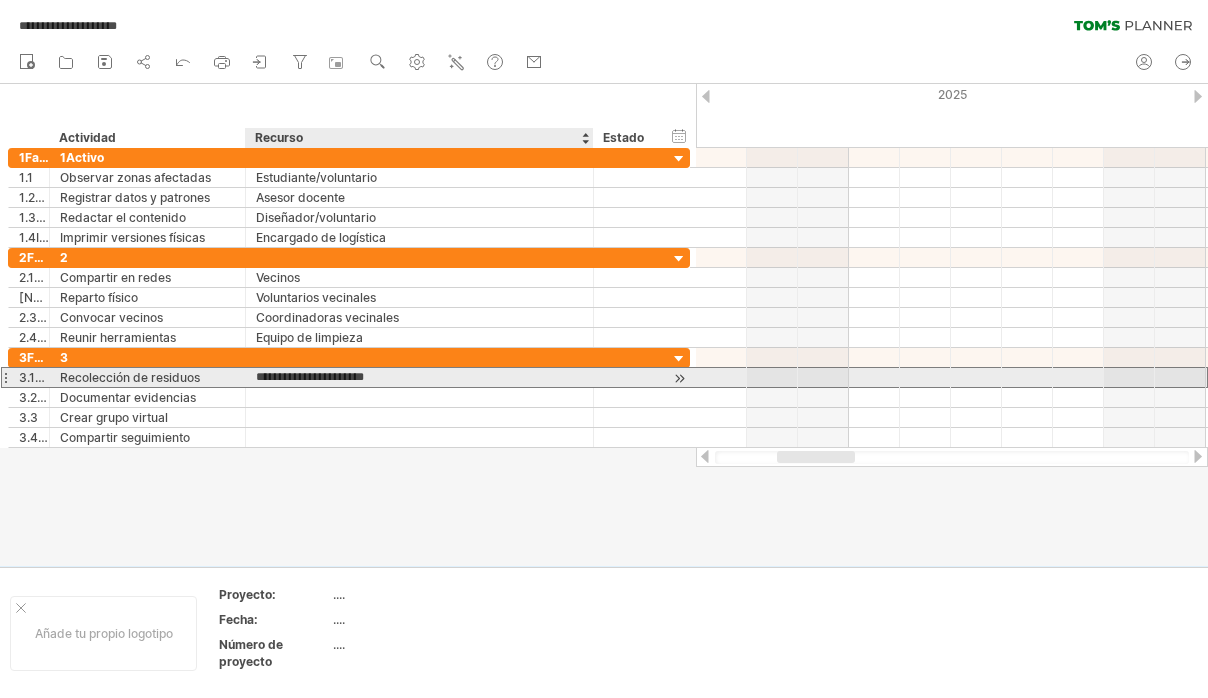 click on "**********" at bounding box center [419, 377] 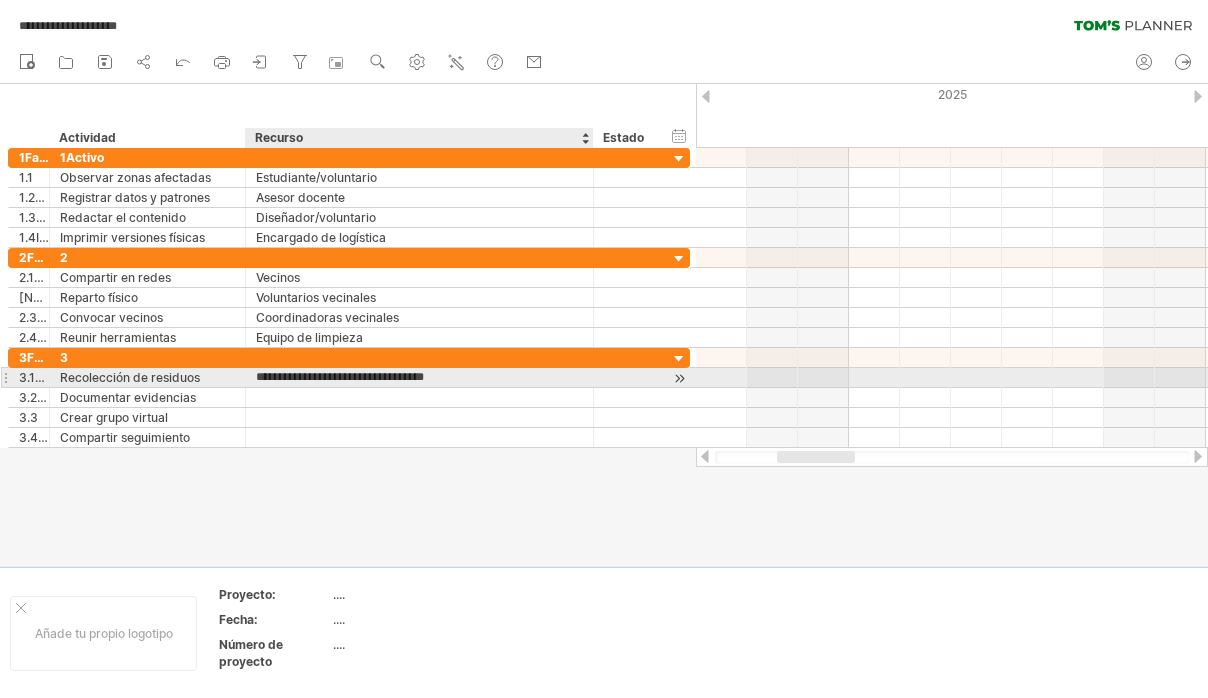 type on "**********" 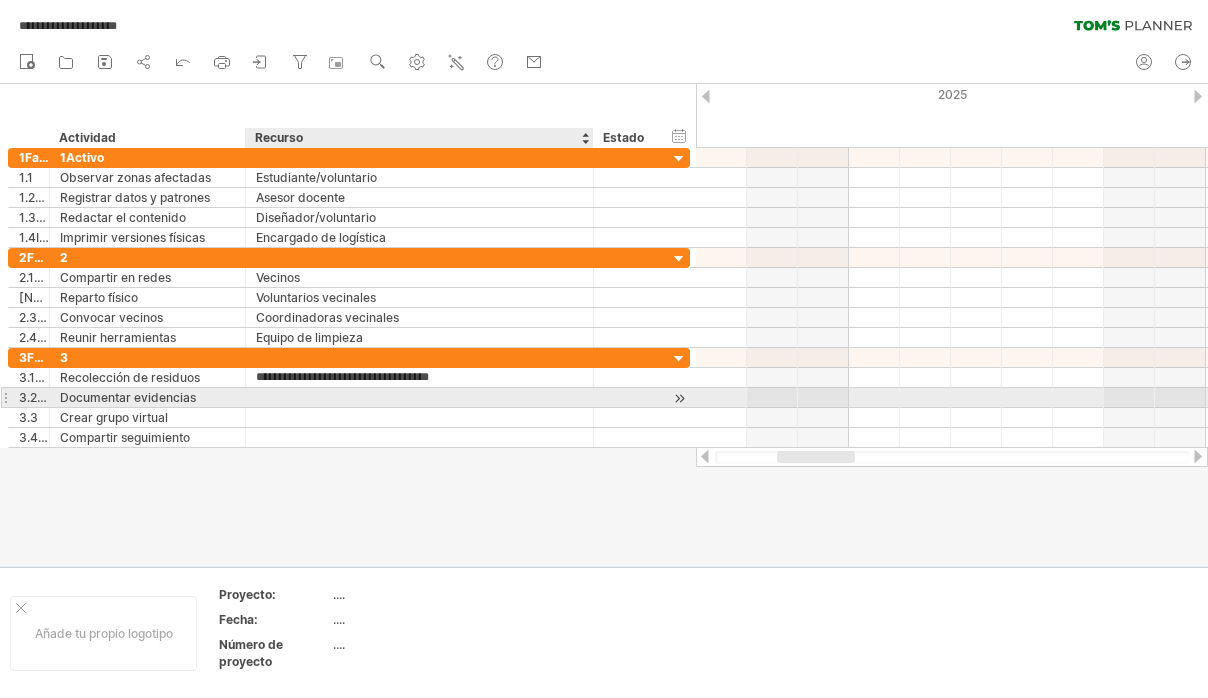 click at bounding box center (419, 397) 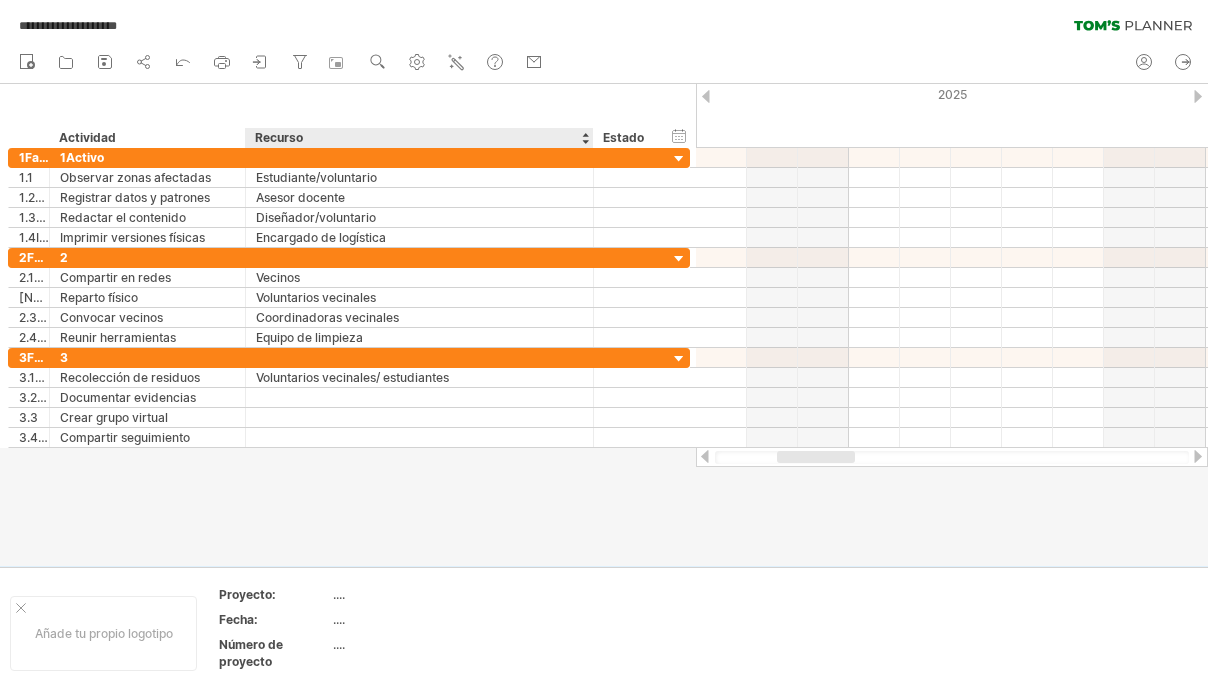 click on "Recurso" at bounding box center (418, 138) 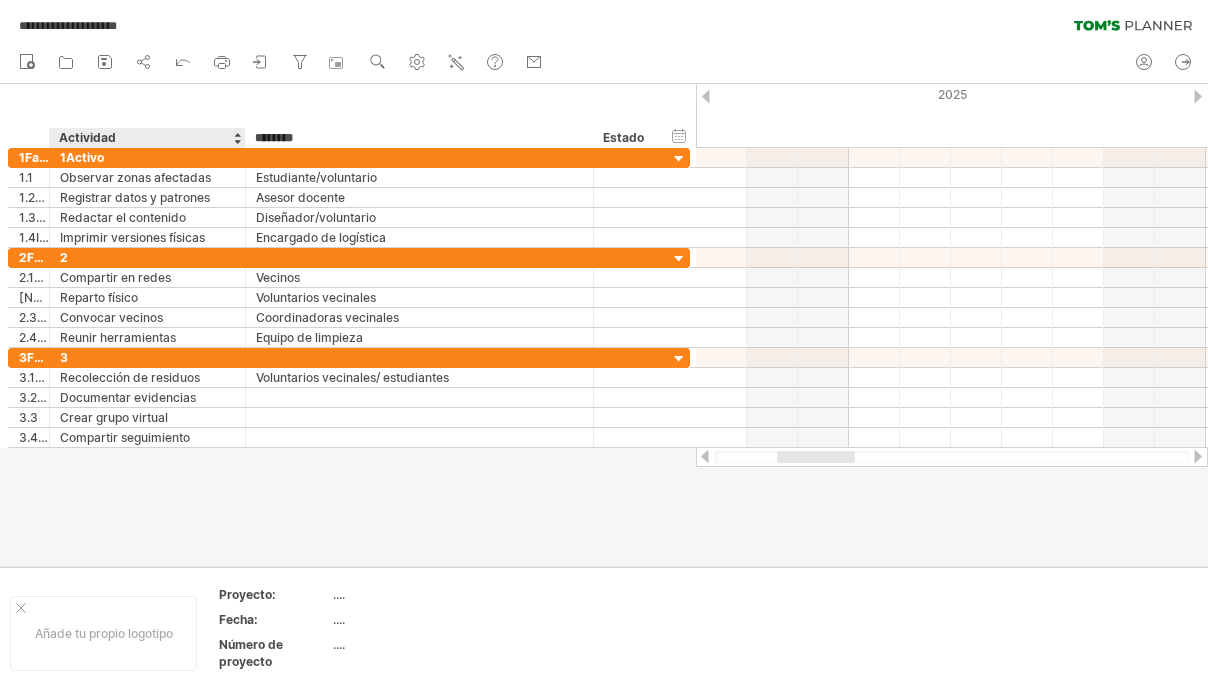 click on "Actividad" at bounding box center (146, 138) 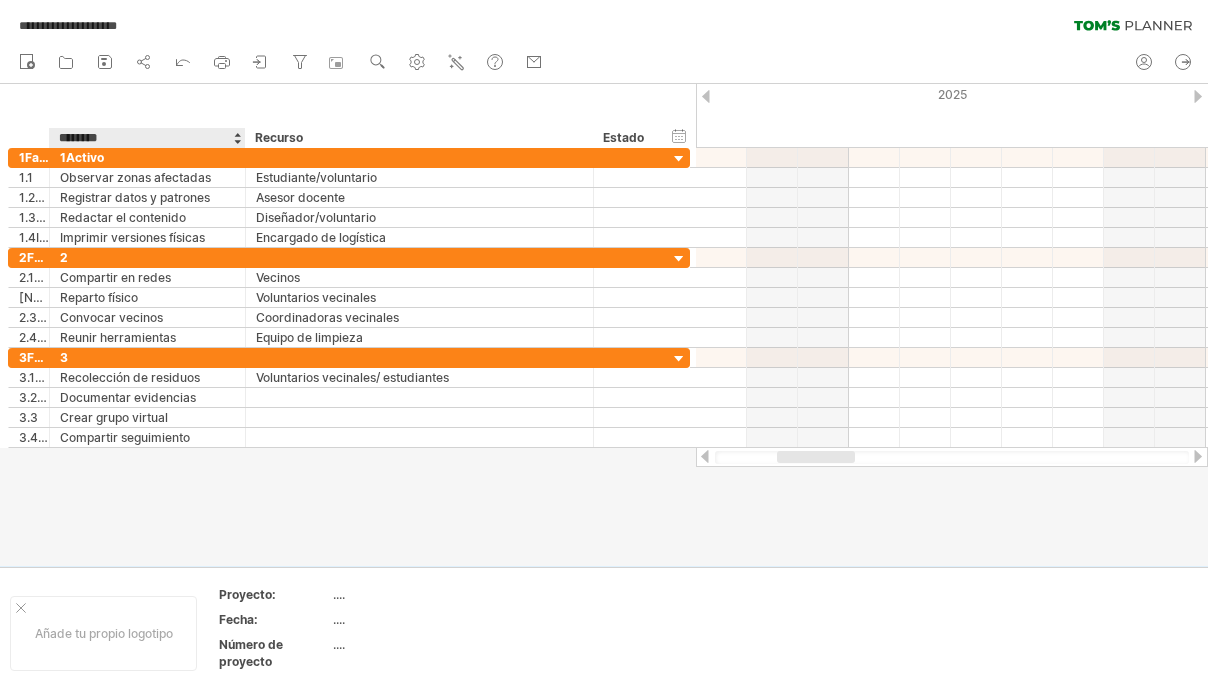 click on "********" at bounding box center [146, 138] 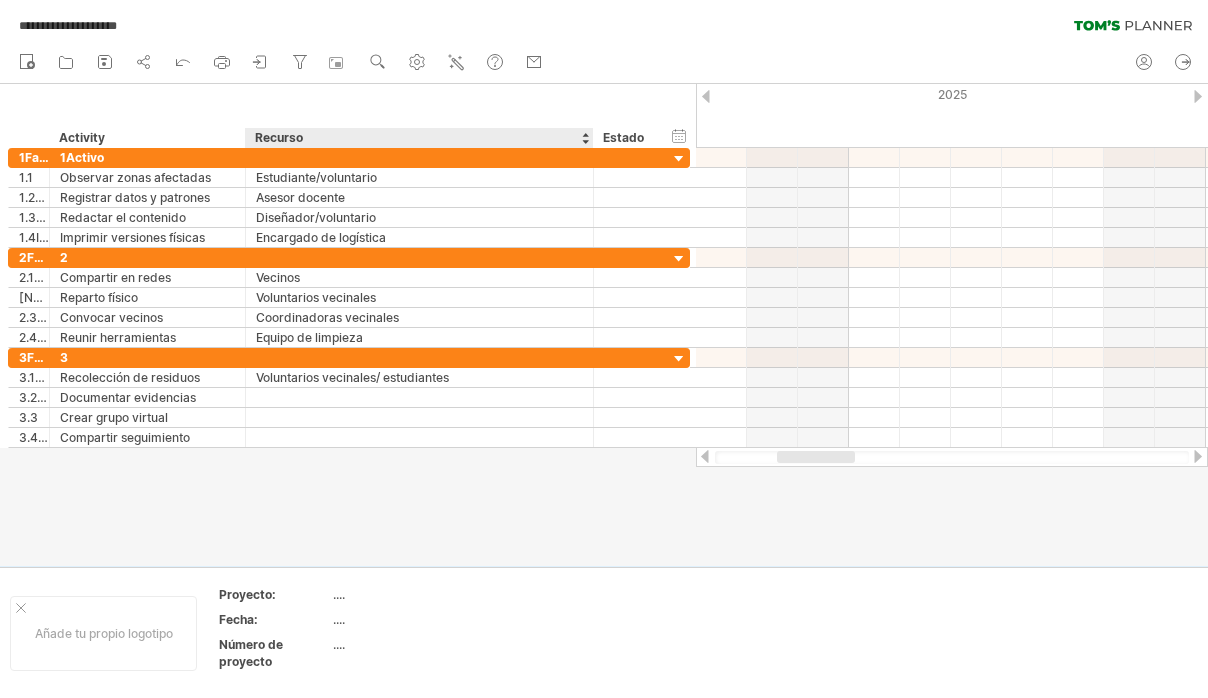 click on "Recurso" at bounding box center (418, 138) 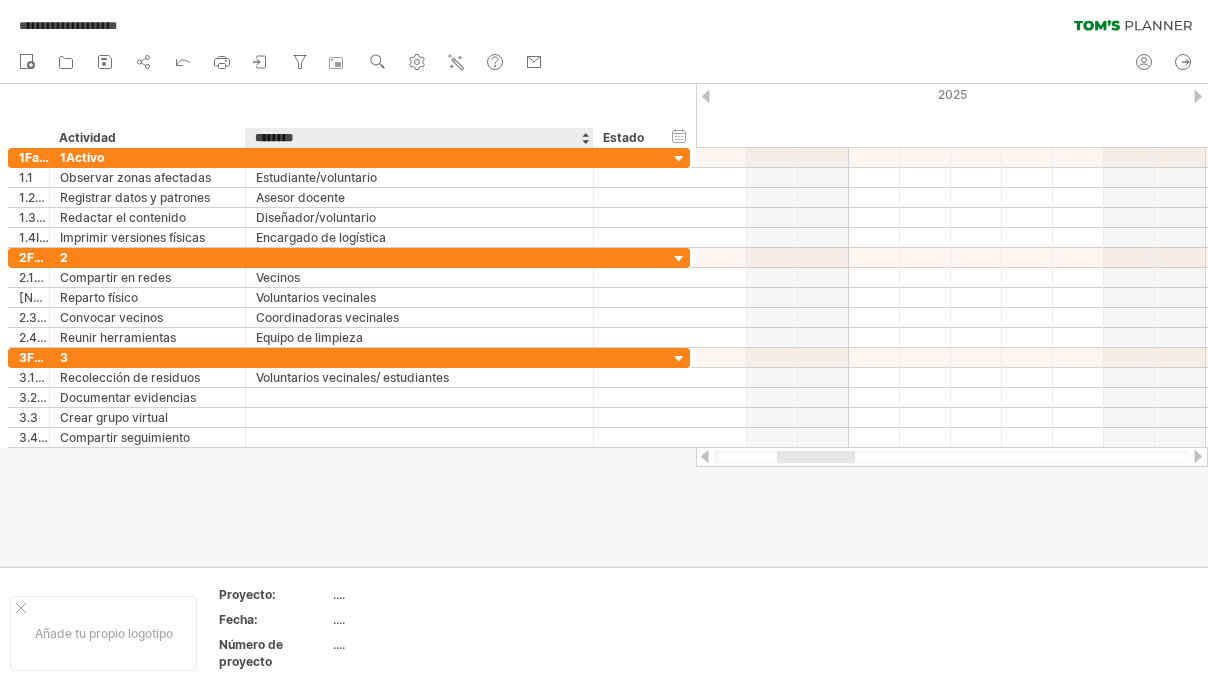 click on "********" at bounding box center [418, 138] 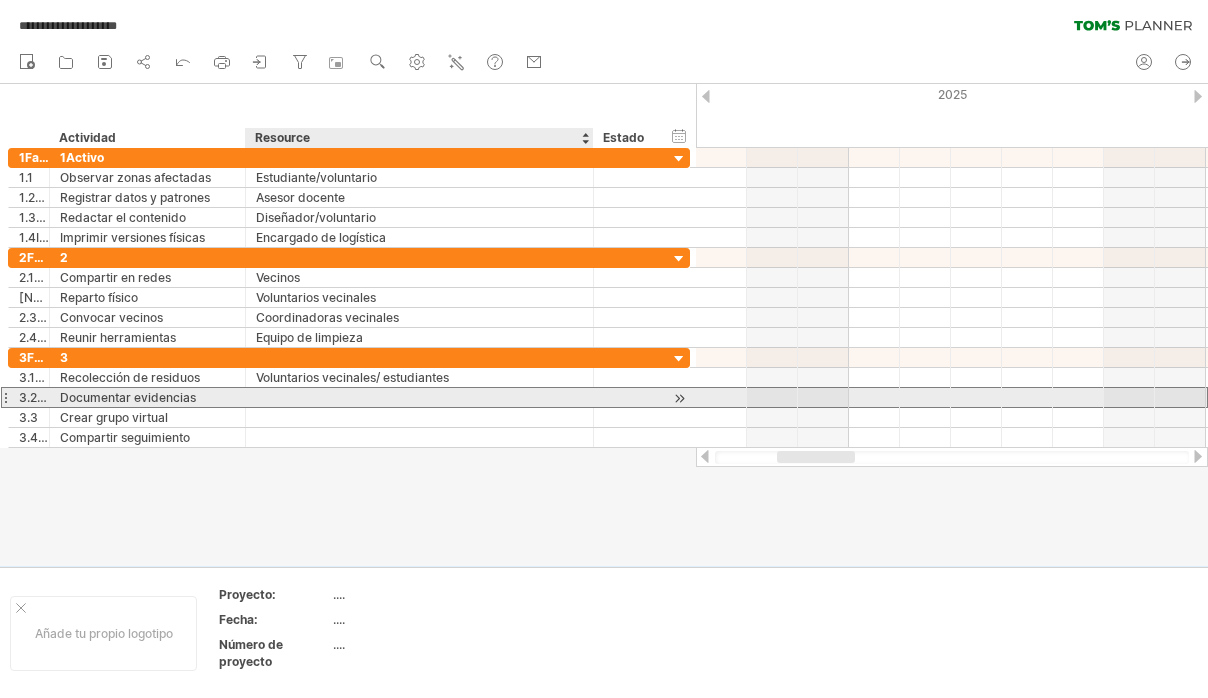 click at bounding box center [419, 397] 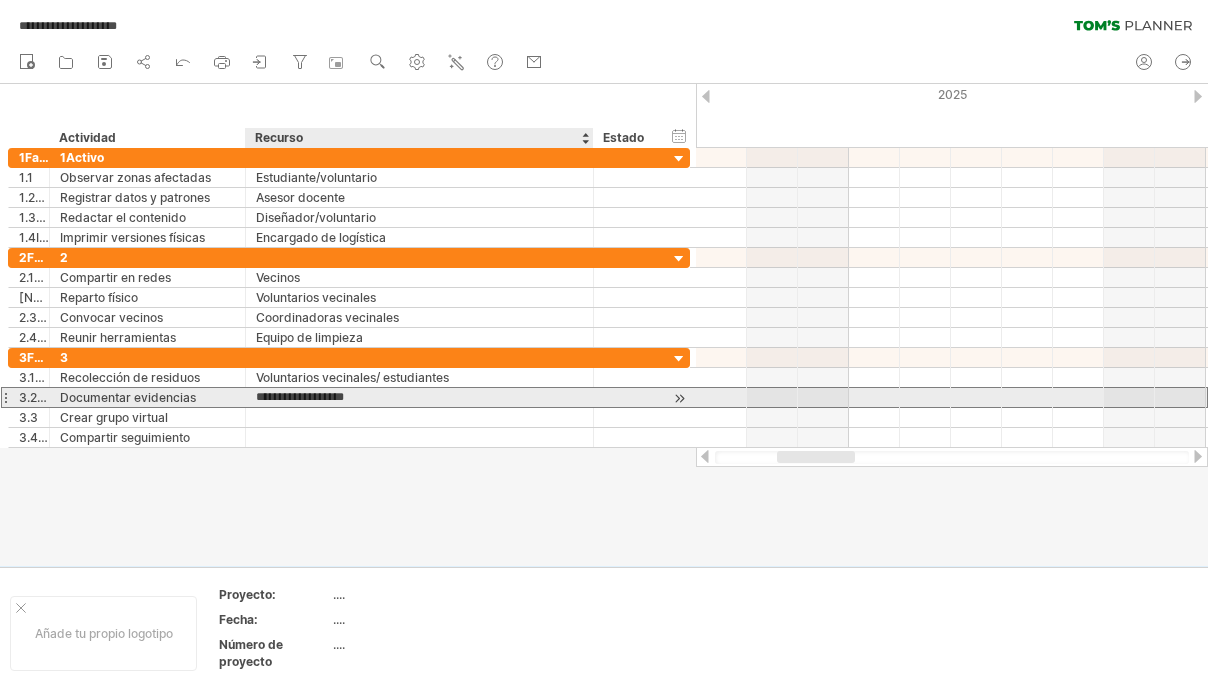 click on "**********" at bounding box center (419, 397) 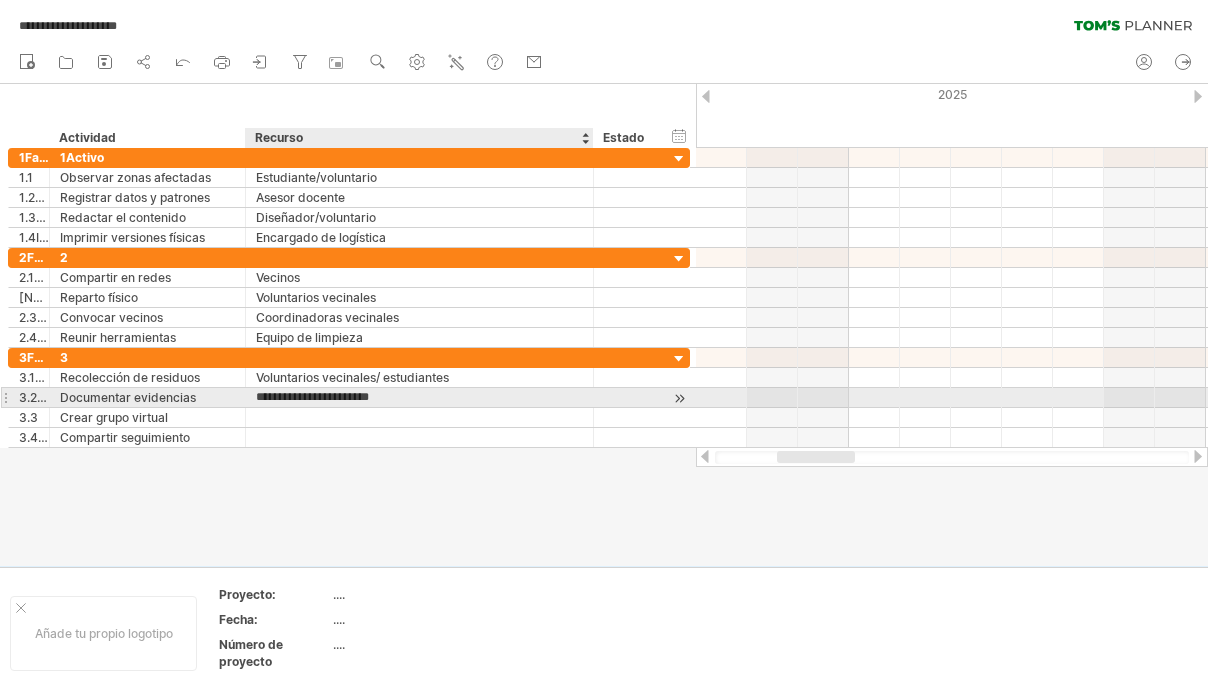 type on "**********" 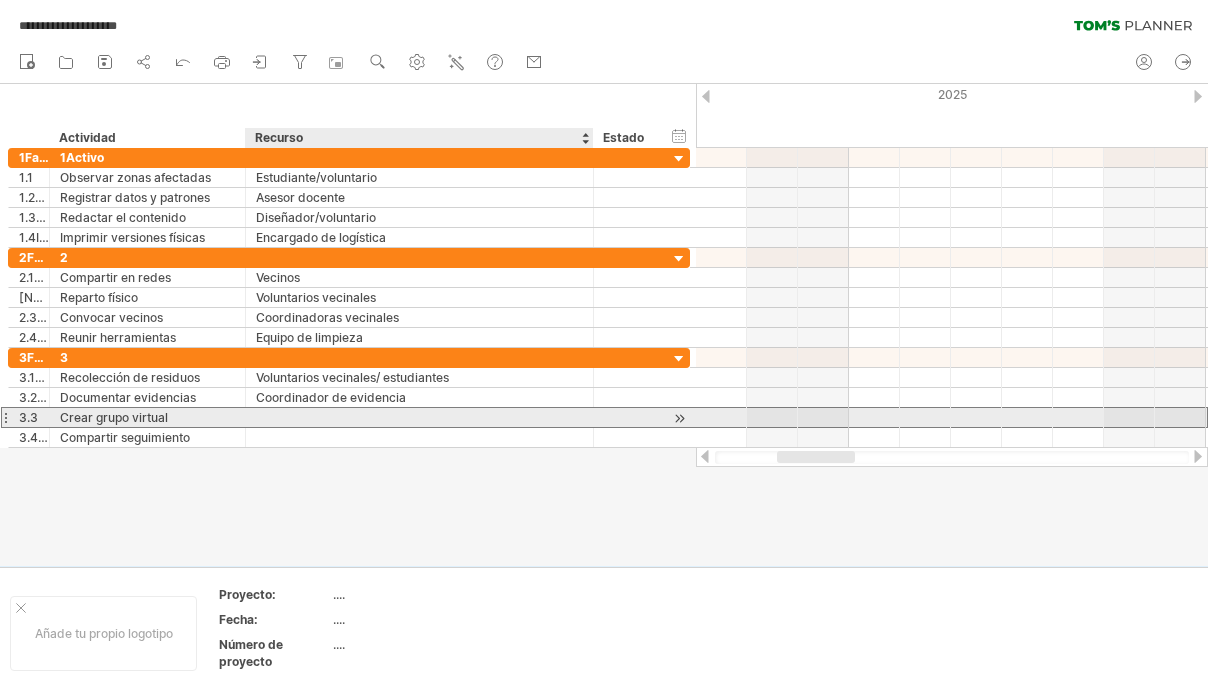 click at bounding box center (419, 417) 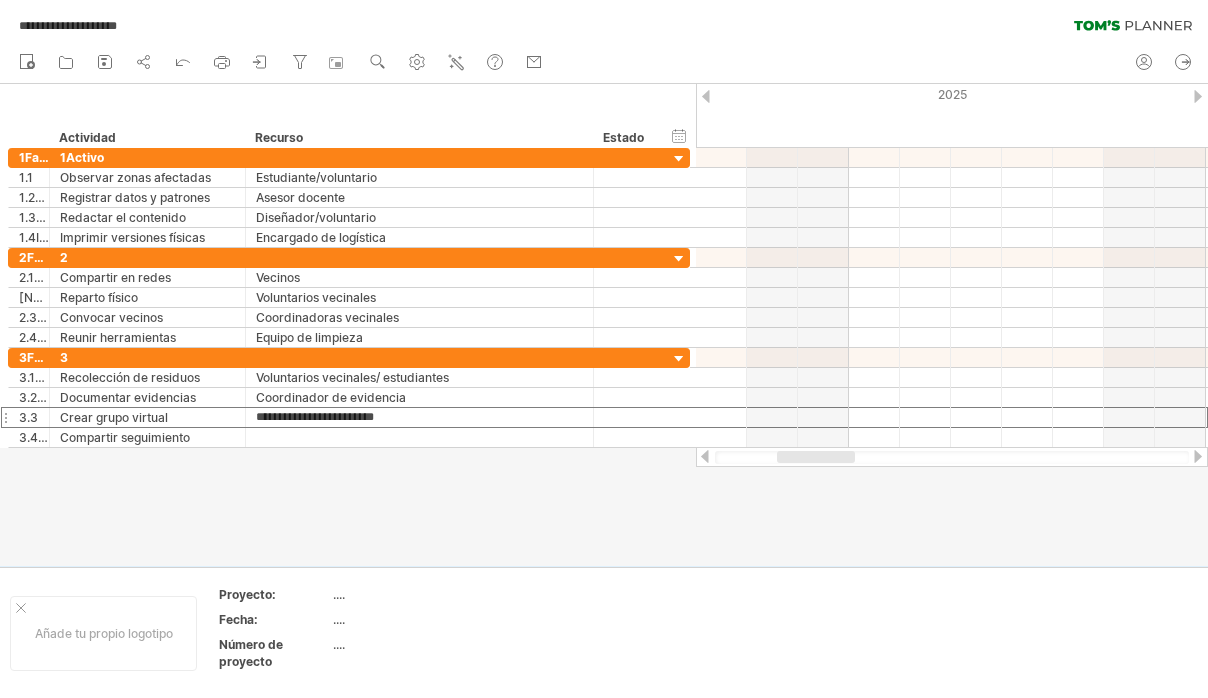 type on "**********" 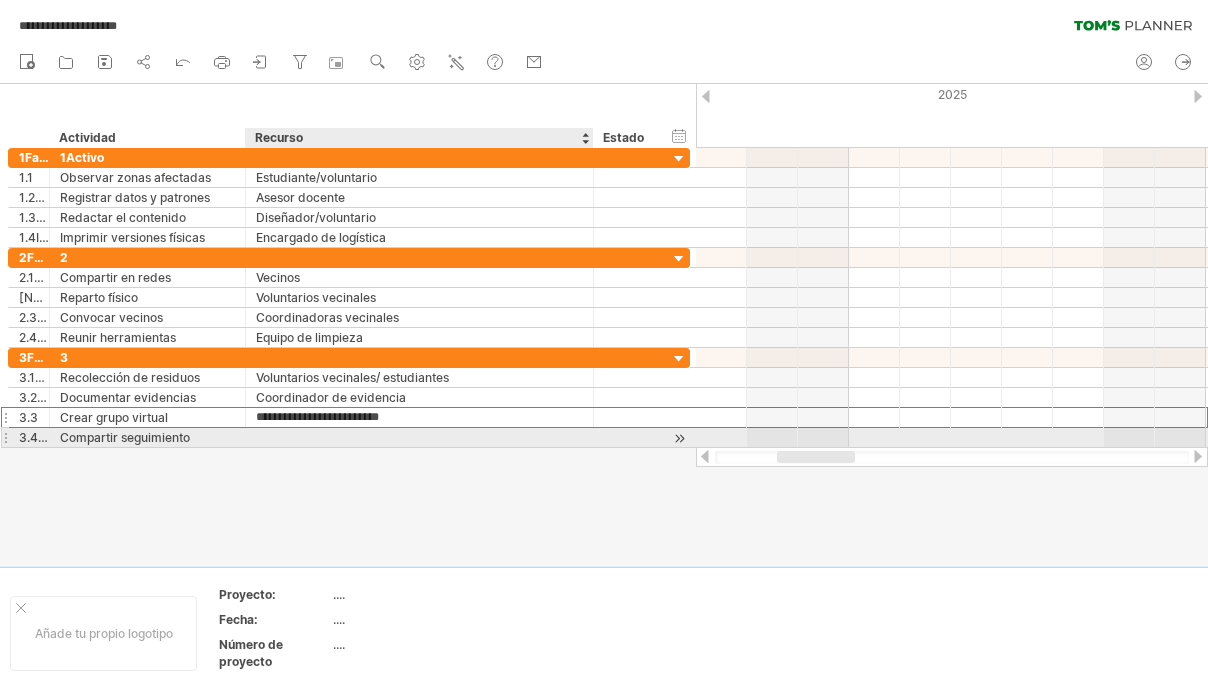 click at bounding box center [419, 437] 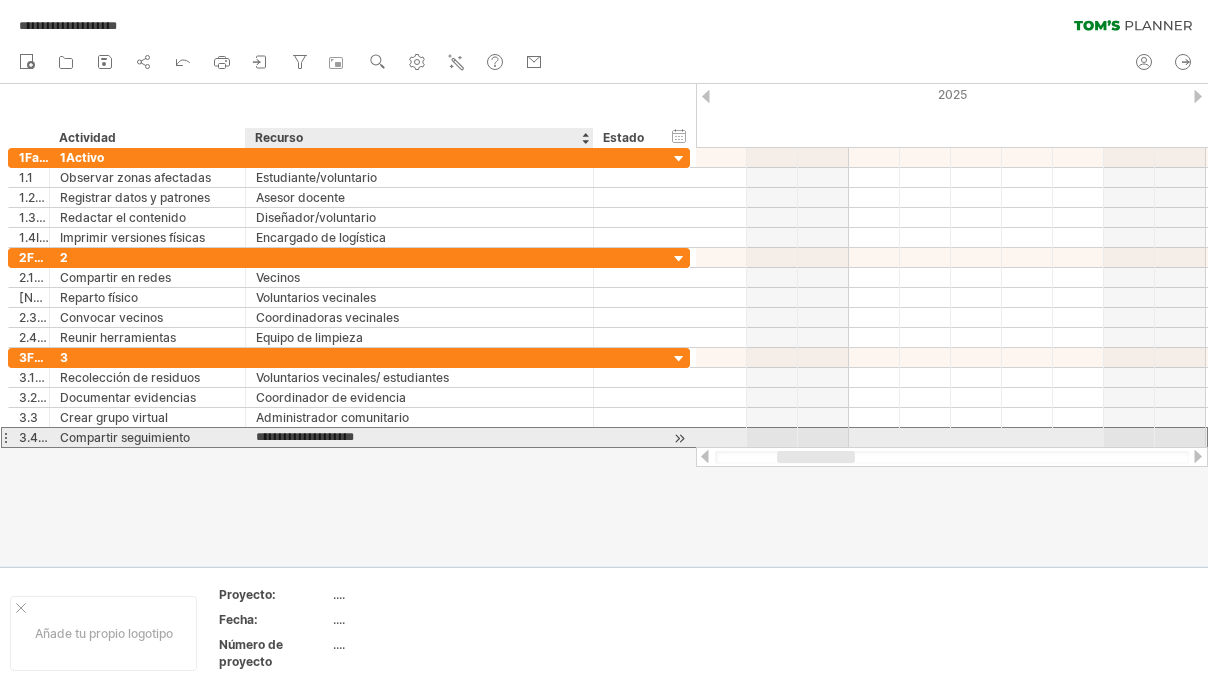 click on "**********" at bounding box center (419, 437) 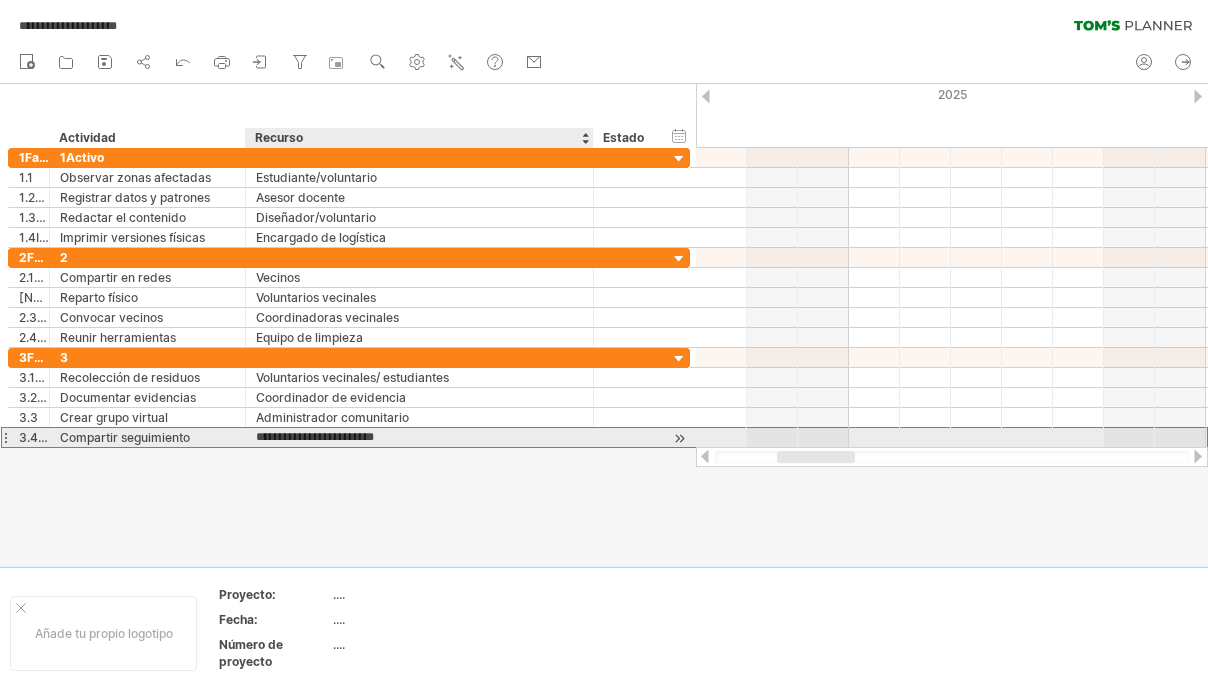click on "**********" at bounding box center (419, 437) 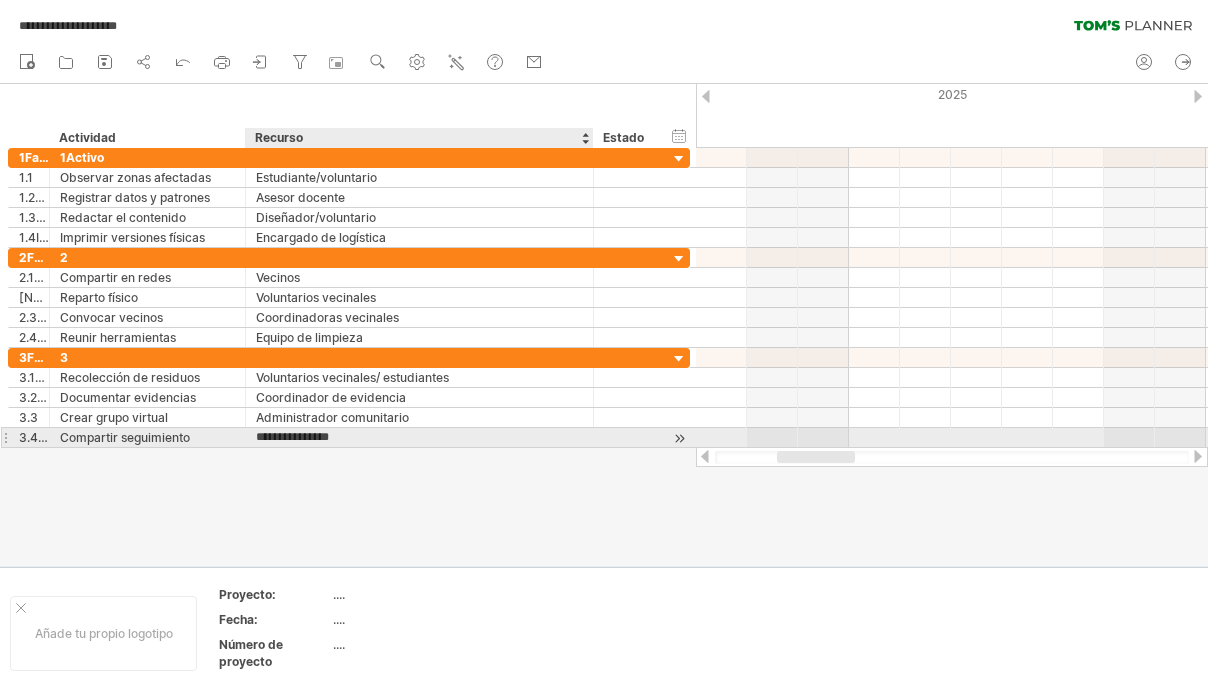 type on "**********" 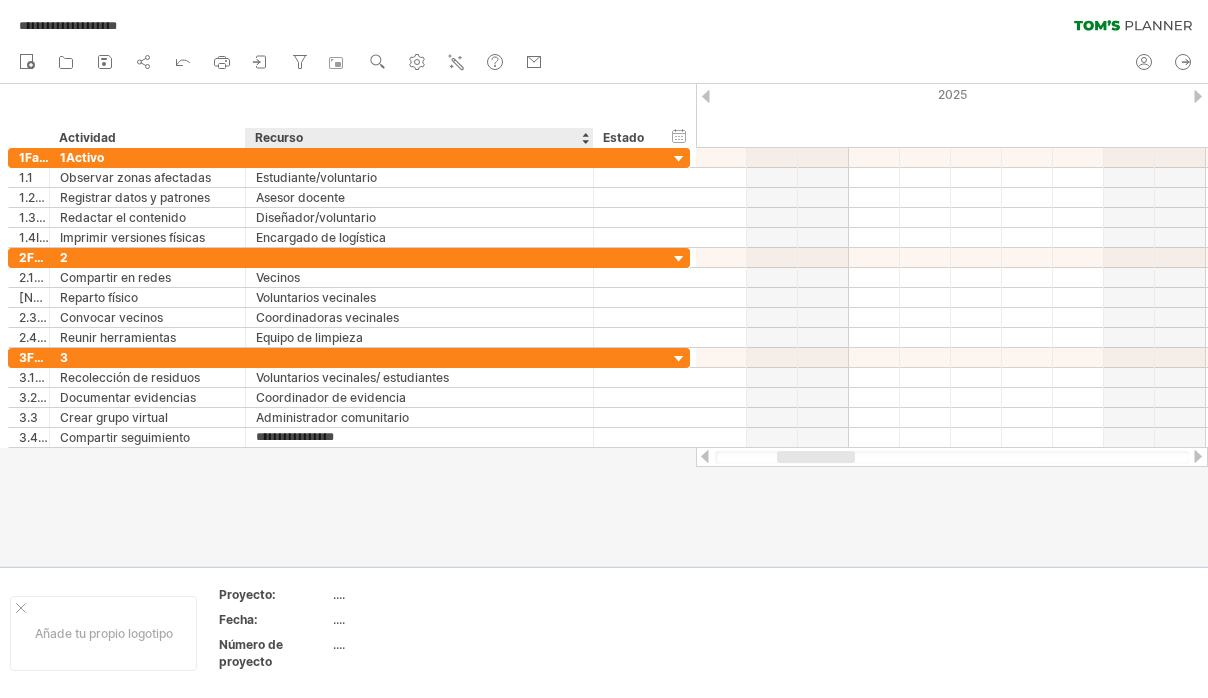 click at bounding box center [604, 325] 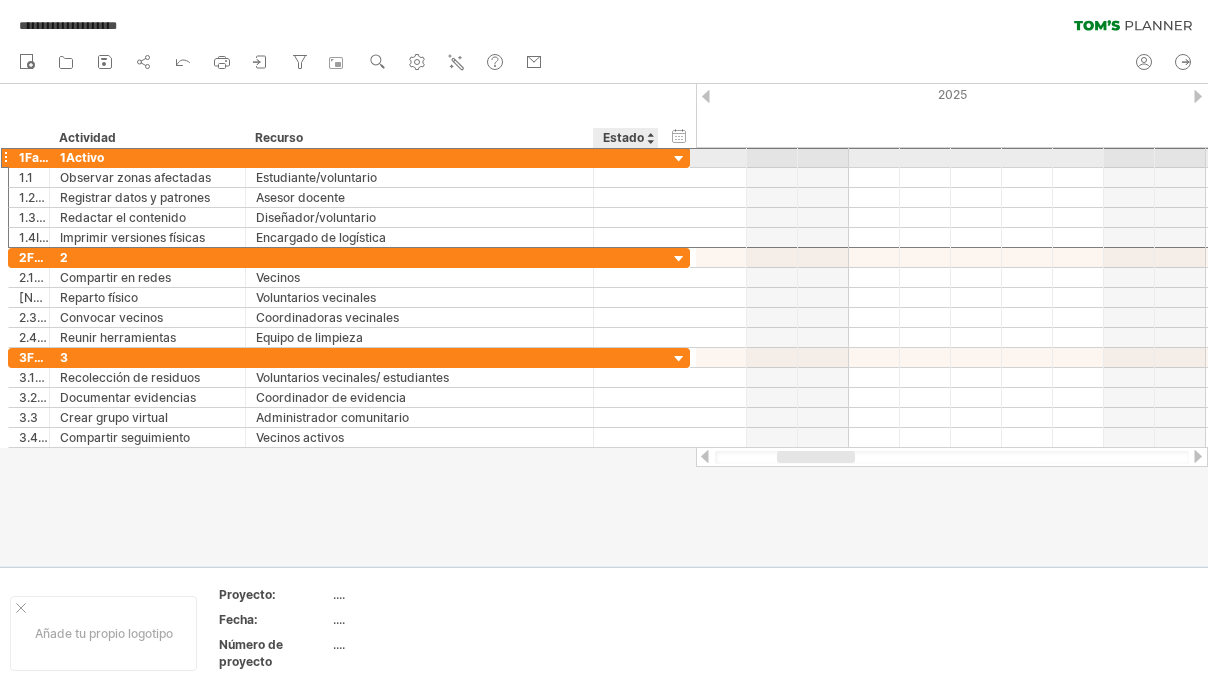 click on "1Fase ****** 1Activo ******" at bounding box center [349, 157] 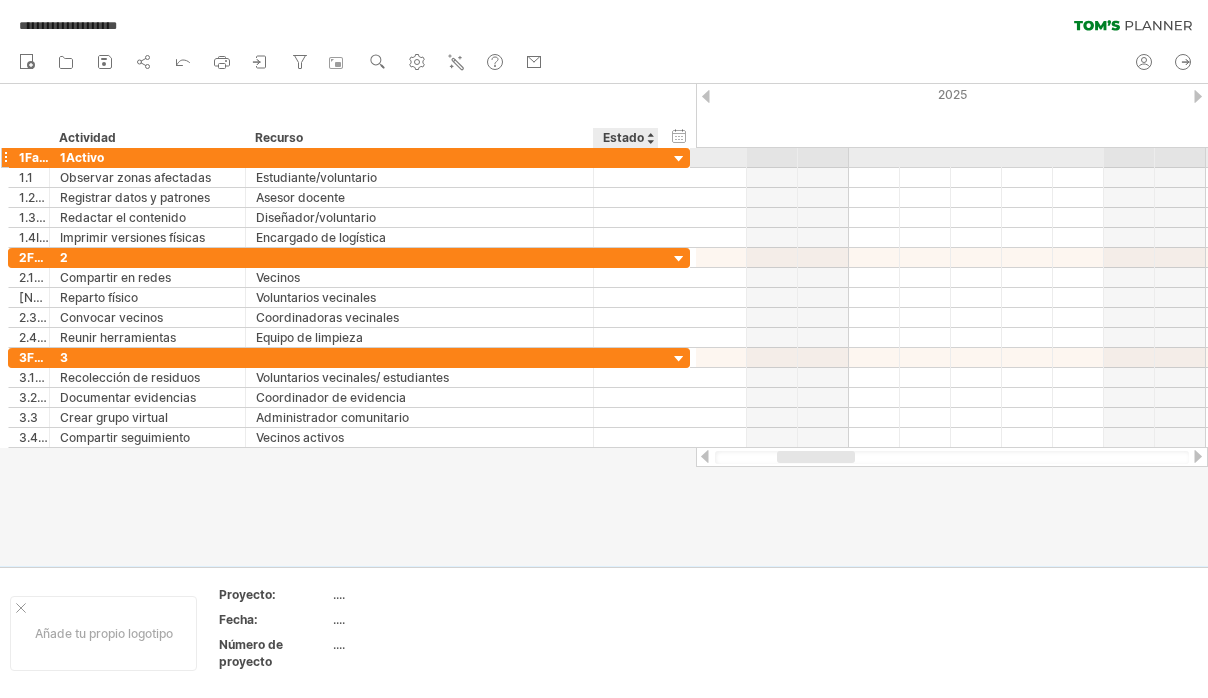 click at bounding box center (679, 159) 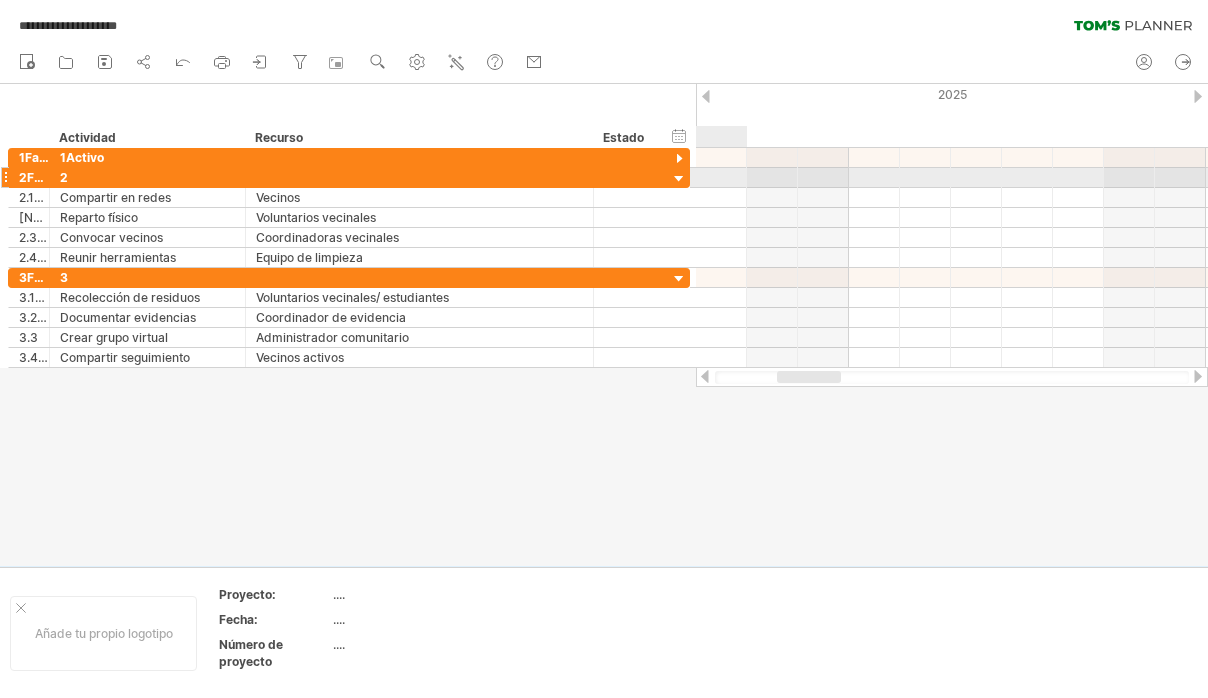click at bounding box center [679, 179] 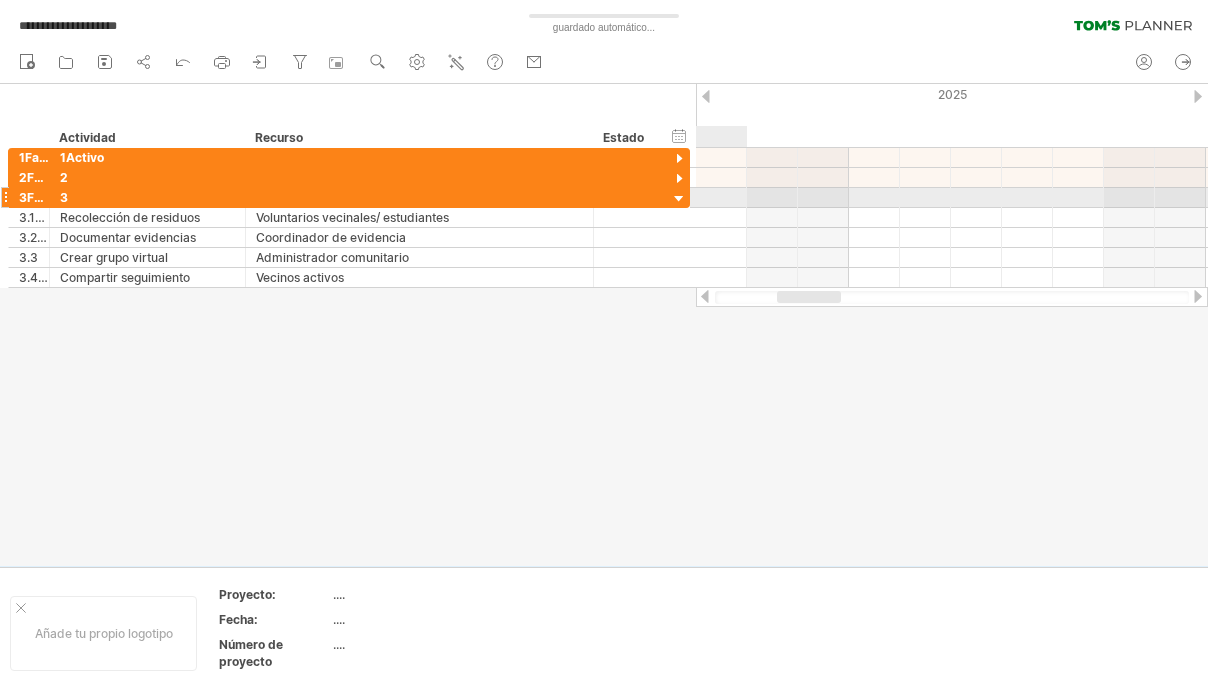 click at bounding box center [679, 199] 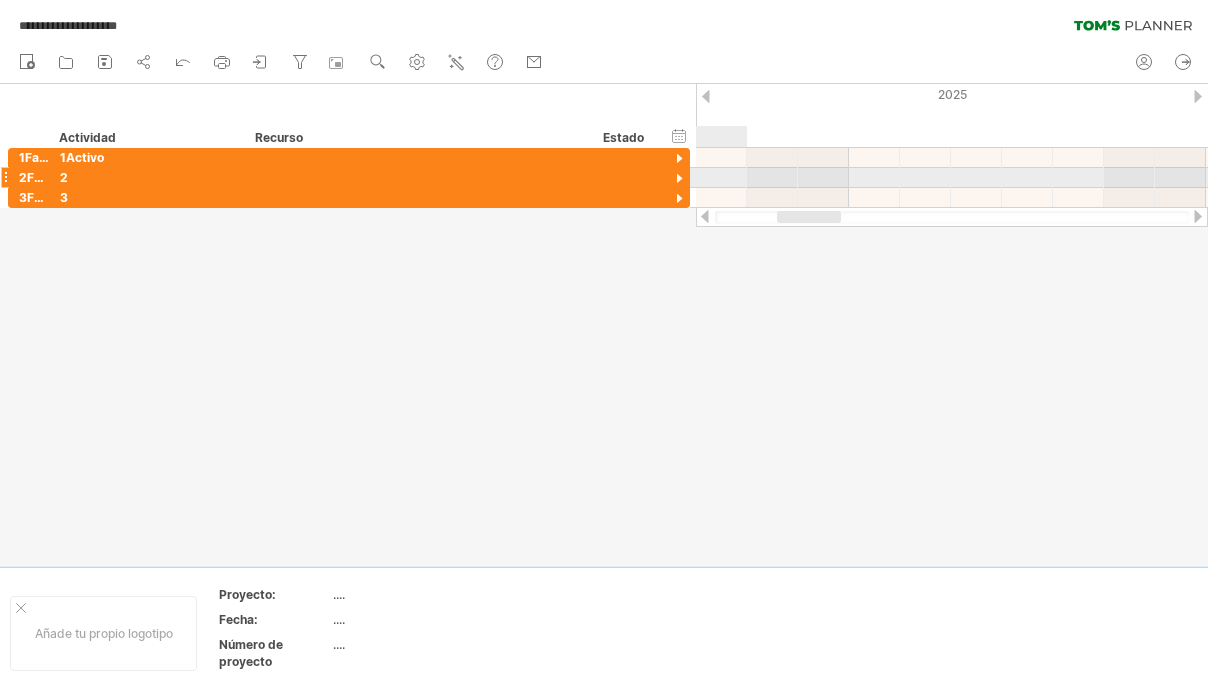 click at bounding box center (679, 179) 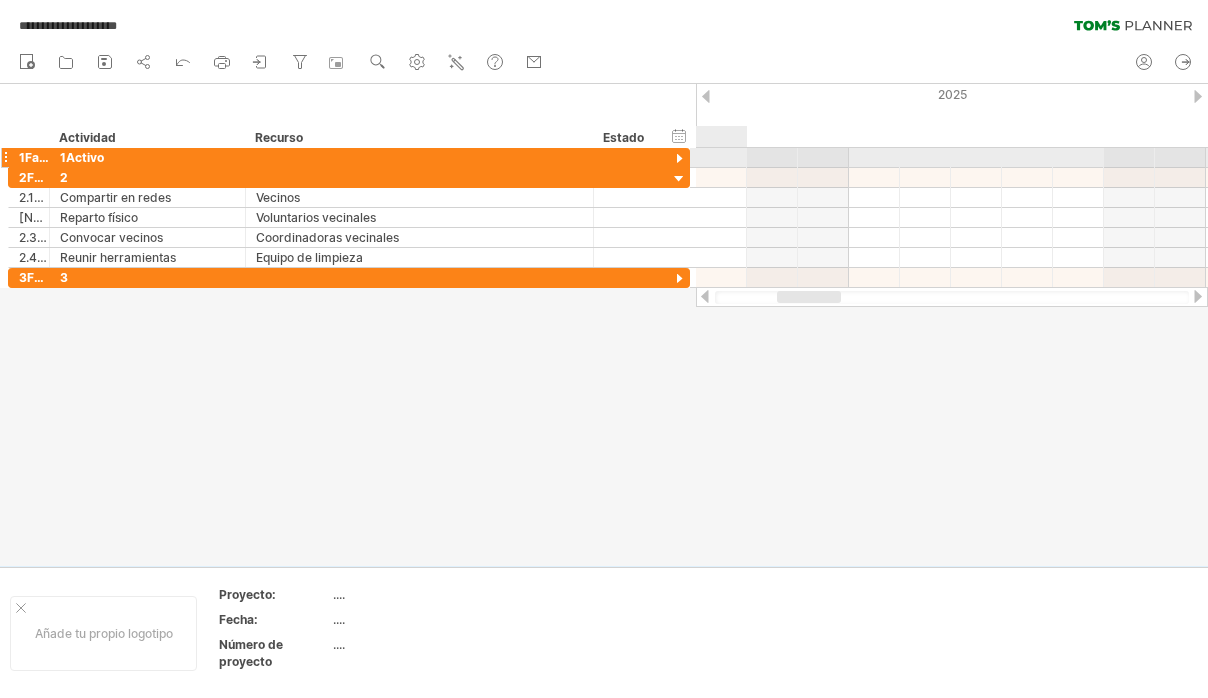 click at bounding box center (679, 159) 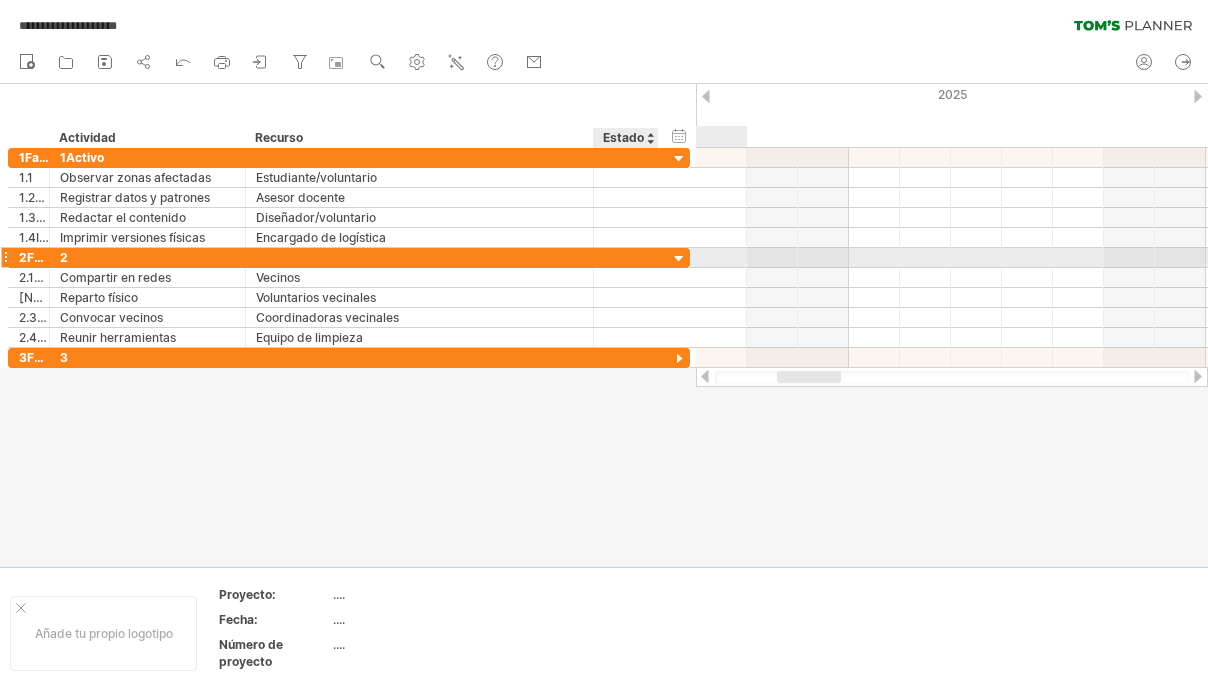 click at bounding box center [679, 259] 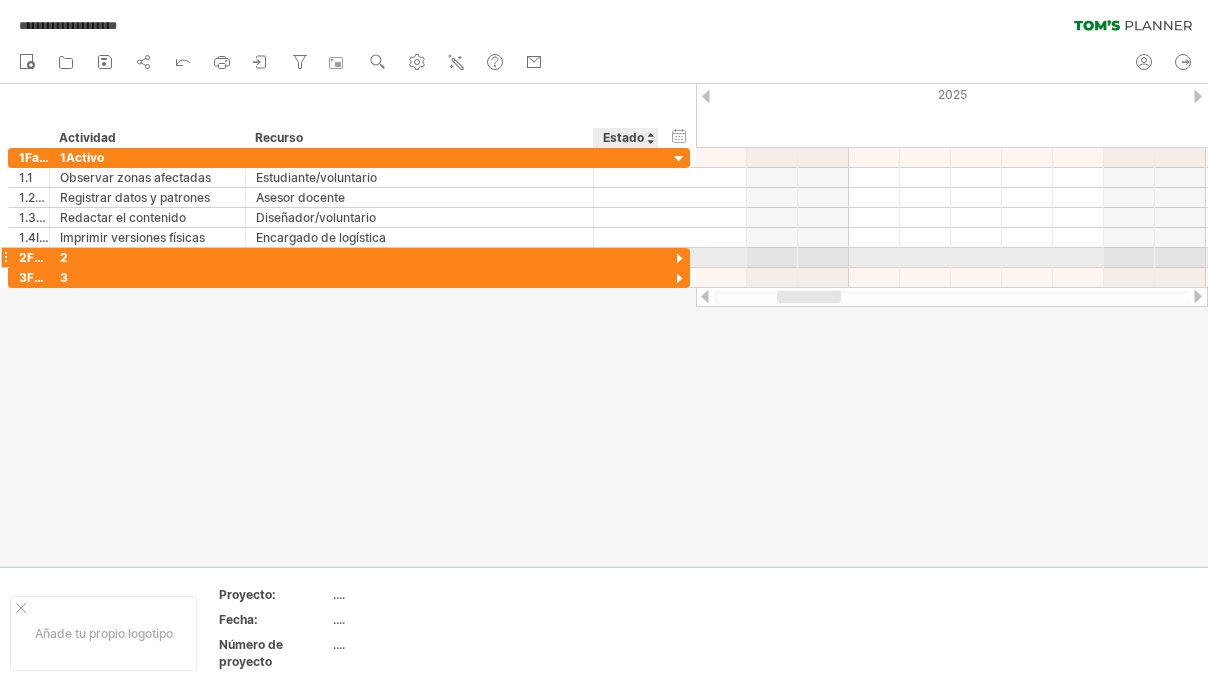 click at bounding box center (679, 259) 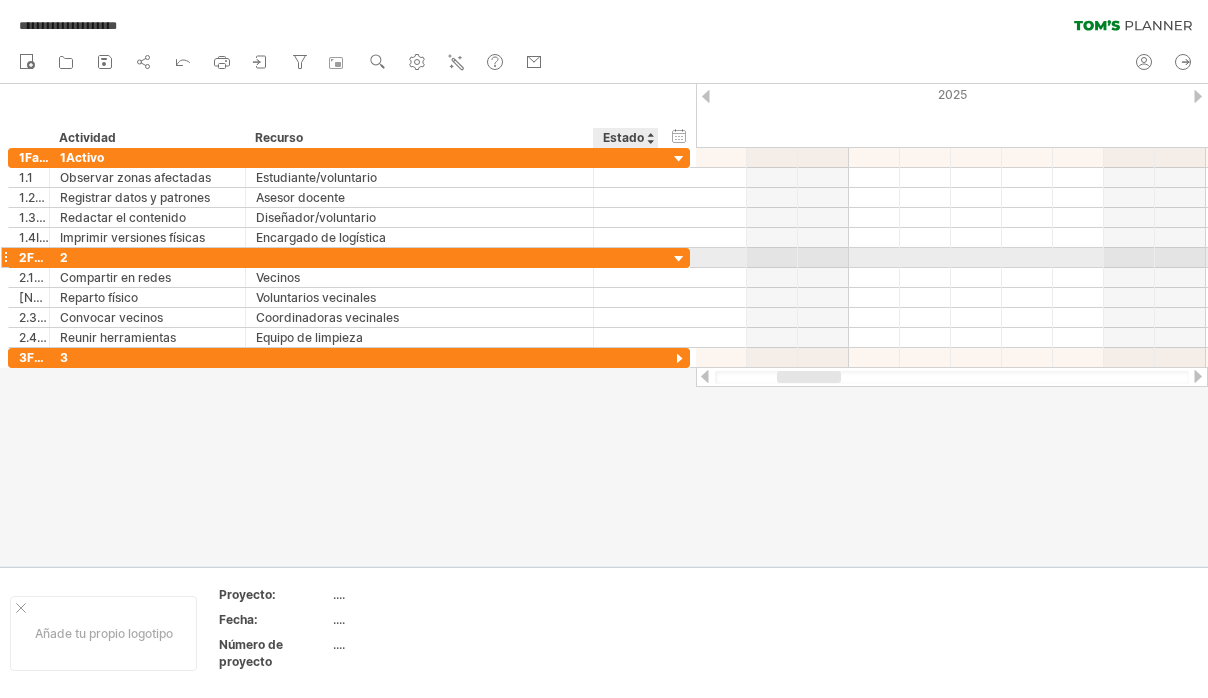 click at bounding box center [626, 257] 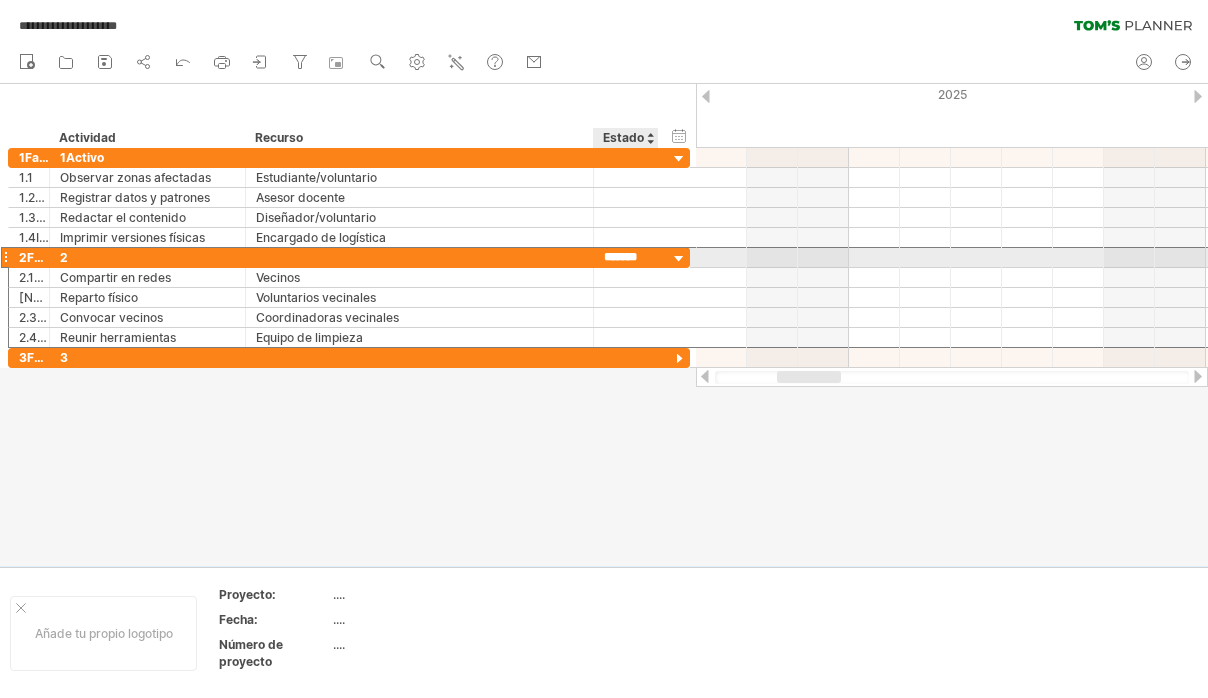 type on "******" 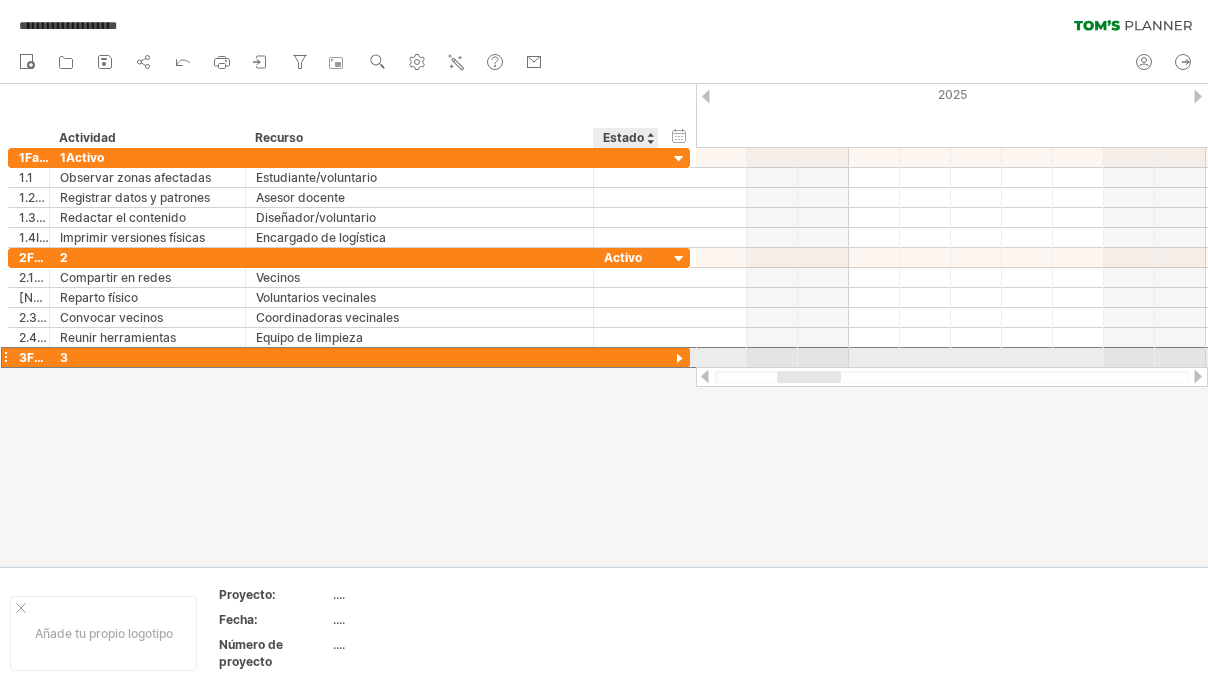click at bounding box center [626, 357] 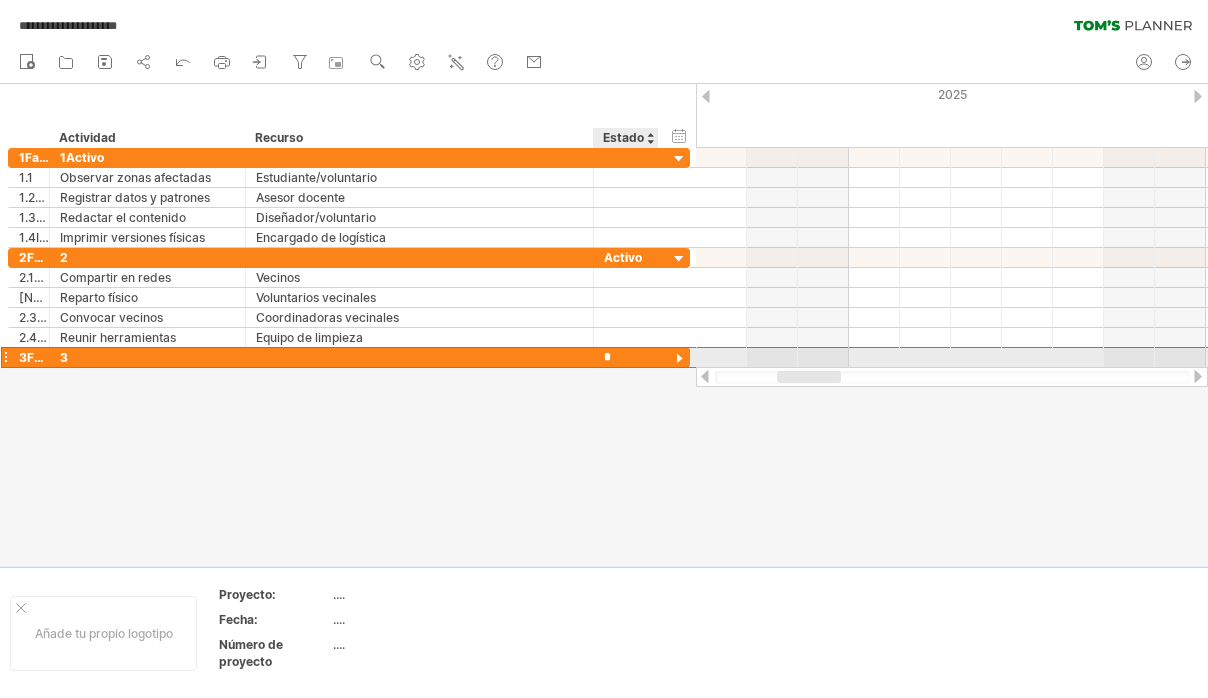 type on "******" 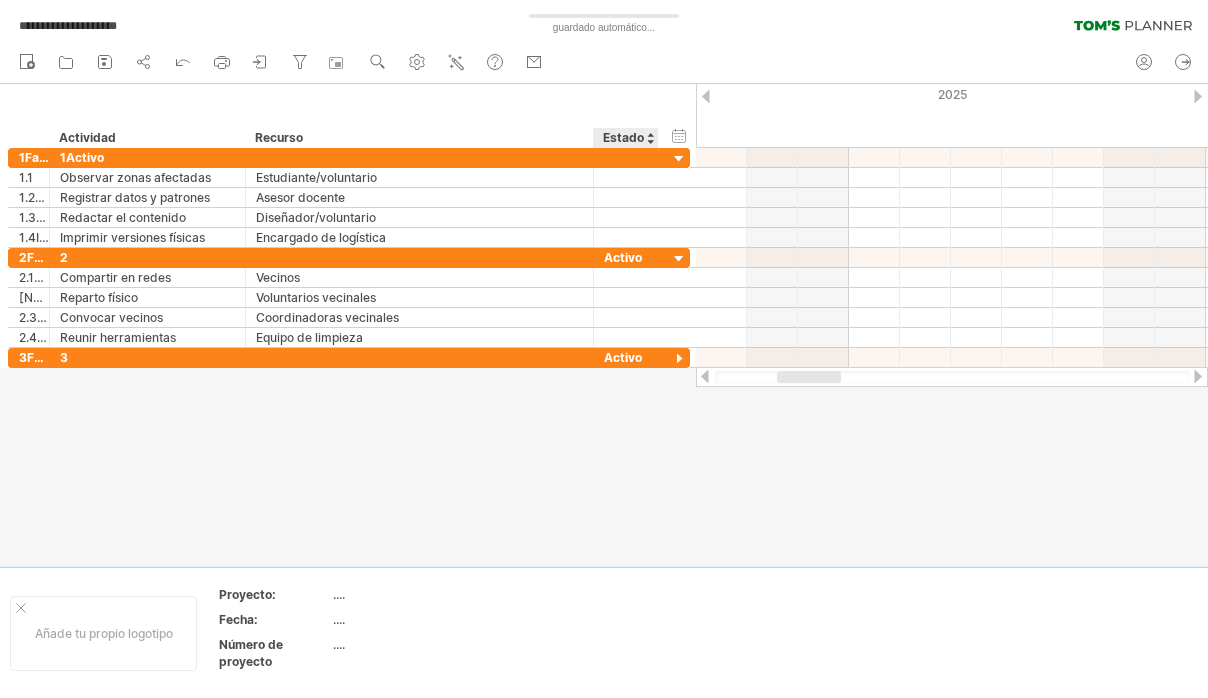 click at bounding box center (604, 325) 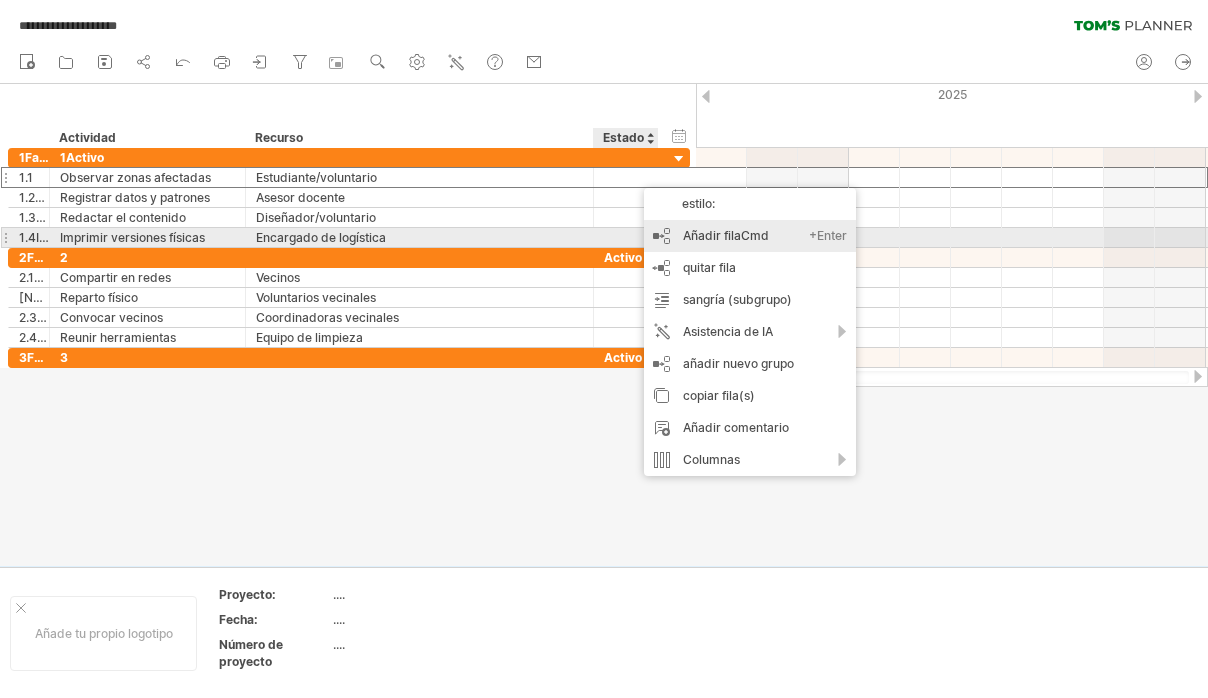click on "Añadir filaCmd +Enter" at bounding box center (750, 236) 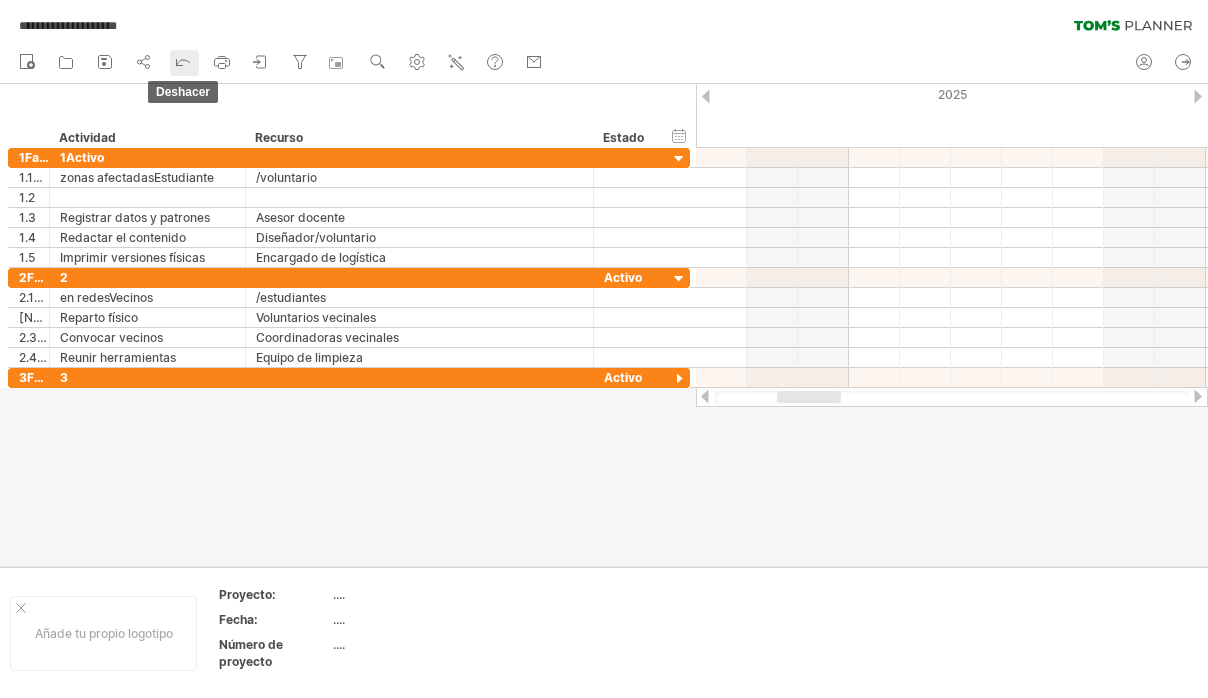 click 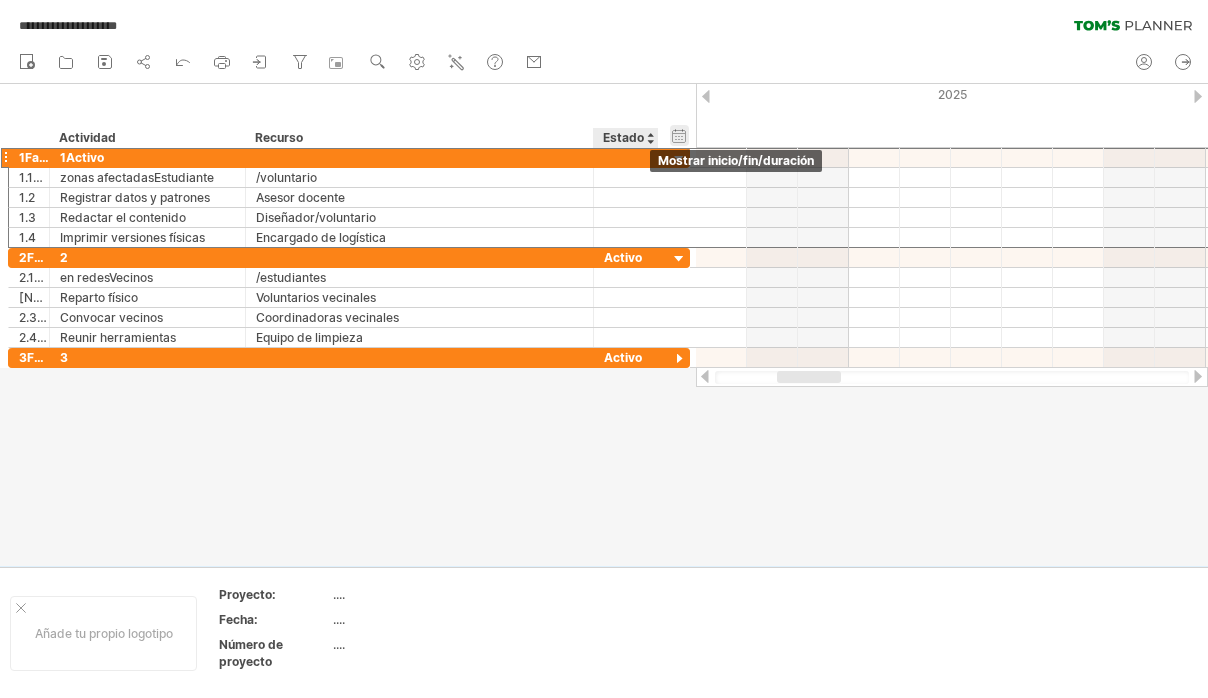click on "ocultar inicio/fin/duración mostrar inicio/fin/duración" at bounding box center [679, 135] 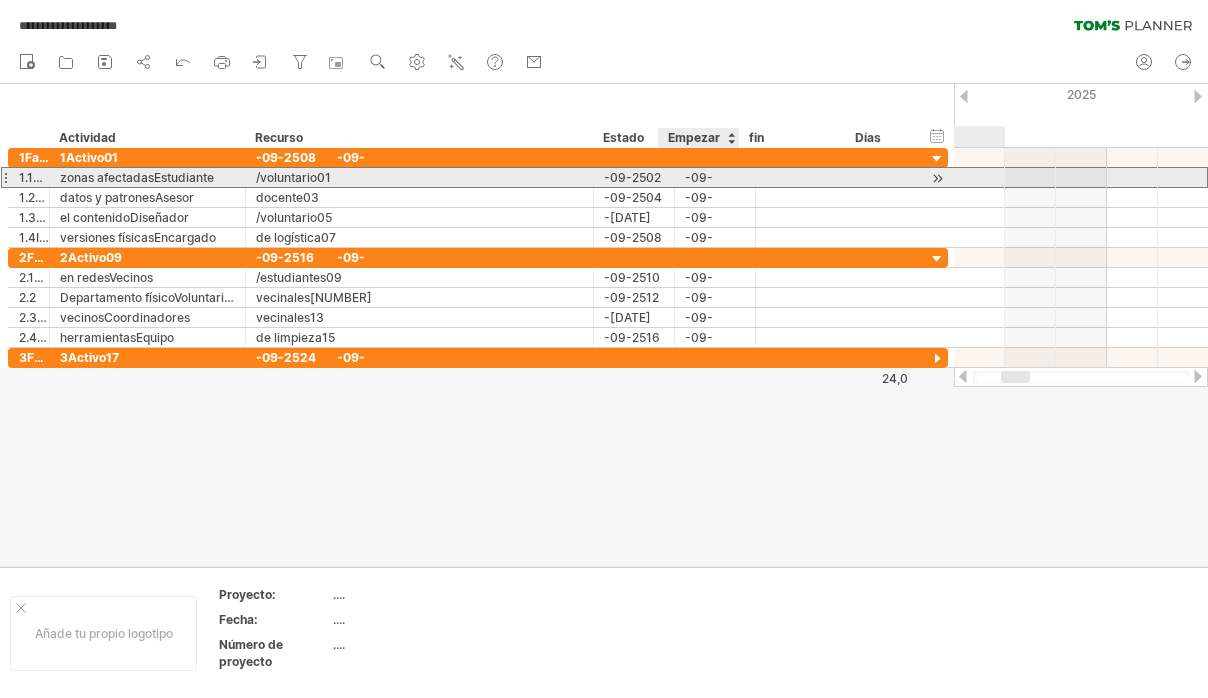 click on "-09-252.02.0" at bounding box center (715, 177) 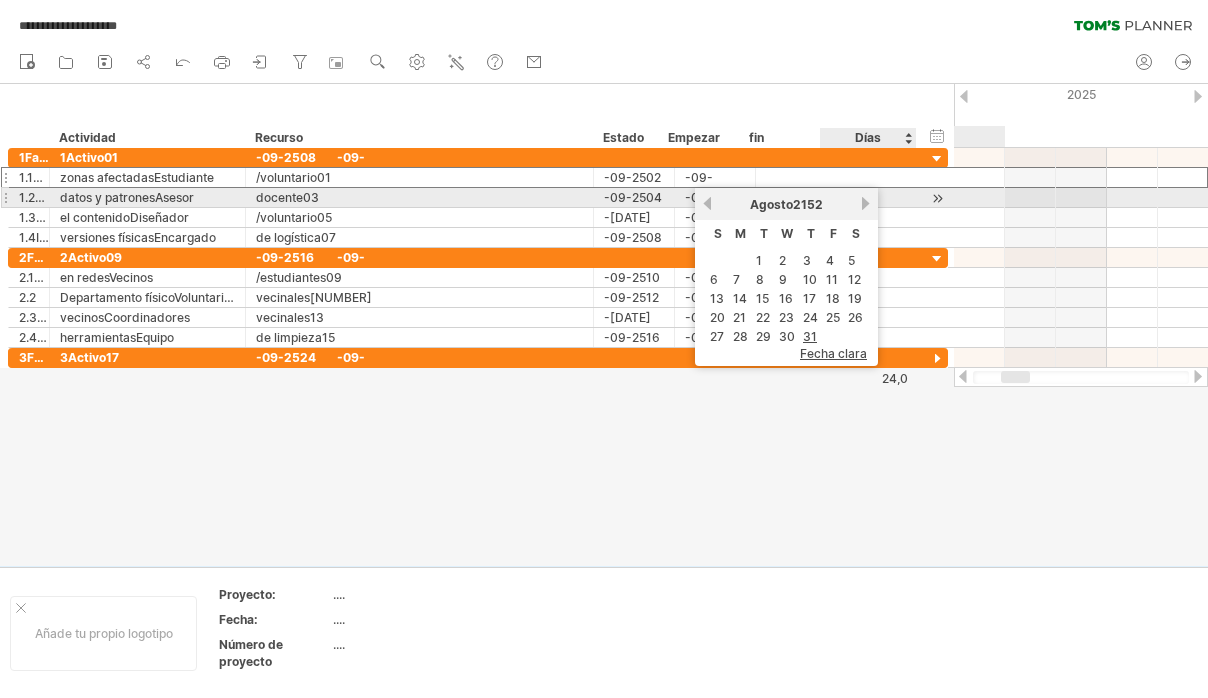 click on "Siguiente" at bounding box center [865, 203] 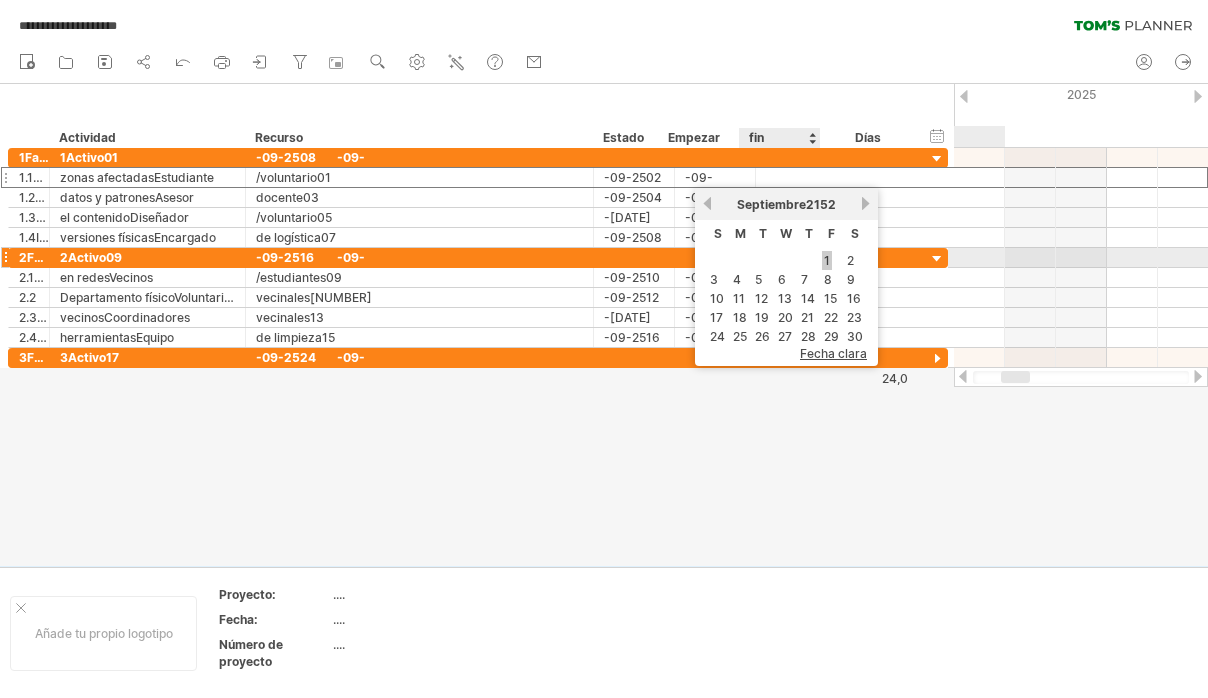 click on "1" at bounding box center (827, 260) 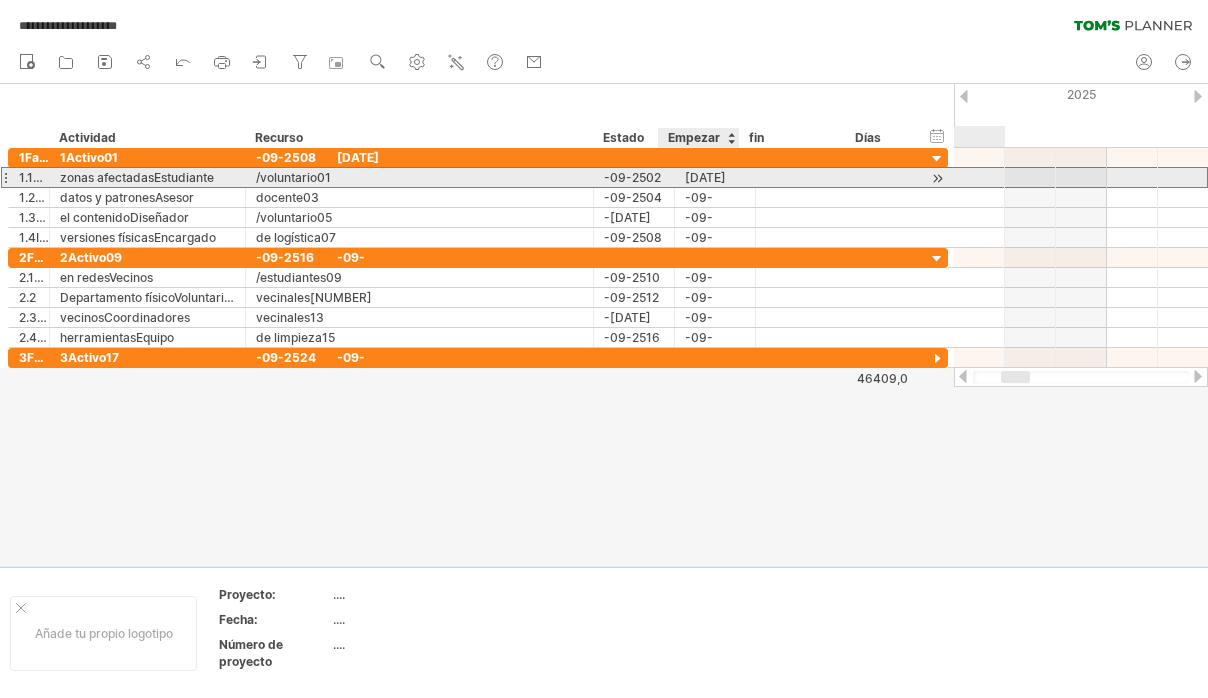 click on "[DATE]" at bounding box center (715, 177) 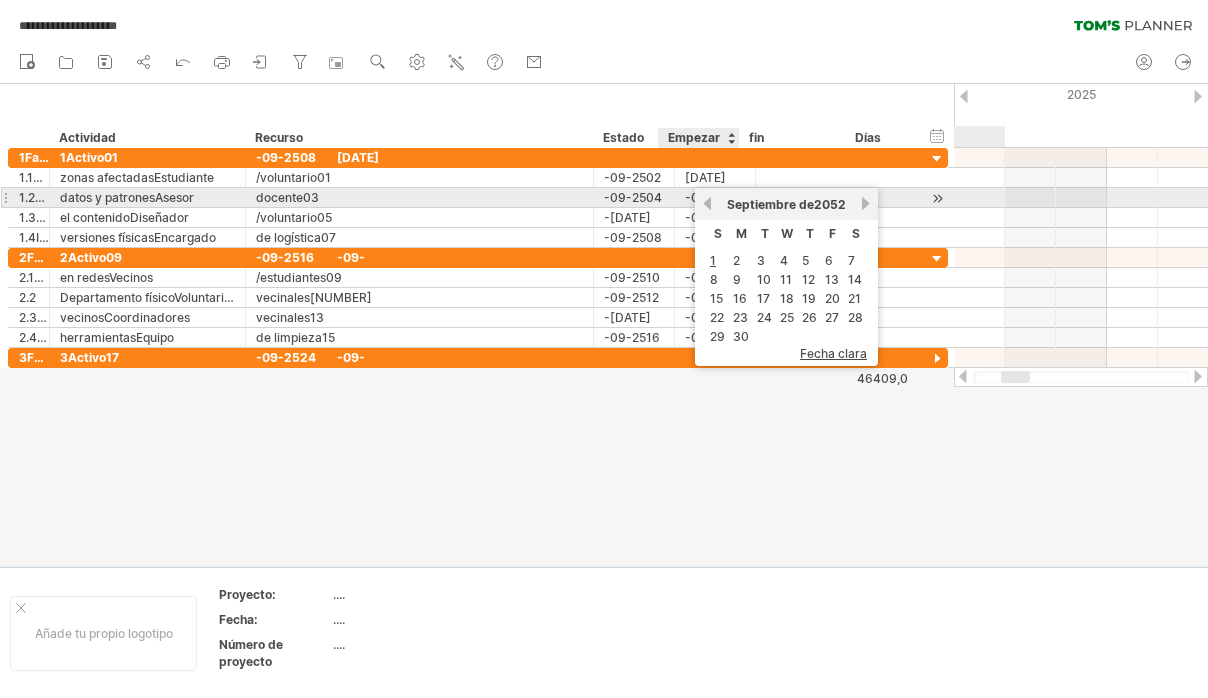 click on "anterior" at bounding box center [707, 203] 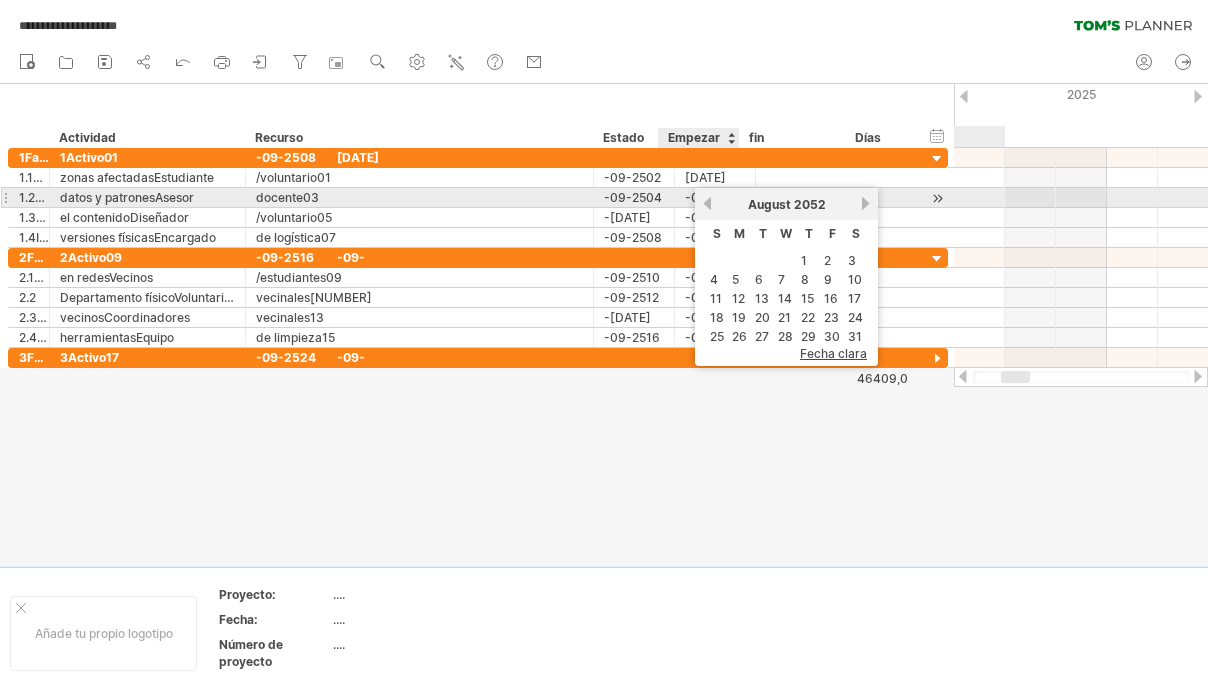 click on "previous" at bounding box center (707, 203) 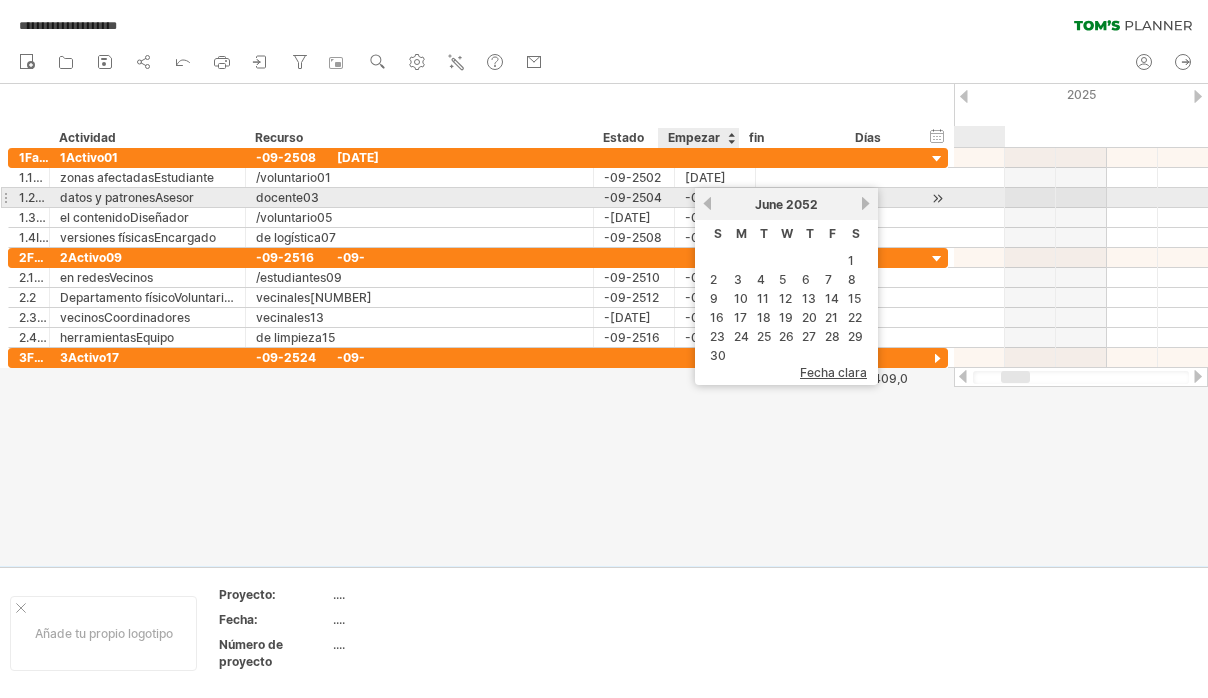 click on "previous" at bounding box center (707, 203) 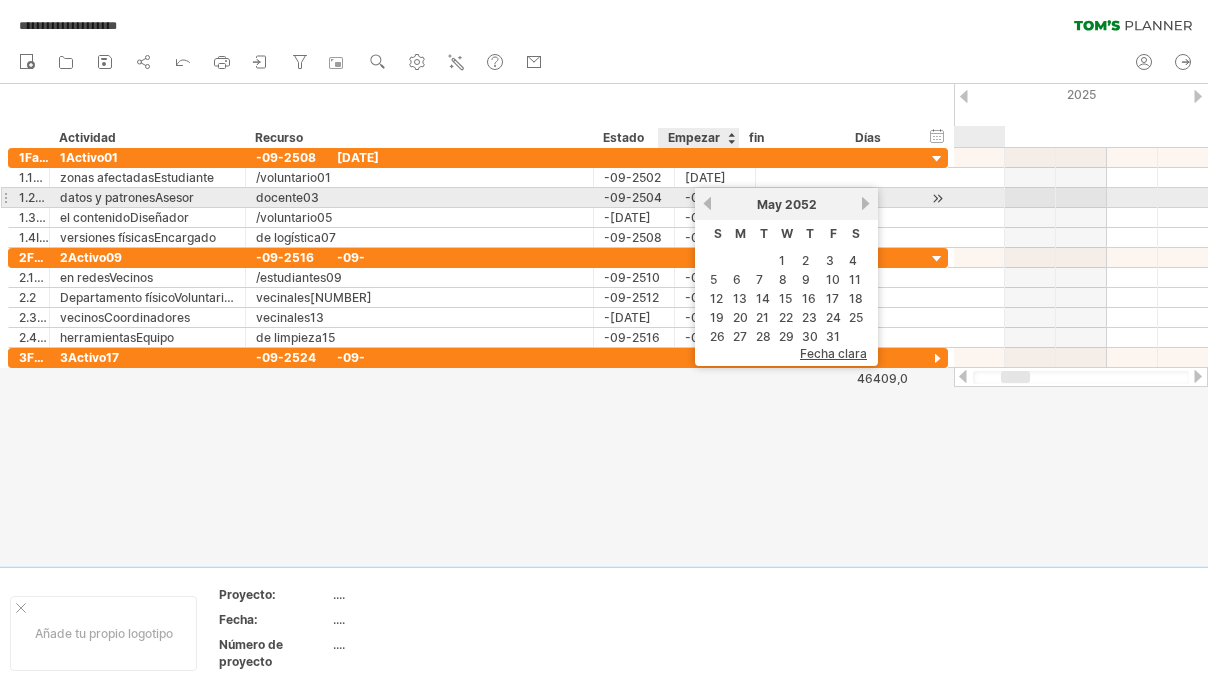 click on "previous" at bounding box center [707, 203] 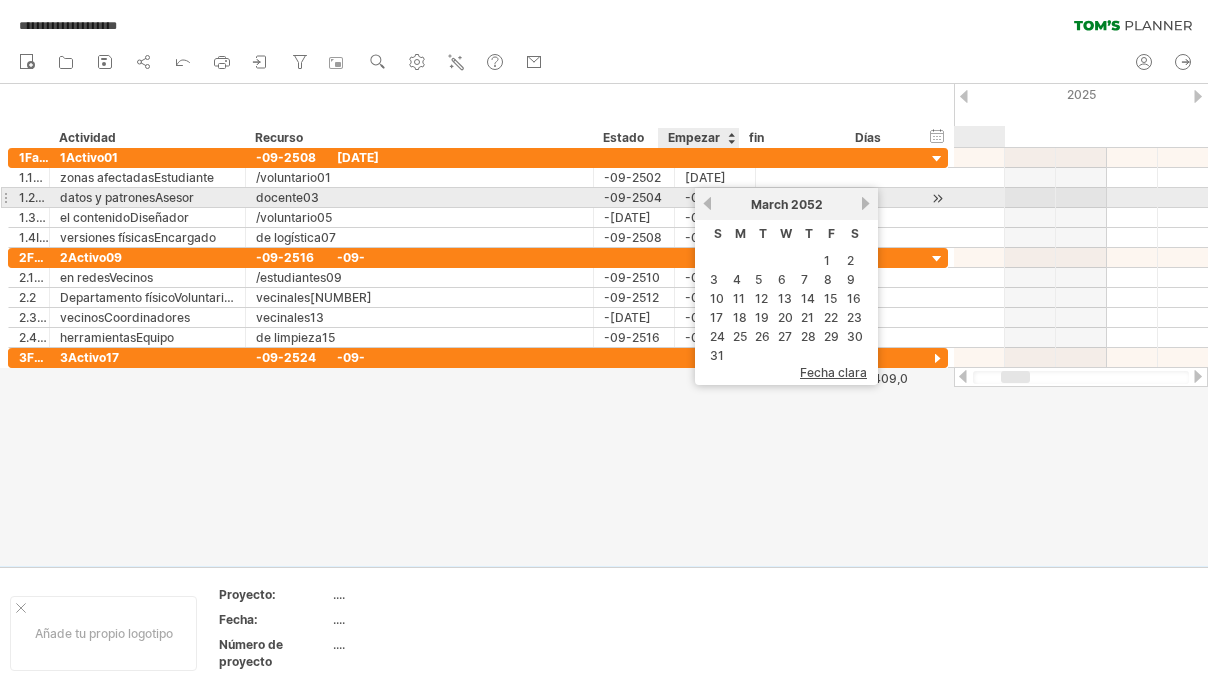 click on "previous" at bounding box center (707, 203) 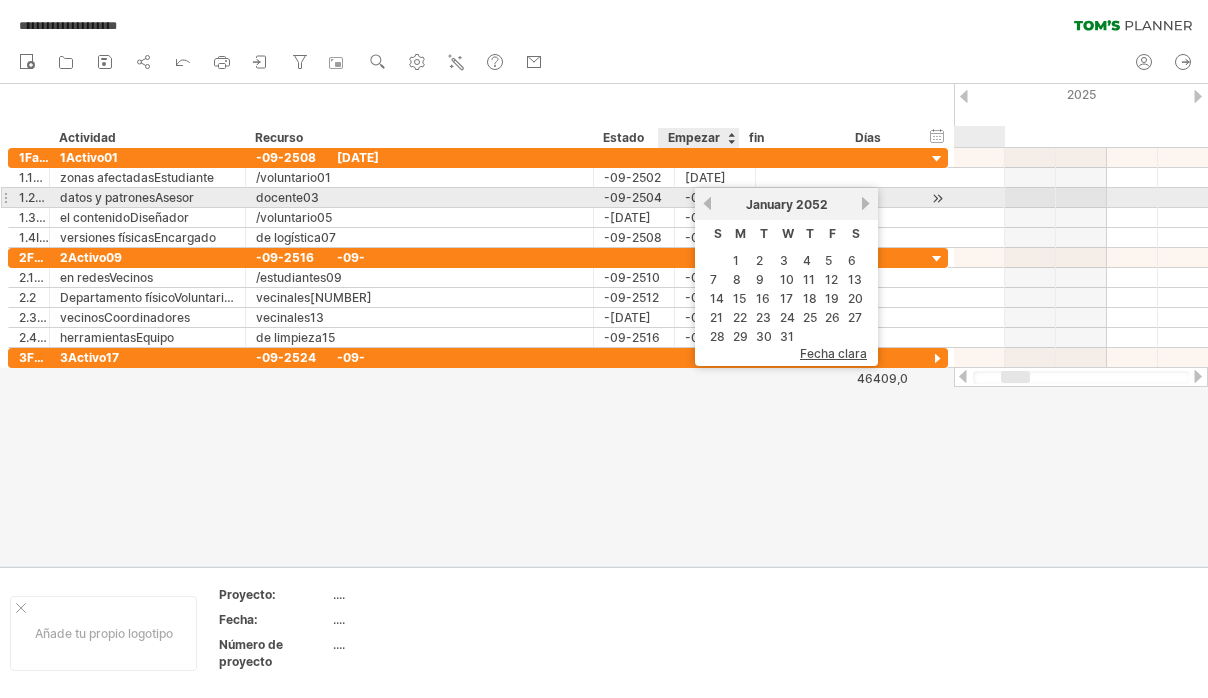 click on "previous" at bounding box center [707, 203] 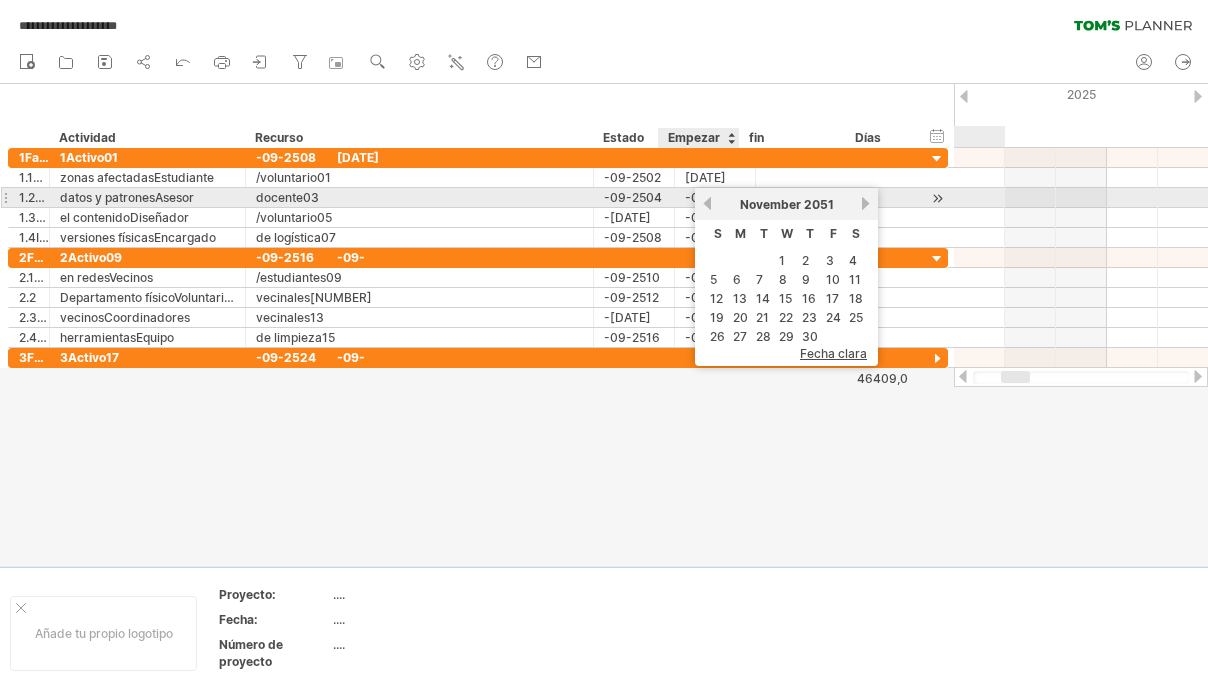 click on "previous" at bounding box center (707, 203) 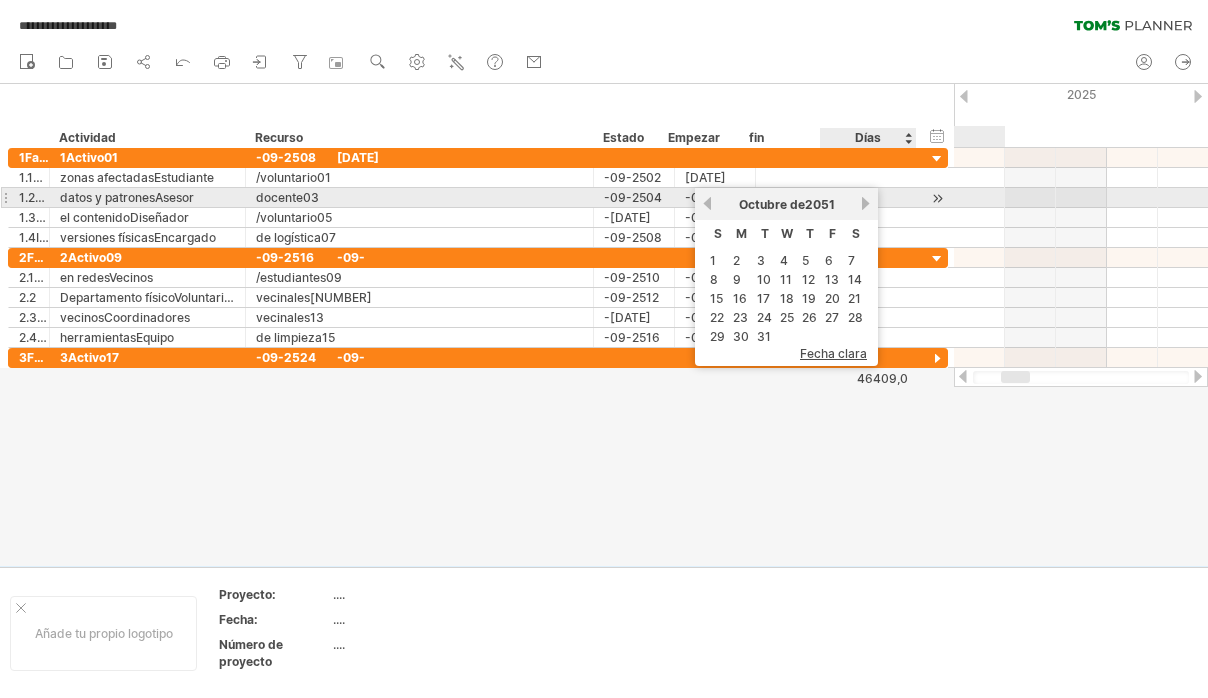 click on "2051" at bounding box center [820, 204] 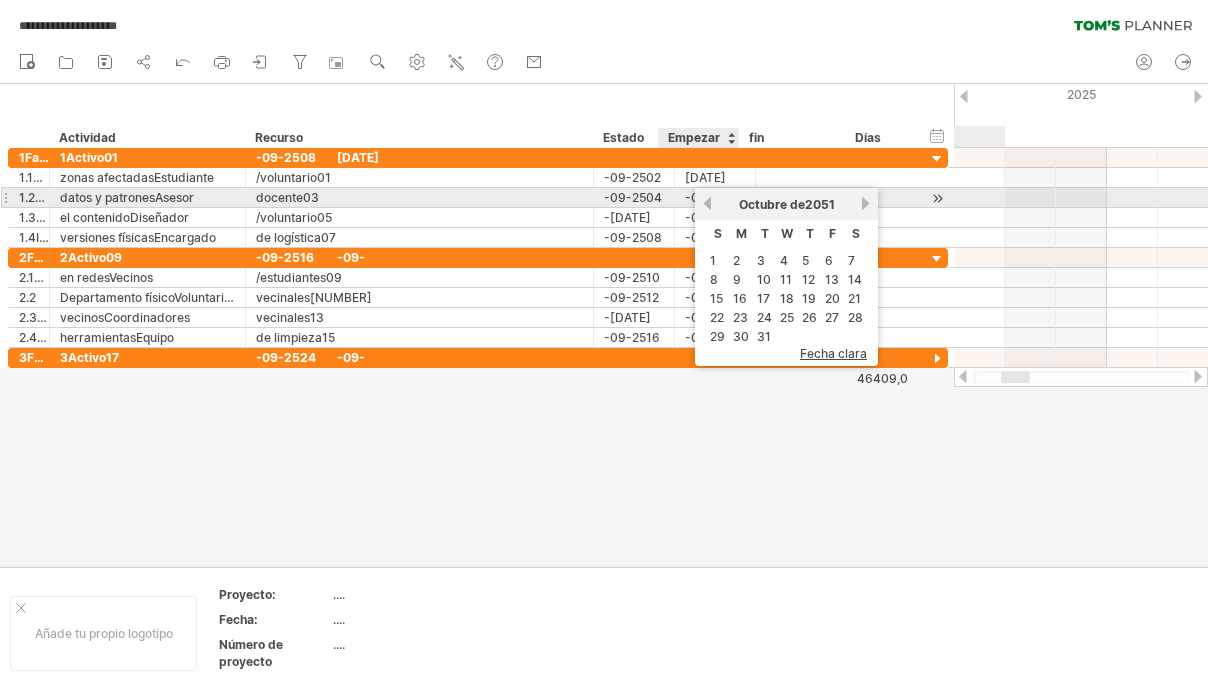 click on "anterior" at bounding box center (707, 203) 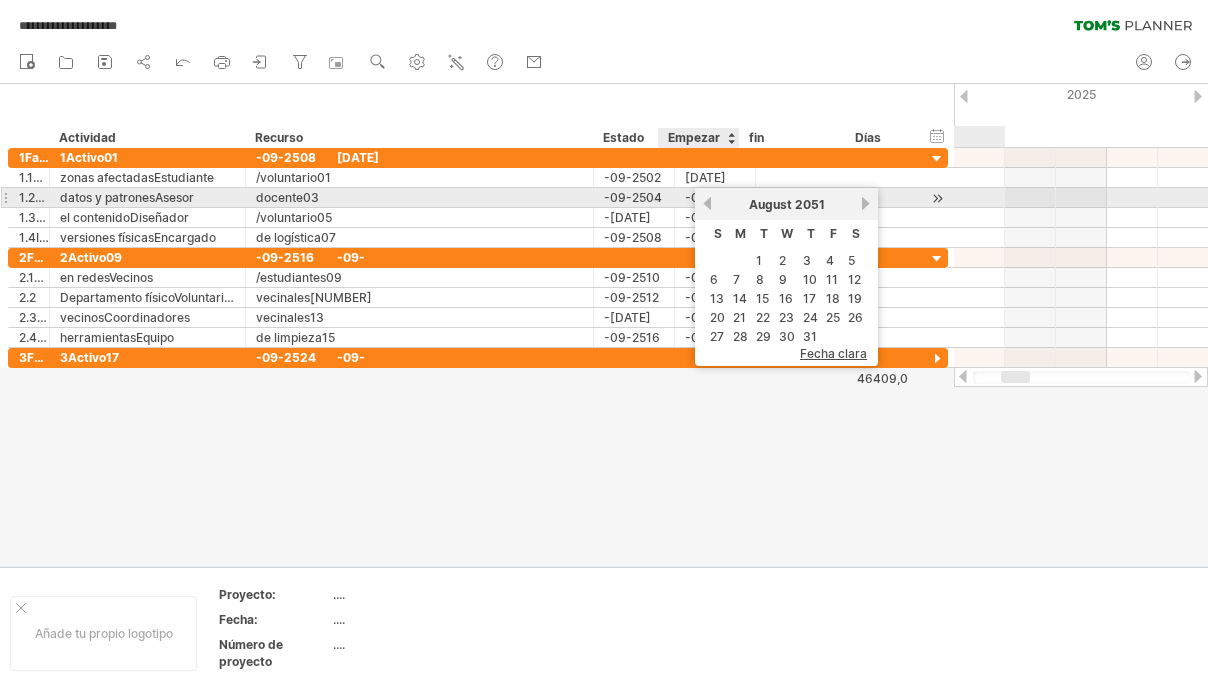 click on "previous" at bounding box center (707, 203) 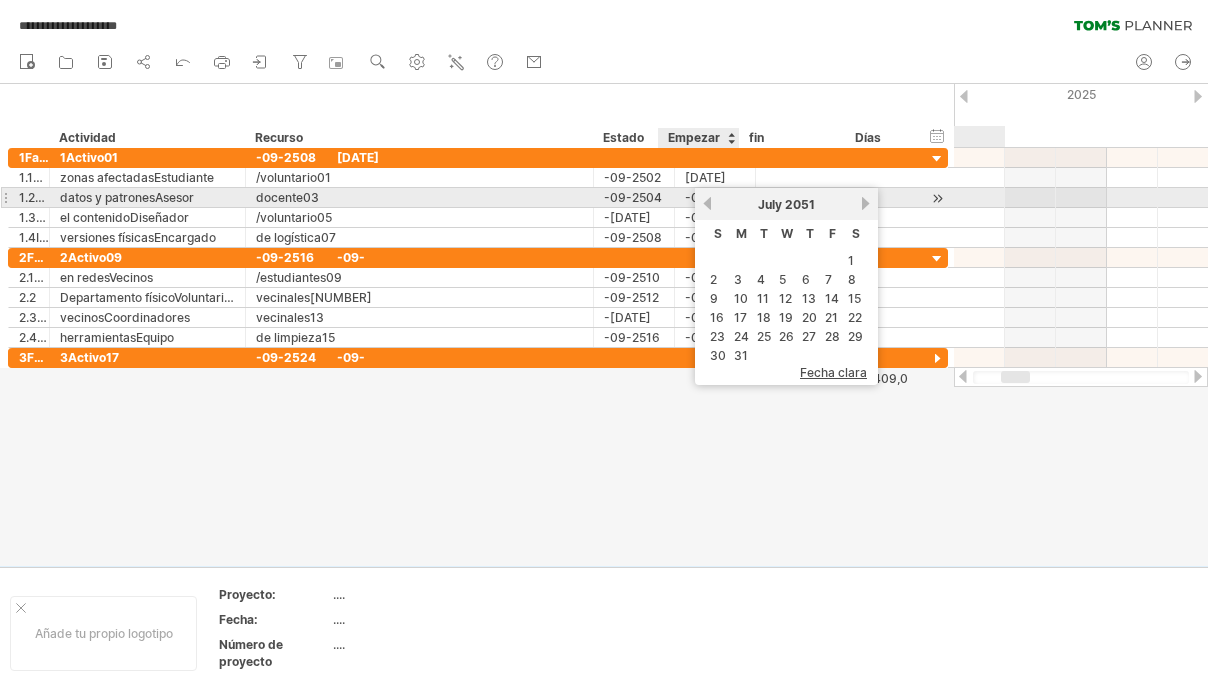 click on "previous" at bounding box center [707, 203] 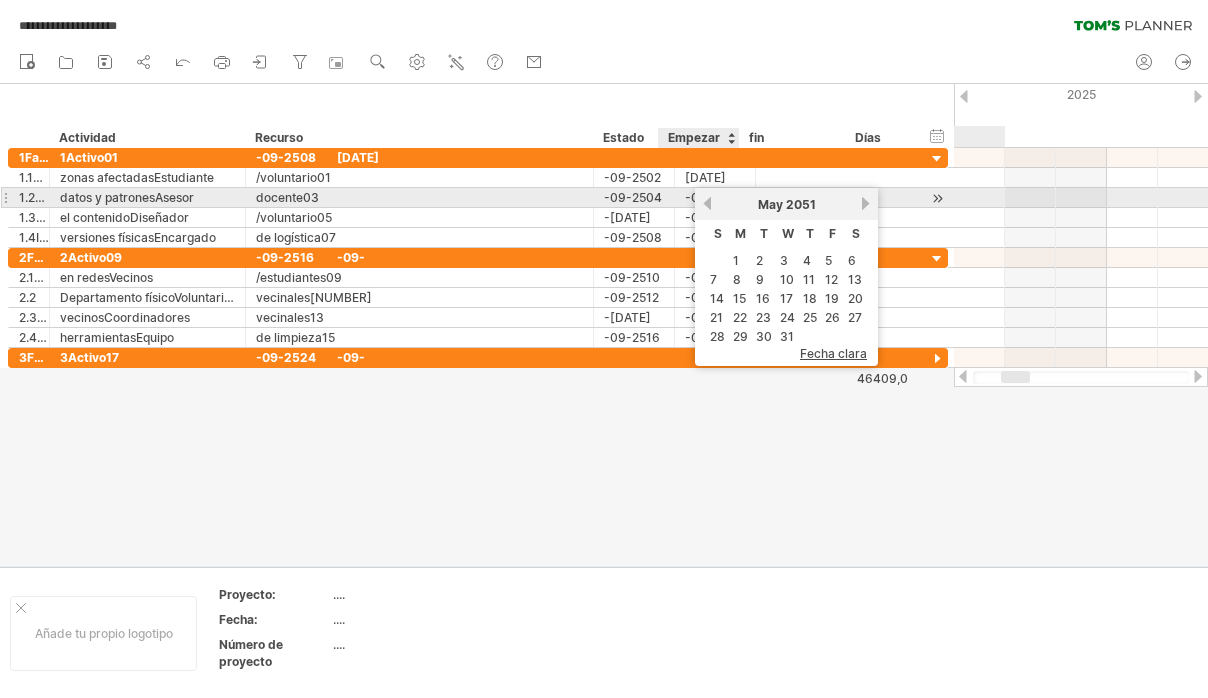 click on "previous" at bounding box center (707, 203) 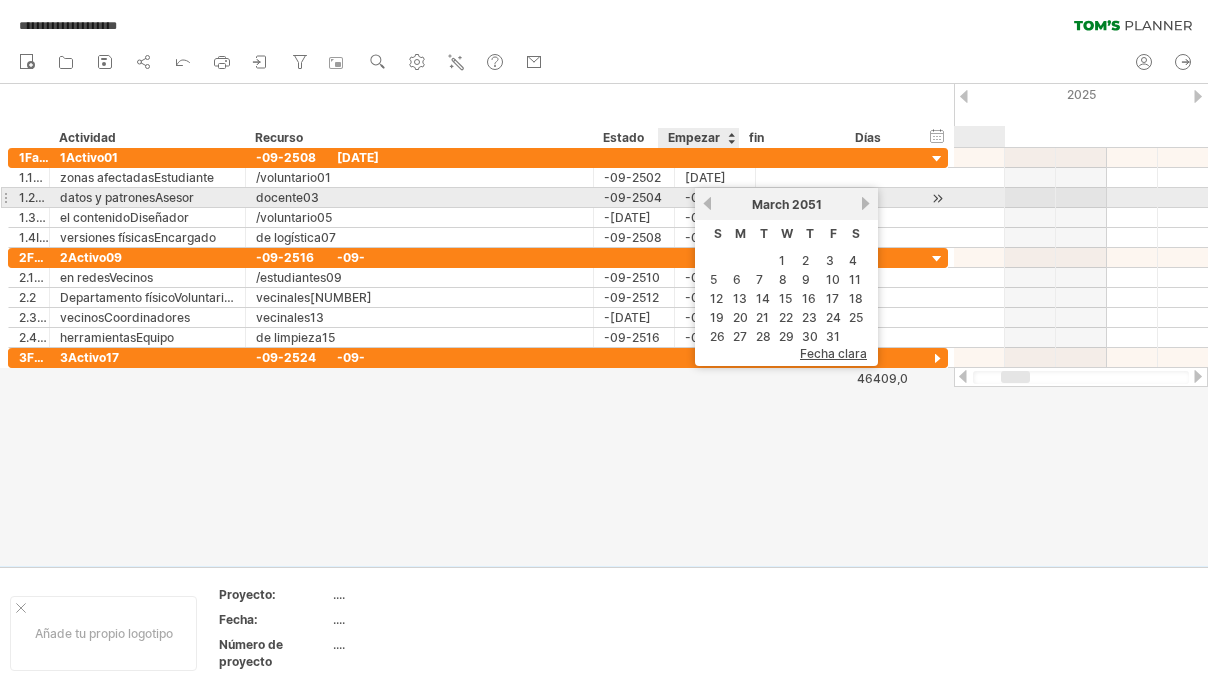 click on "previous" at bounding box center (707, 203) 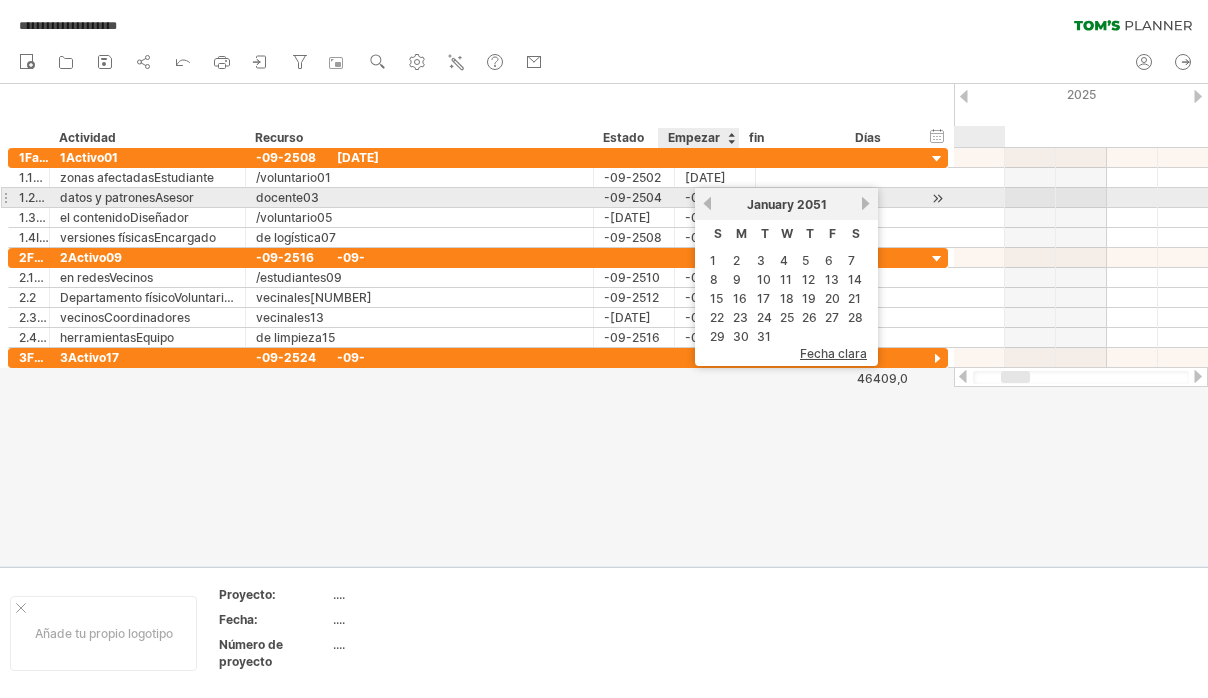 click on "previous" at bounding box center [707, 203] 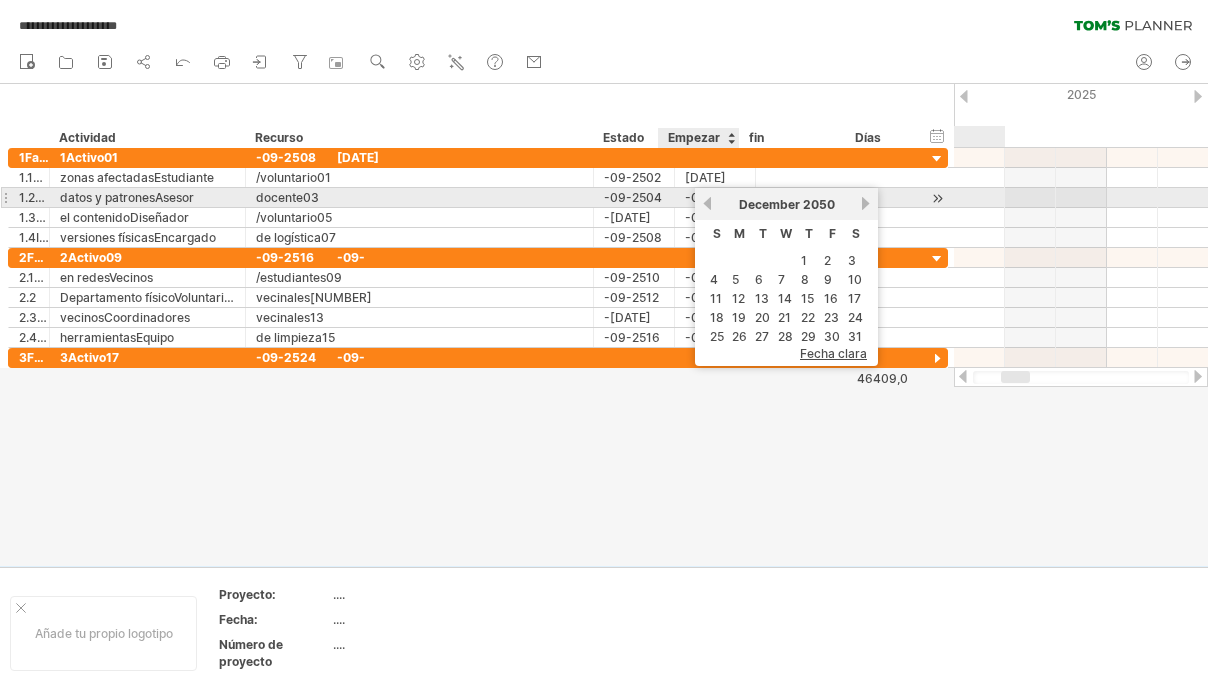 click on "previous" at bounding box center (707, 203) 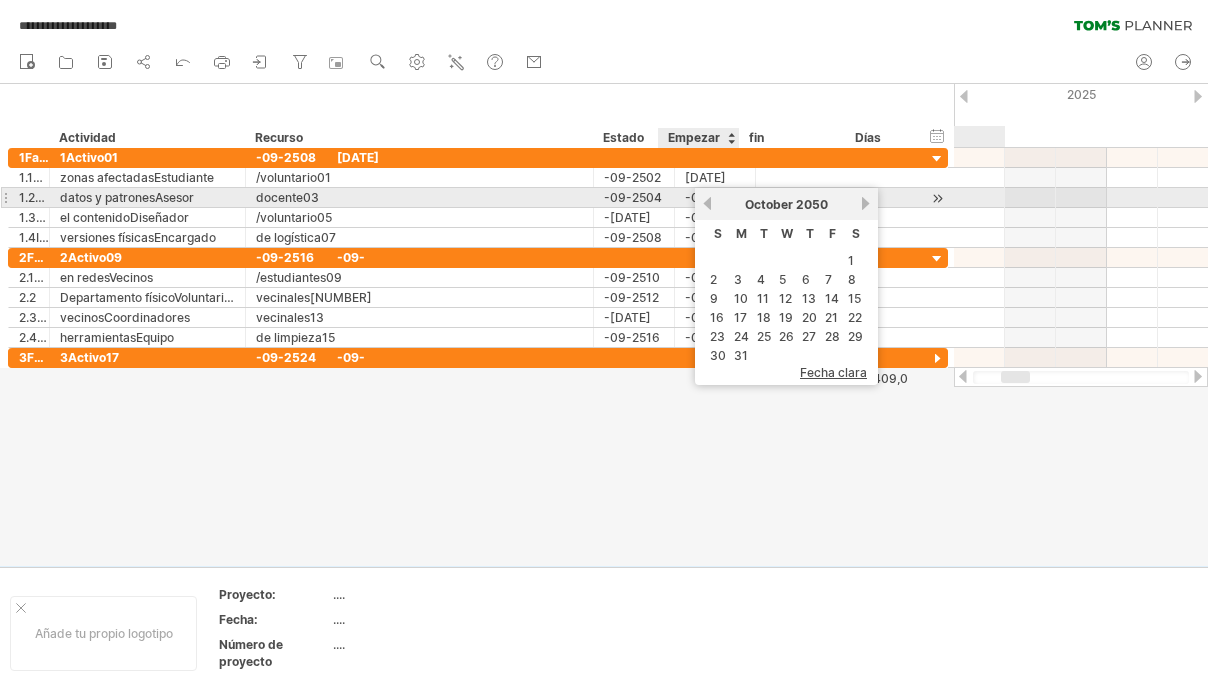 click on "previous" at bounding box center (707, 203) 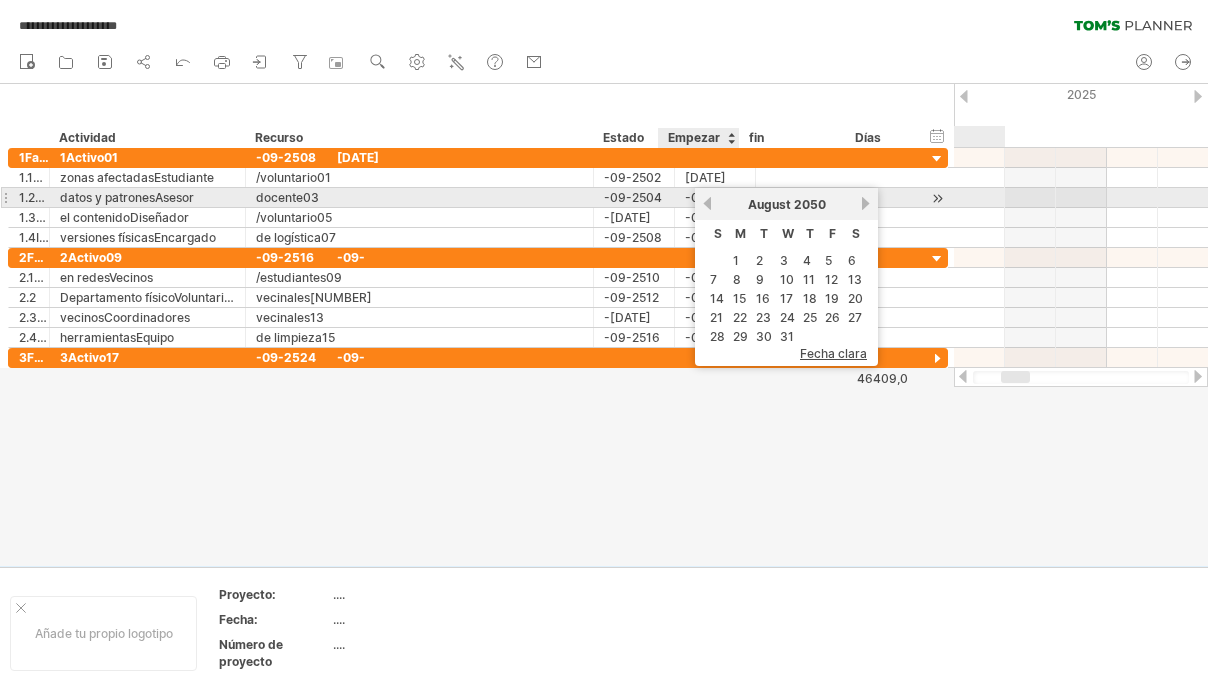 click on "previous" at bounding box center (707, 203) 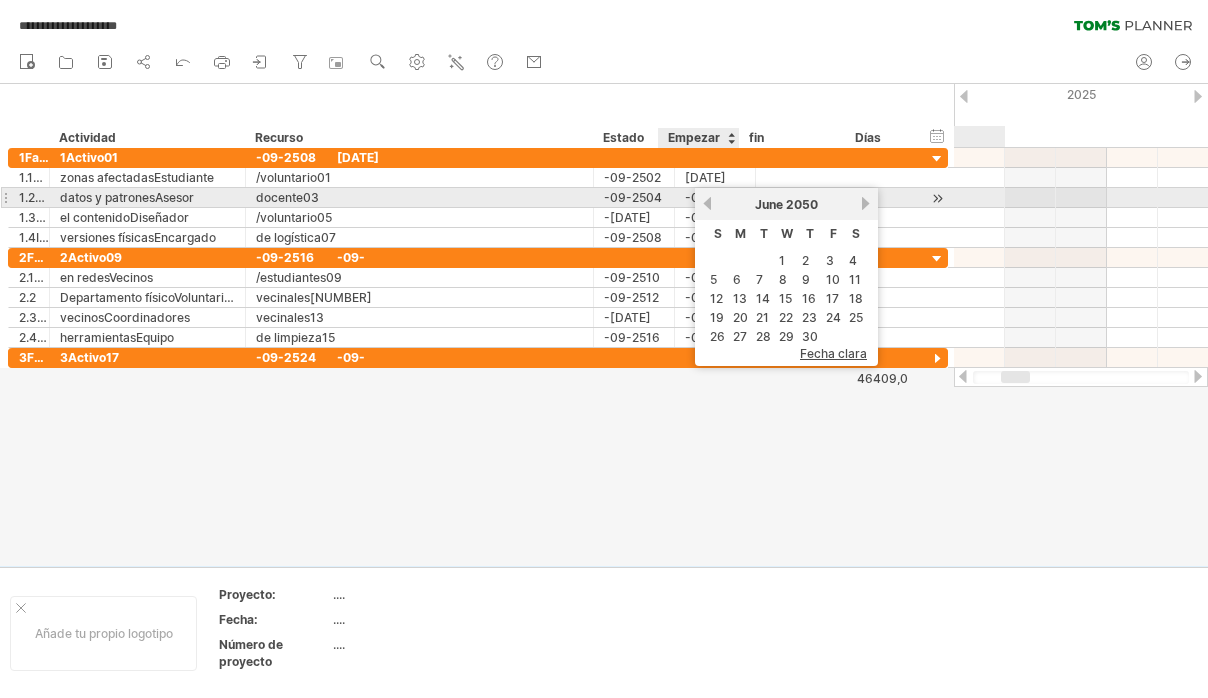 click on "previous" at bounding box center (707, 203) 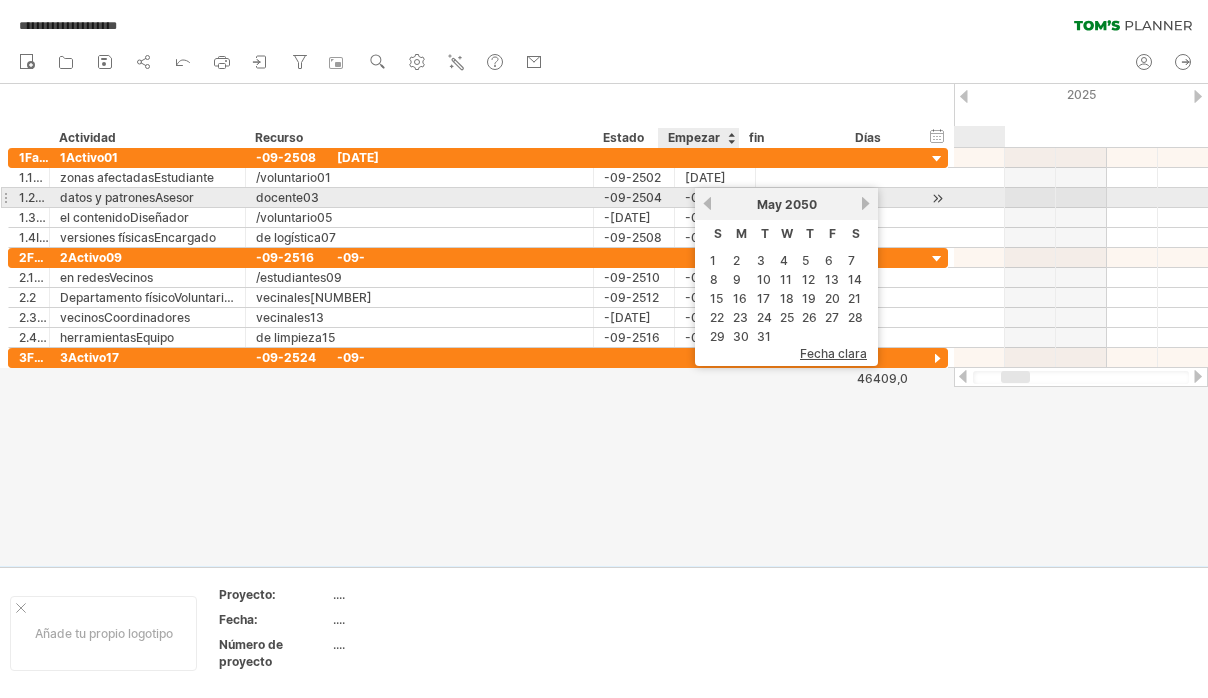 click on "previous" at bounding box center [707, 203] 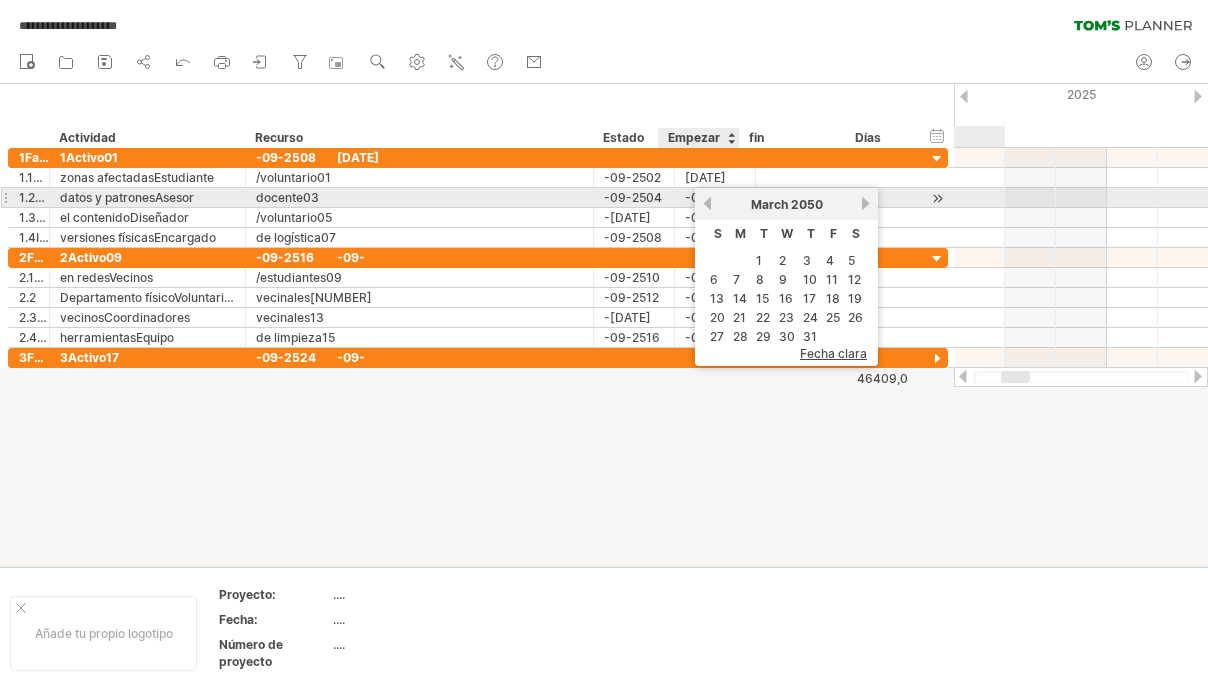 click on "previous" at bounding box center (707, 203) 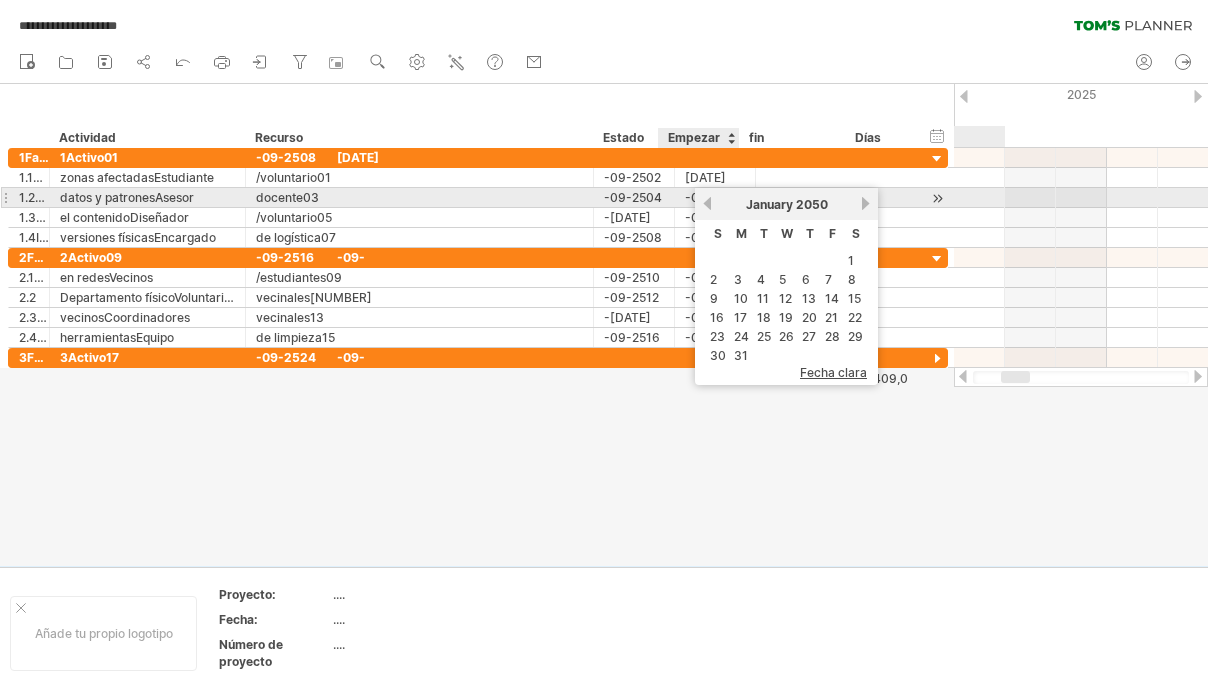 click on "previous" at bounding box center (707, 203) 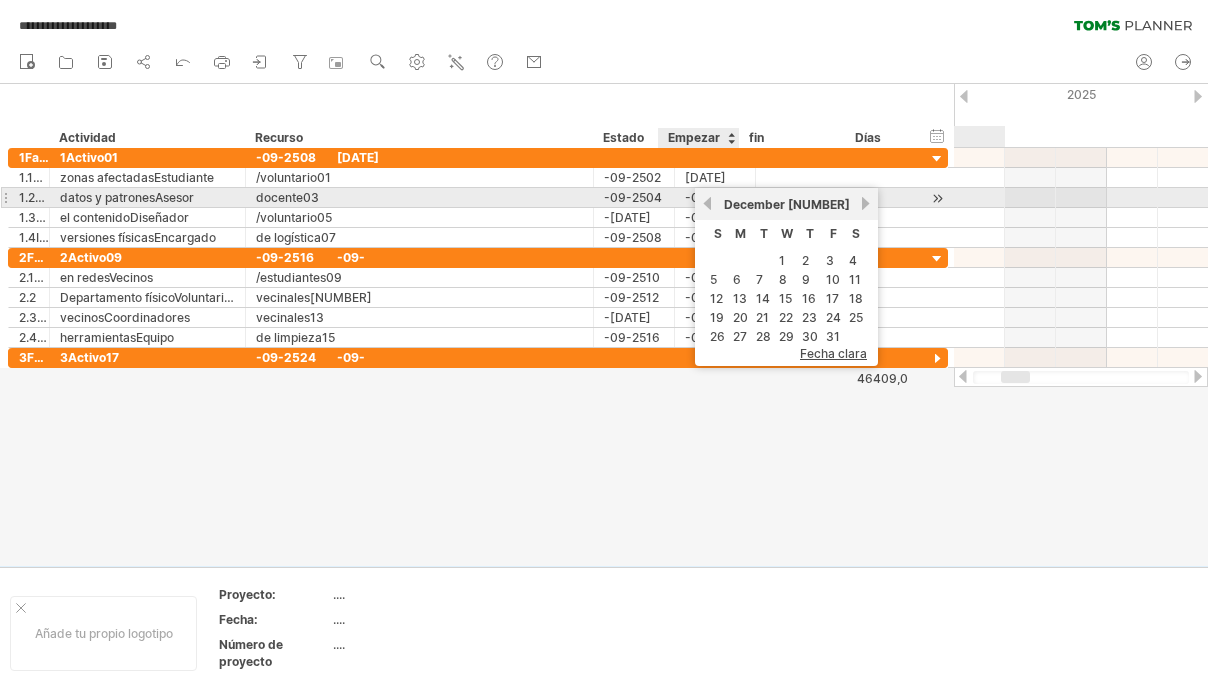 click on "previous" at bounding box center [707, 203] 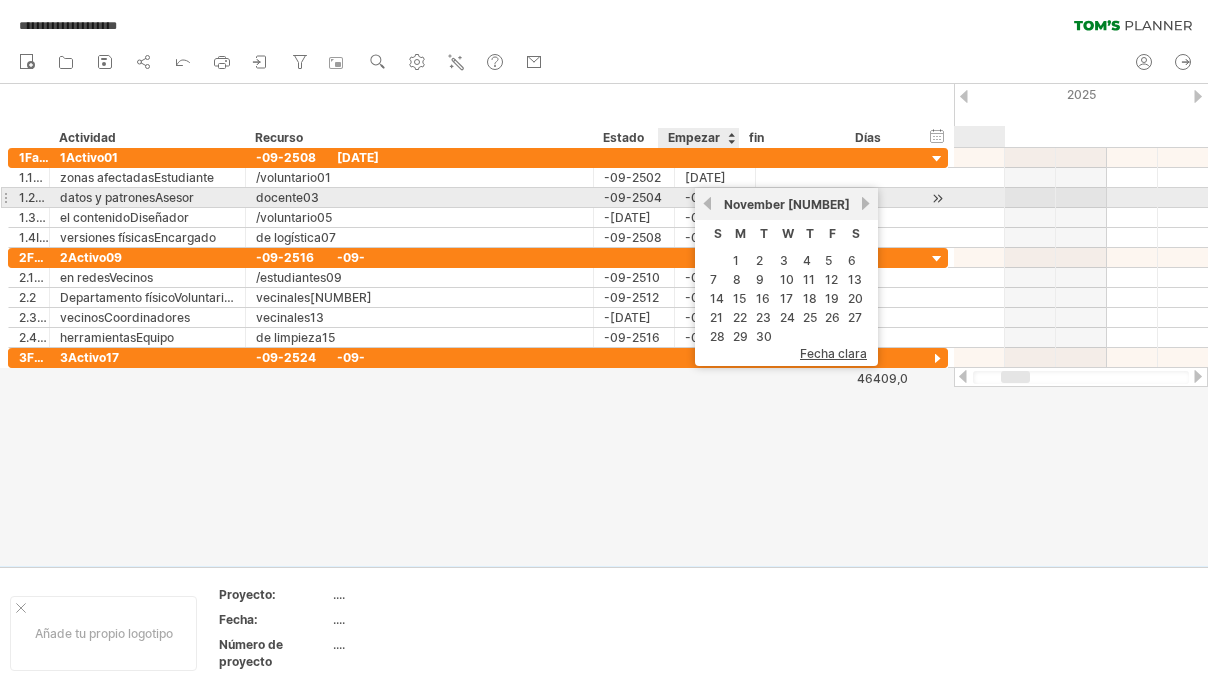 click on "previous" at bounding box center (707, 203) 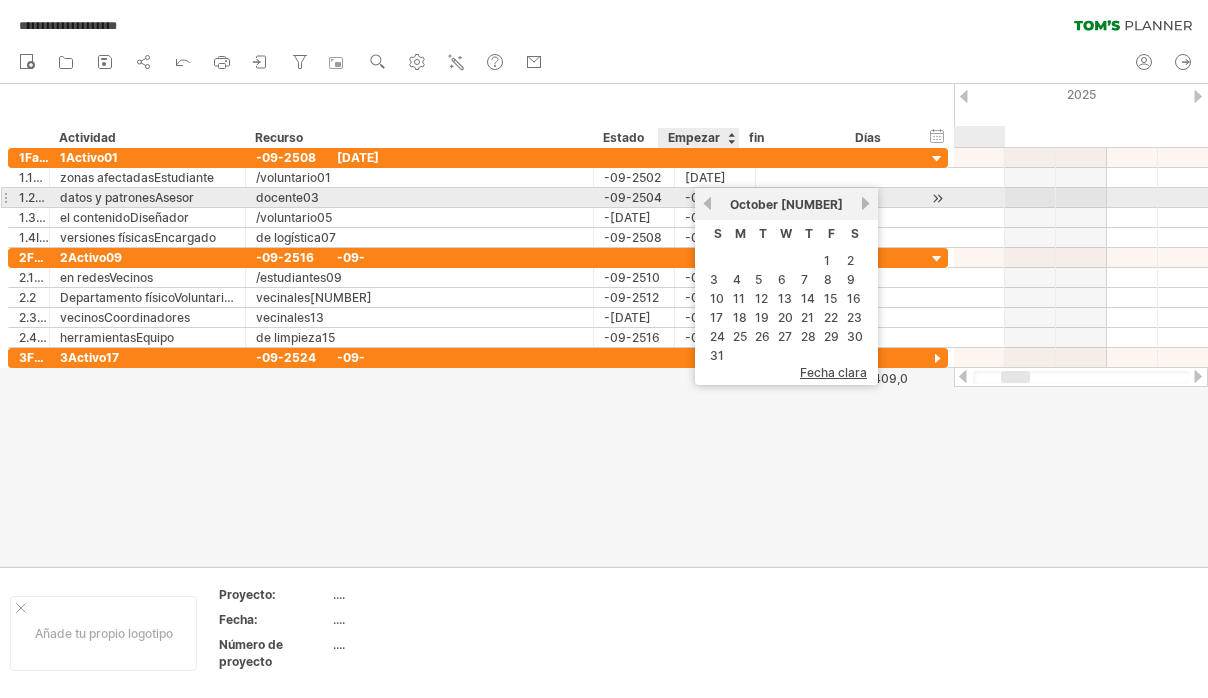 click on "previous" at bounding box center [707, 203] 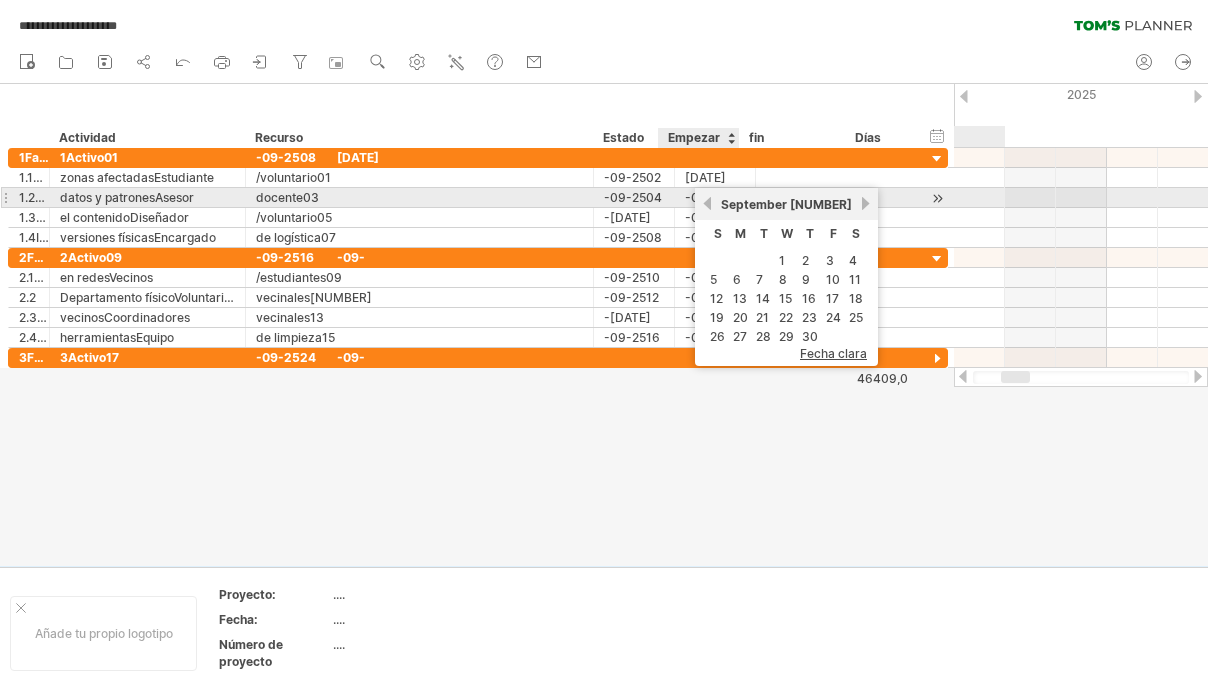 click on "previous" at bounding box center [707, 203] 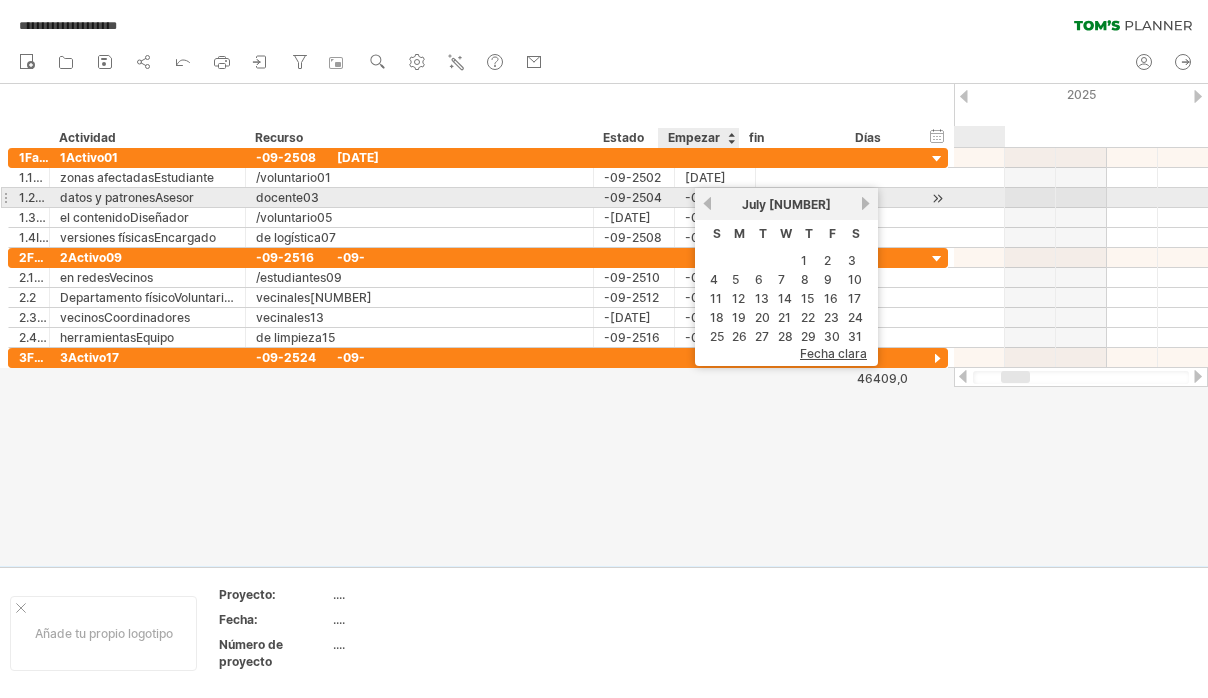 click on "previous" at bounding box center [707, 203] 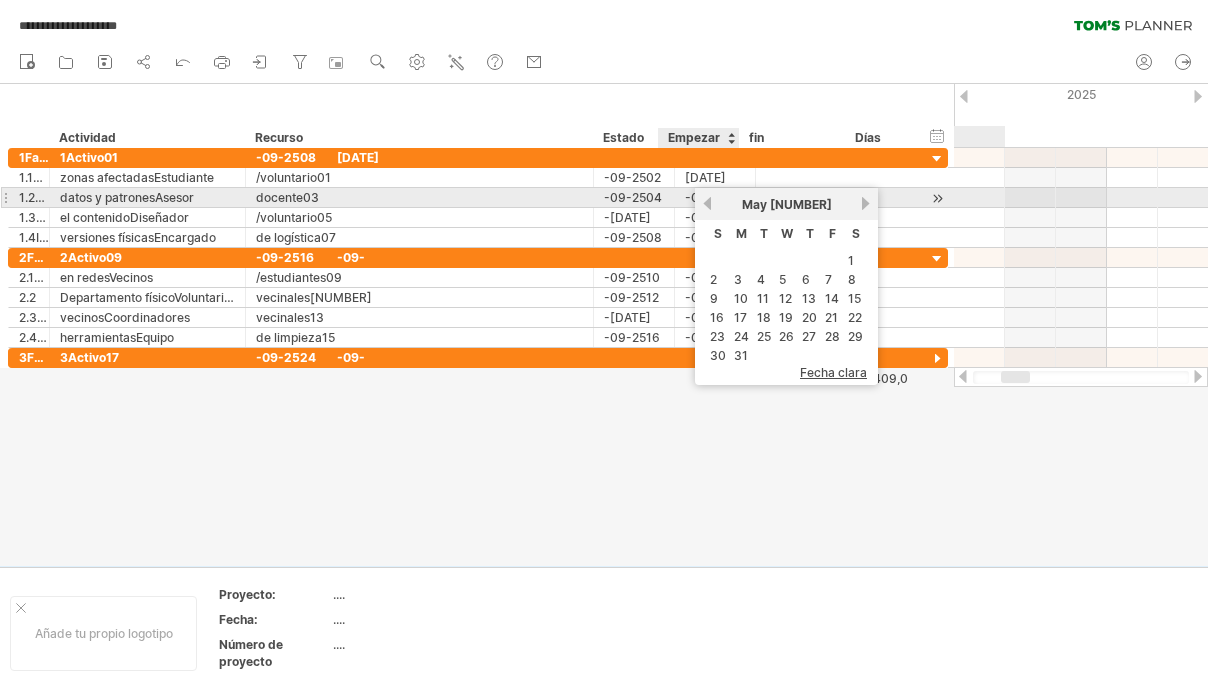 click on "previous" at bounding box center (707, 203) 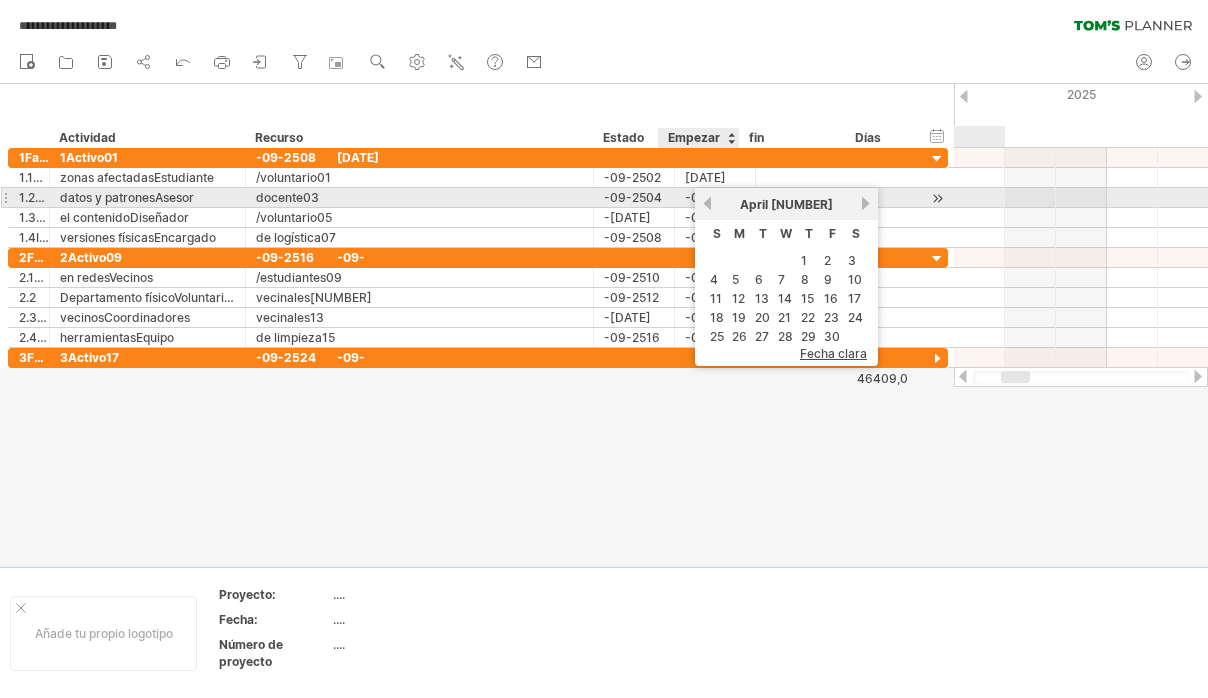 click on "previous" at bounding box center [707, 203] 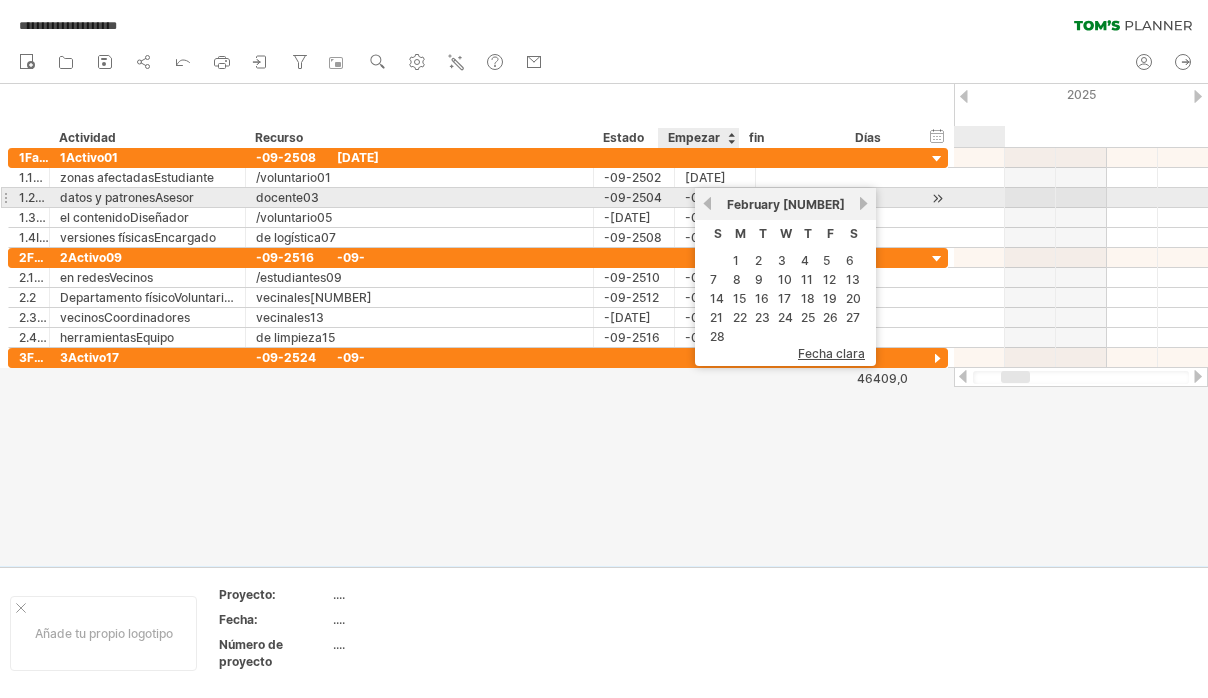 click on "previous" at bounding box center (707, 203) 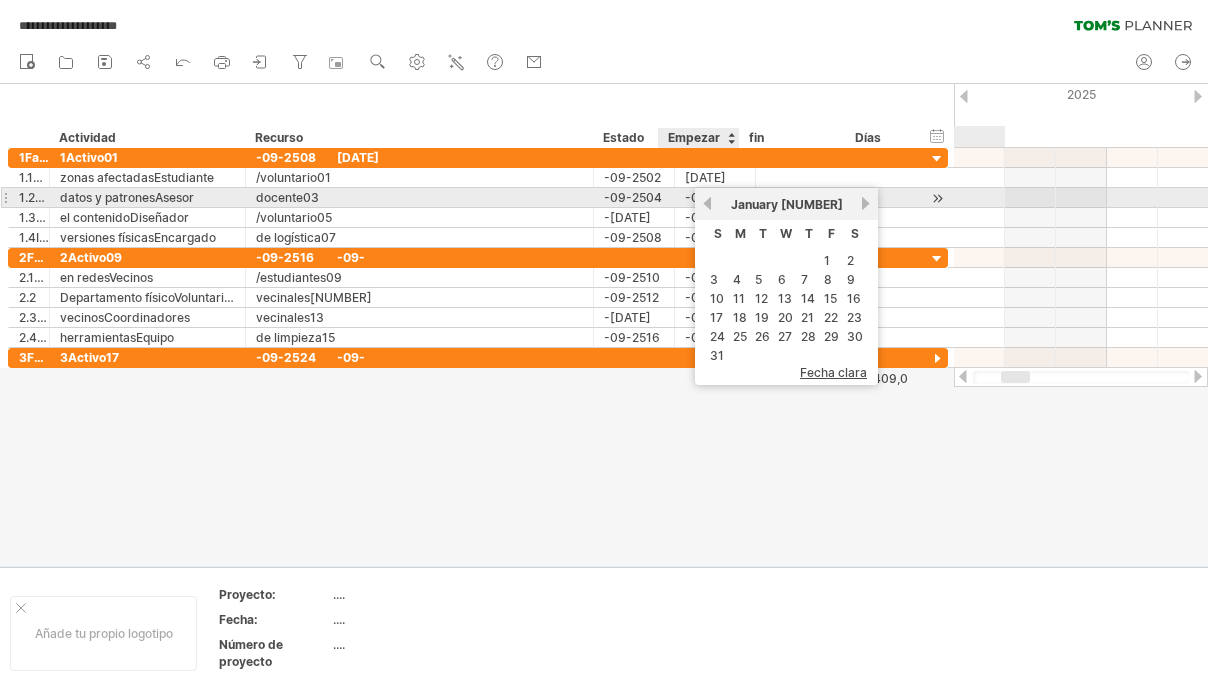 click on "previous" at bounding box center (707, 203) 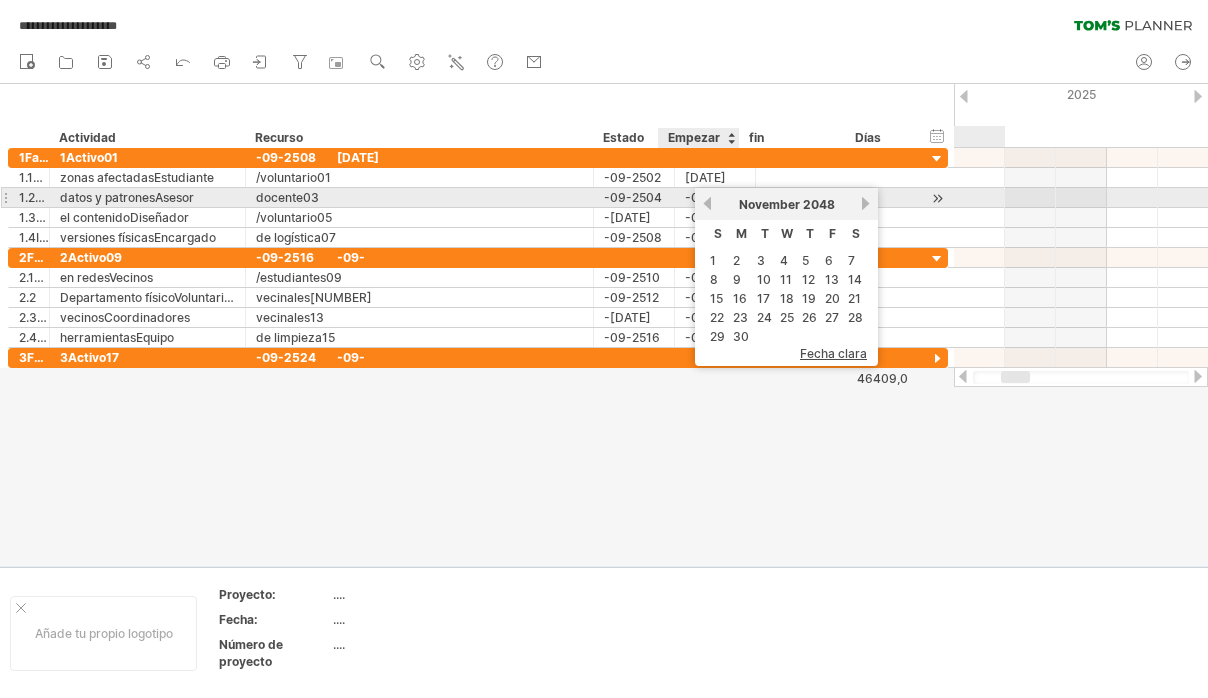 click on "previous" at bounding box center (707, 203) 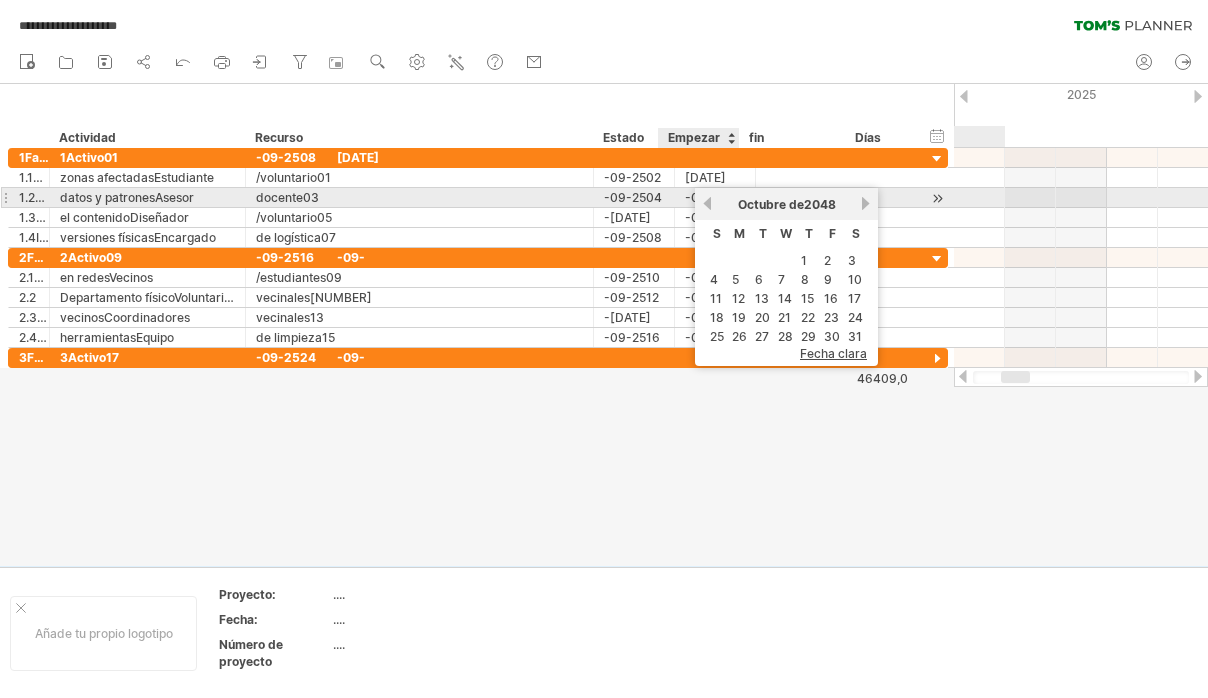 click on "anterior" at bounding box center (707, 203) 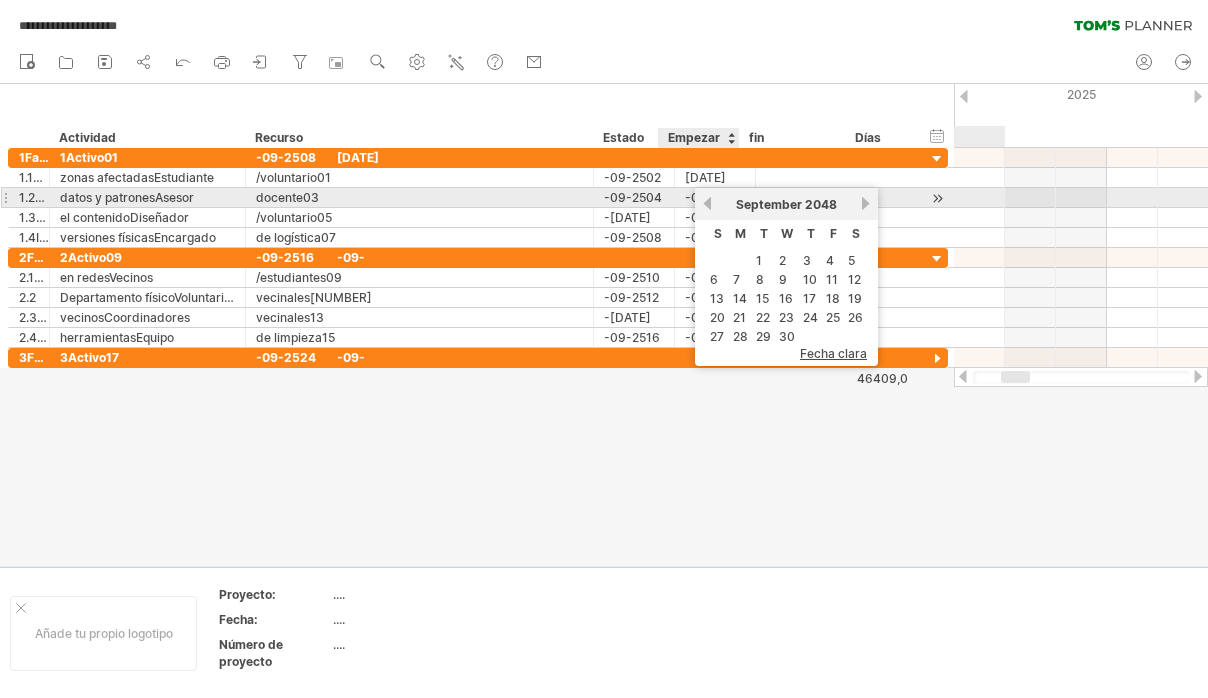click on "previous" at bounding box center (707, 203) 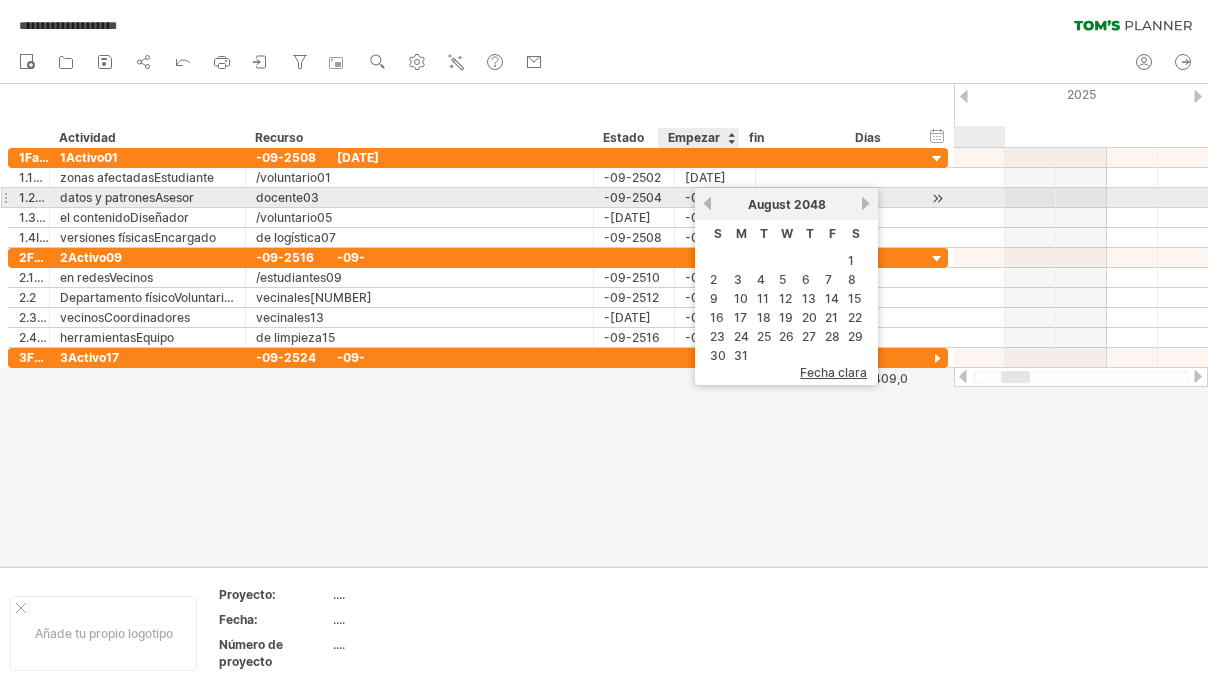 click on "previous" at bounding box center (707, 203) 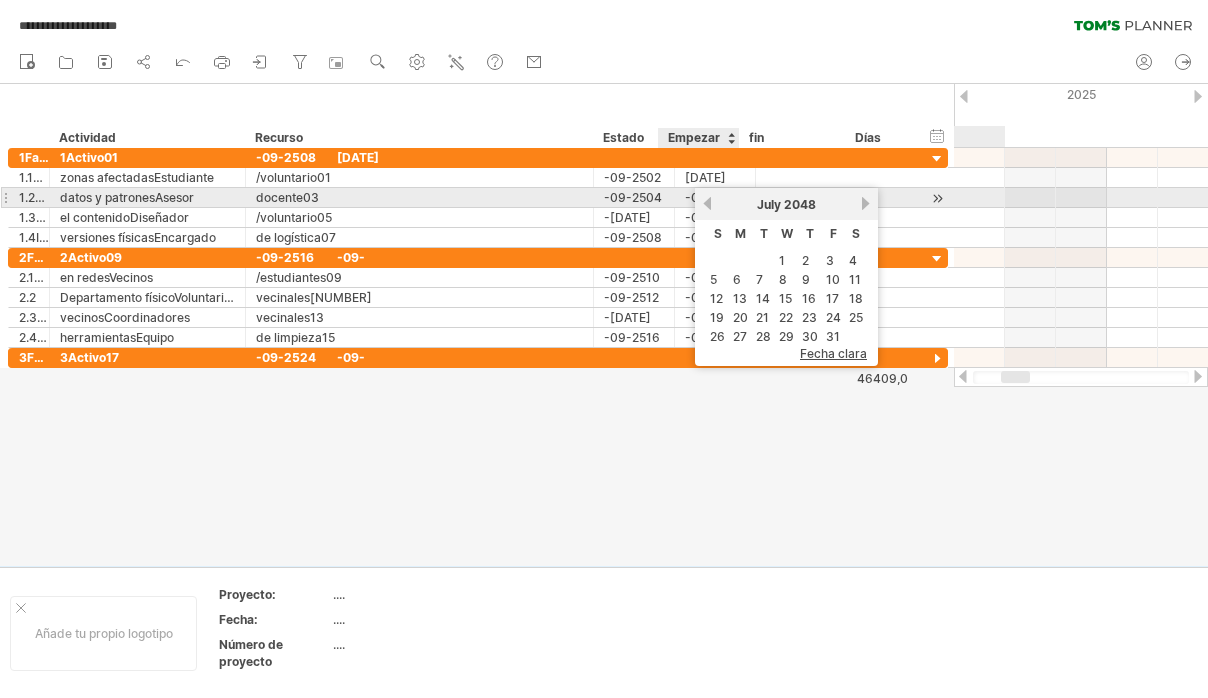 click on "previous" at bounding box center [707, 203] 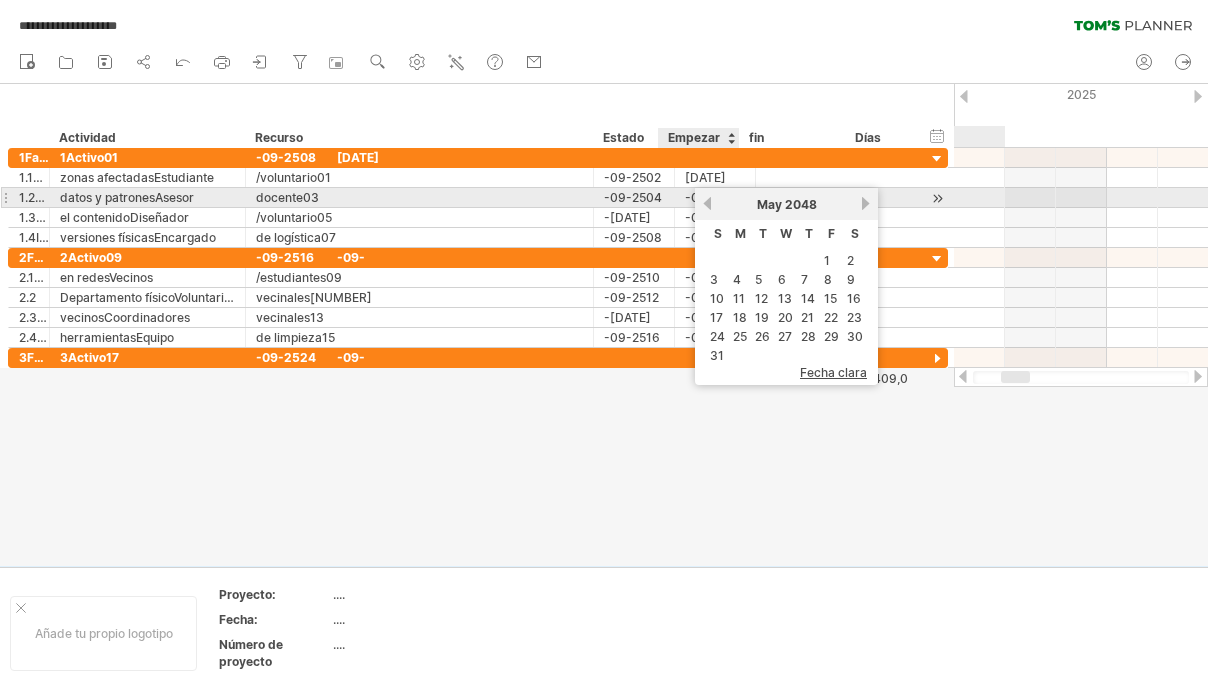 click on "previous" at bounding box center [707, 203] 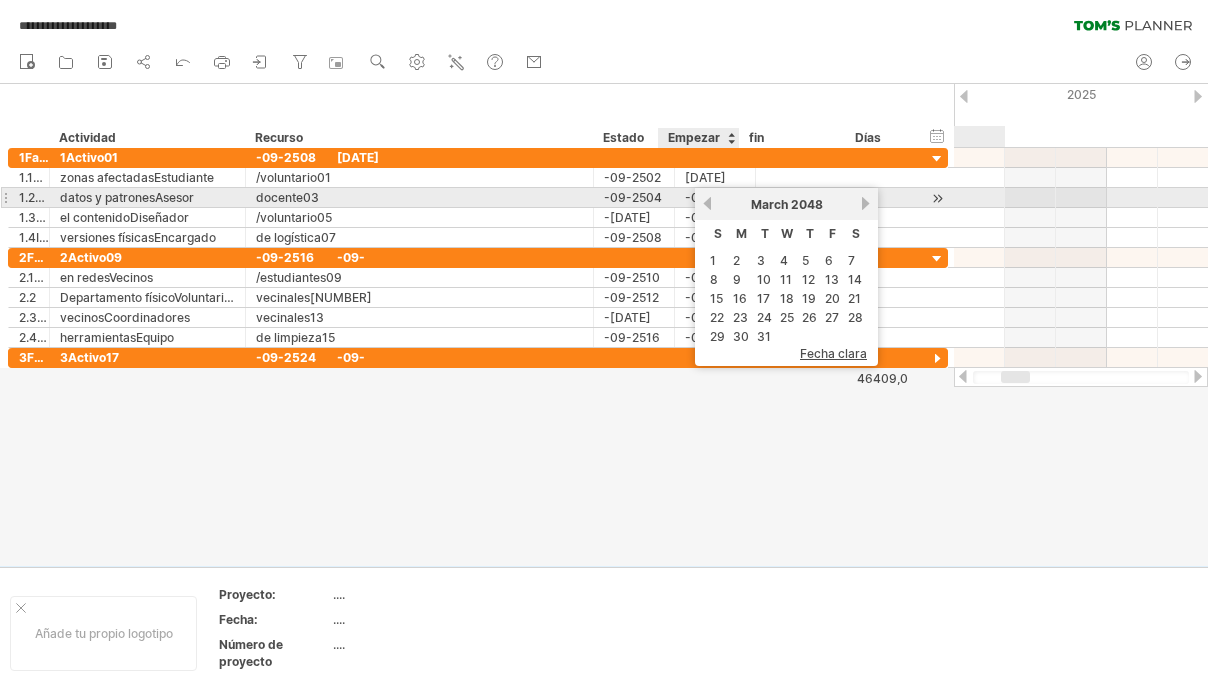 click on "previous" at bounding box center [707, 203] 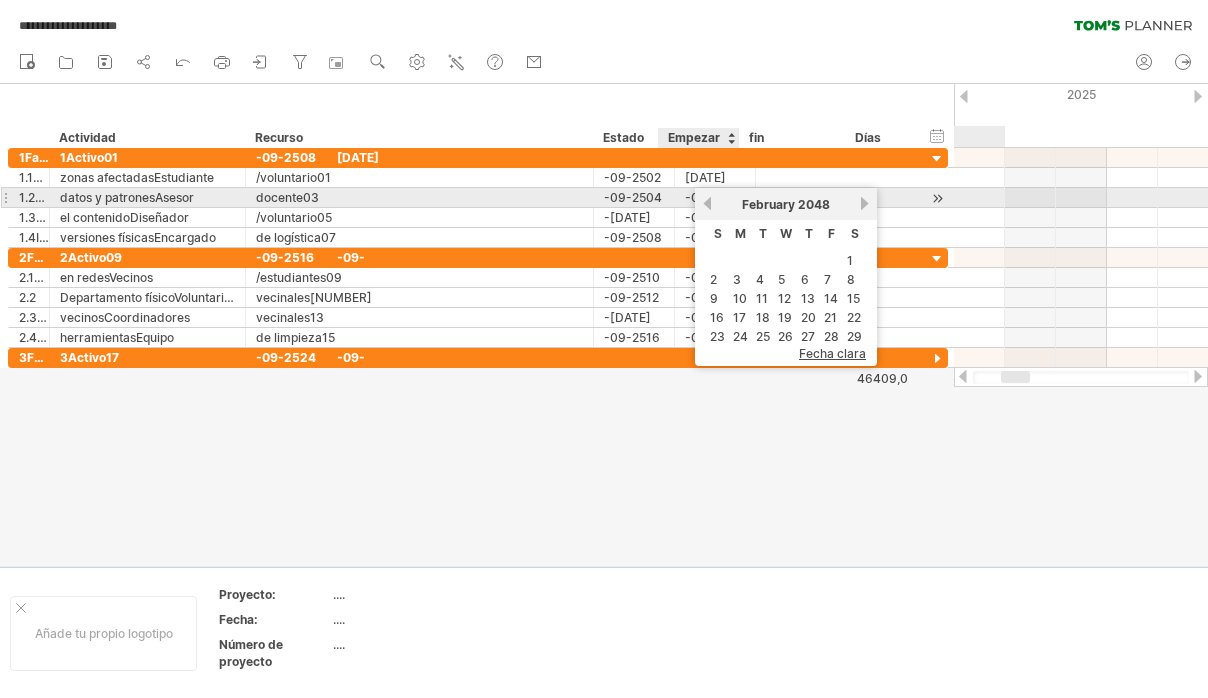 click on "previous" at bounding box center (707, 203) 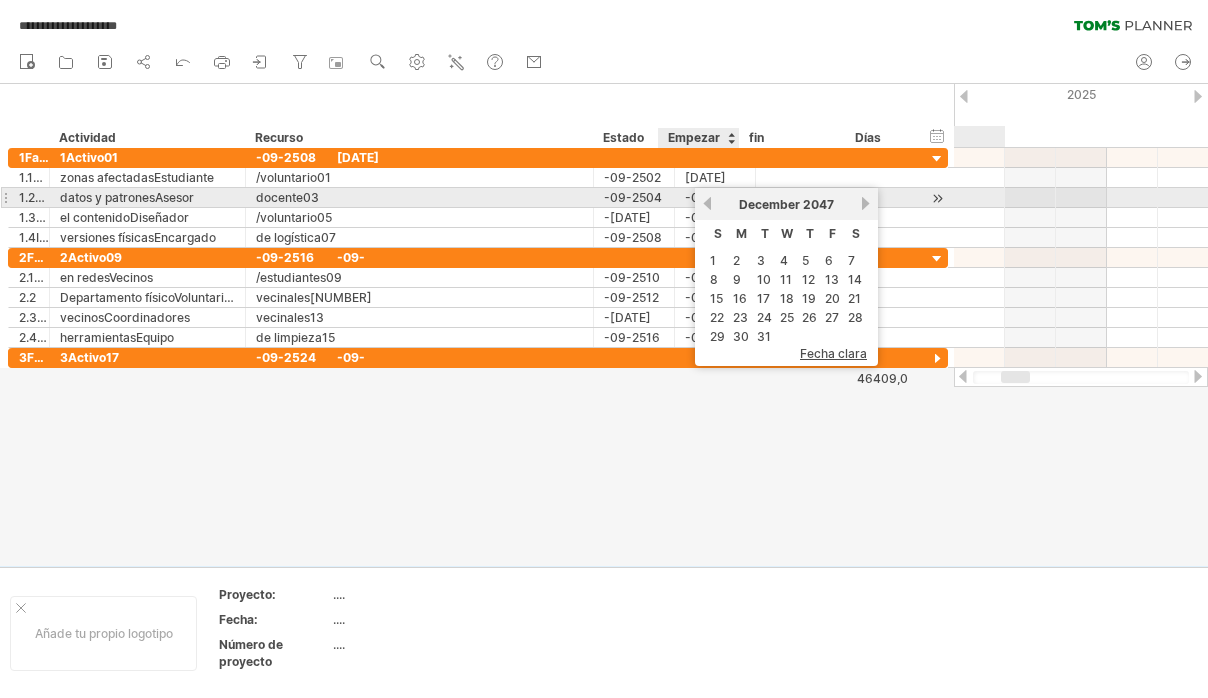 click on "previous" at bounding box center (707, 203) 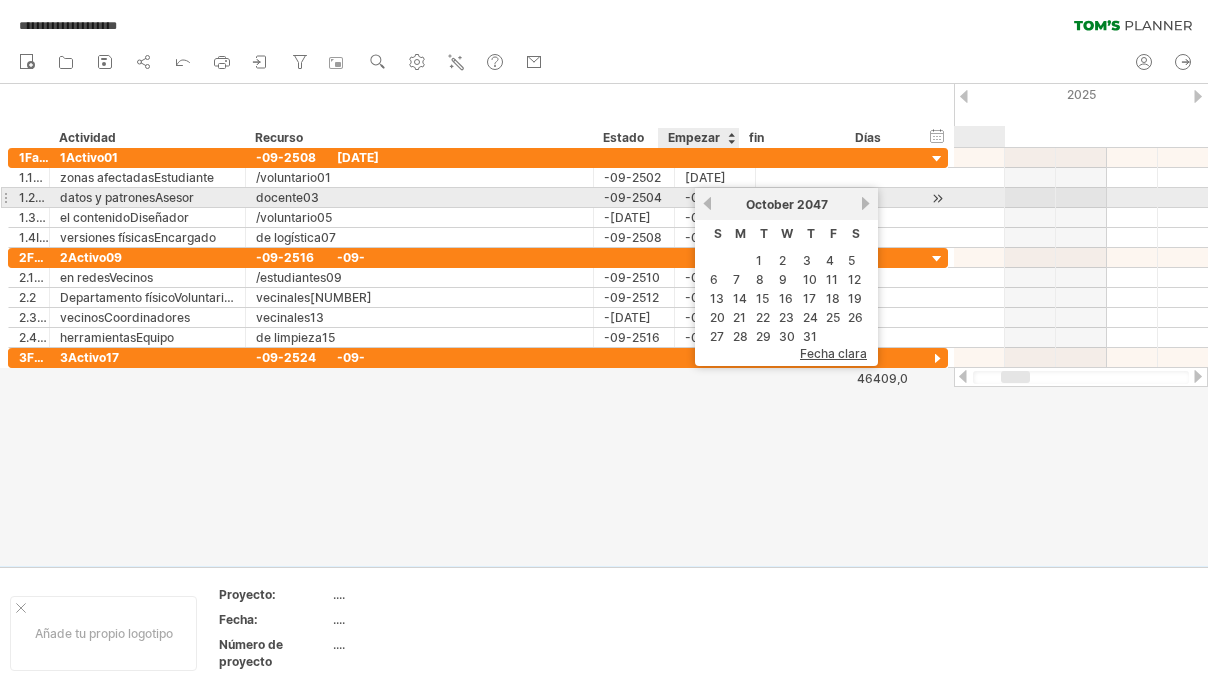 click on "previous" at bounding box center [707, 203] 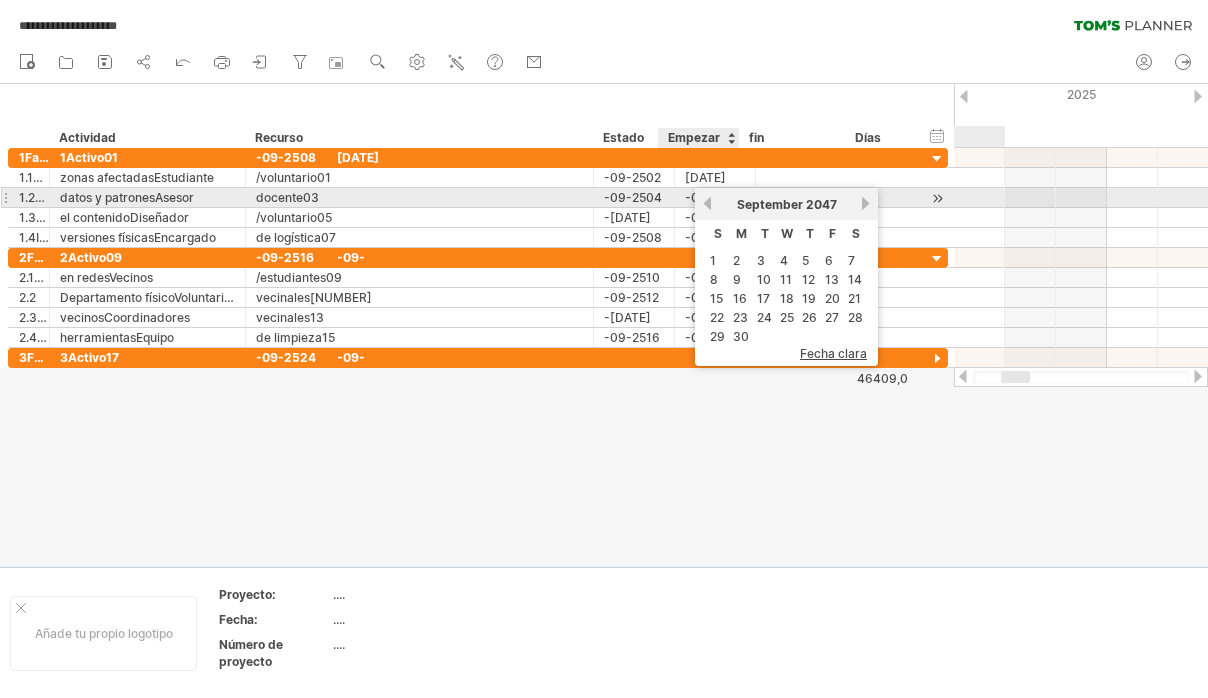 click on "previous" at bounding box center (707, 203) 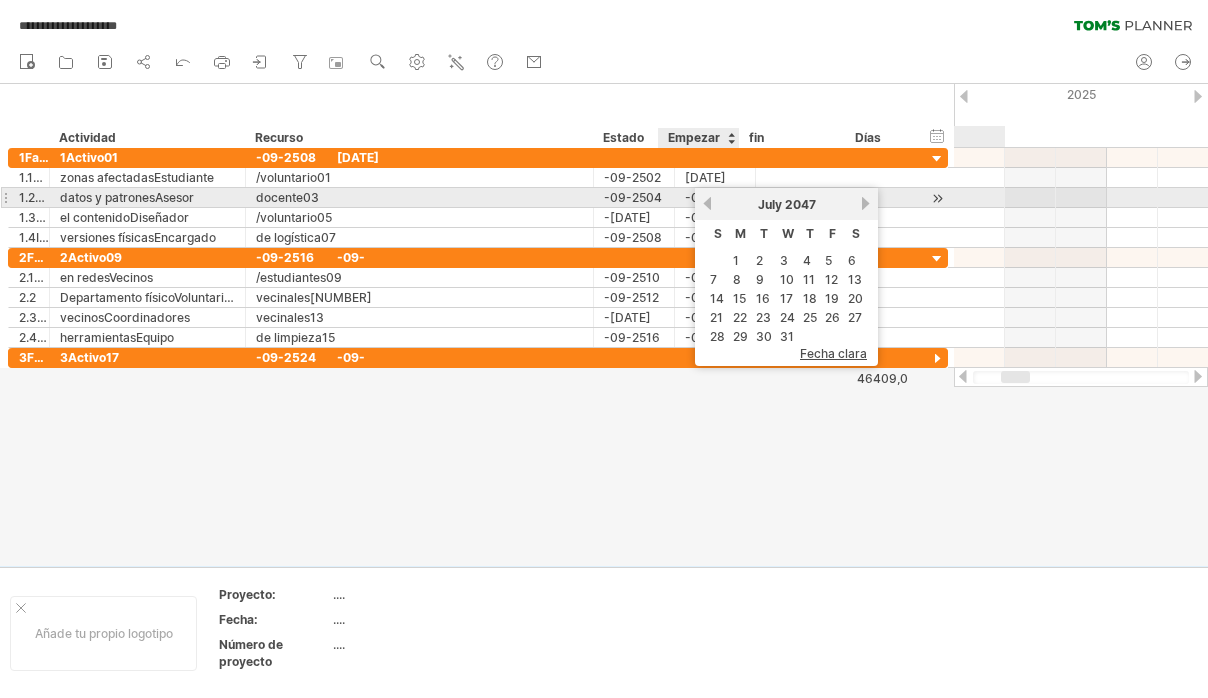 click on "previous" at bounding box center [707, 203] 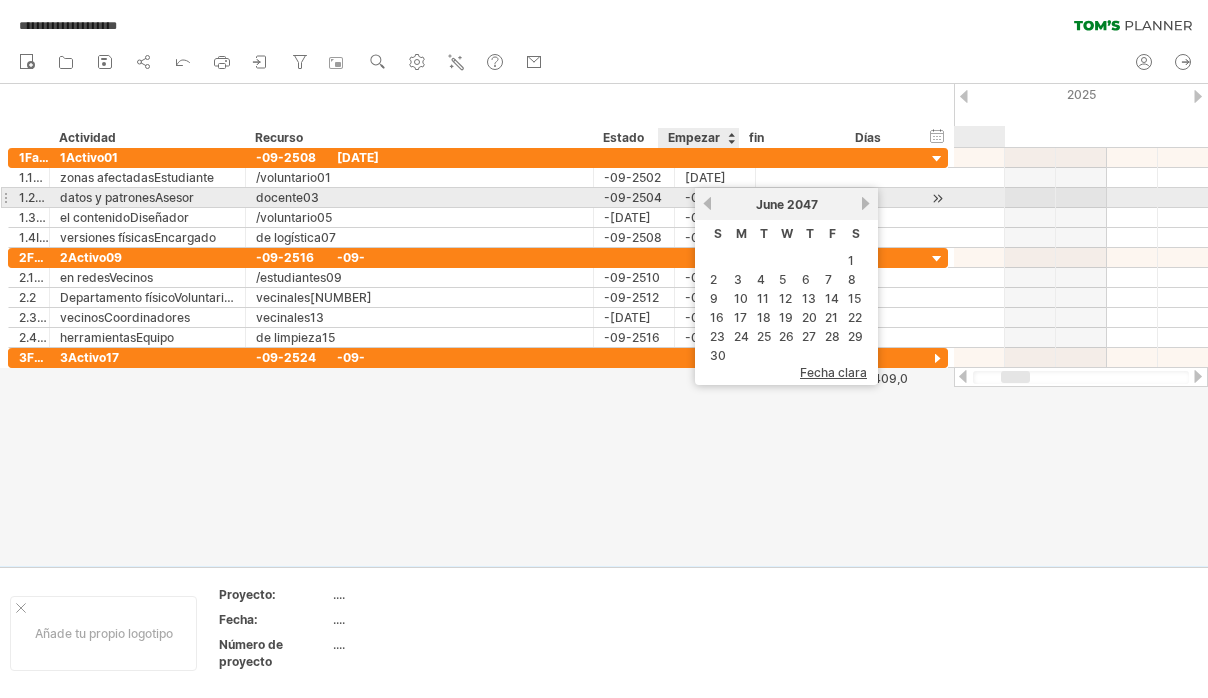 click on "previous" at bounding box center [707, 203] 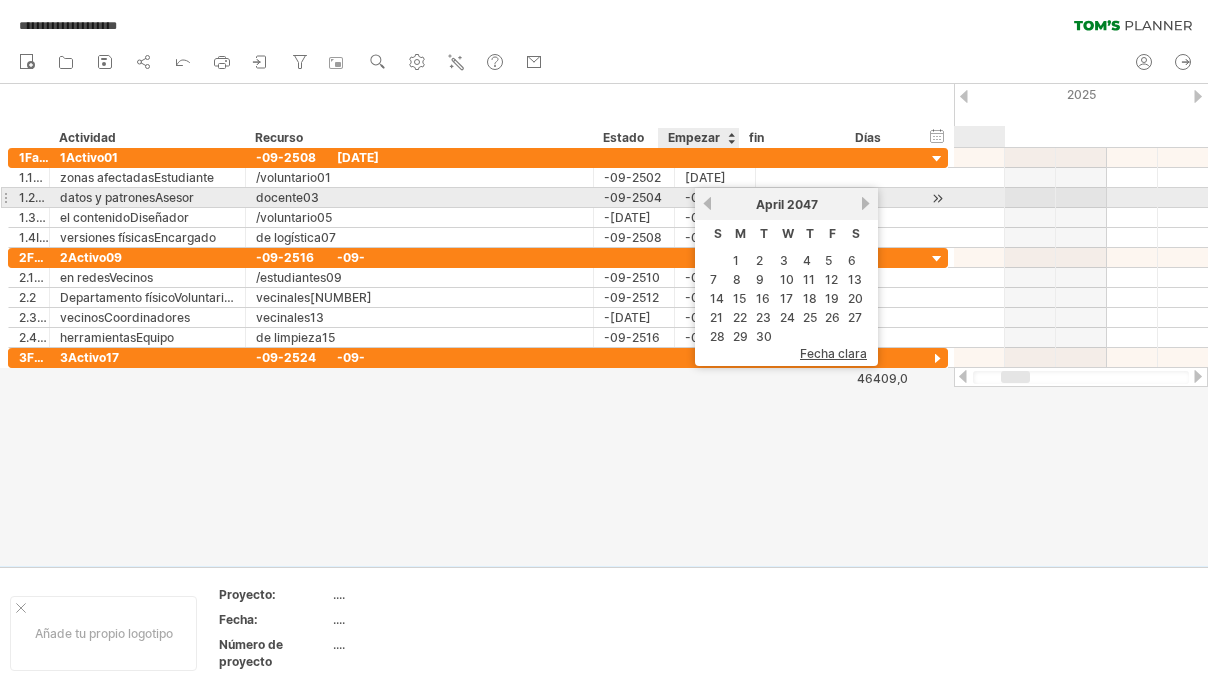 click on "previous" at bounding box center (707, 203) 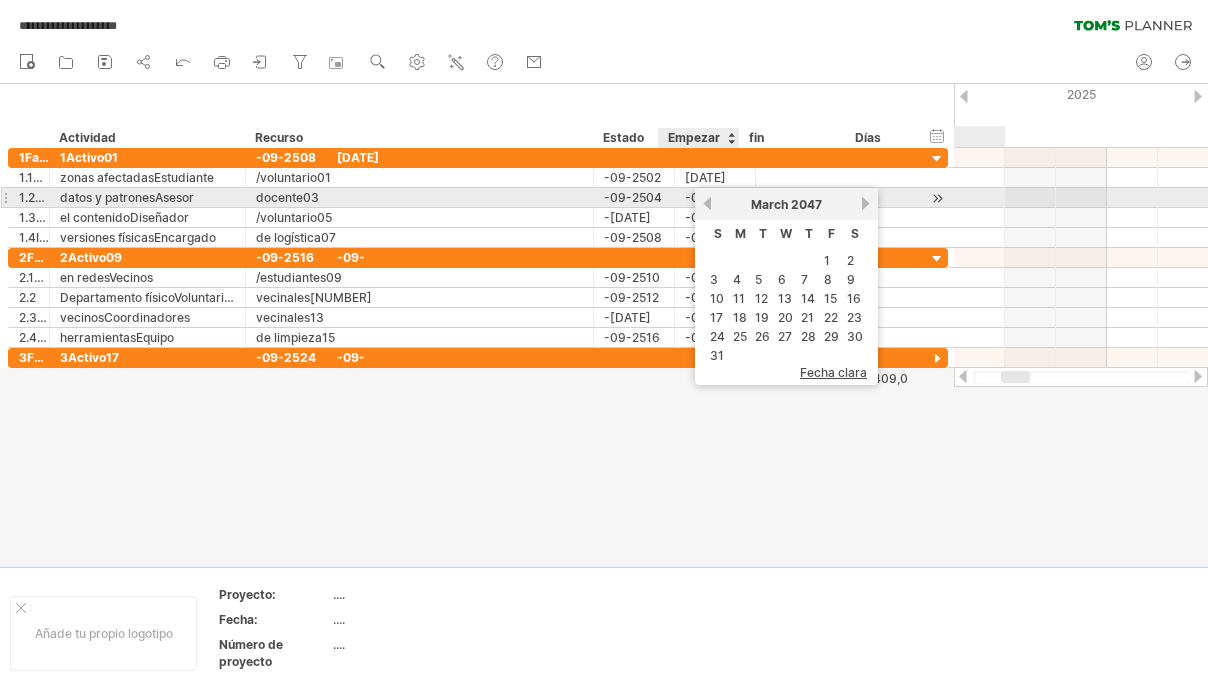 click on "previous" at bounding box center [707, 203] 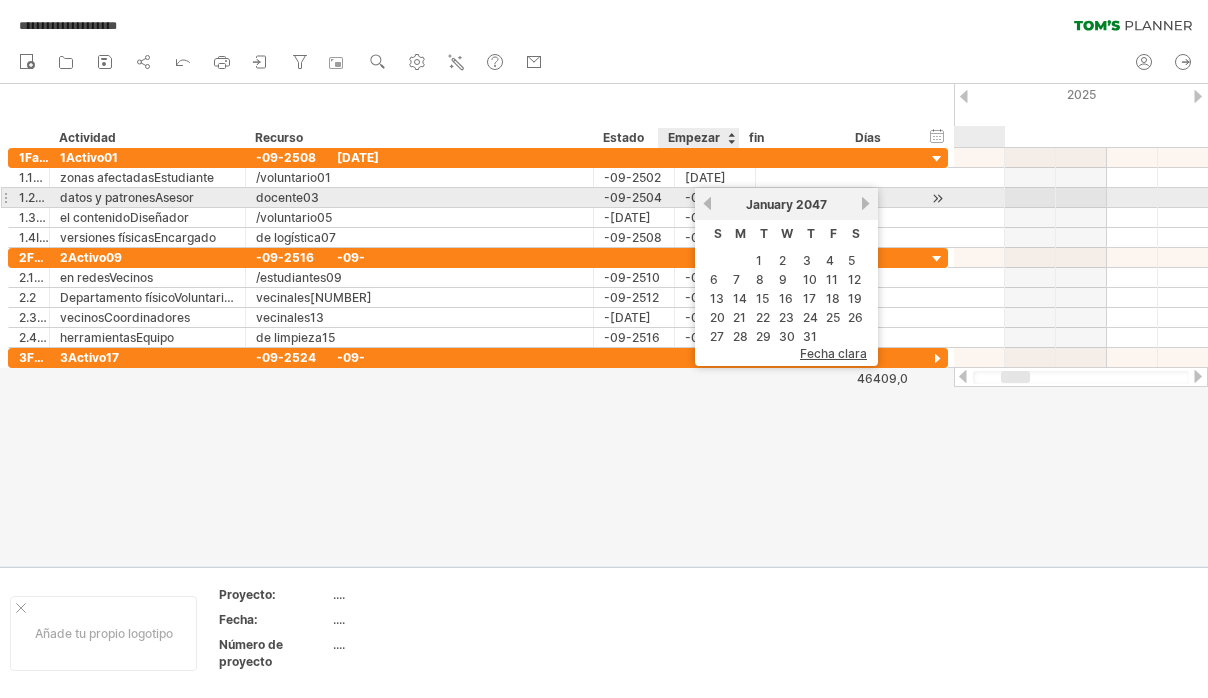 click on "previous" at bounding box center [707, 203] 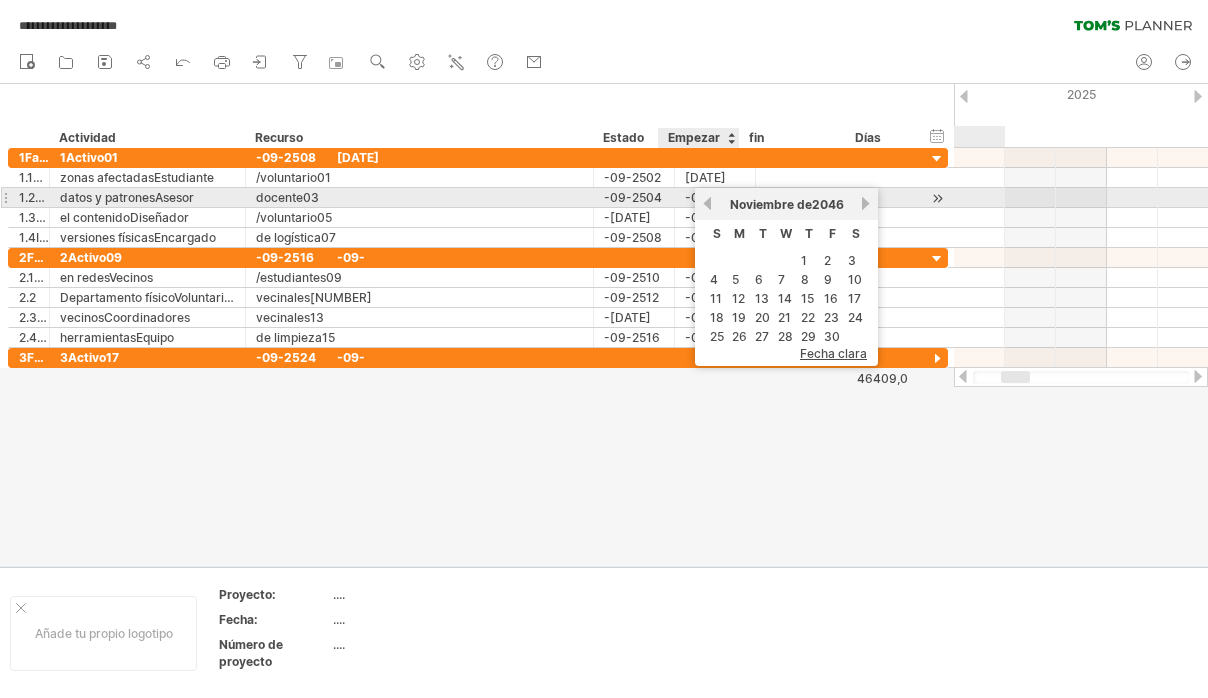 click on "anterior" at bounding box center (707, 203) 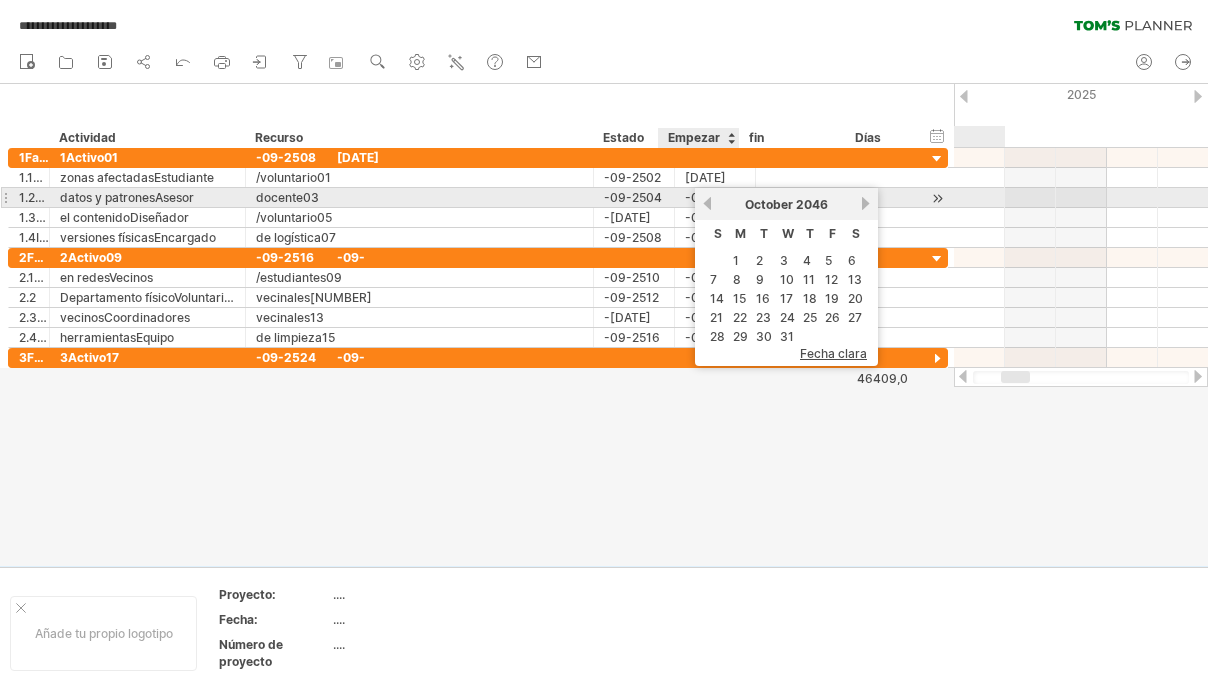 click on "anterior" at bounding box center [707, 203] 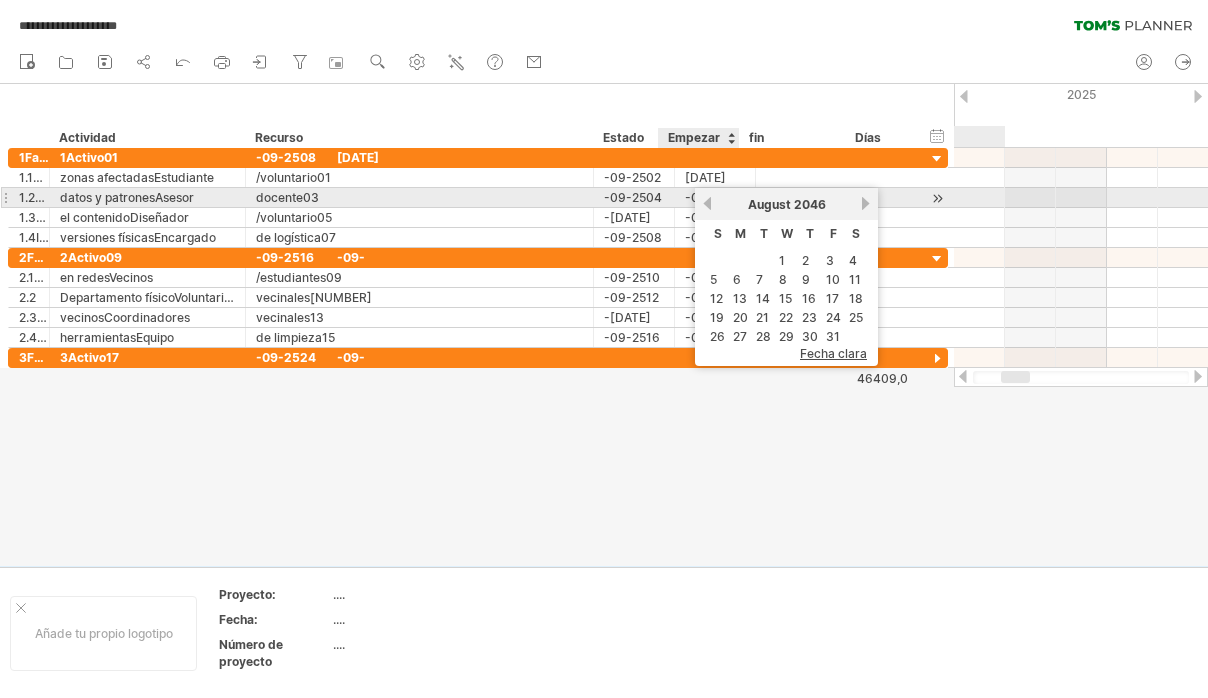 click on "previous" at bounding box center [707, 203] 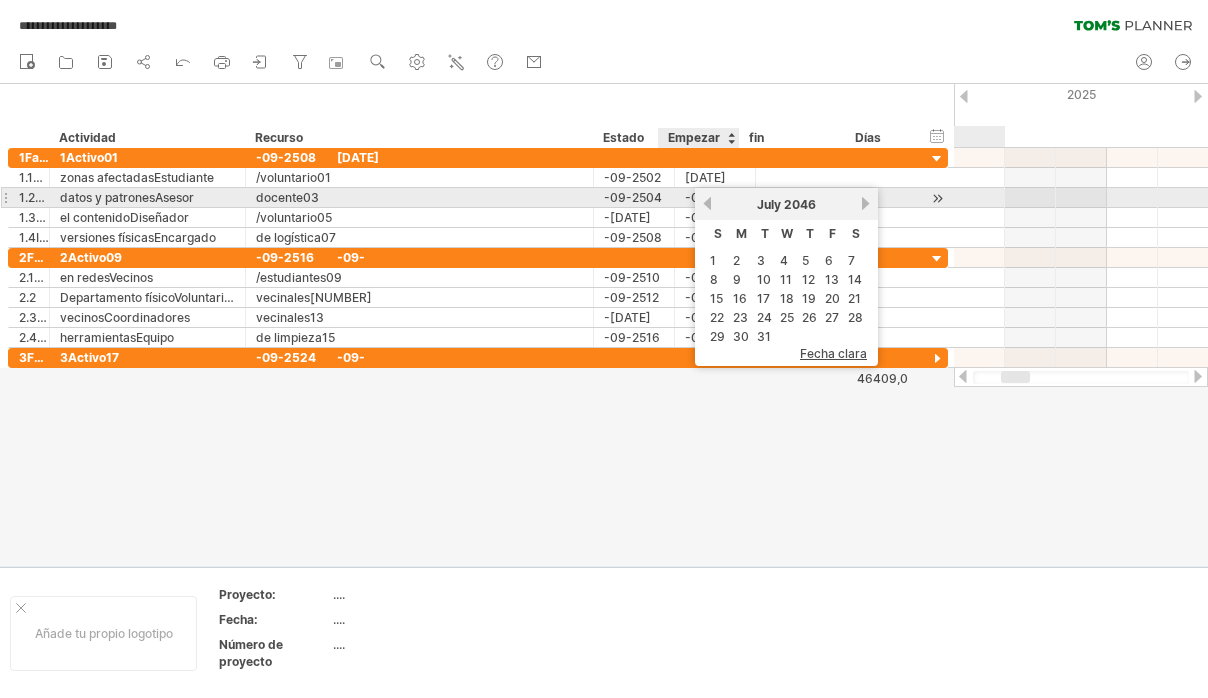 click on "previous" at bounding box center [707, 203] 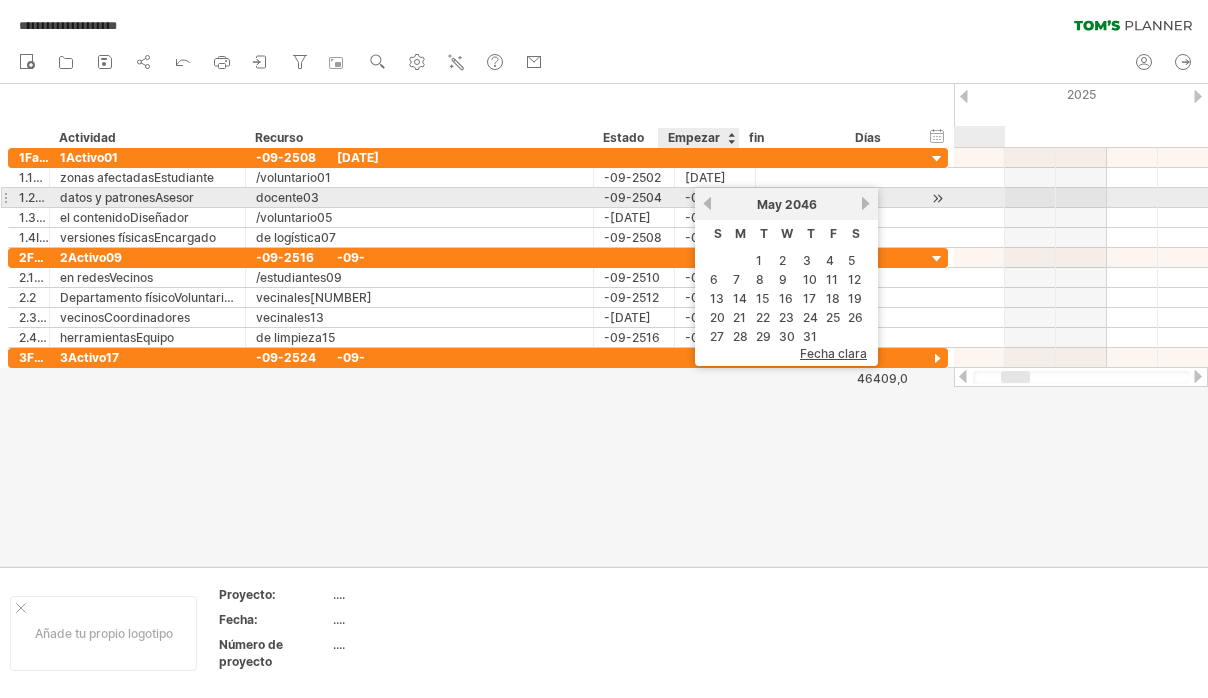 click on "previous" at bounding box center [707, 203] 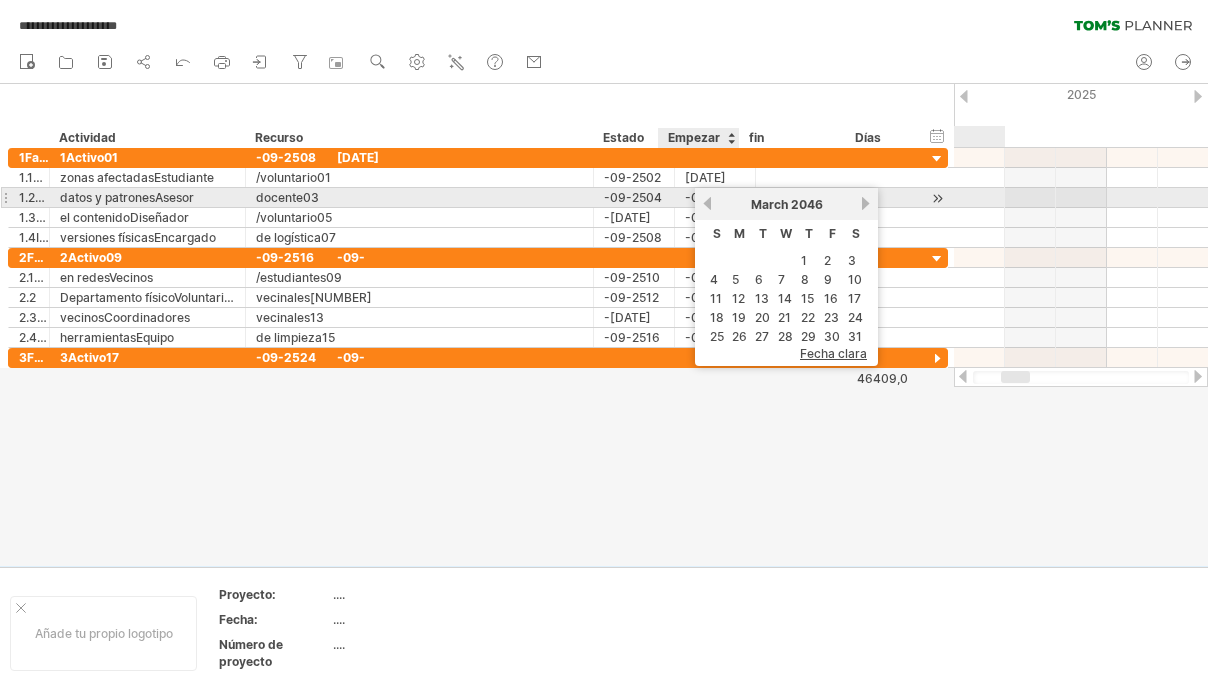 click on "previous" at bounding box center [707, 203] 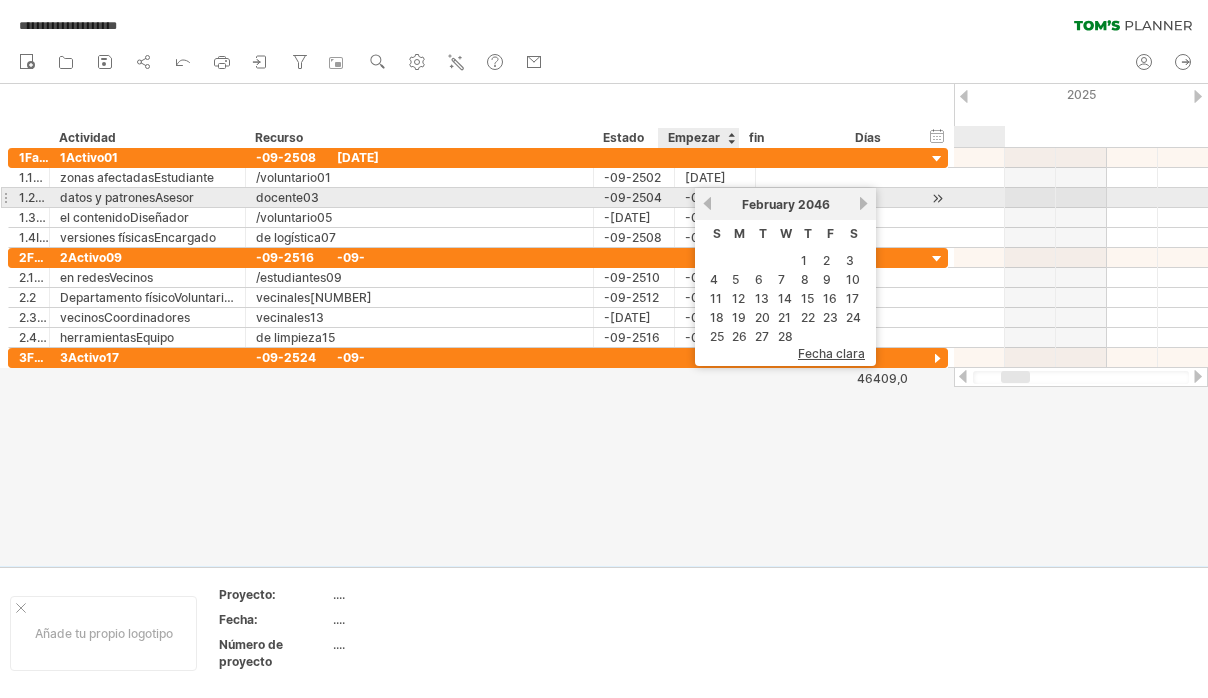 click on "previous" at bounding box center [707, 203] 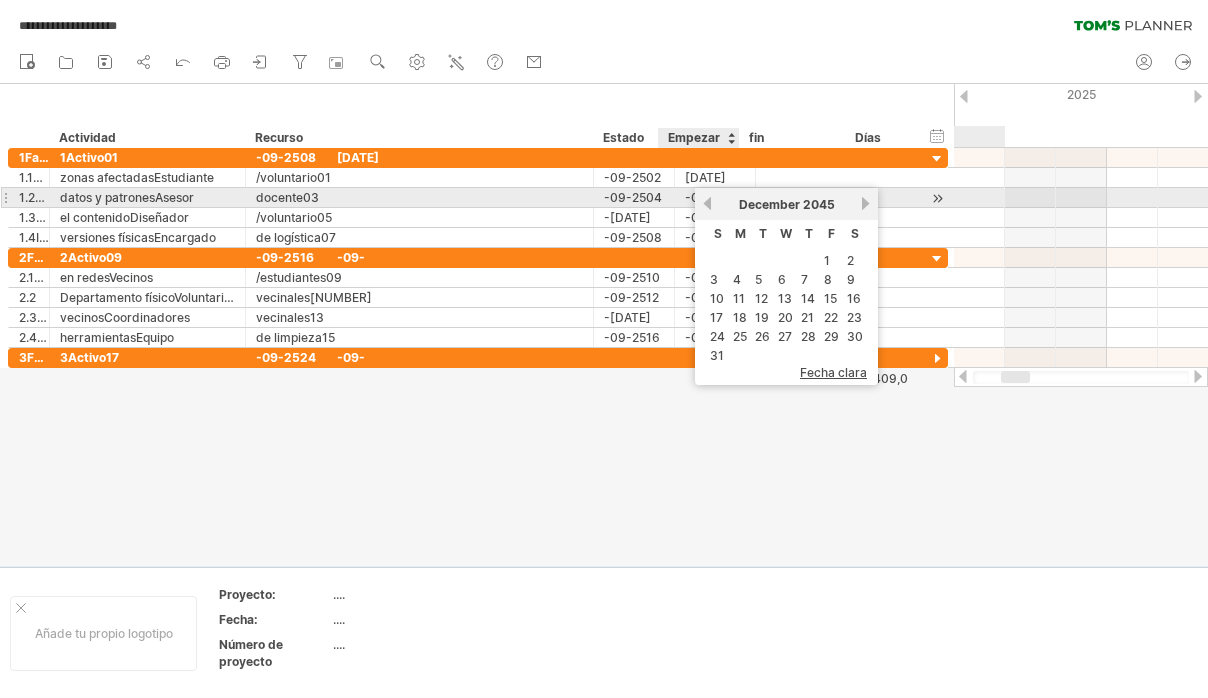 click on "previous" at bounding box center [707, 203] 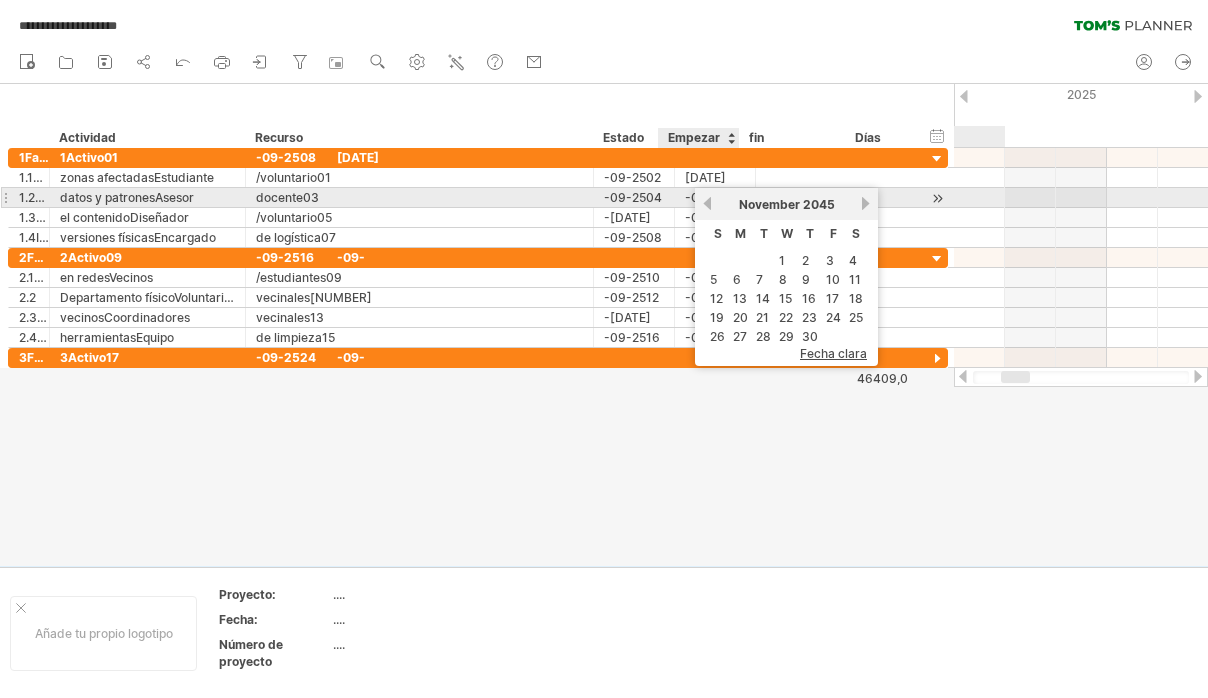 click on "previous" at bounding box center [707, 203] 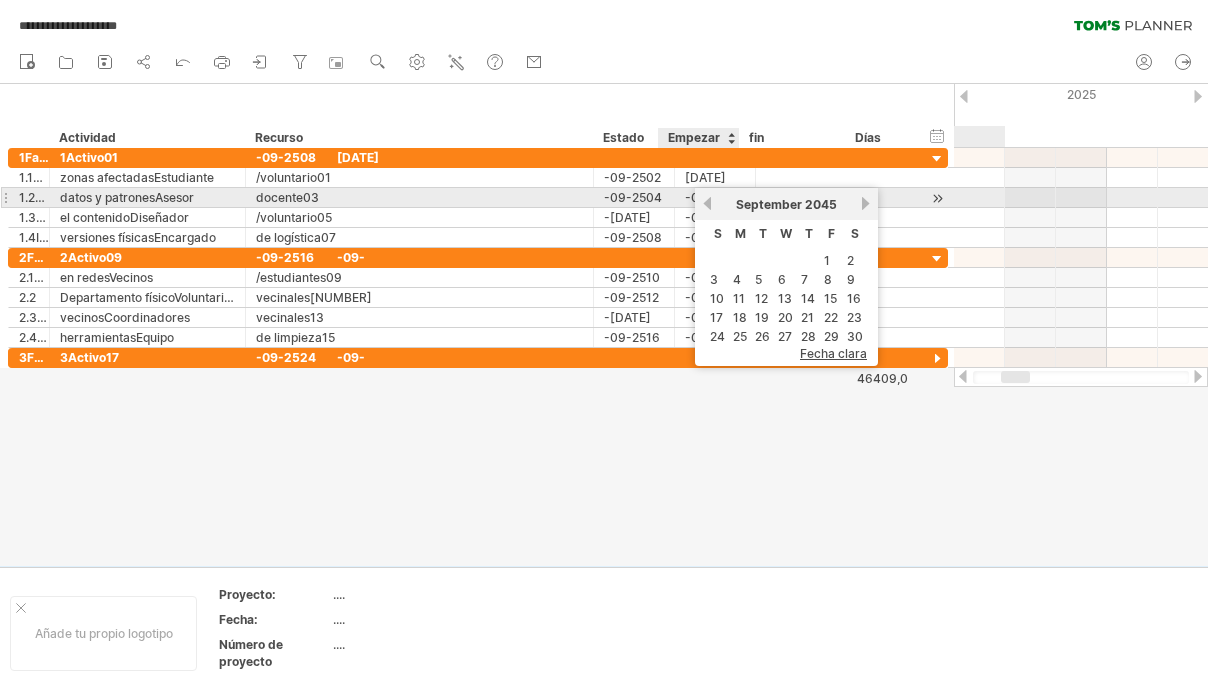 click on "previous" at bounding box center (707, 203) 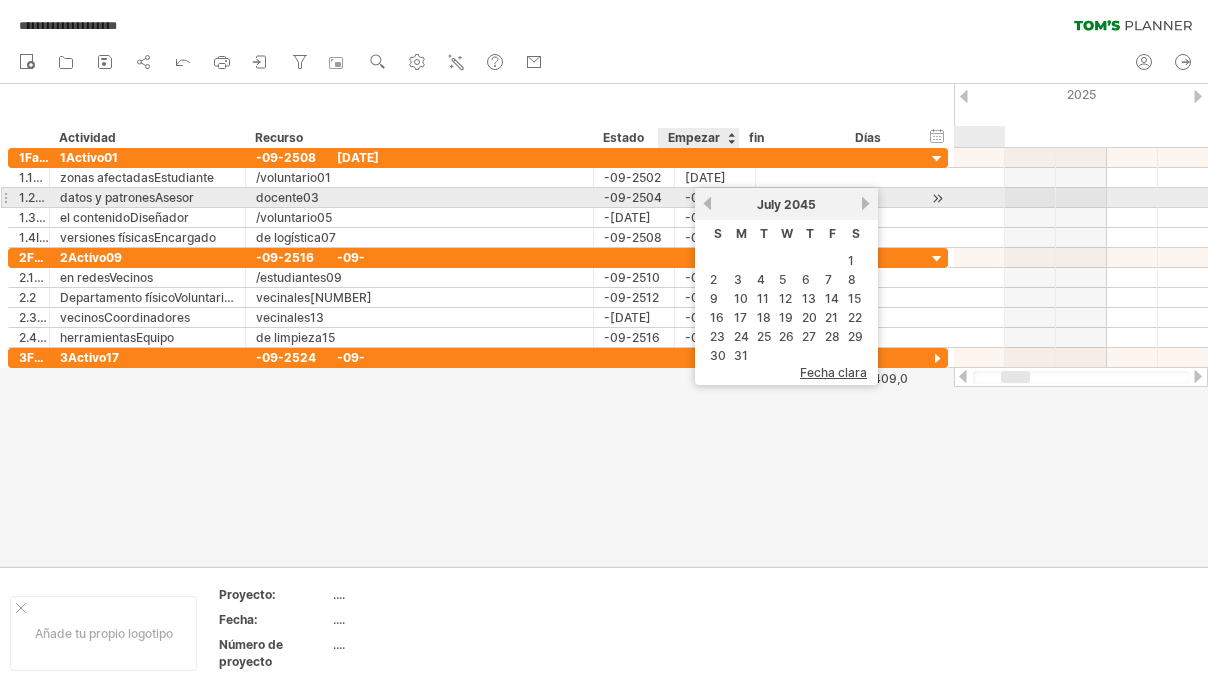 click on "previous" at bounding box center (707, 203) 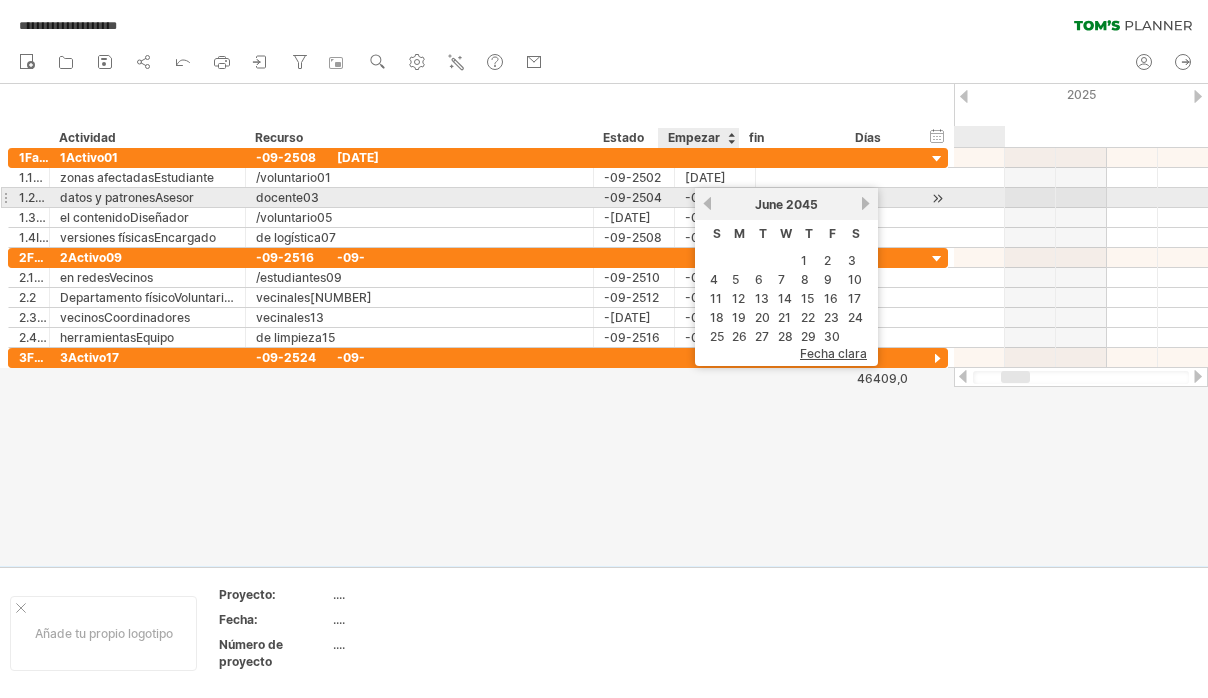 click on "previous" at bounding box center [707, 203] 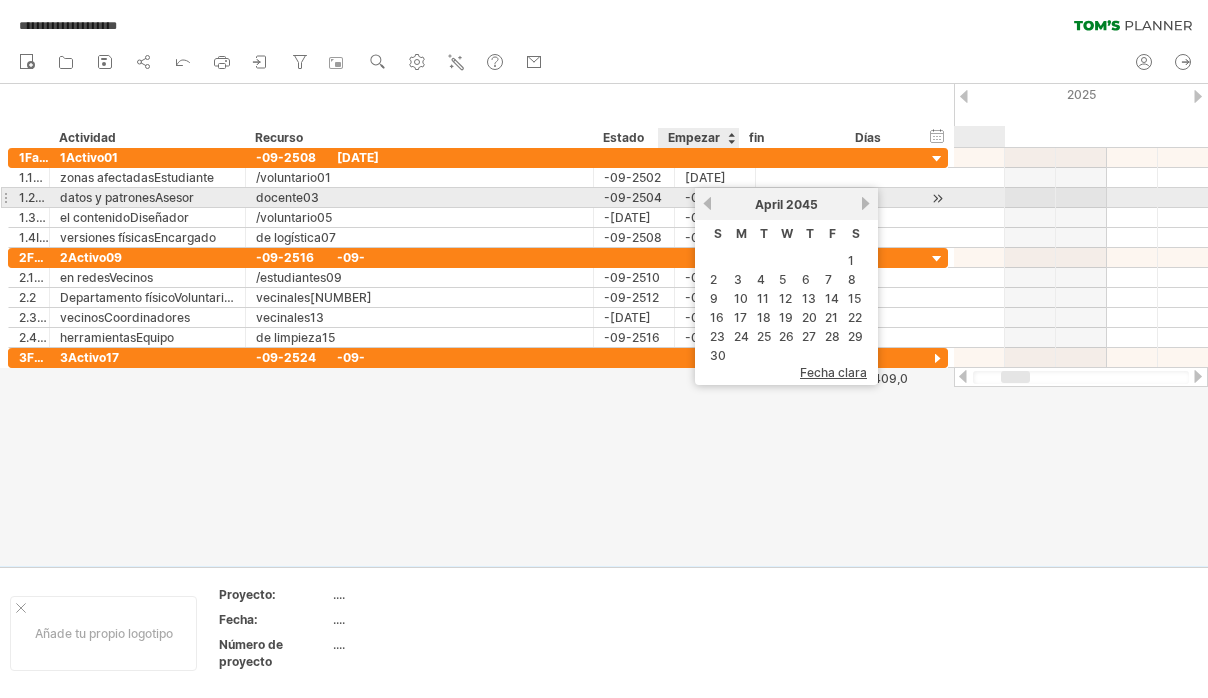 click on "previous" at bounding box center [707, 203] 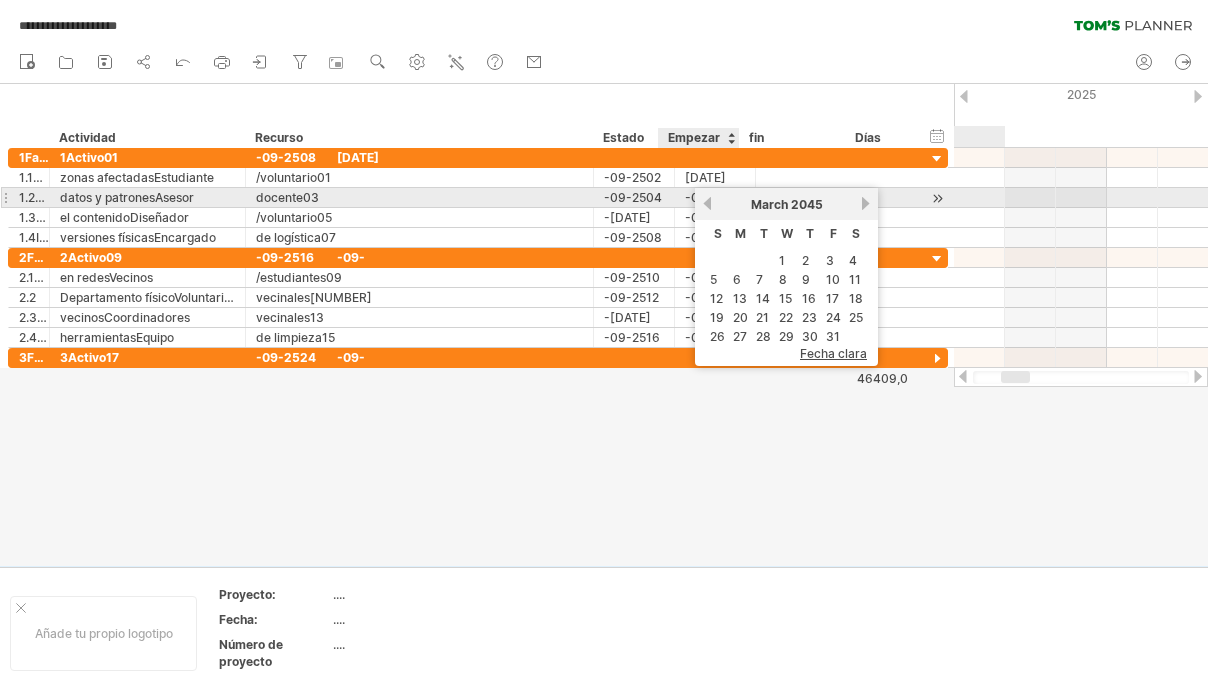 click on "previous" at bounding box center [707, 203] 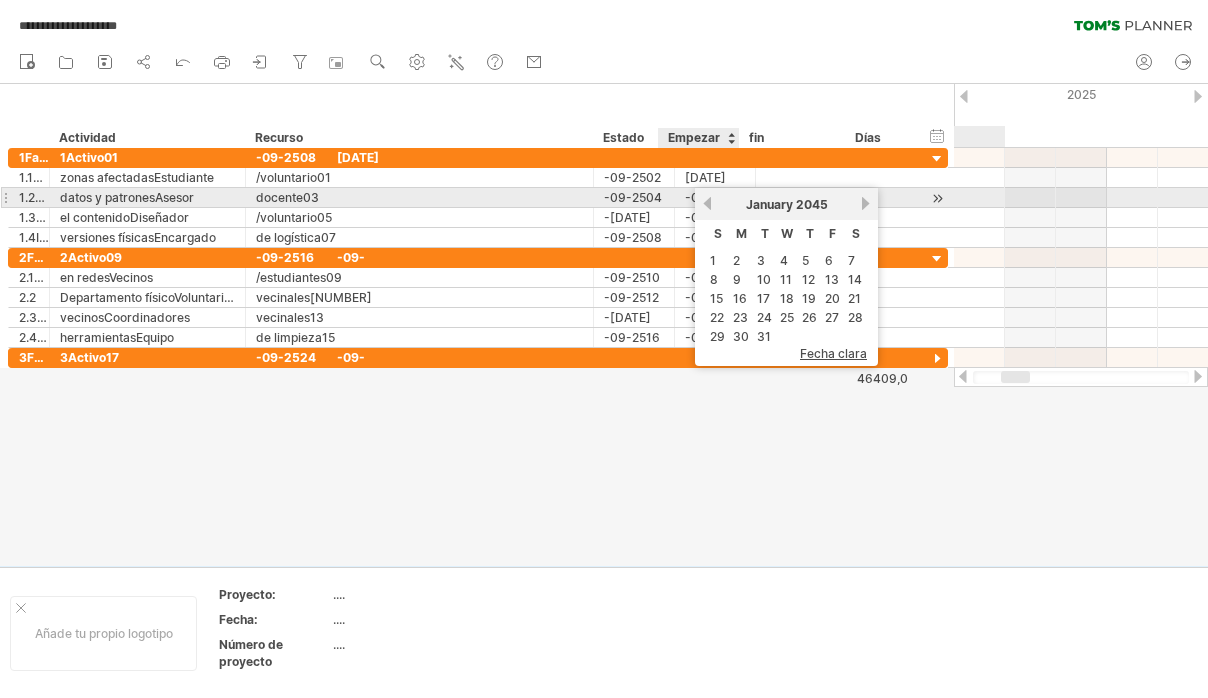 click on "previous" at bounding box center (707, 203) 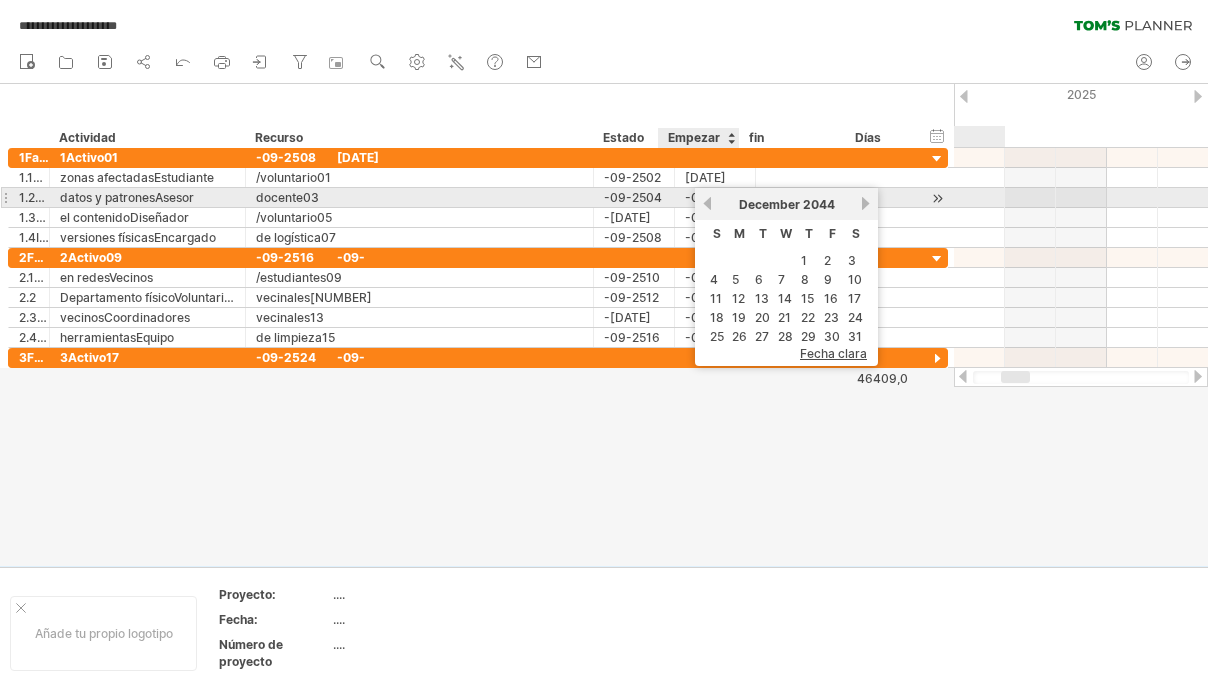 click on "previous" at bounding box center (707, 203) 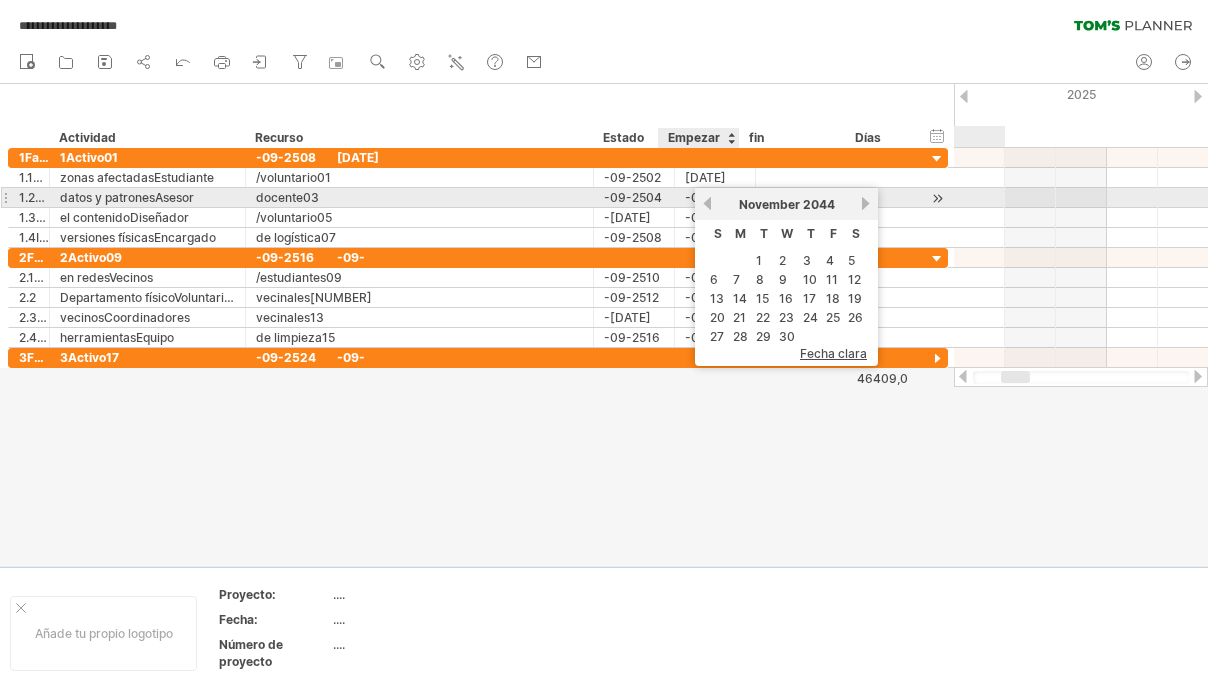 click on "previous" at bounding box center (707, 203) 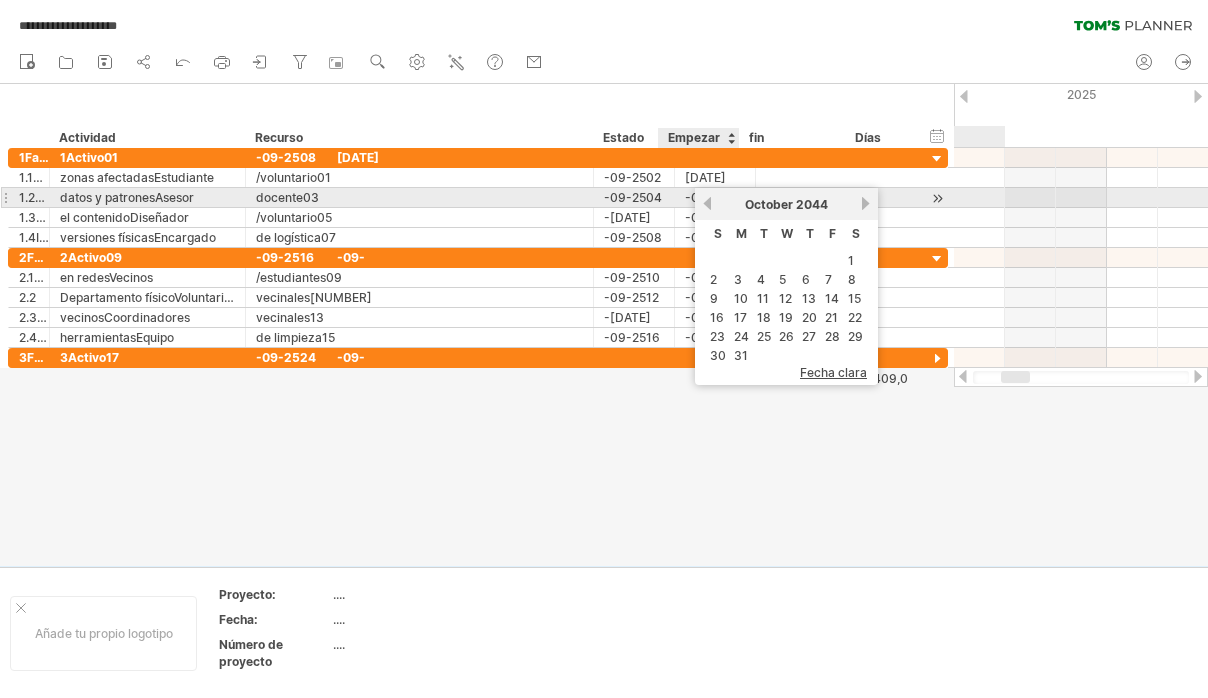 click on "previous" at bounding box center (707, 203) 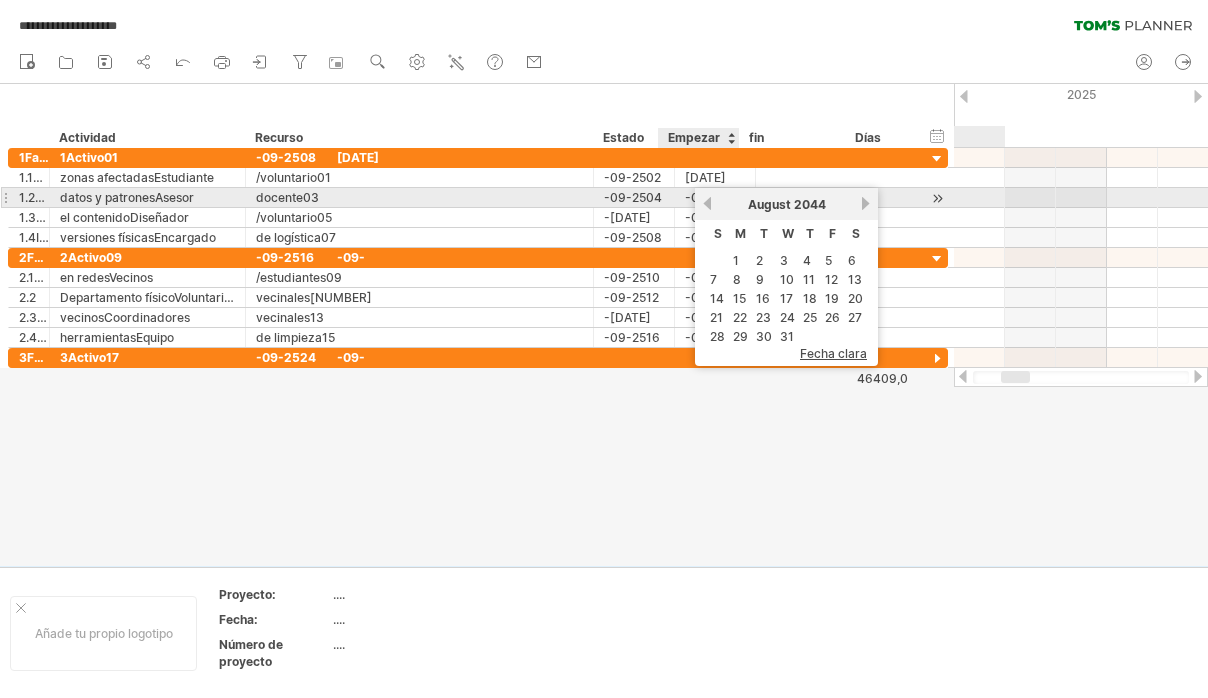 click on "previous" at bounding box center (707, 203) 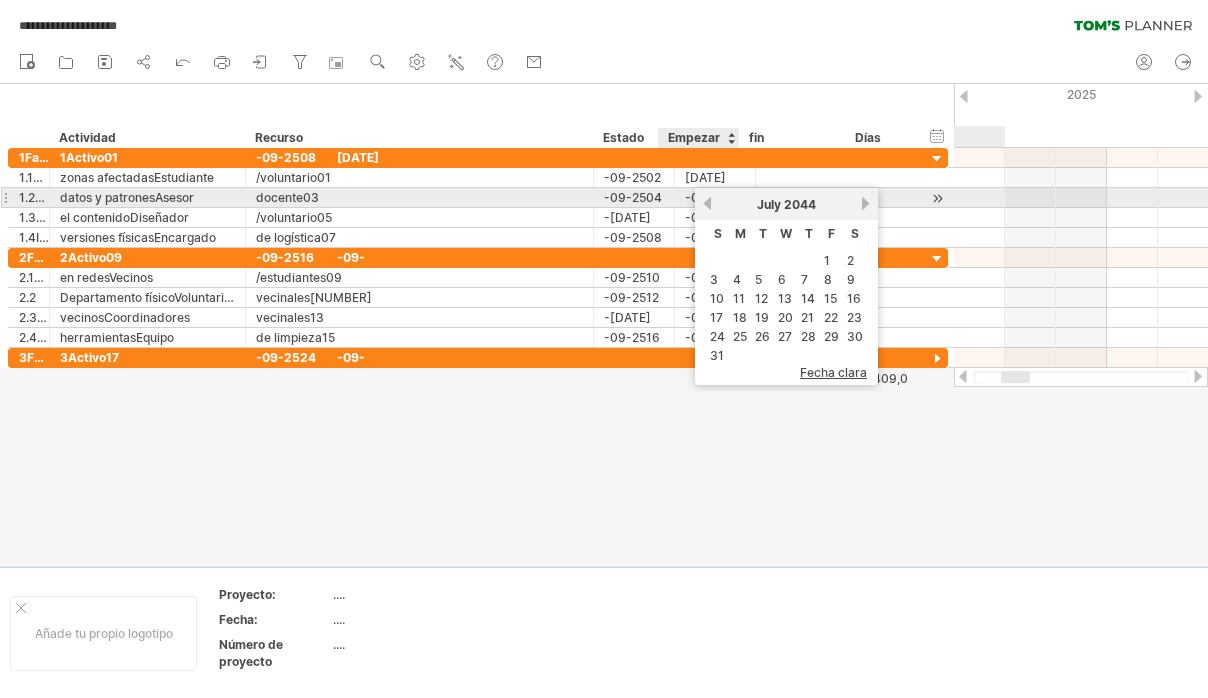 click on "previous" at bounding box center (707, 203) 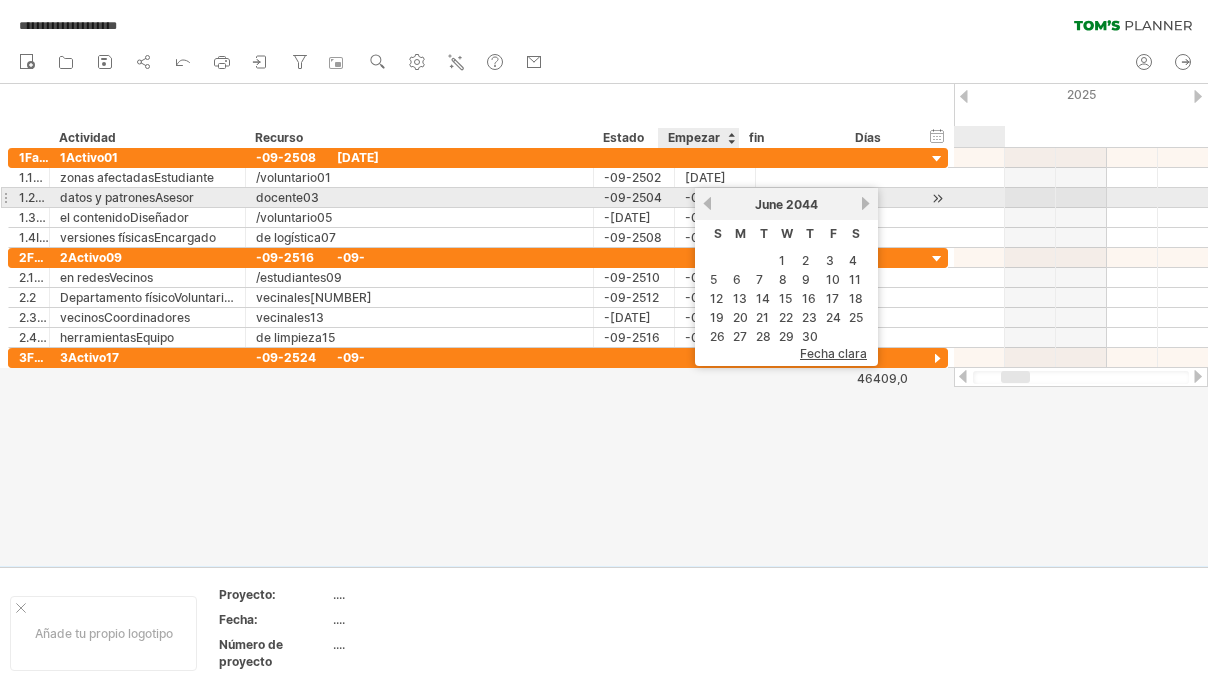 click on "previous" at bounding box center (707, 203) 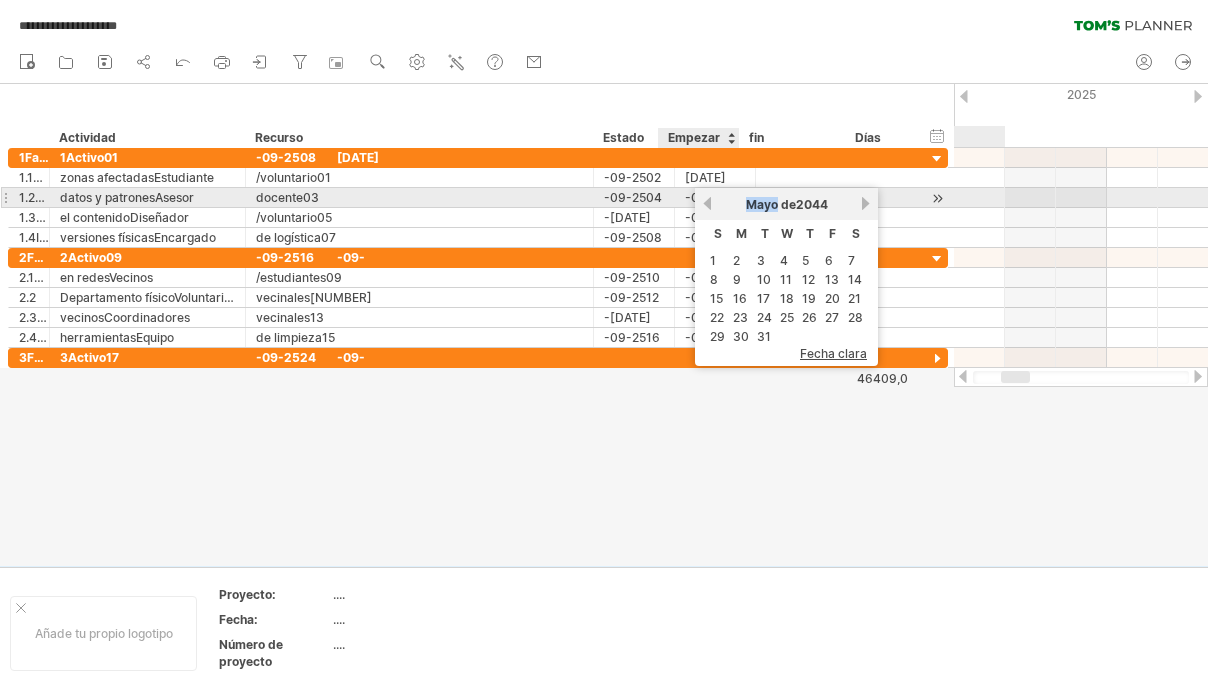 drag, startPoint x: 709, startPoint y: 206, endPoint x: 699, endPoint y: 194, distance: 15.6205 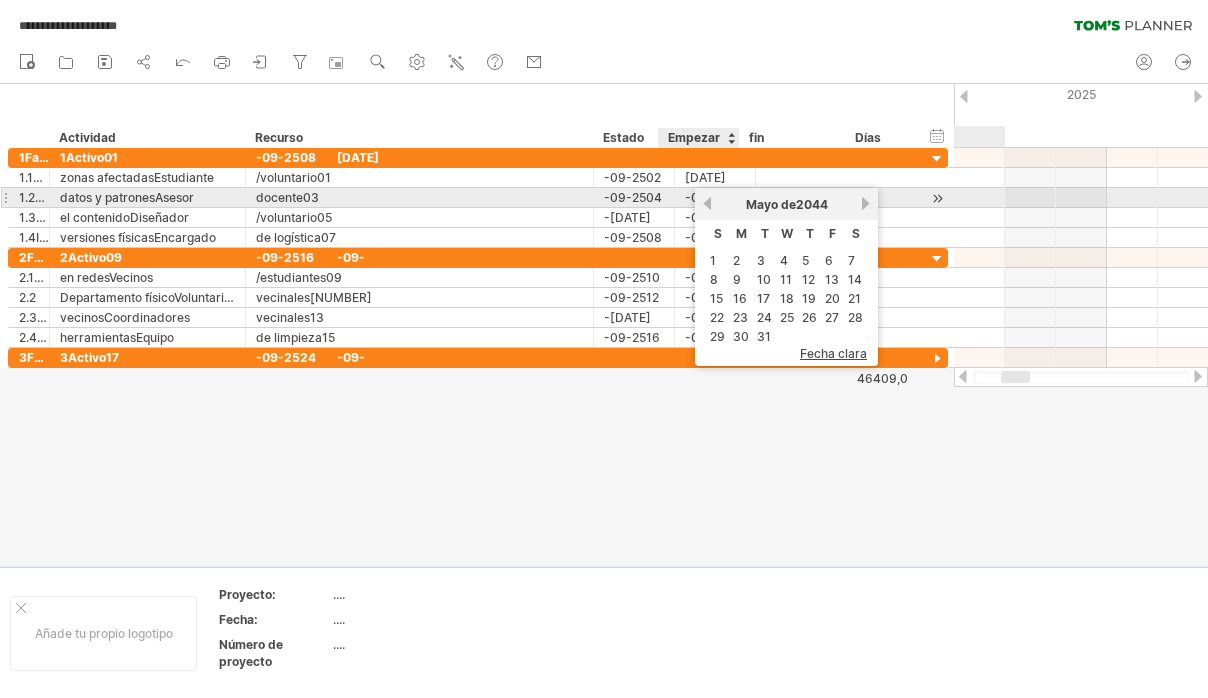 click on "anterior Siguiente Mayo de 2044" at bounding box center (786, 204) 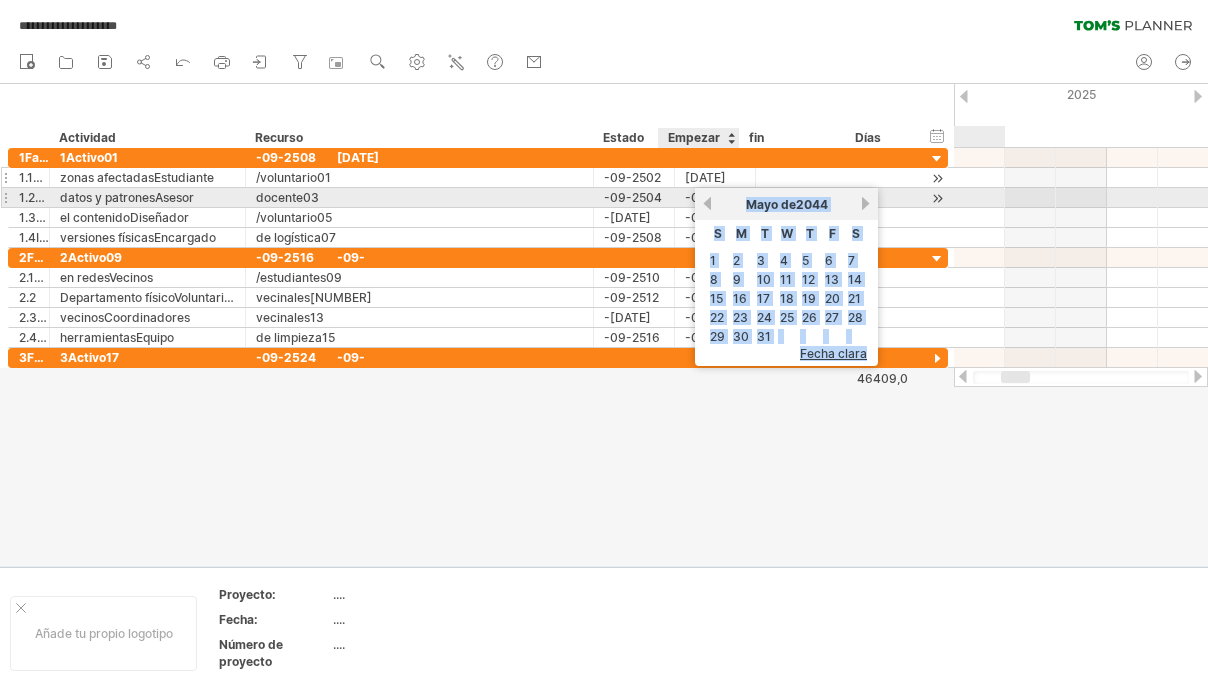 click on "**********" at bounding box center [478, 178] 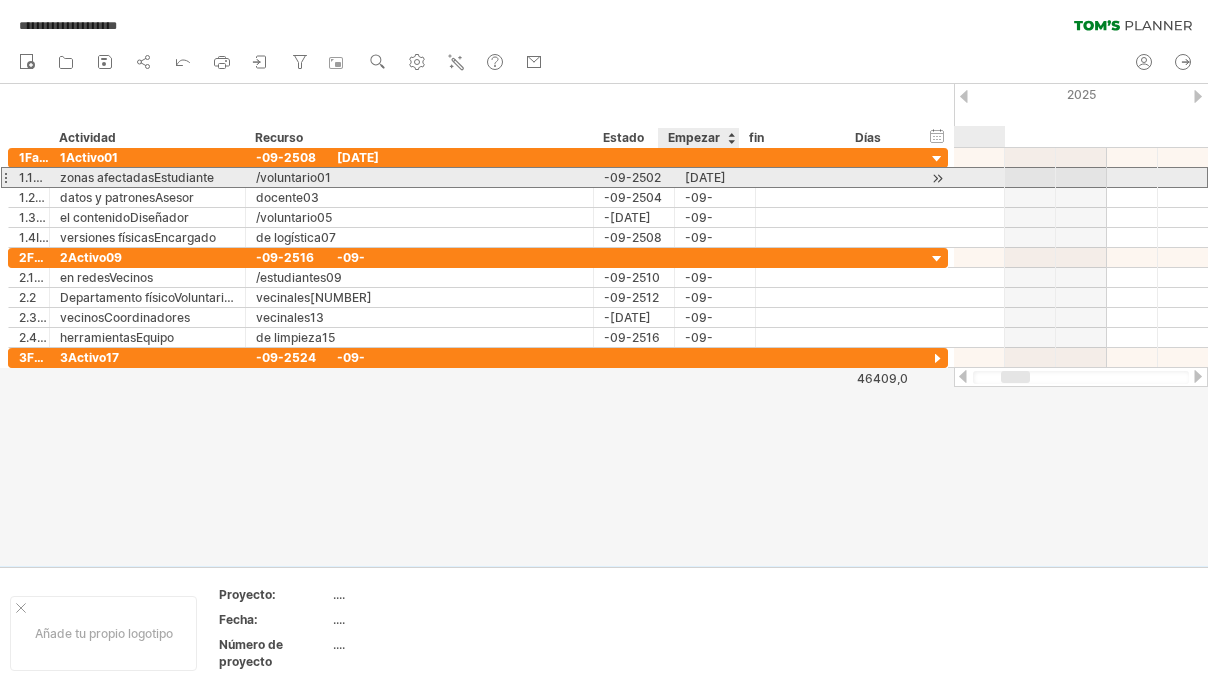 click on "[DATE]" at bounding box center [715, 177] 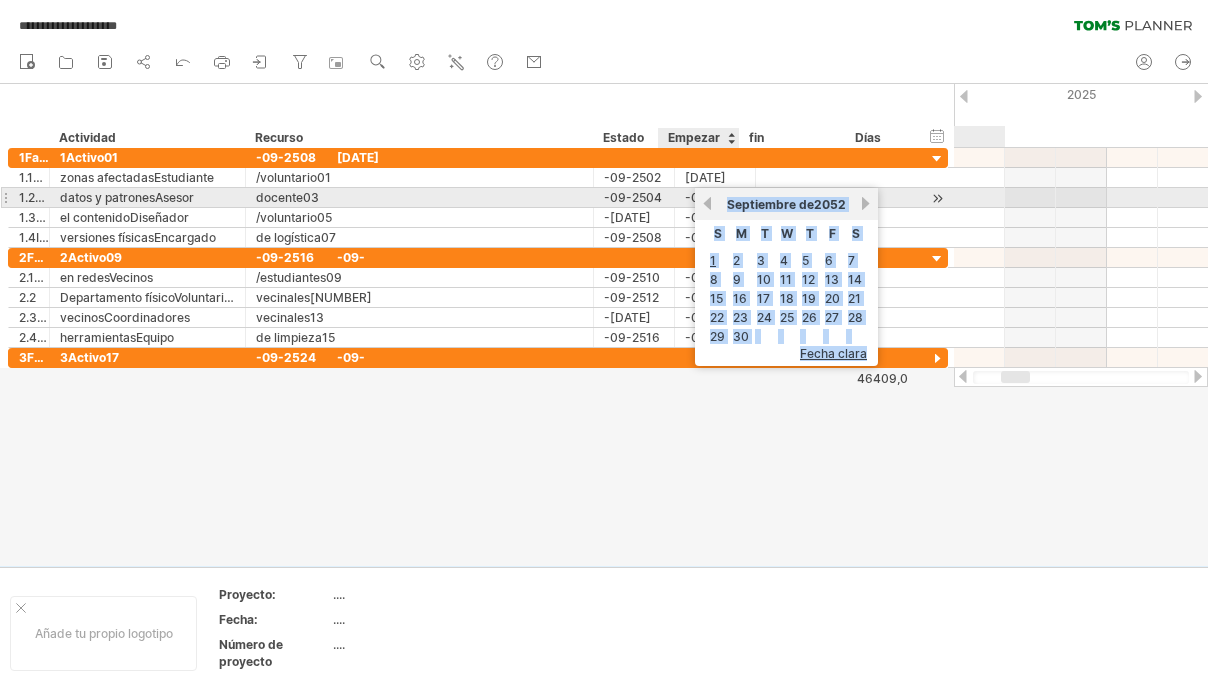 click on "anterior" at bounding box center [707, 203] 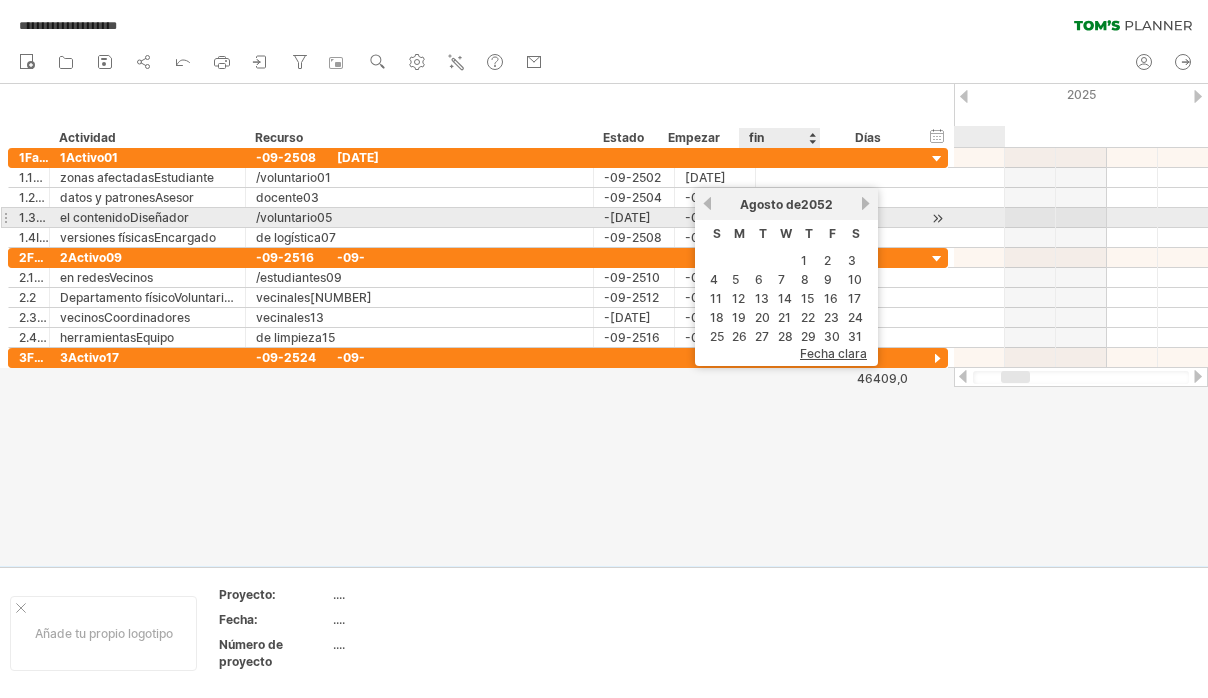 click on "Agosto de" at bounding box center (770, 204) 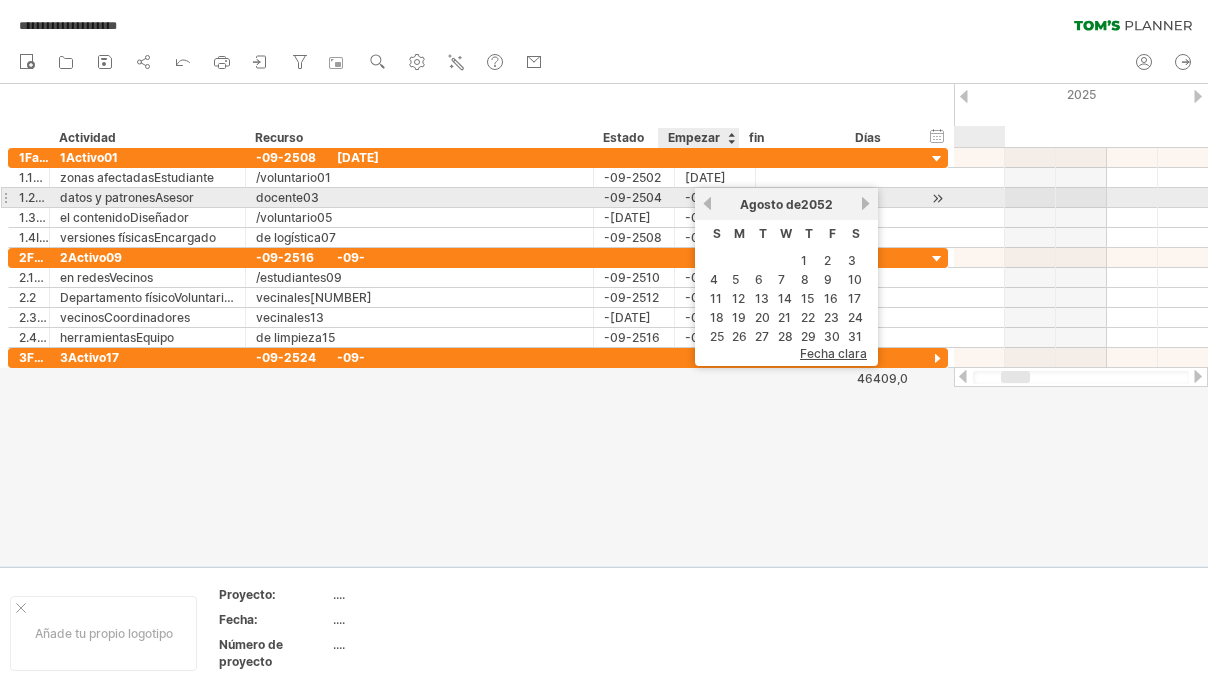 click on "anterior" at bounding box center (707, 203) 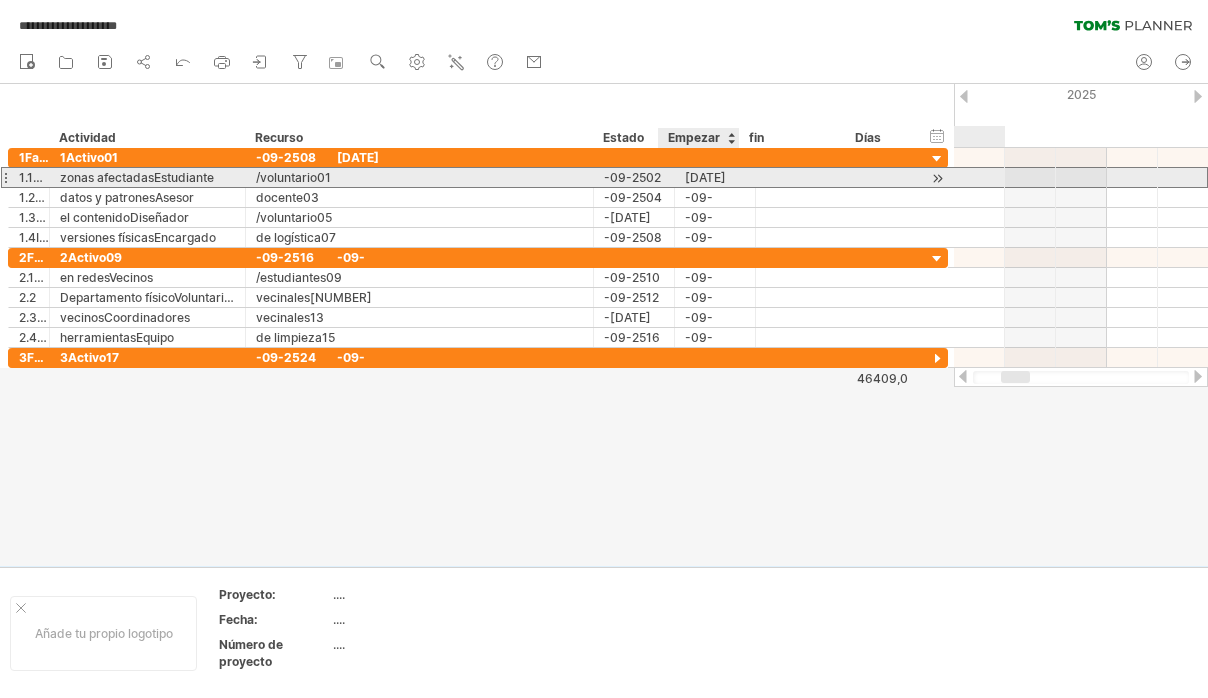 click on "[DATE]" at bounding box center [715, 177] 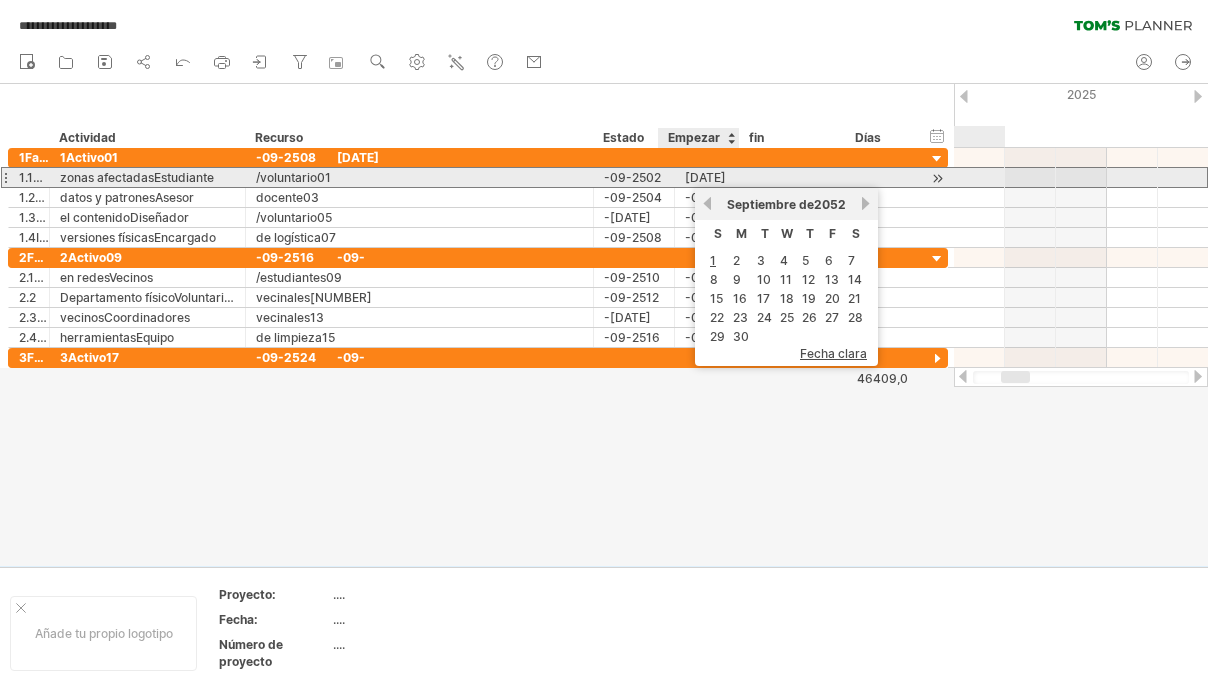 click on "[DATE]" at bounding box center [715, 177] 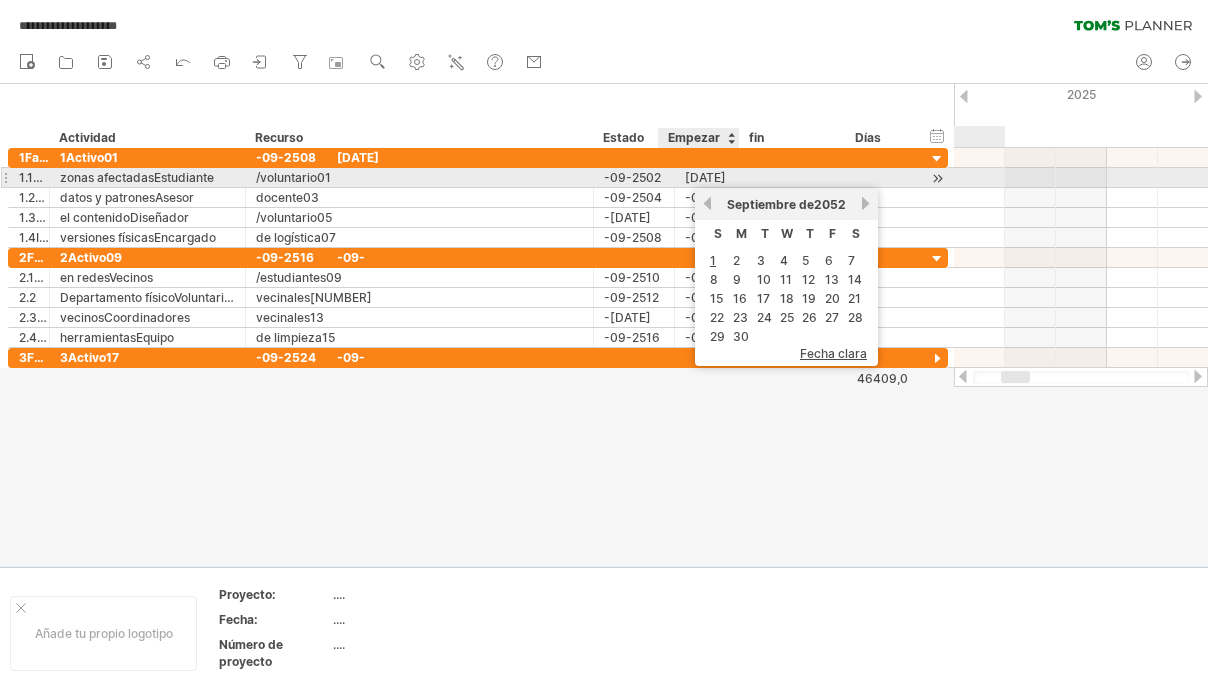 click on "[DATE]" at bounding box center (715, 177) 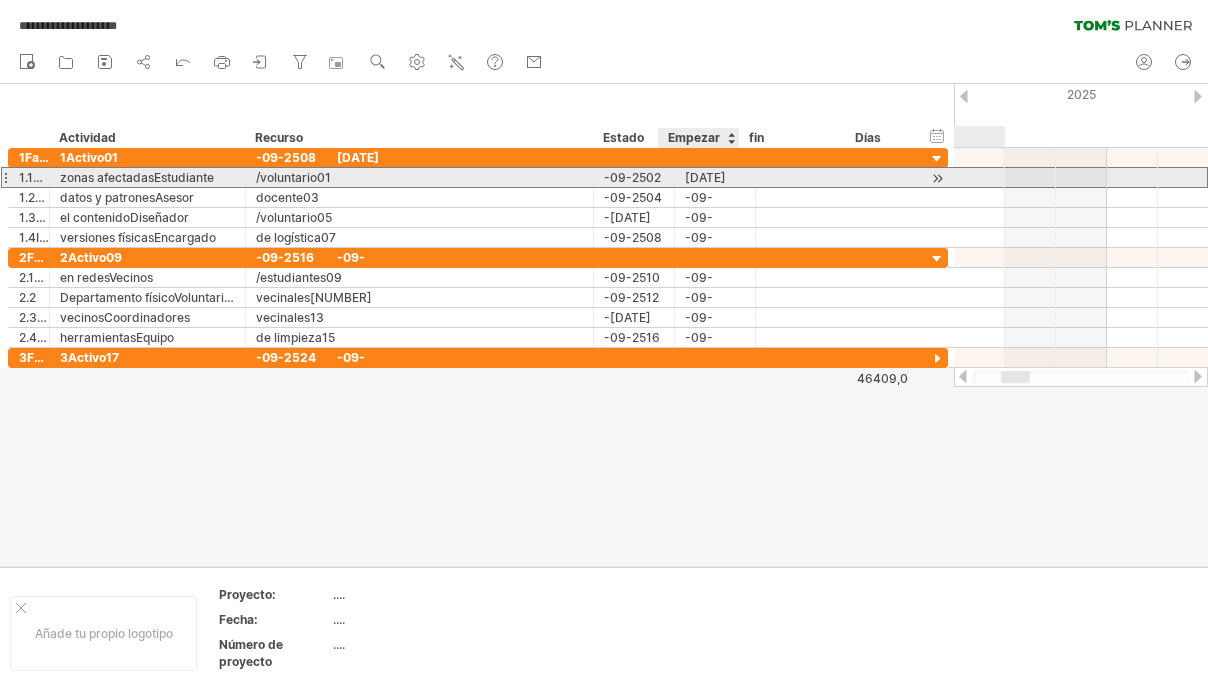 click on "[DATE]" at bounding box center (715, 177) 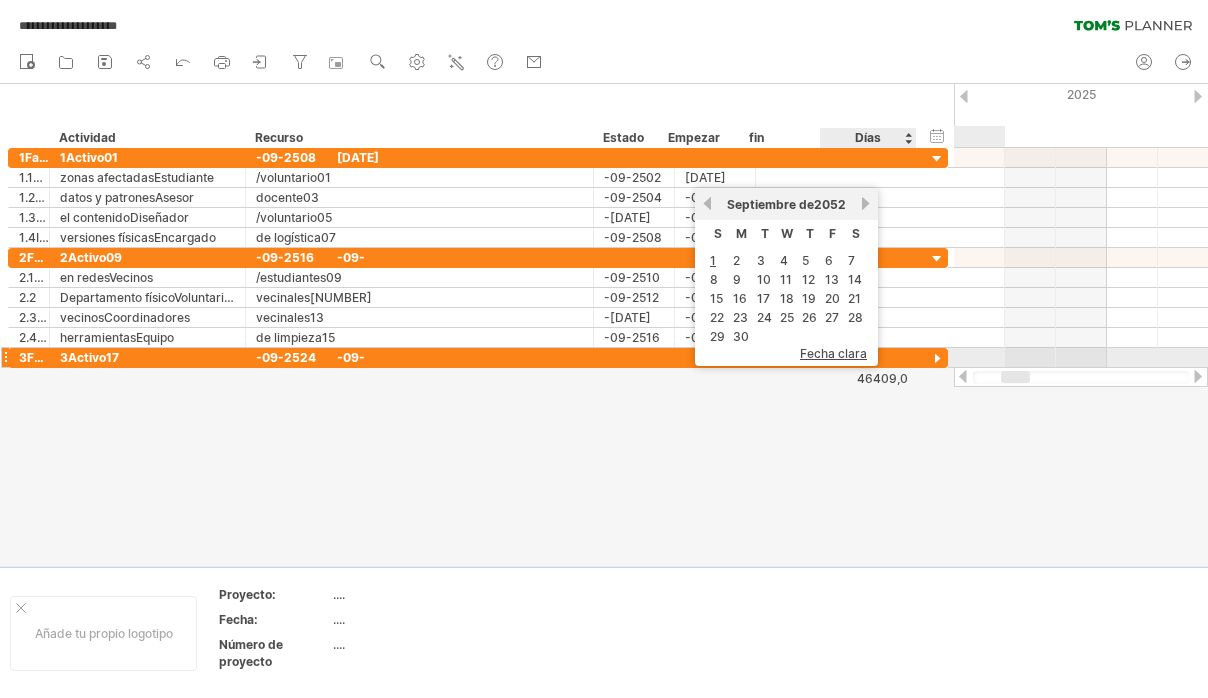 click on "Fecha clara" at bounding box center [833, 353] 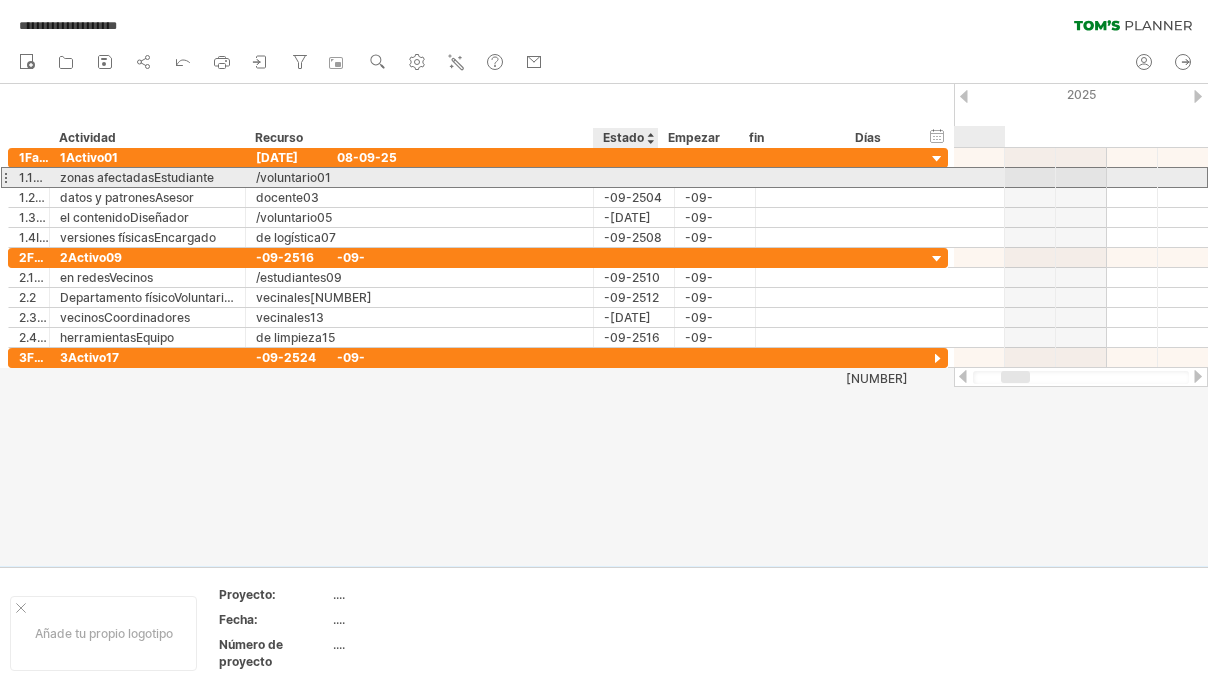 click at bounding box center [634, 177] 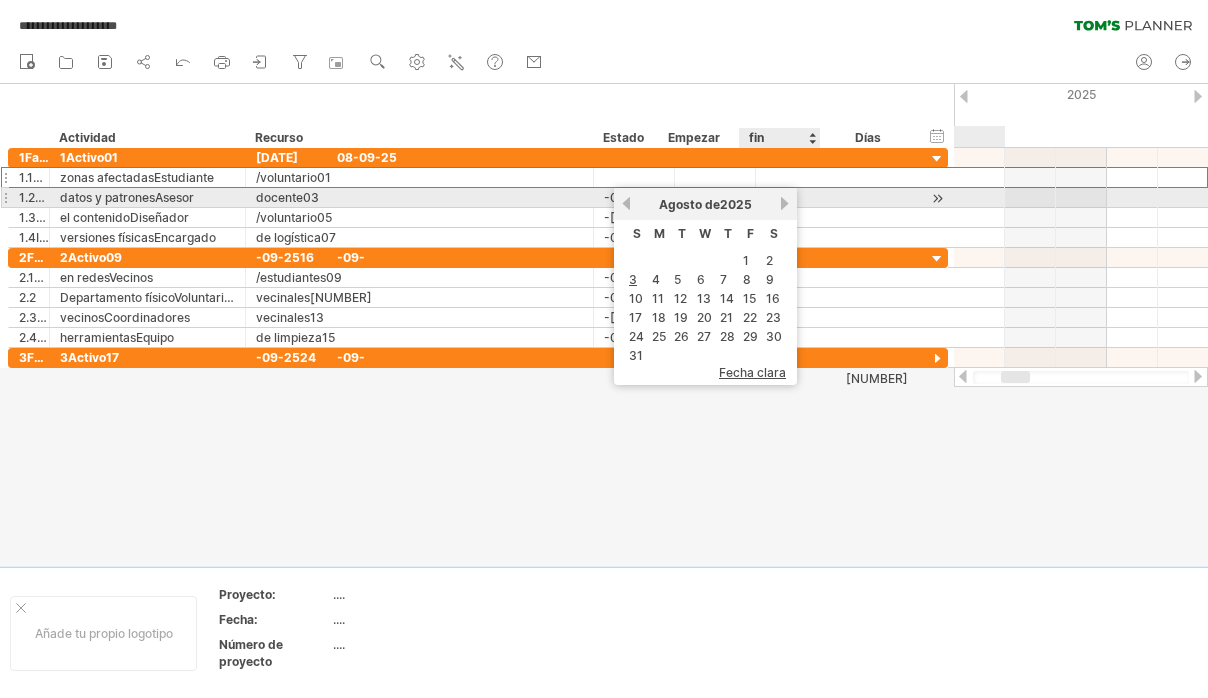 click on "Siguiente" at bounding box center [784, 203] 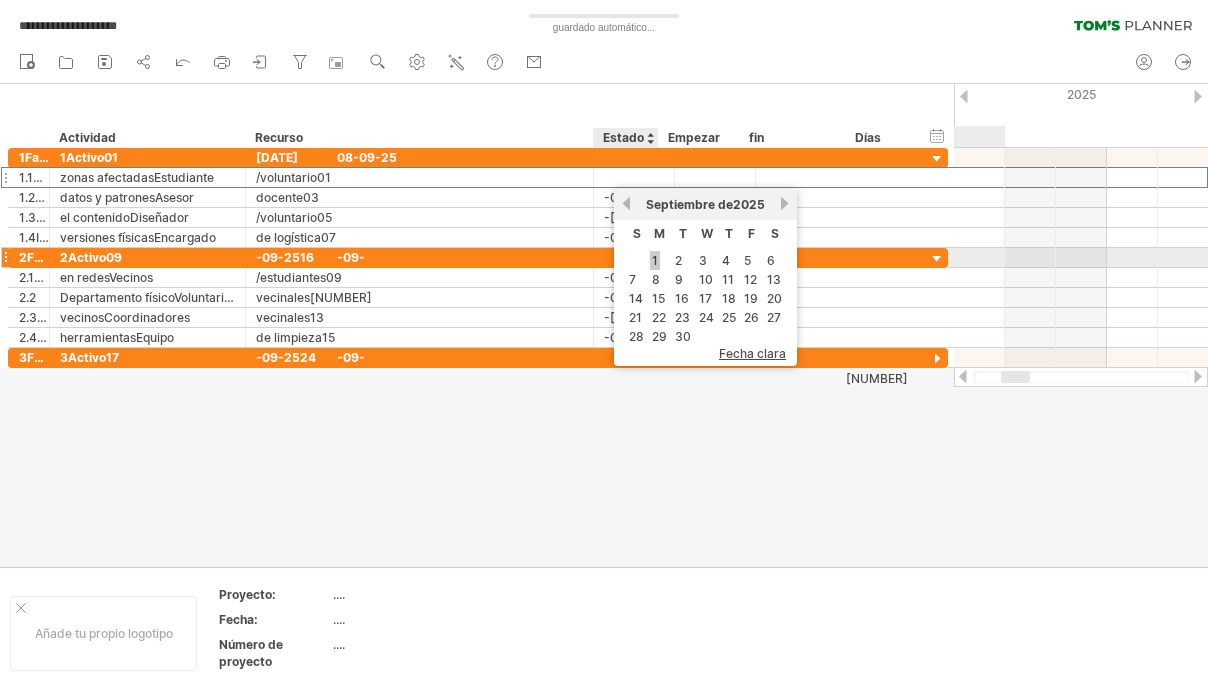 click on "1" at bounding box center (655, 260) 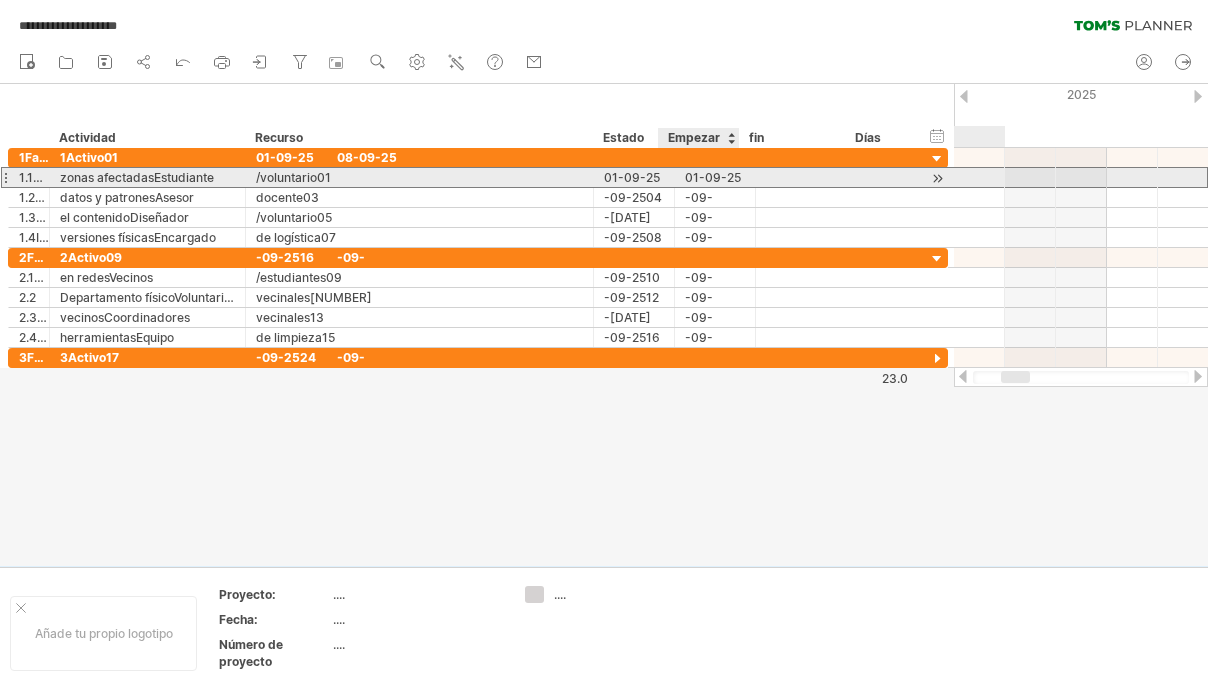 click on "01-09-25" at bounding box center (715, 177) 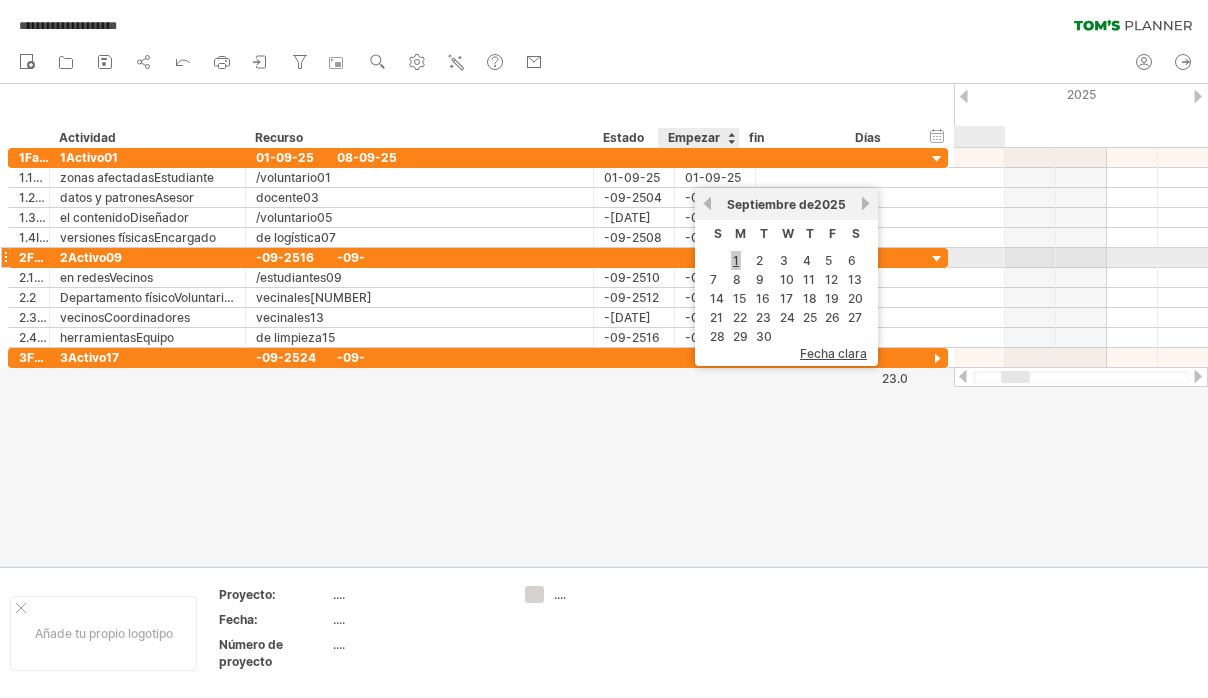 click on "1" at bounding box center (736, 260) 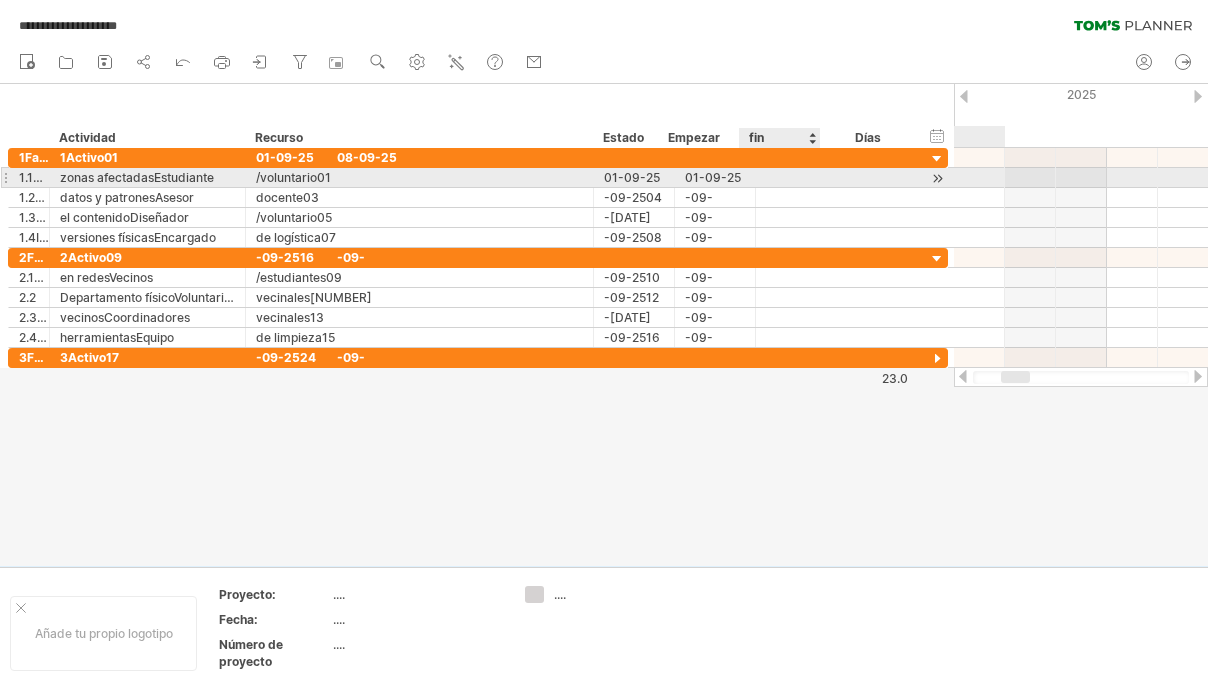 click at bounding box center (804, 177) 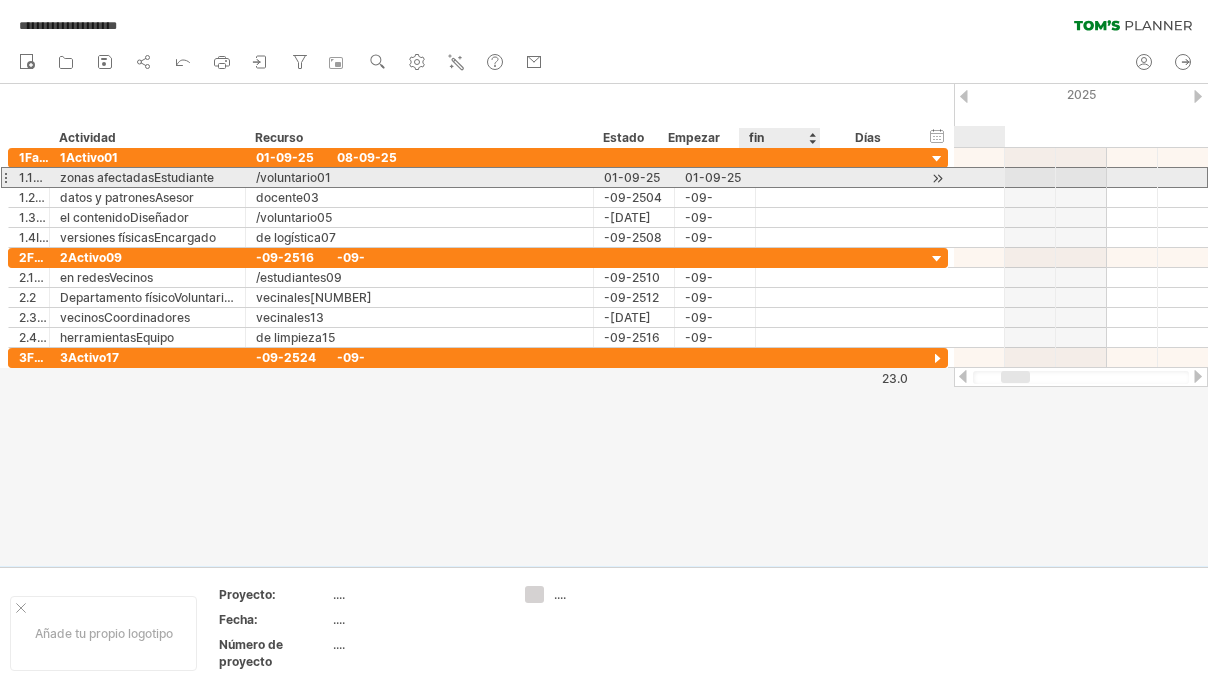 click at bounding box center (804, 177) 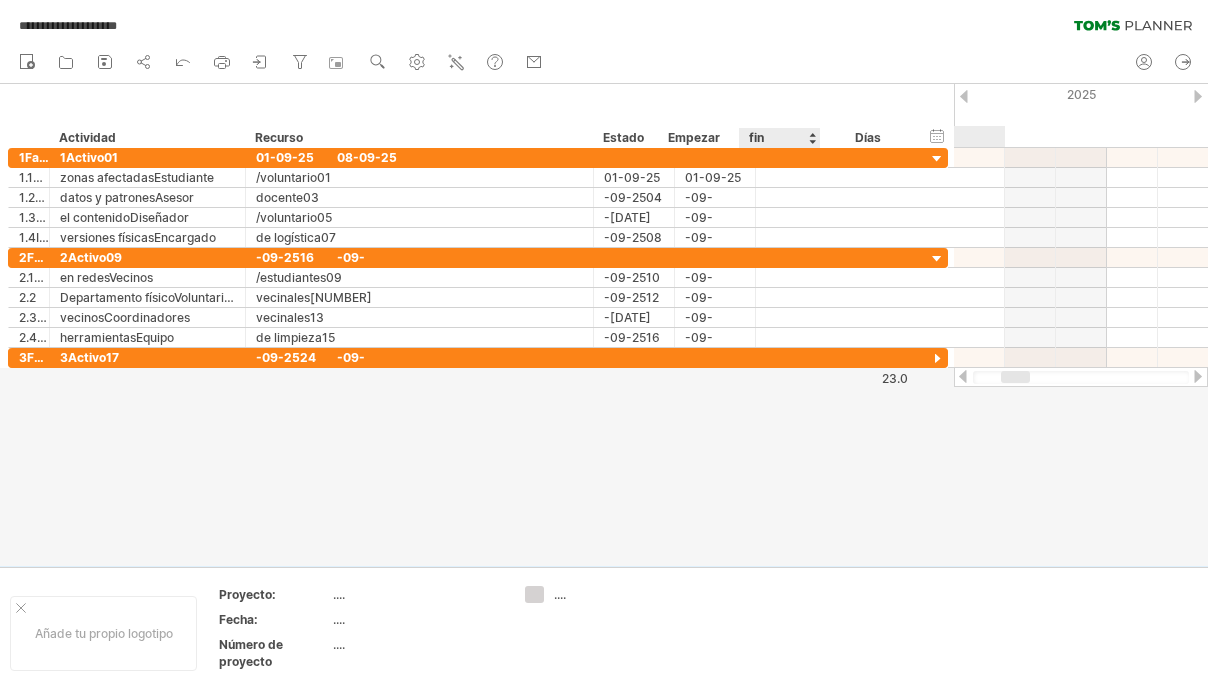 click on "fin" at bounding box center (779, 138) 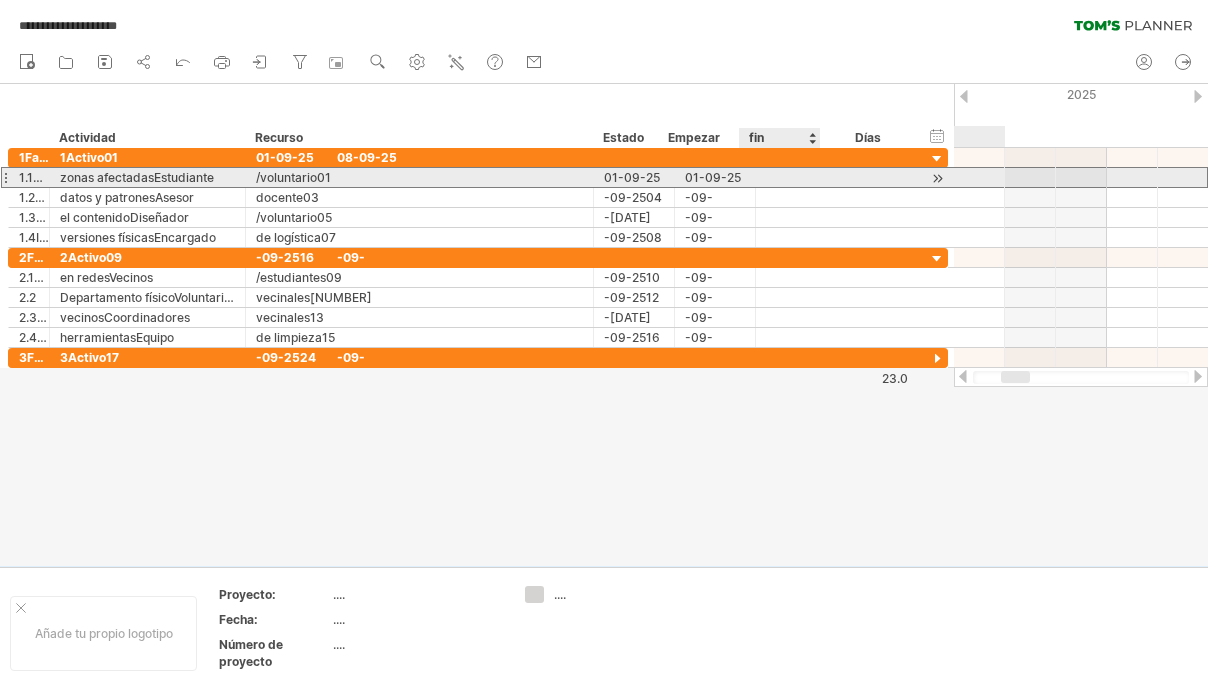 click at bounding box center (804, 177) 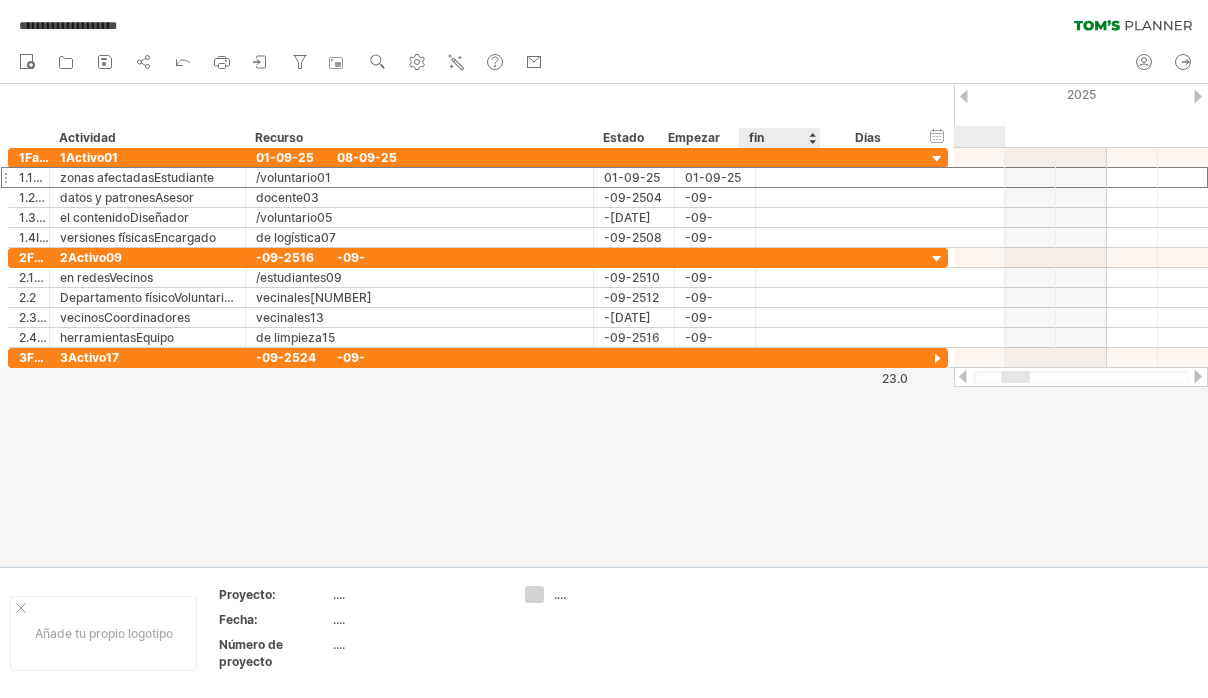 click on "fin" at bounding box center [779, 138] 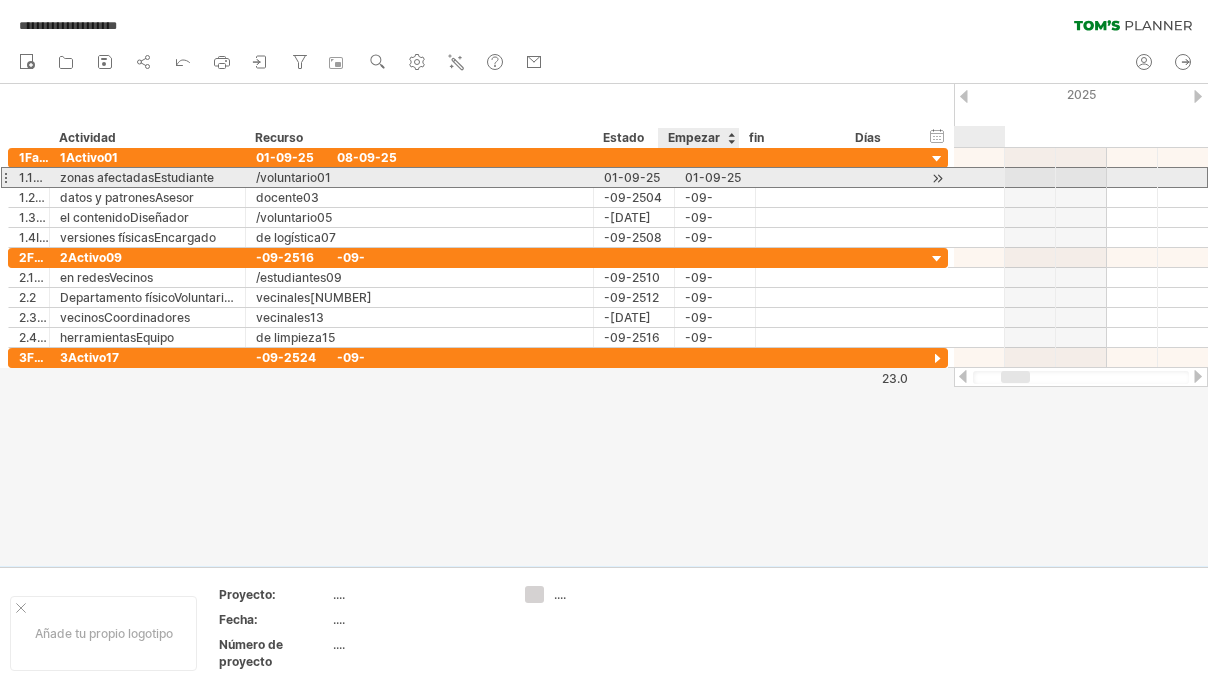 click on "01-09-25" at bounding box center [715, 177] 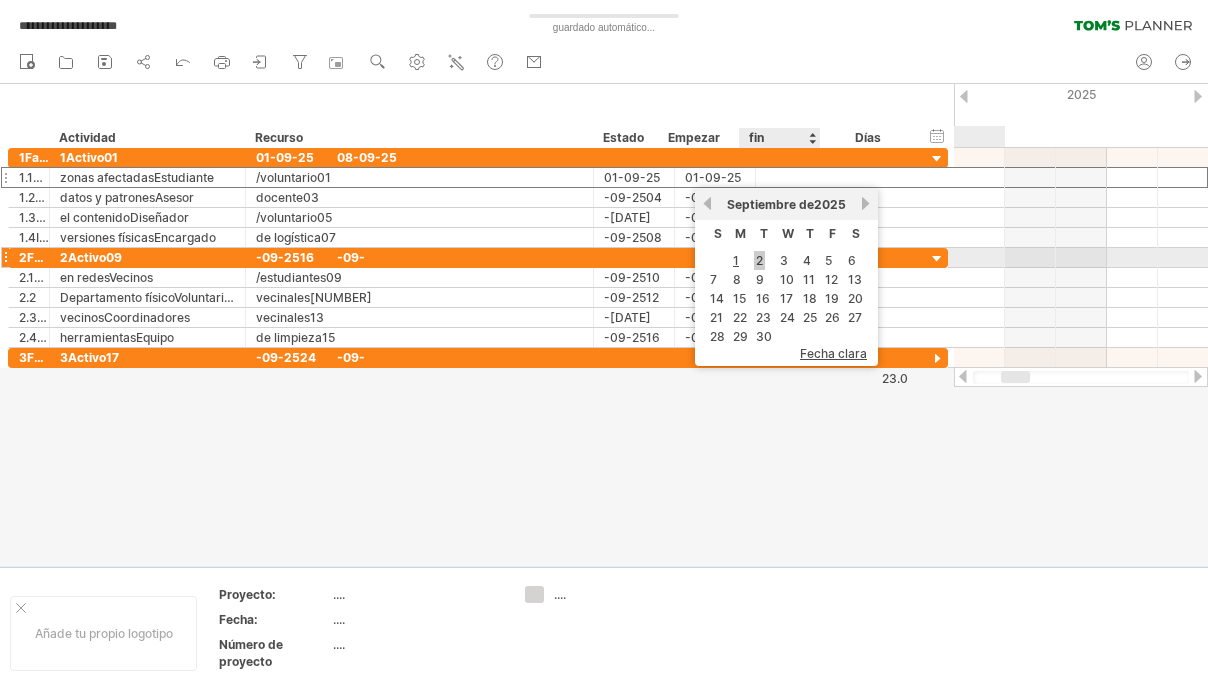 click on "2" at bounding box center (759, 260) 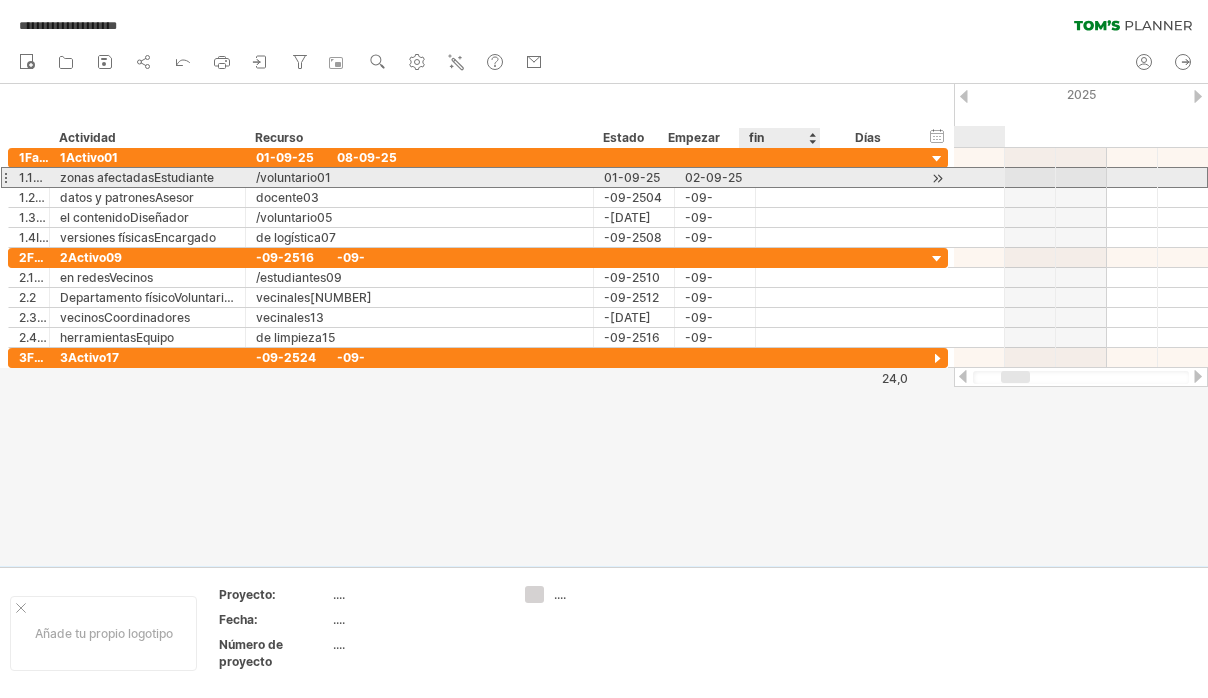 click at bounding box center [804, 177] 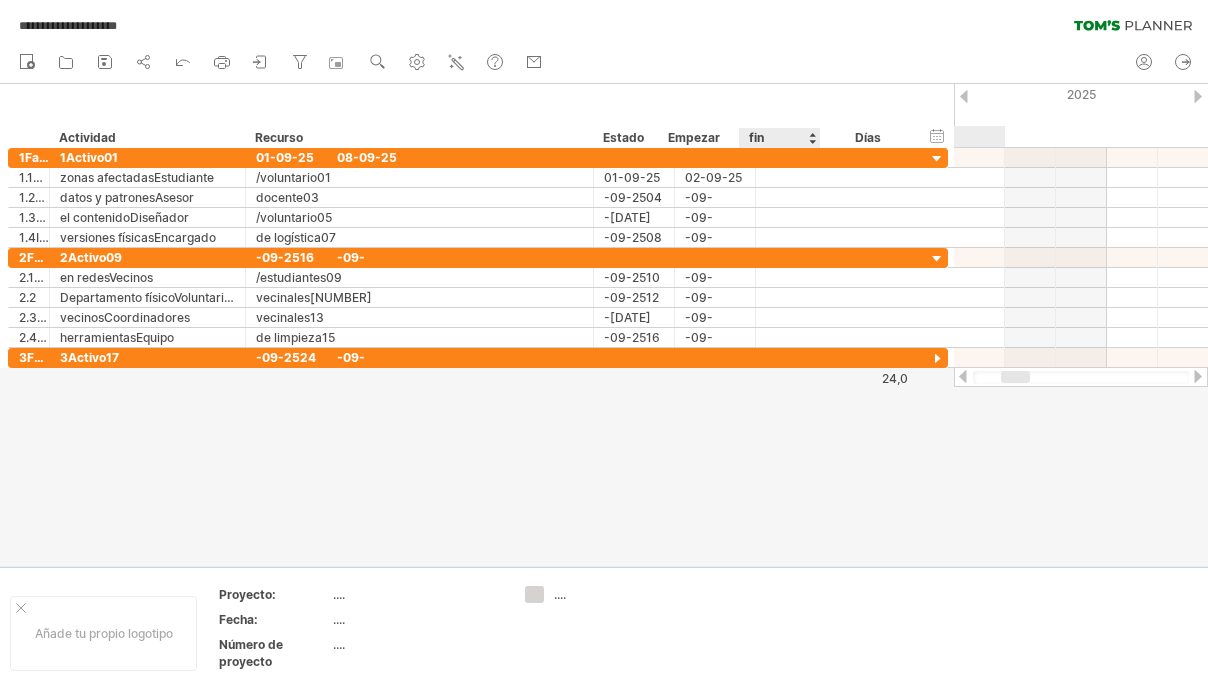 click at bounding box center [812, 138] 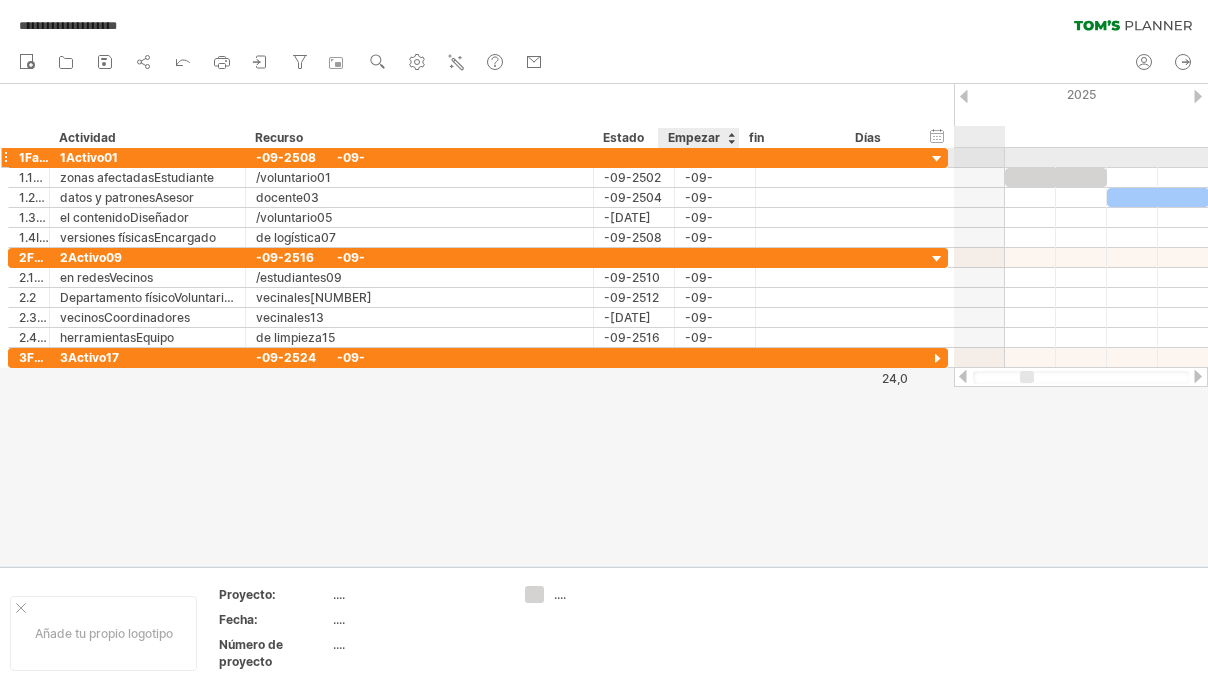click on "[NUMBER] - [DATE]" at bounding box center [478, 158] 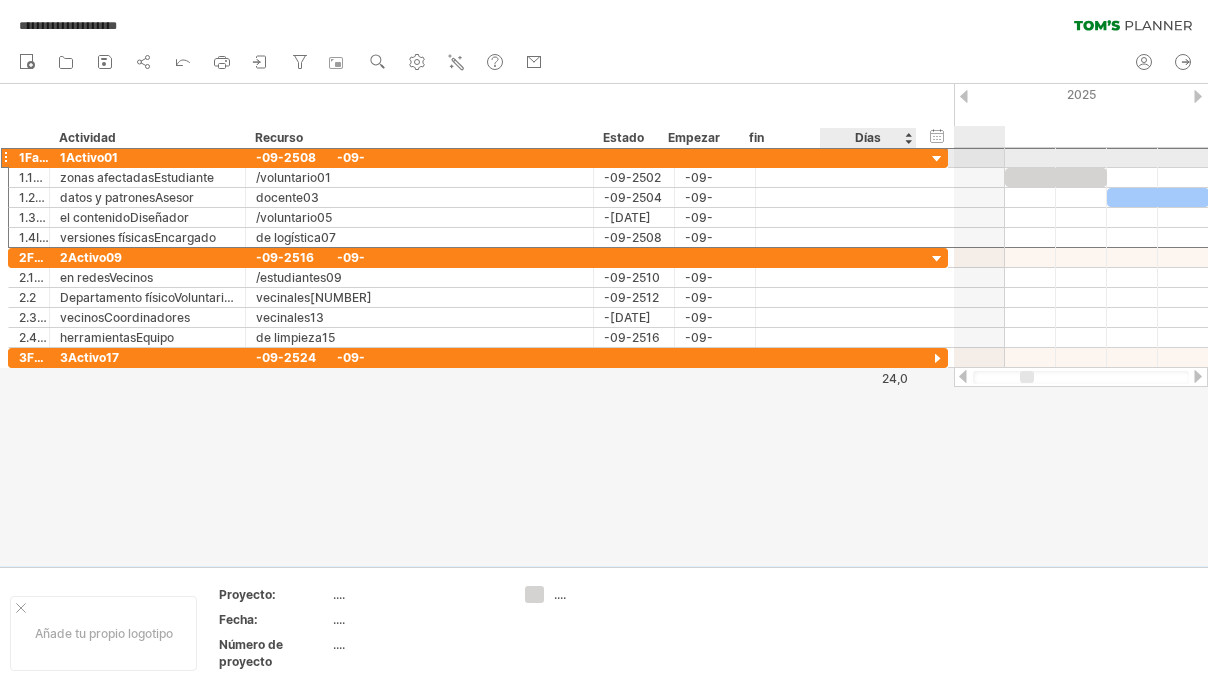 click on "[NUMBER] - [DATE]" at bounding box center [478, 157] 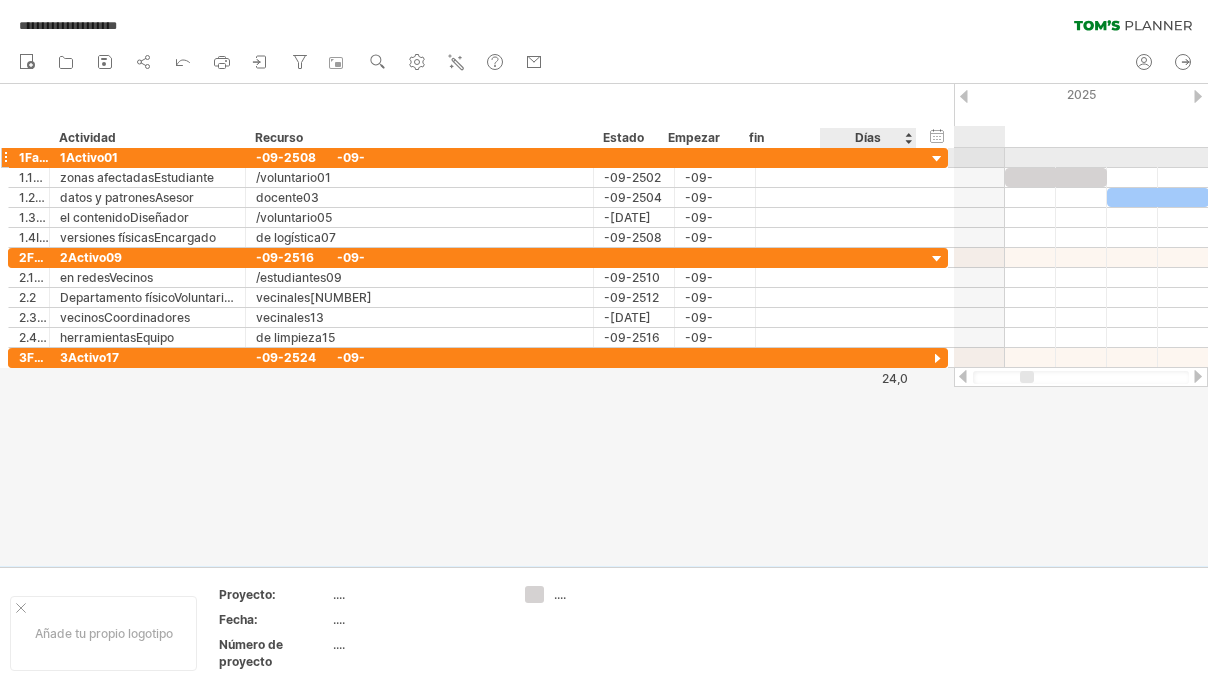 click at bounding box center (937, 159) 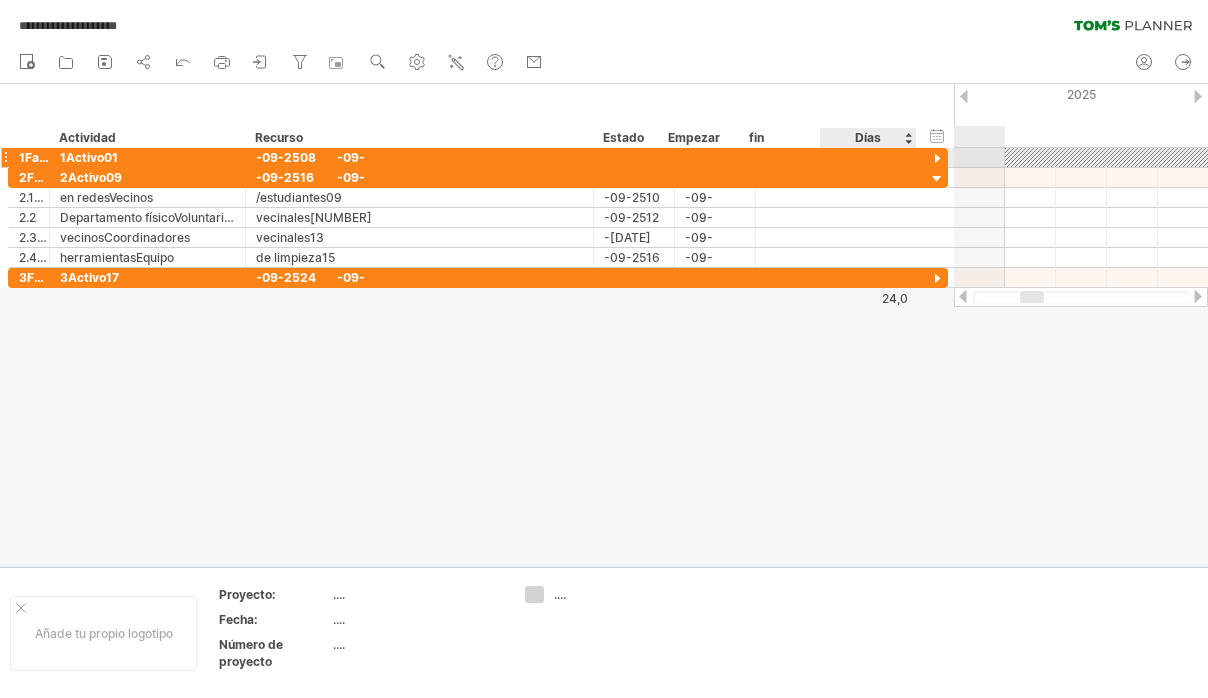 click at bounding box center [937, 159] 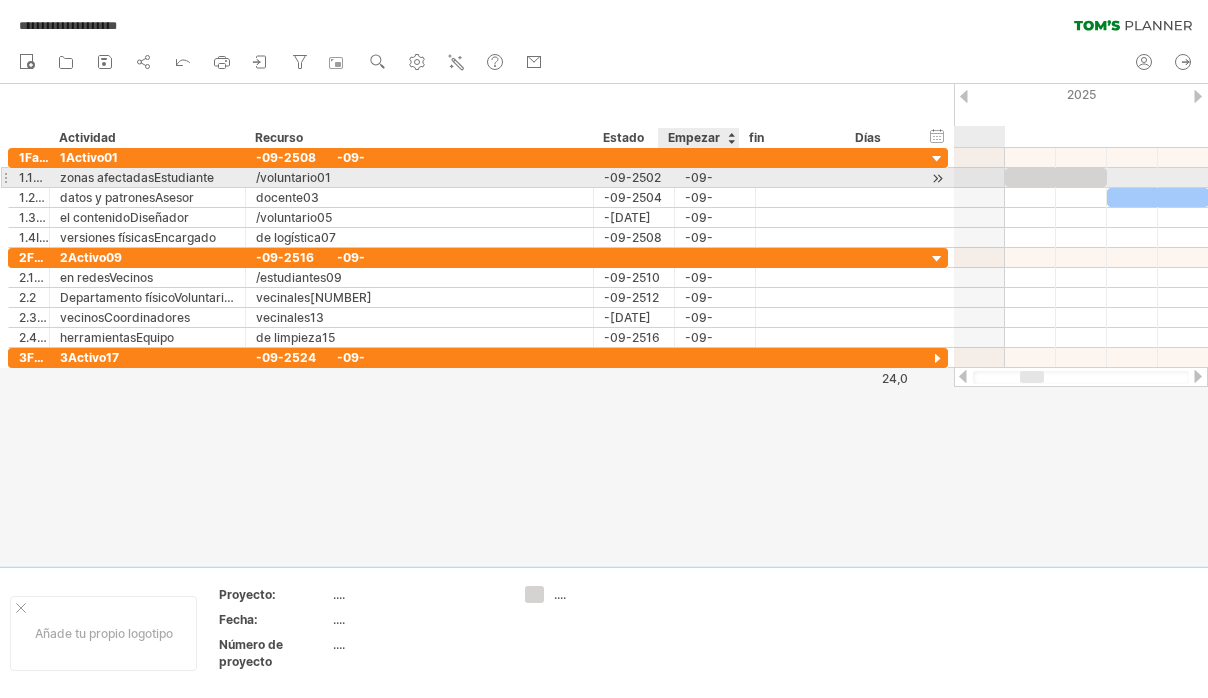 click on "-09-252.02.0" at bounding box center [715, 177] 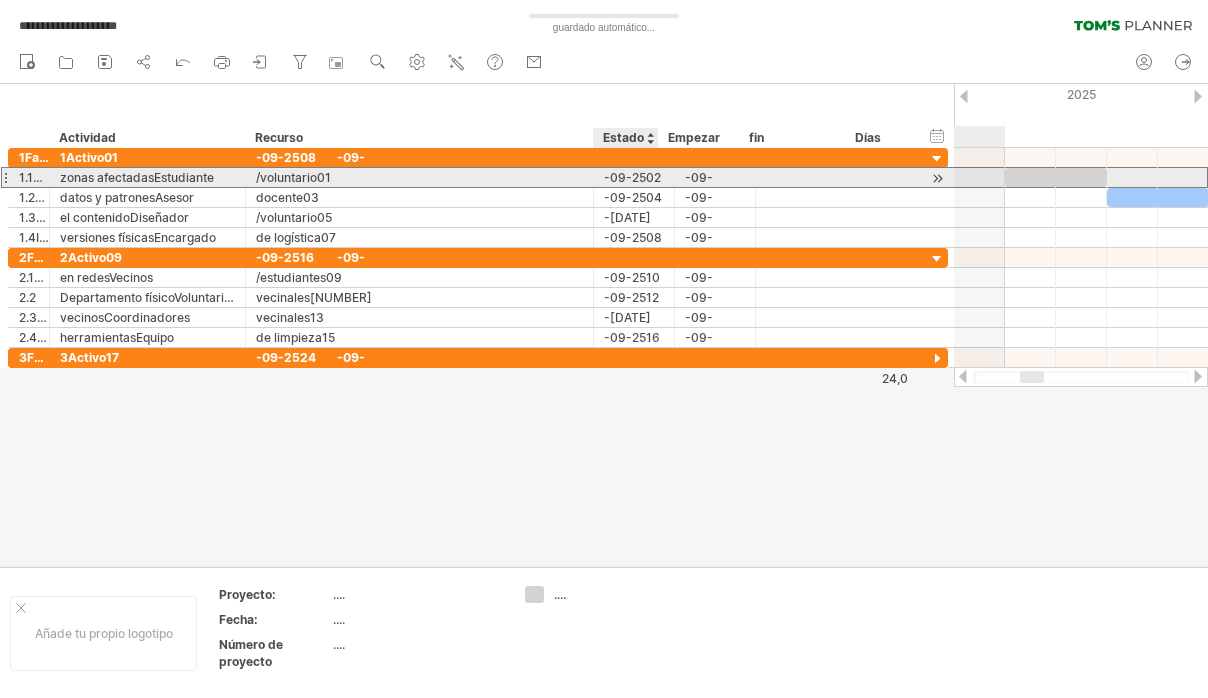 click on "-09-2502" at bounding box center [634, 177] 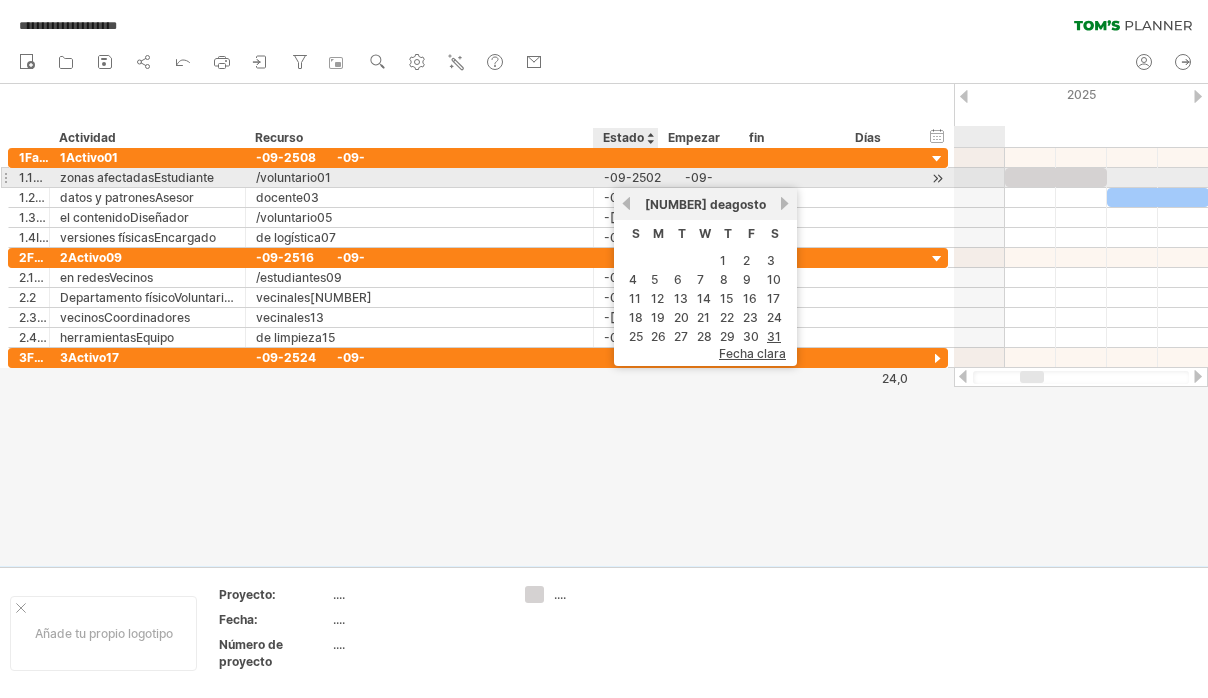 click on "-09-2502" at bounding box center (634, 177) 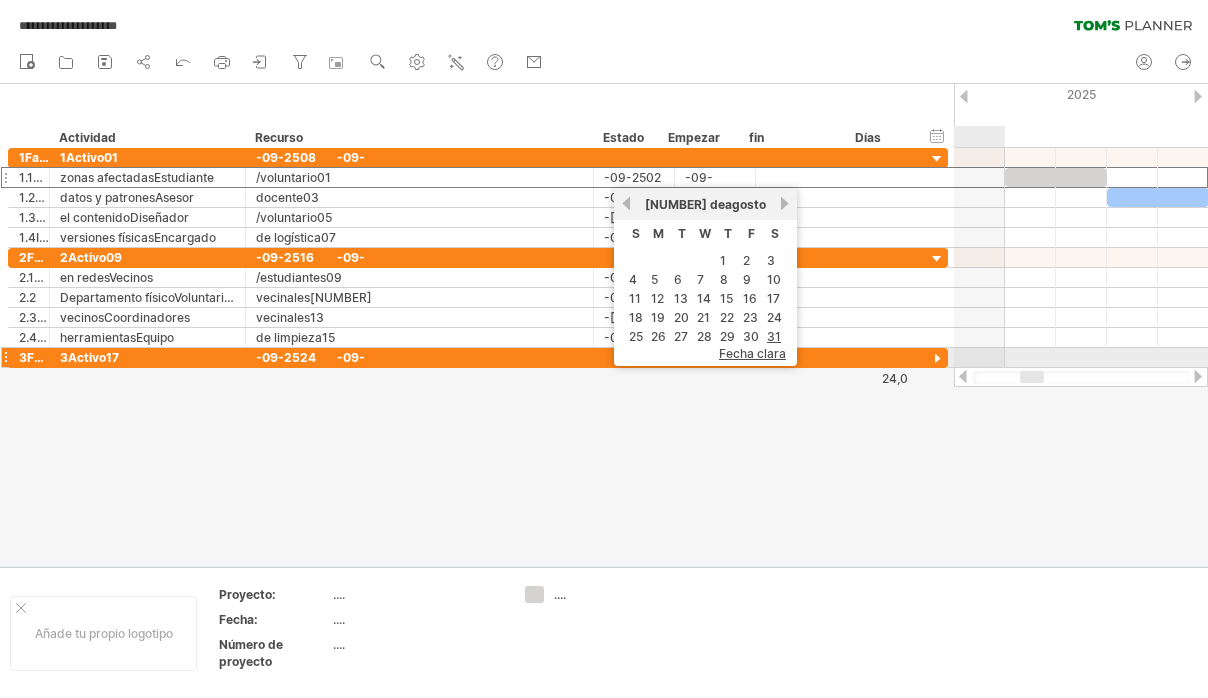 click at bounding box center (937, 359) 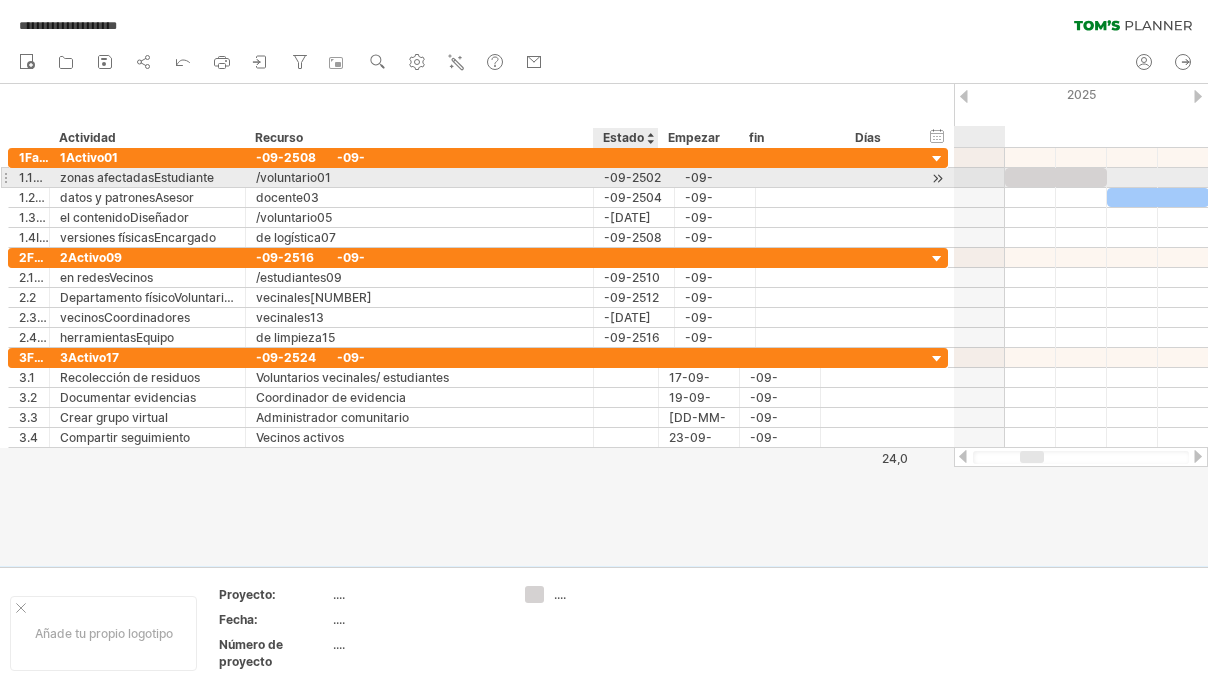click on "-09-2502" at bounding box center (634, 177) 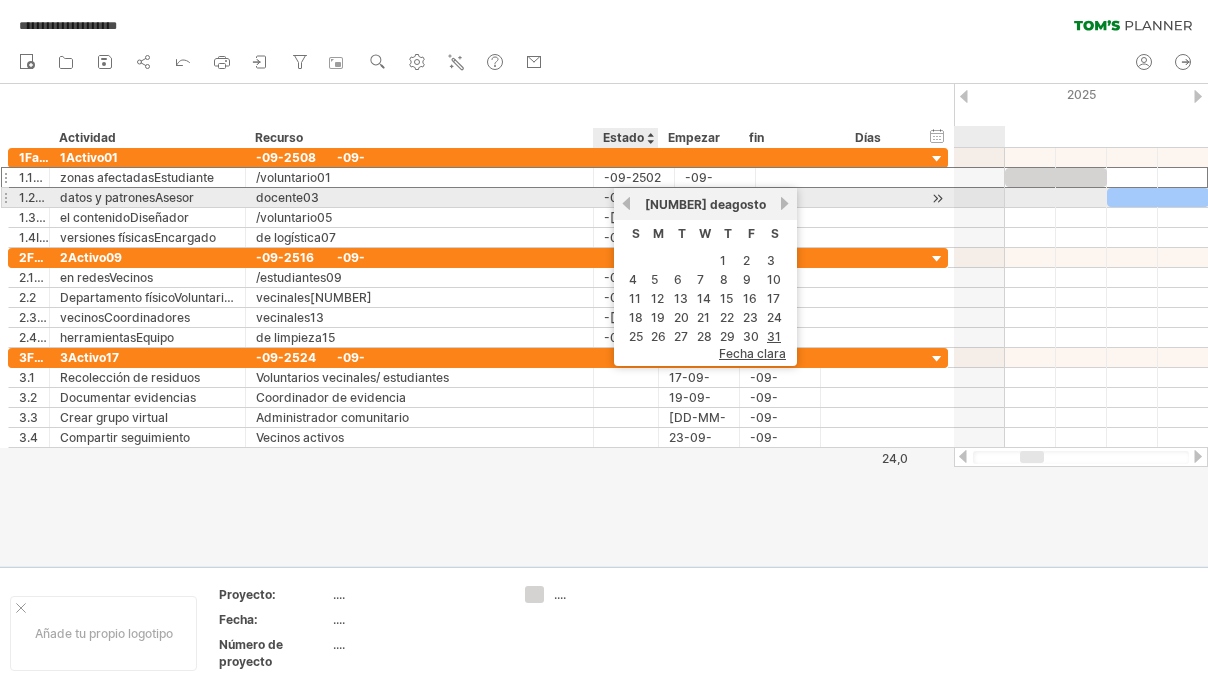 click on "anterior" at bounding box center [626, 203] 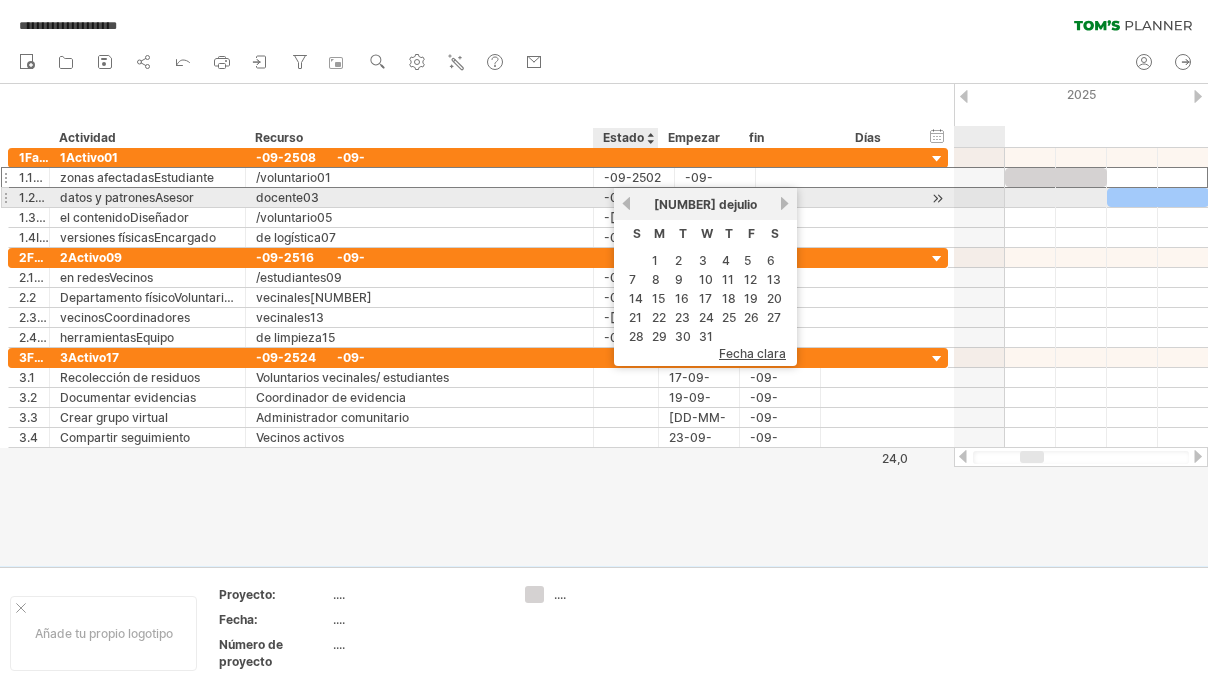 click on "anterior" at bounding box center (626, 203) 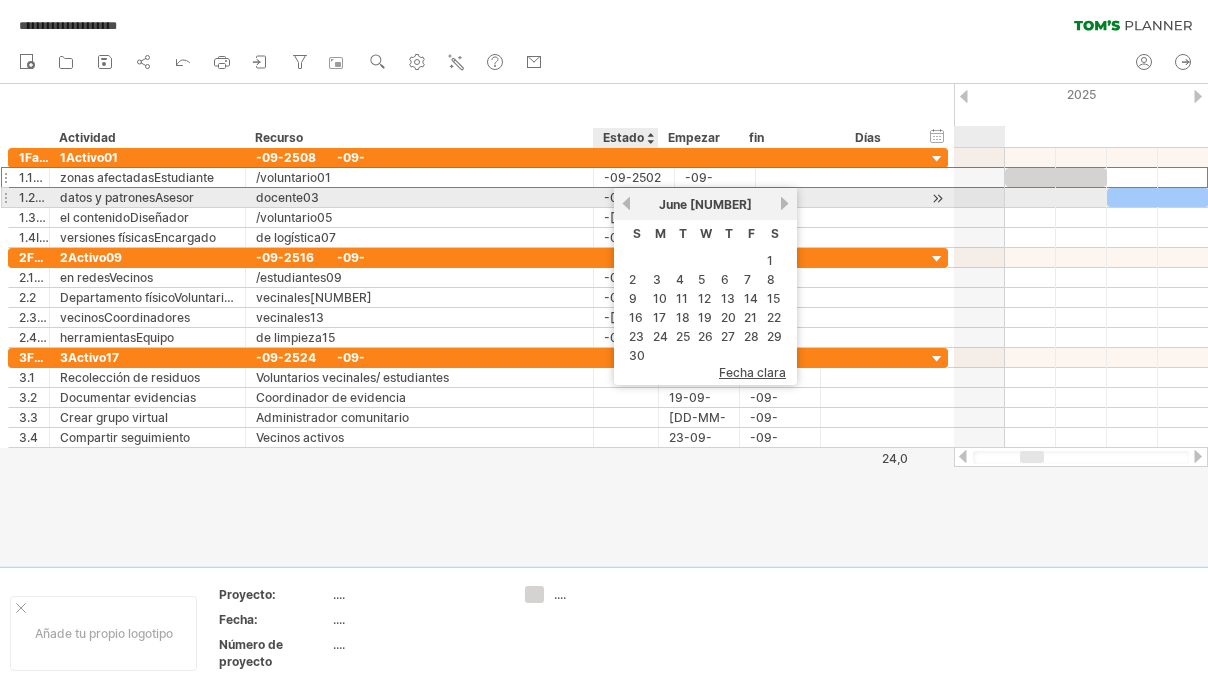 click on "previous" at bounding box center (626, 203) 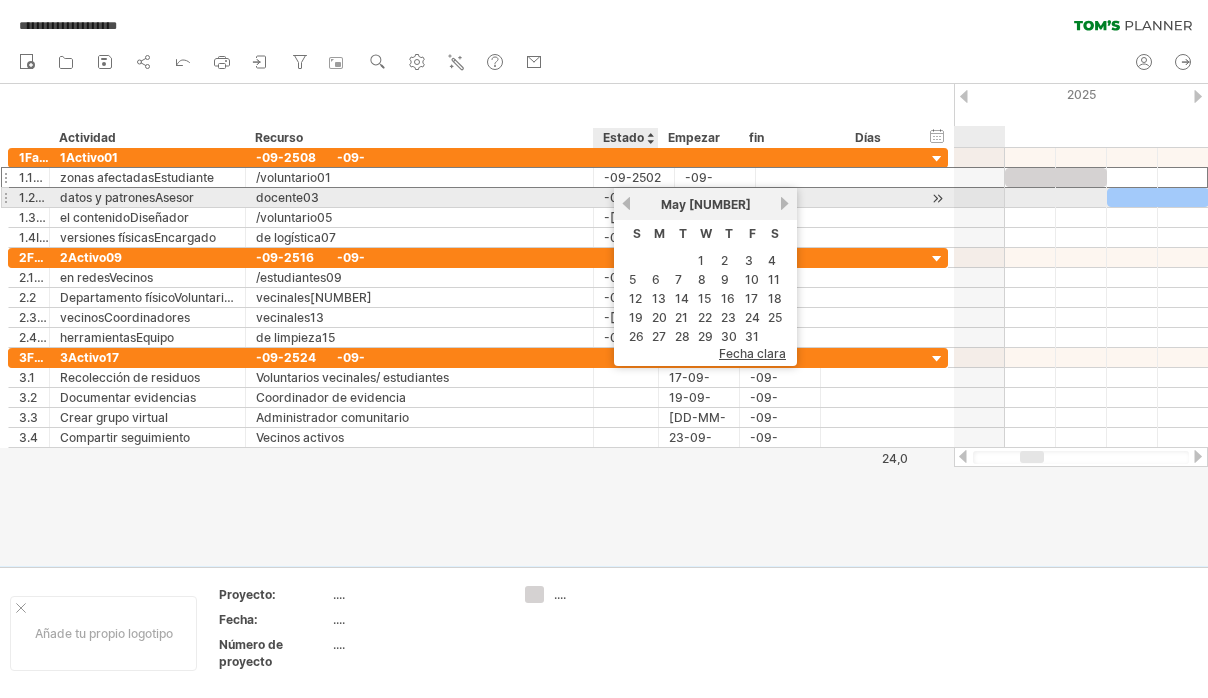 click on "previous" at bounding box center (626, 203) 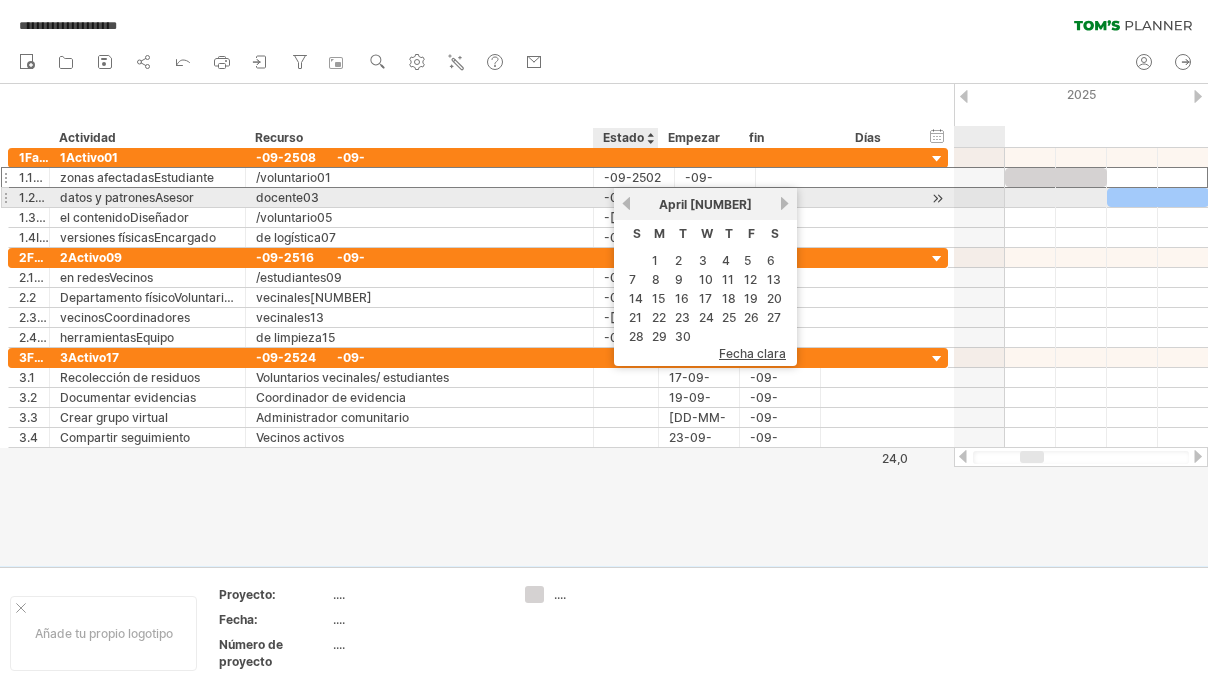 click on "previous" at bounding box center [626, 203] 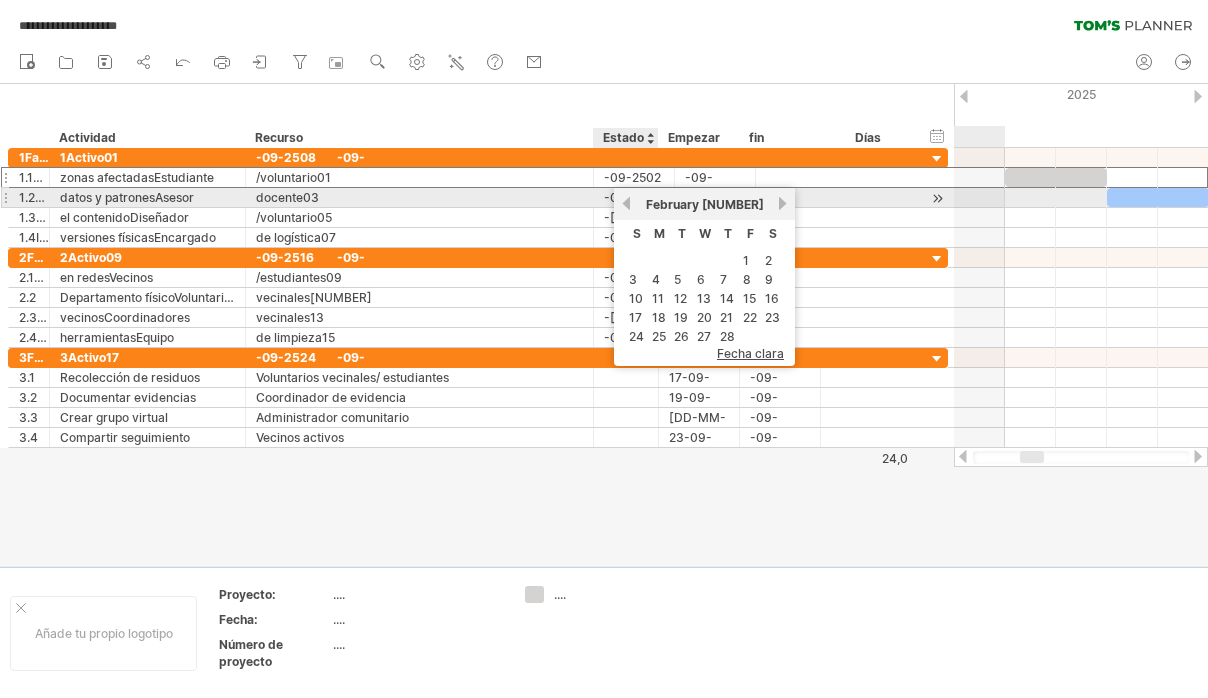 click on "previous" at bounding box center (626, 203) 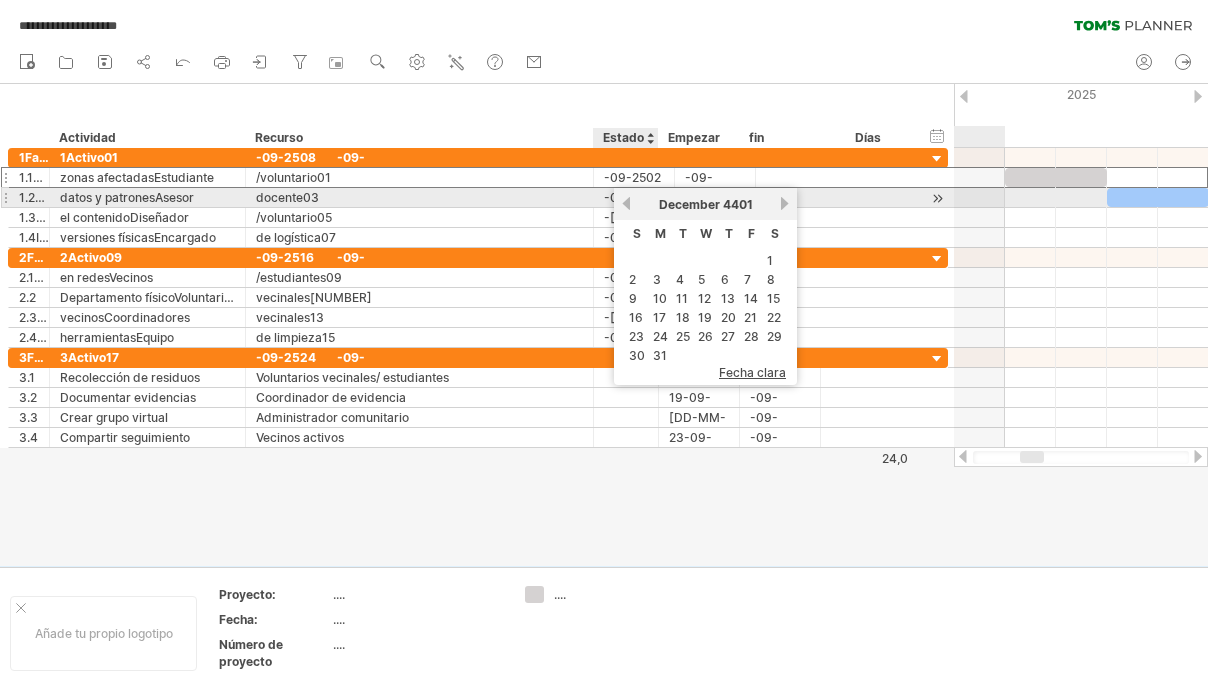 click on "previous" at bounding box center (626, 203) 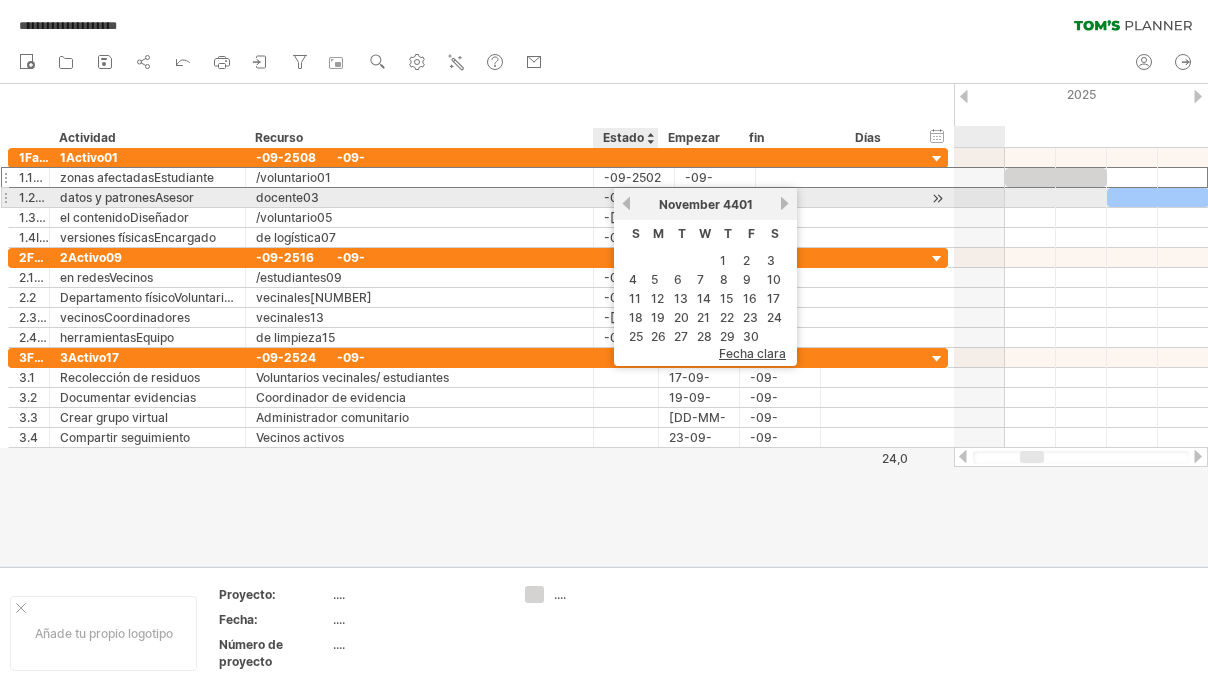 click on "previous" at bounding box center [626, 203] 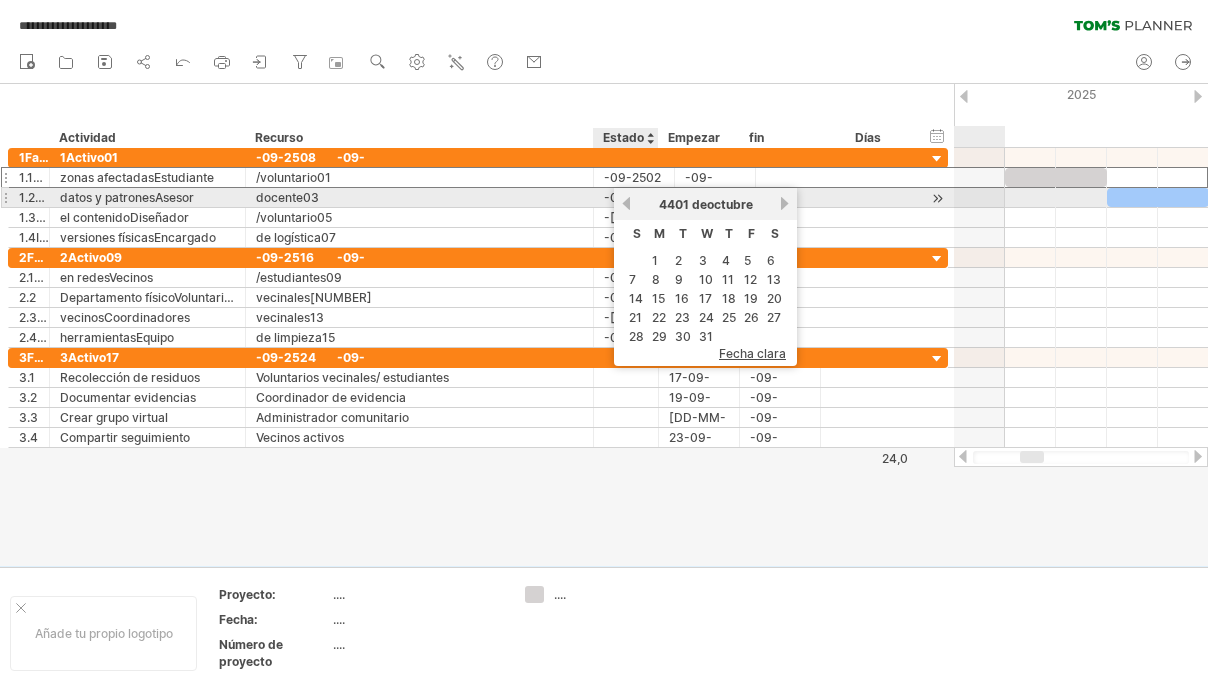 click on "anterior" at bounding box center (626, 203) 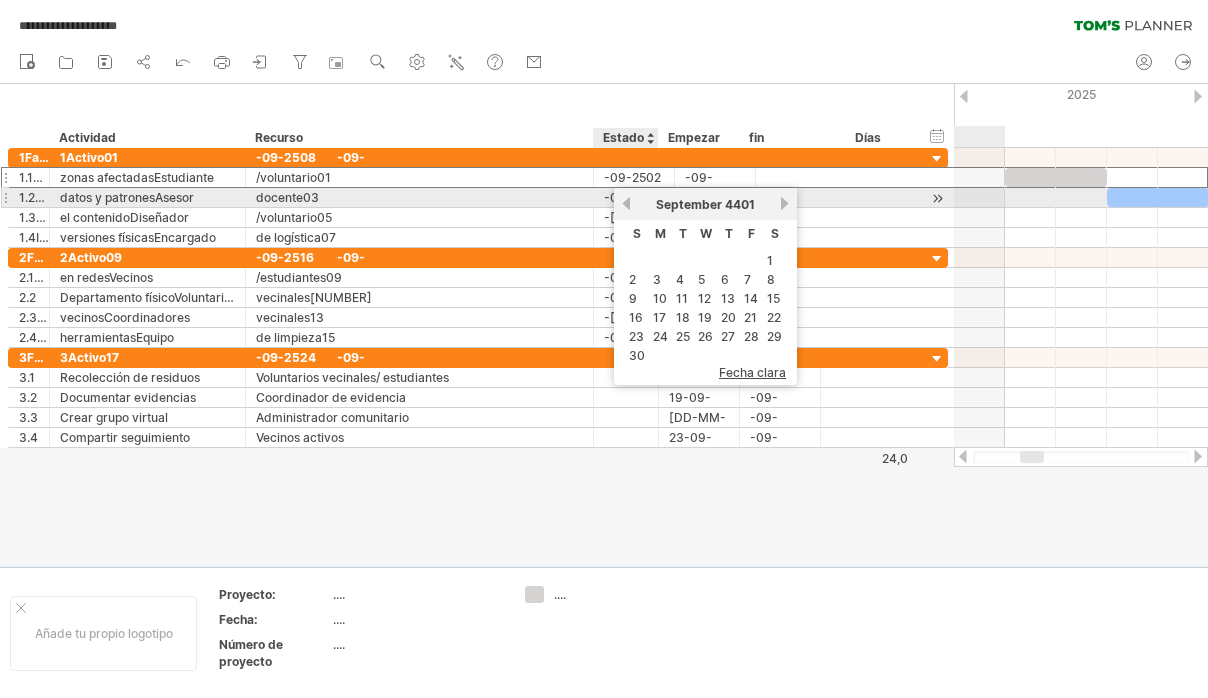 click on "previous" at bounding box center [626, 203] 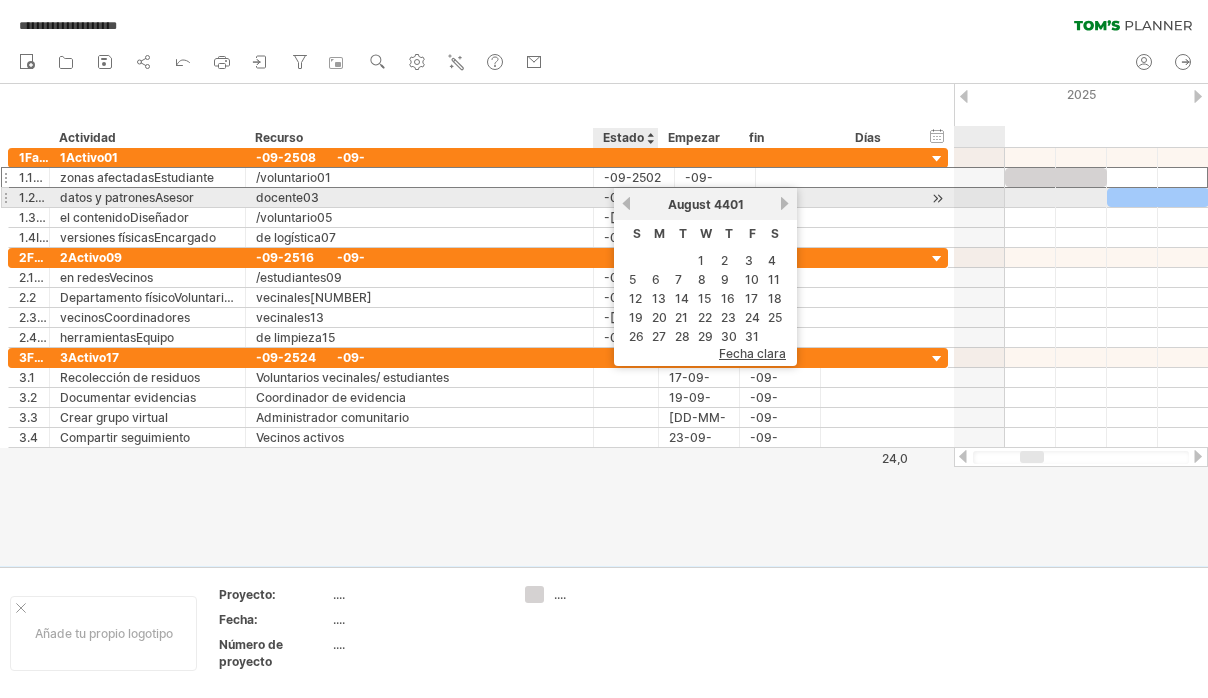 click on "previous" at bounding box center [626, 203] 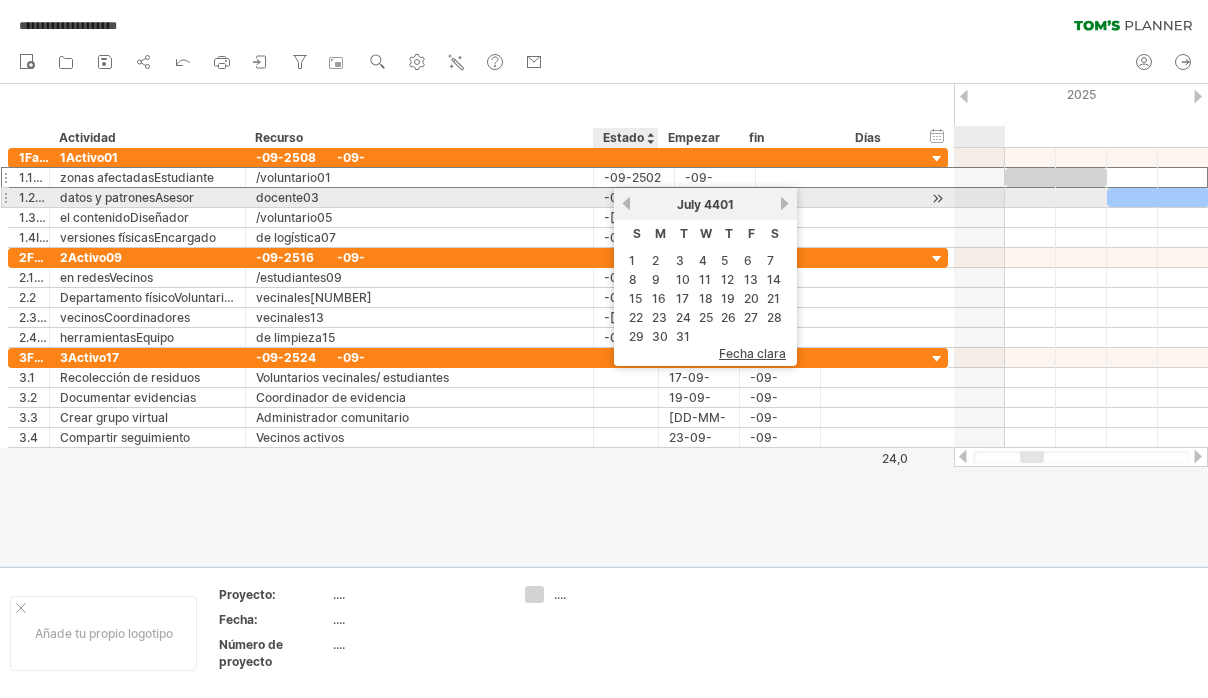 click on "previous" at bounding box center (626, 203) 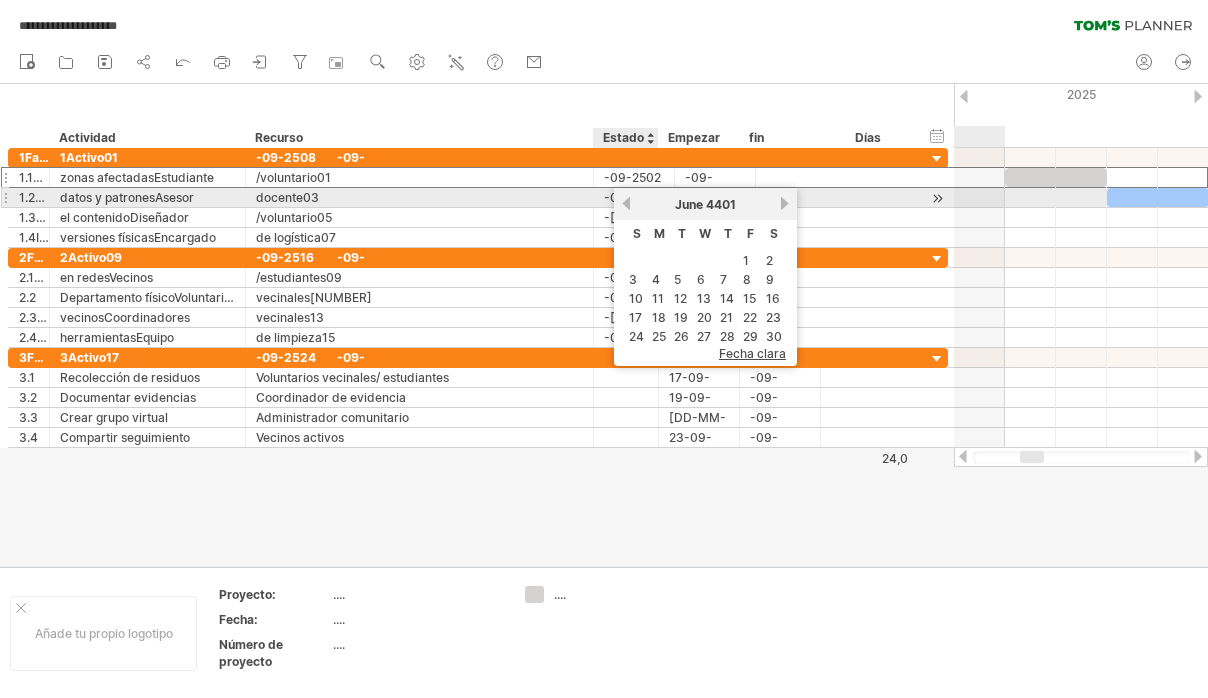 click on "previous" at bounding box center [626, 203] 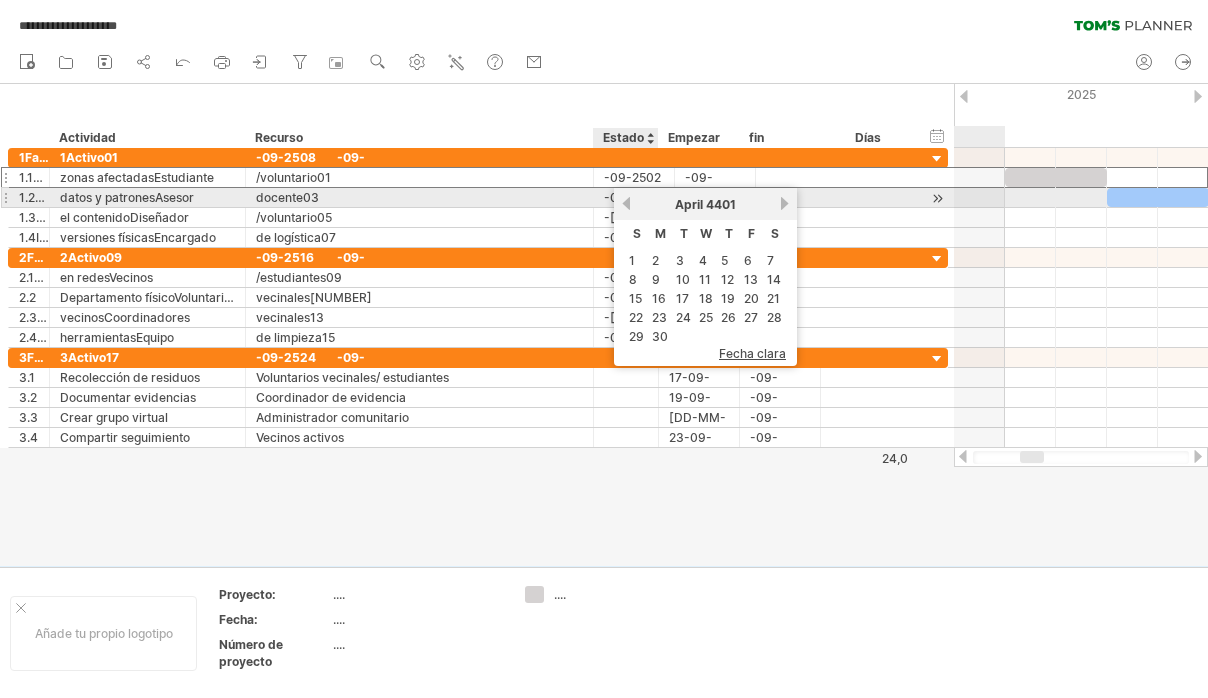 click on "previous" at bounding box center (626, 203) 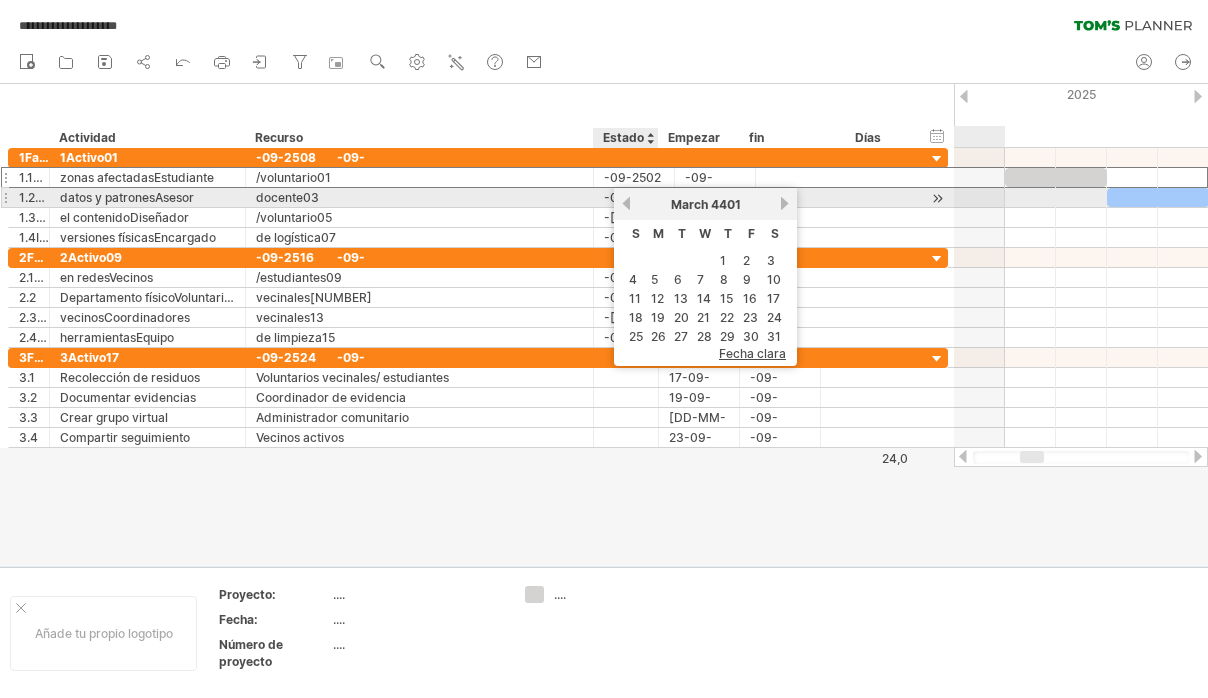 click on "previous" at bounding box center (626, 203) 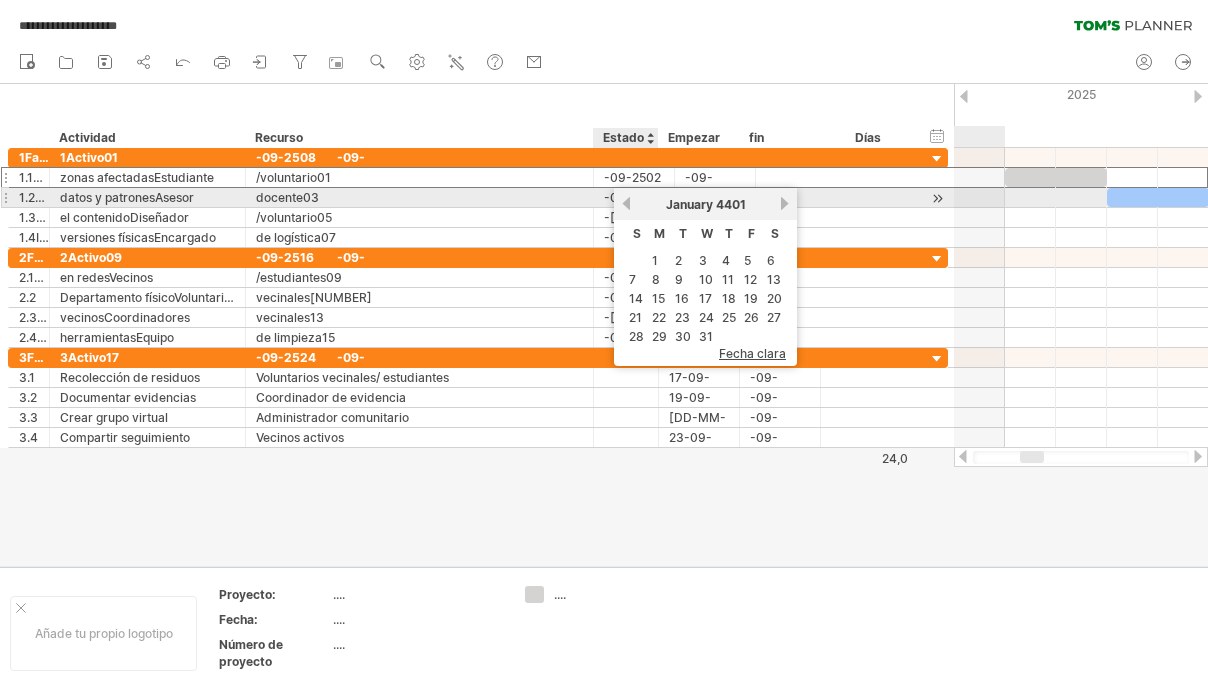click on "previous" at bounding box center [626, 203] 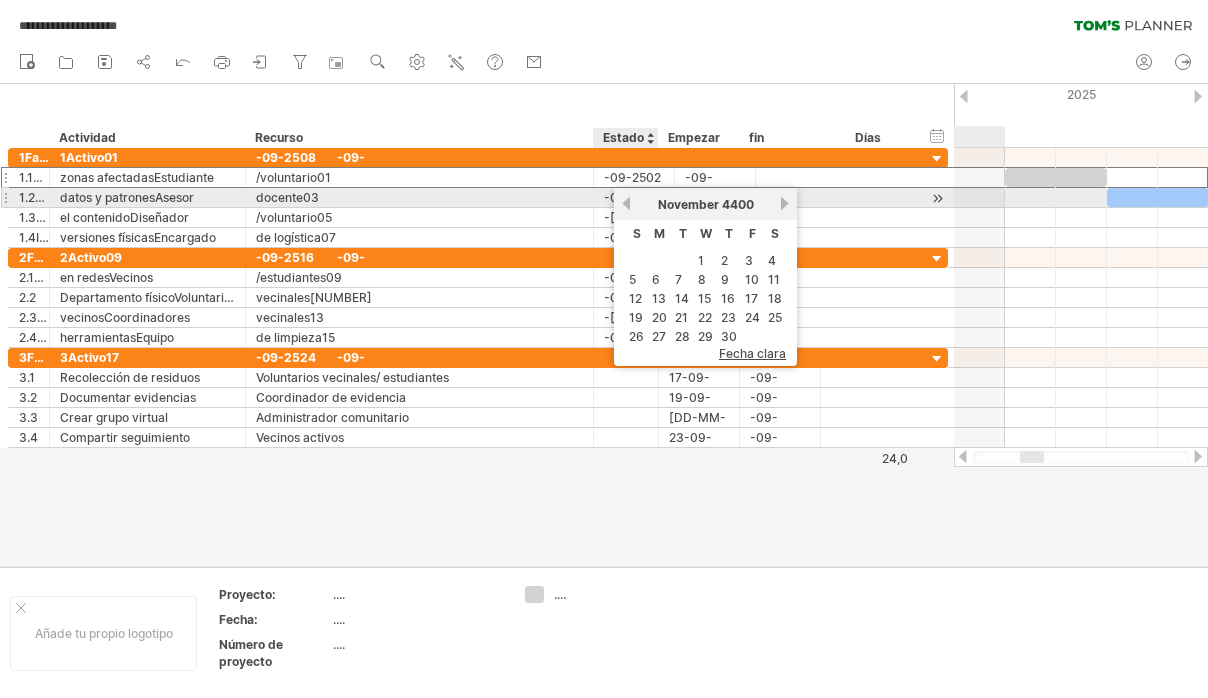 click on "previous" at bounding box center (626, 203) 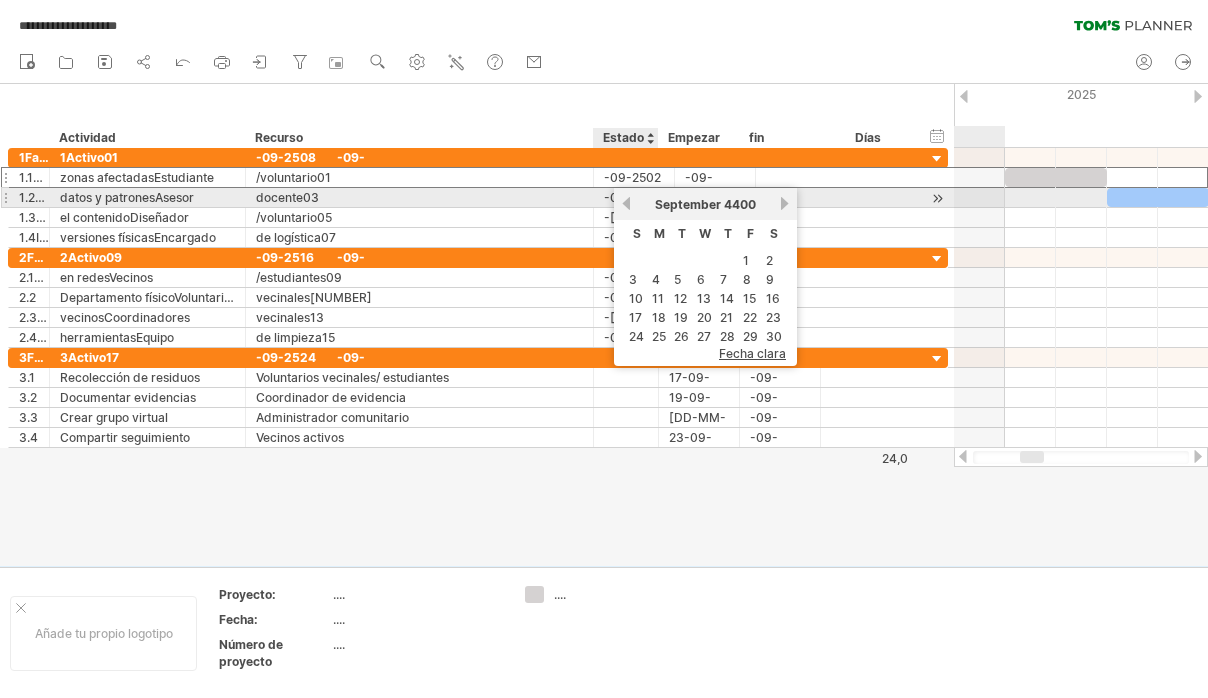click on "previous" at bounding box center (626, 203) 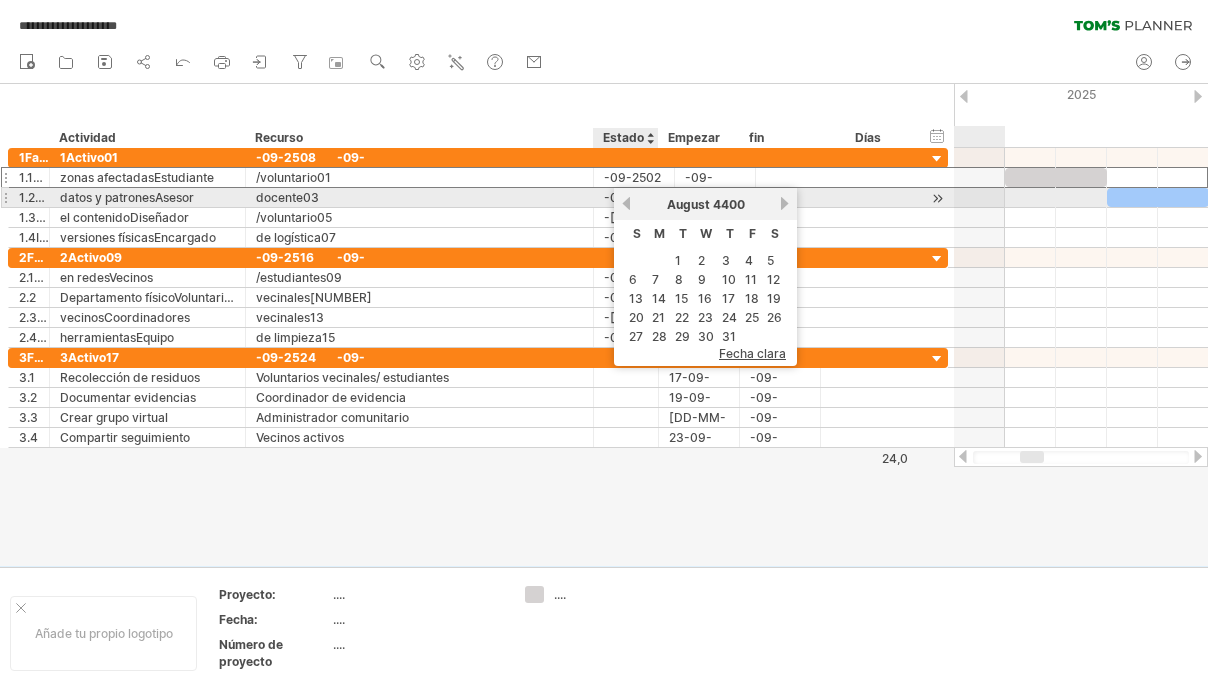 click on "previous" at bounding box center [626, 203] 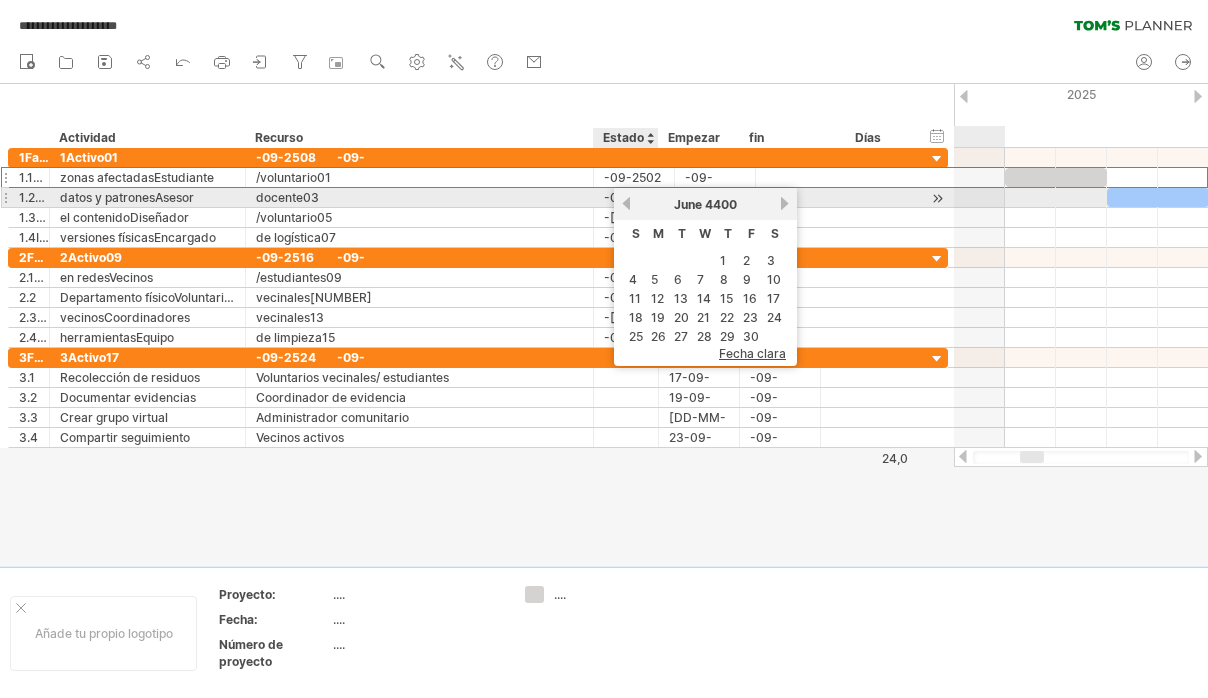 click on "previous" at bounding box center [626, 203] 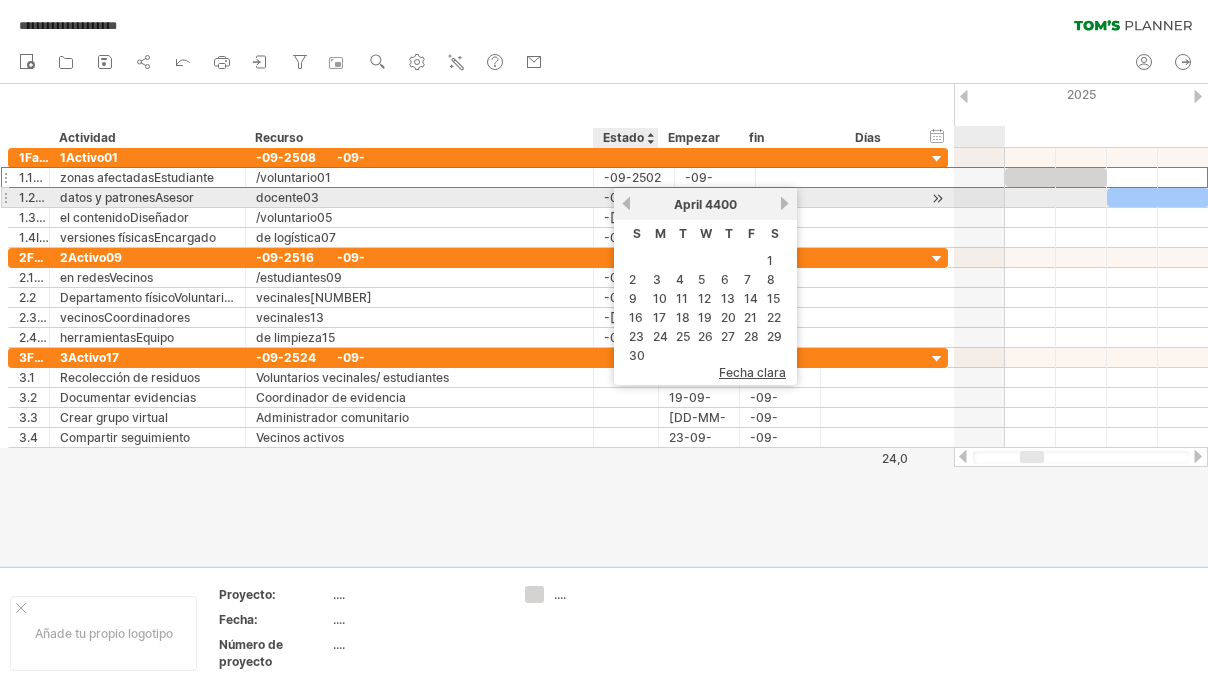 click on "previous" at bounding box center [626, 203] 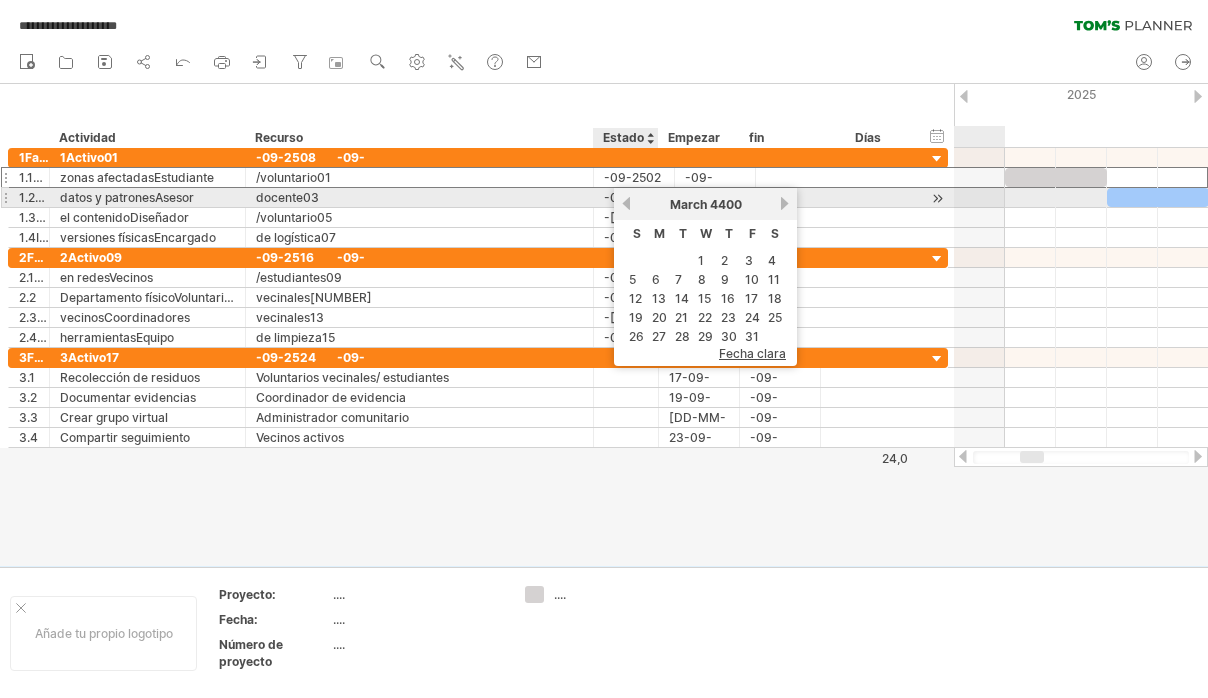 click on "previous" at bounding box center [626, 203] 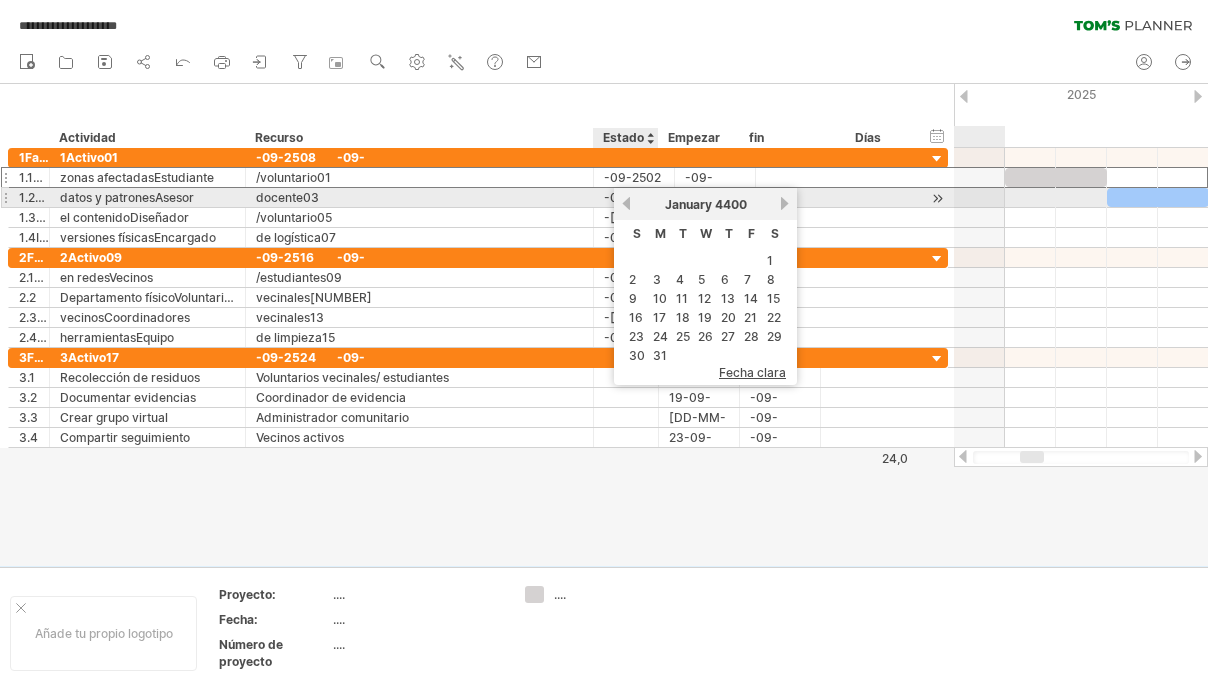 click on "previous" at bounding box center (626, 203) 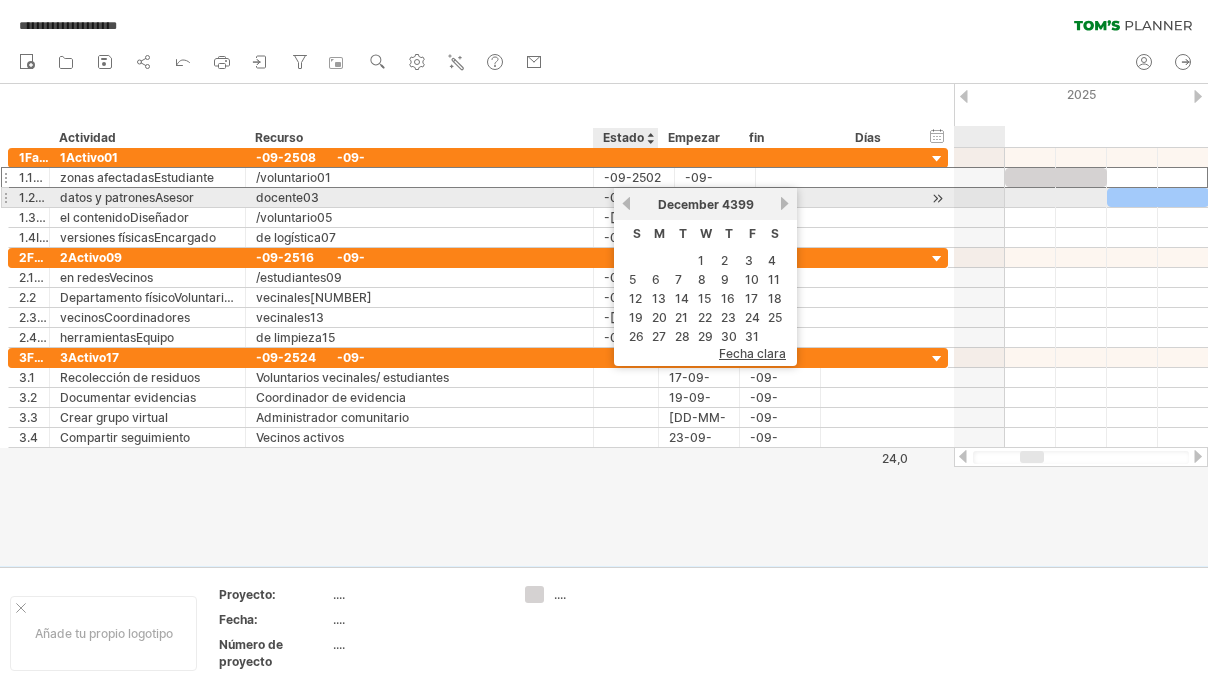 click on "previous" at bounding box center [626, 203] 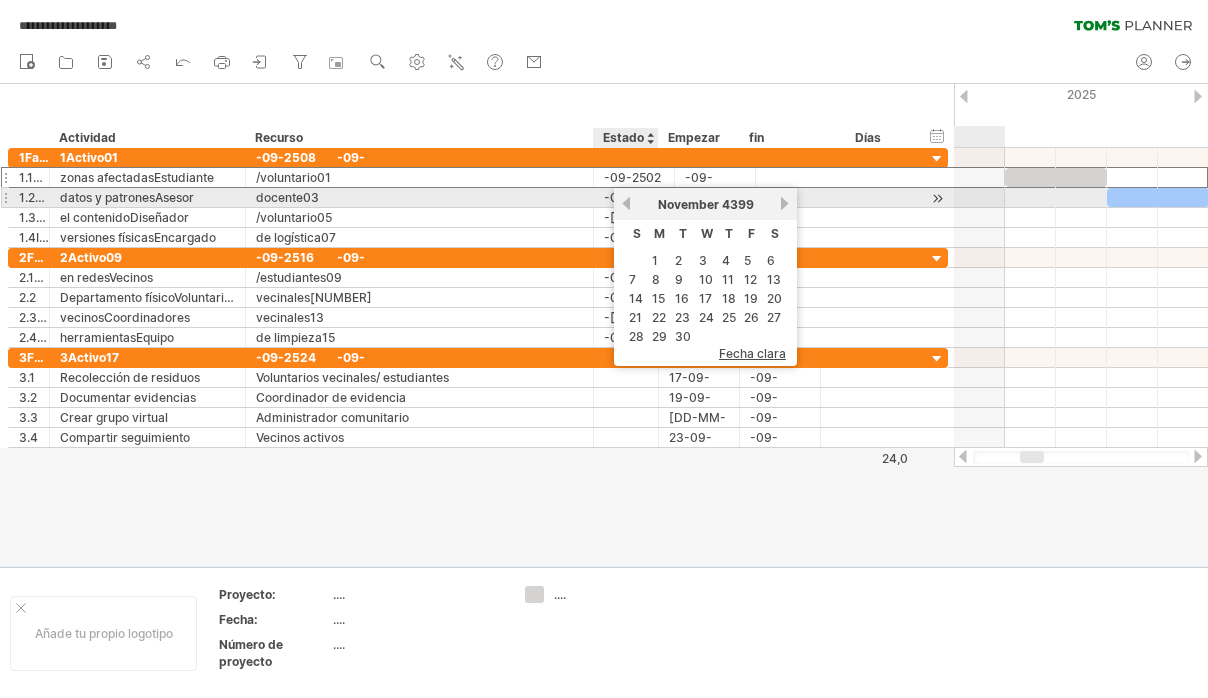 click on "previous" at bounding box center [626, 203] 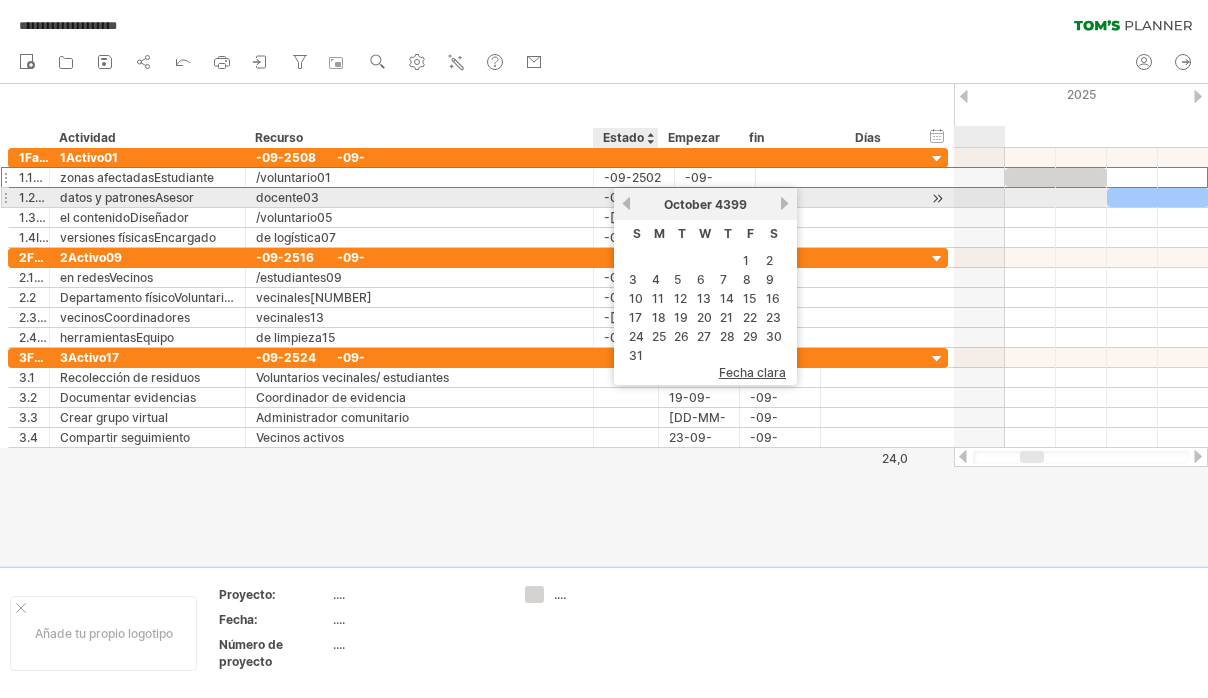 click on "previous" at bounding box center [626, 203] 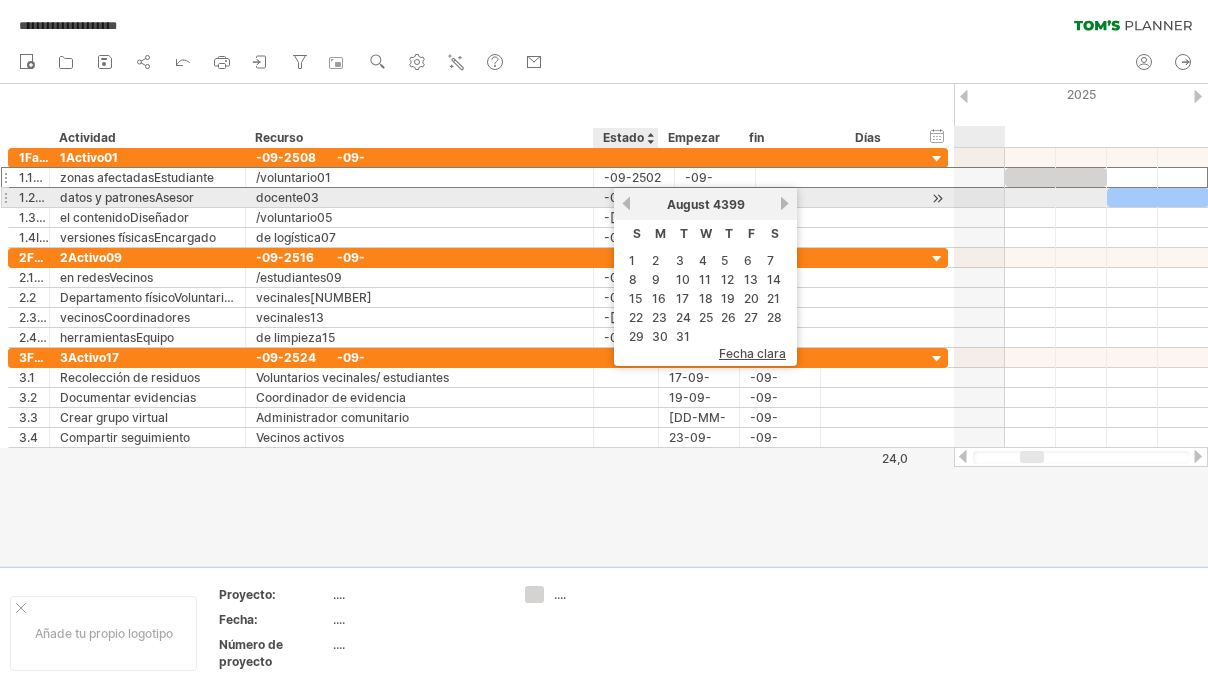 click on "previous" at bounding box center [626, 203] 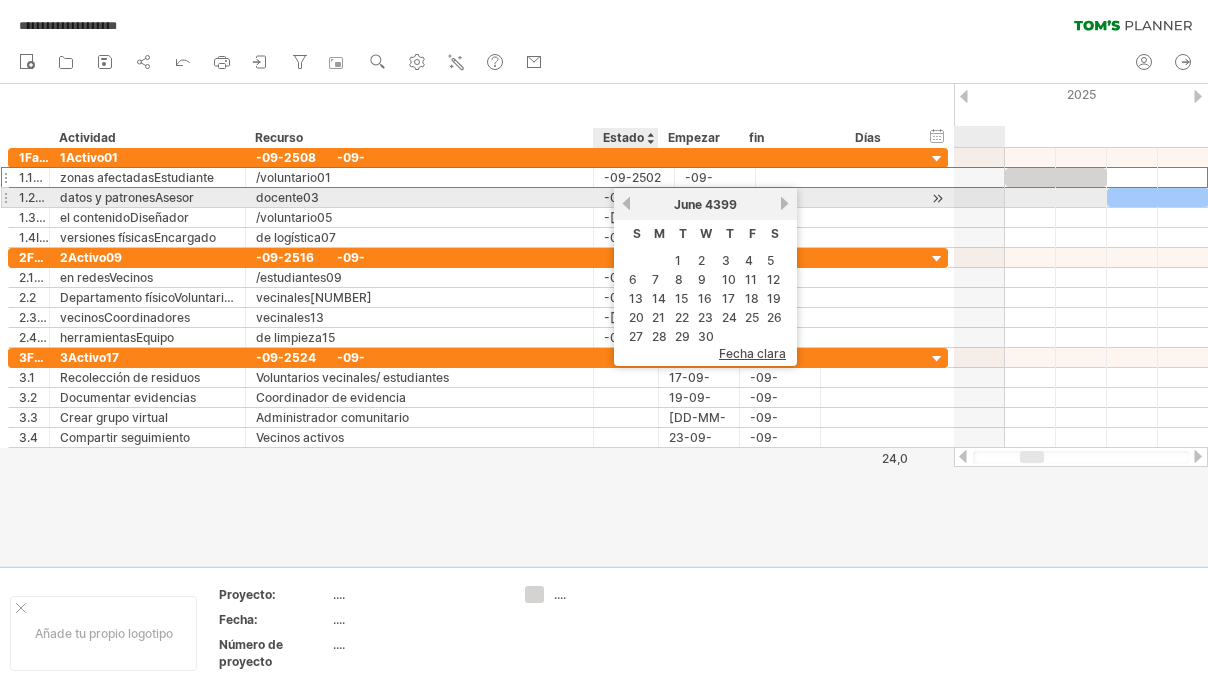 click on "previous" at bounding box center [626, 203] 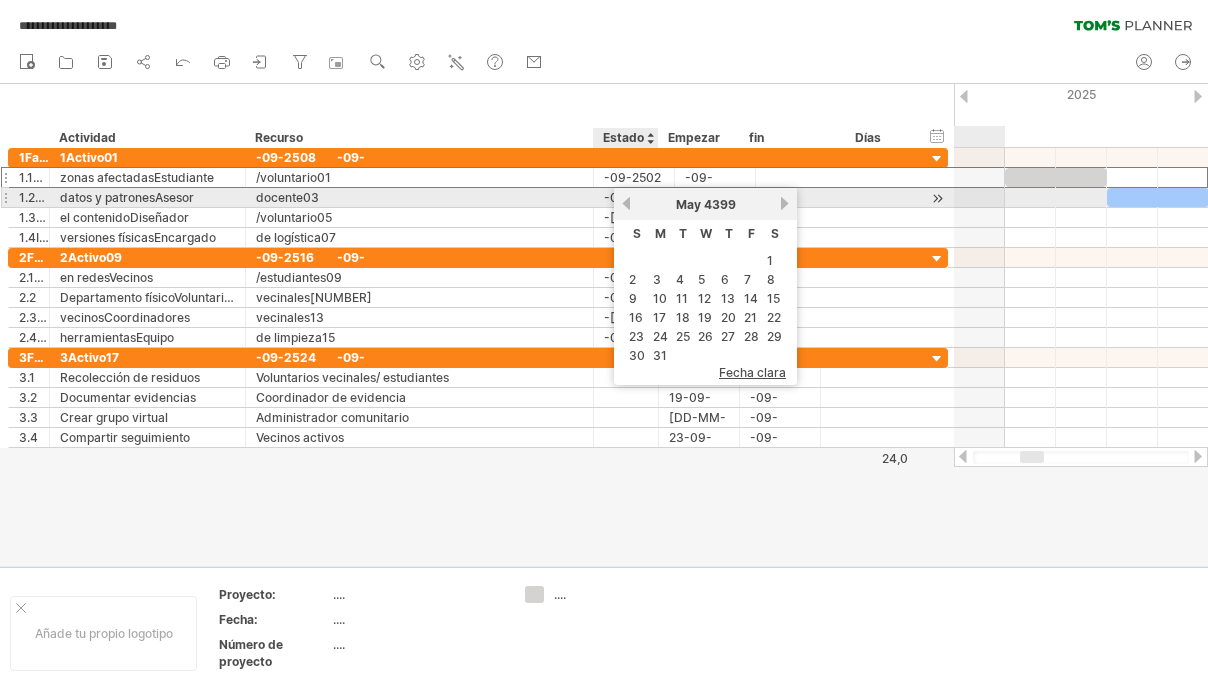 click on "previous" at bounding box center [626, 203] 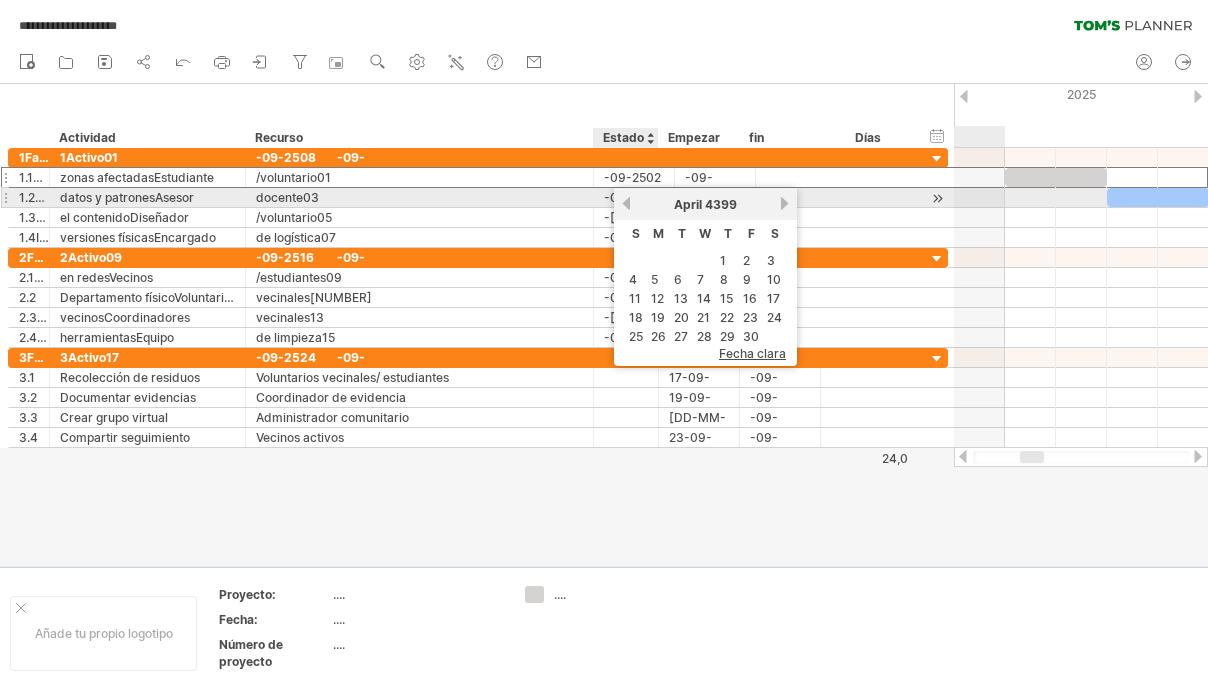 click on "previous" at bounding box center (626, 203) 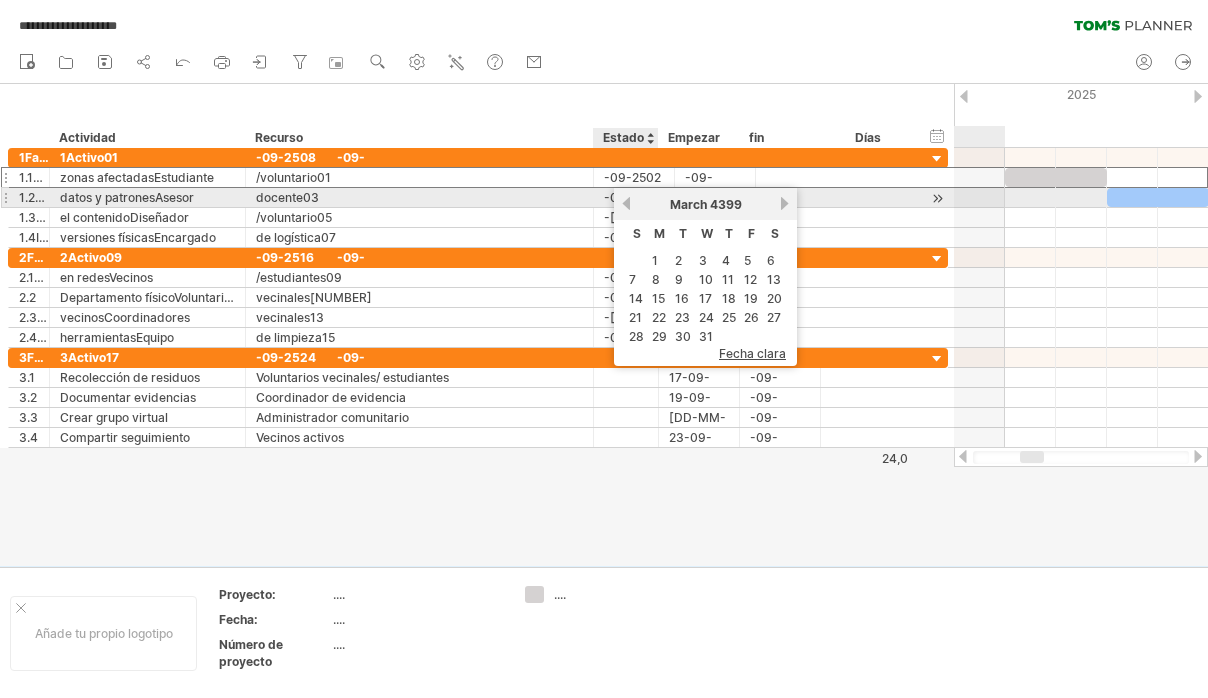 click on "previous" at bounding box center [626, 203] 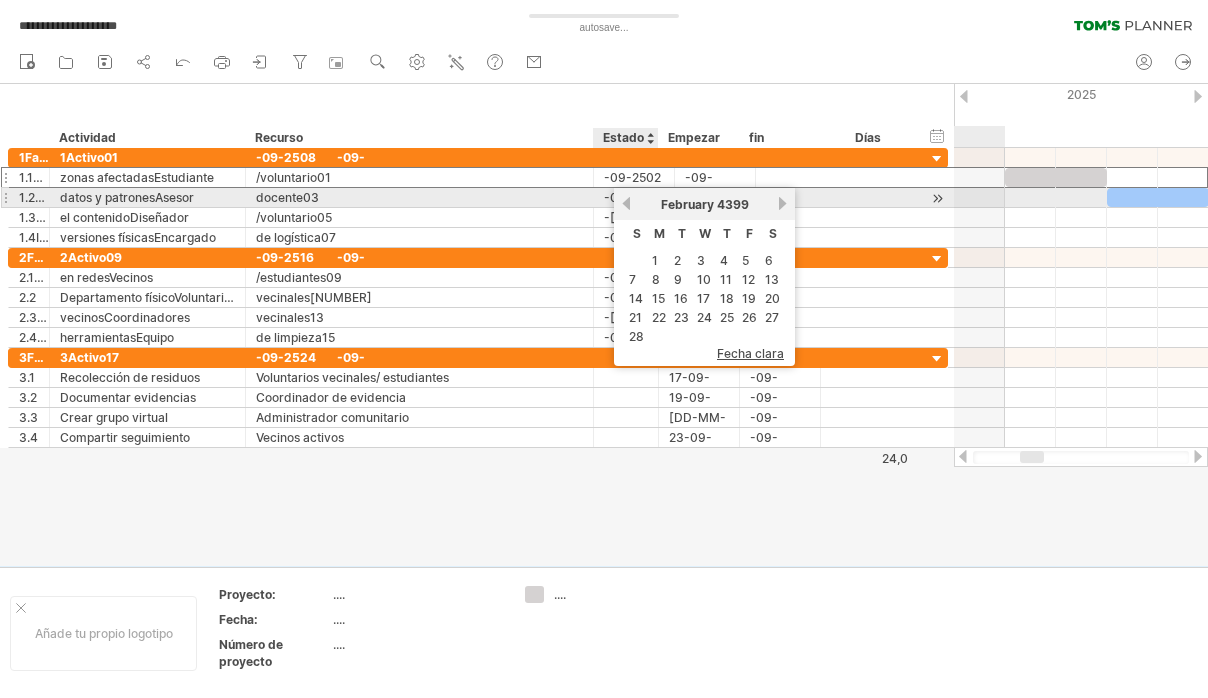 click on "previous" at bounding box center (626, 203) 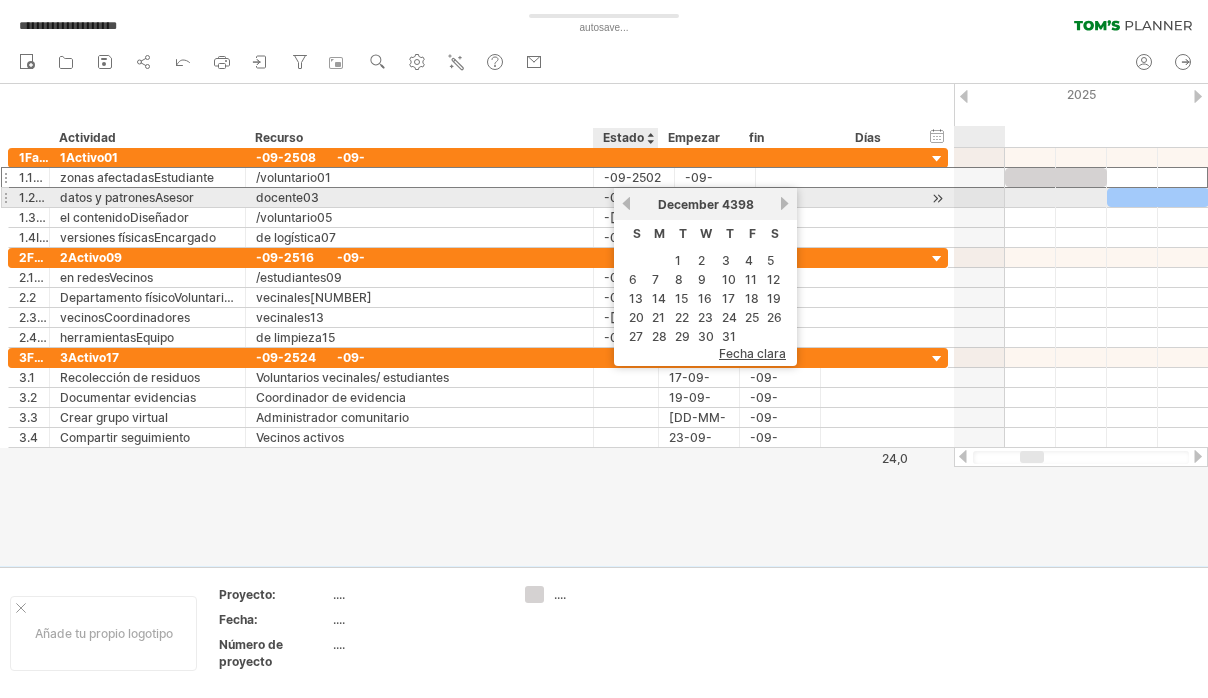 click on "previous" at bounding box center (626, 203) 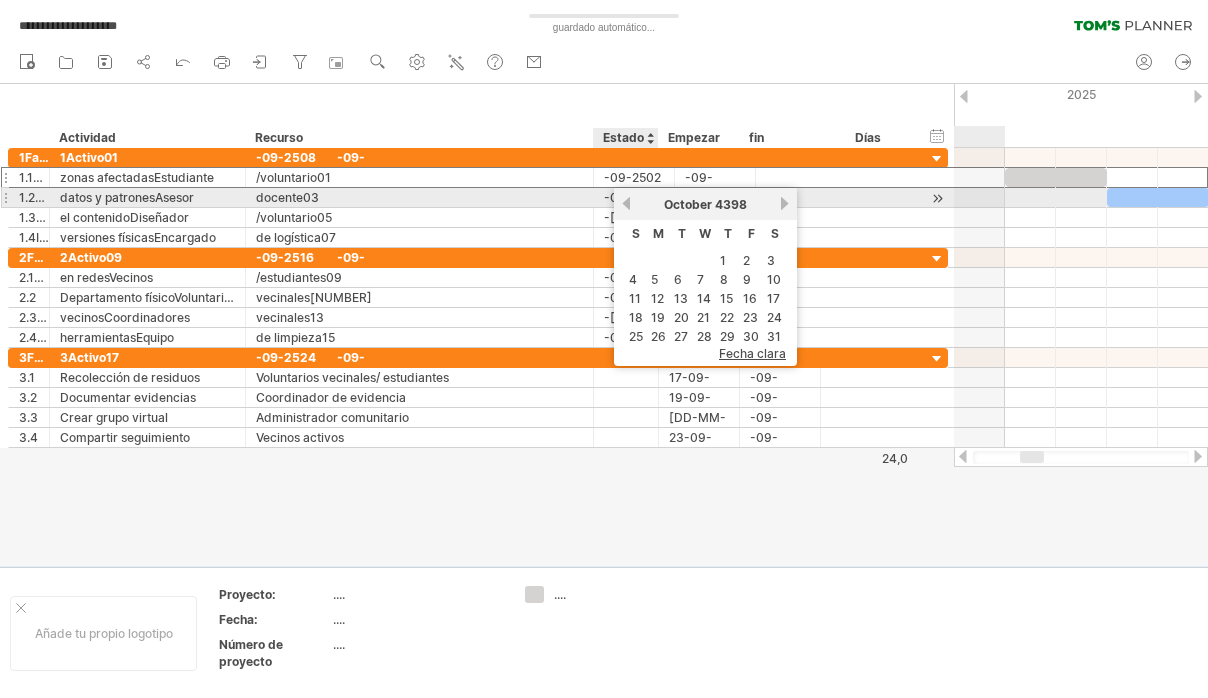 click on "previous" at bounding box center [626, 203] 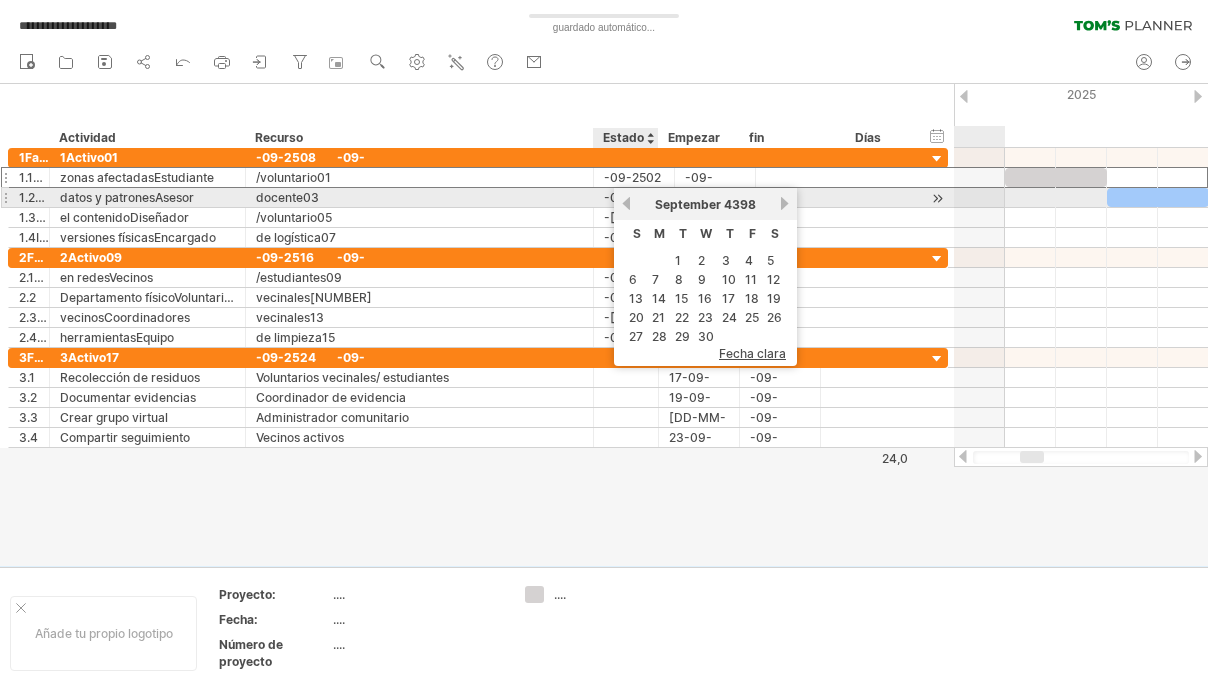 click on "previous" at bounding box center [626, 203] 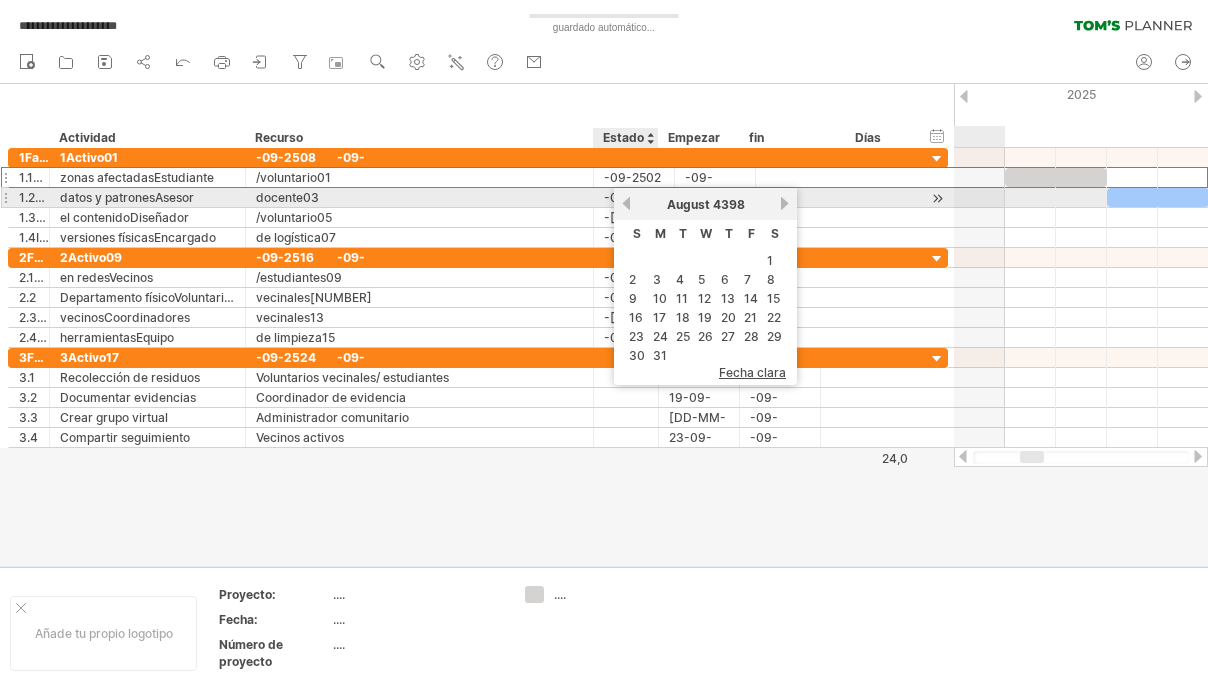 click on "previous" at bounding box center (626, 203) 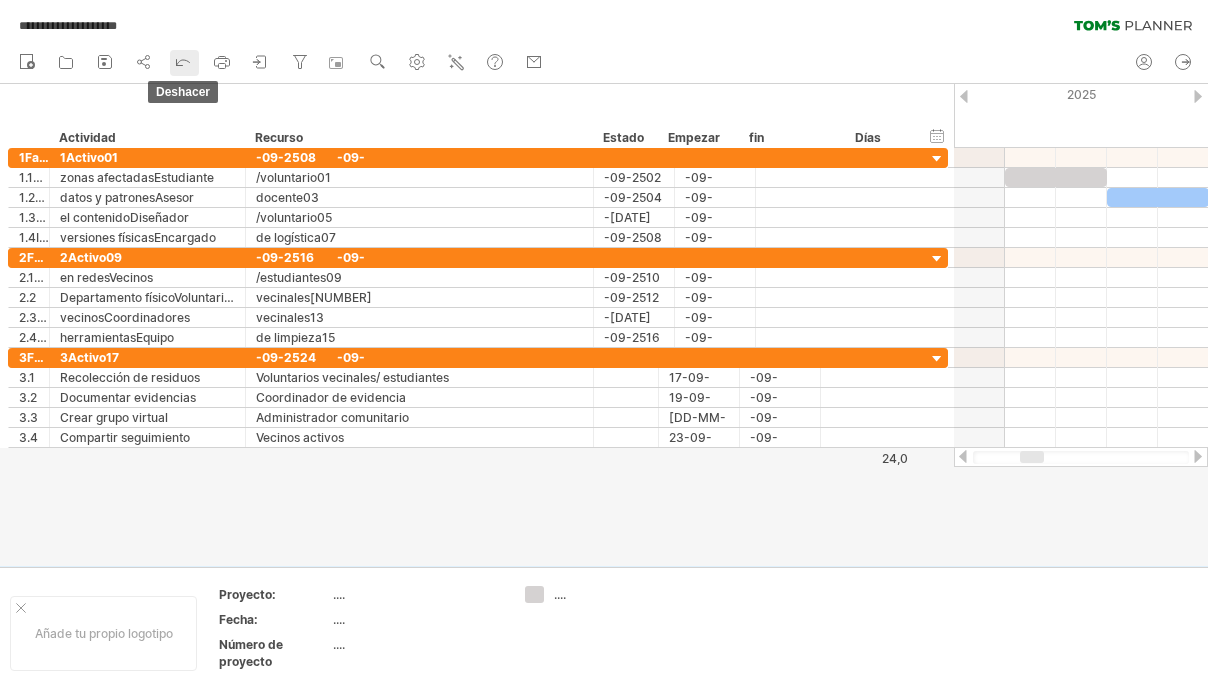 click 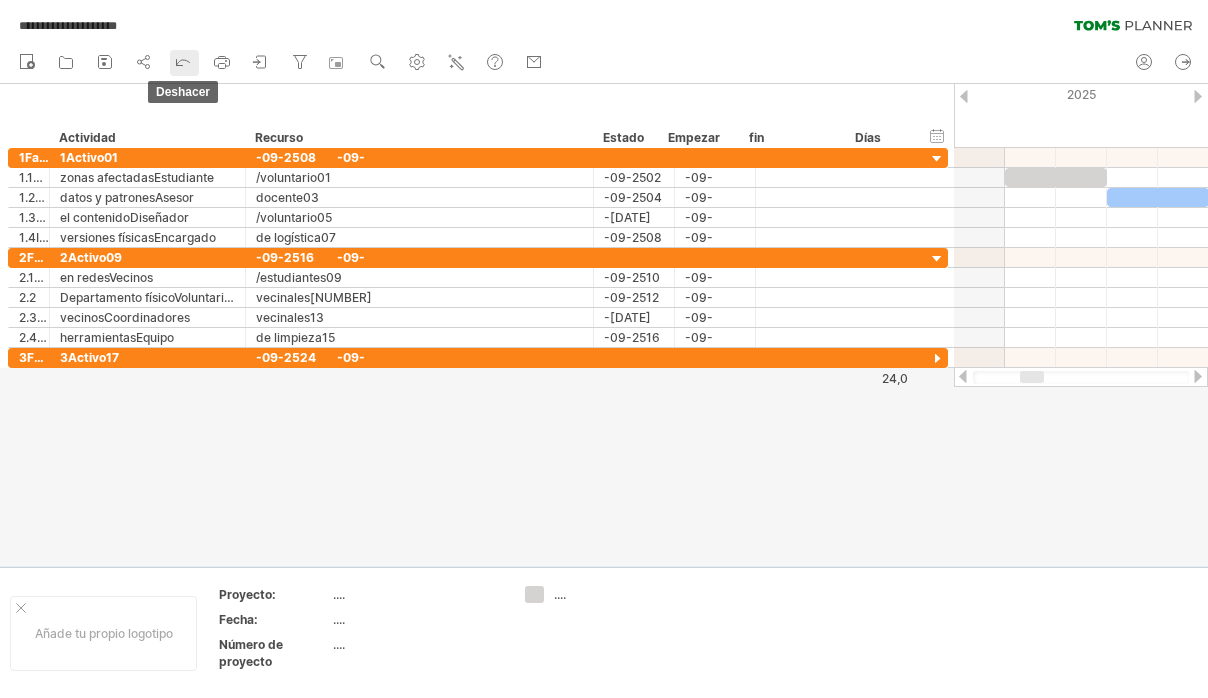 click 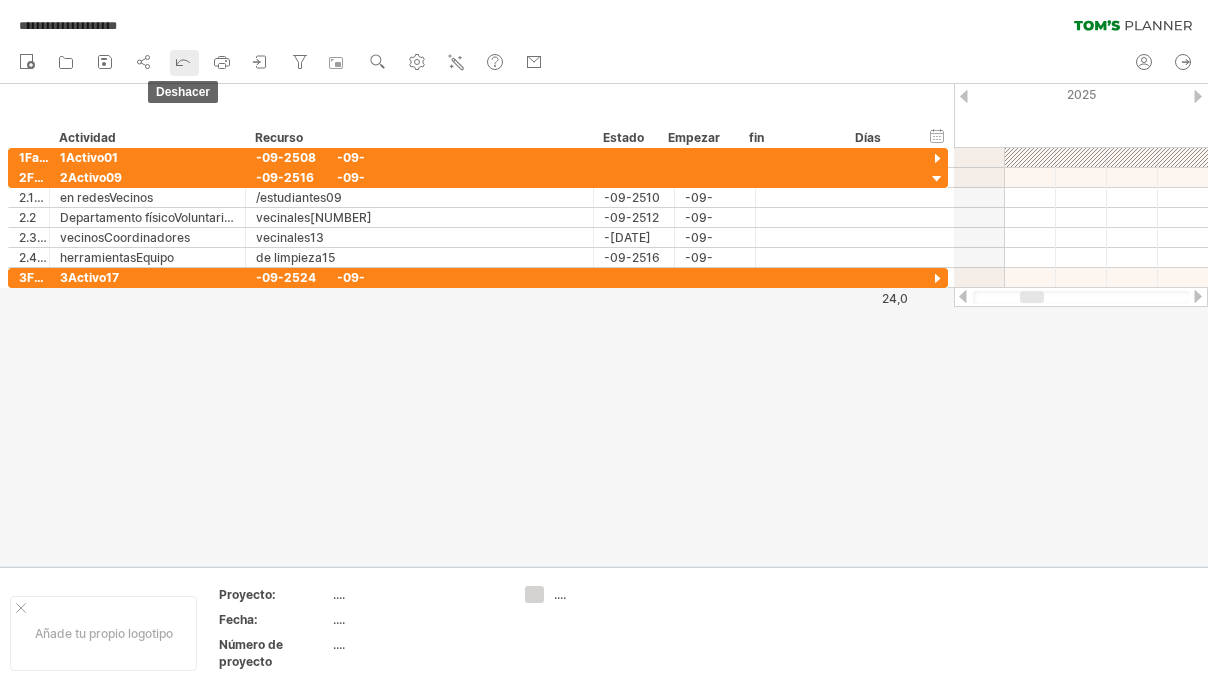 click 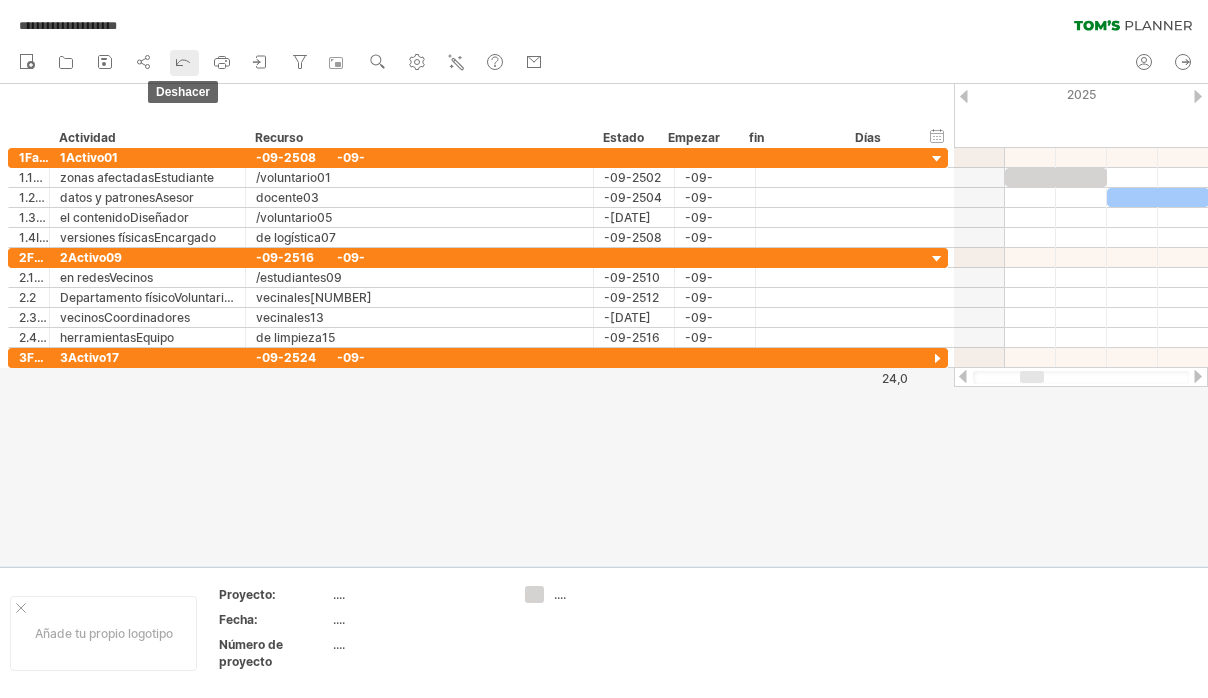 click 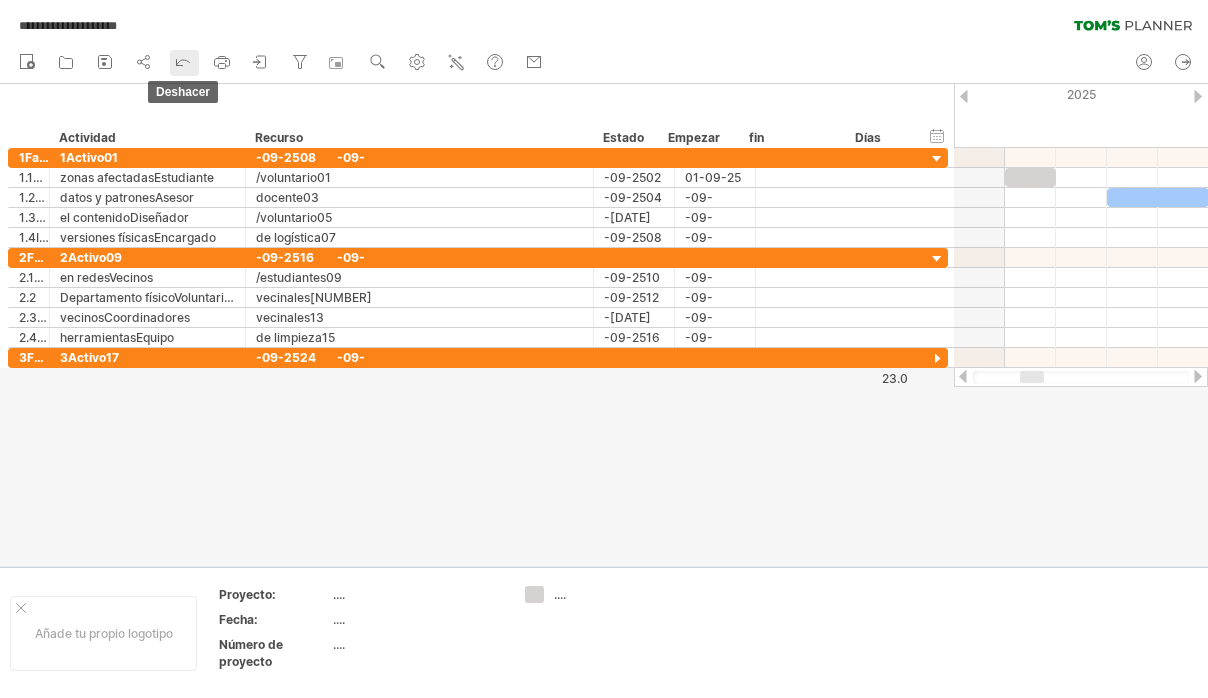 click 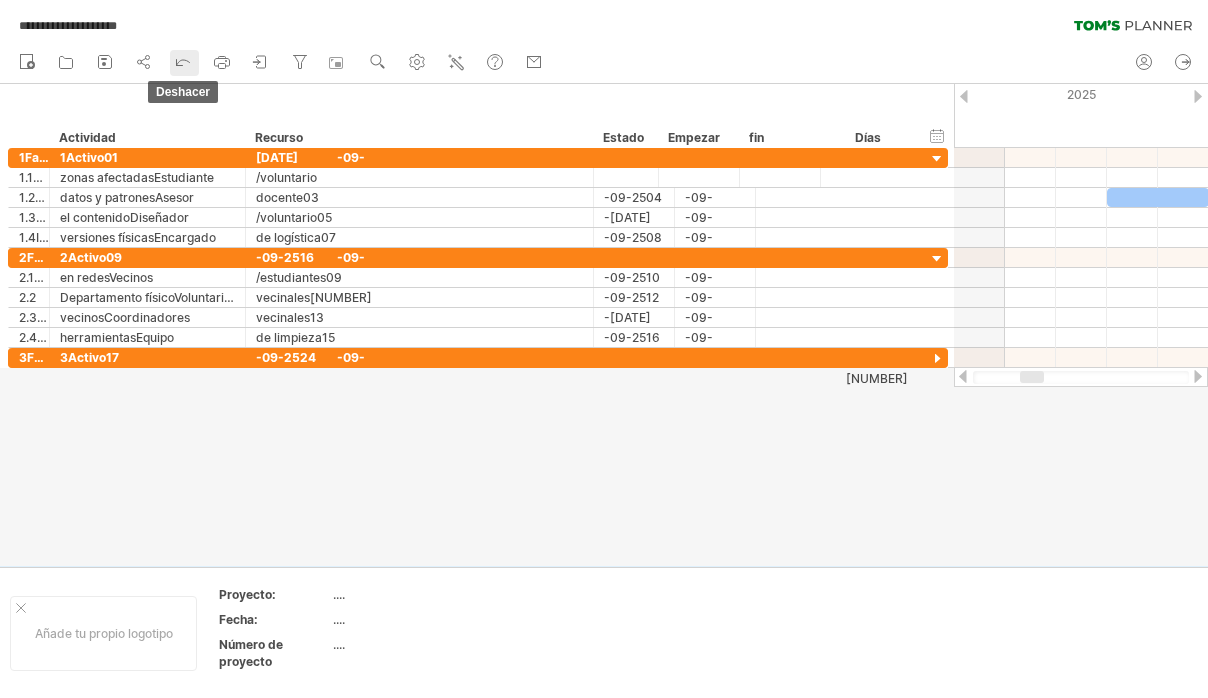 click 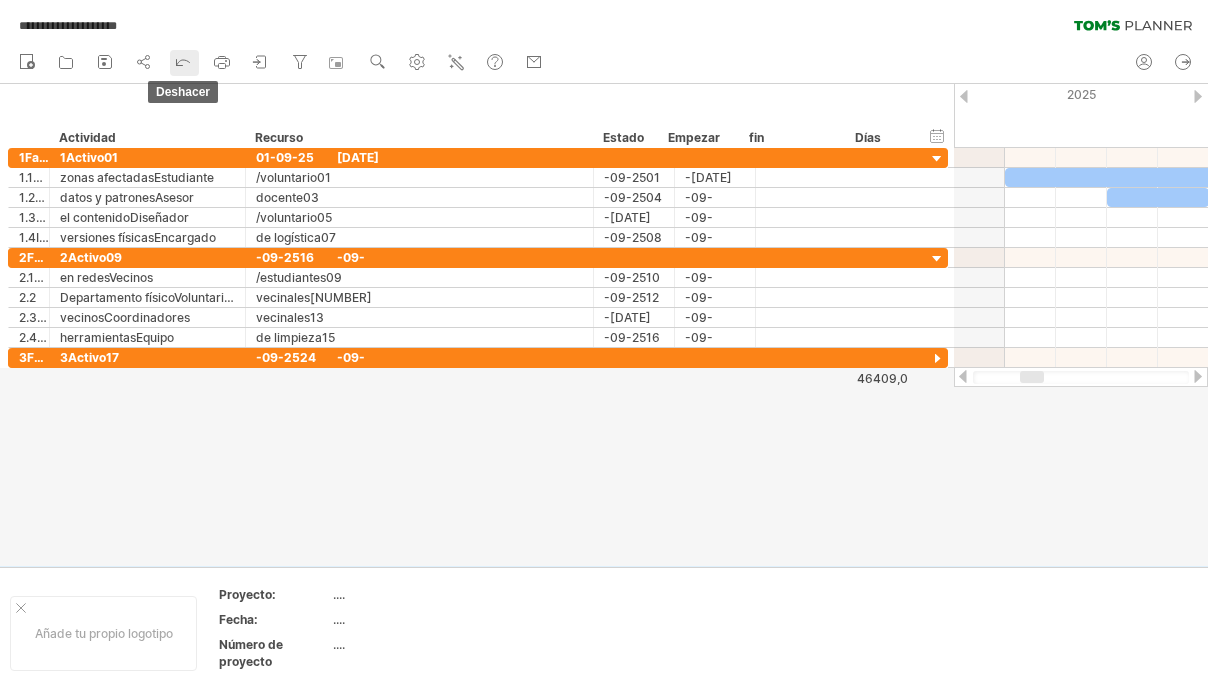 click 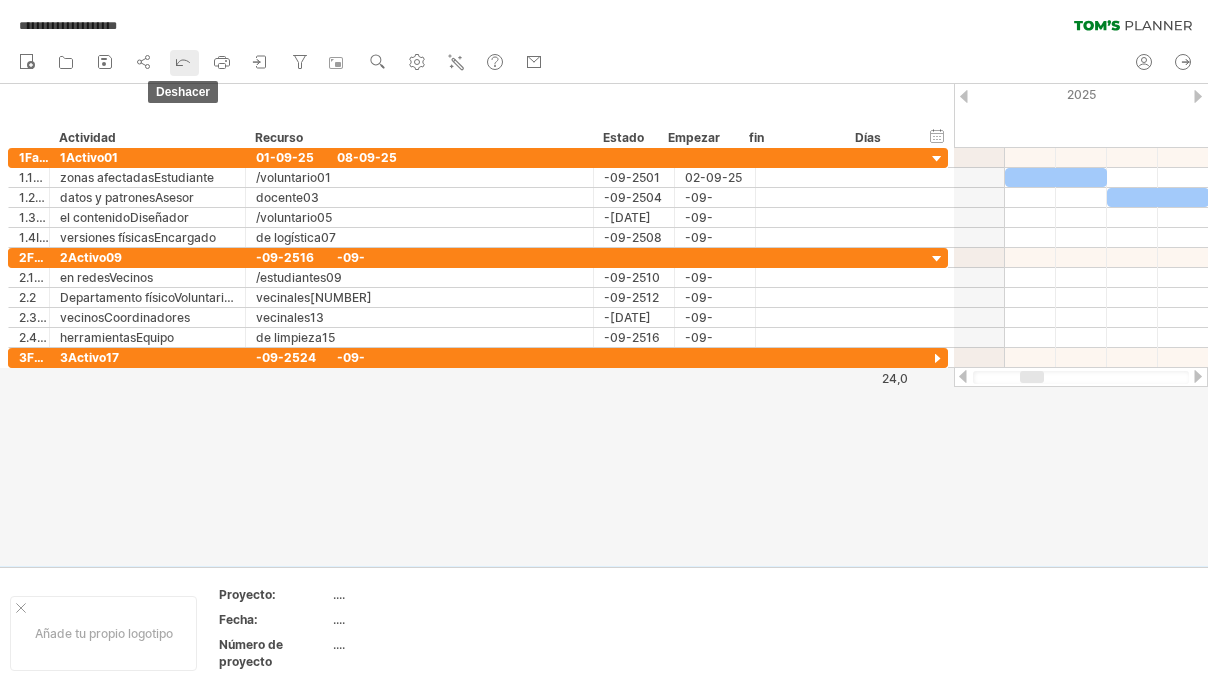 click 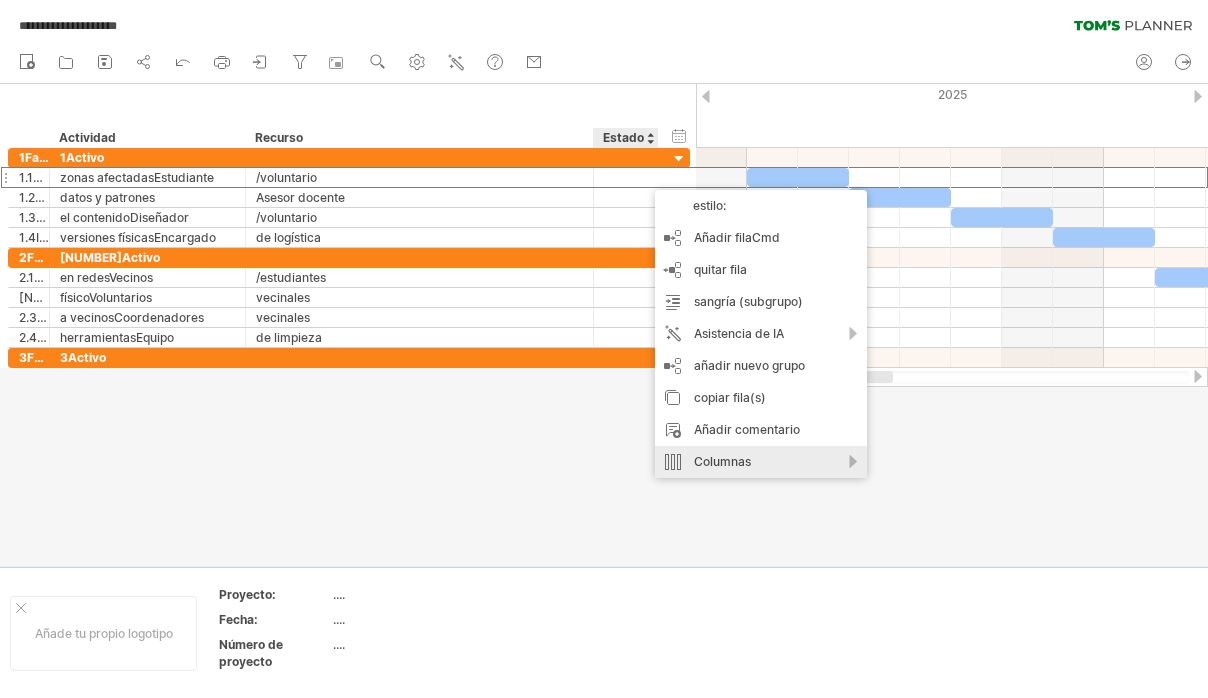click on "Columnas" at bounding box center [761, 462] 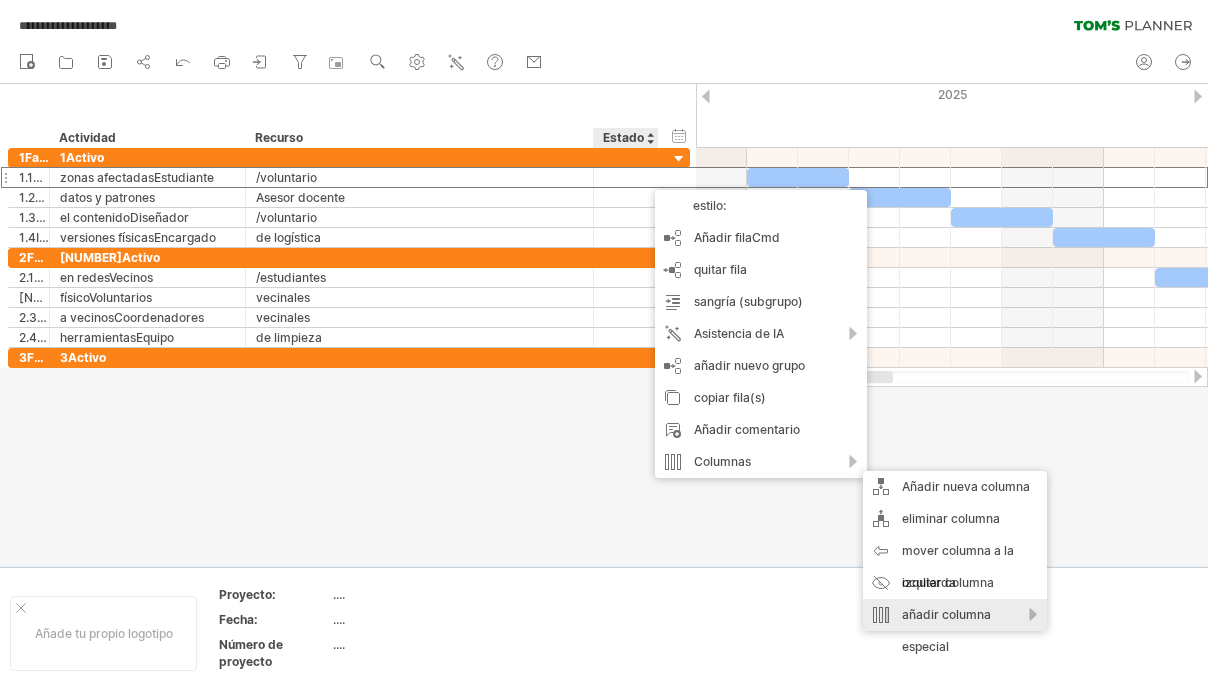 click on "añadir columna especial" at bounding box center (955, 631) 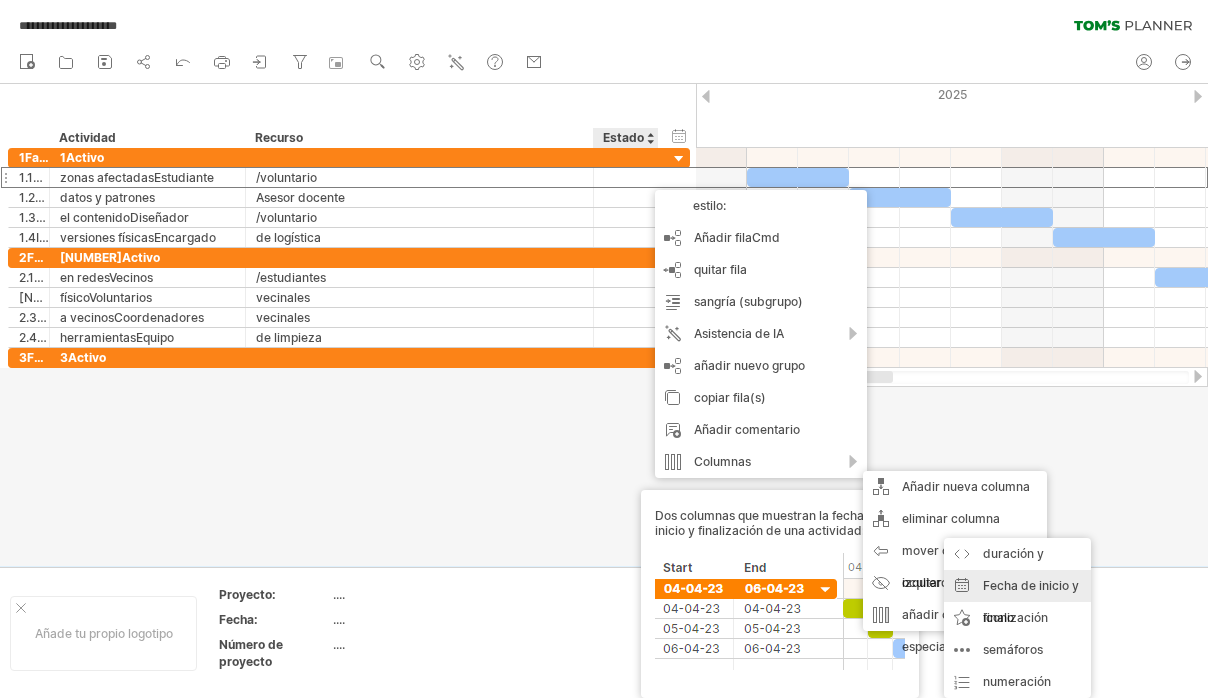 click on "Fecha de inicio y finalización Two columns showing the start and end date of an activity:" at bounding box center (1017, 602) 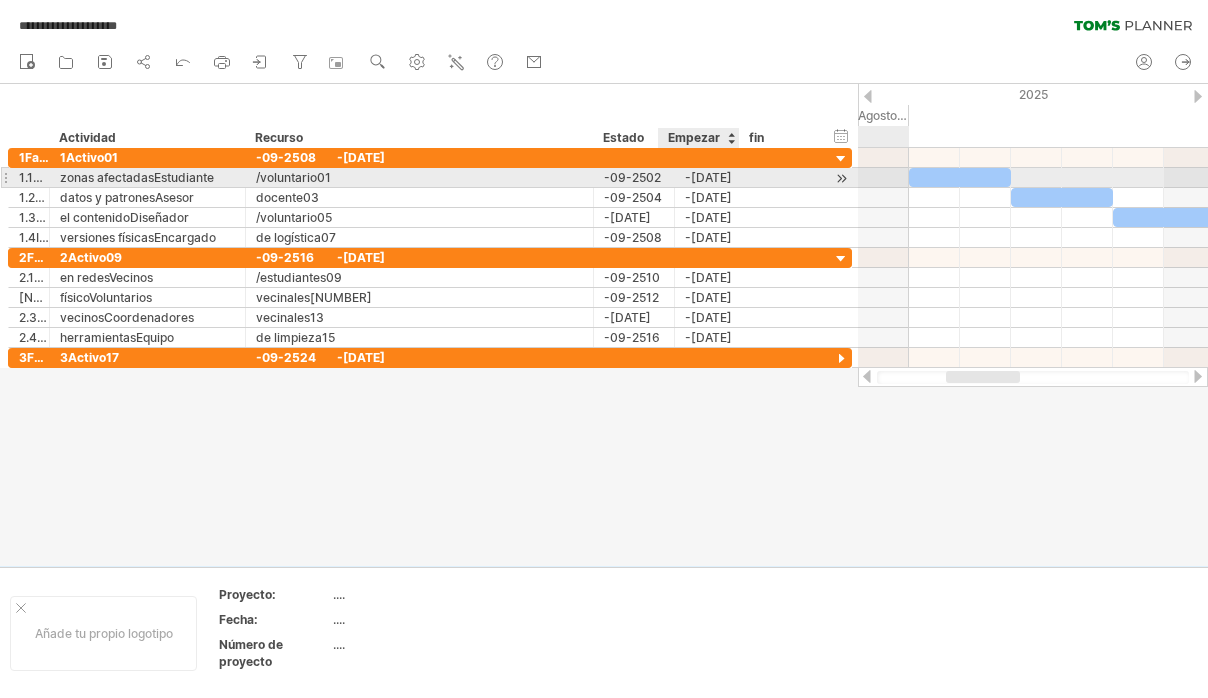 click on "-[DATE]" at bounding box center (715, 177) 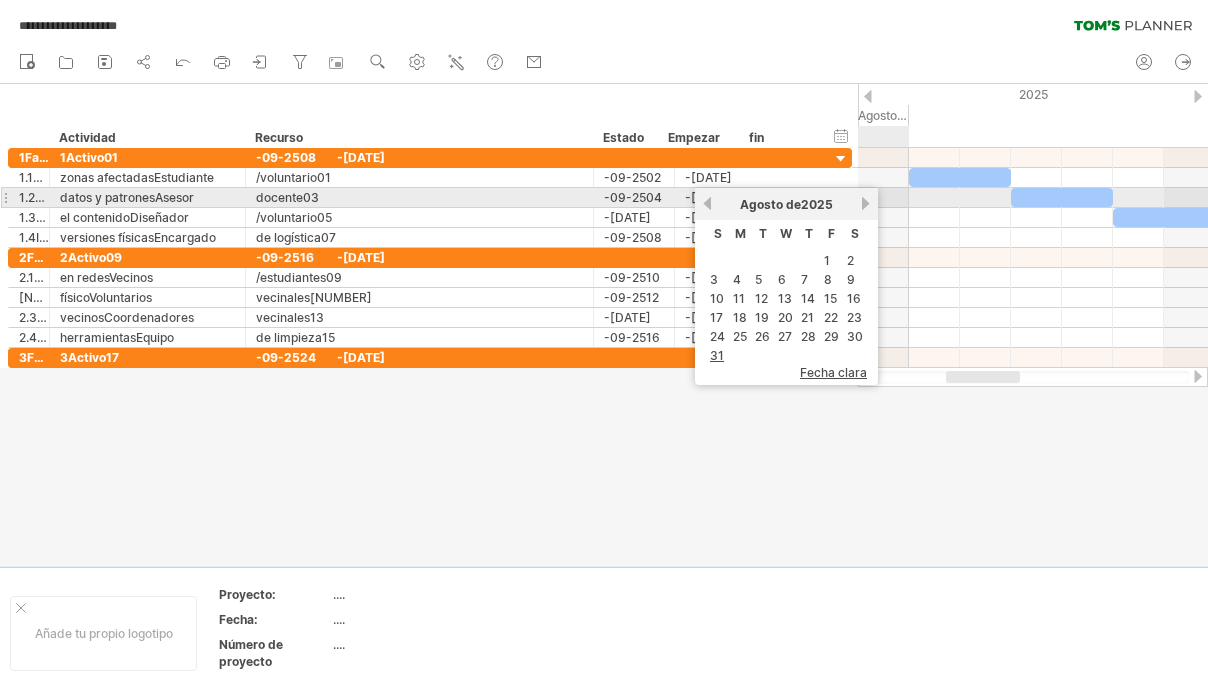 click on "Siguiente" at bounding box center [865, 203] 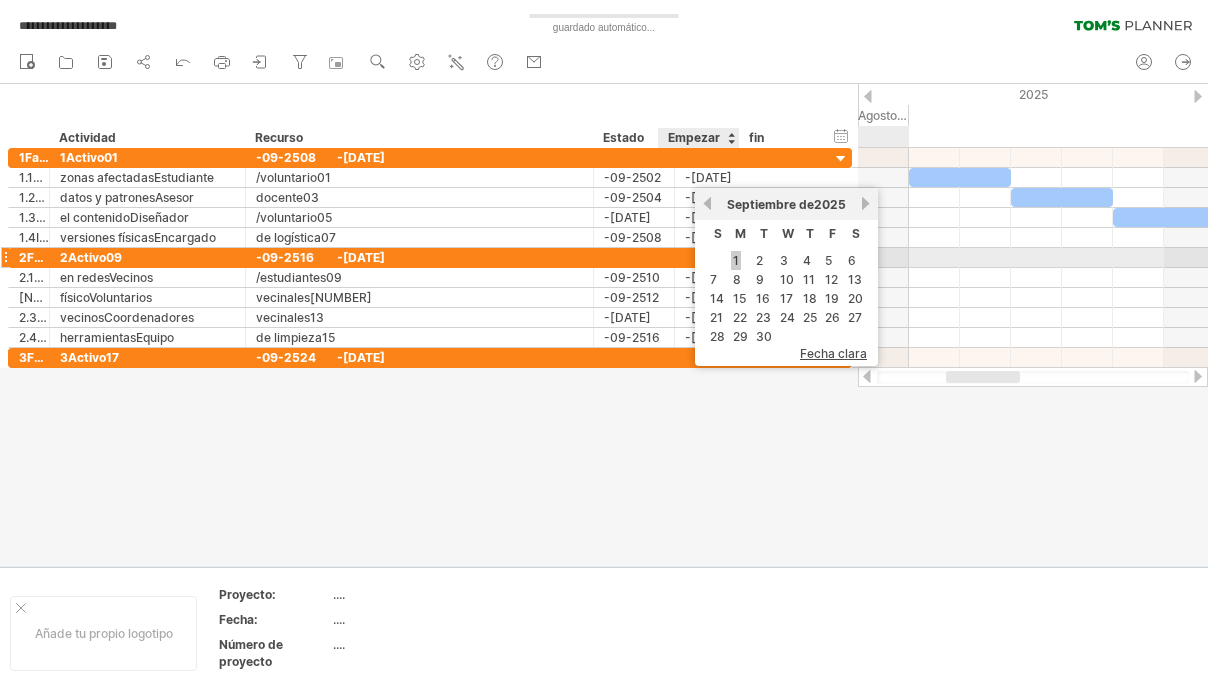 click on "1" at bounding box center (736, 260) 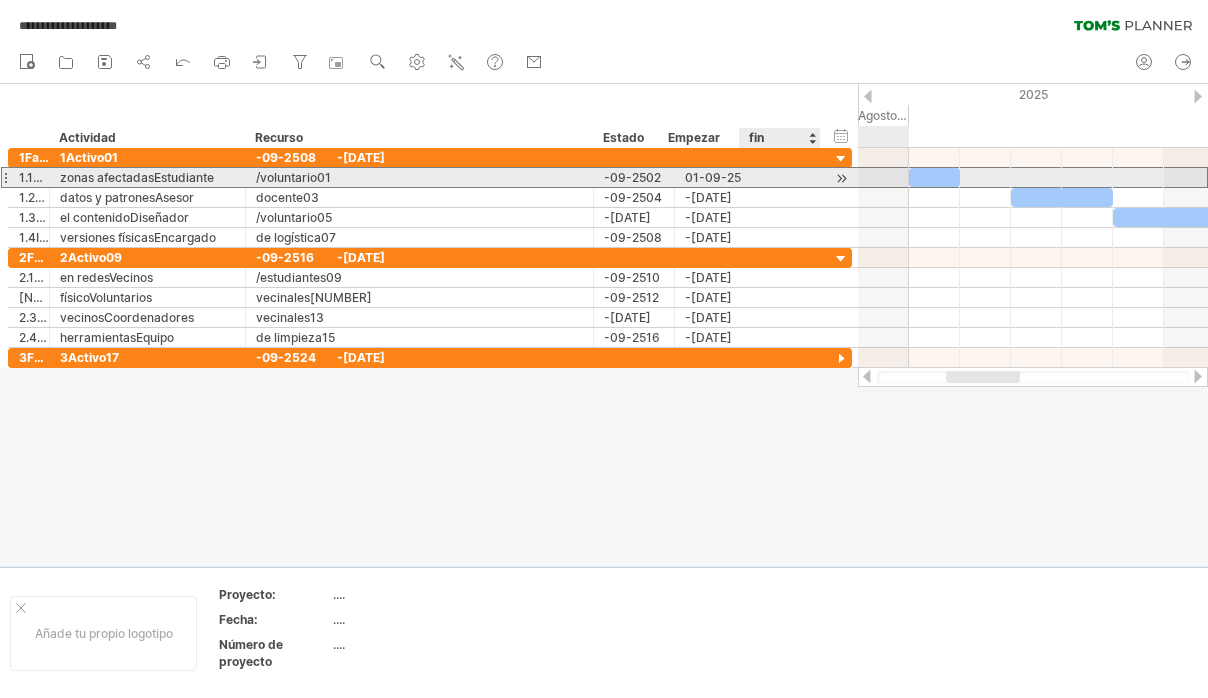 click on "**********" at bounding box center [430, 177] 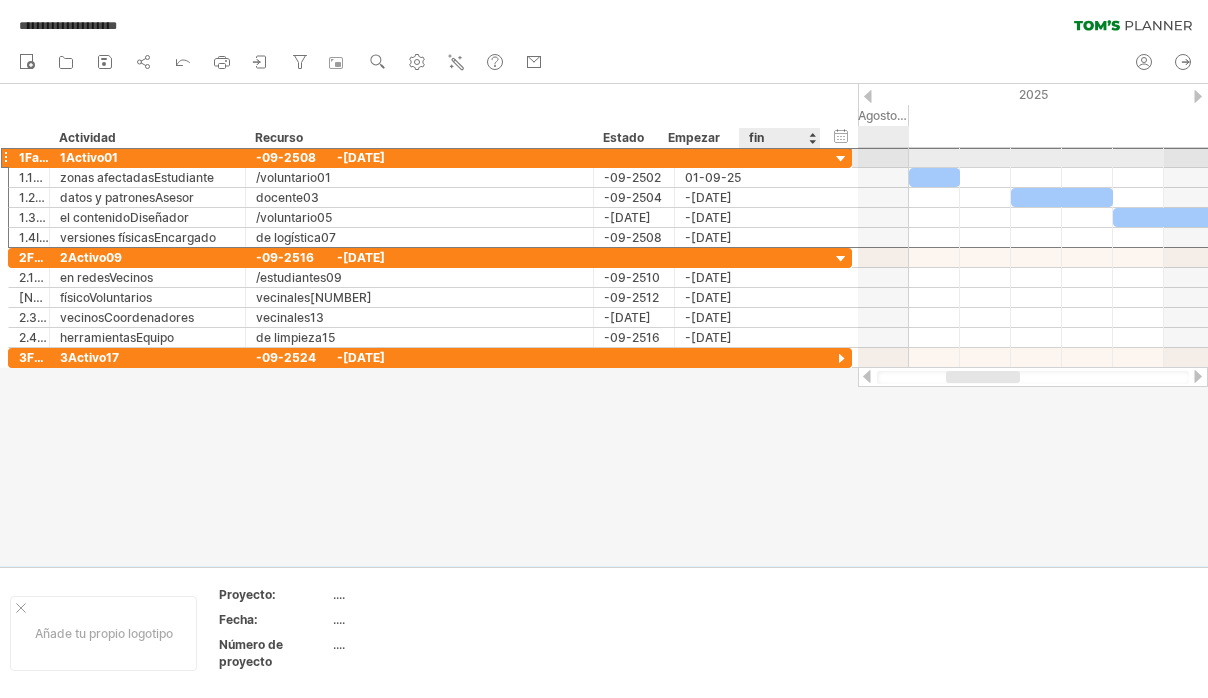 click on "1Fase ****** 1Activo01 -09-2508 -09-25" at bounding box center [430, 157] 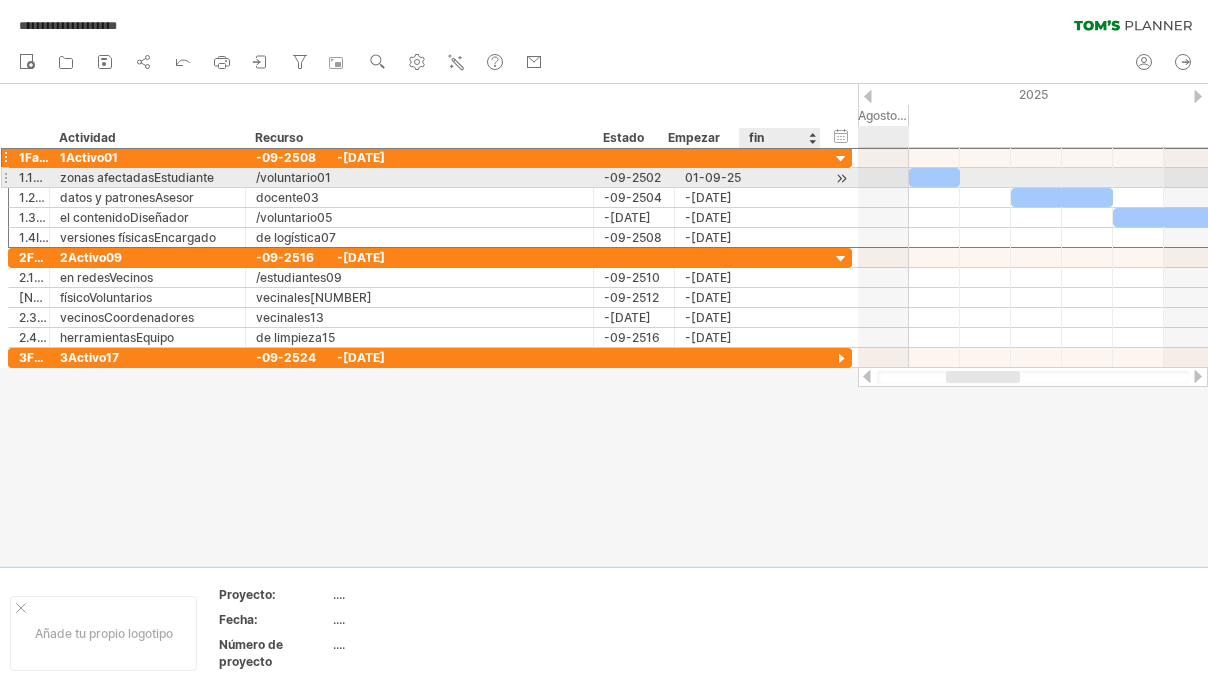 click on "**********" at bounding box center (430, 178) 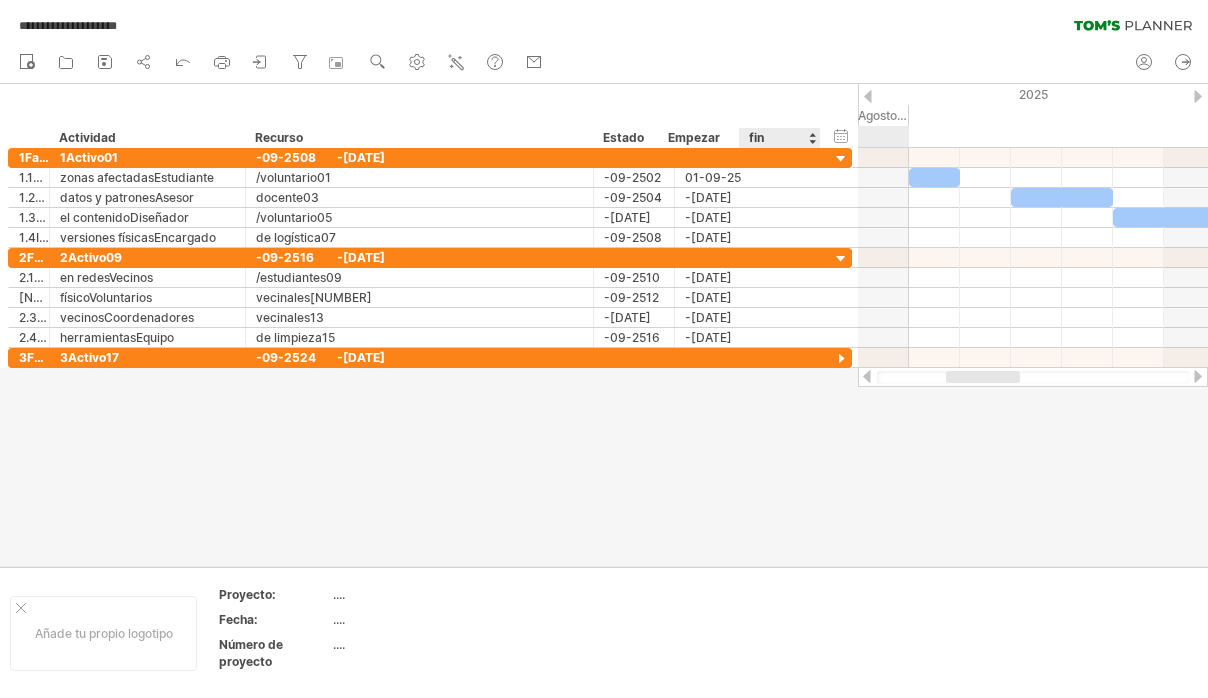 click at bounding box center [812, 138] 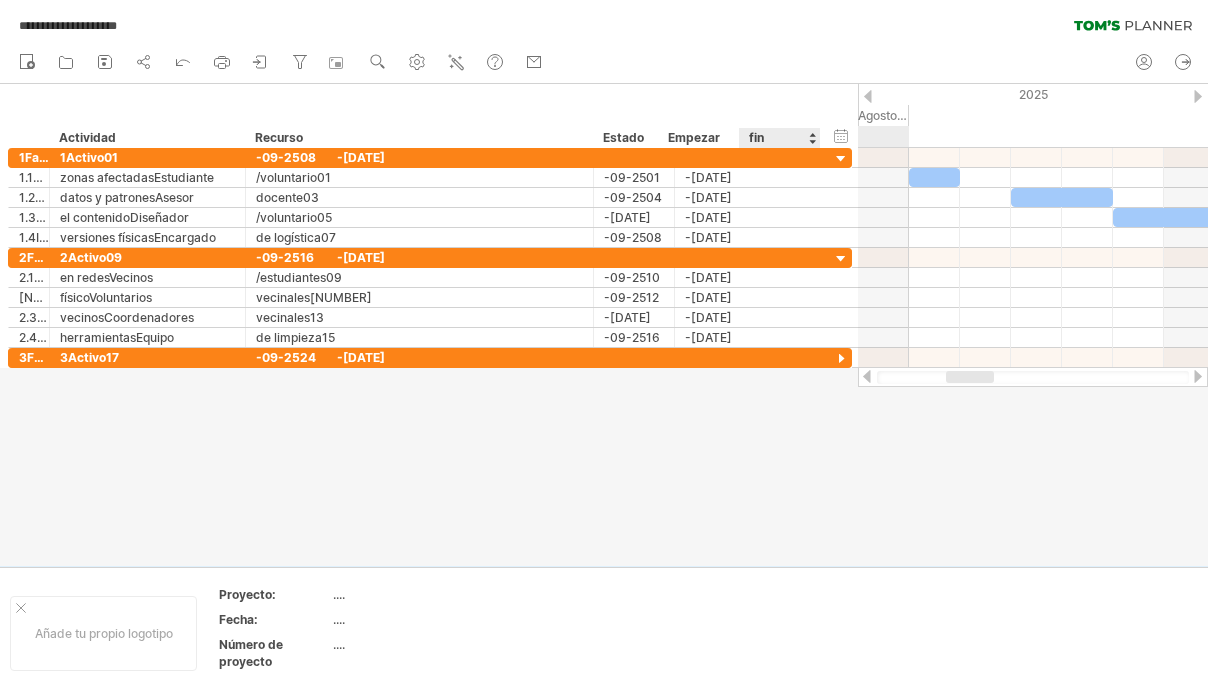 click on "fin" at bounding box center [779, 138] 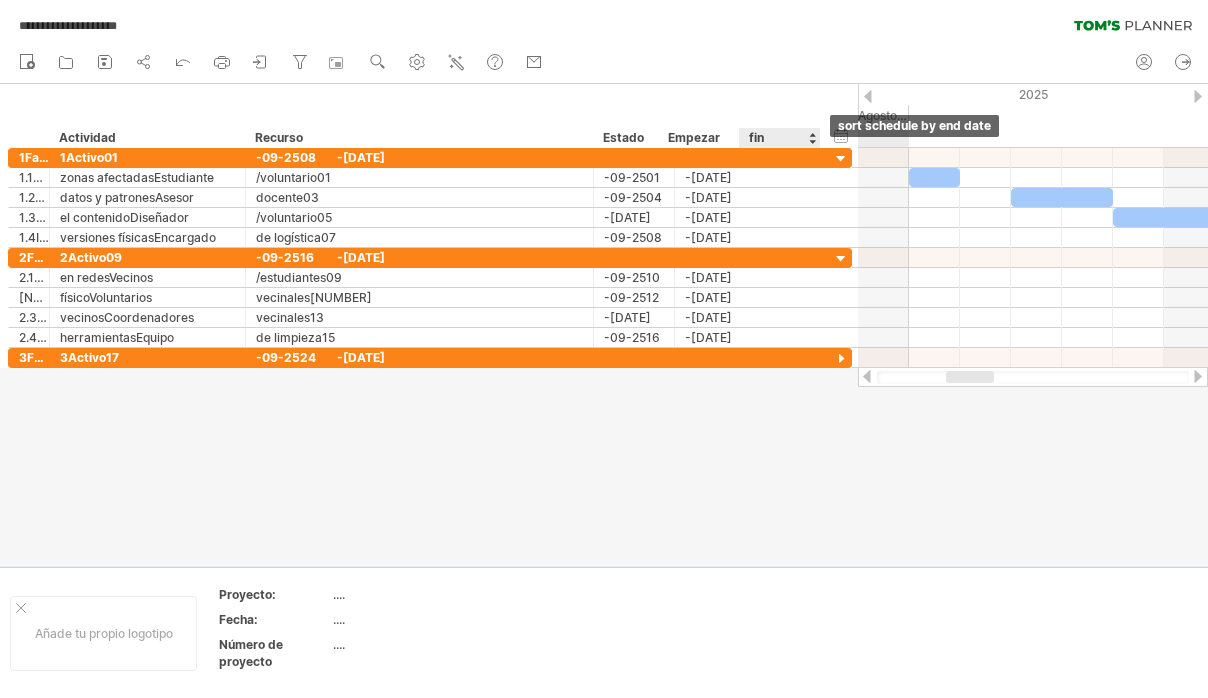 click at bounding box center [812, 138] 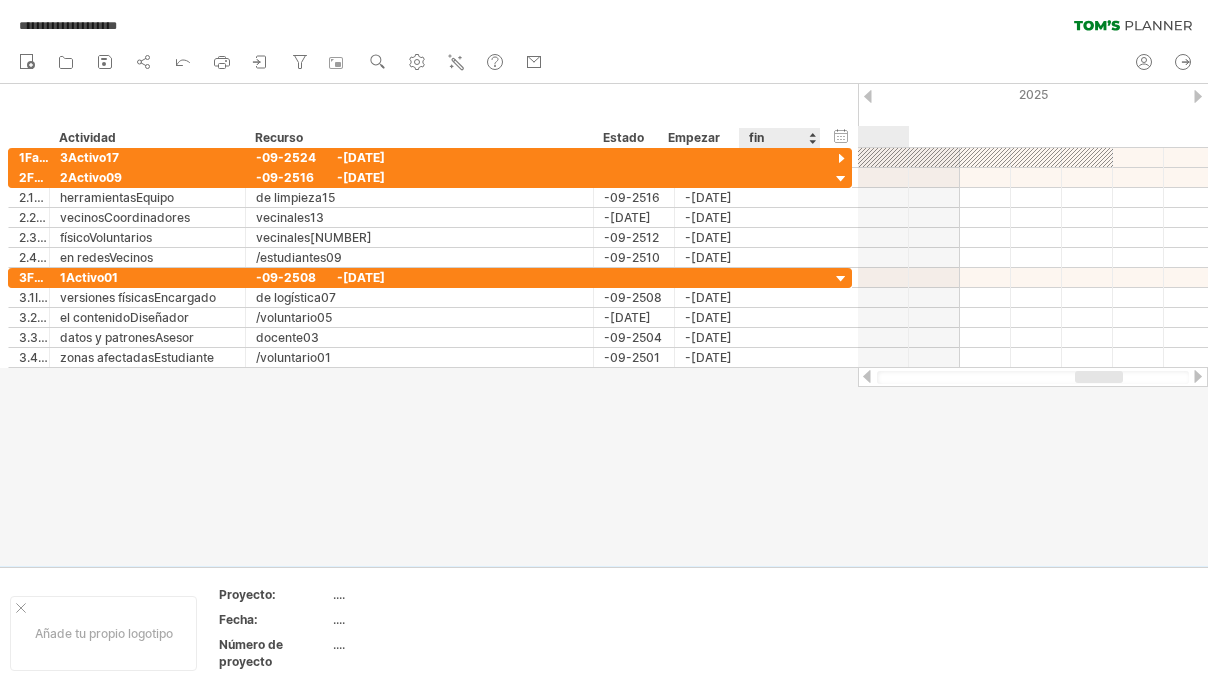 click at bounding box center [812, 138] 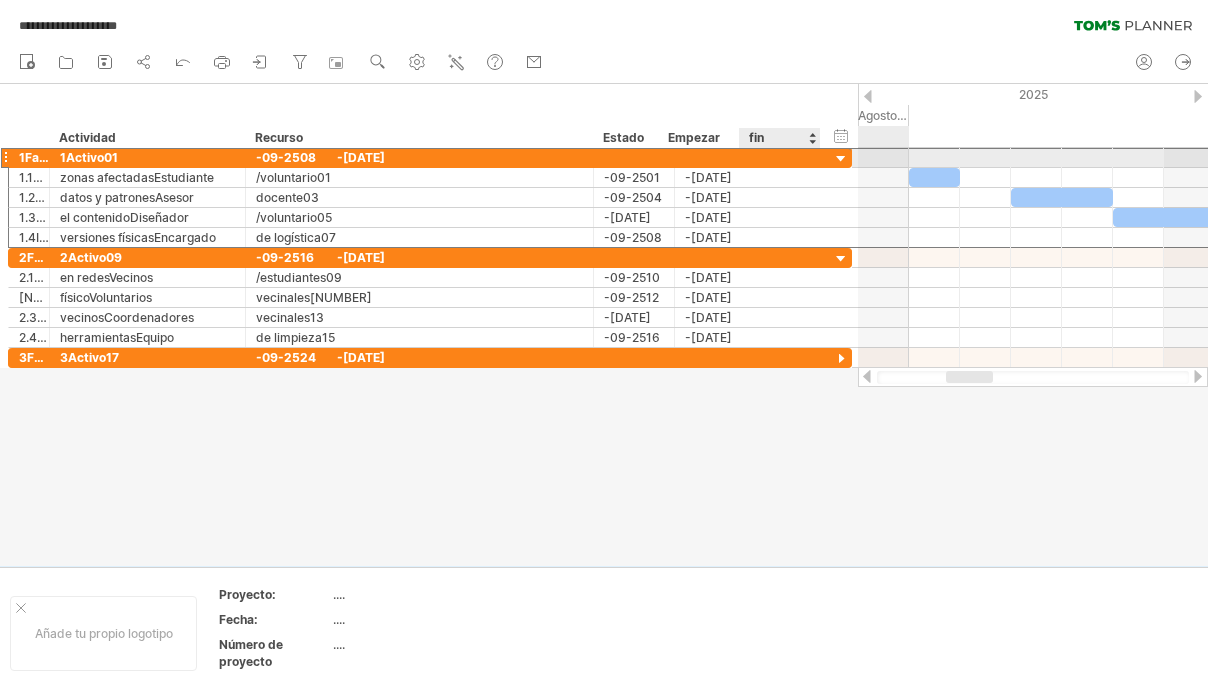 click on "1Fase ****** 1Activo01 -09-2508 -09-25" at bounding box center [430, 157] 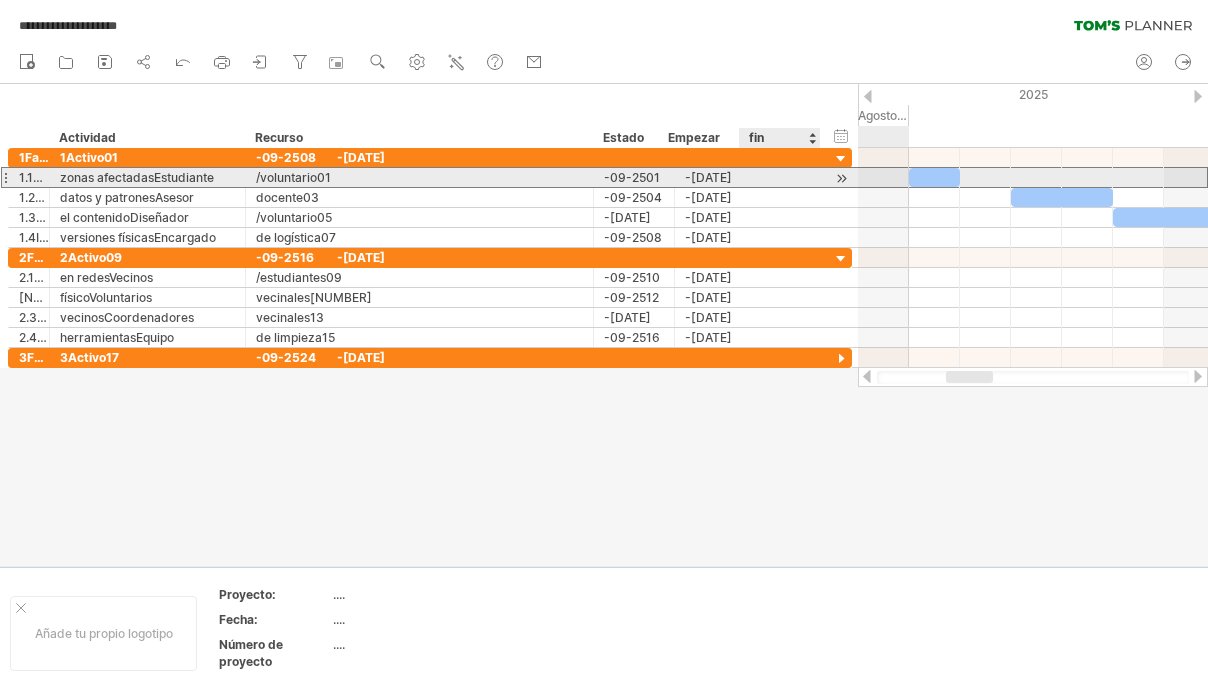 click on "**********" at bounding box center (430, 177) 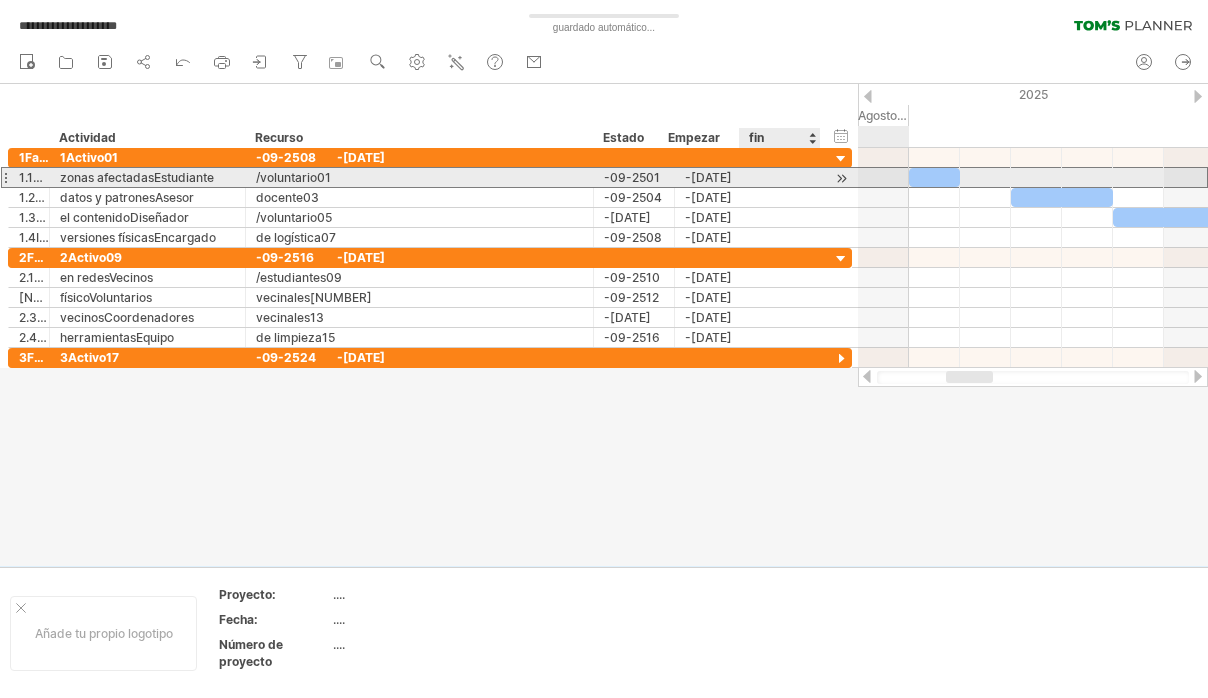 click on "**********" at bounding box center (430, 177) 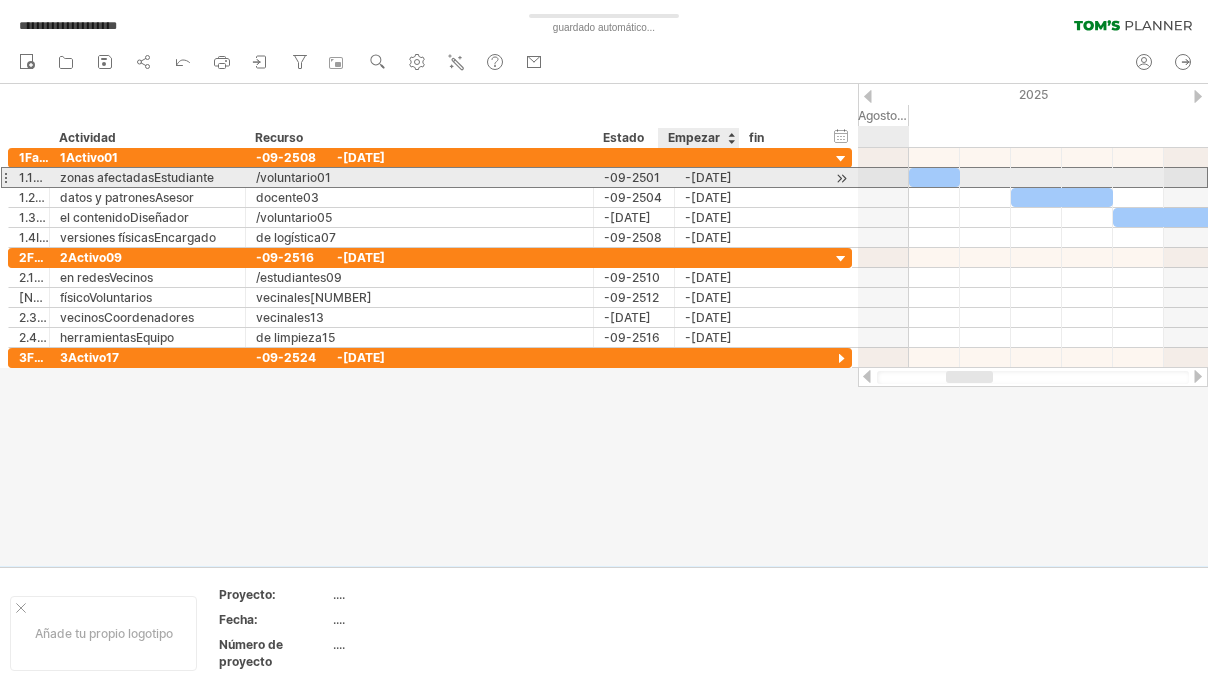 click on "-[DATE]" at bounding box center (715, 177) 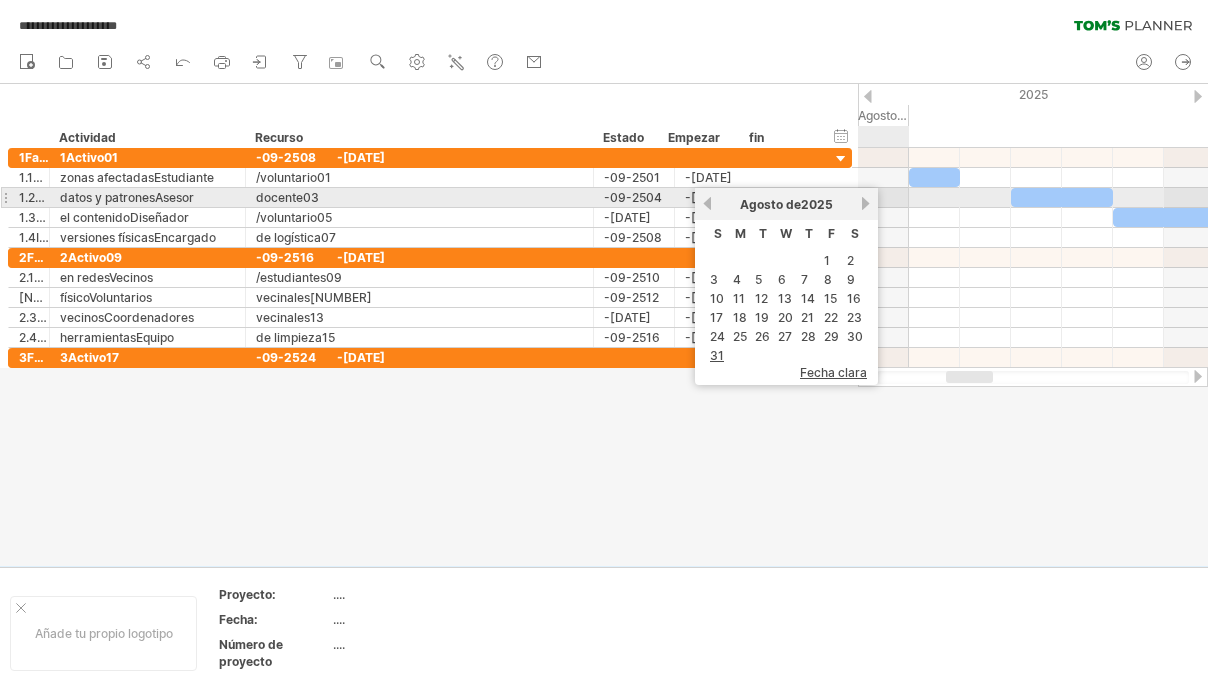 click on "Siguiente" at bounding box center (865, 203) 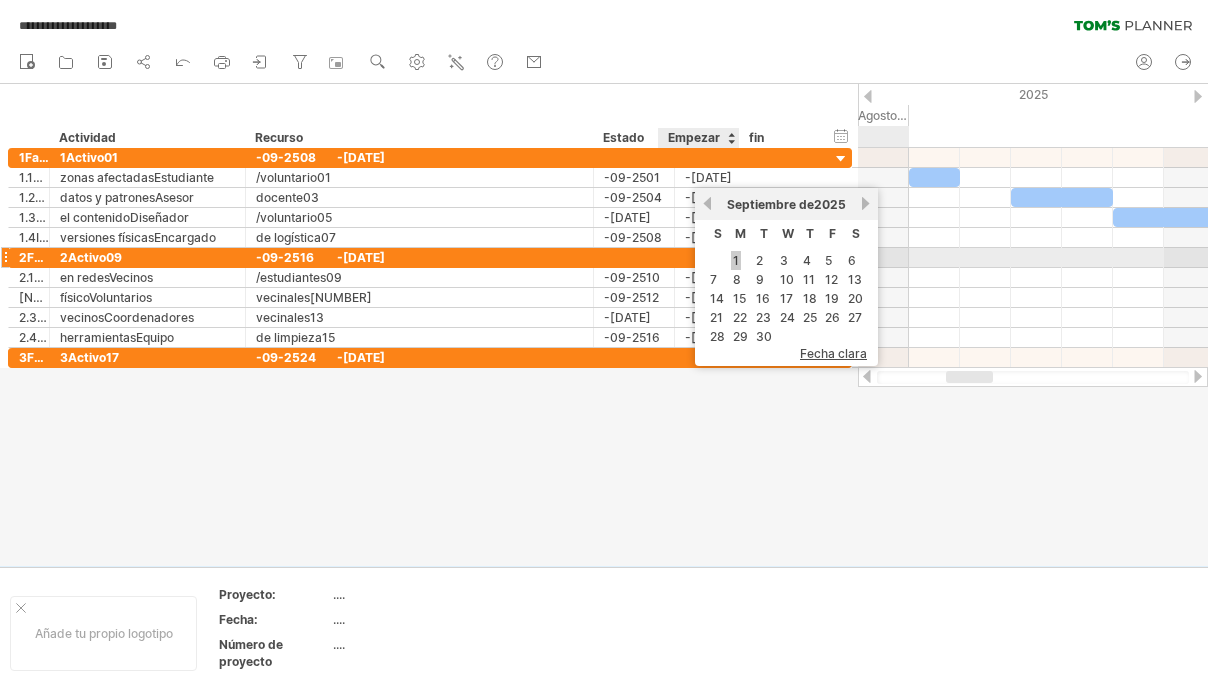 click on "1" at bounding box center [736, 260] 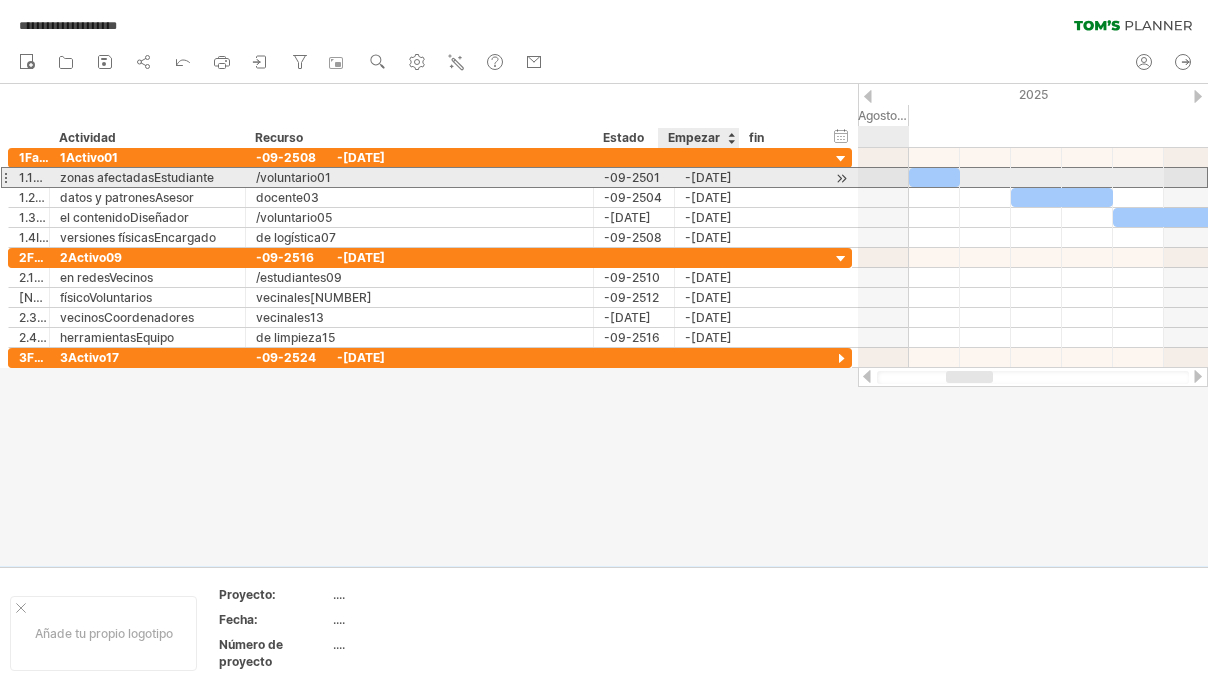 click on "-[DATE]" at bounding box center (715, 177) 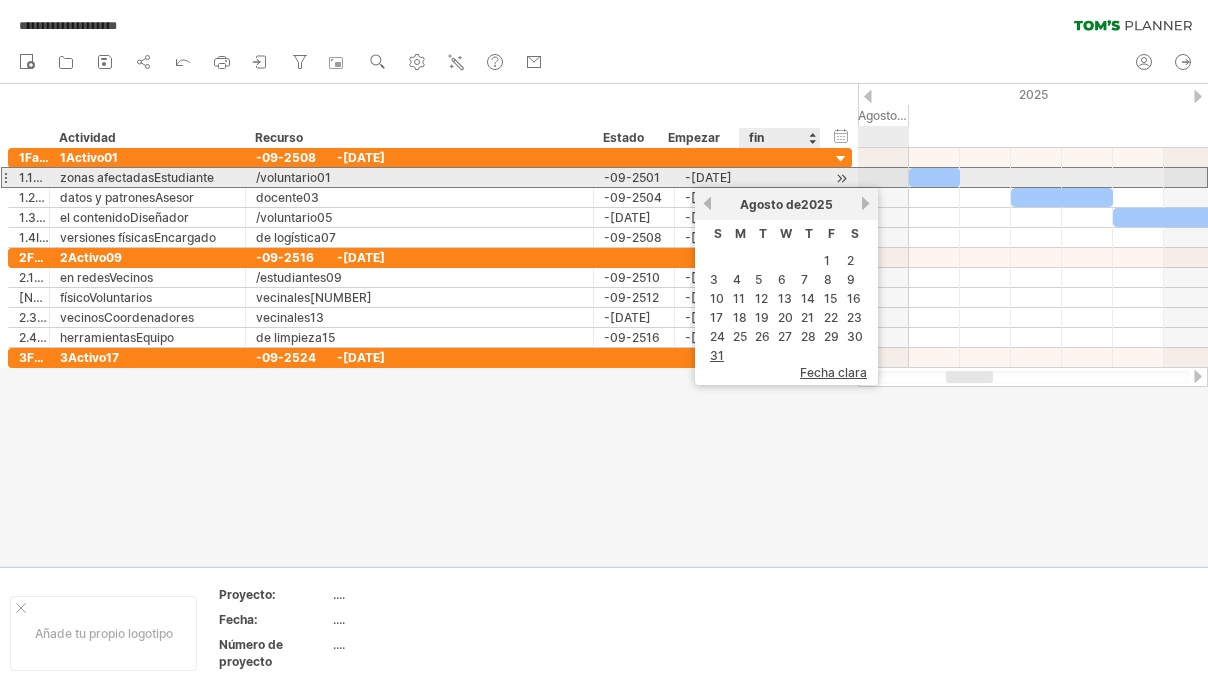 click on "**********" at bounding box center [430, 177] 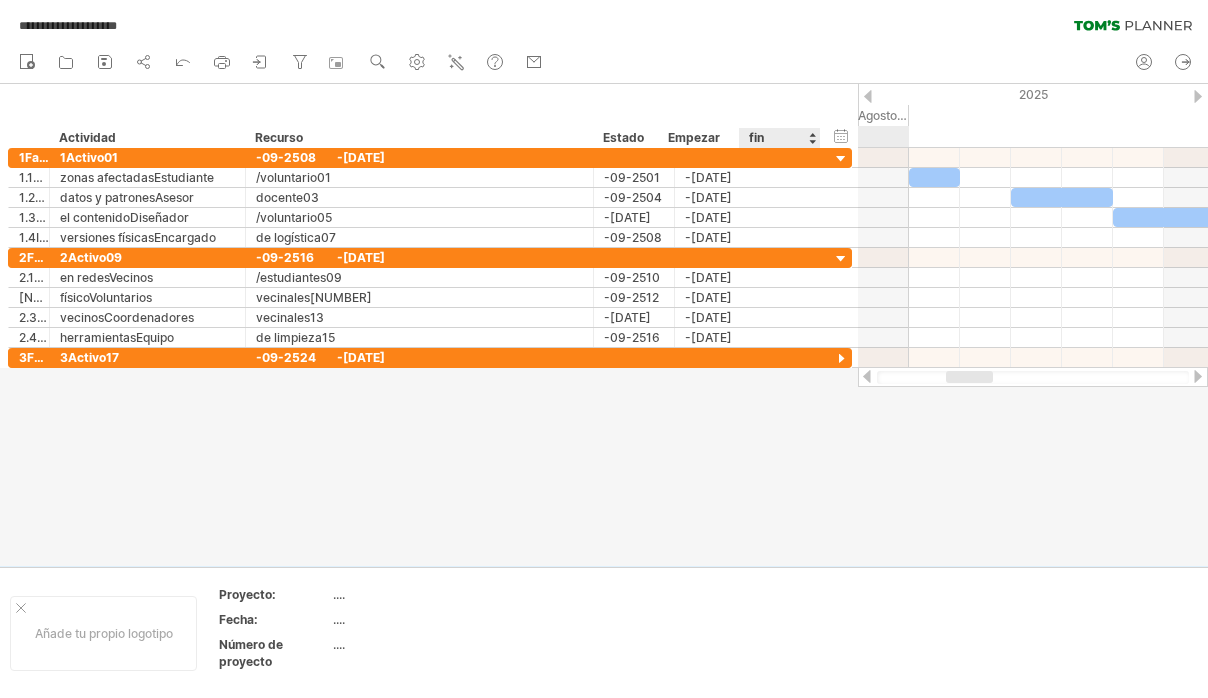 click on "fin" at bounding box center [779, 138] 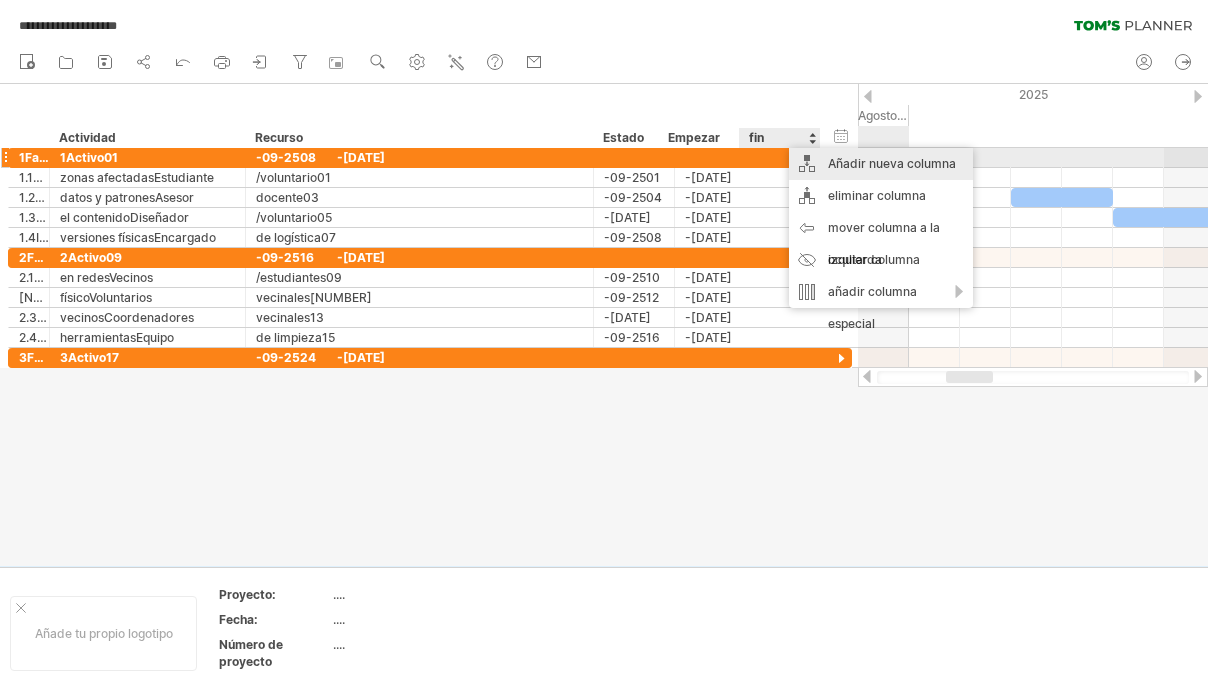 click on "Añadir nueva columna" at bounding box center [881, 164] 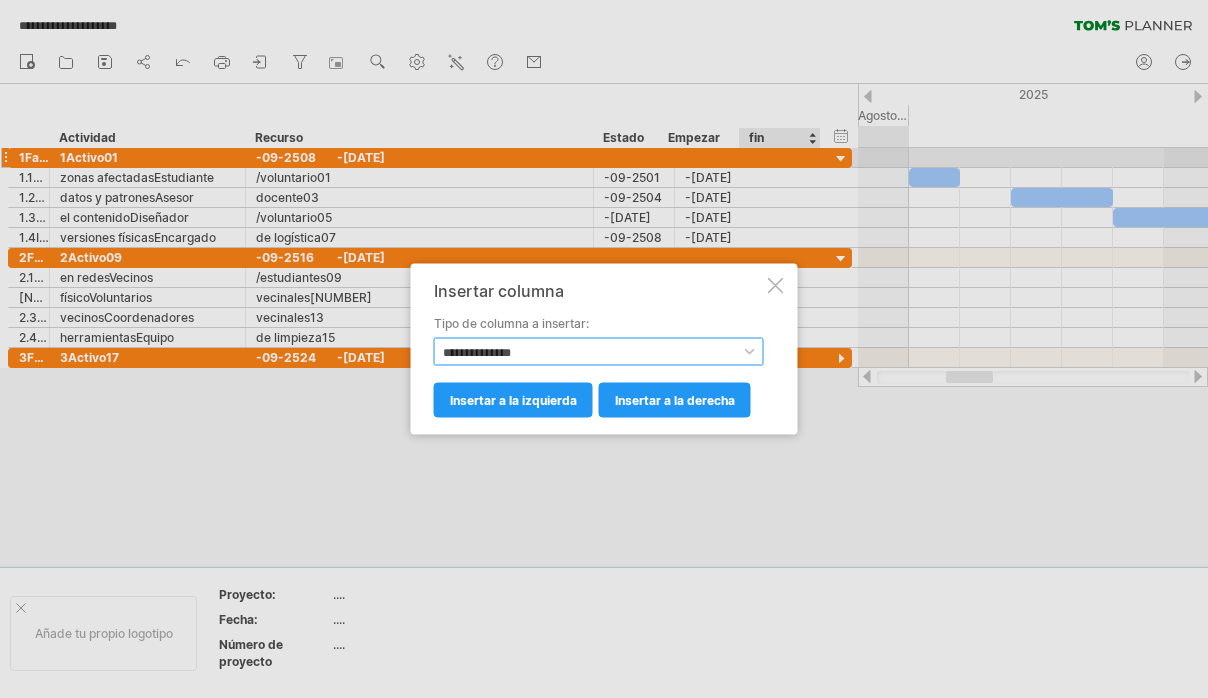 select on "*******" 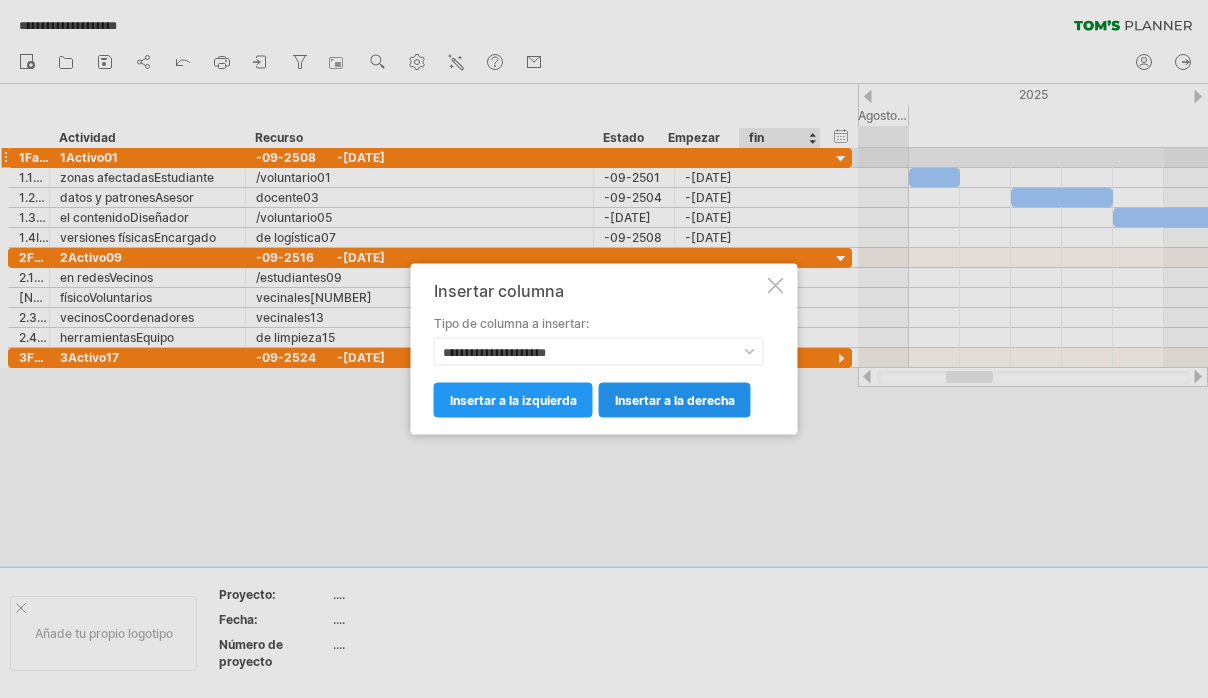 click on "insertar a la derecha" at bounding box center (675, 400) 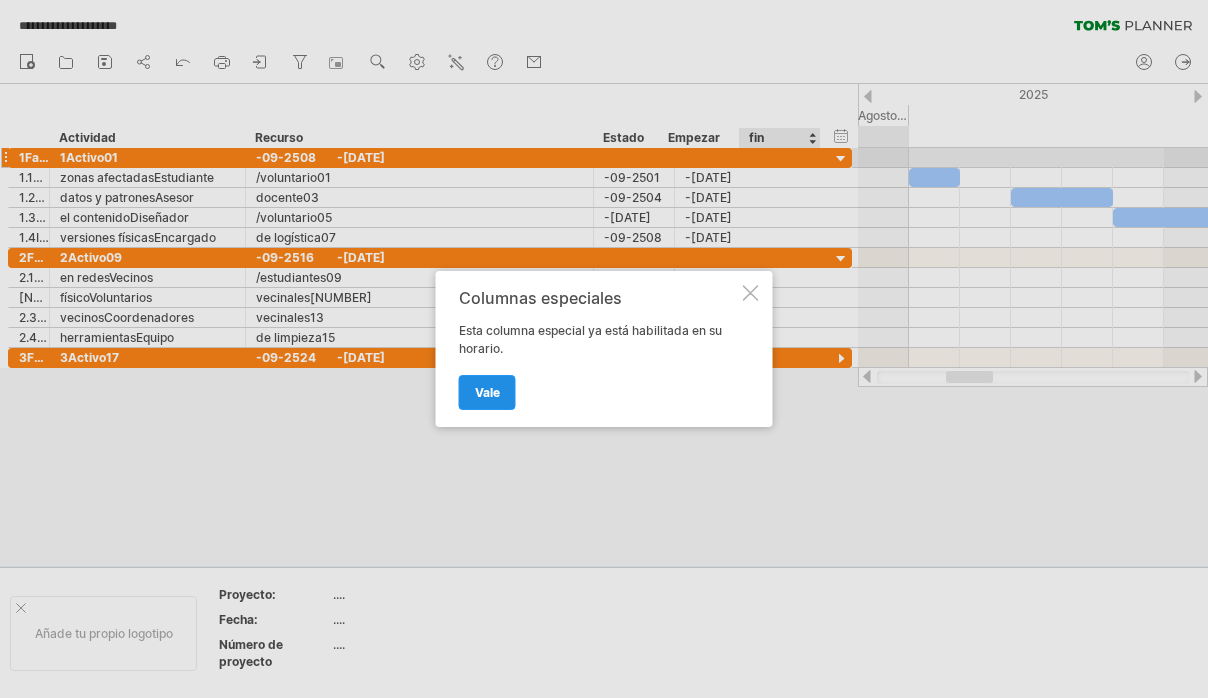 click on "Vale" at bounding box center [487, 392] 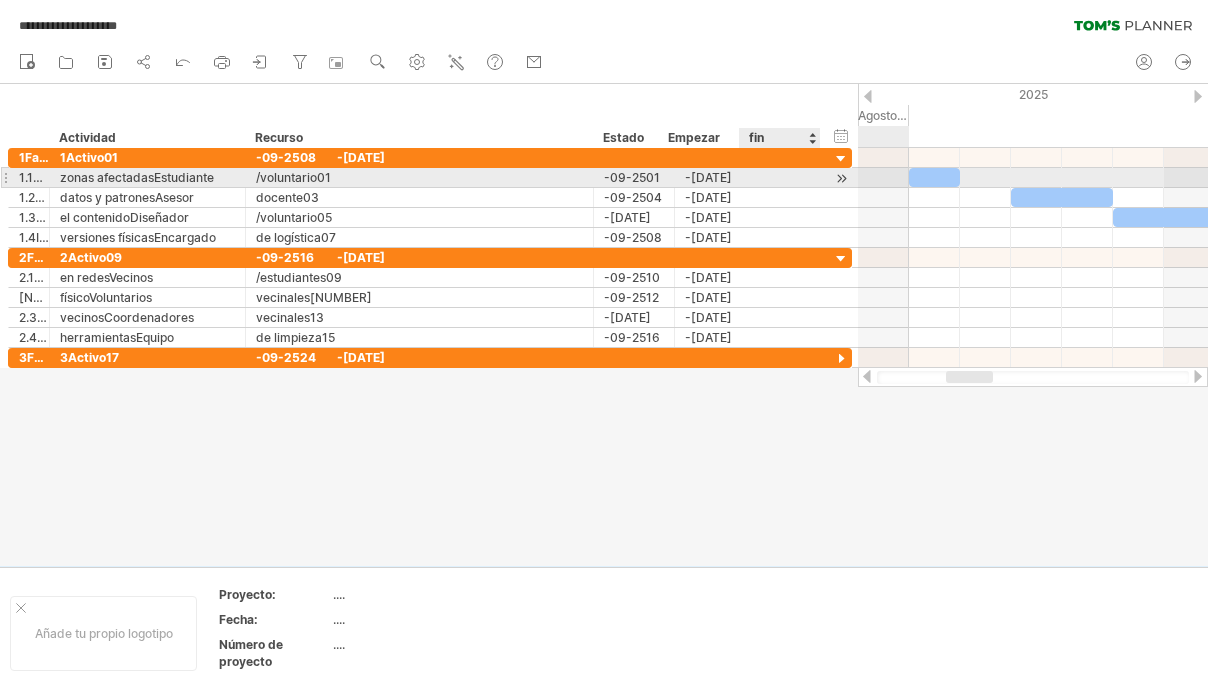 click on "**********" at bounding box center (430, 178) 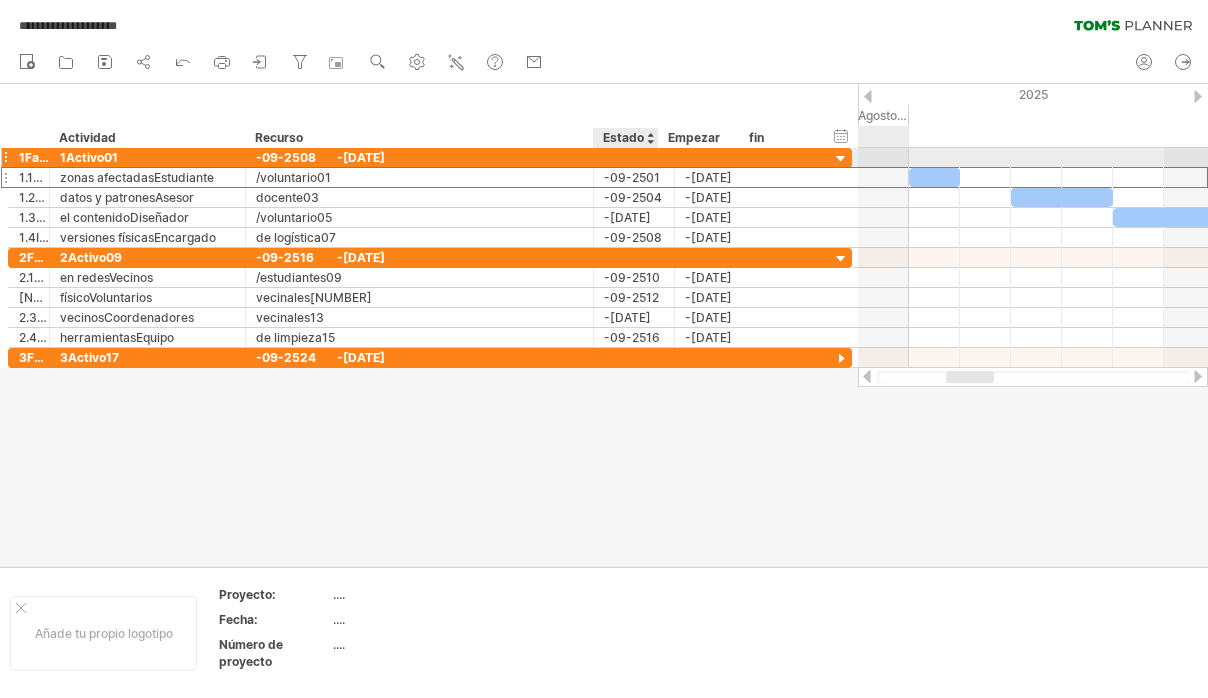 click on "1Fase ****** 1Activo01 -09-2508 -09-25" at bounding box center (430, 158) 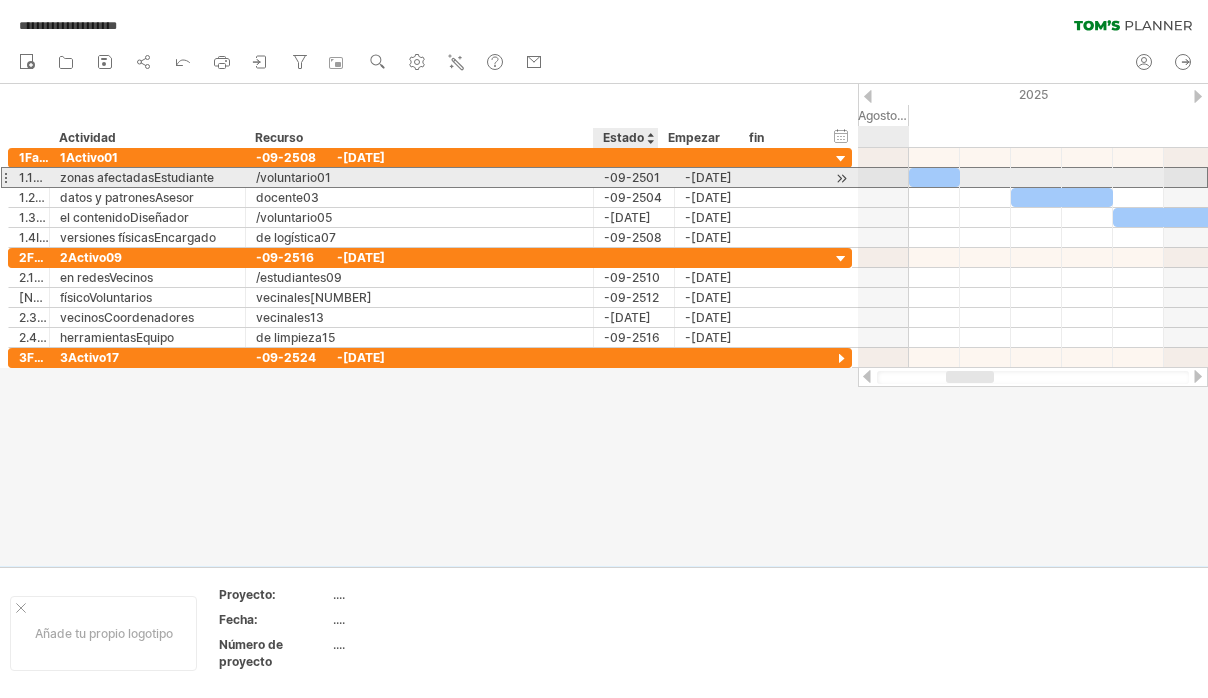 click on "-09-2501" at bounding box center (634, 177) 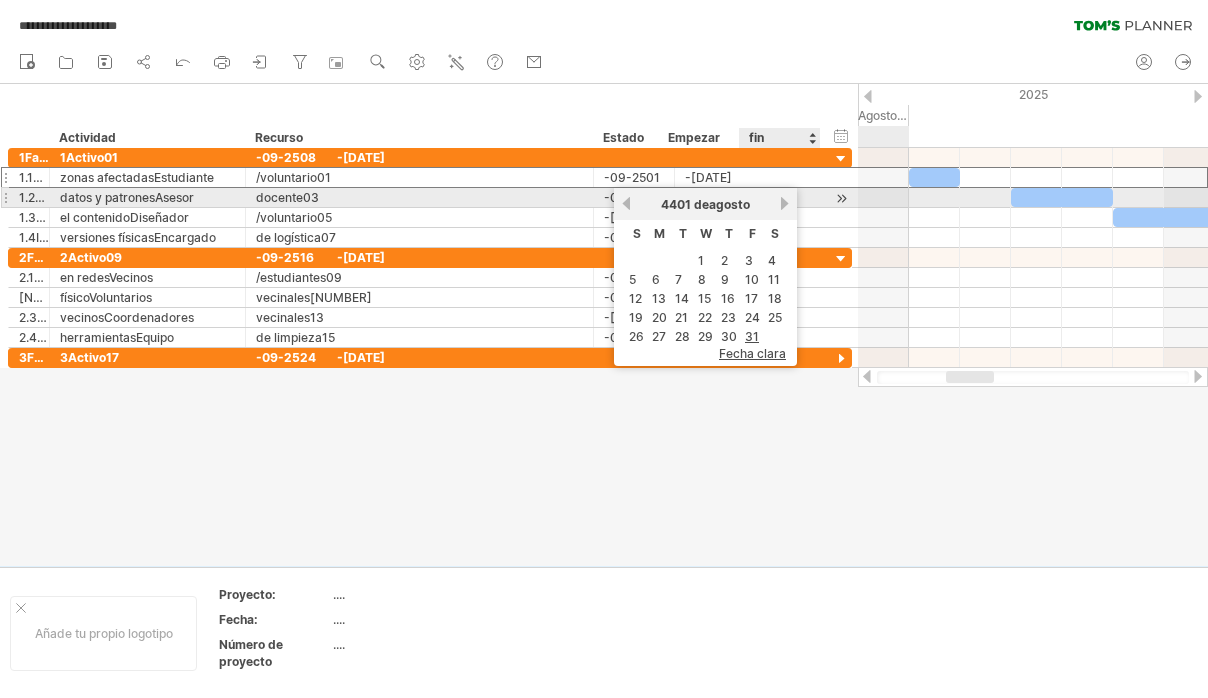 click on "Siguiente" at bounding box center (784, 203) 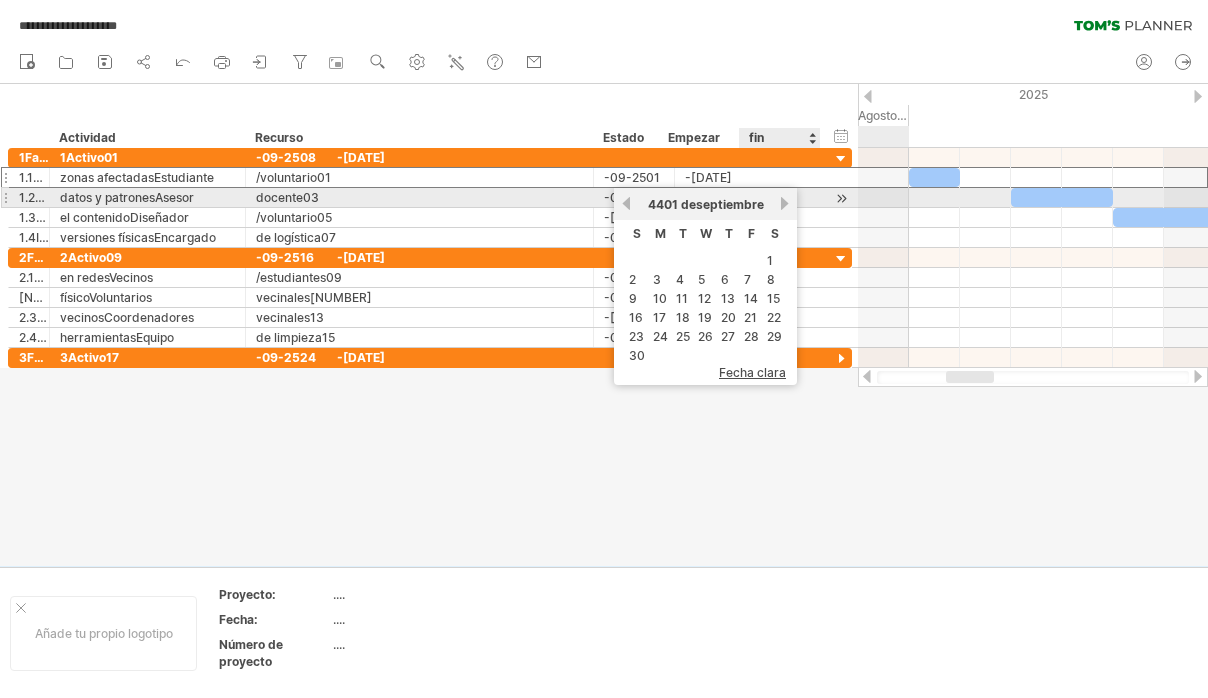 click on "Siguiente" at bounding box center [784, 203] 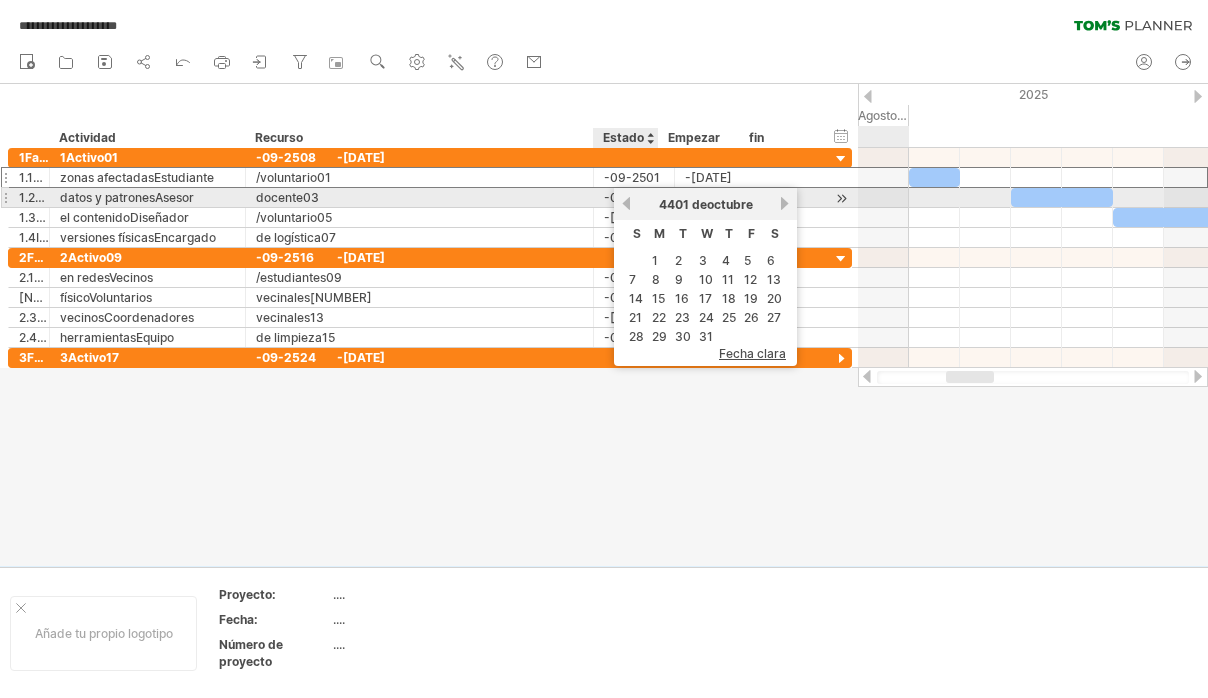 click on "anterior" at bounding box center [626, 203] 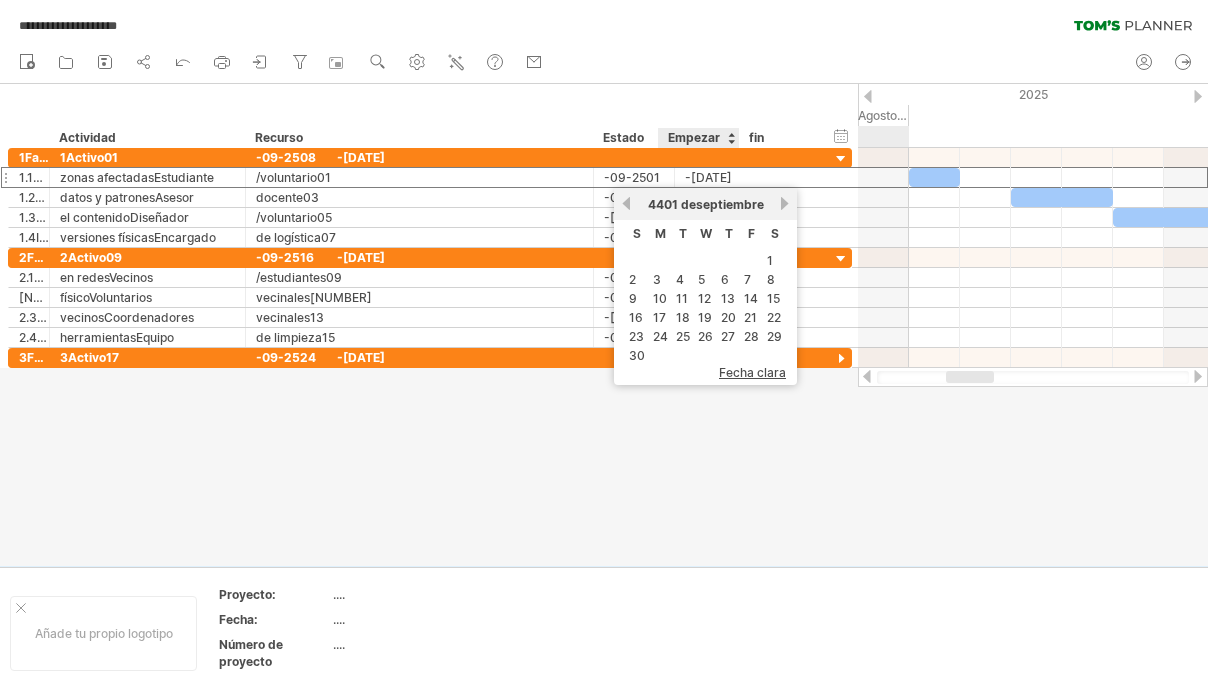 click on "Fecha clara" at bounding box center (752, 372) 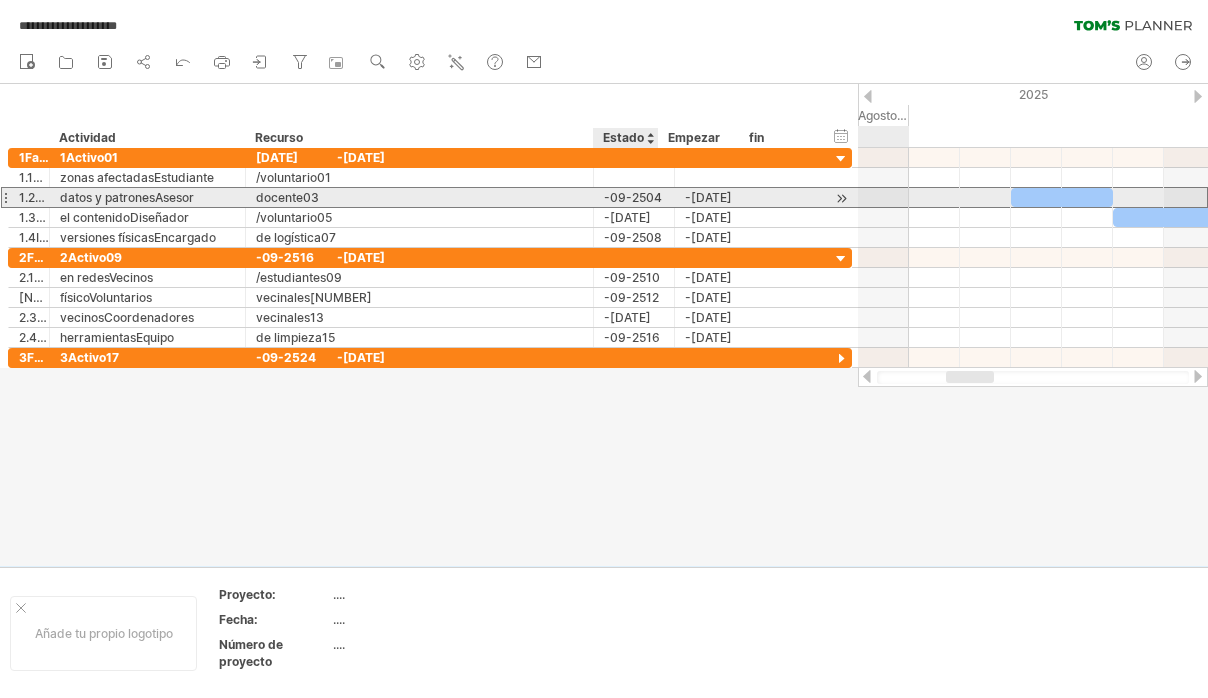 click on "-09-2504" at bounding box center [634, 197] 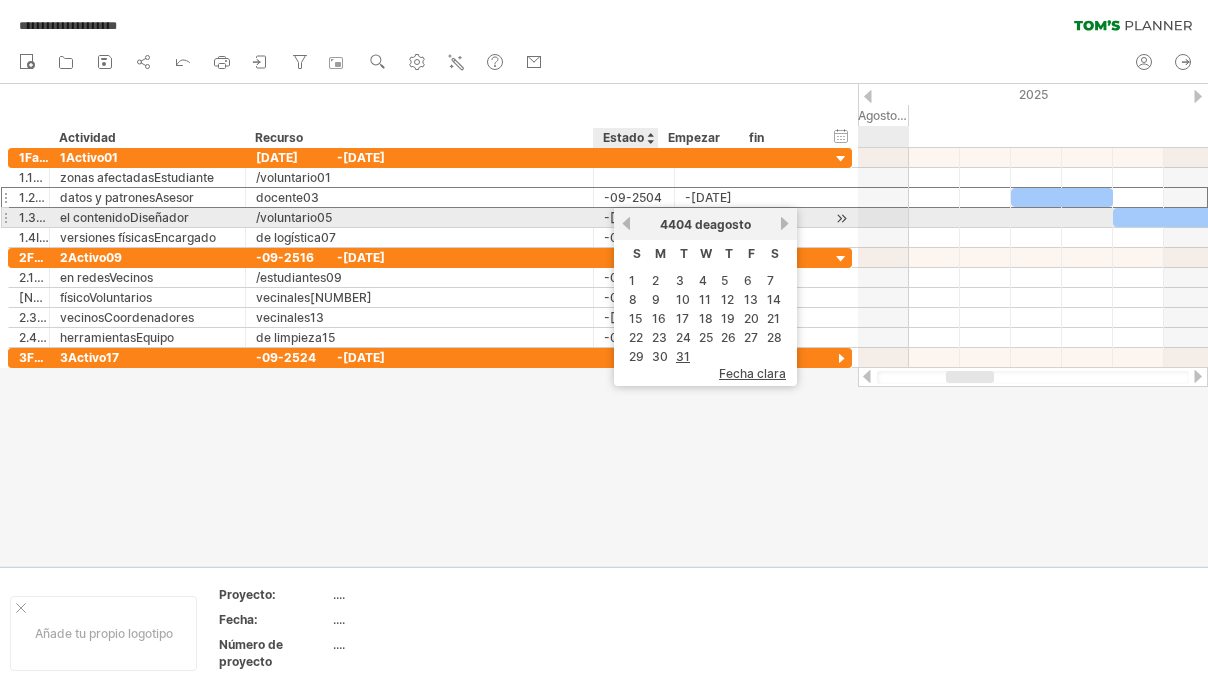 click on "anterior" at bounding box center [626, 223] 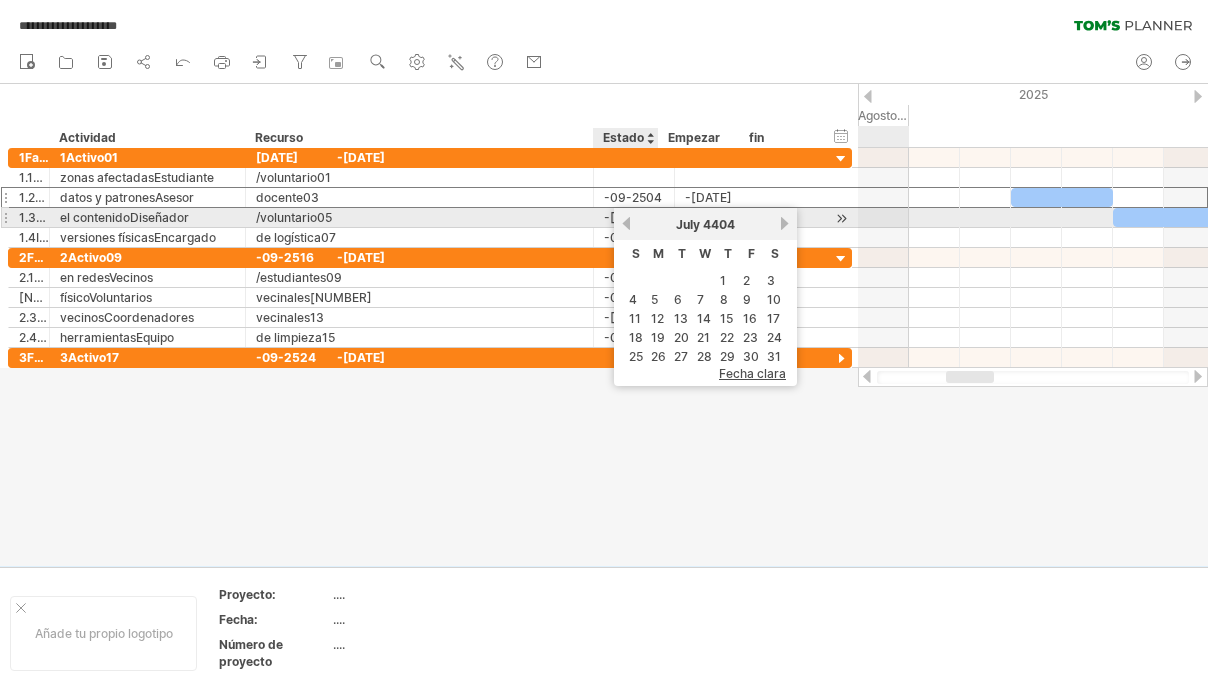 click on "previous" at bounding box center (626, 223) 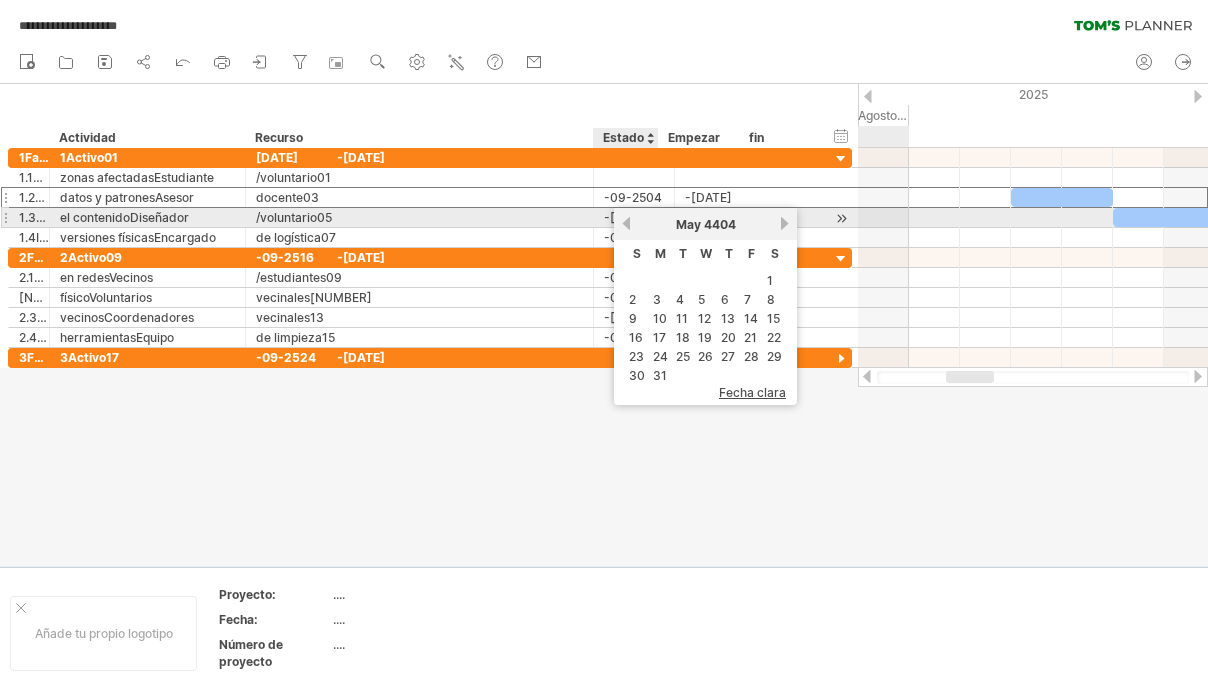 click on "previous" at bounding box center (626, 223) 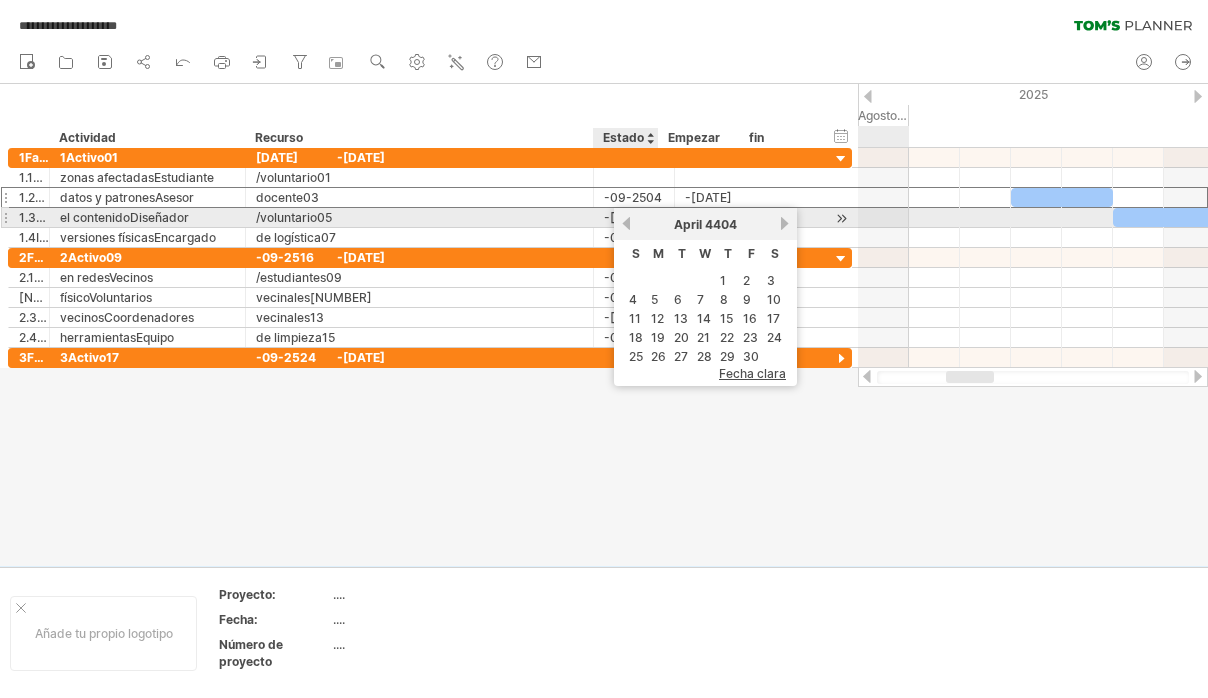 click on "previous" at bounding box center (626, 223) 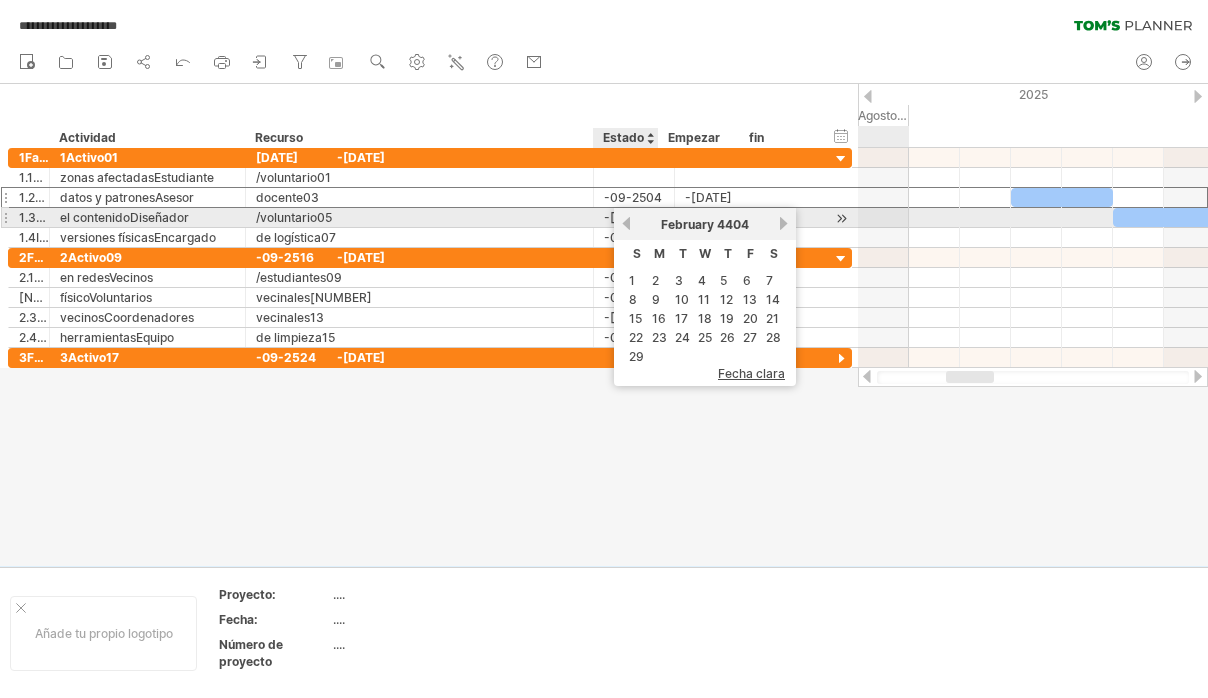 click on "previous" at bounding box center (626, 223) 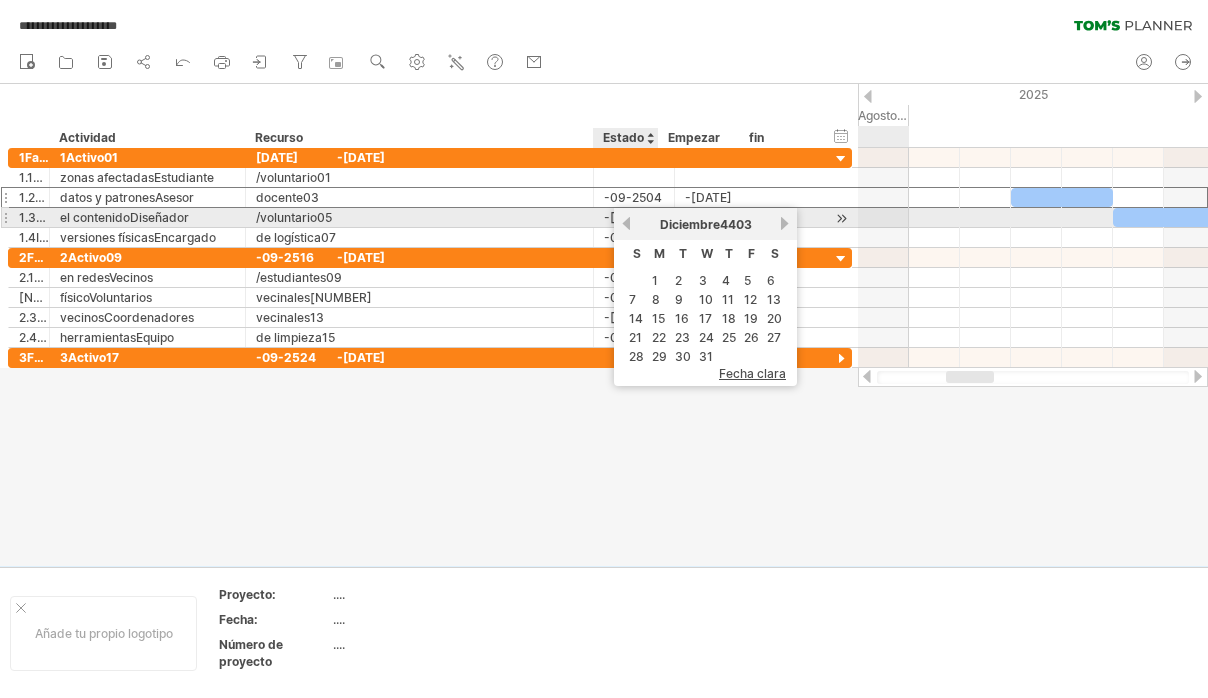 click on "anterior" at bounding box center (626, 223) 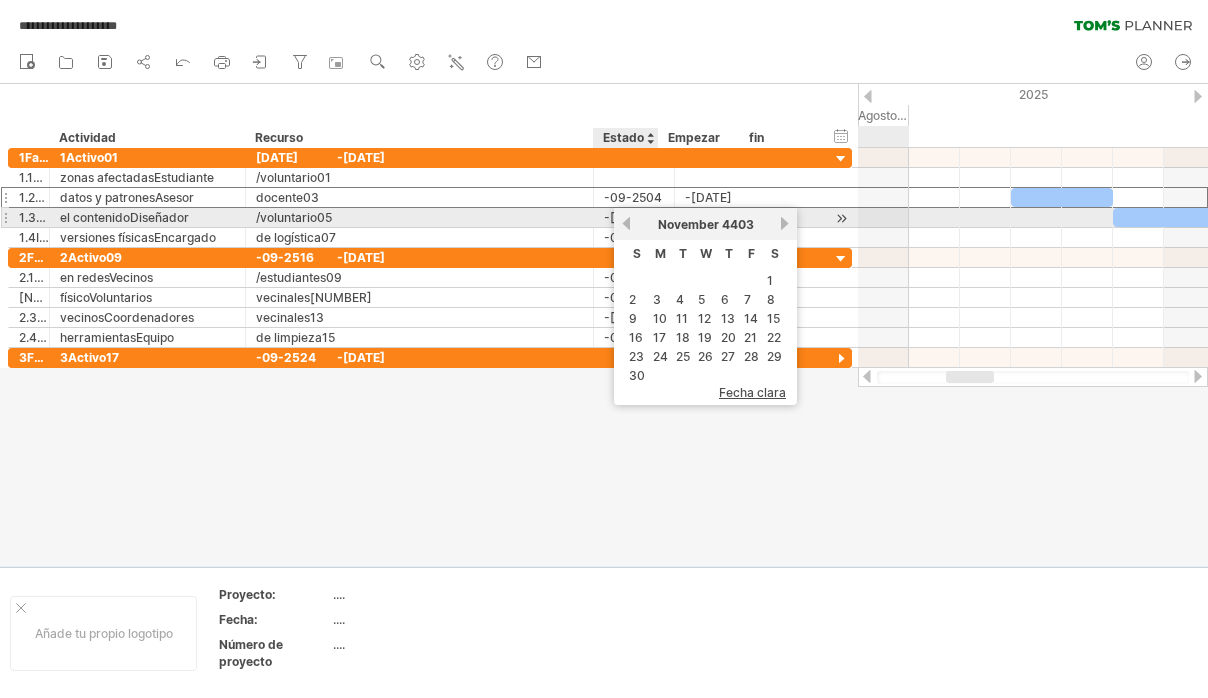 click on "previous" at bounding box center (626, 223) 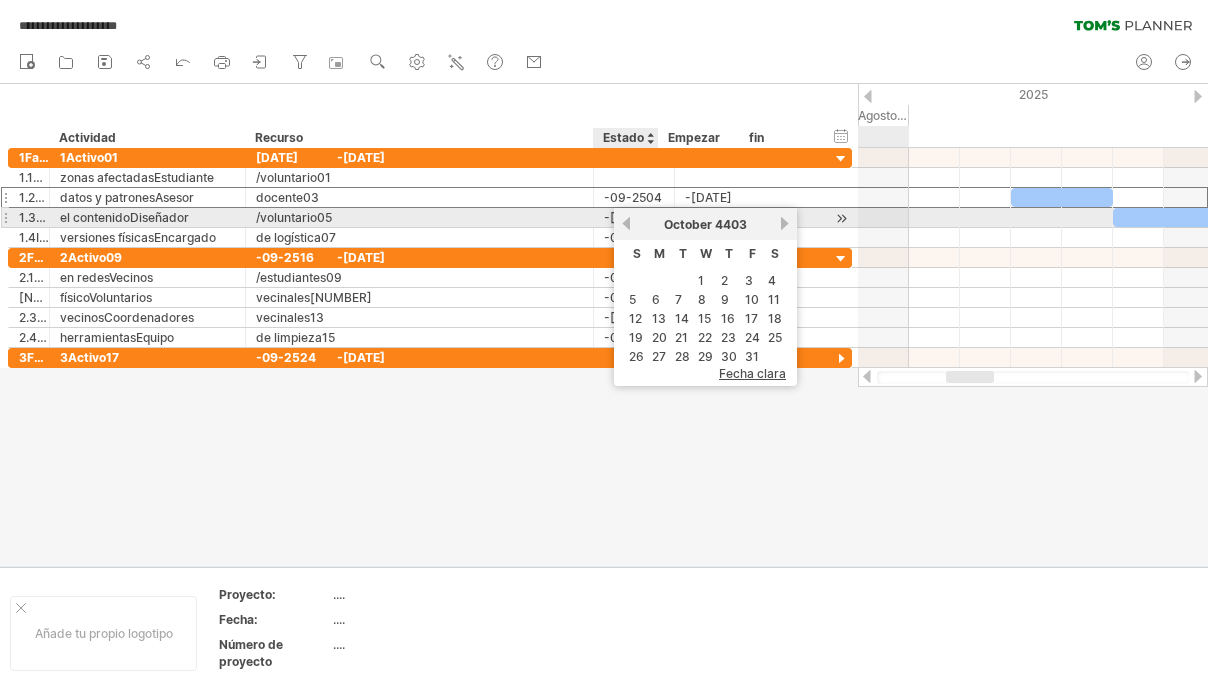 click on "previous" at bounding box center (626, 223) 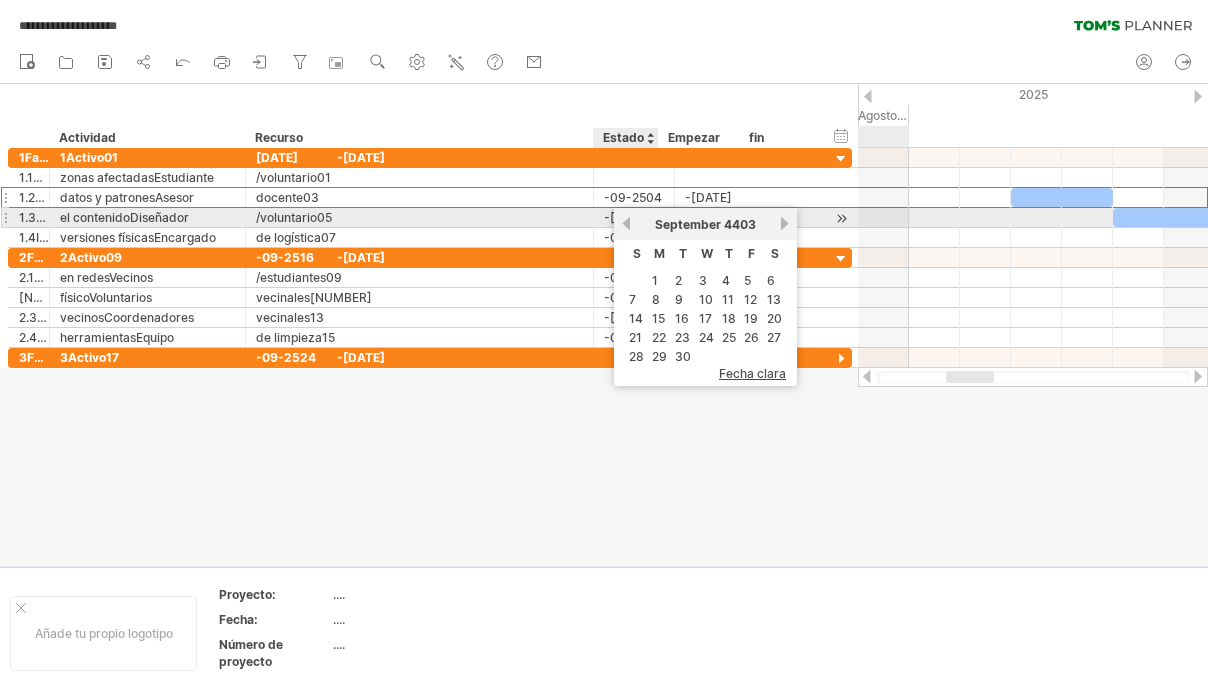 click on "previous" at bounding box center [626, 223] 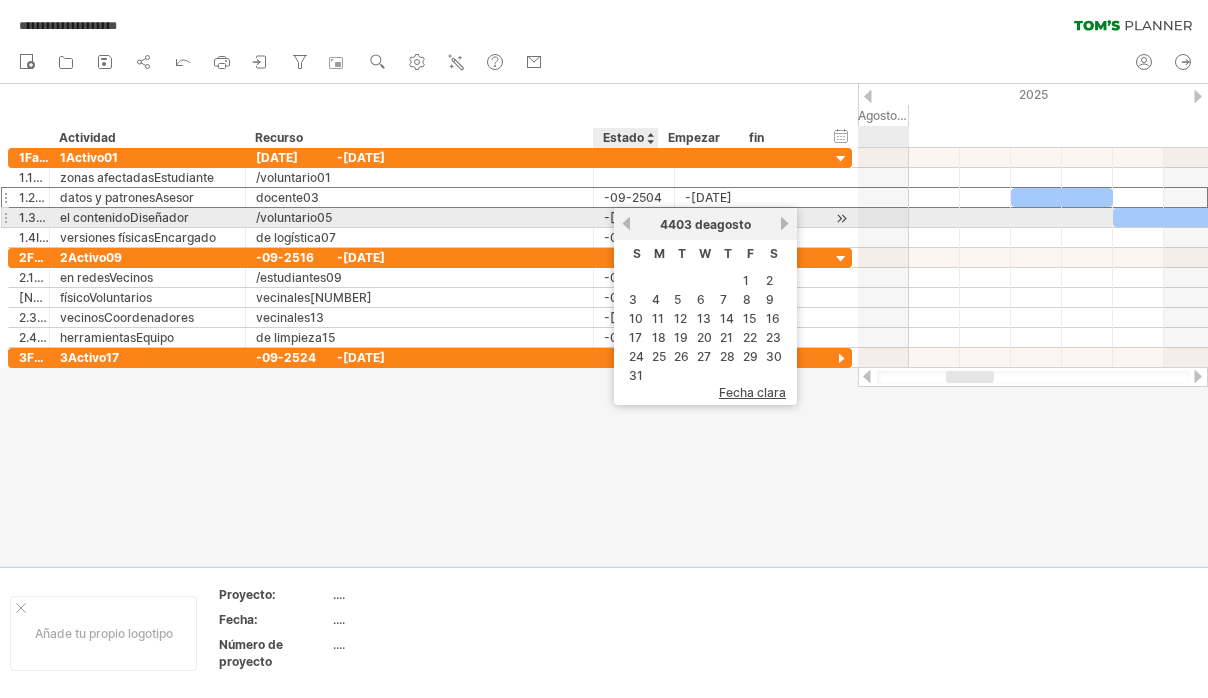 click on "anterior" at bounding box center [626, 223] 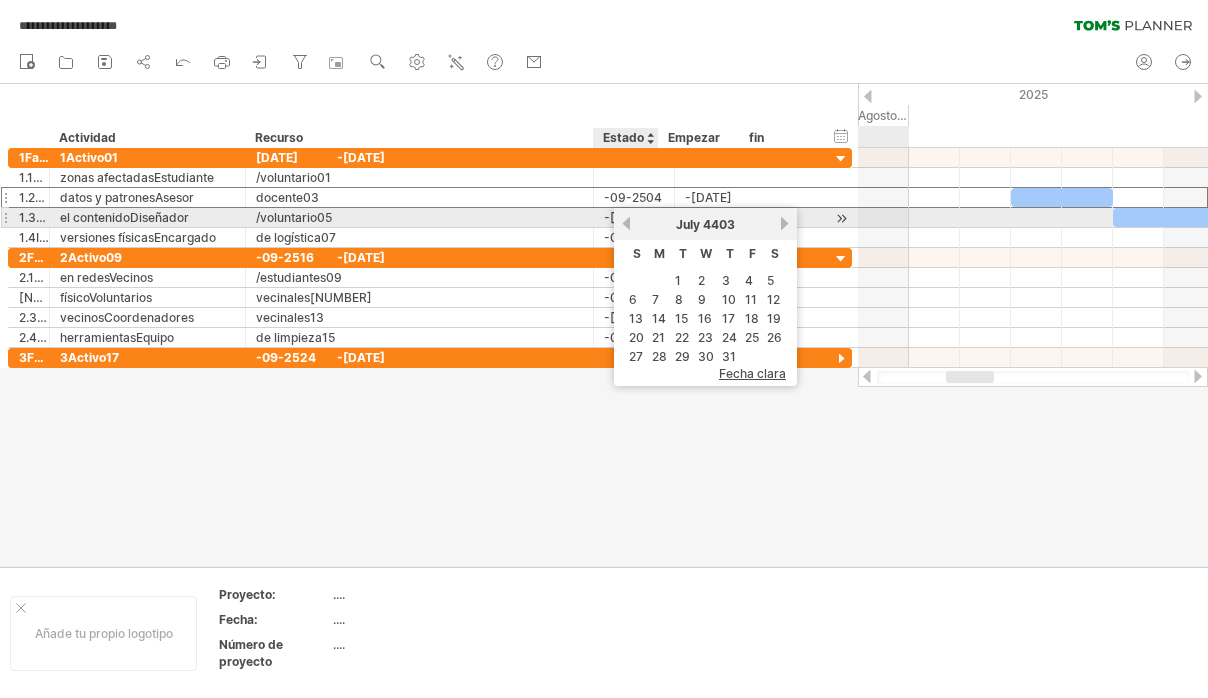 click on "previous next July 4403" at bounding box center (705, 224) 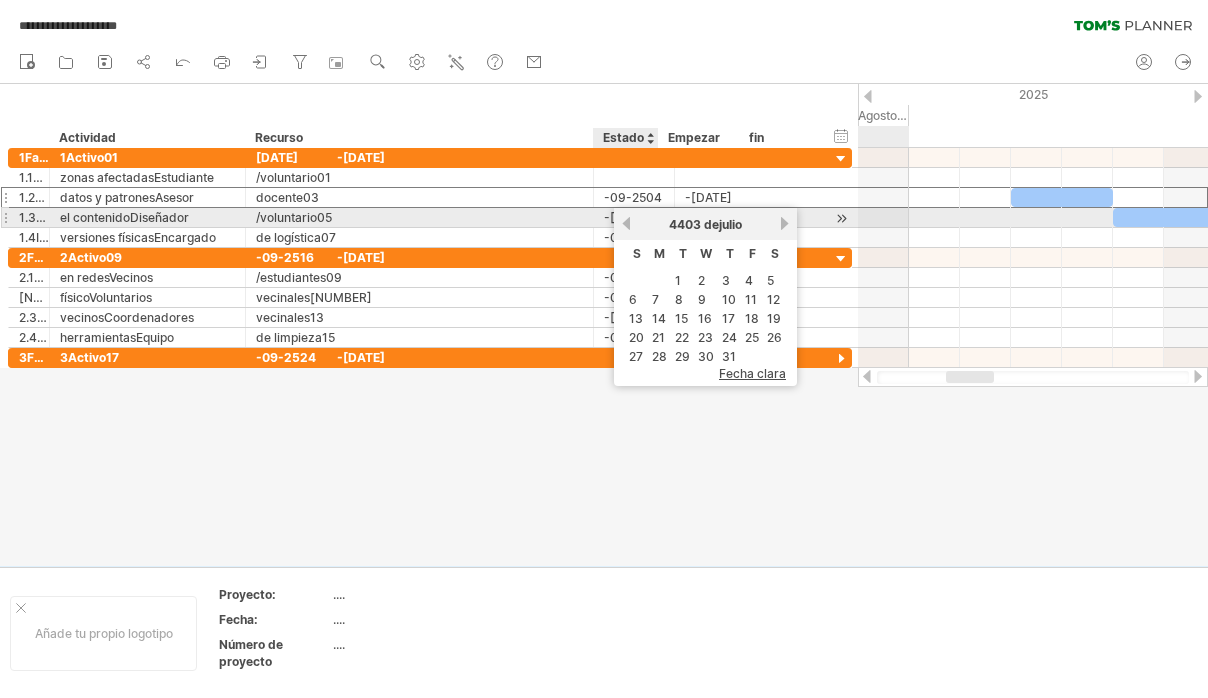 click on "anterior Siguiente [NUMBER] de julio" at bounding box center (705, 224) 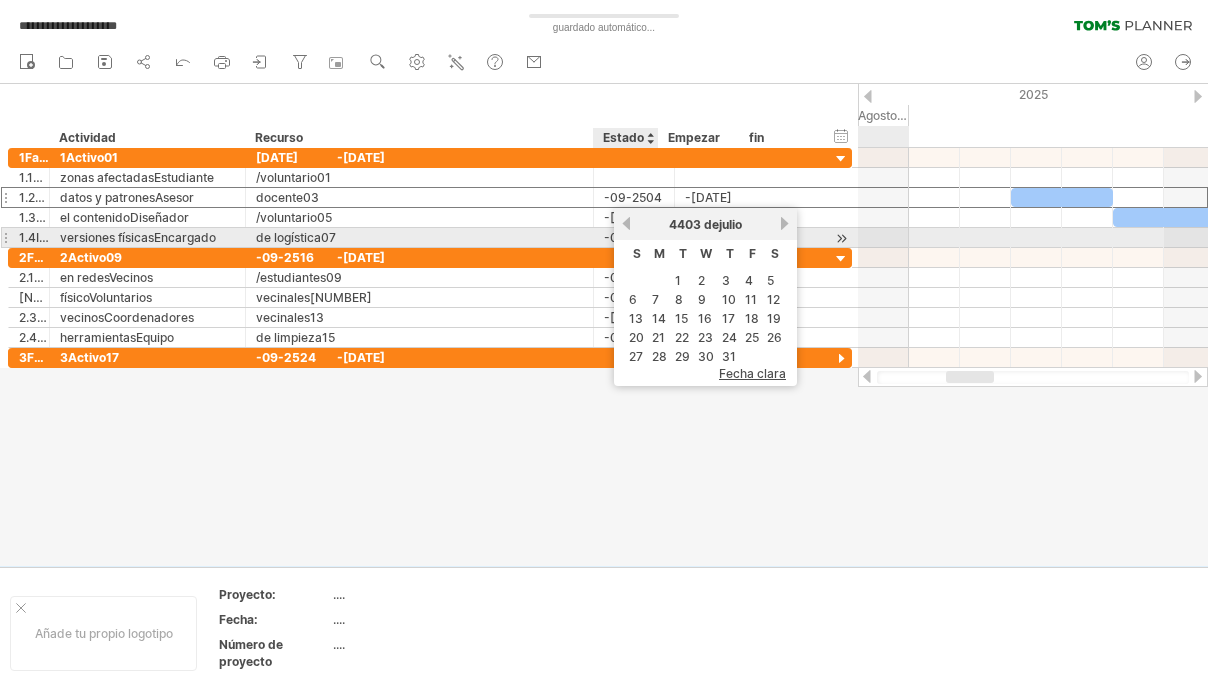 click on "anterior" at bounding box center [626, 223] 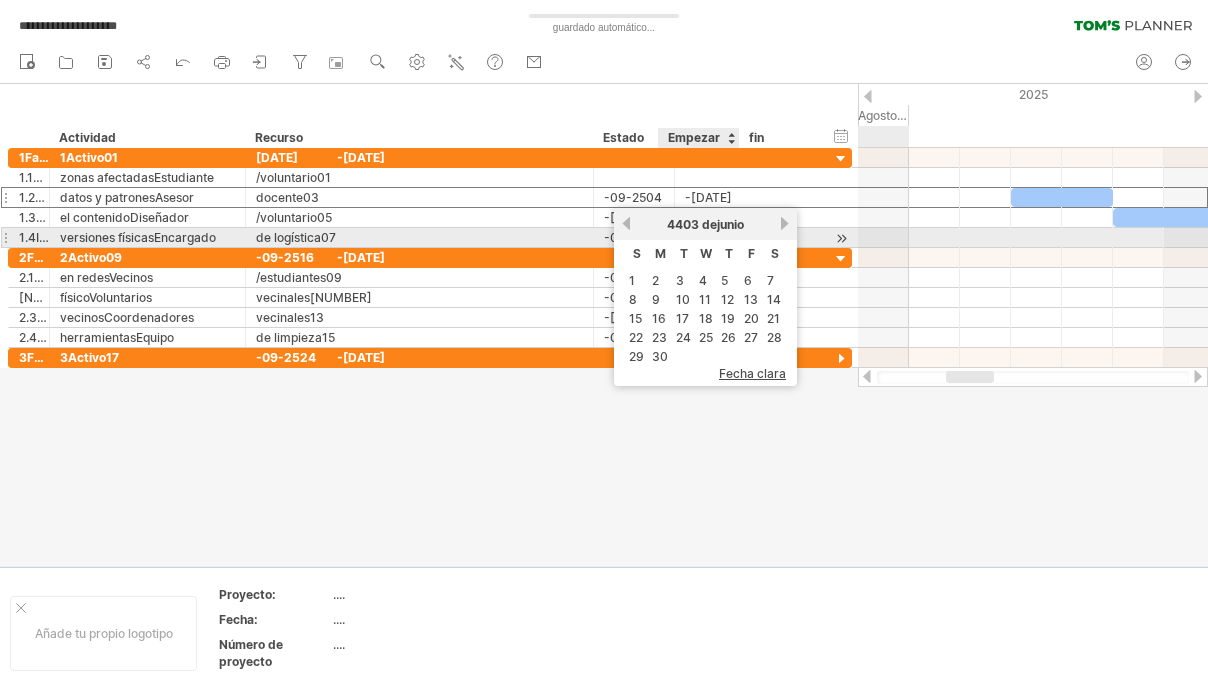 click on "4403 de" at bounding box center [692, 224] 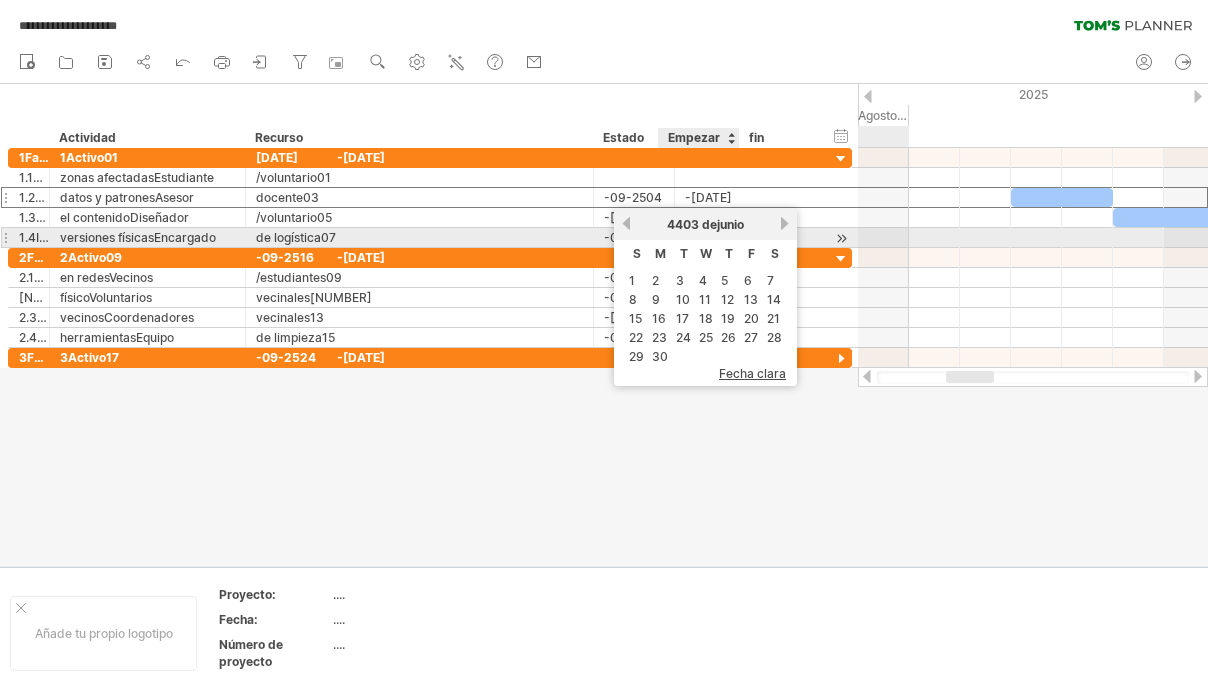 click on "4403 de" at bounding box center (692, 224) 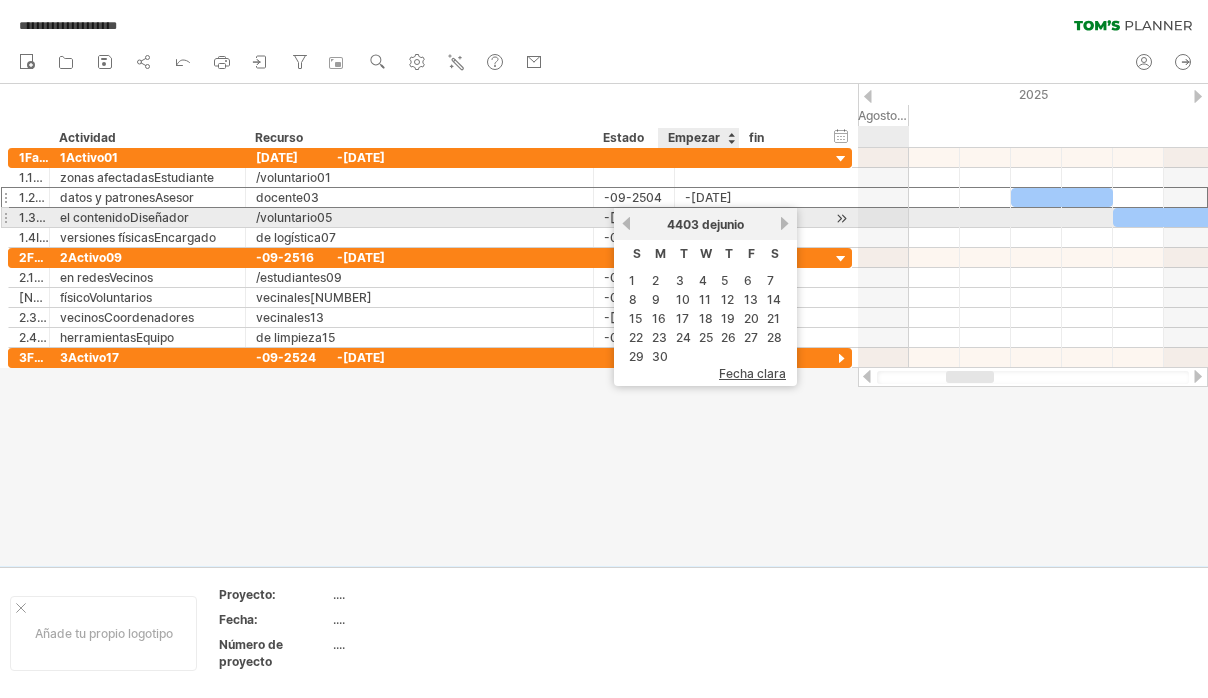 click on "4403 de" at bounding box center [692, 224] 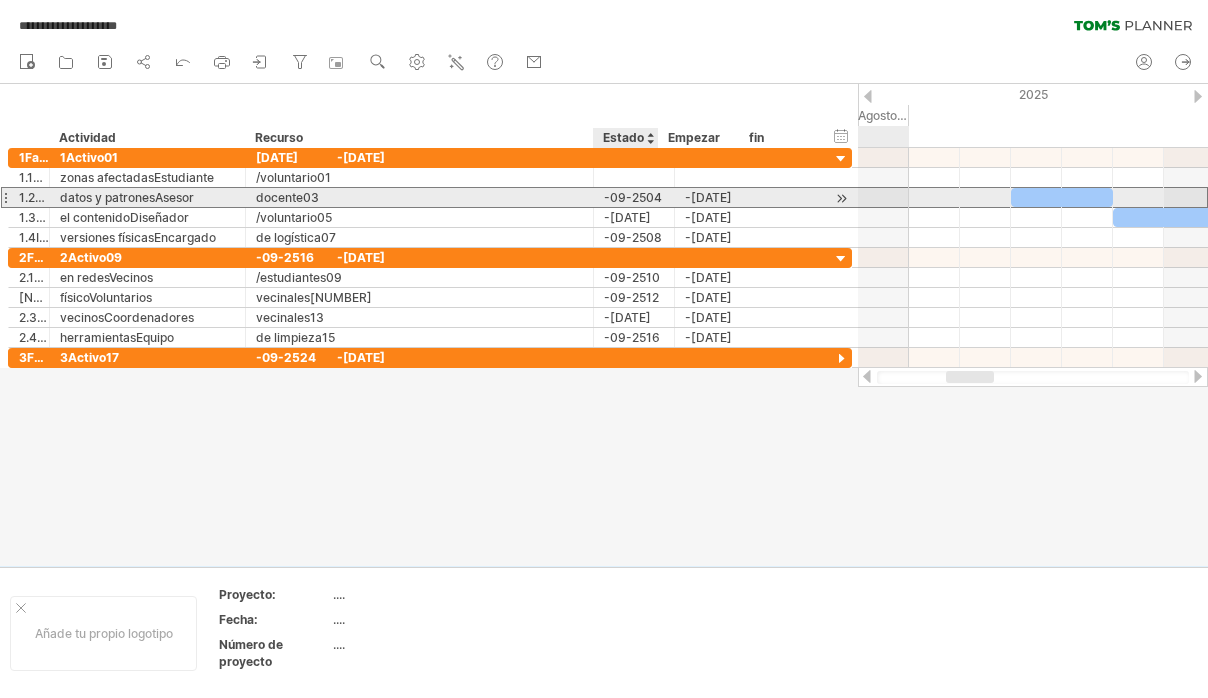 click on "-09-2504" at bounding box center [634, 197] 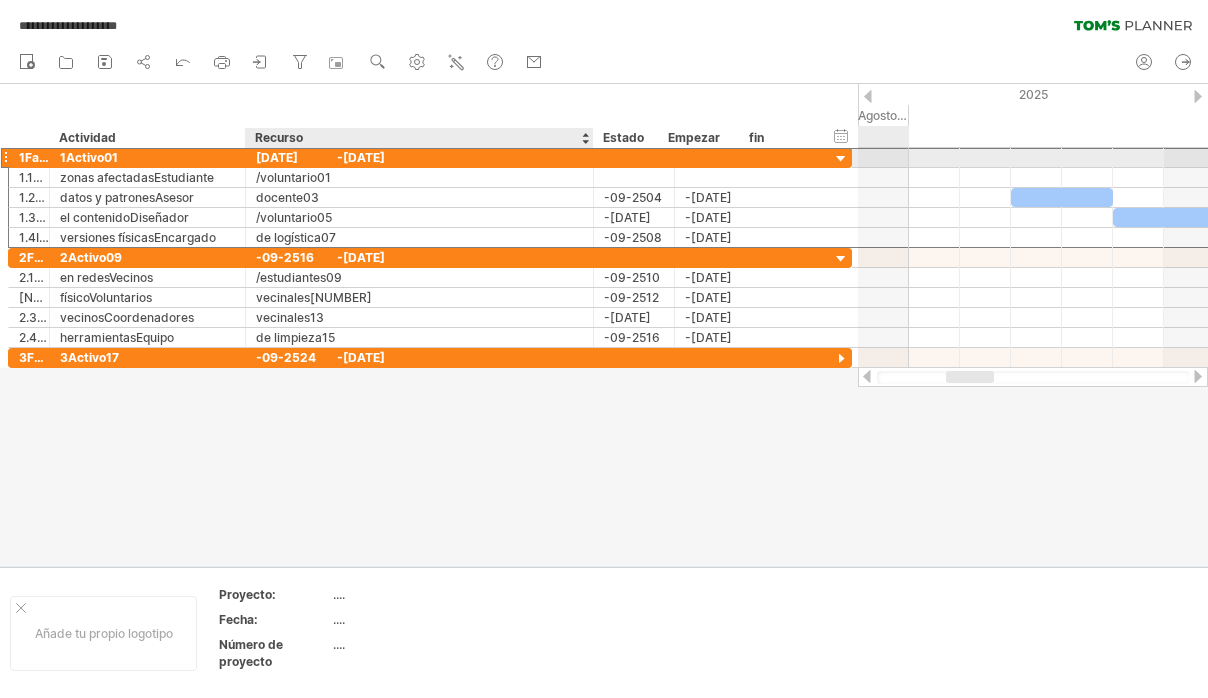click on "[DATE]" at bounding box center [286, 157] 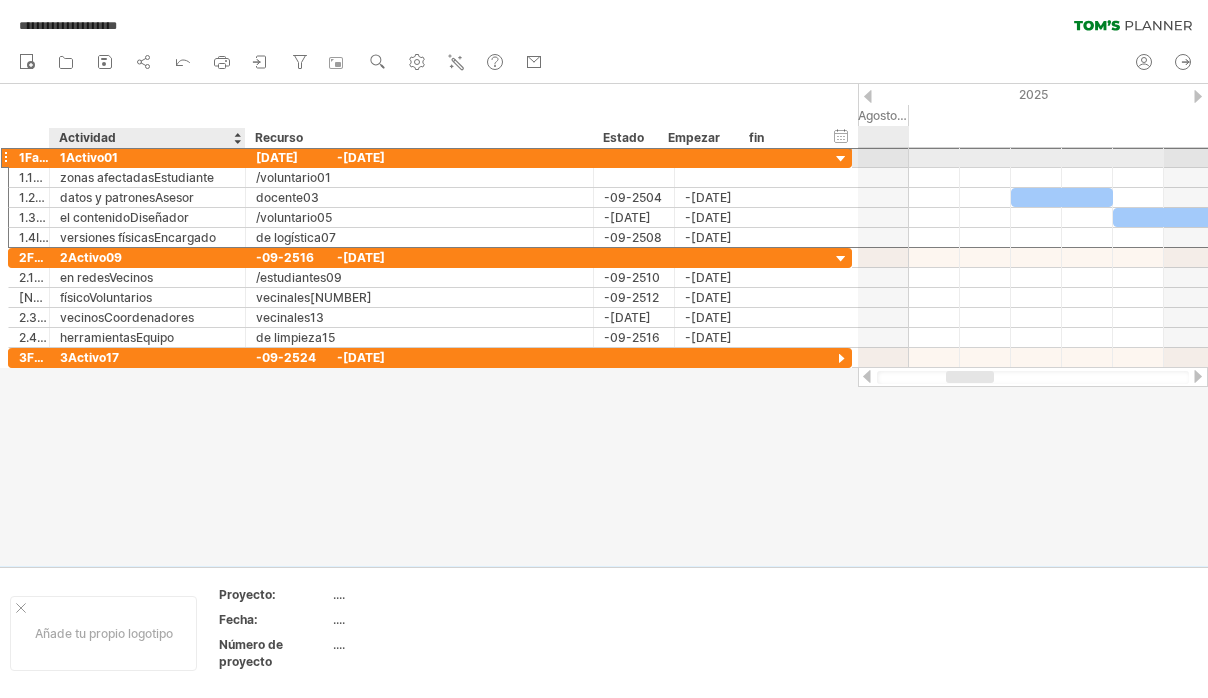 click on "1Activo01" at bounding box center (147, 157) 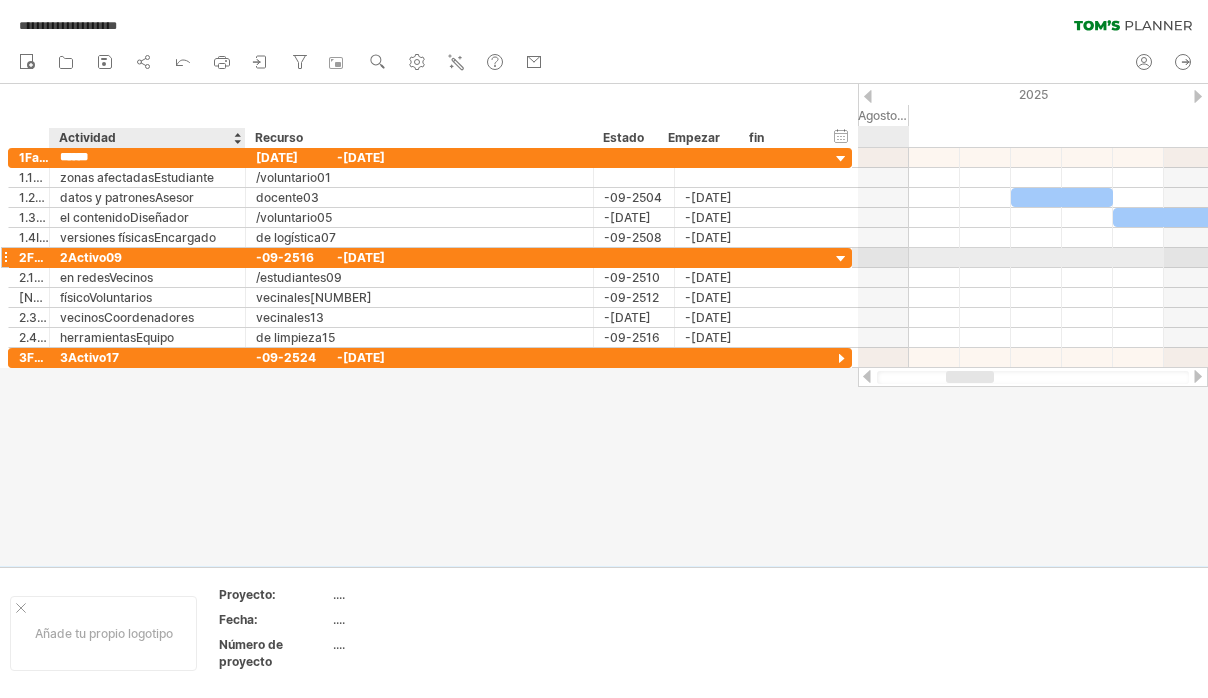 click on "2Activo09" at bounding box center [147, 257] 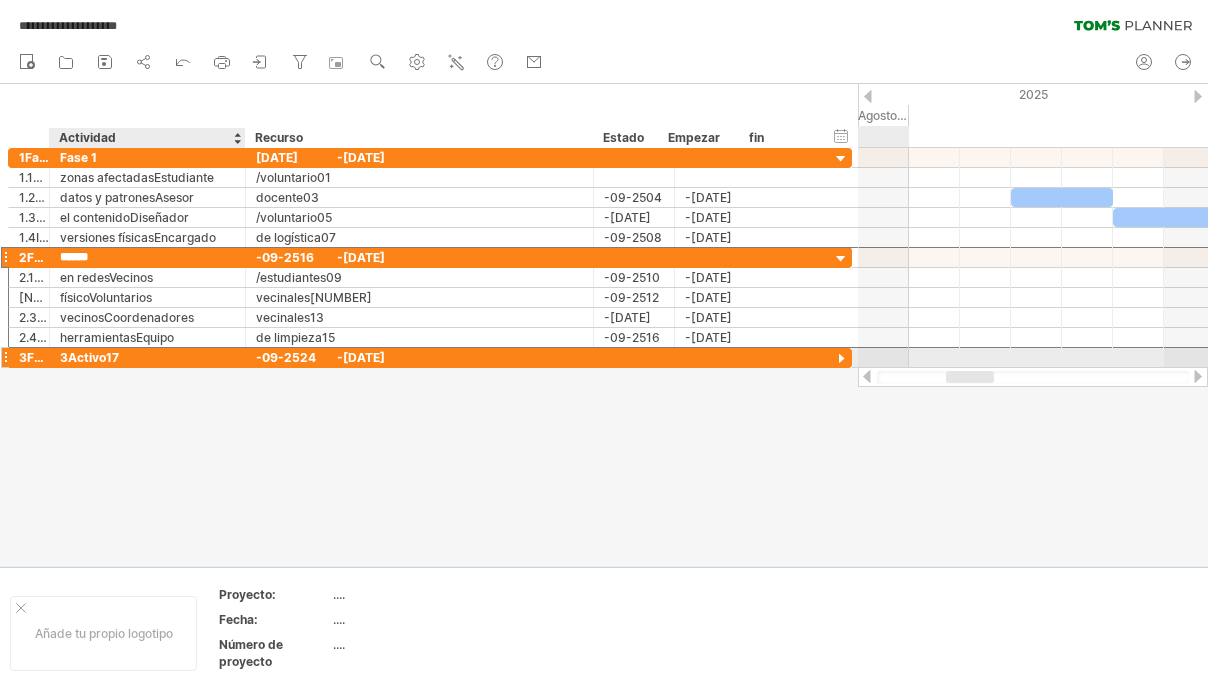 click on "3Activo17" at bounding box center [147, 357] 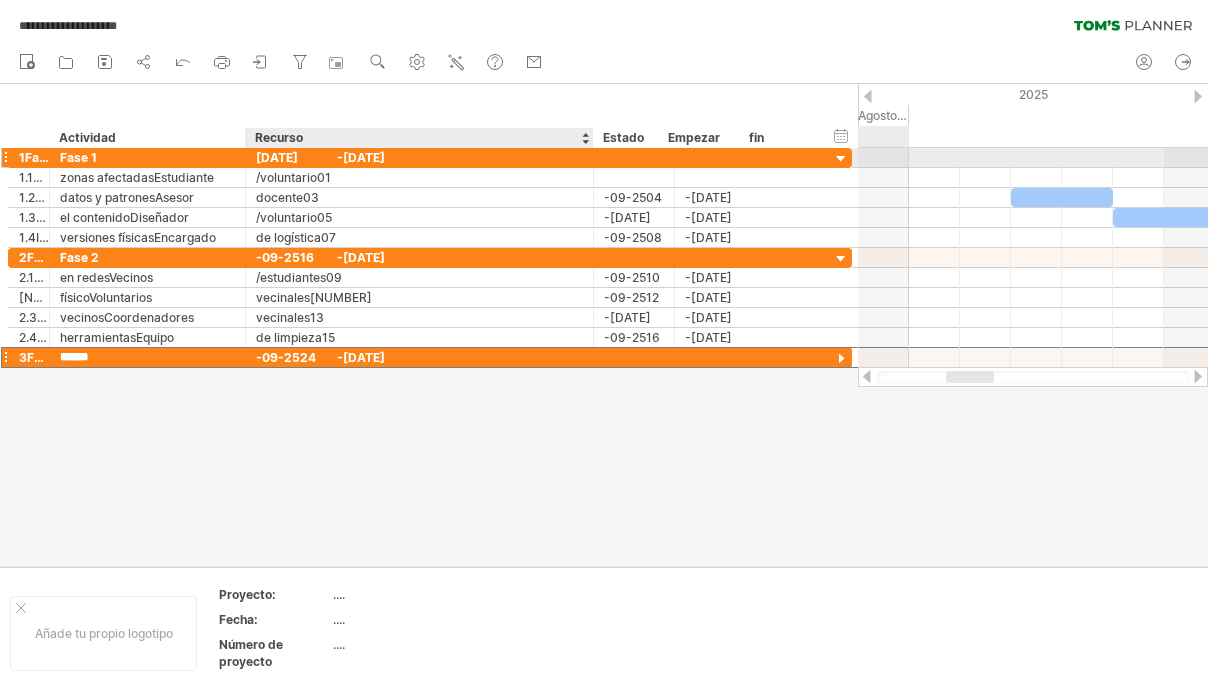 click on "[DATE]" at bounding box center [286, 157] 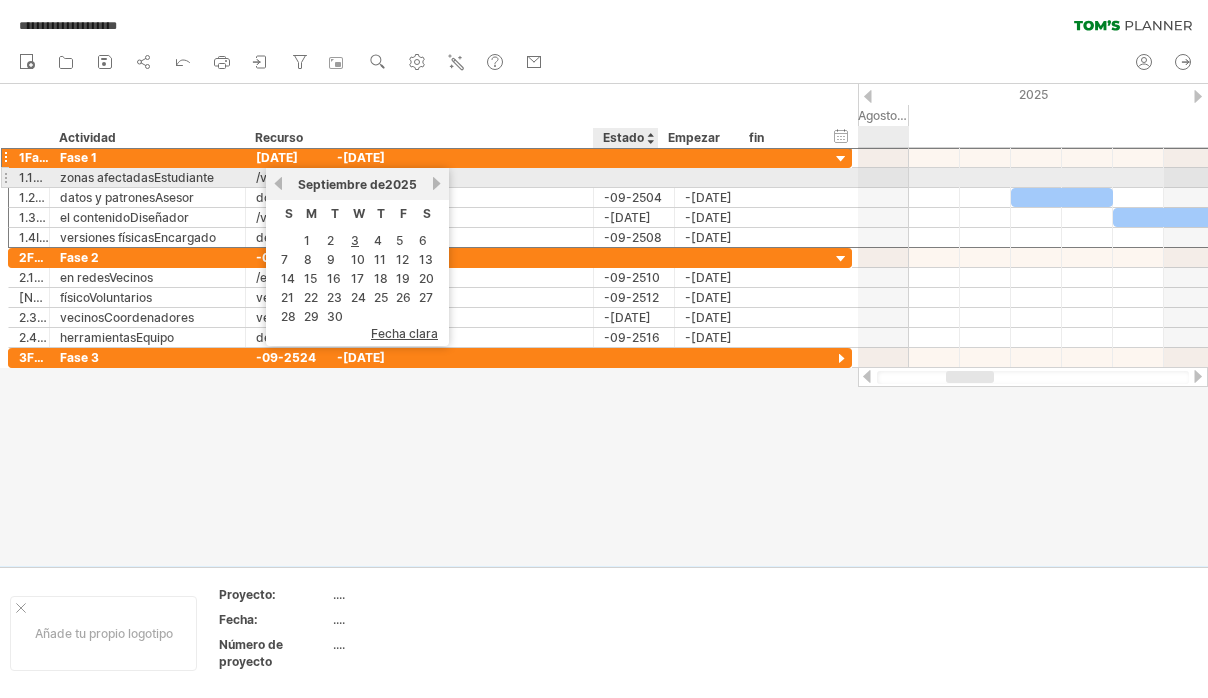 click at bounding box center (634, 177) 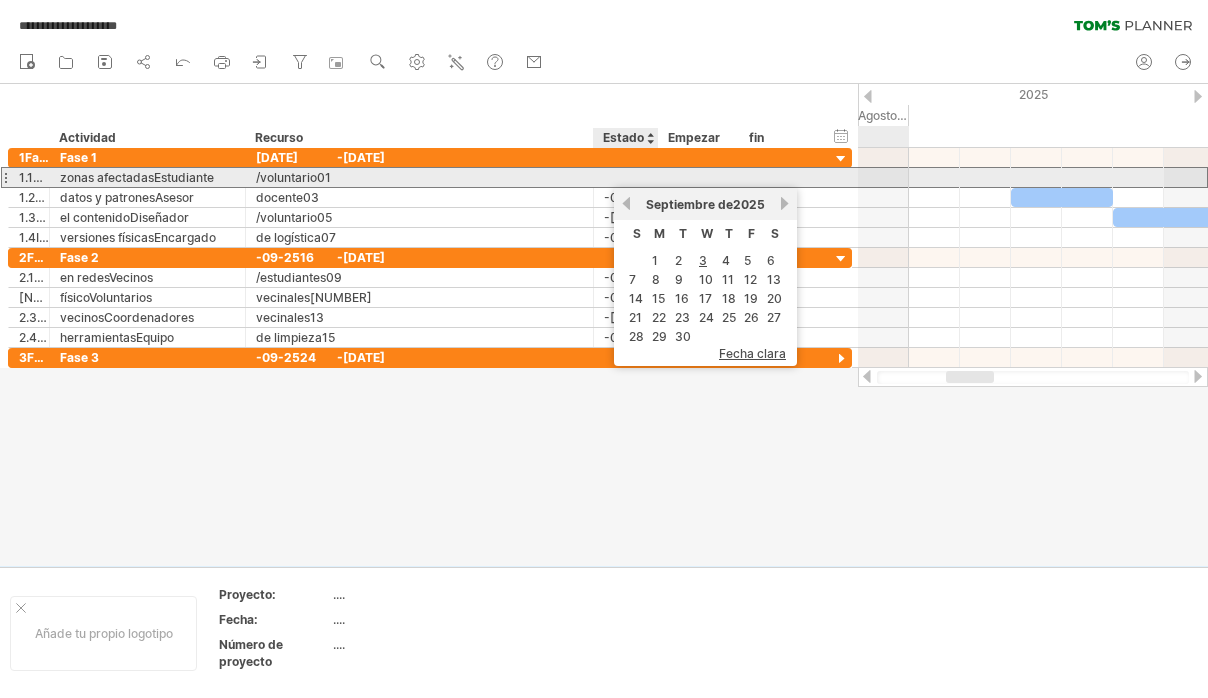click at bounding box center [634, 177] 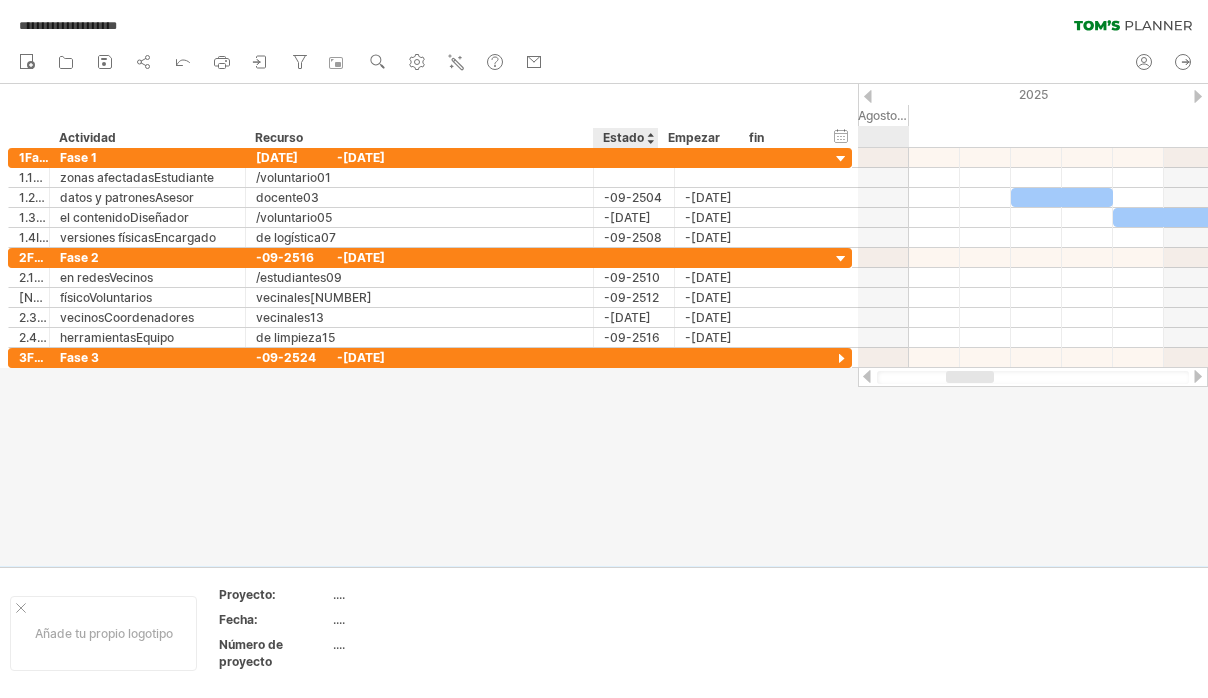 click on "Estado" at bounding box center [625, 138] 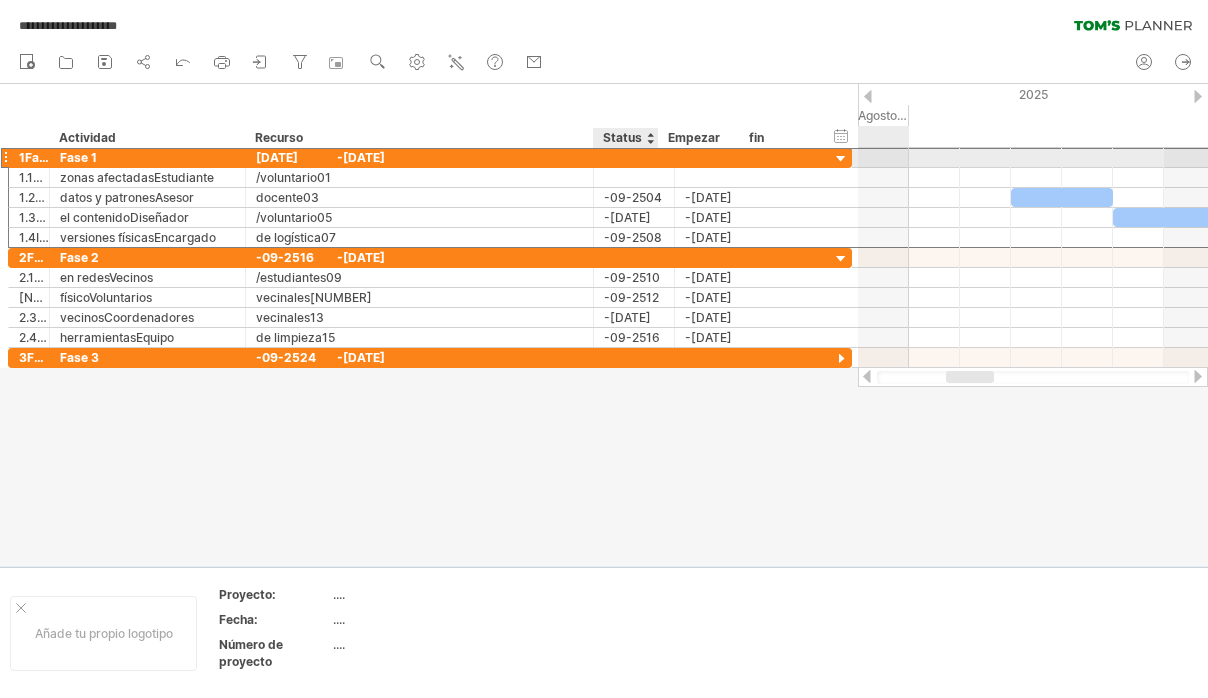 click on "1Fase ****** Fase 1 03-09-25 -09-25" at bounding box center [430, 157] 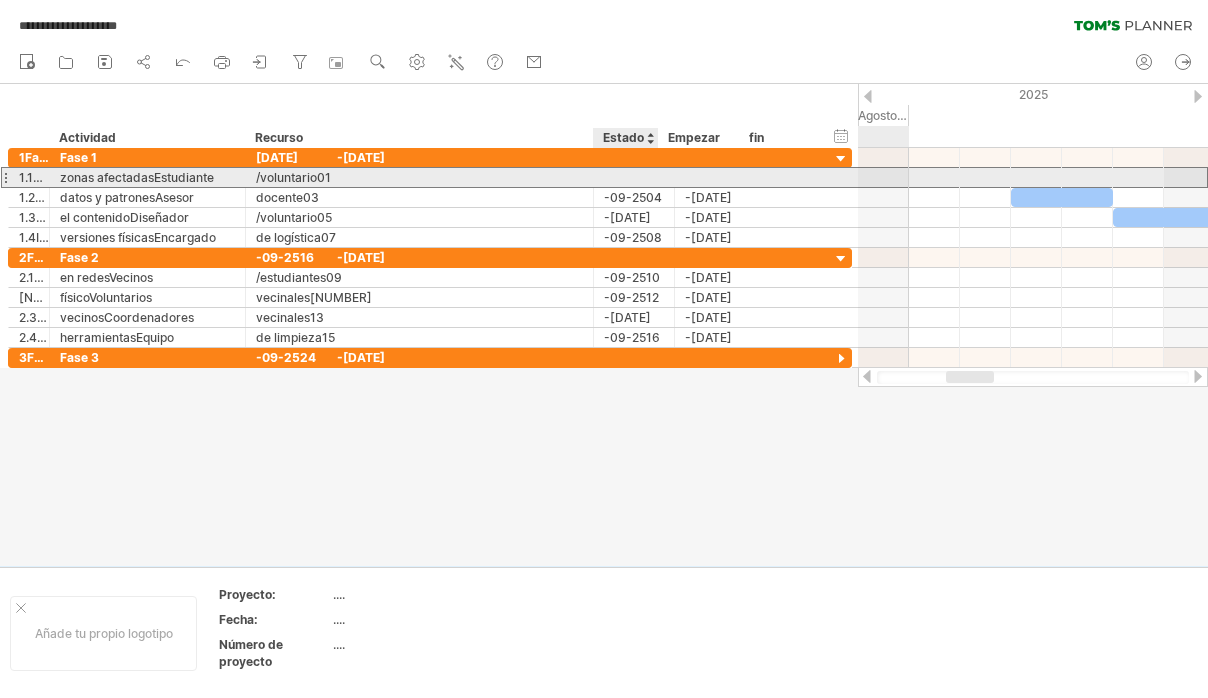 click at bounding box center (634, 177) 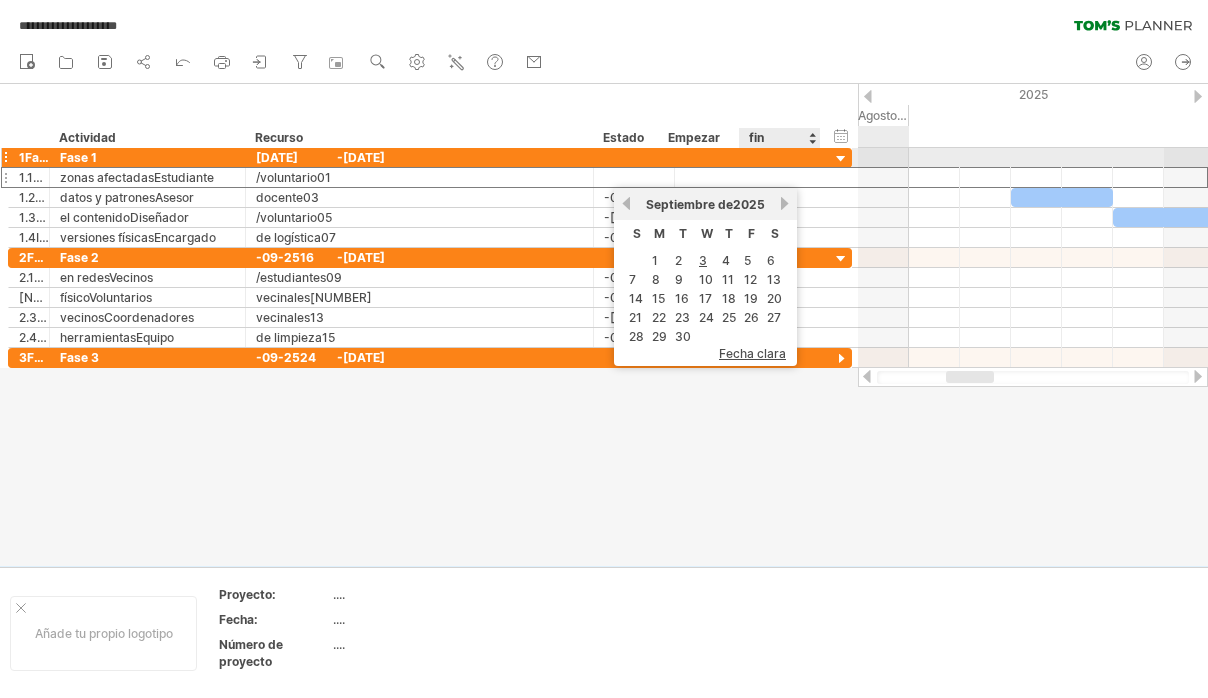 click on "1Fase ****** Fase 1 03-09-25 -09-25" at bounding box center [430, 158] 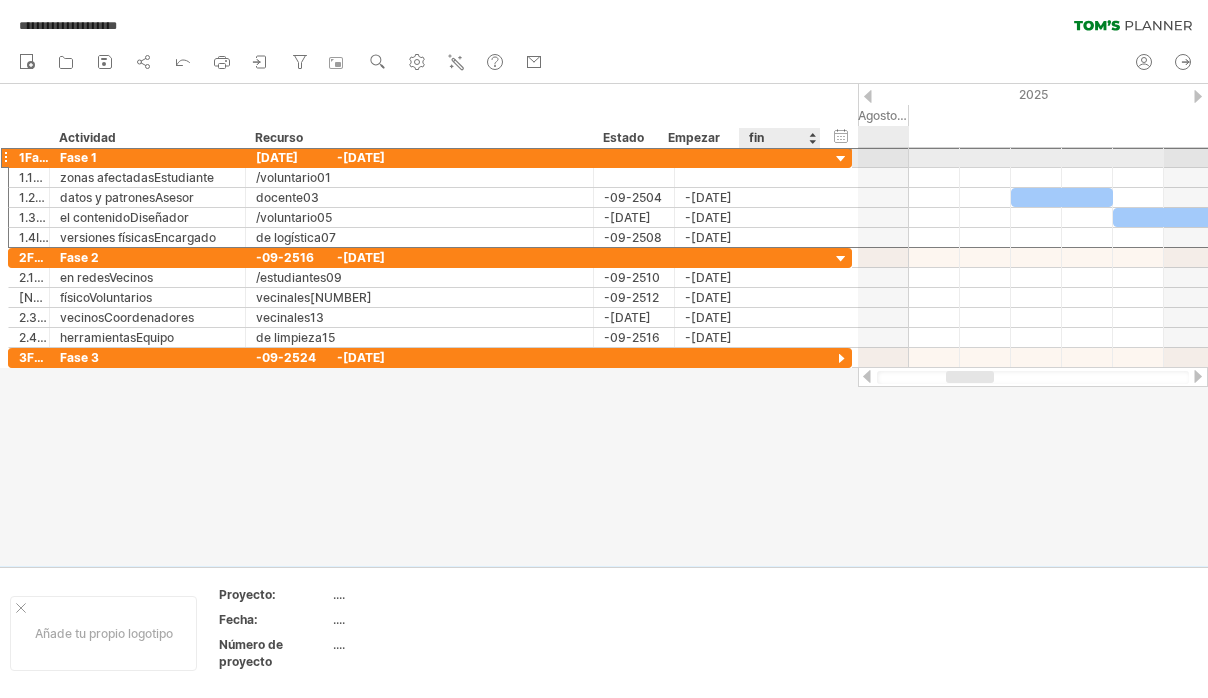 click on "1Fase ****** Fase 1 03-09-25 -09-25" at bounding box center (430, 157) 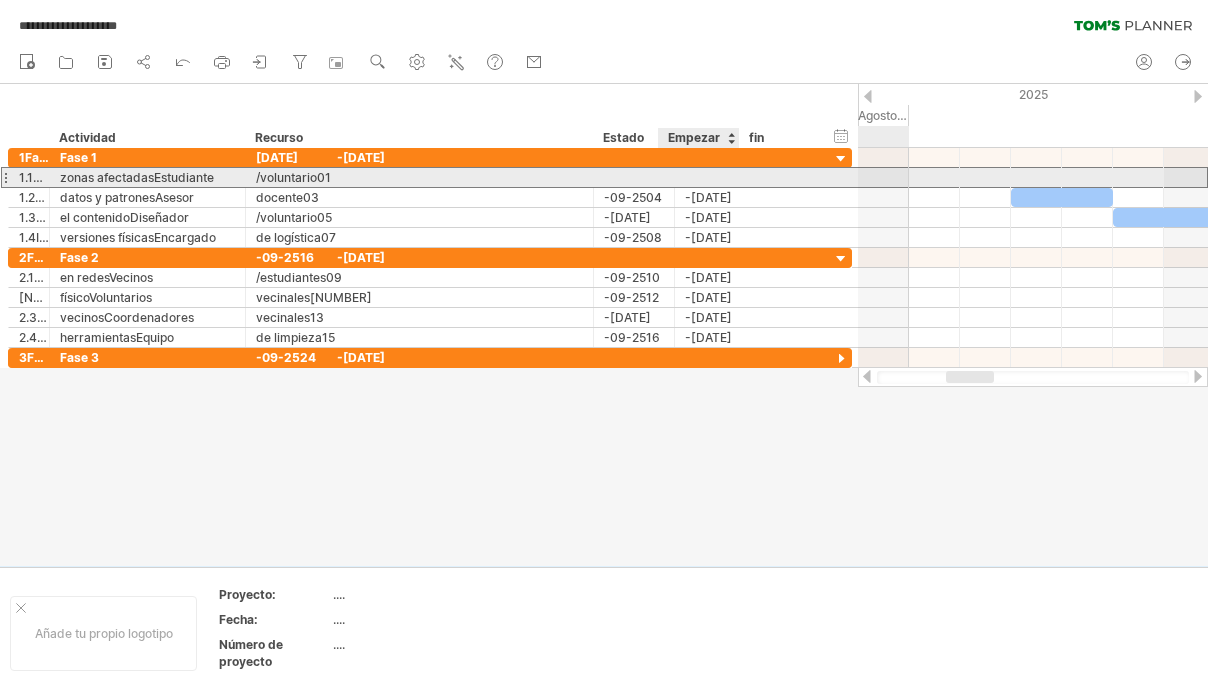 click at bounding box center (715, 177) 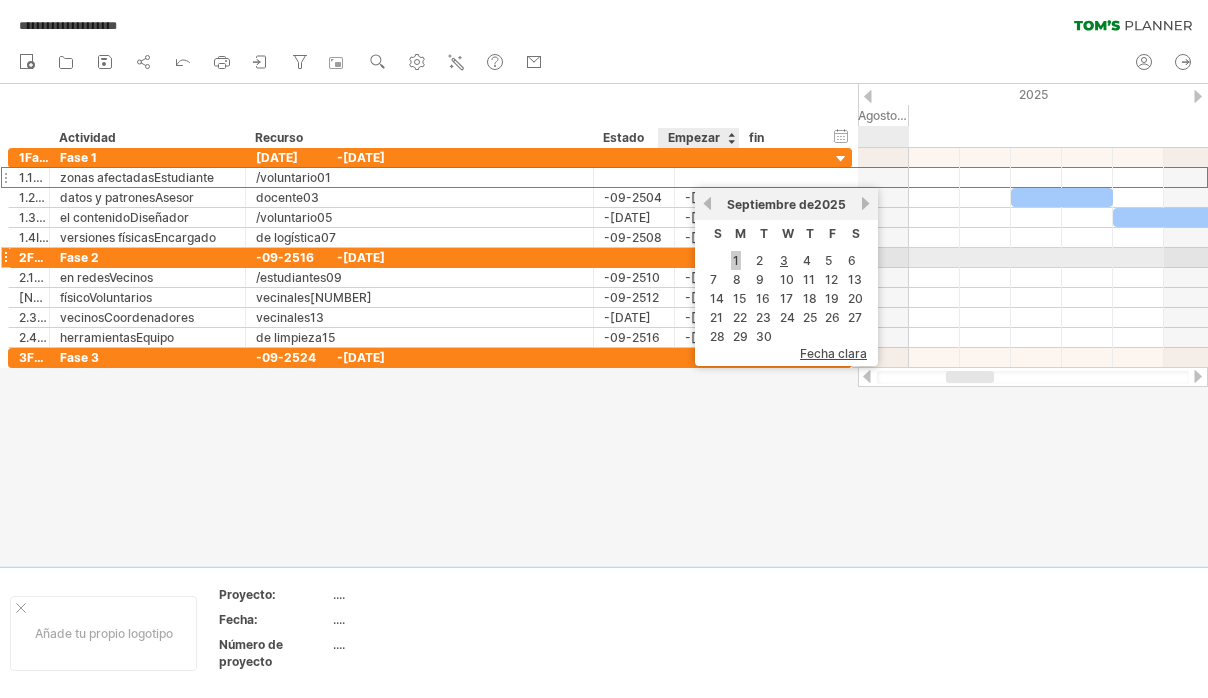 click on "1" at bounding box center [736, 260] 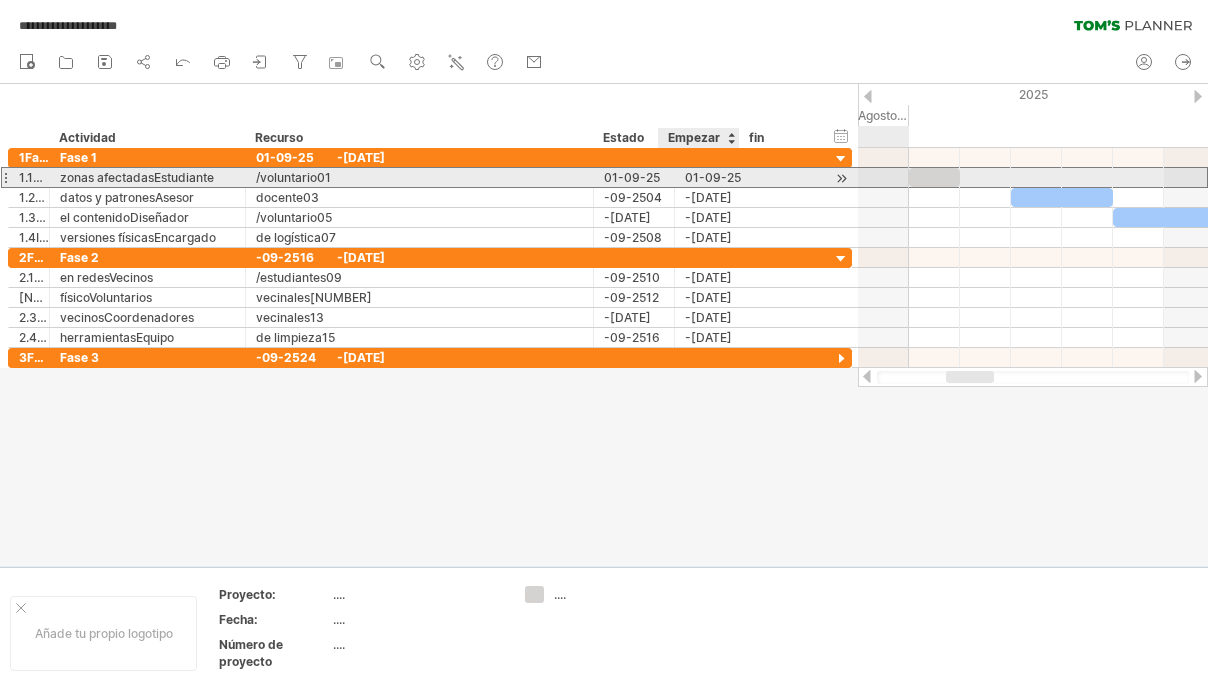 click on "01-09-25" at bounding box center (715, 177) 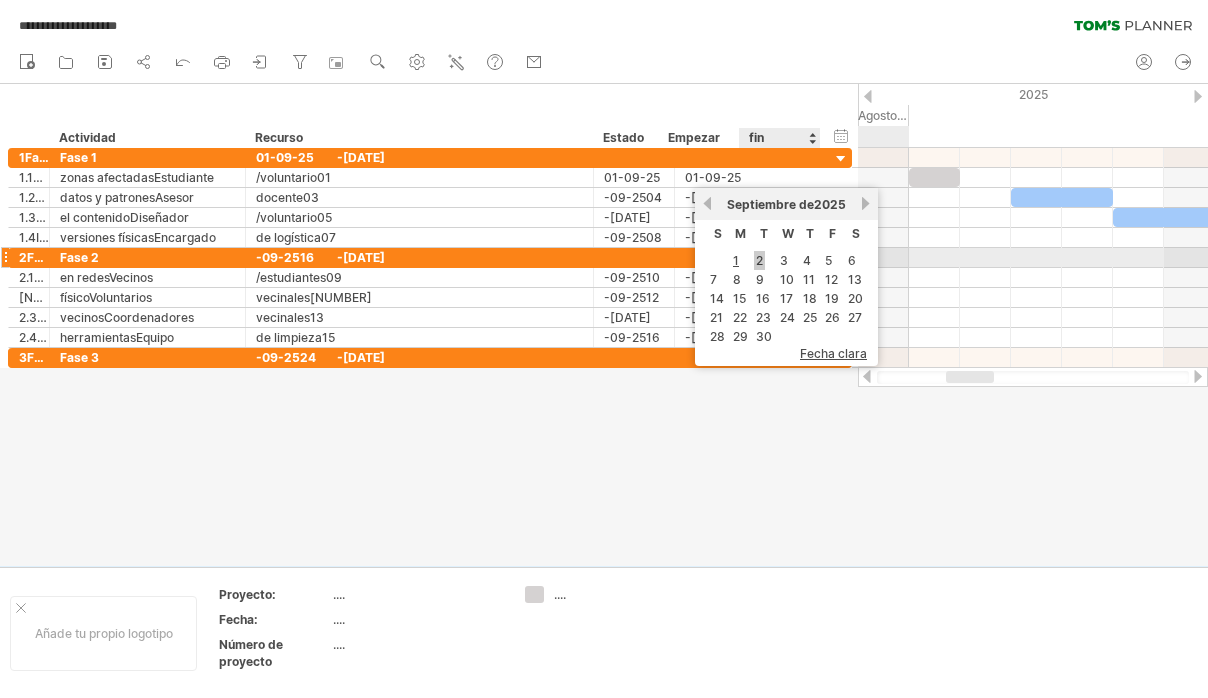 click on "2" at bounding box center (759, 260) 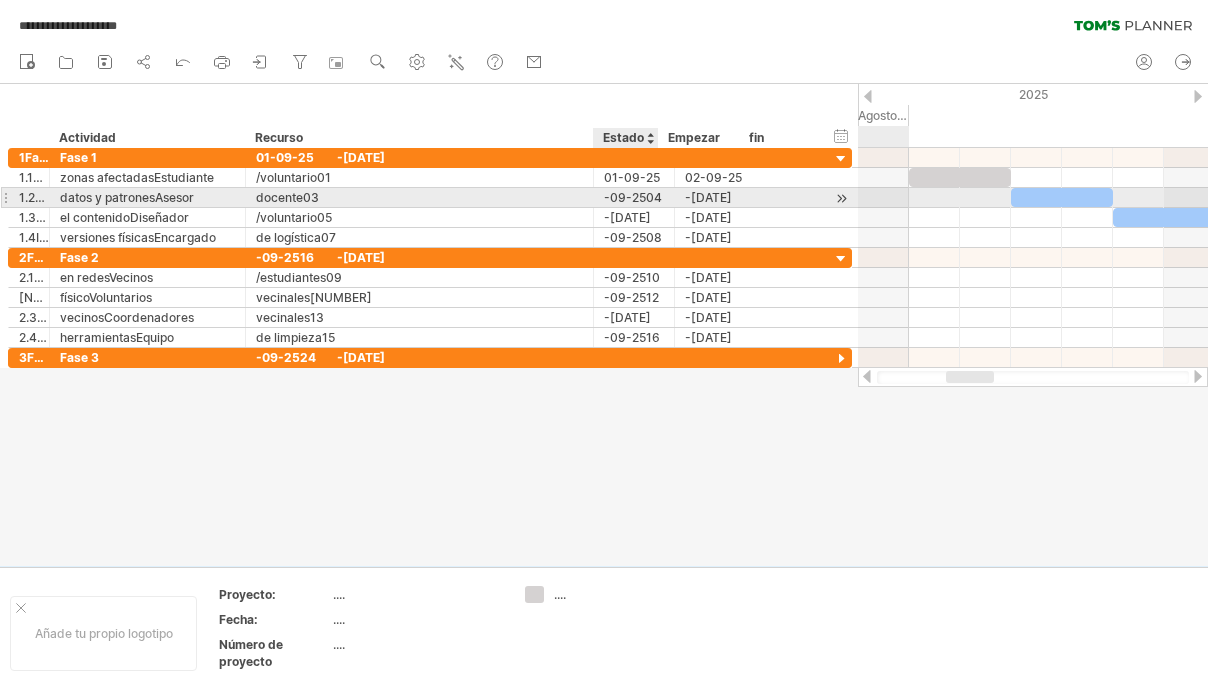 click on "-09-2504" at bounding box center [634, 197] 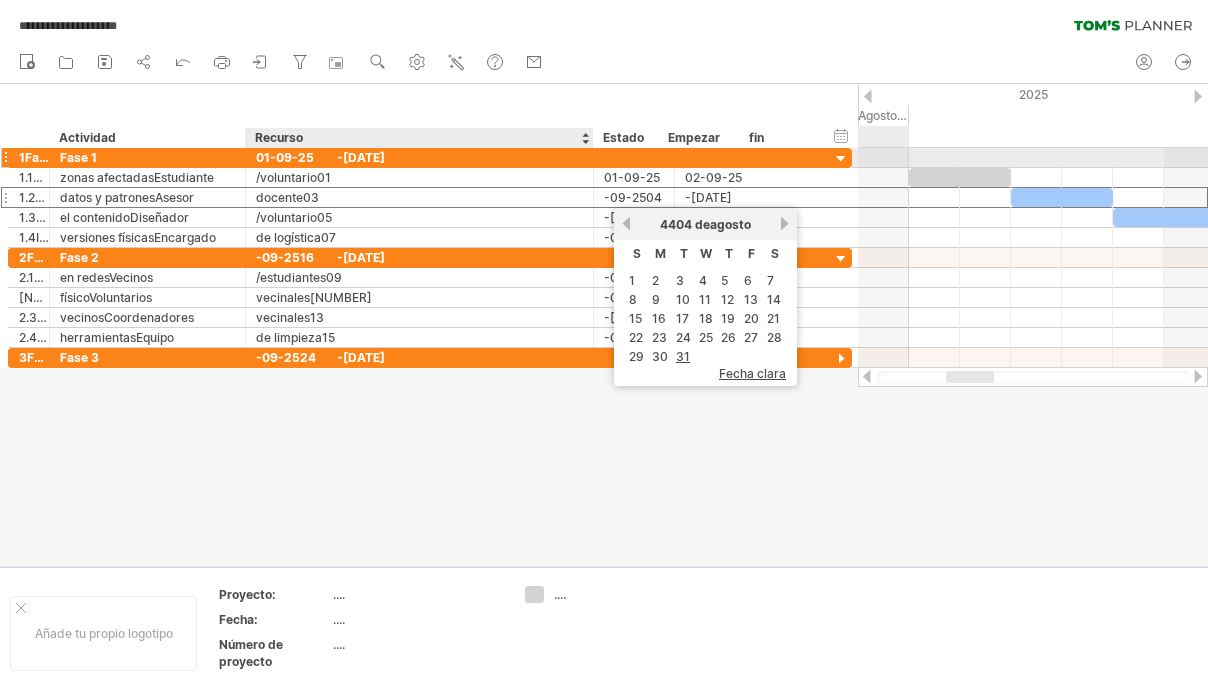 click on "-[DATE]" at bounding box center (367, 157) 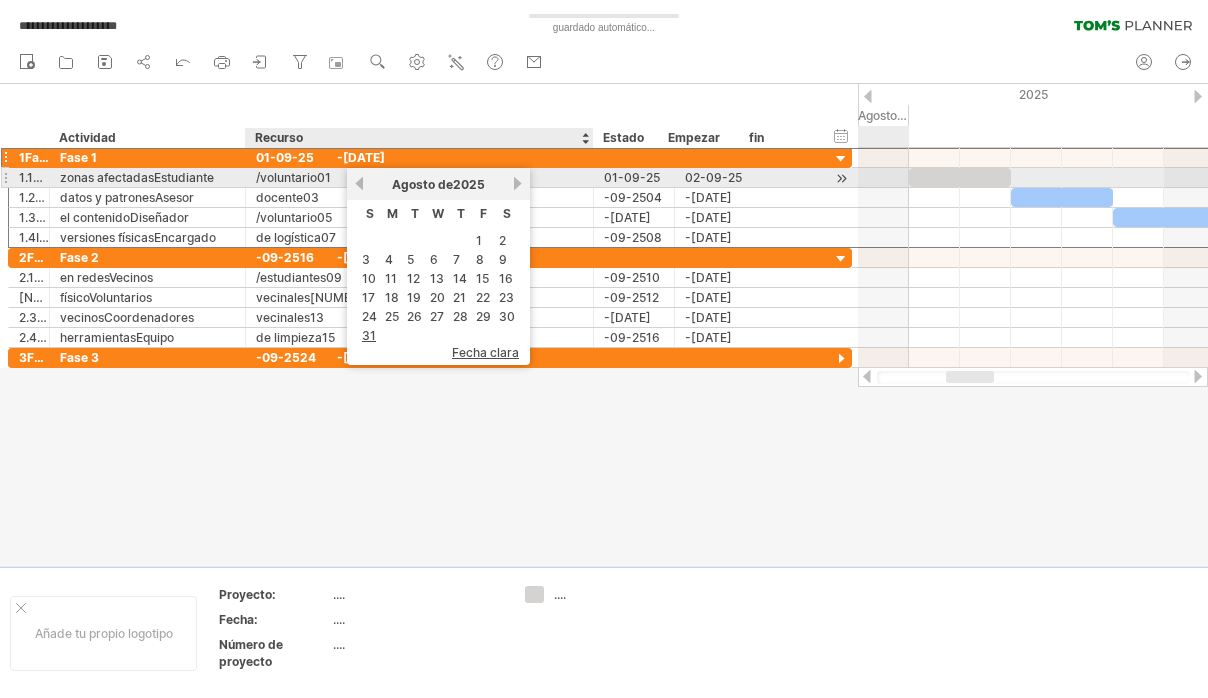 click on "Siguiente" at bounding box center [517, 183] 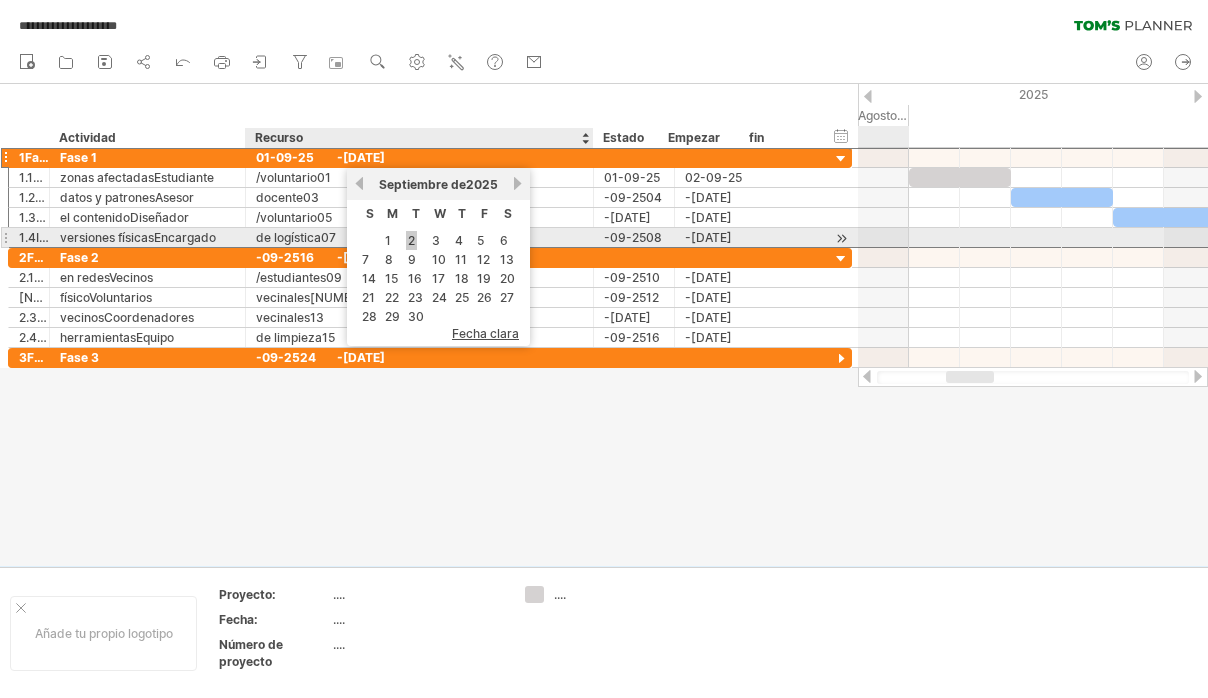 click on "2" at bounding box center (411, 240) 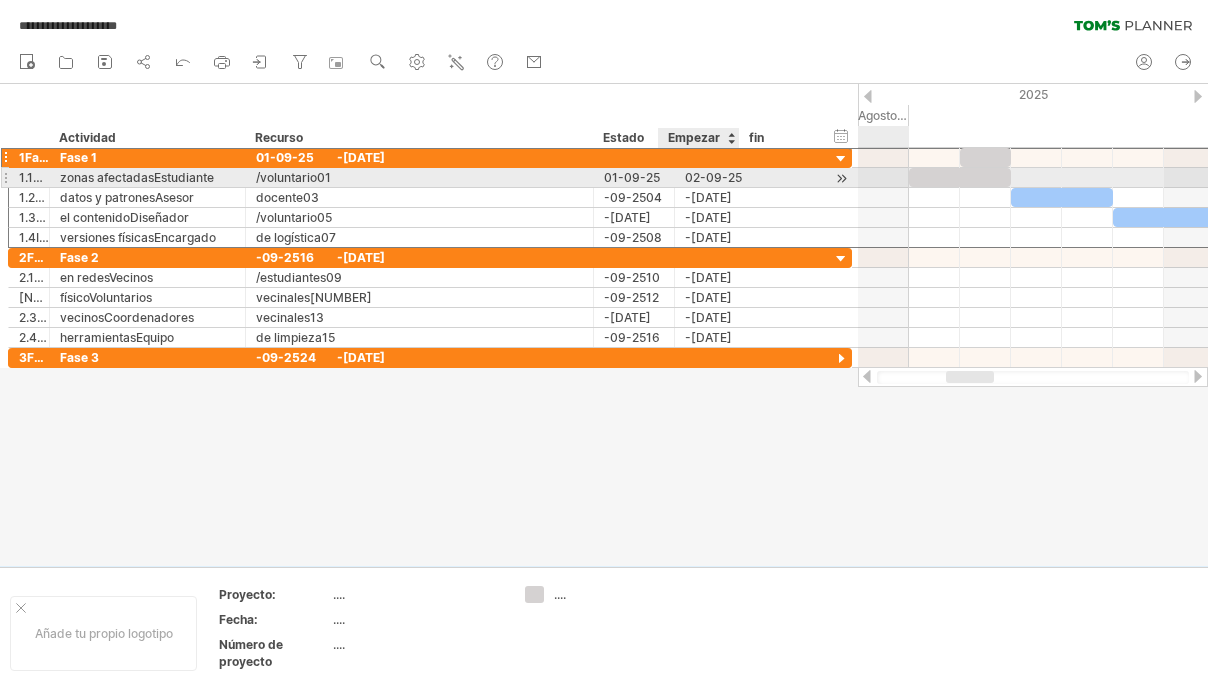 click on "02-09-25" at bounding box center [715, 177] 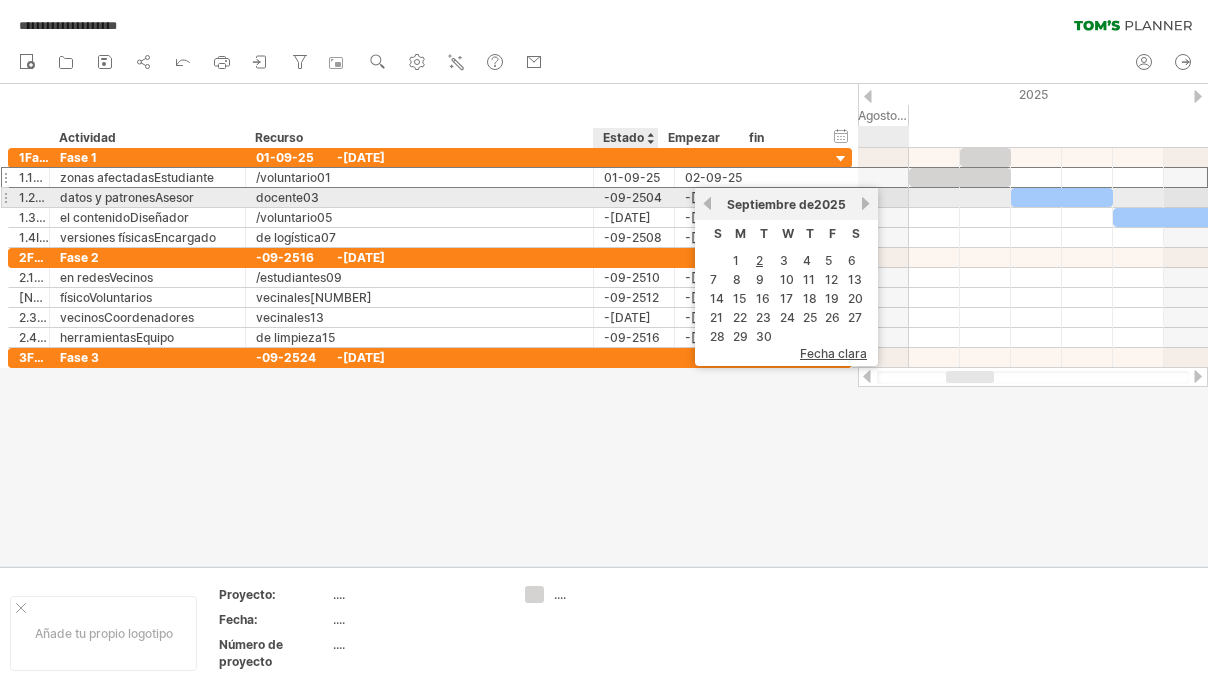 click on "-09-2504" at bounding box center [634, 197] 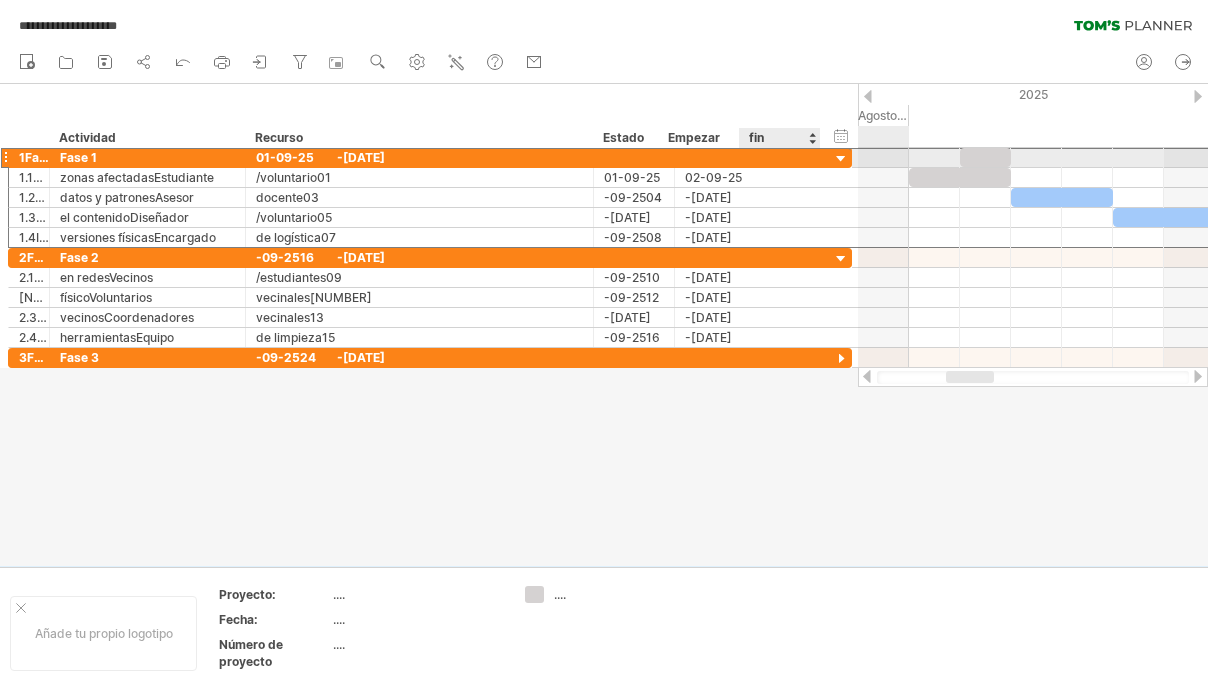 click on "1Fase ****** Fase 1 [DATE] - [DATE]" at bounding box center [430, 157] 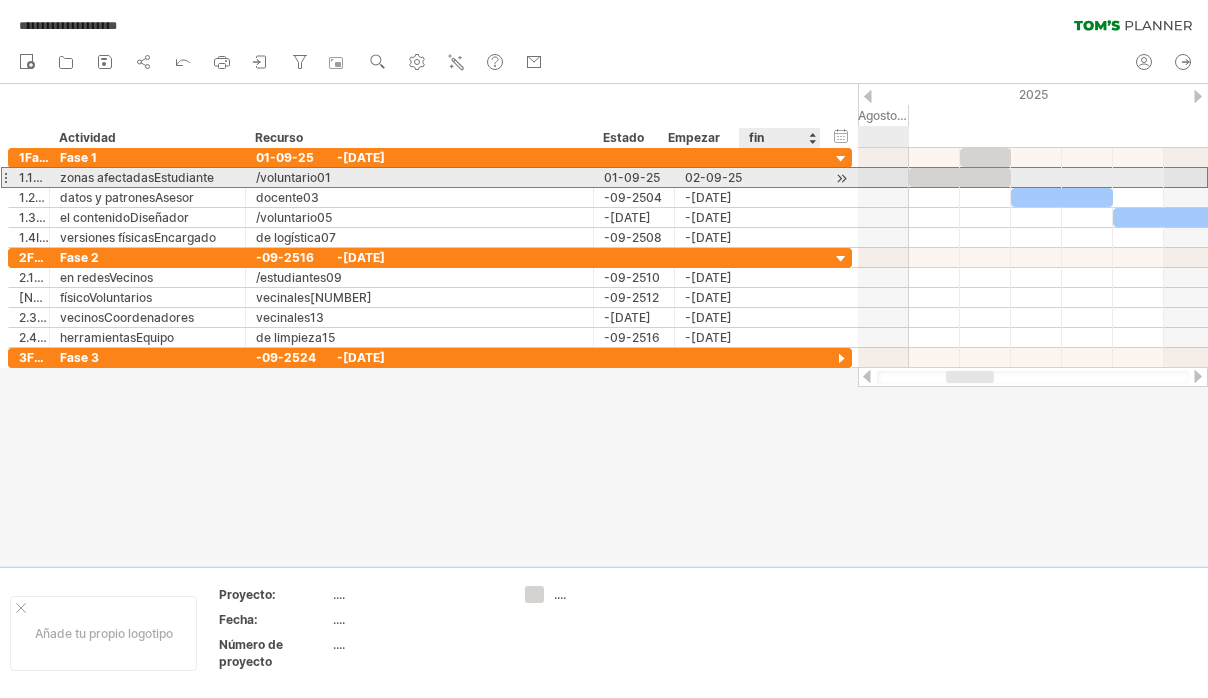 click on "**********" at bounding box center (430, 177) 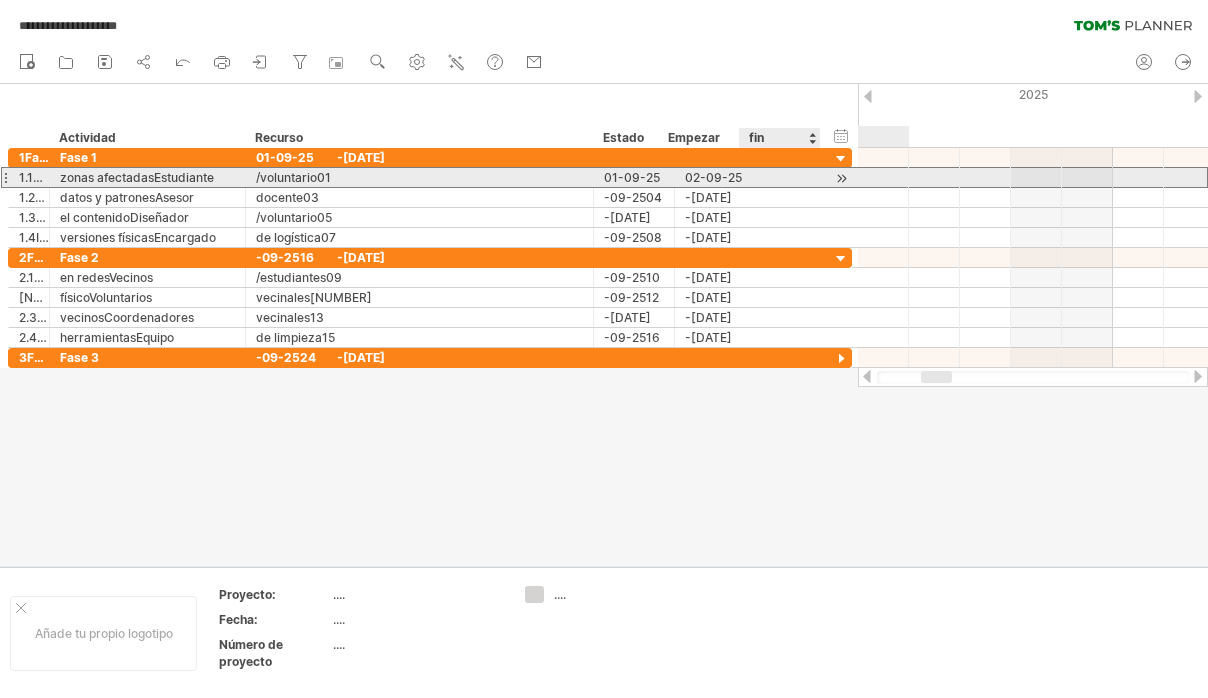 click on "**********" at bounding box center (430, 177) 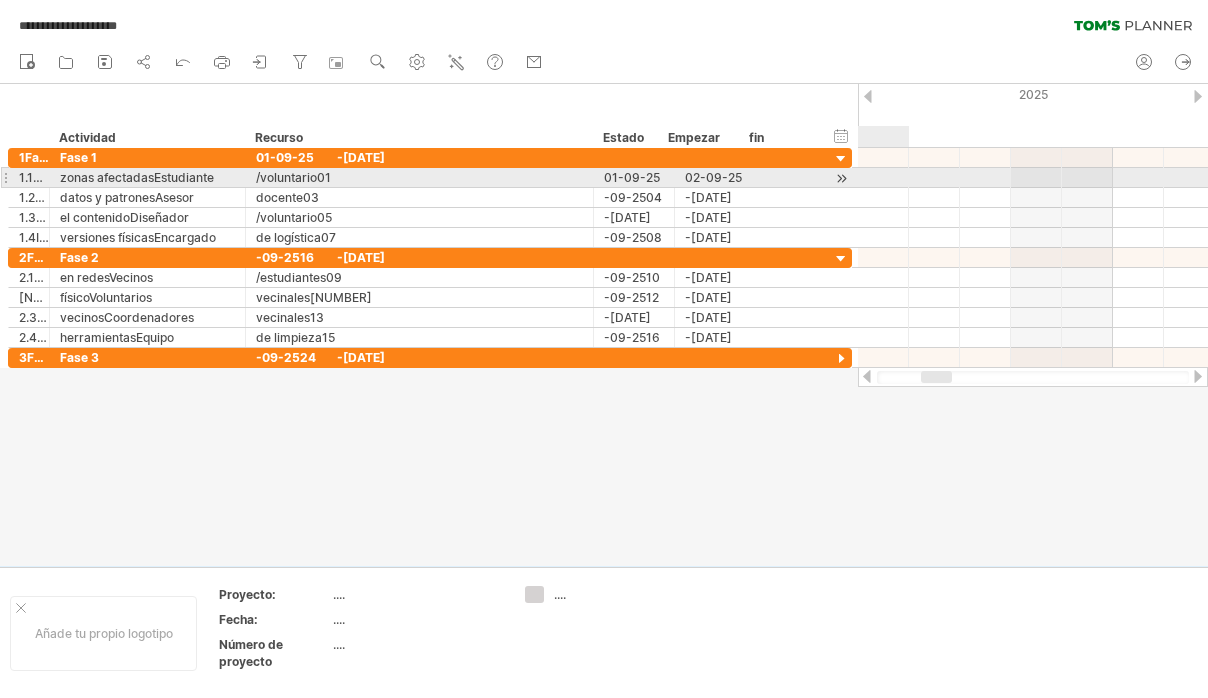 click at bounding box center (841, 178) 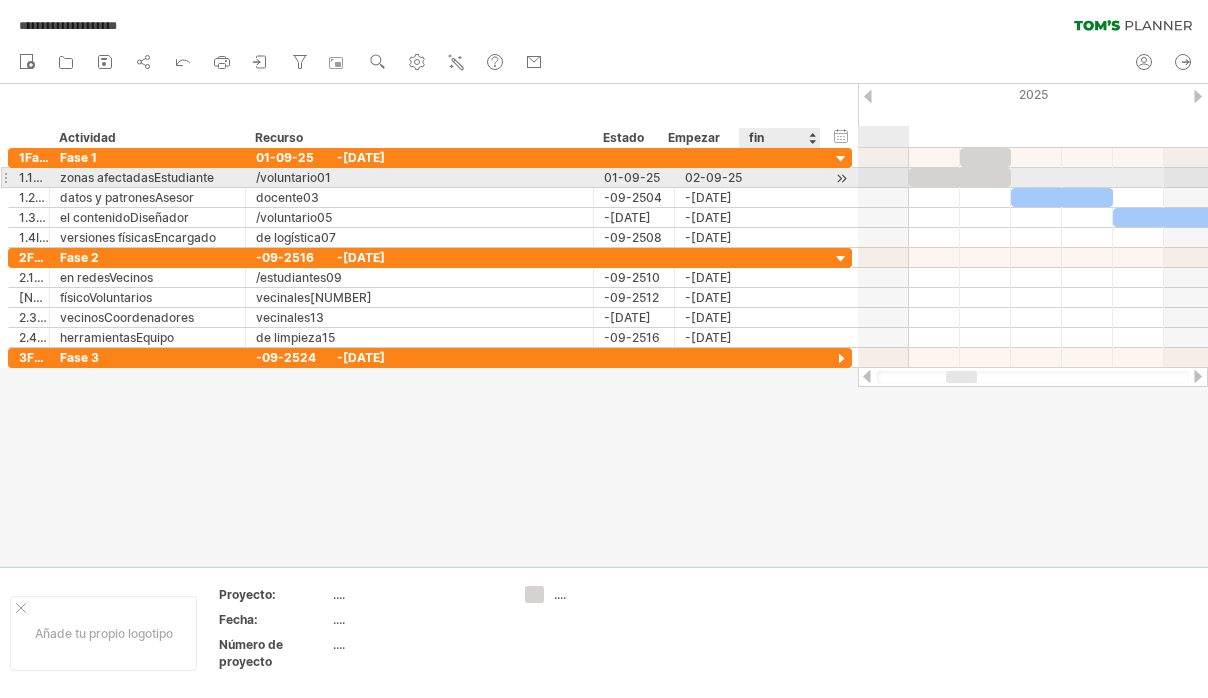 click on "**********" at bounding box center [430, 178] 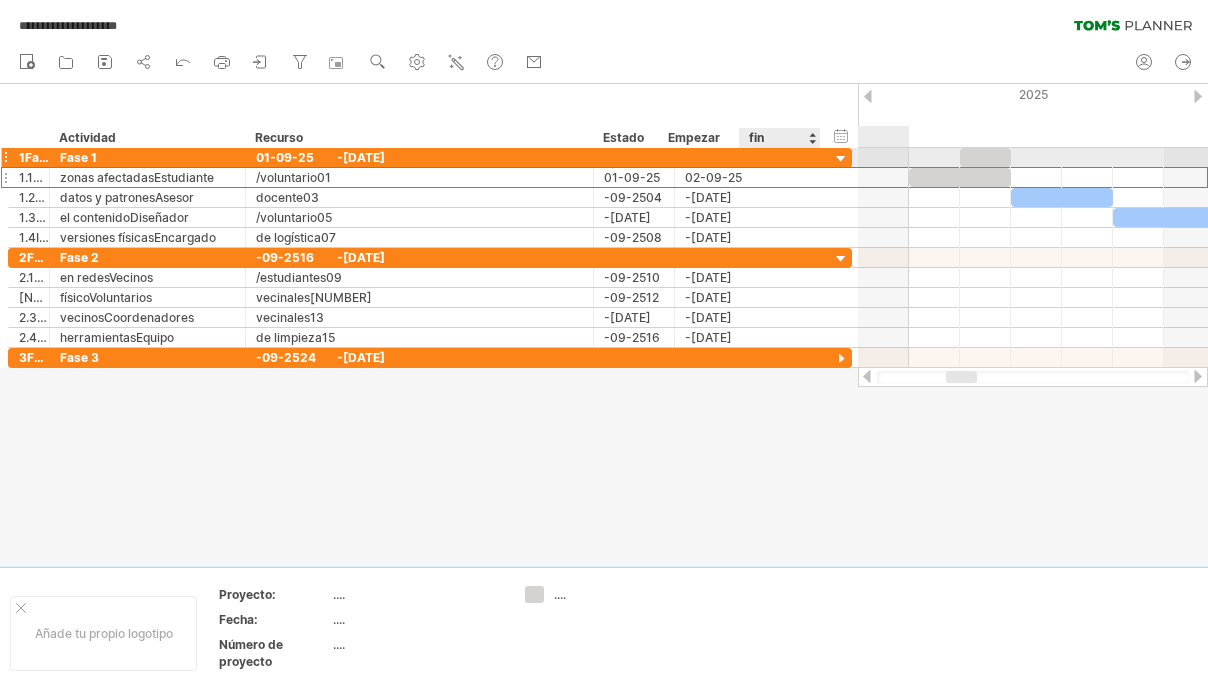 click at bounding box center (841, 159) 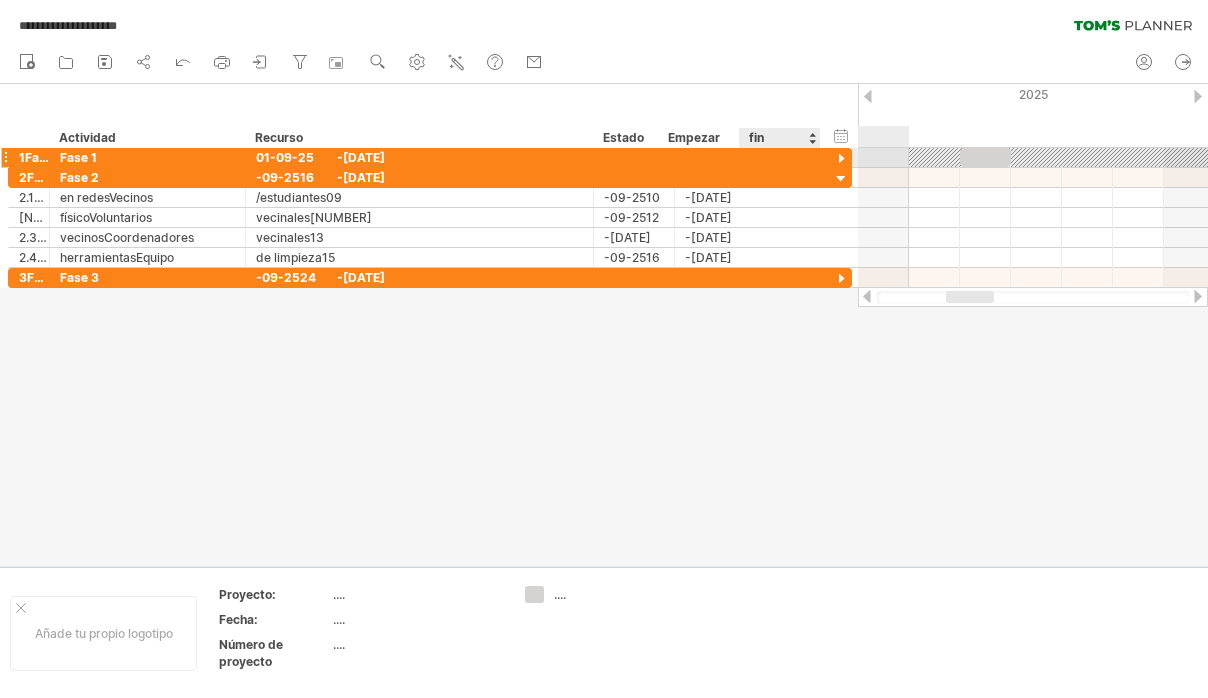 click at bounding box center (841, 159) 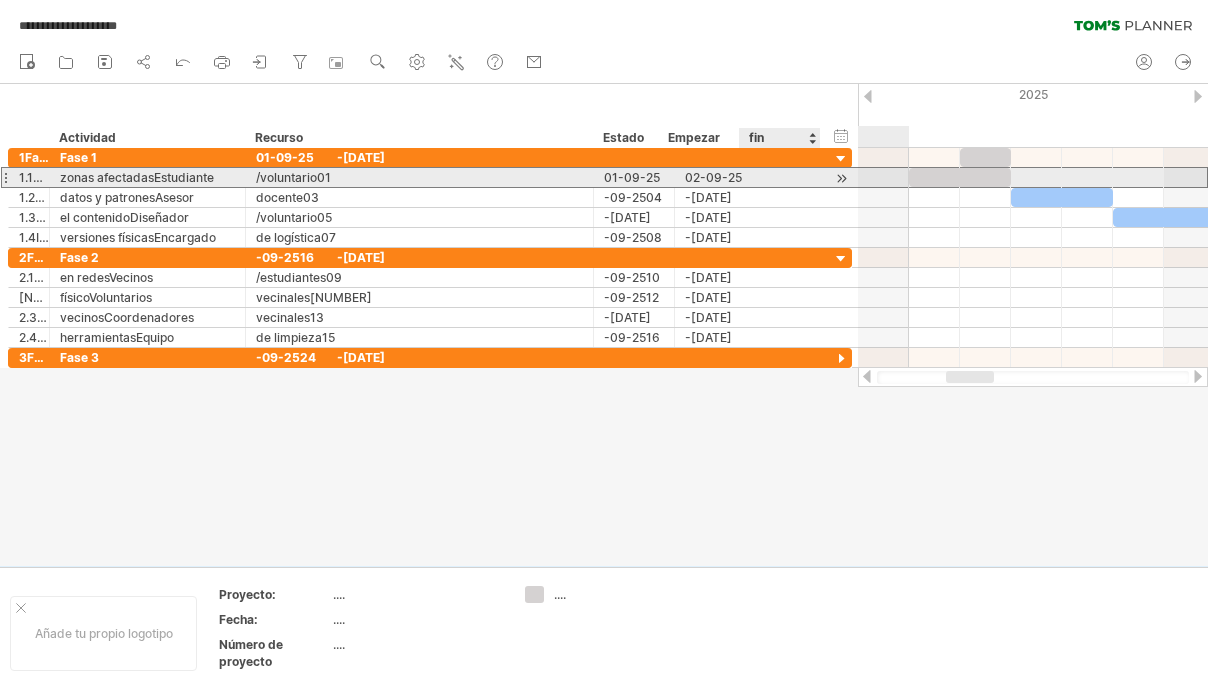 click on "**********" at bounding box center [430, 177] 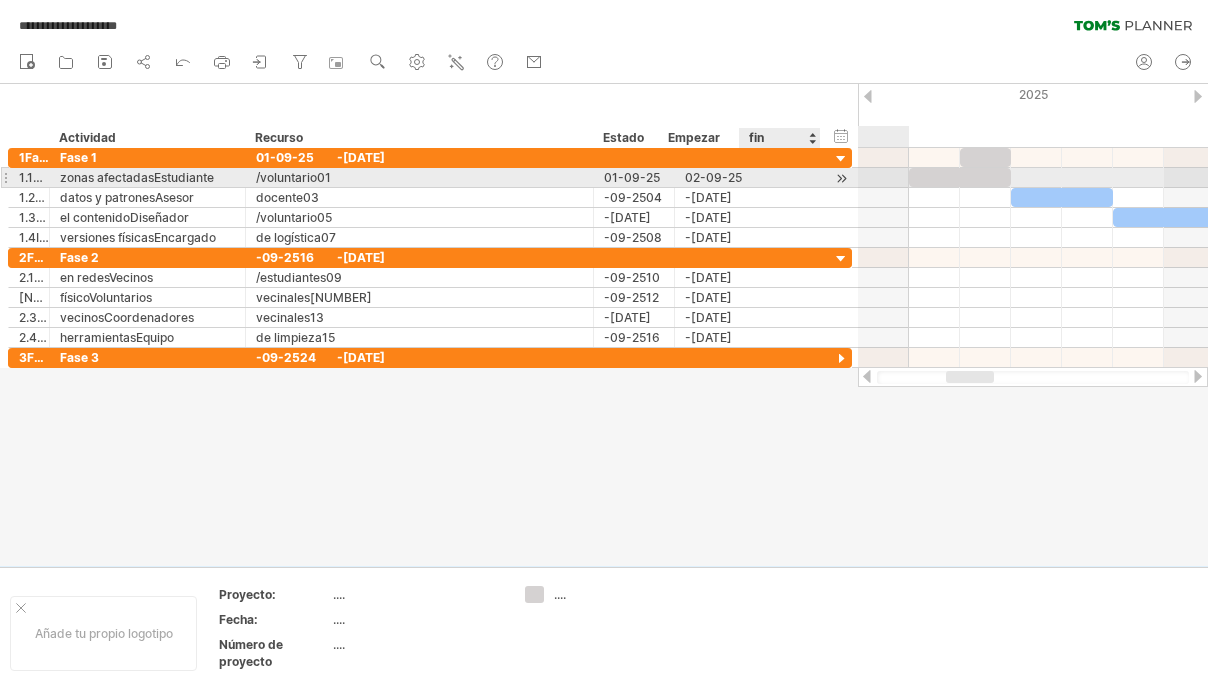 click on "**********" at bounding box center (430, 178) 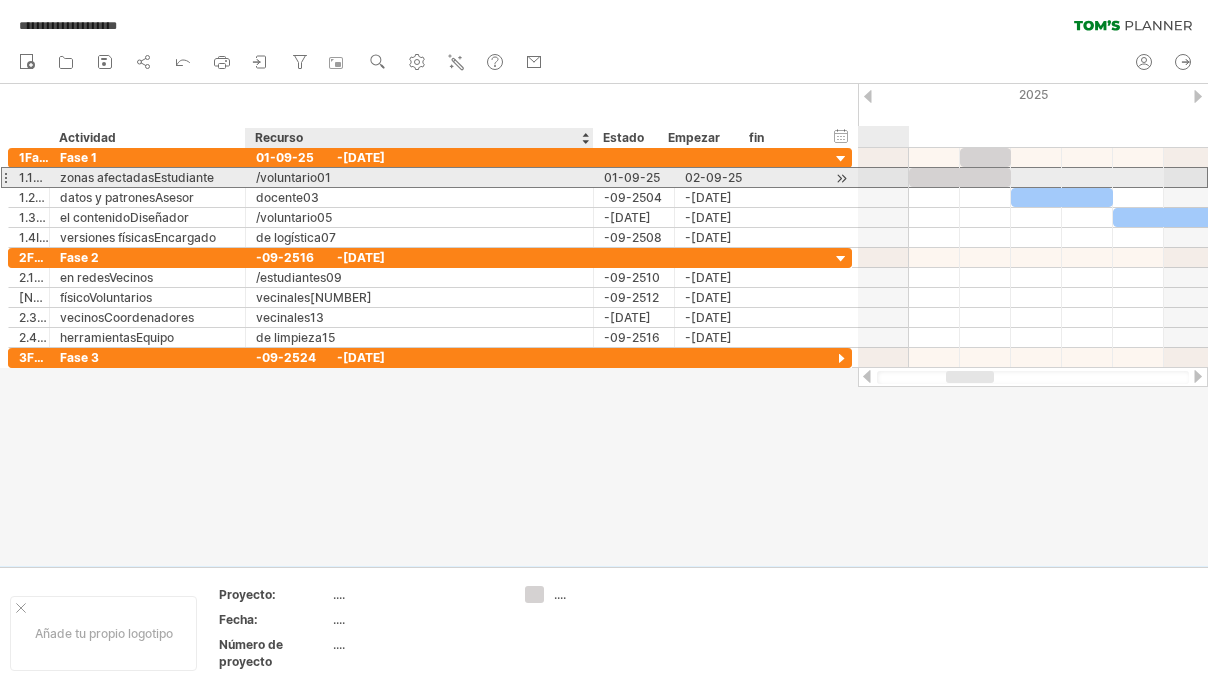 click on "/voluntario01" at bounding box center [419, 177] 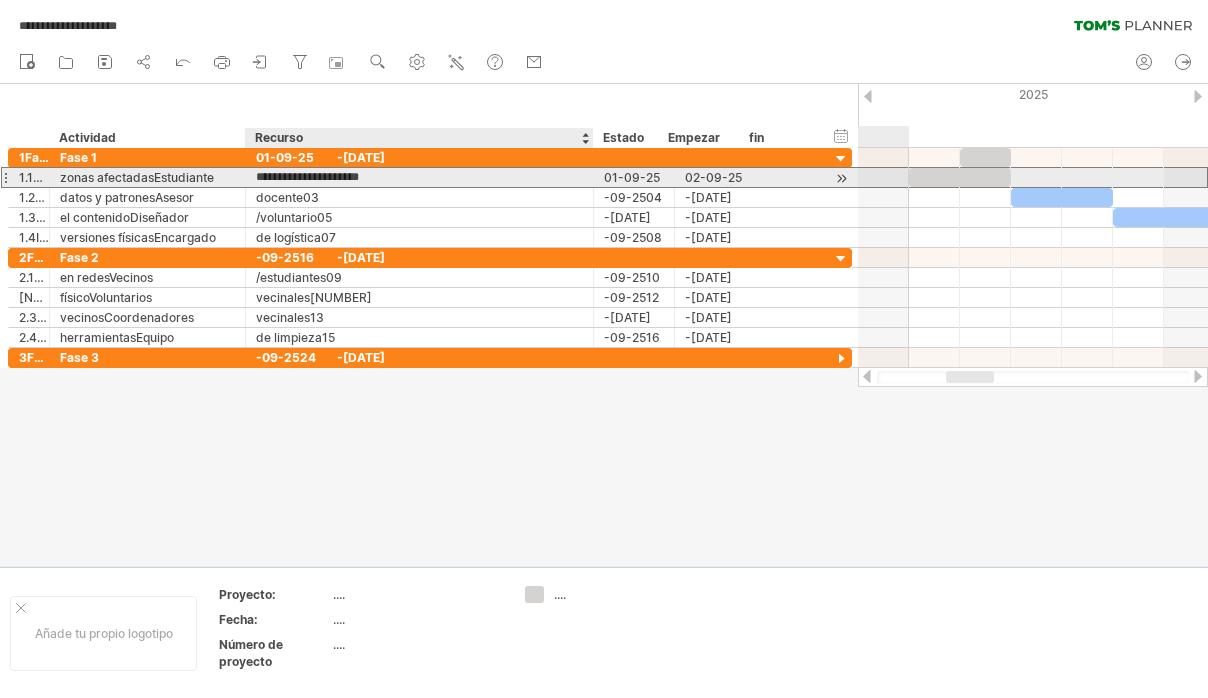 click on "**********" at bounding box center (419, 177) 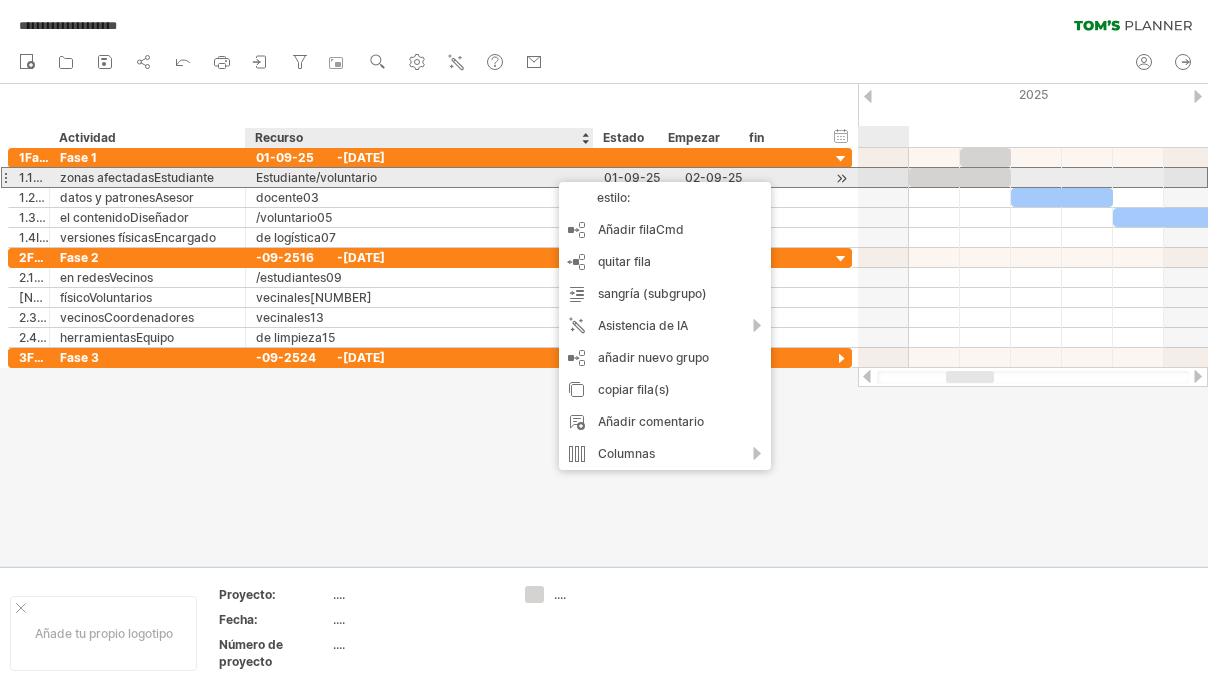 click on "**********" at bounding box center (430, 177) 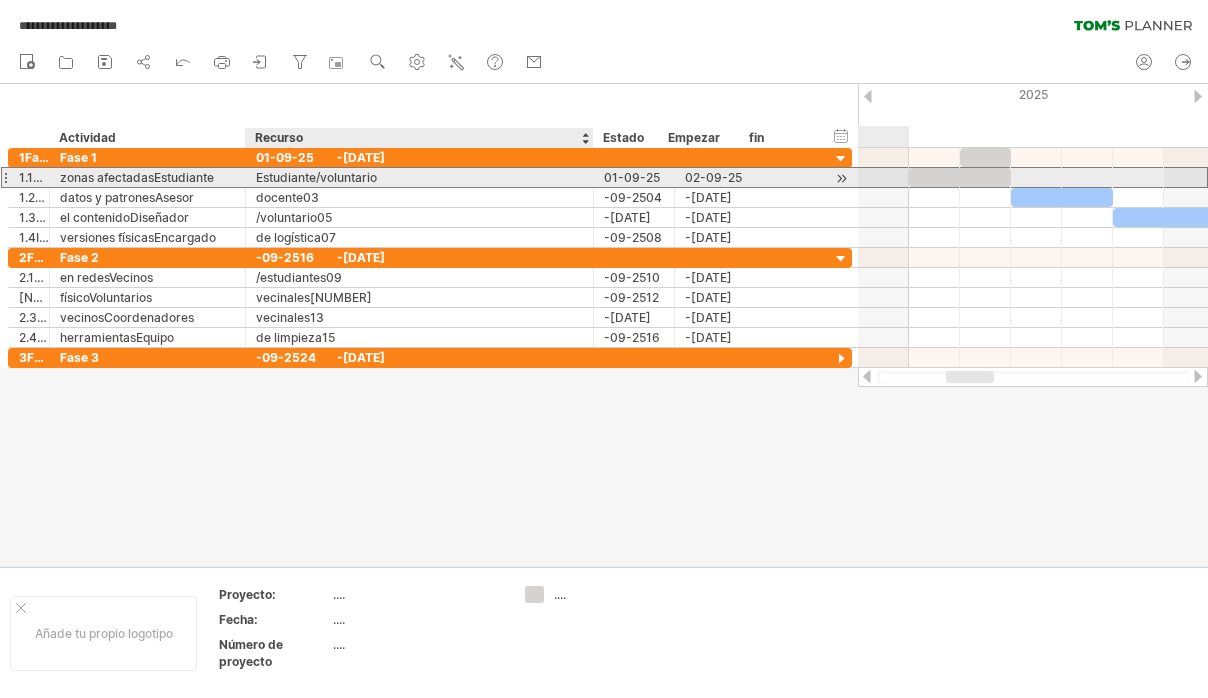 click on "Estudiante/voluntario" at bounding box center [419, 177] 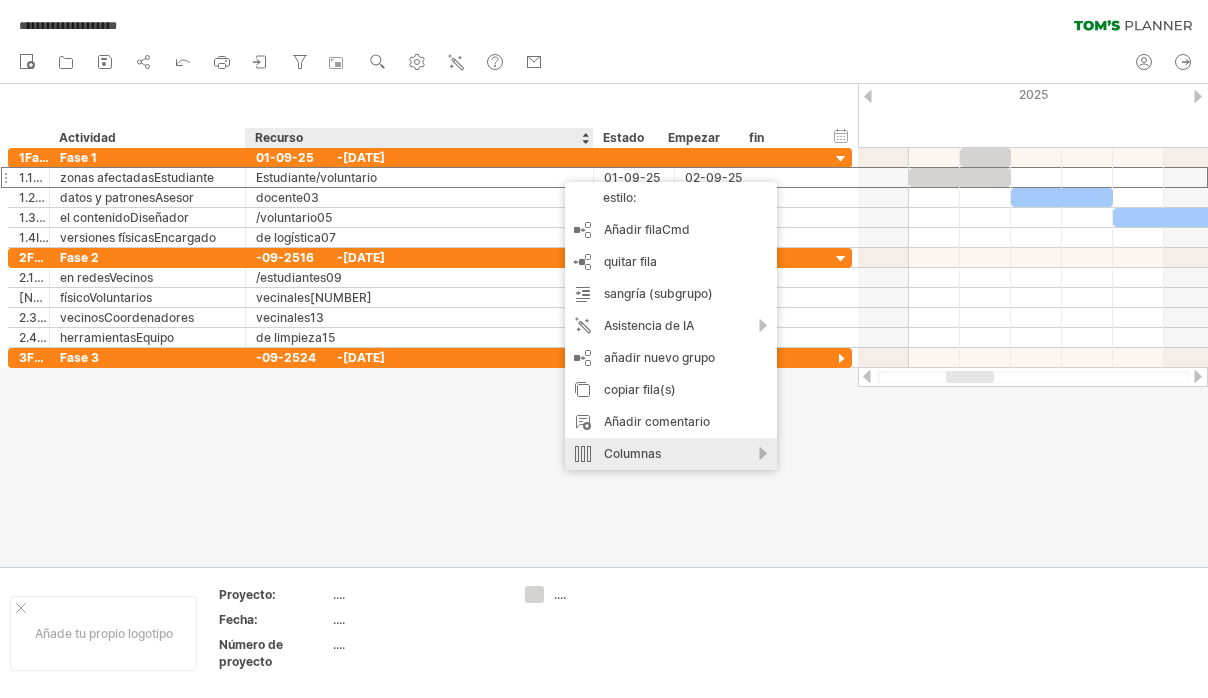 click on "Columnas" at bounding box center (671, 454) 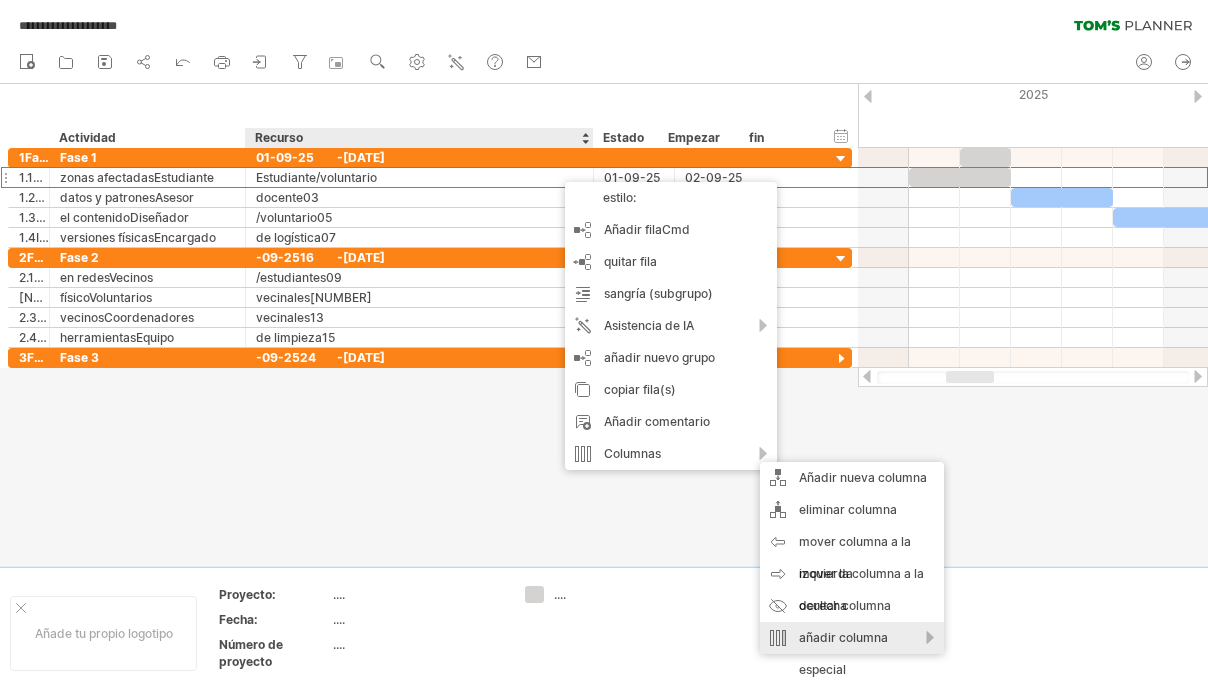 click on "añadir columna especial" at bounding box center [852, 654] 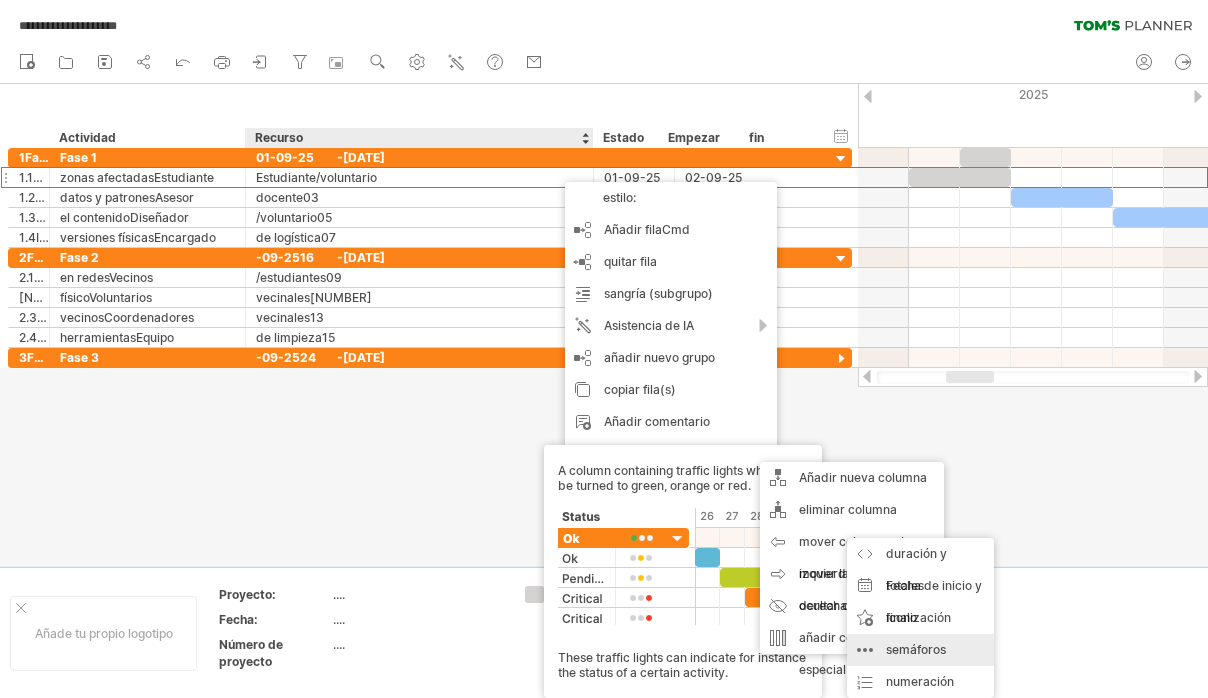 click on "semáforos A column containing traffic lights which can be turned to green, orange or red. These traffic lights can indicate for instance the status of a certain activity." at bounding box center (920, 650) 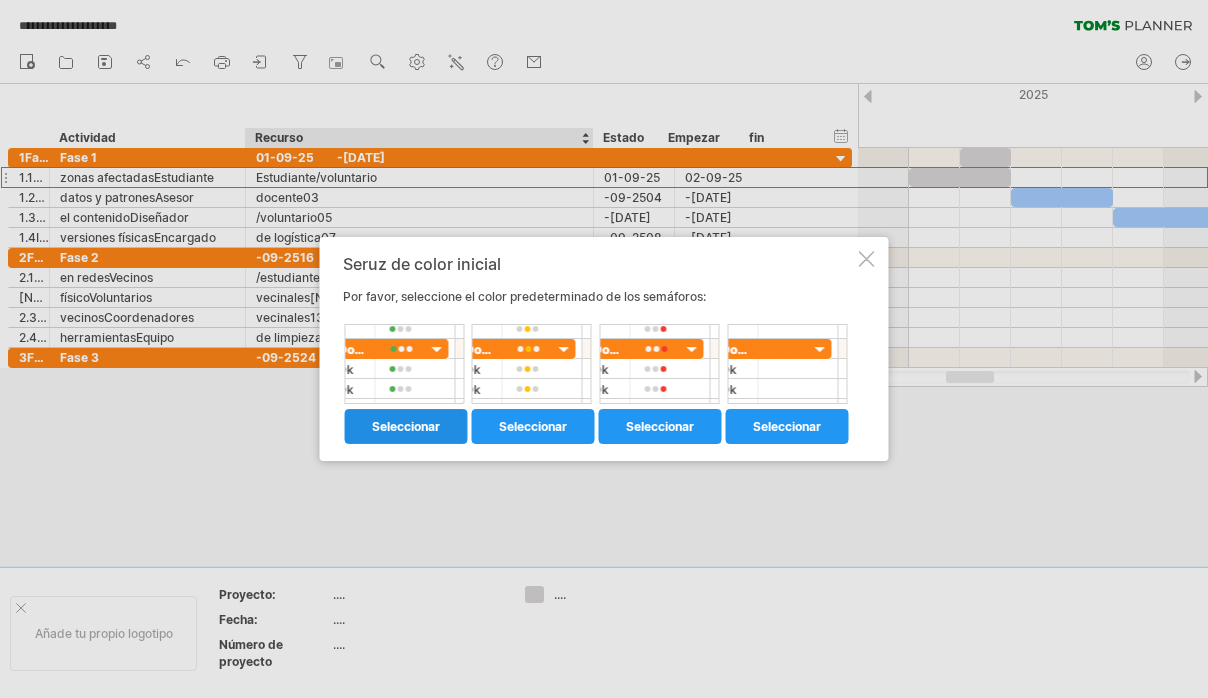 click on "Seleccionar" at bounding box center [406, 426] 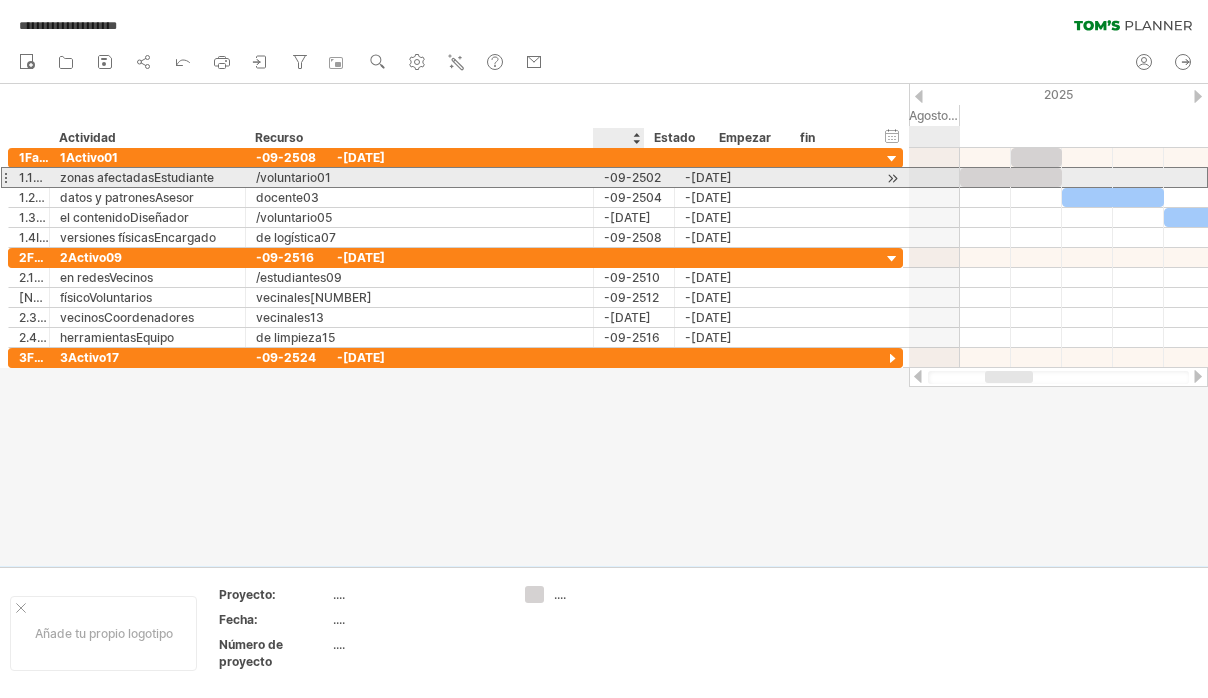 click on "-09-2502" at bounding box center [634, 177] 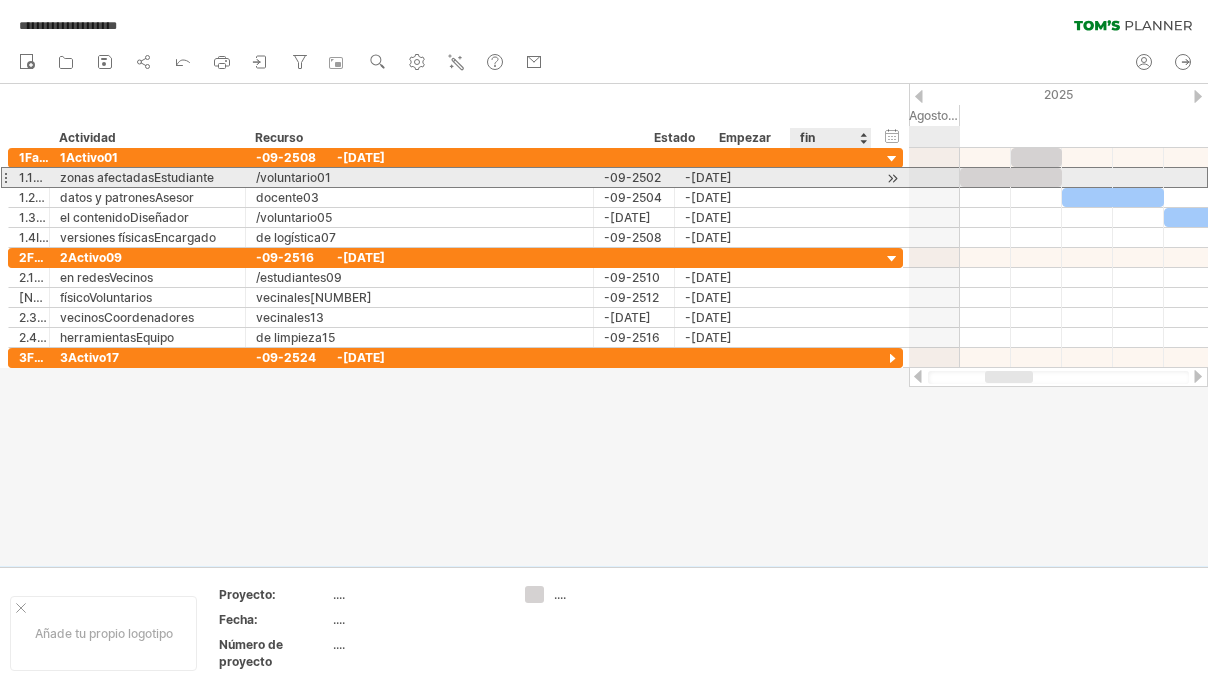 click on "**********" at bounding box center [455, 177] 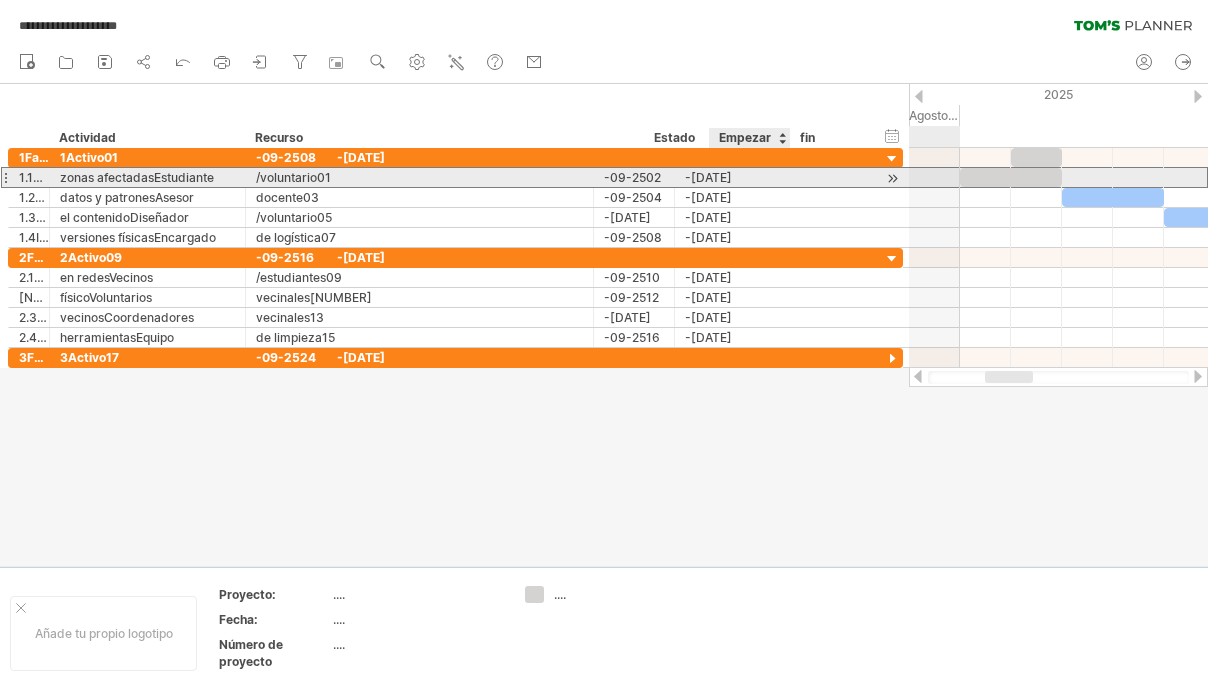 click on "-[DATE]" at bounding box center (715, 177) 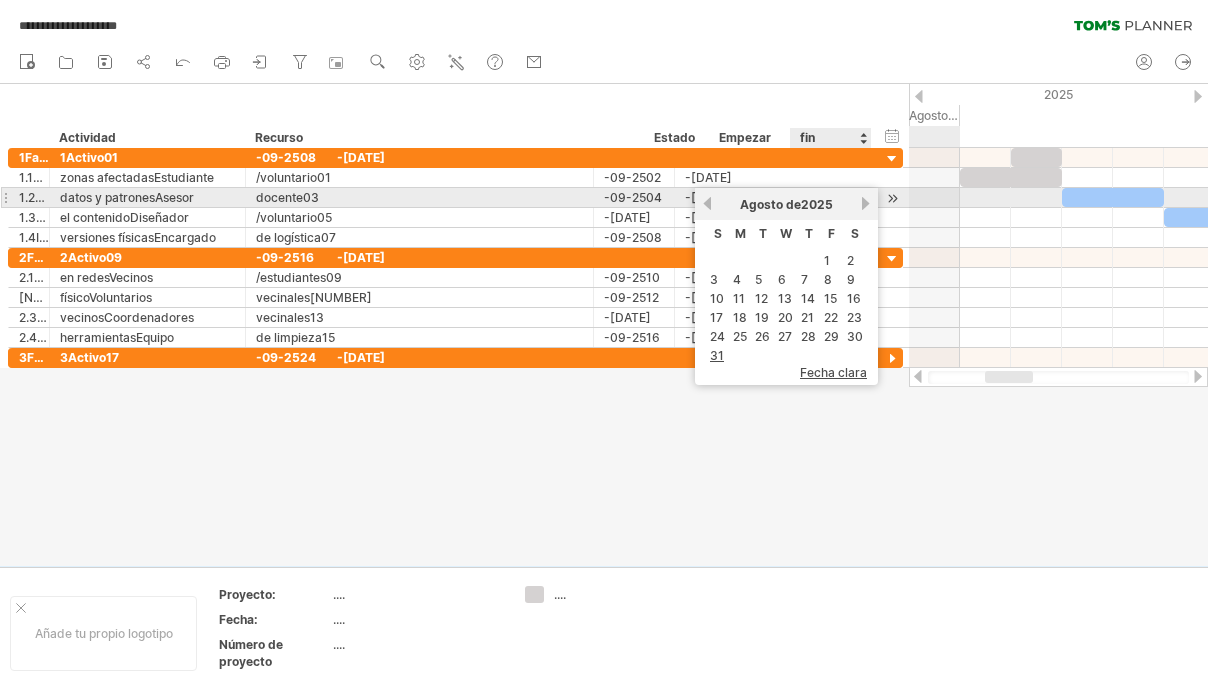 click on "Siguiente" at bounding box center [865, 203] 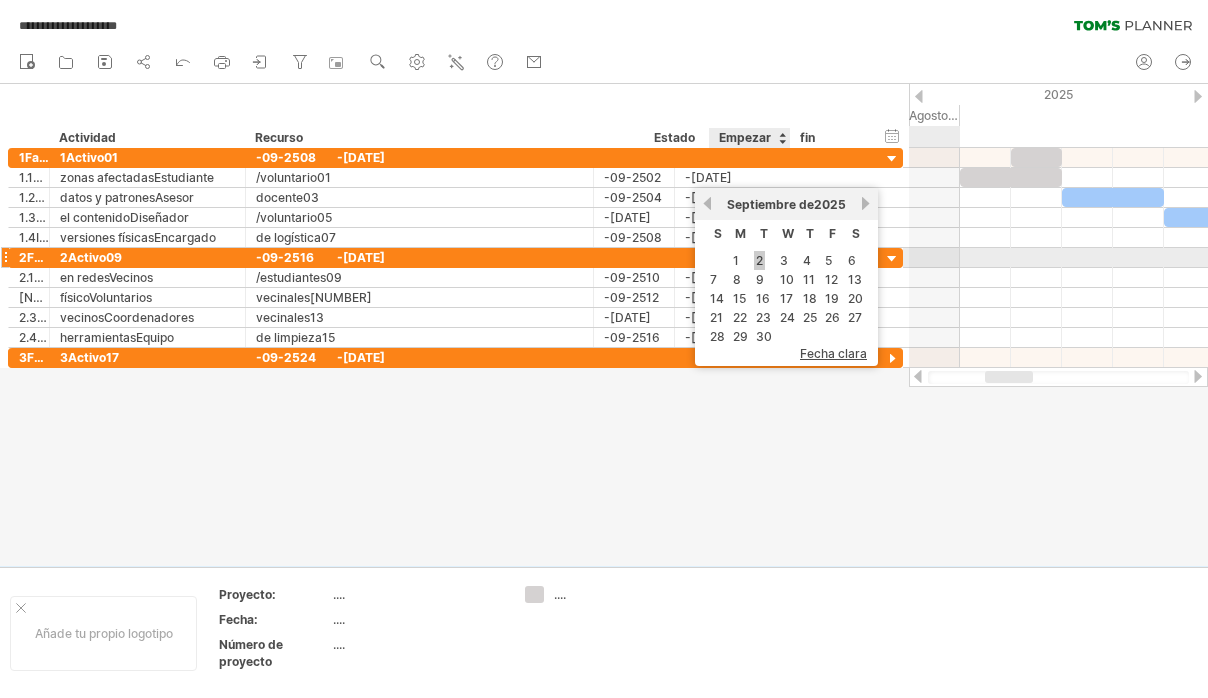 click on "2" at bounding box center (759, 260) 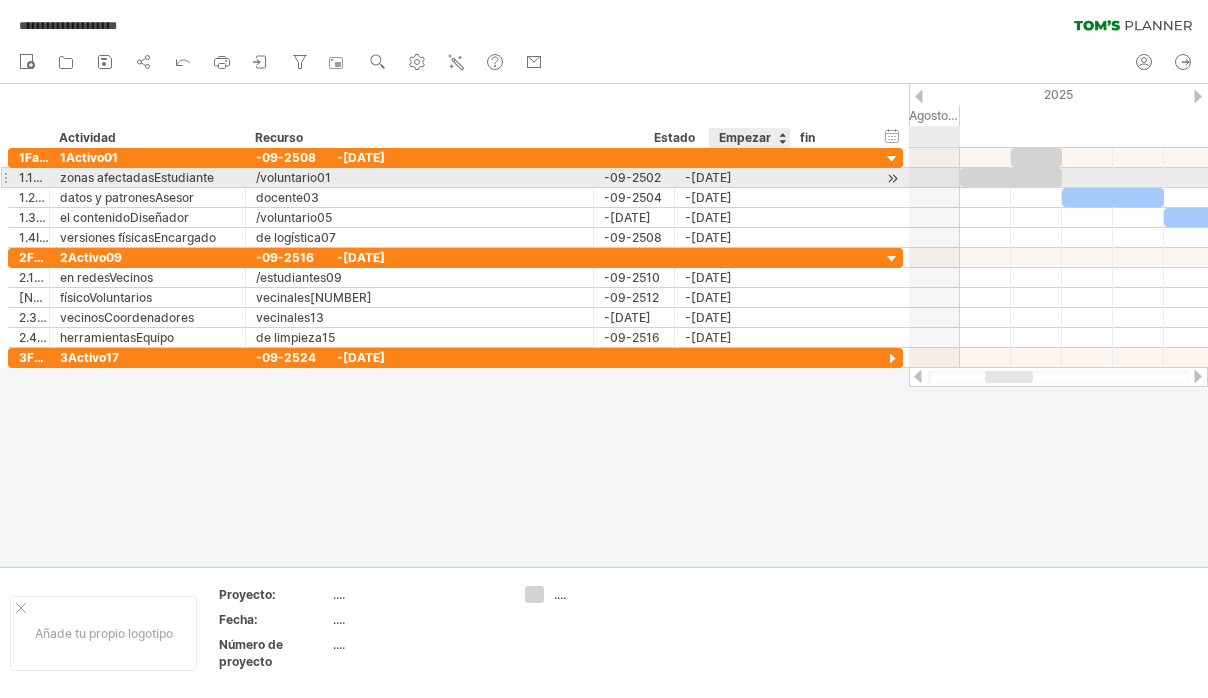 click on "-[DATE]" at bounding box center [715, 177] 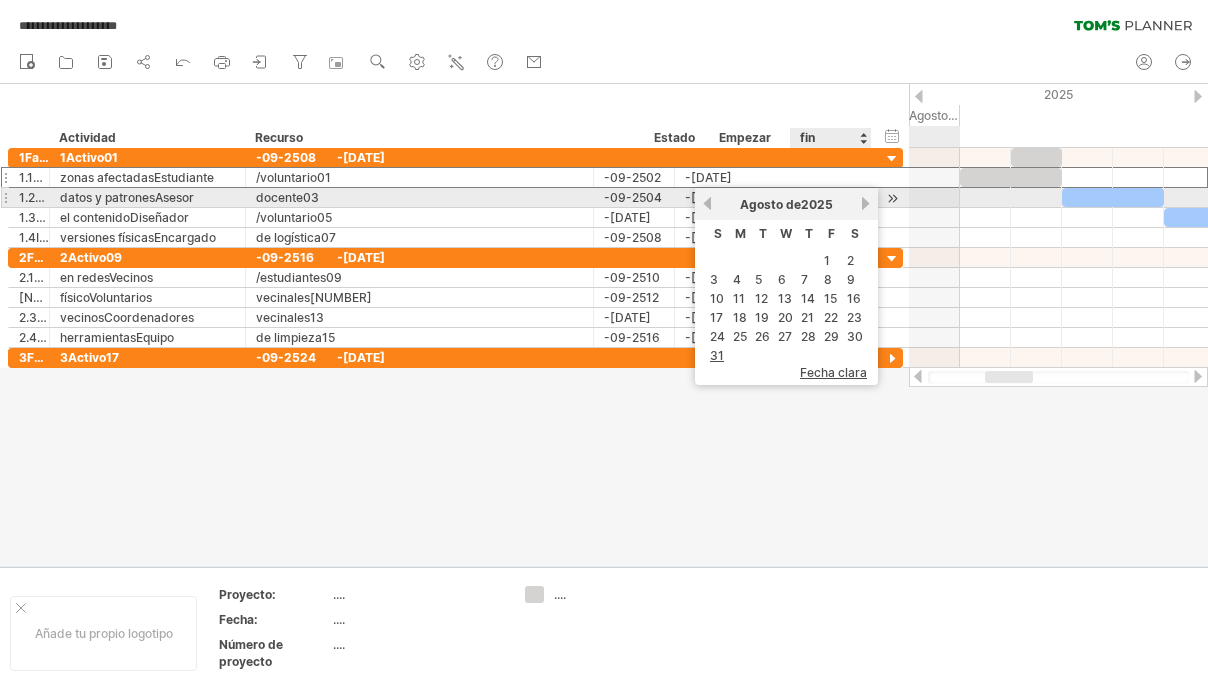 click on "Siguiente" at bounding box center [865, 203] 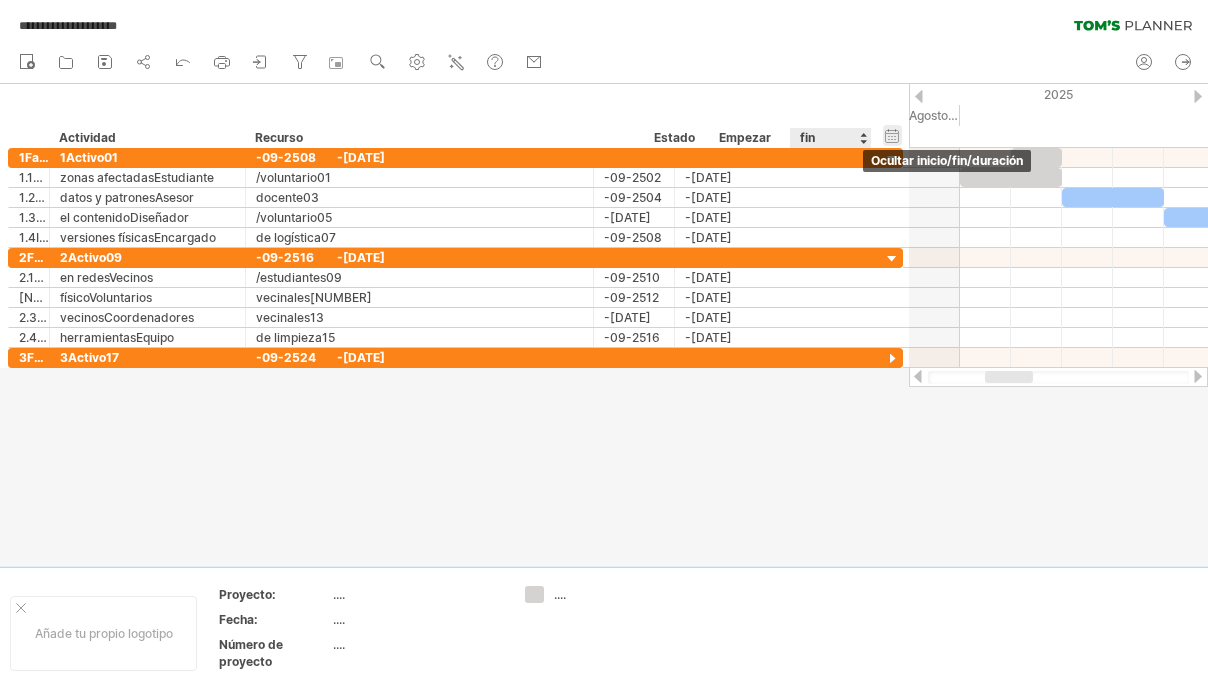 click on "ocultar inicio/fin/duración mostrar inicio/fin/duración" at bounding box center [892, 135] 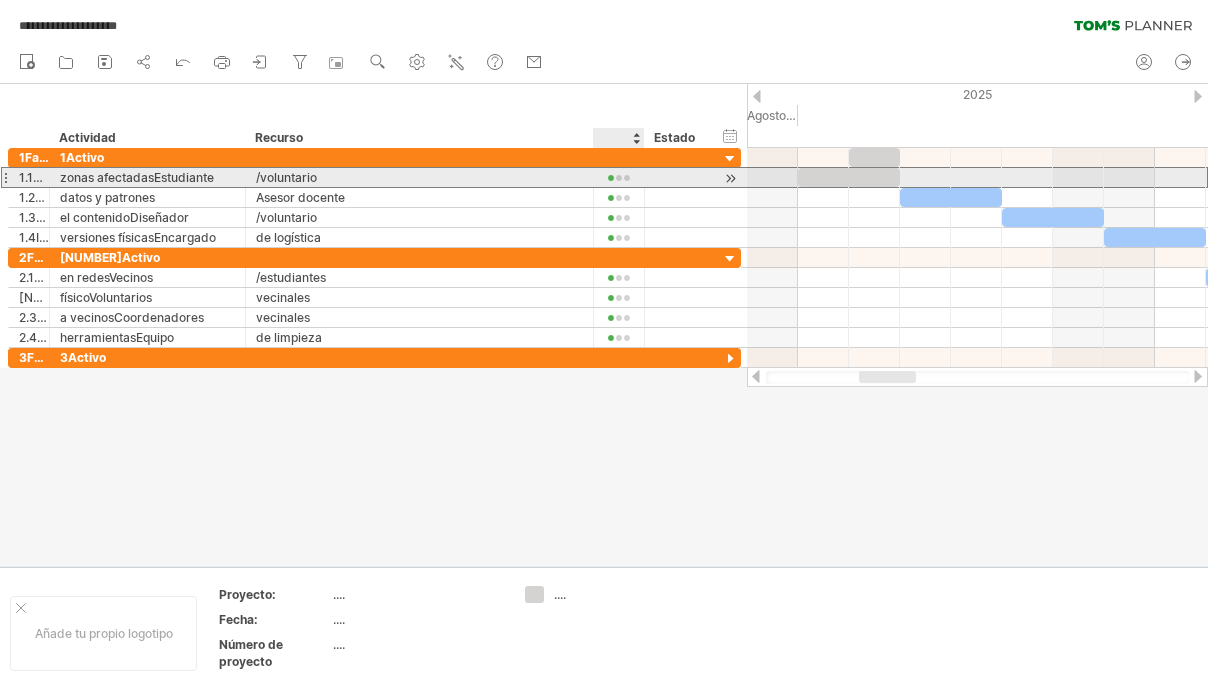 click at bounding box center (619, 178) 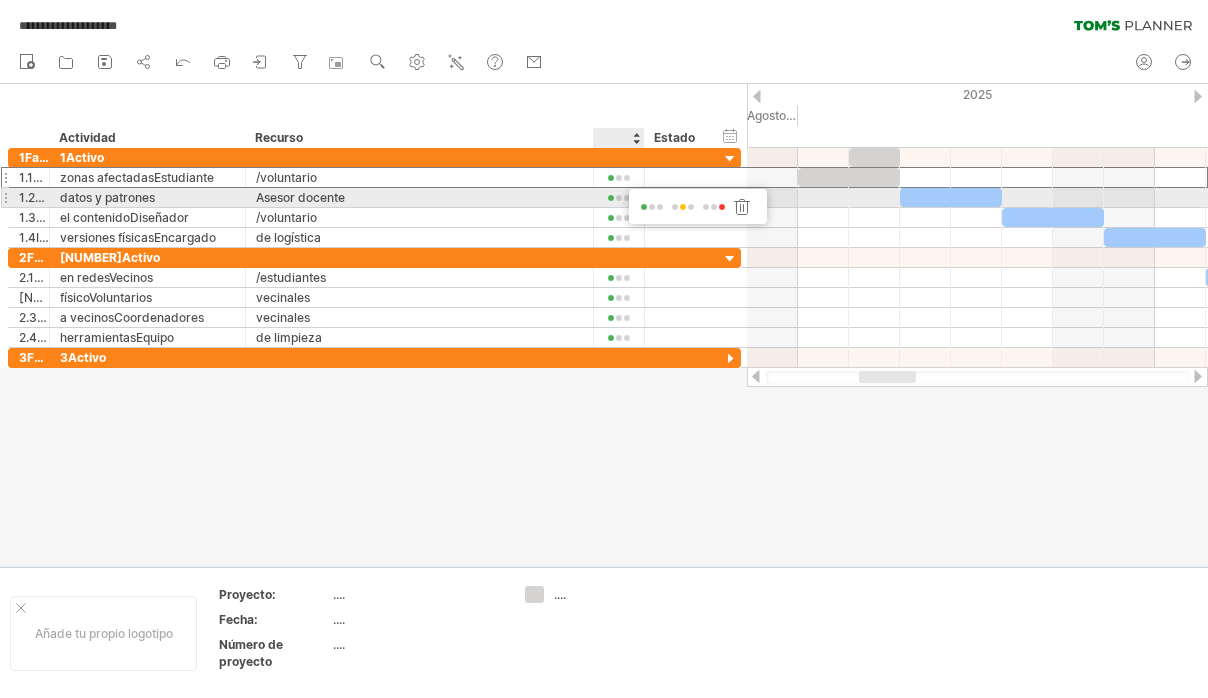 click at bounding box center [652, 207] 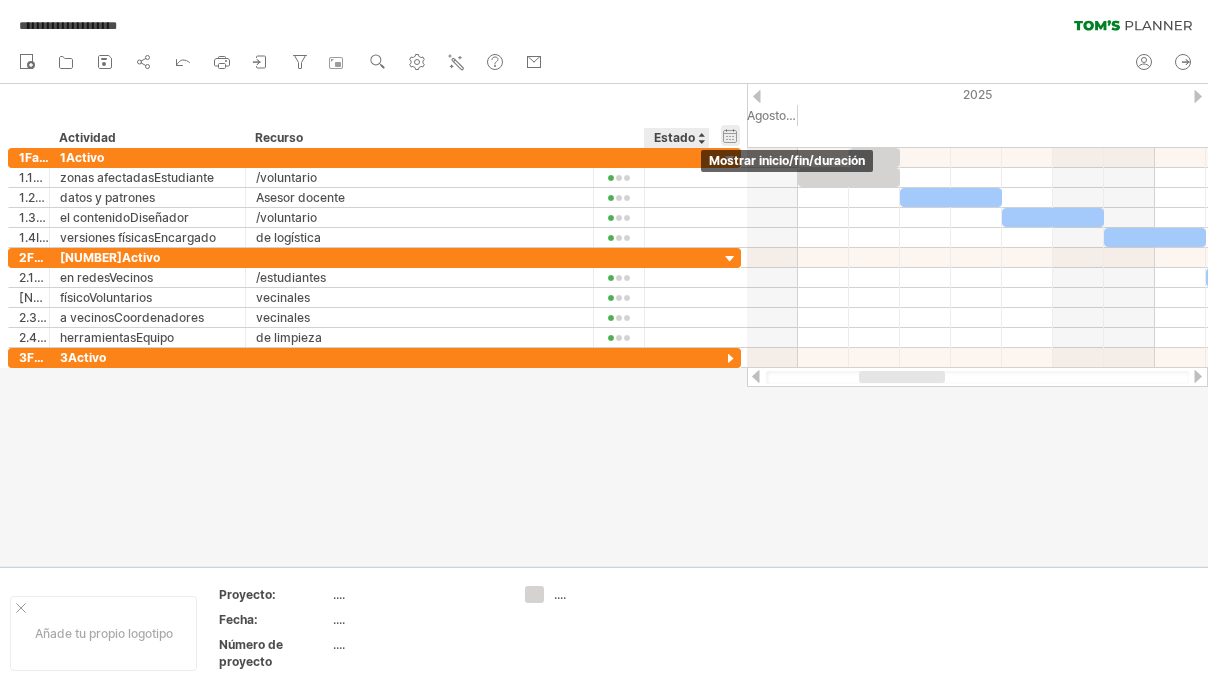 click on "ocultar inicio/fin/duración mostrar inicio/fin/duración" at bounding box center (730, 135) 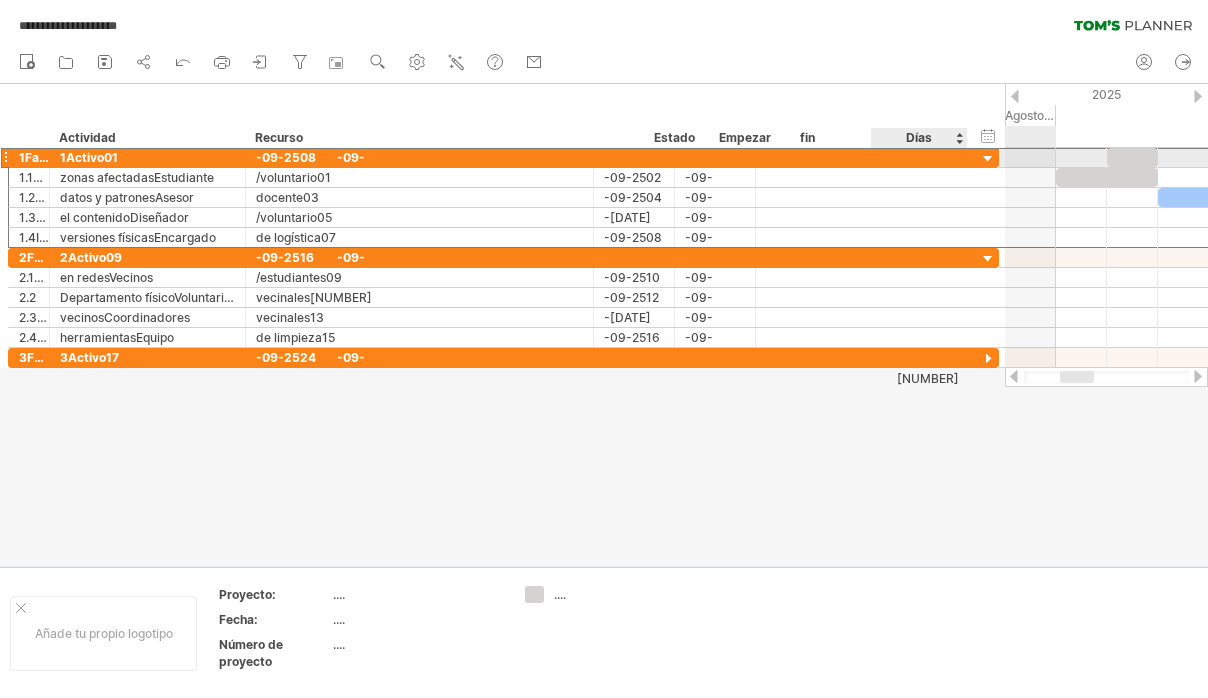 click on "1Fase ****** 1Activo01 -09-2508 -09-251.09.0" at bounding box center (503, 157) 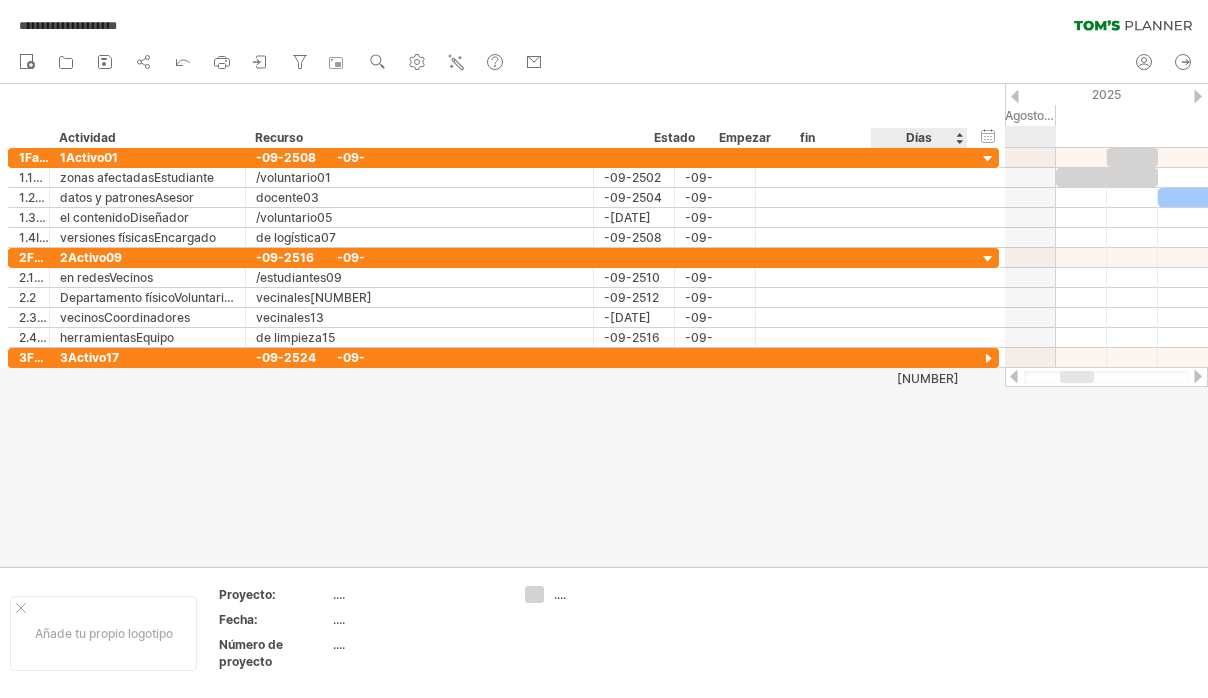 click on "Días" at bounding box center (918, 138) 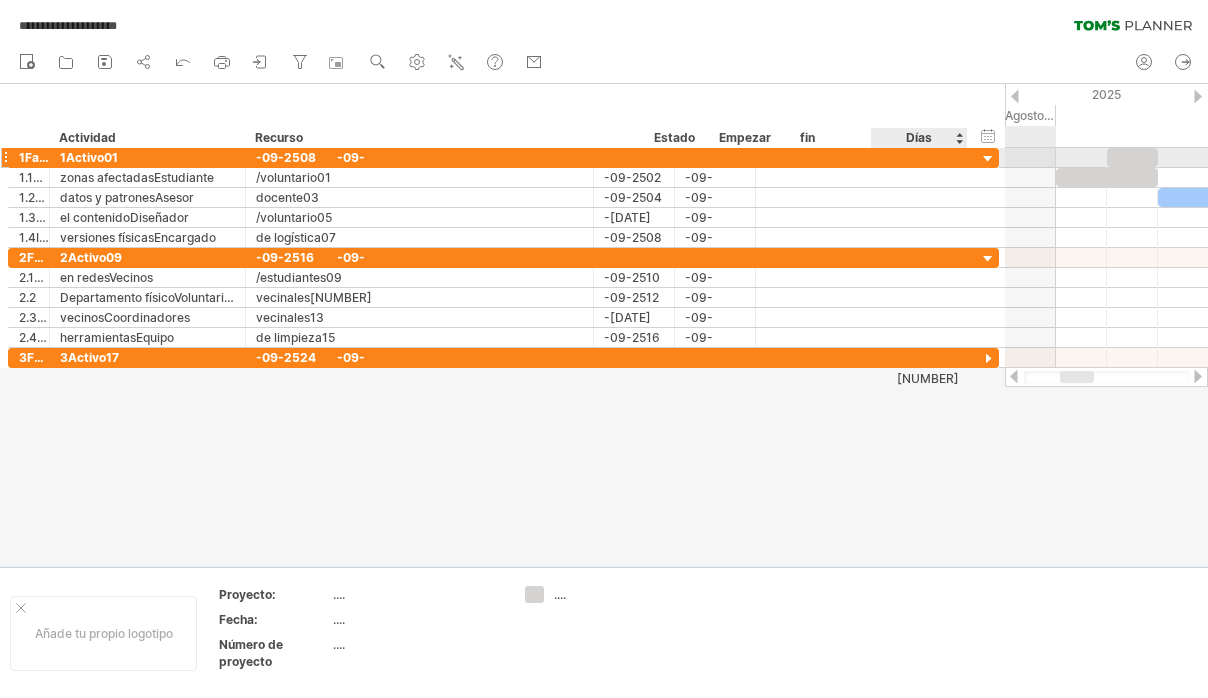click on "1Fase ****** 1Activo01 -09-2508 -09-251.09.0" at bounding box center [503, 158] 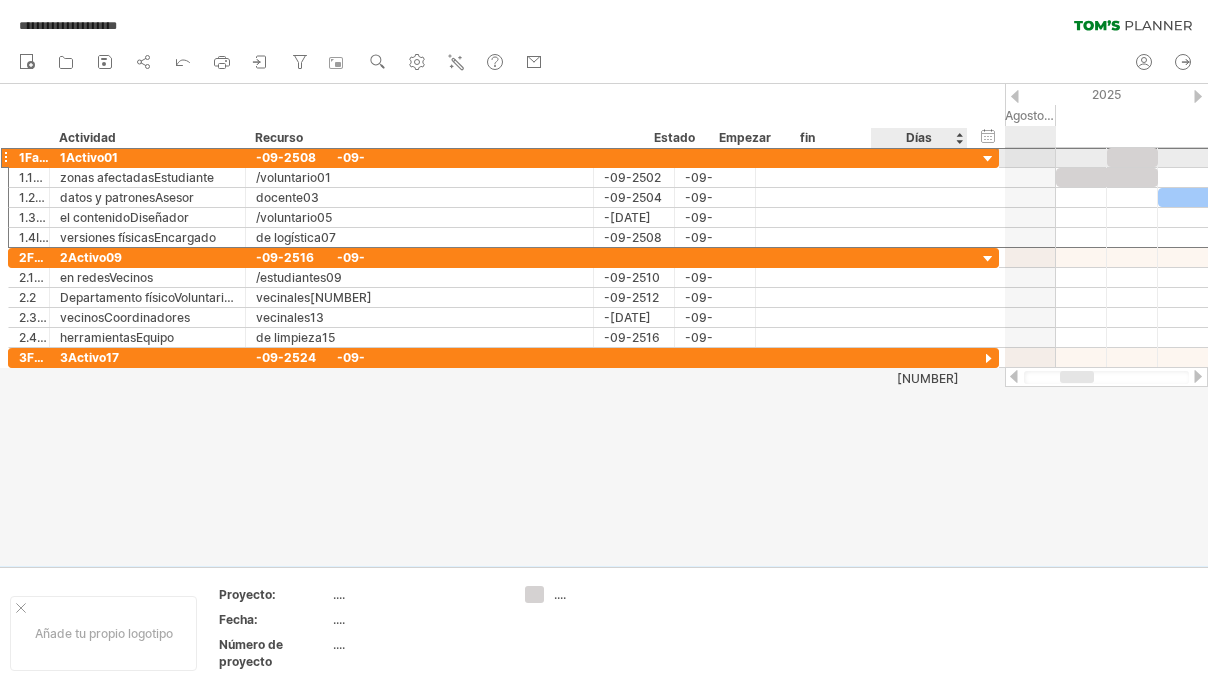 click on "1Fase ****** 1Activo01 -09-2508 -09-251.09.0" at bounding box center [503, 157] 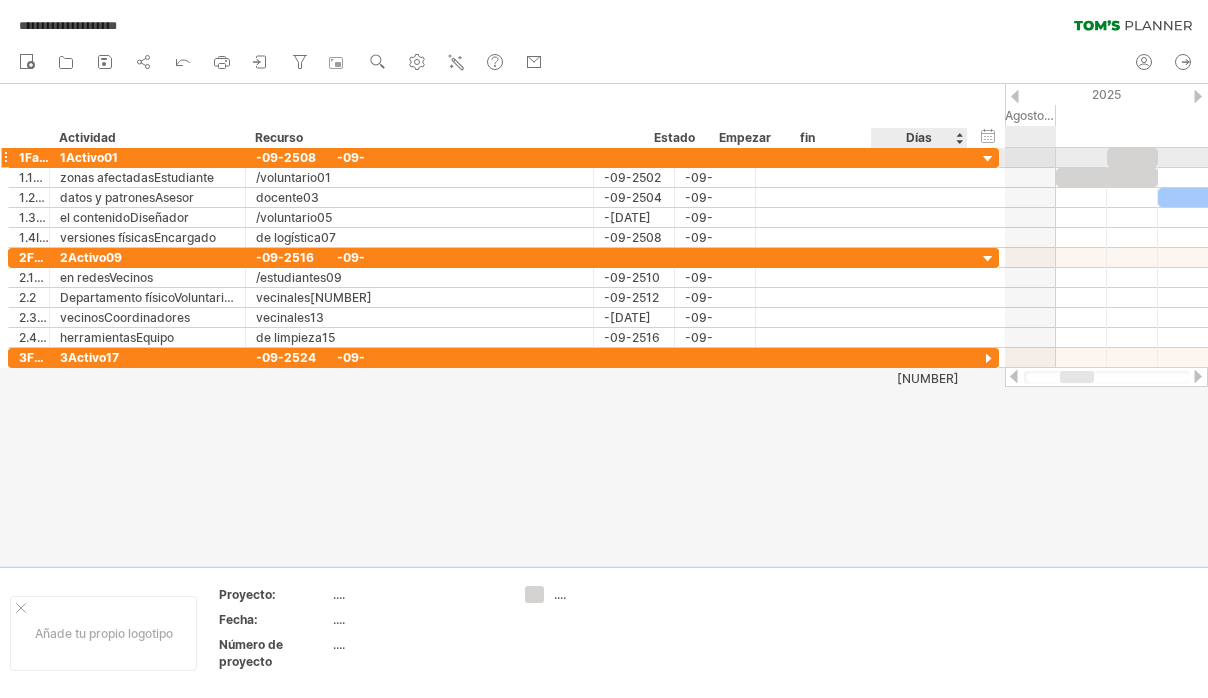 click on "1Fase ****** 1Activo01 -09-2508 -09-251.09.0" at bounding box center [503, 158] 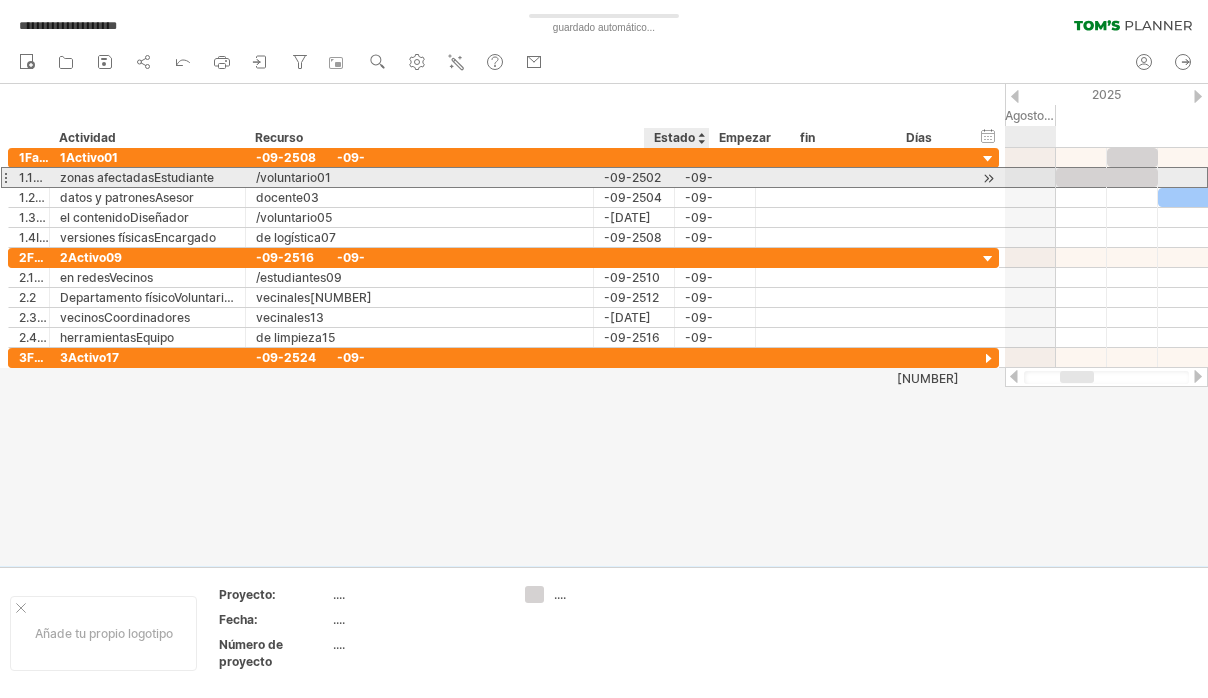 click on "-09-252.02.0" at bounding box center (715, 177) 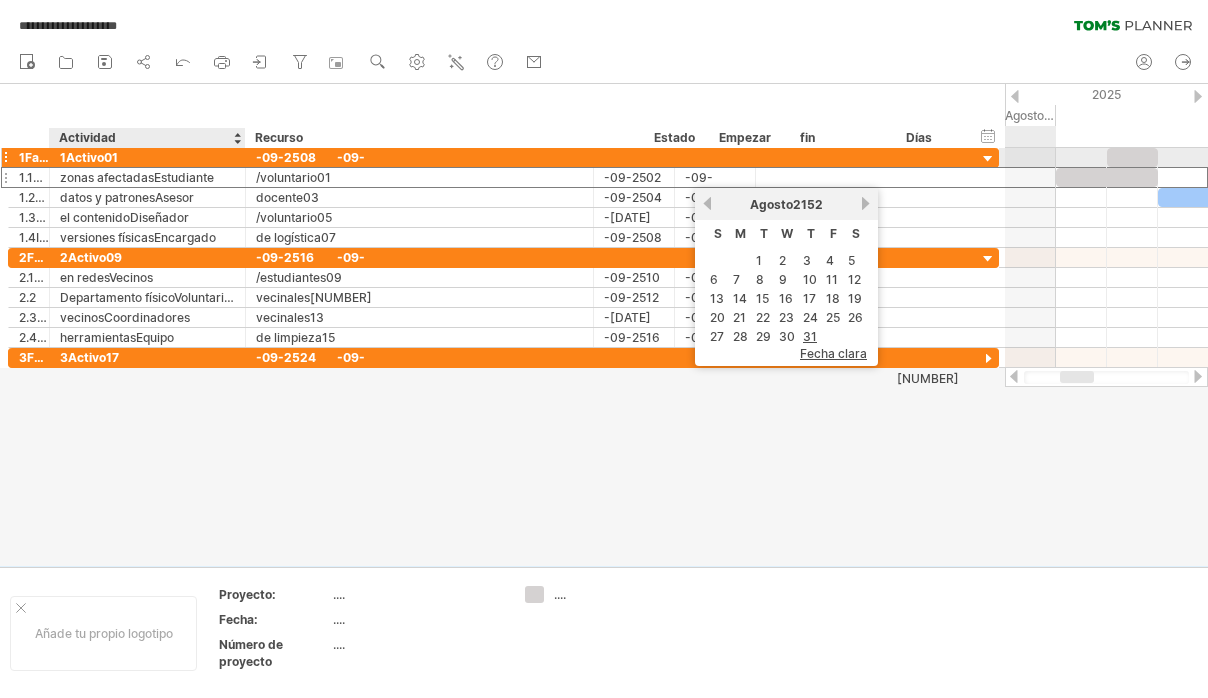 click on "1Activo01" at bounding box center (147, 157) 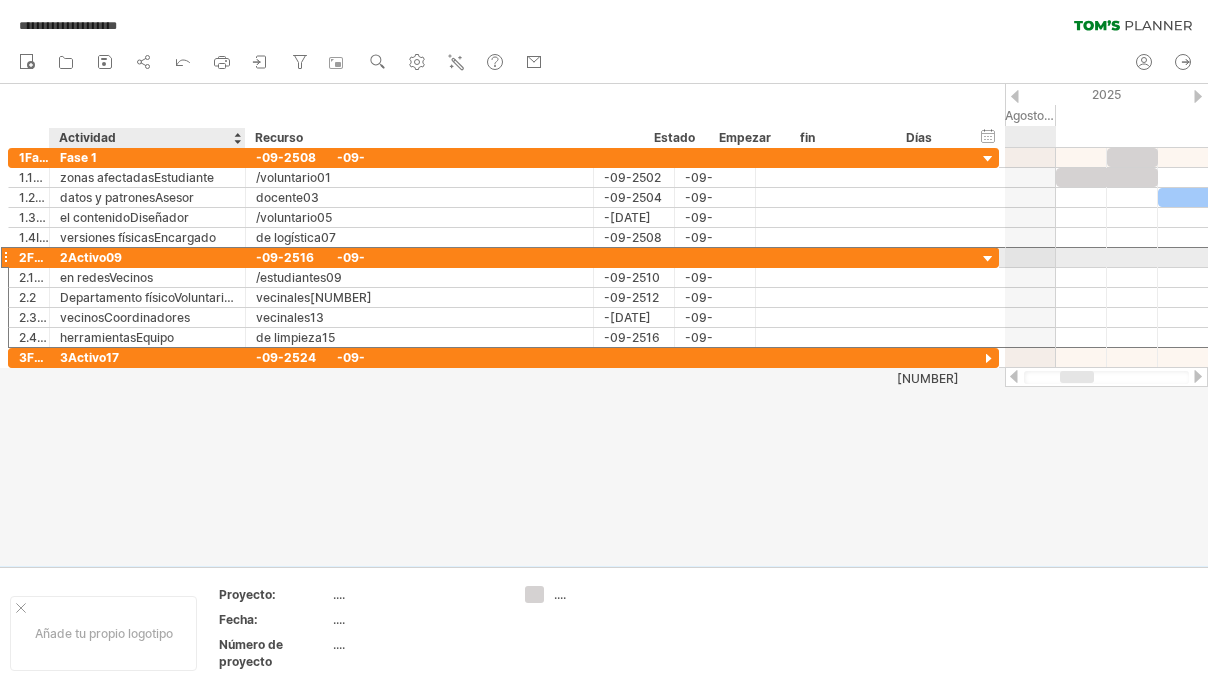 click on "2Activo09" at bounding box center [147, 257] 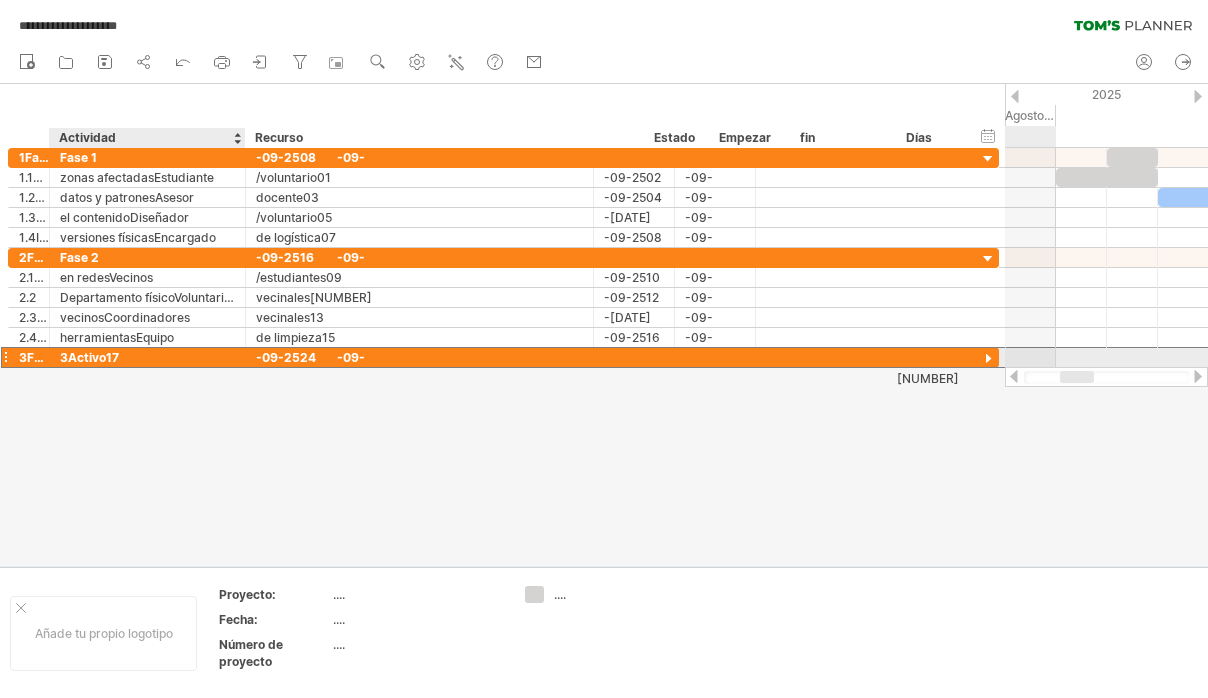 click on "3Activo17" at bounding box center (147, 357) 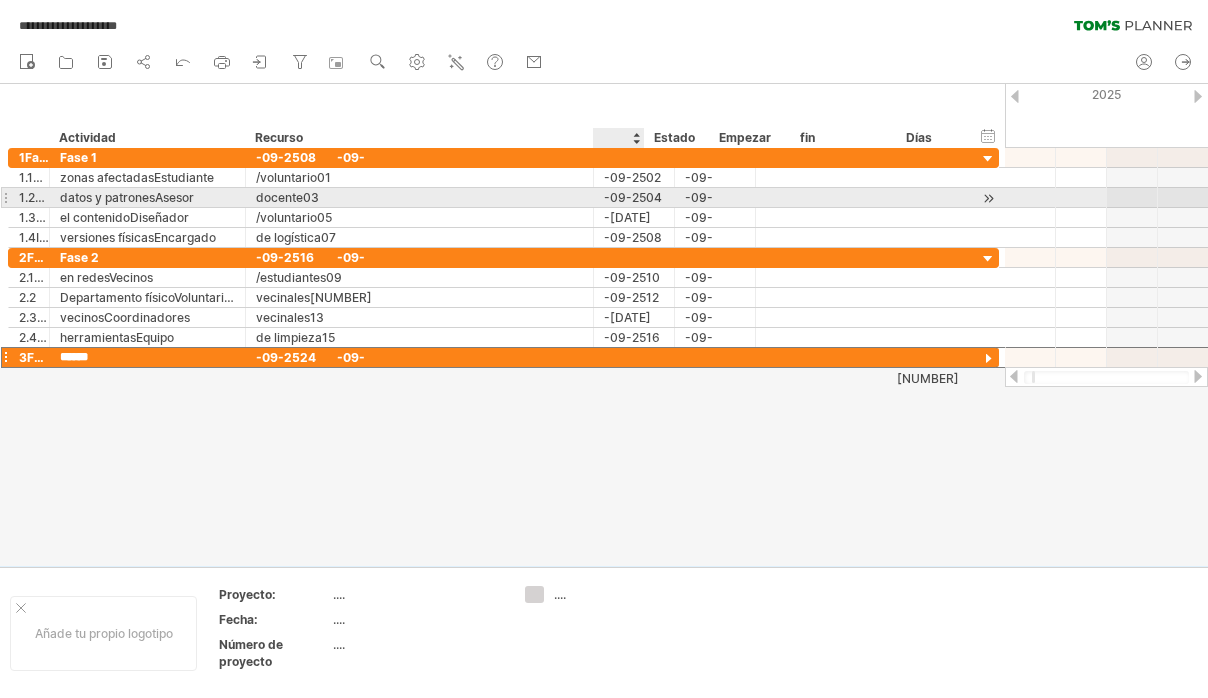 click on "-09-2504" at bounding box center [634, 197] 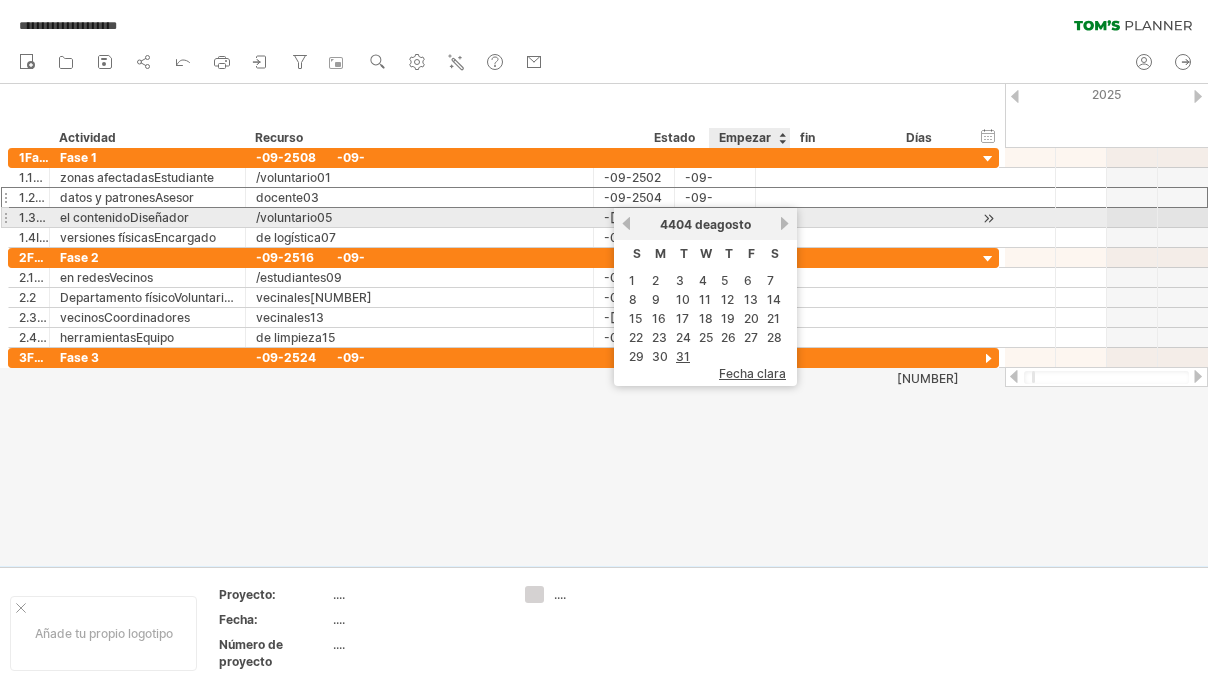 click on "Siguiente" at bounding box center [784, 223] 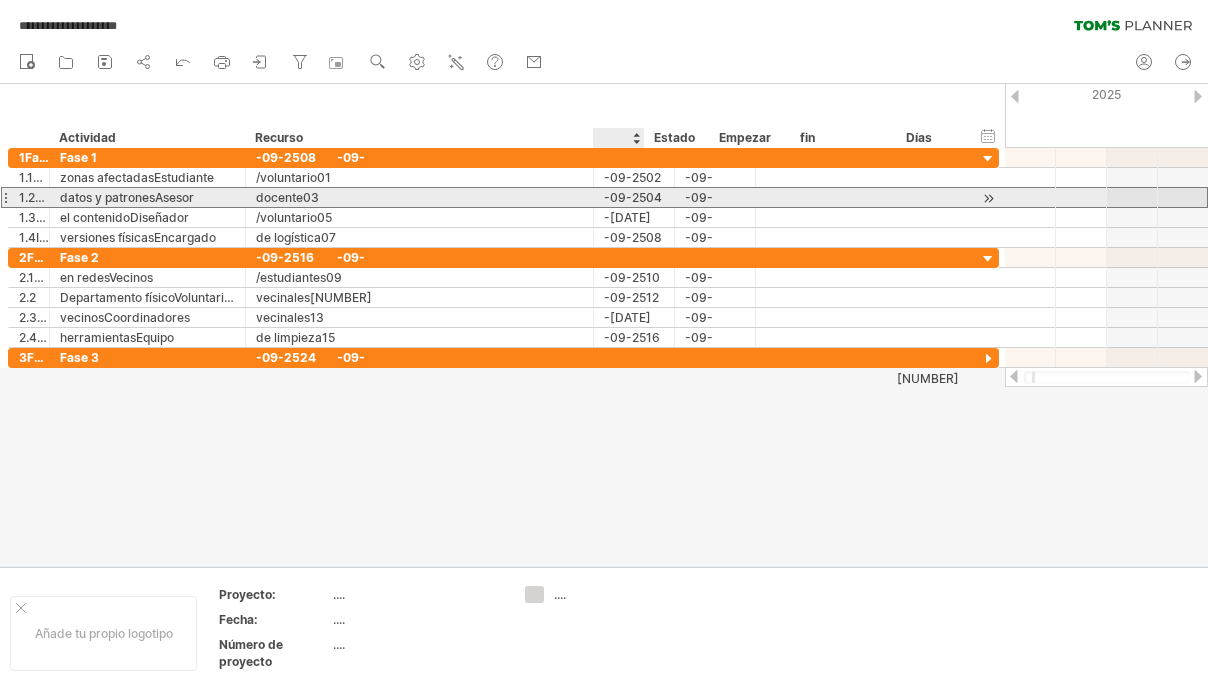 click on "-09-2504" at bounding box center (634, 197) 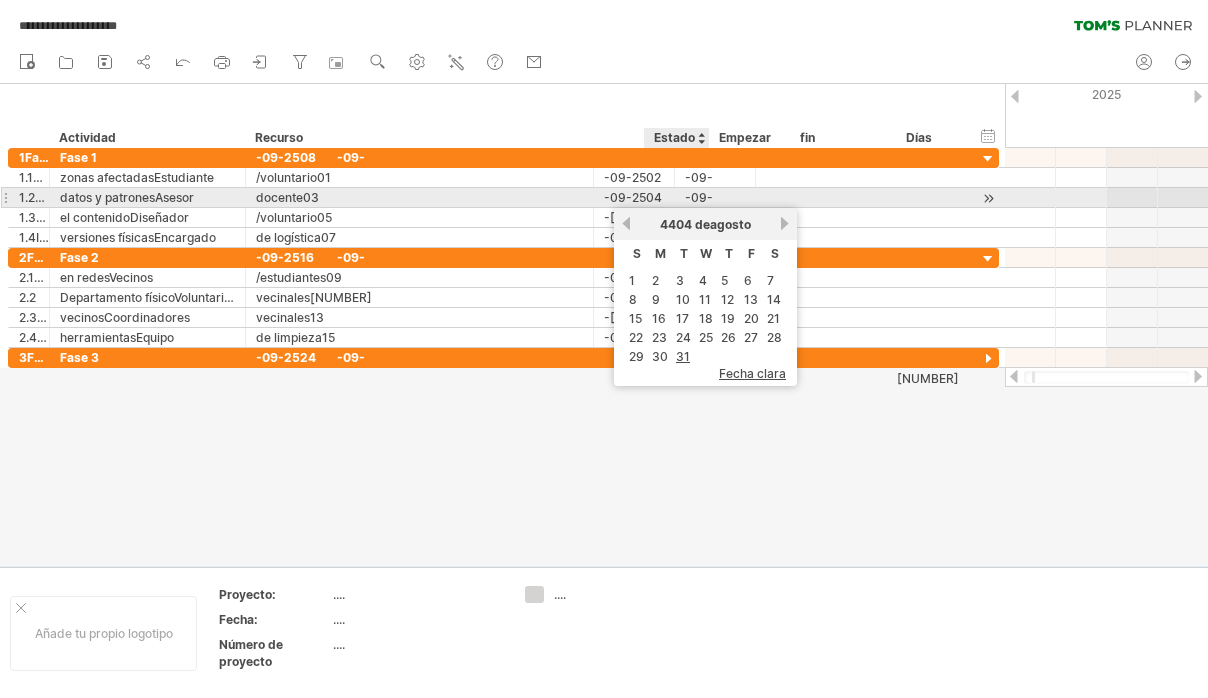 click on "-09-252.02.0" at bounding box center [715, 197] 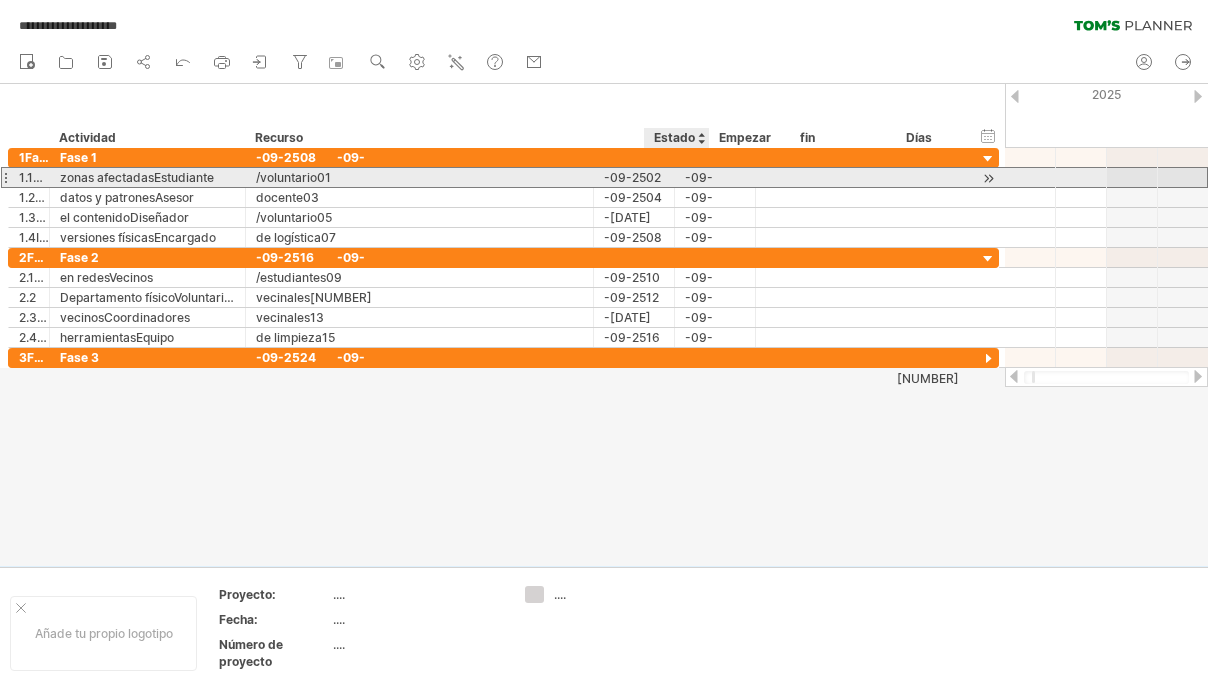 click on "-09-252.02.0" at bounding box center (715, 177) 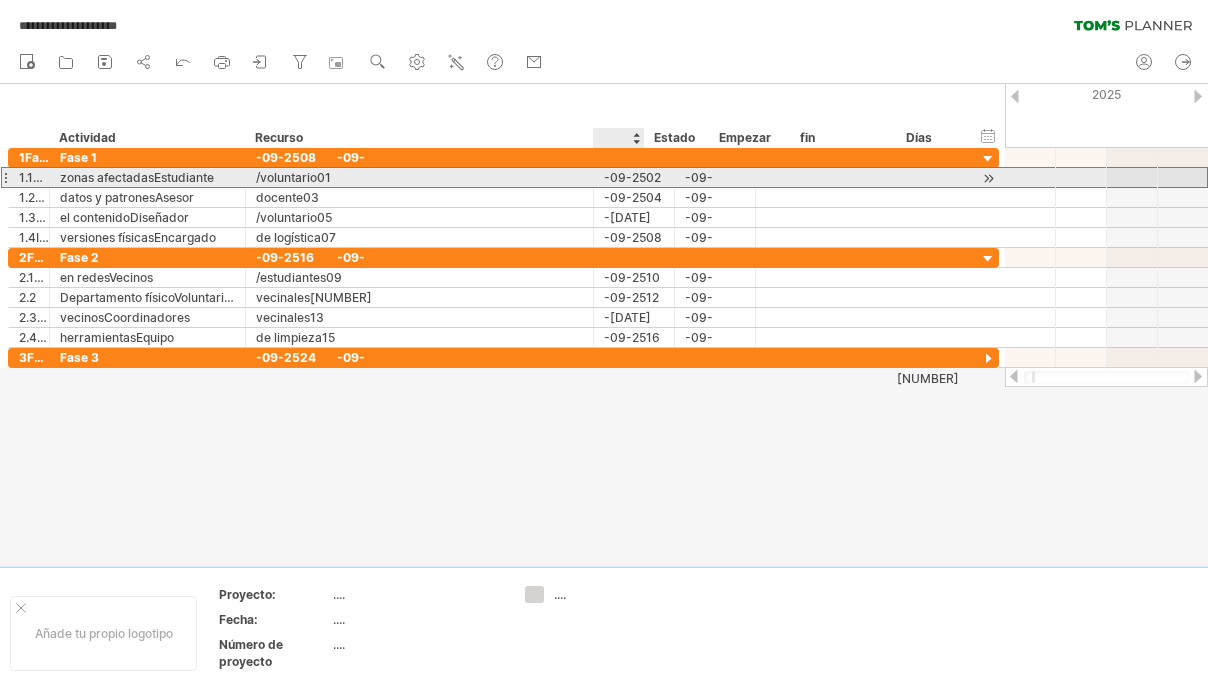 click on "-09-2502" at bounding box center [634, 177] 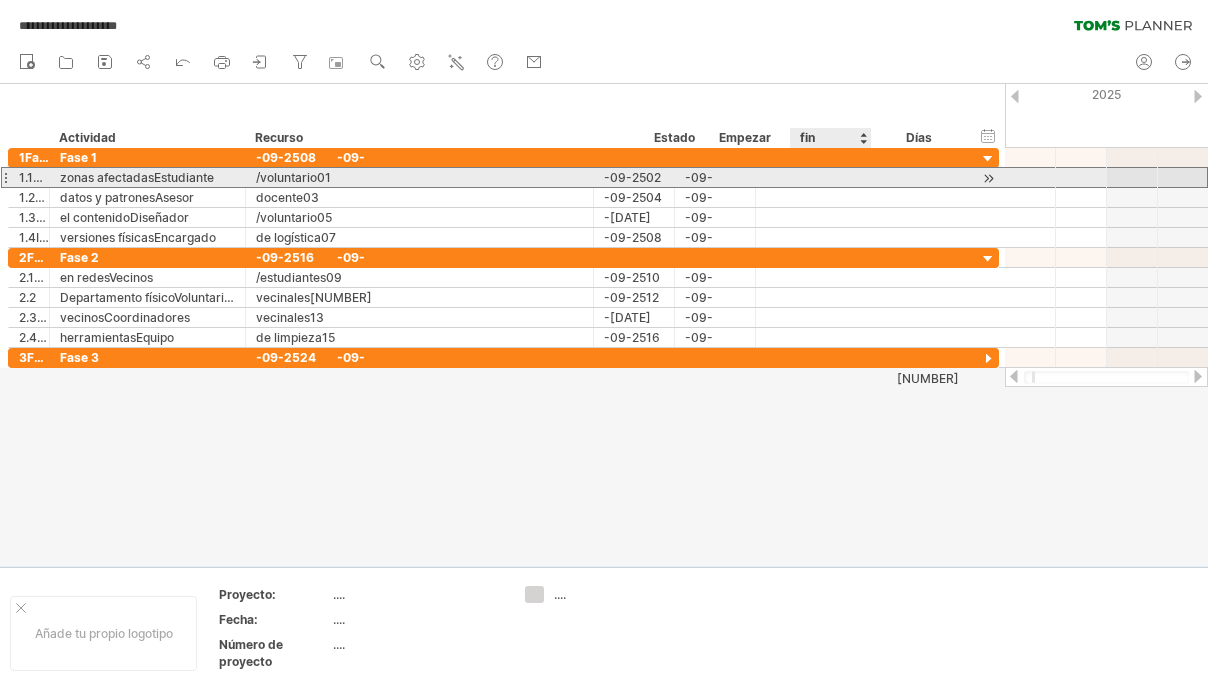 click at bounding box center (804, 177) 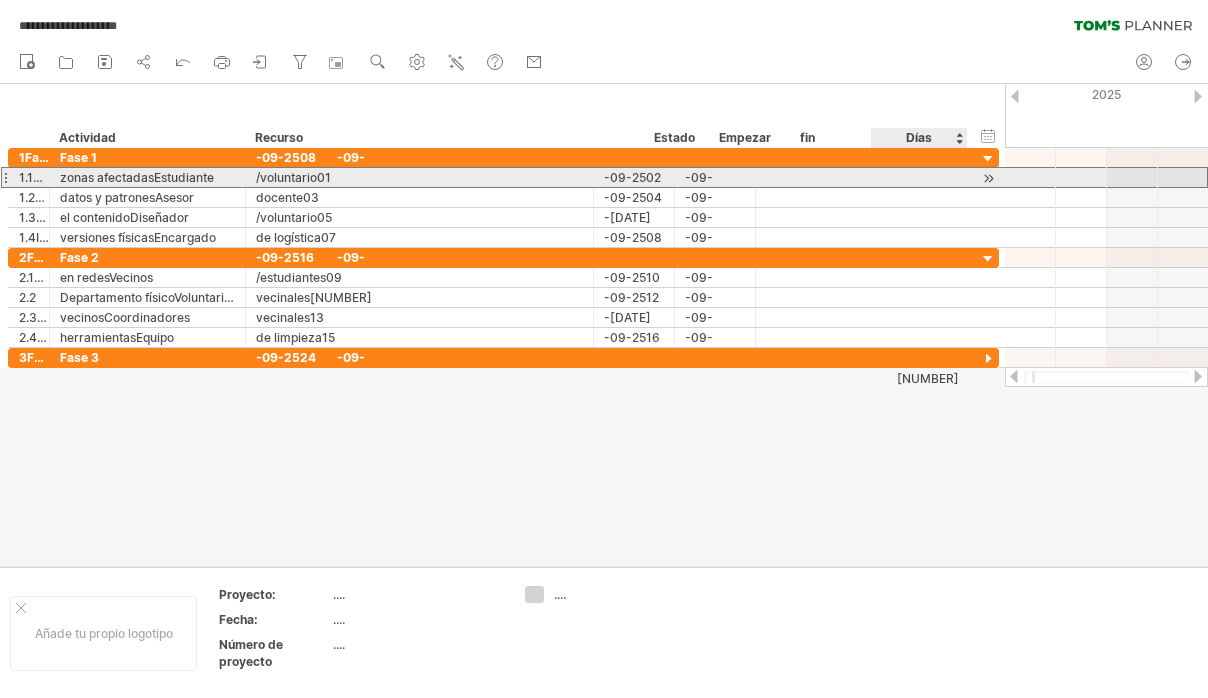 click at bounding box center [804, 177] 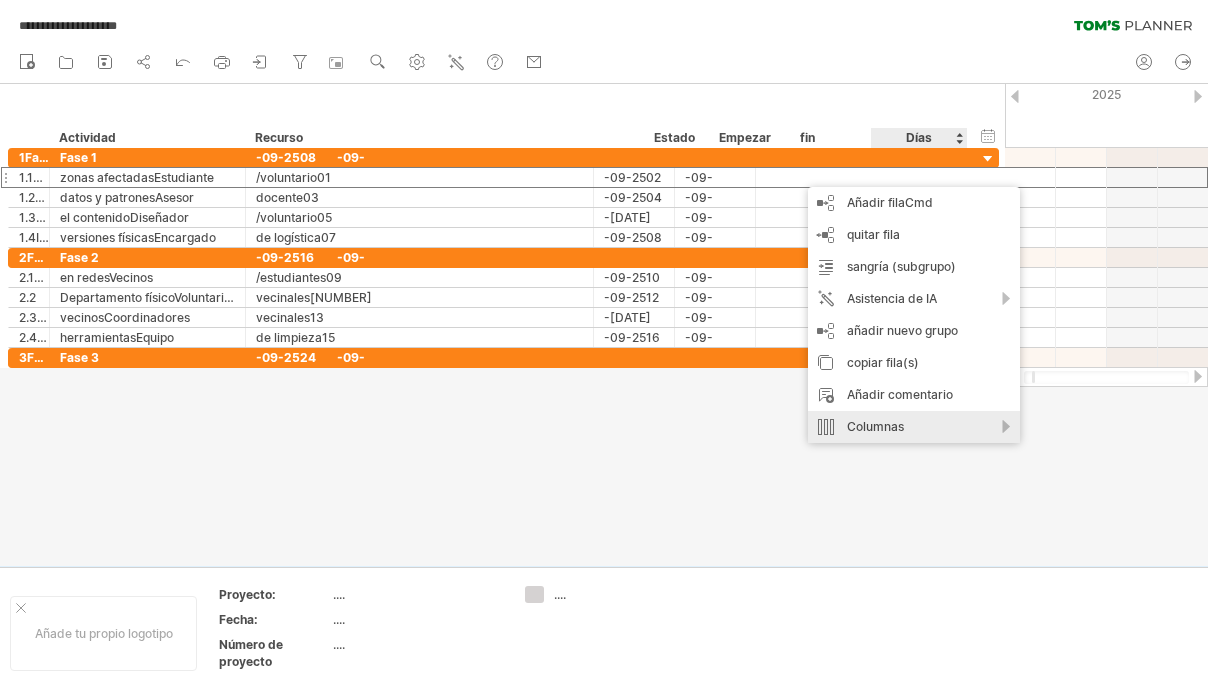 click on "Columnas" at bounding box center (914, 427) 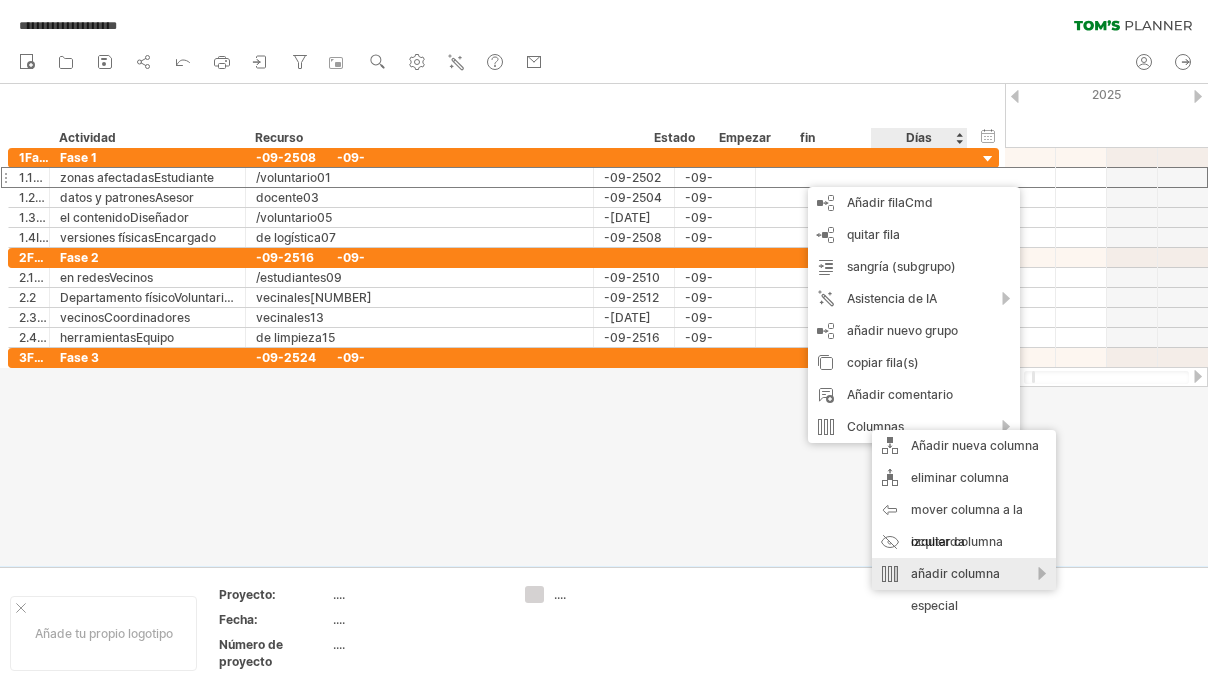 click on "añadir columna especial" at bounding box center (964, 590) 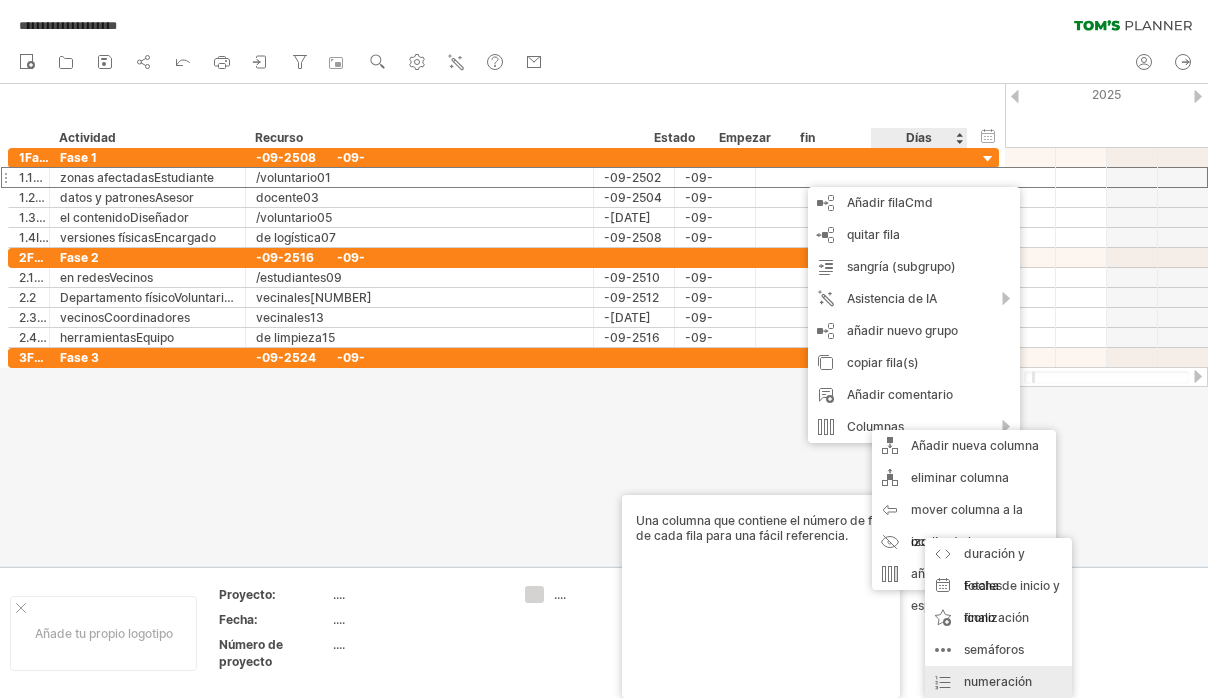 click on "numeración automática A column that contains the row number of each row for easy reference." at bounding box center [998, 698] 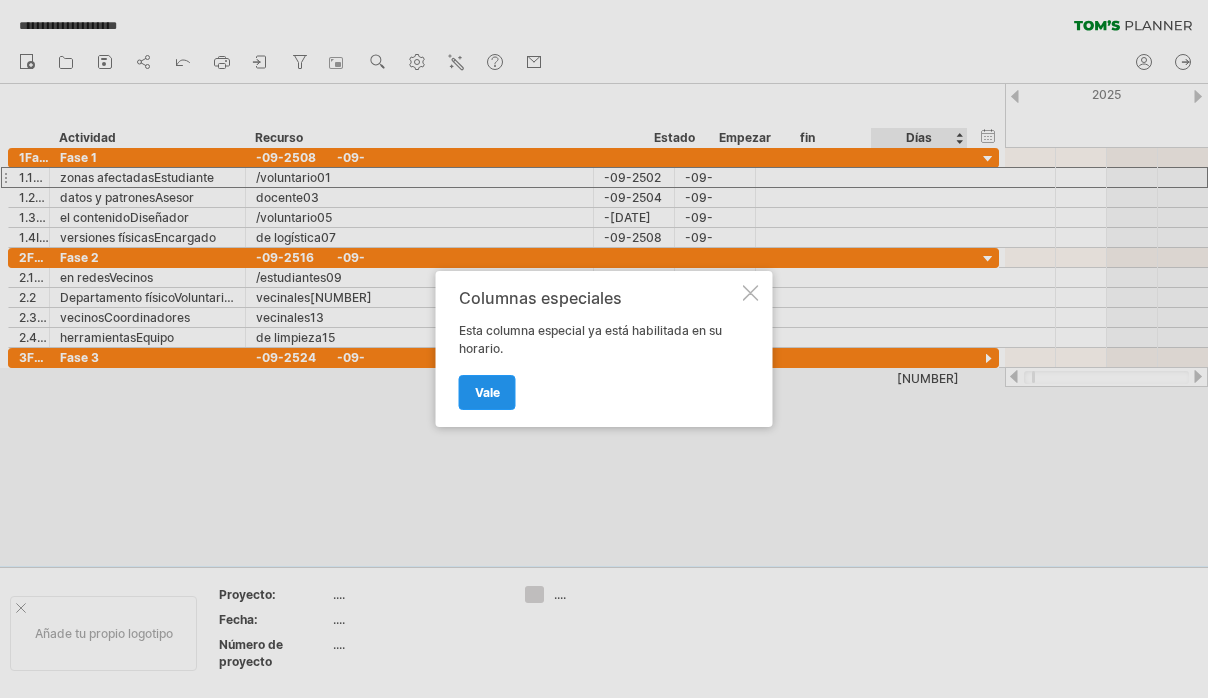 click on "Vale" at bounding box center (487, 392) 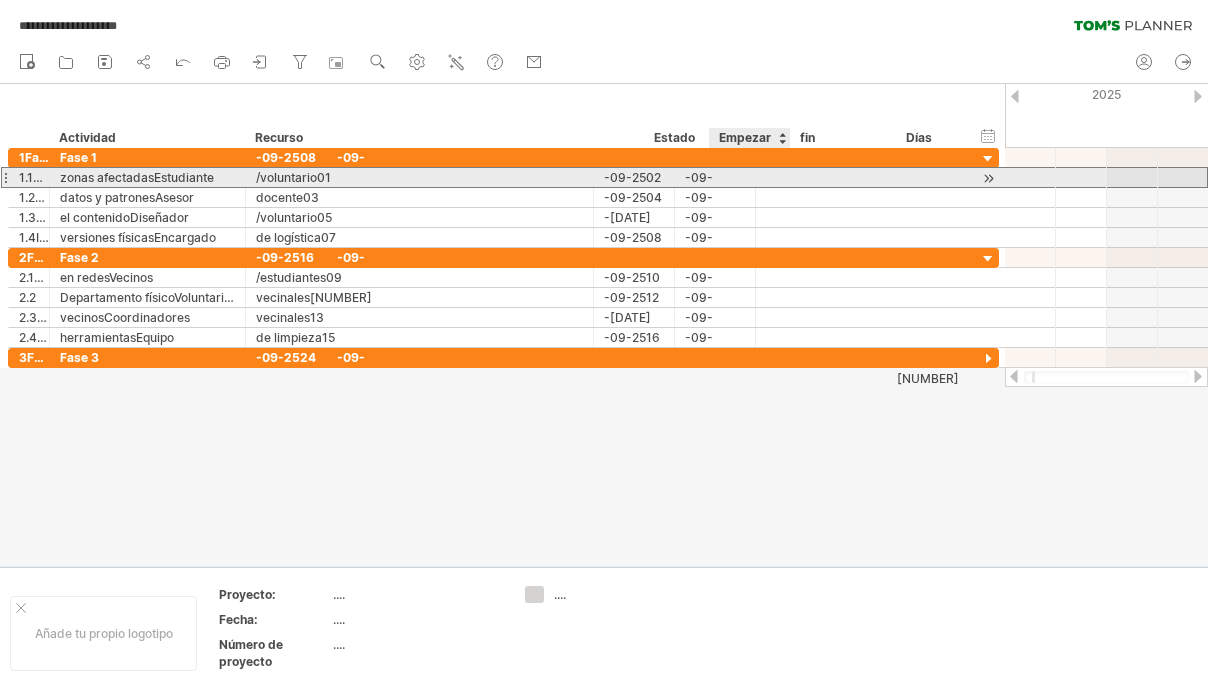 click at bounding box center [804, 177] 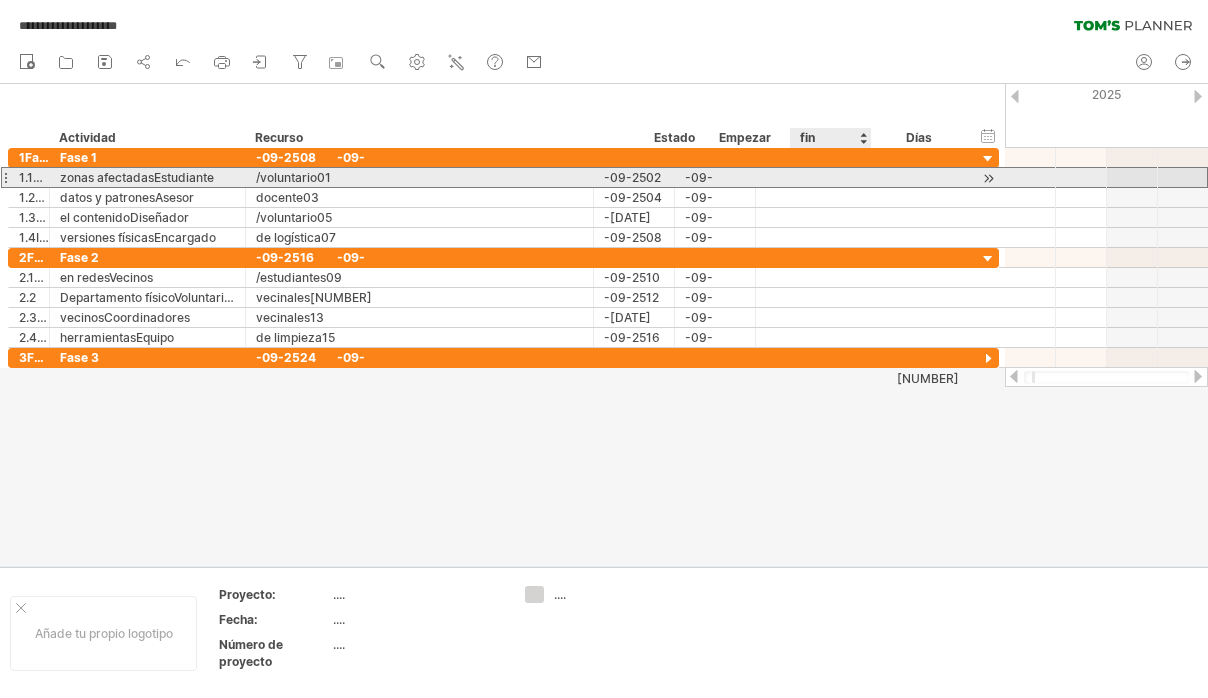 click at bounding box center (804, 177) 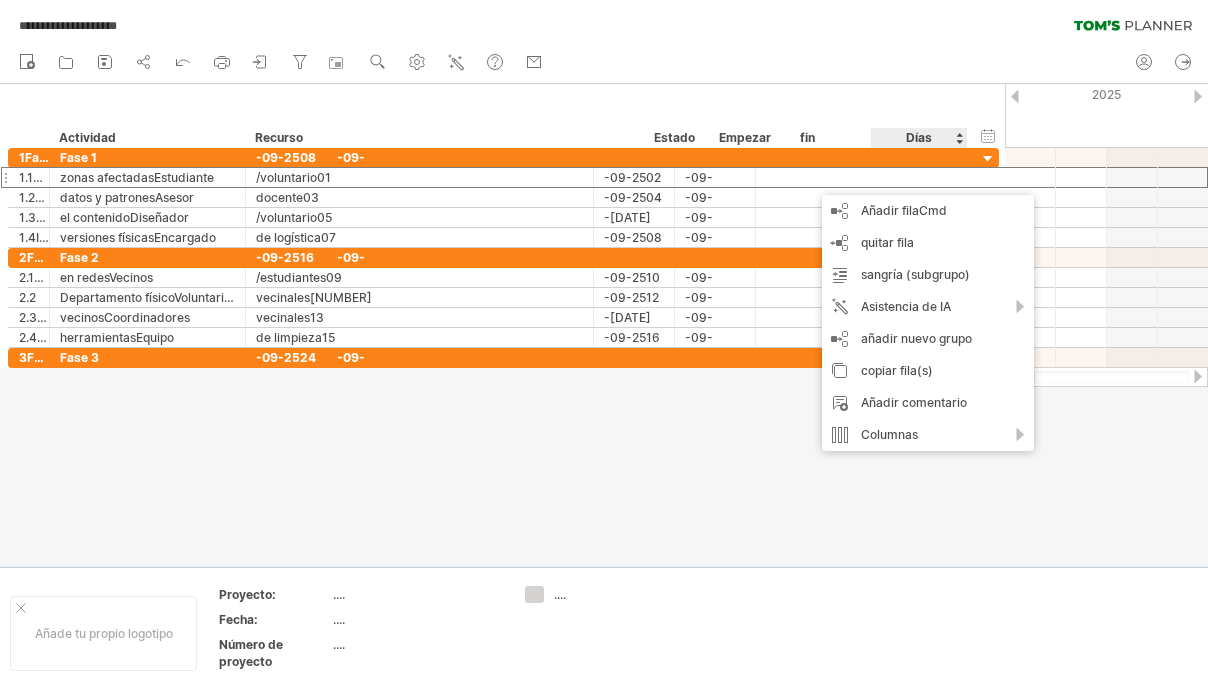 click at bounding box center (604, 325) 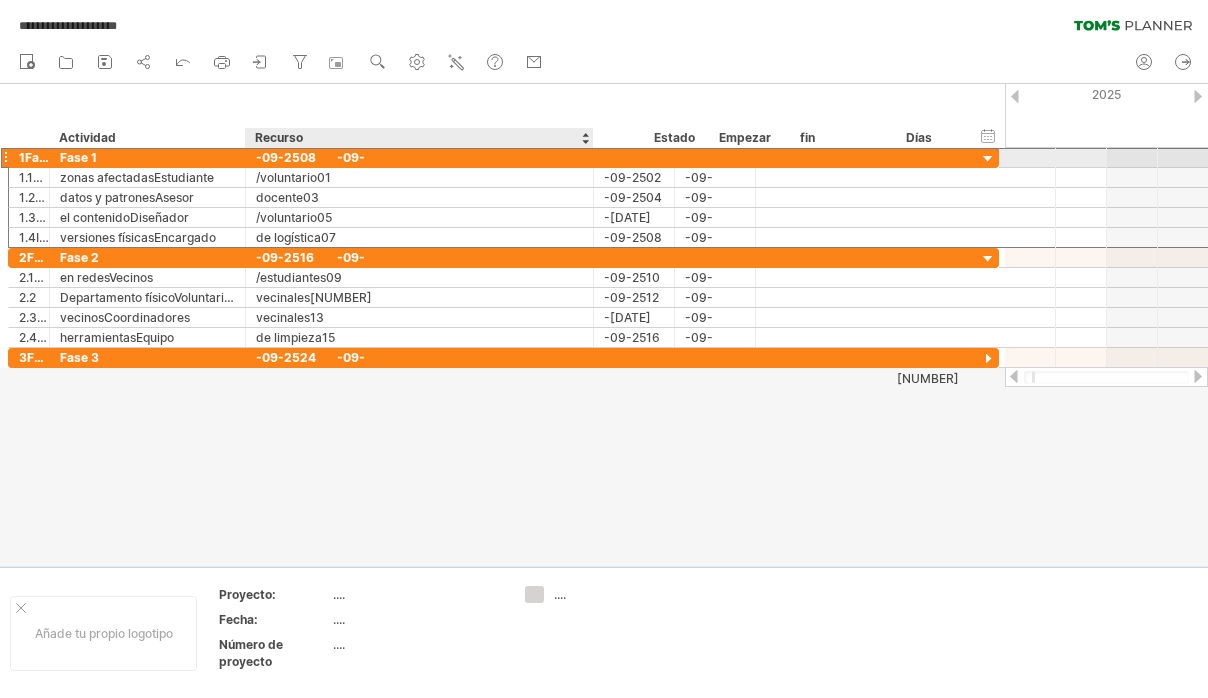 click on "-09-251.09.0" at bounding box center [367, 157] 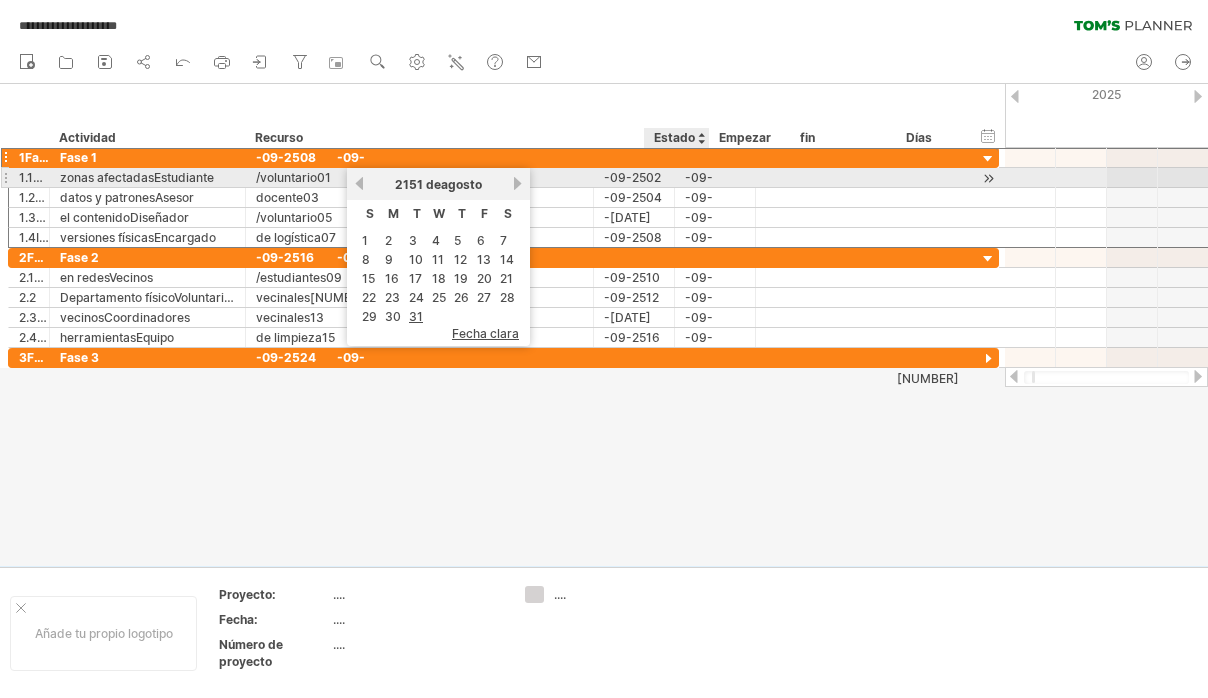 click on "-09-252.02.0" at bounding box center (715, 177) 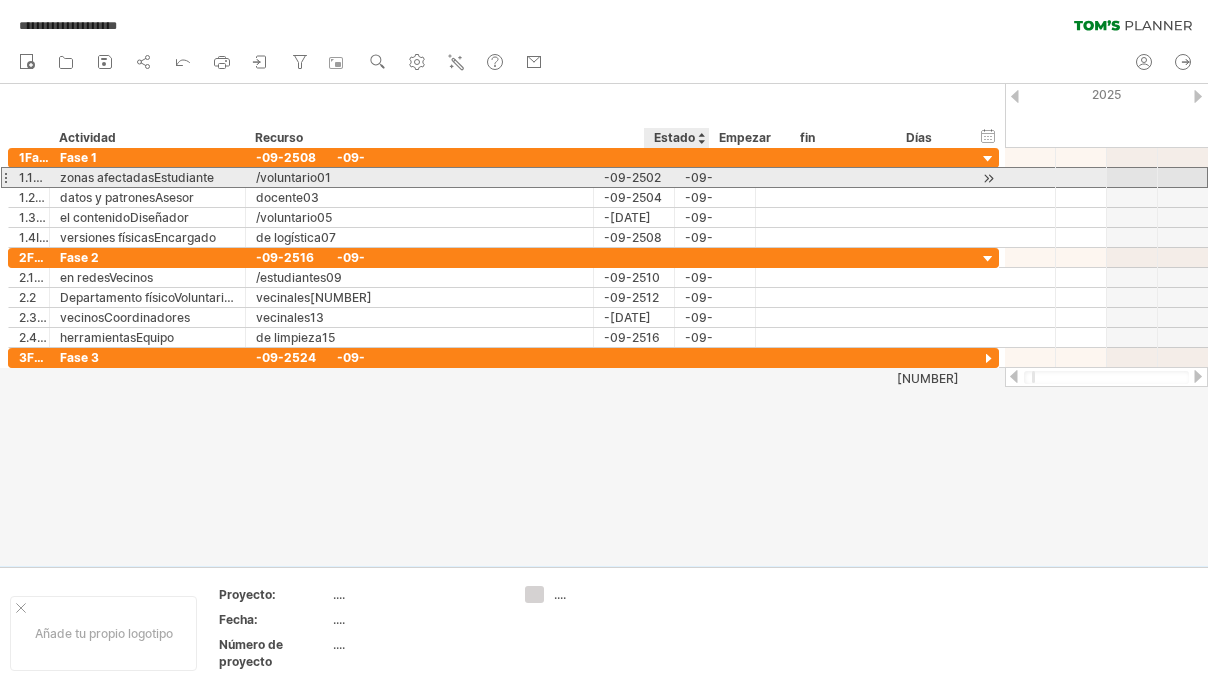 click on "-09-2502" at bounding box center [634, 177] 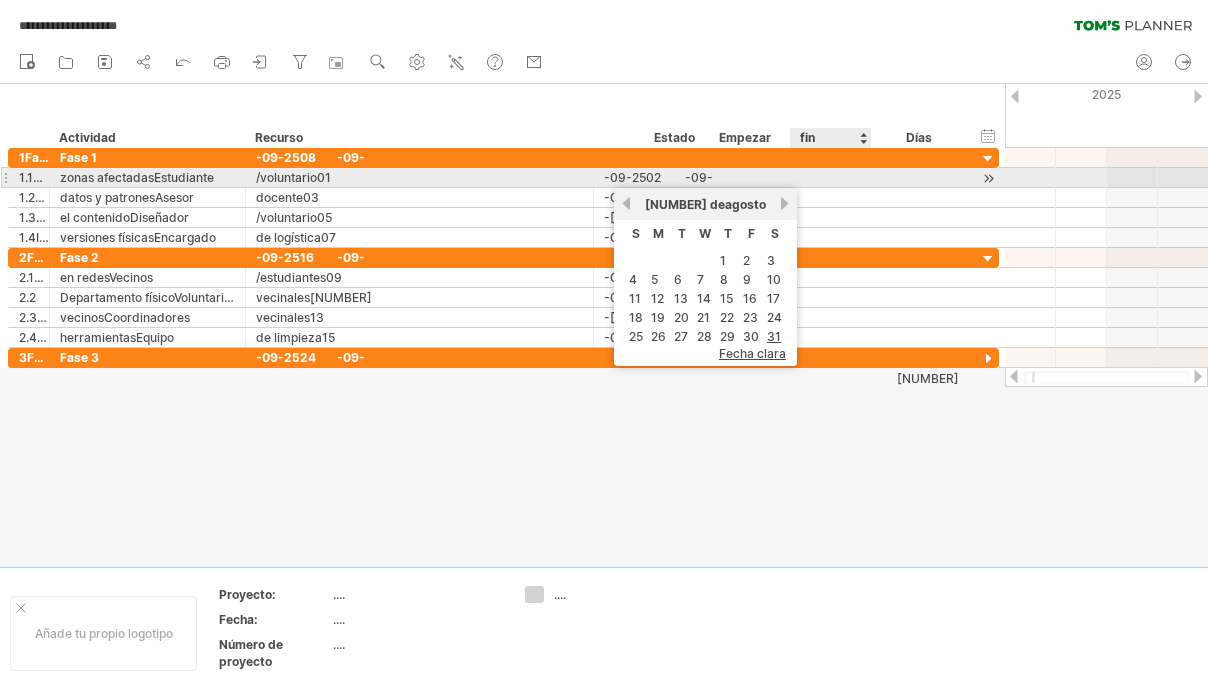 click at bounding box center [804, 177] 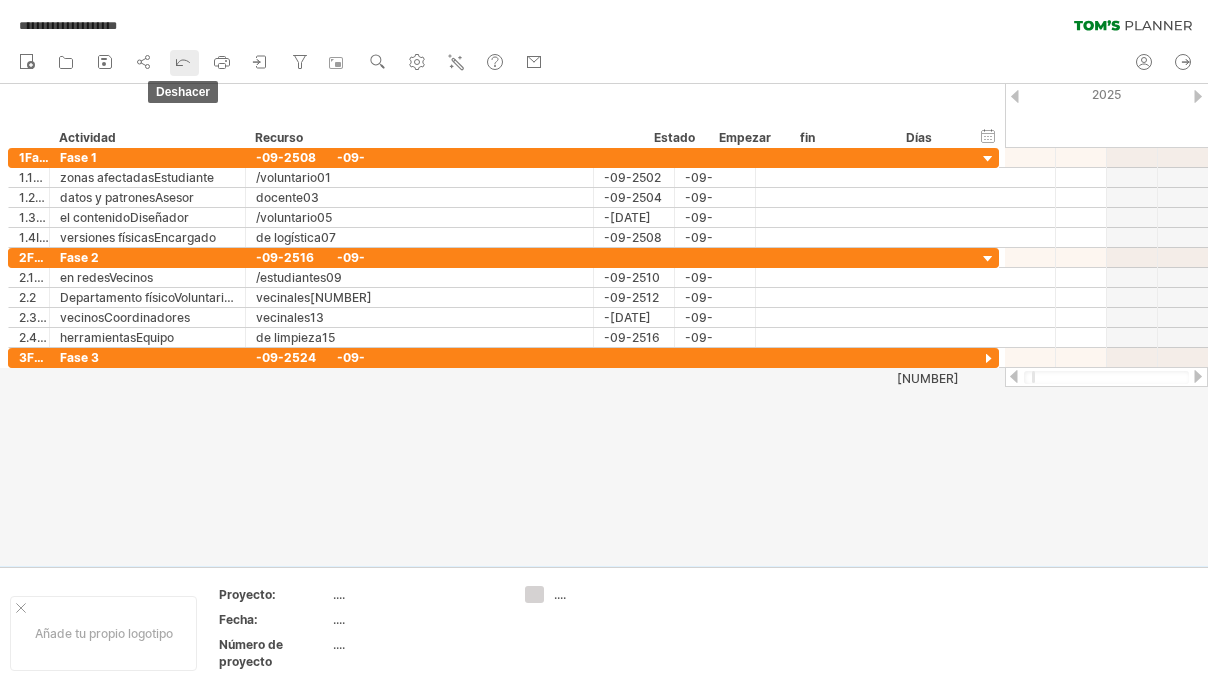 click 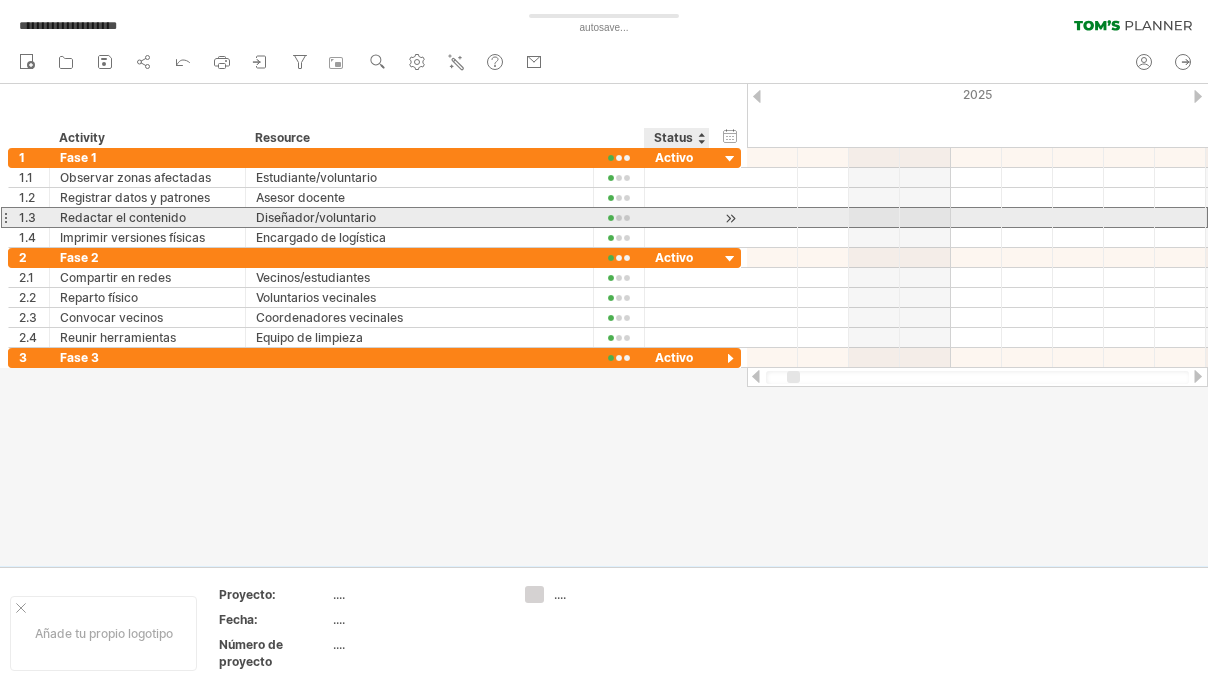 click at bounding box center [677, 217] 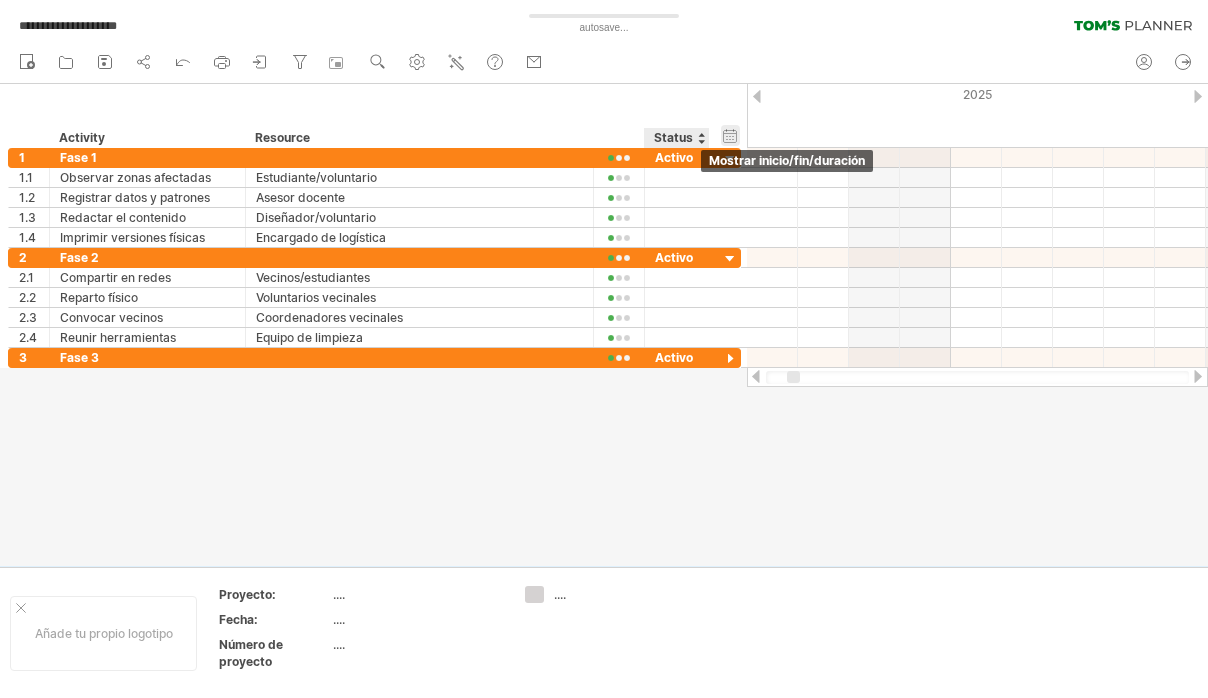 click on "ocultar inicio/fin/duración mostrar inicio/fin/duración" at bounding box center [730, 135] 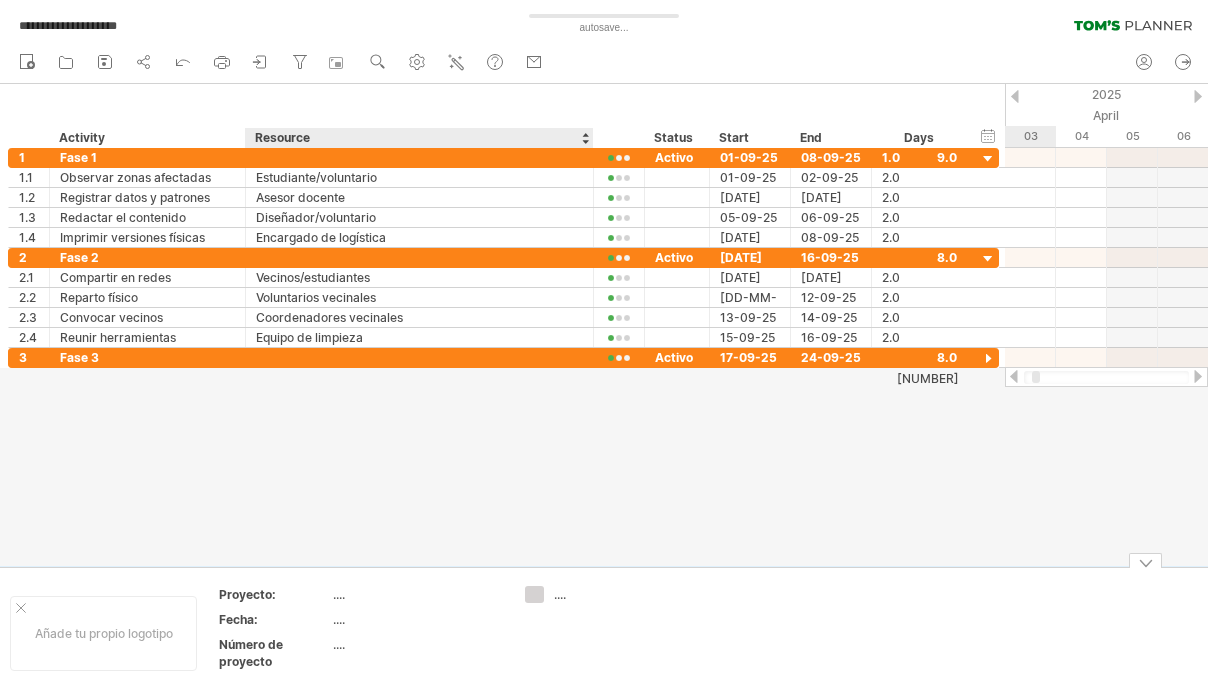 click on "...." at bounding box center (417, 594) 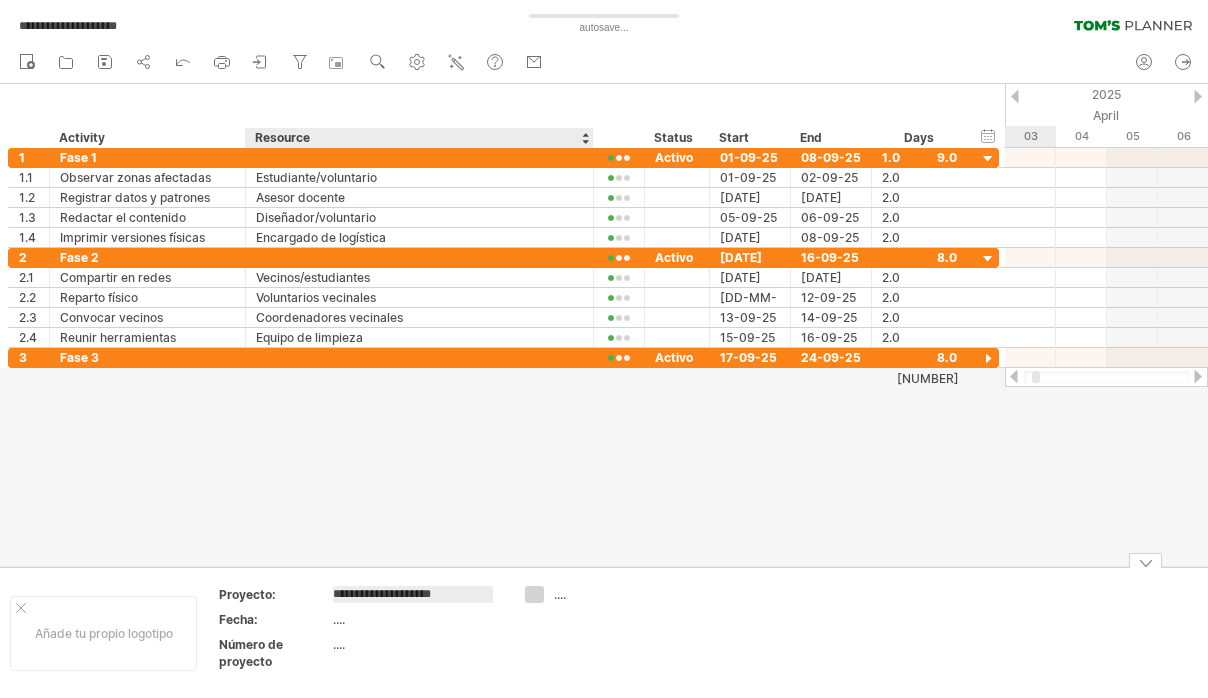 click on "**********" at bounding box center (413, 594) 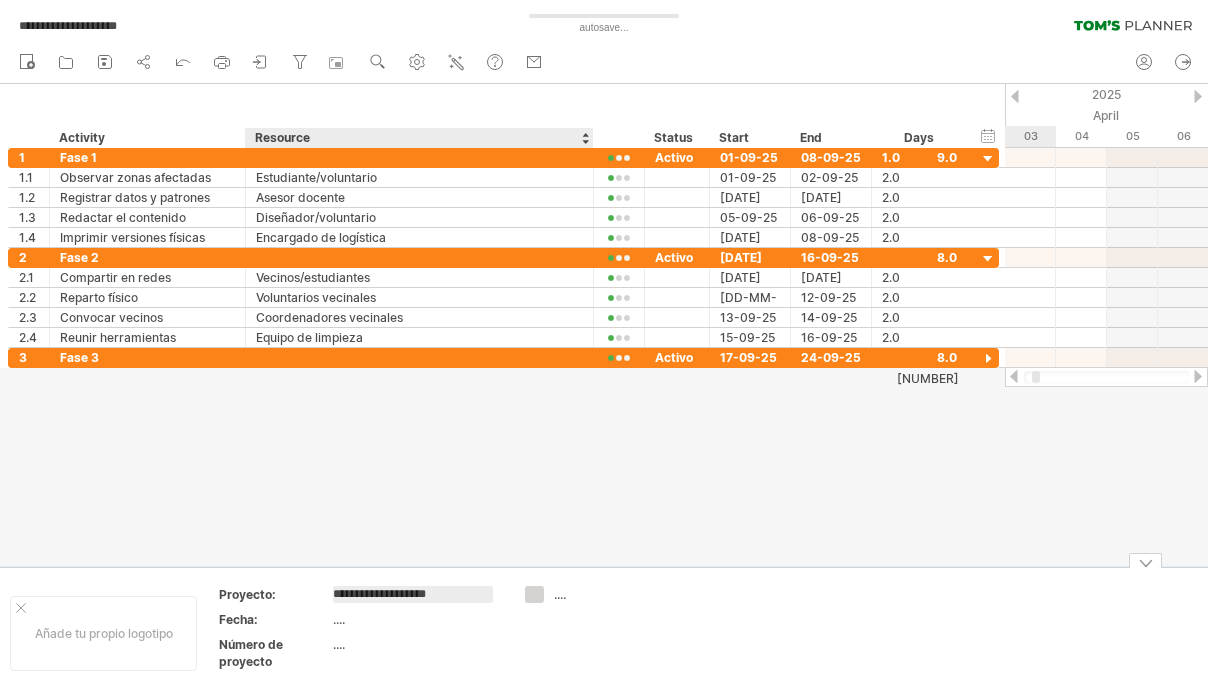 type on "**********" 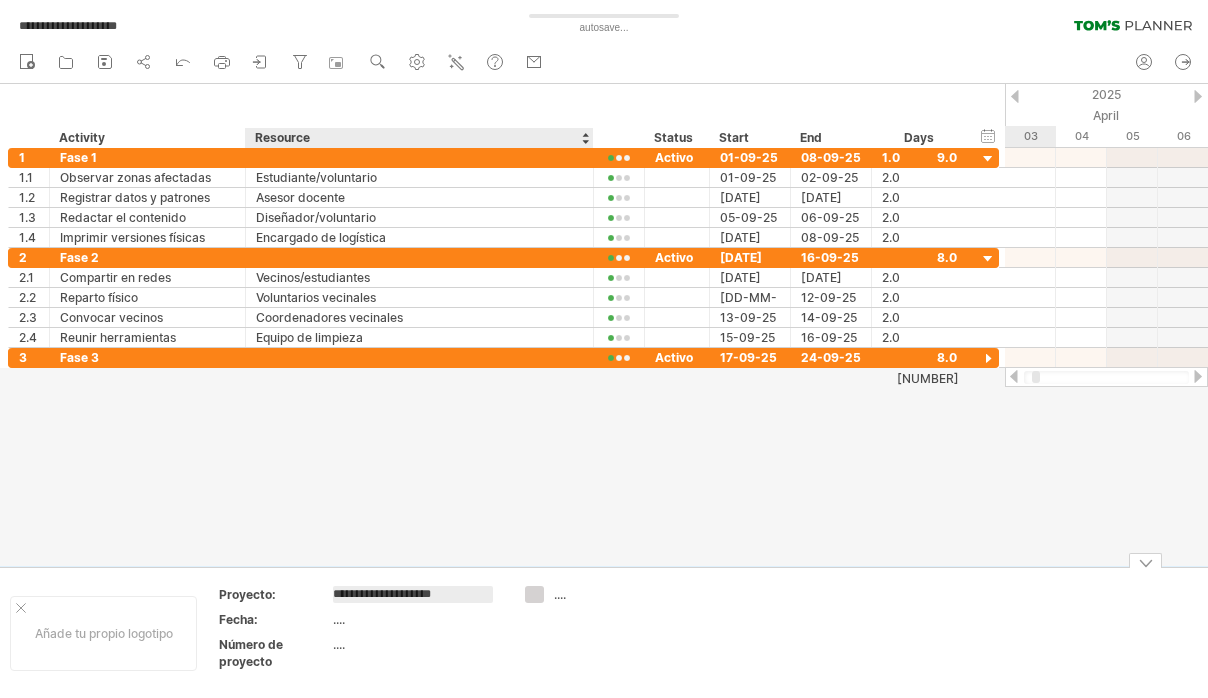 click on "...." at bounding box center (417, 619) 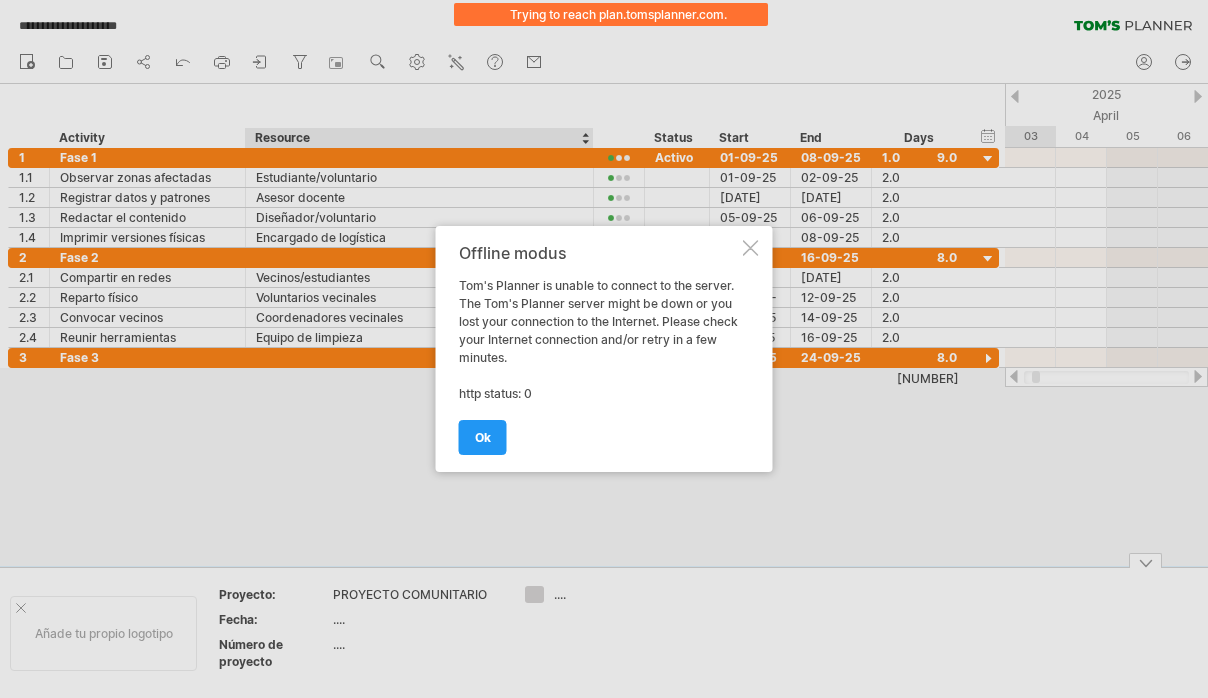 click on "ok" at bounding box center [483, 437] 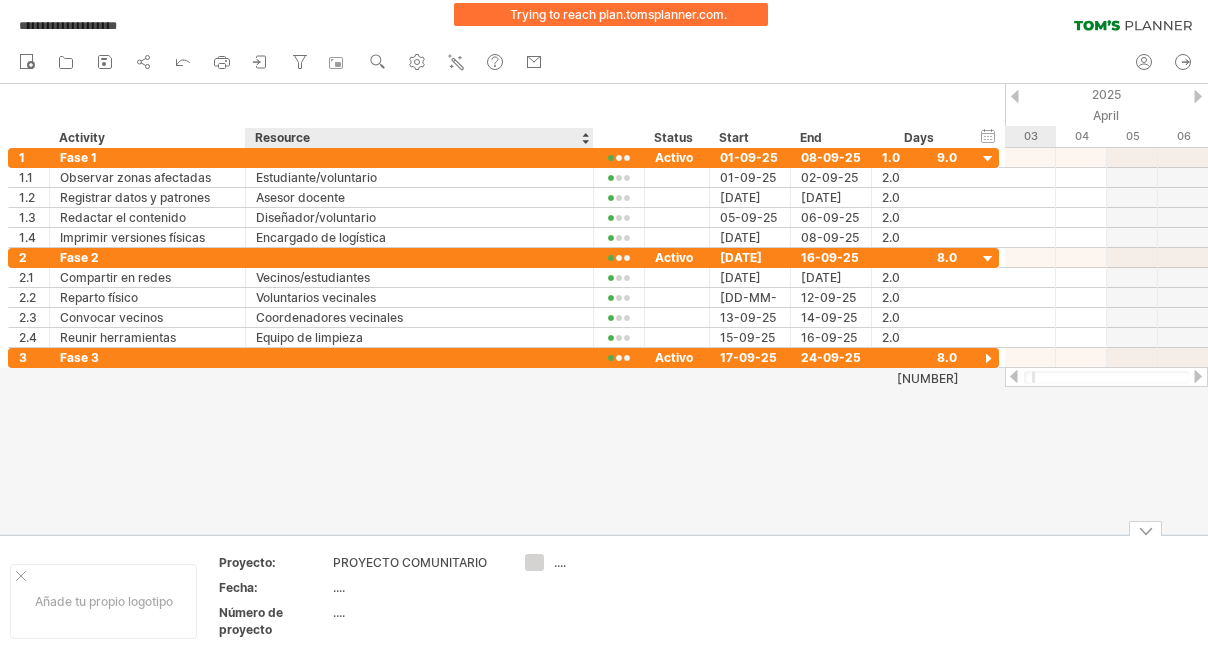 click on "...." at bounding box center [417, 587] 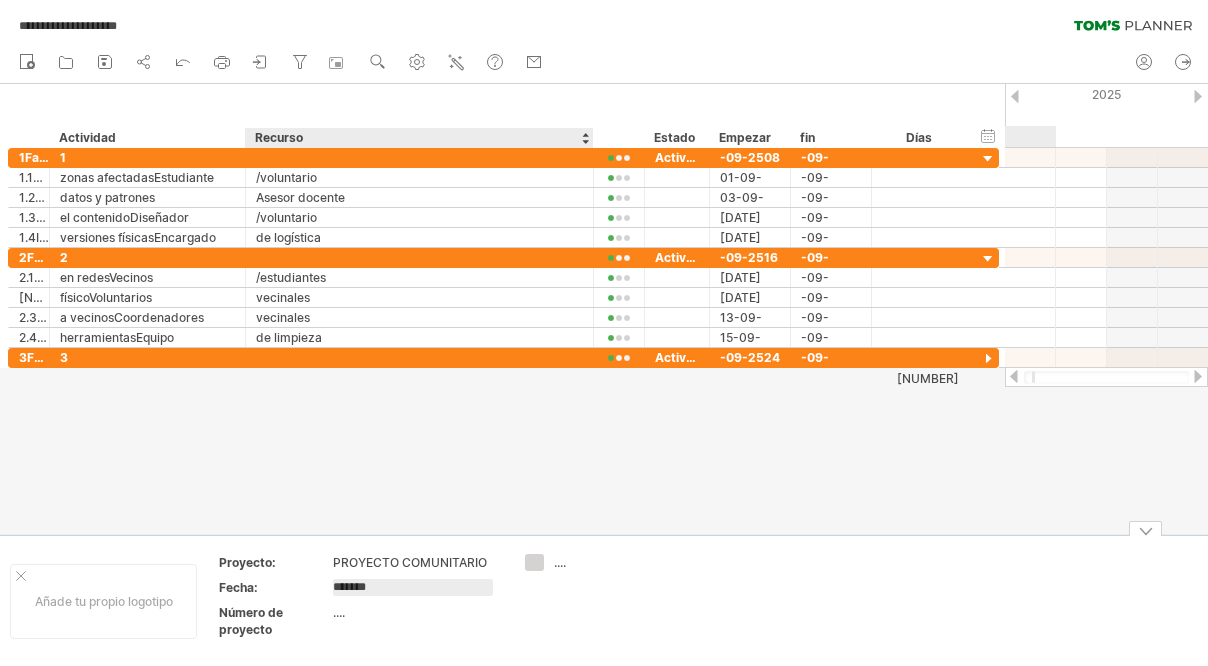 type on "********" 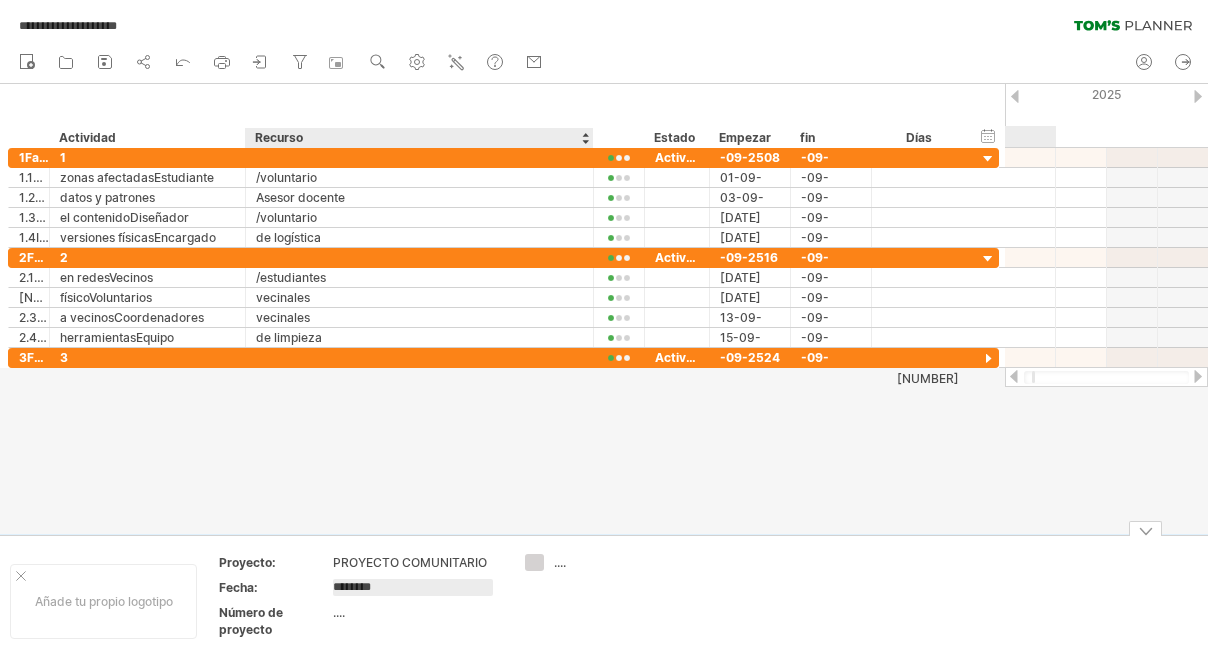 click on "...." at bounding box center [417, 612] 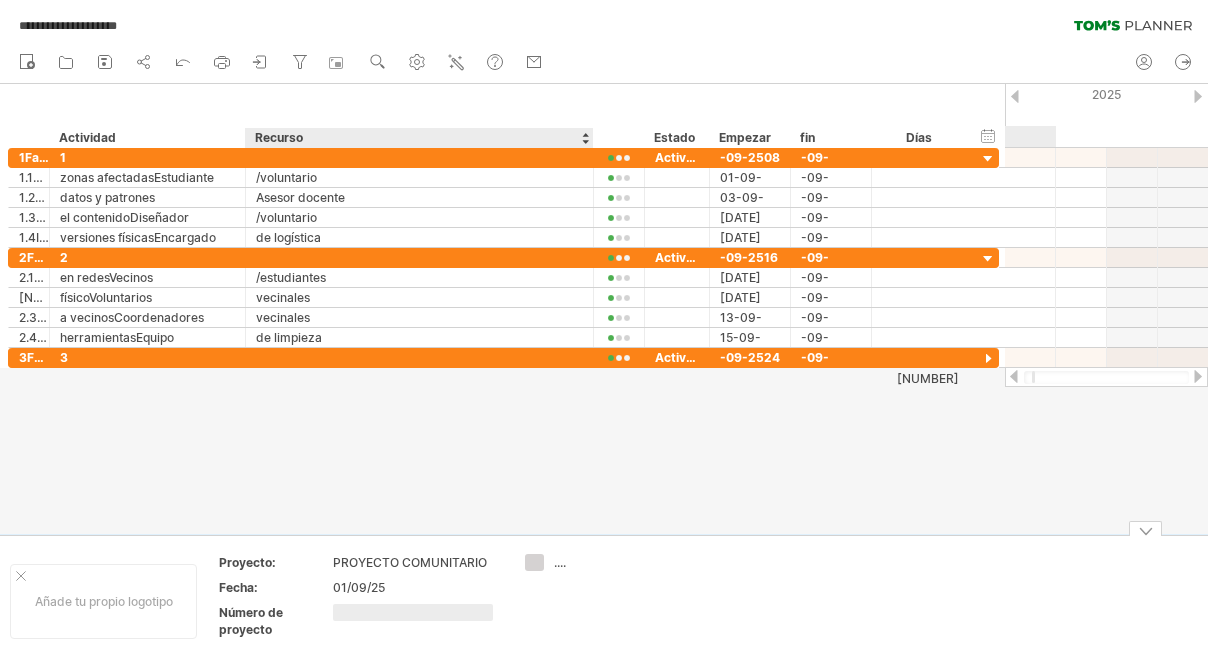type on "*" 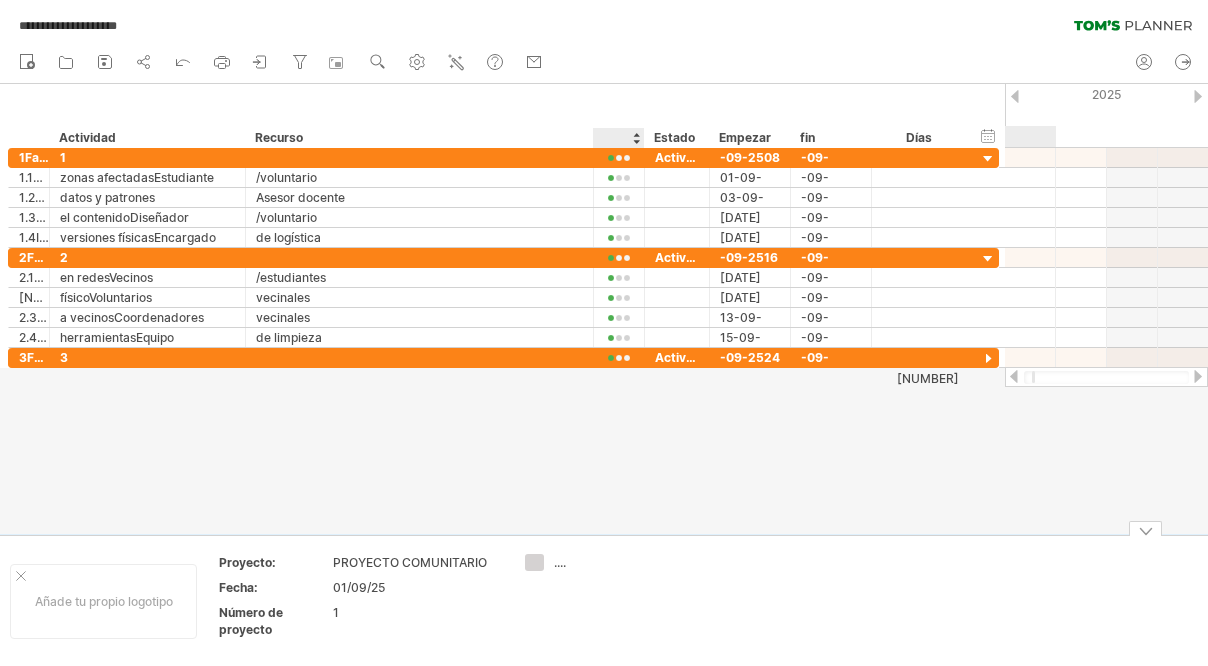 click on "...." at bounding box center [594, 601] 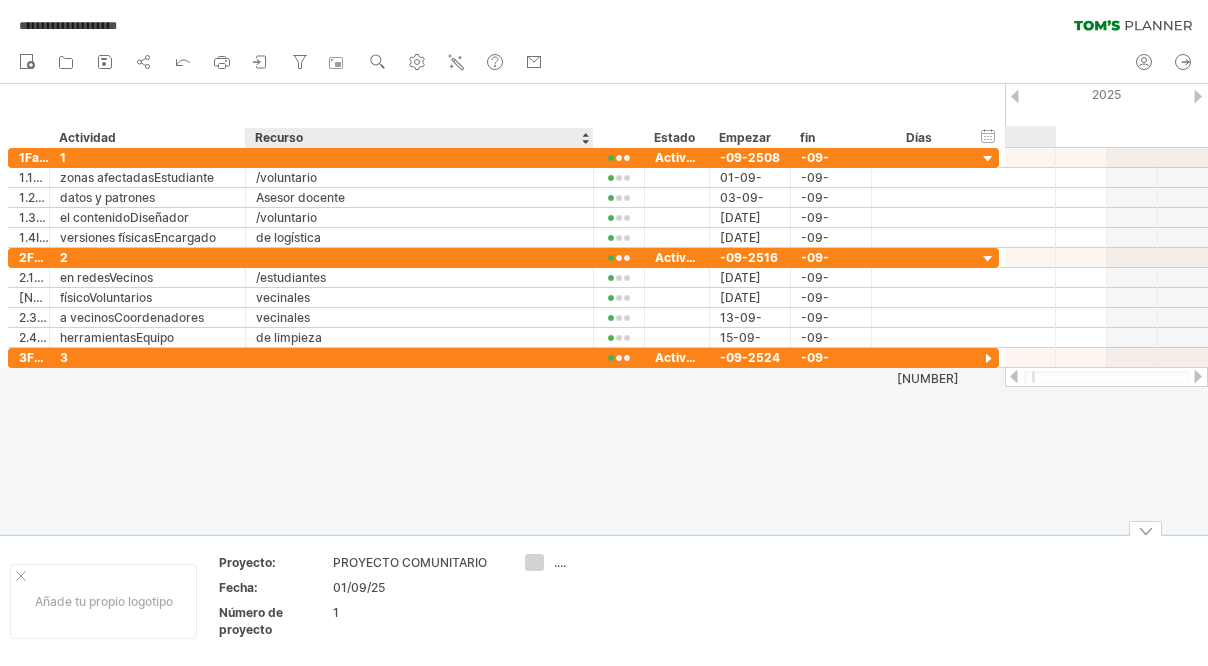click on "...." at bounding box center (594, 562) 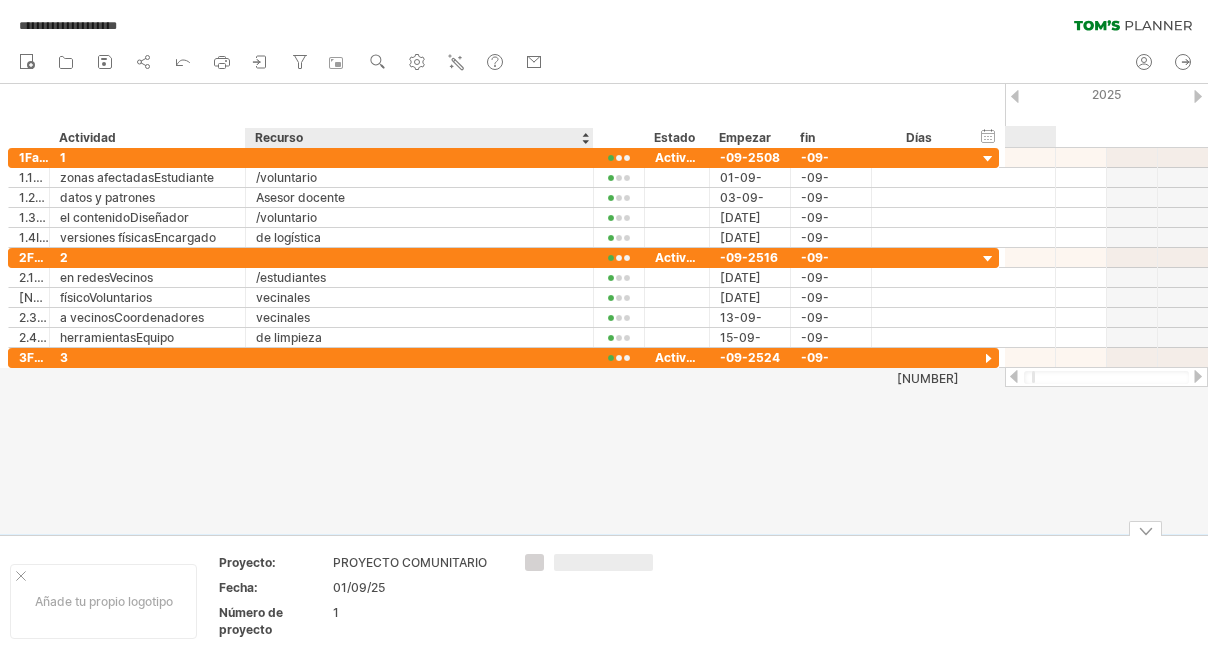 click at bounding box center (594, 601) 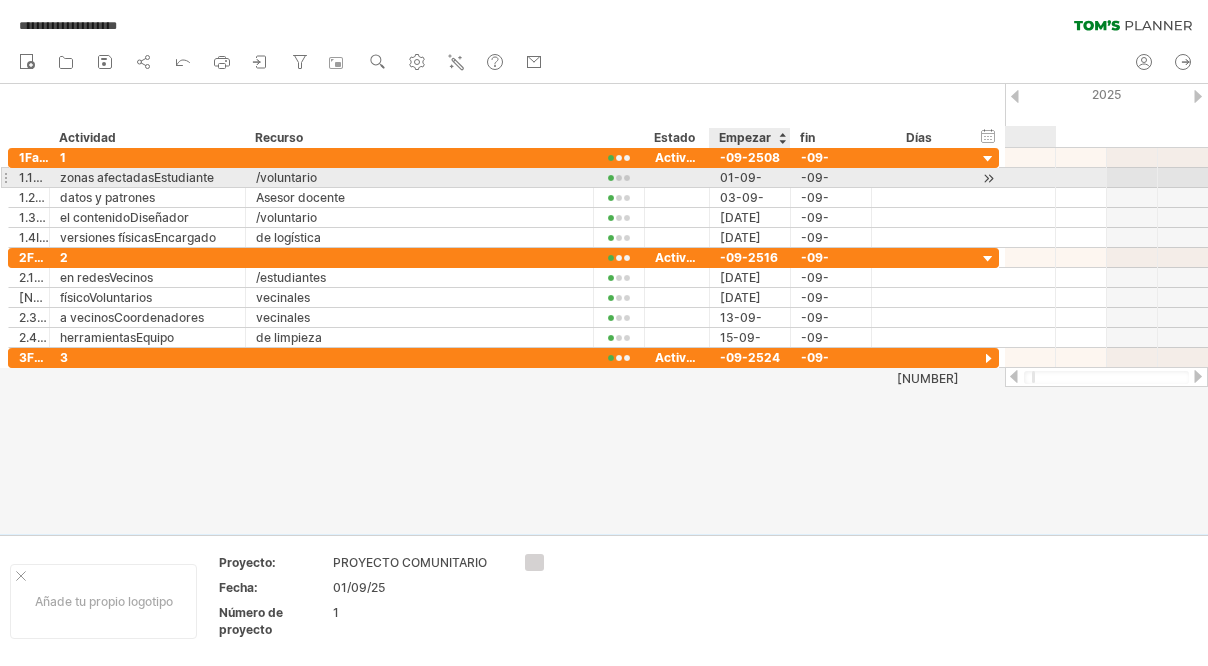 click on "01-09-2502" at bounding box center [750, 177] 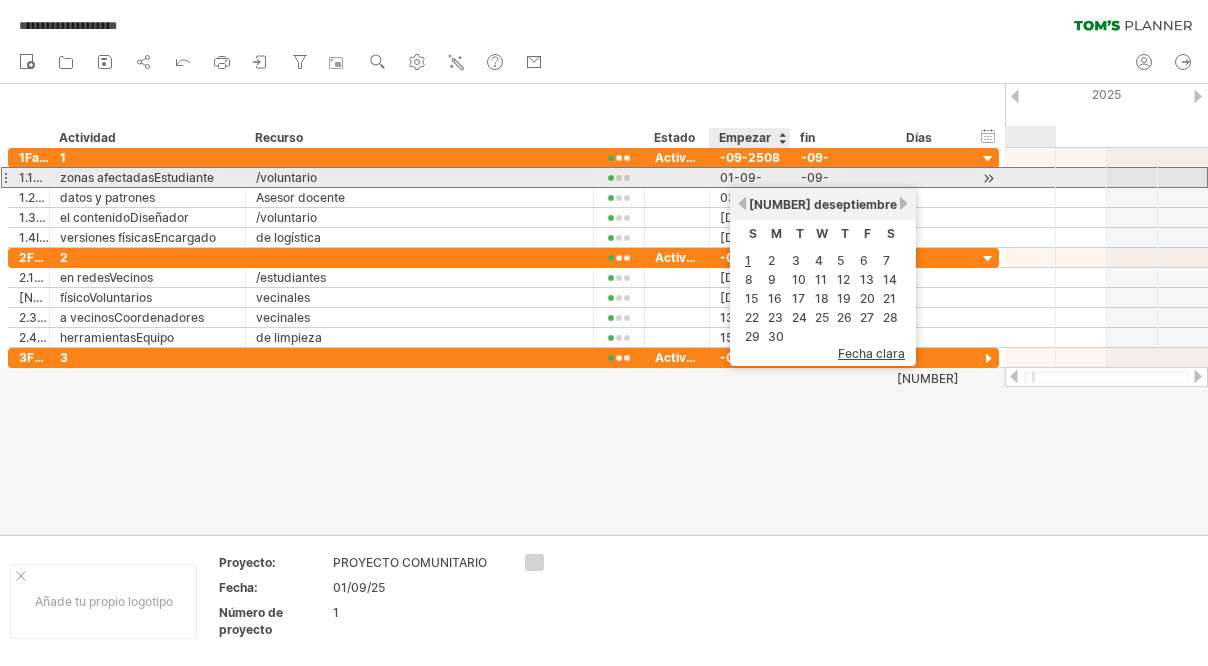 click on "01-09-2502" at bounding box center (750, 177) 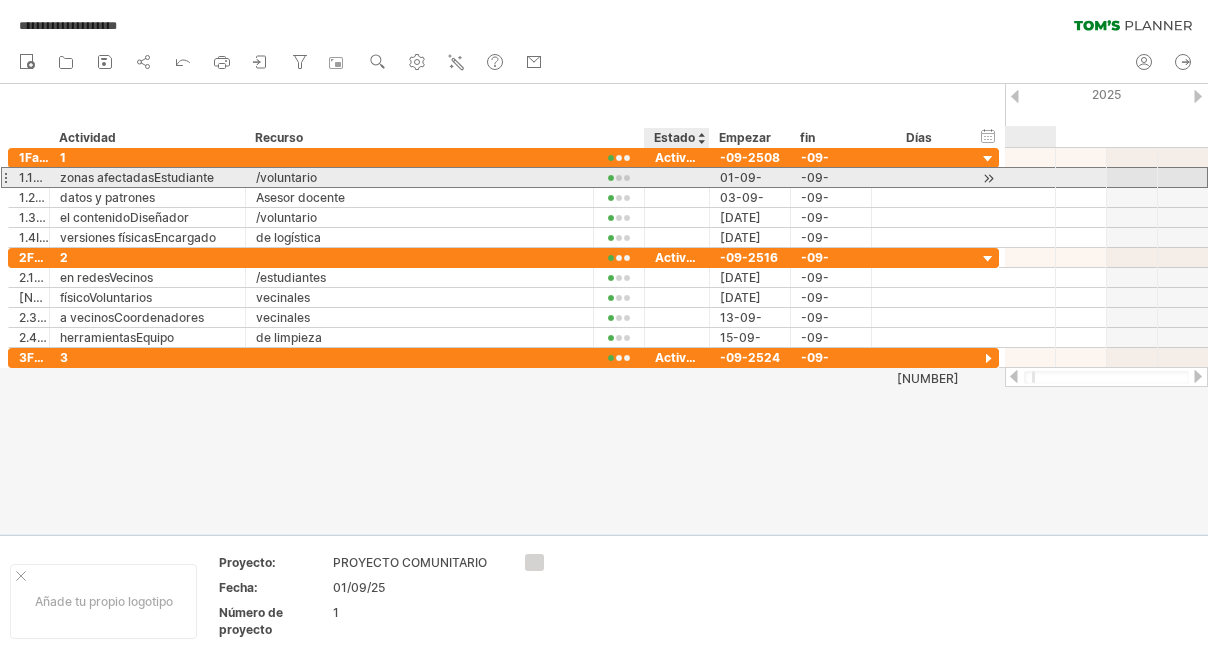 click at bounding box center (677, 177) 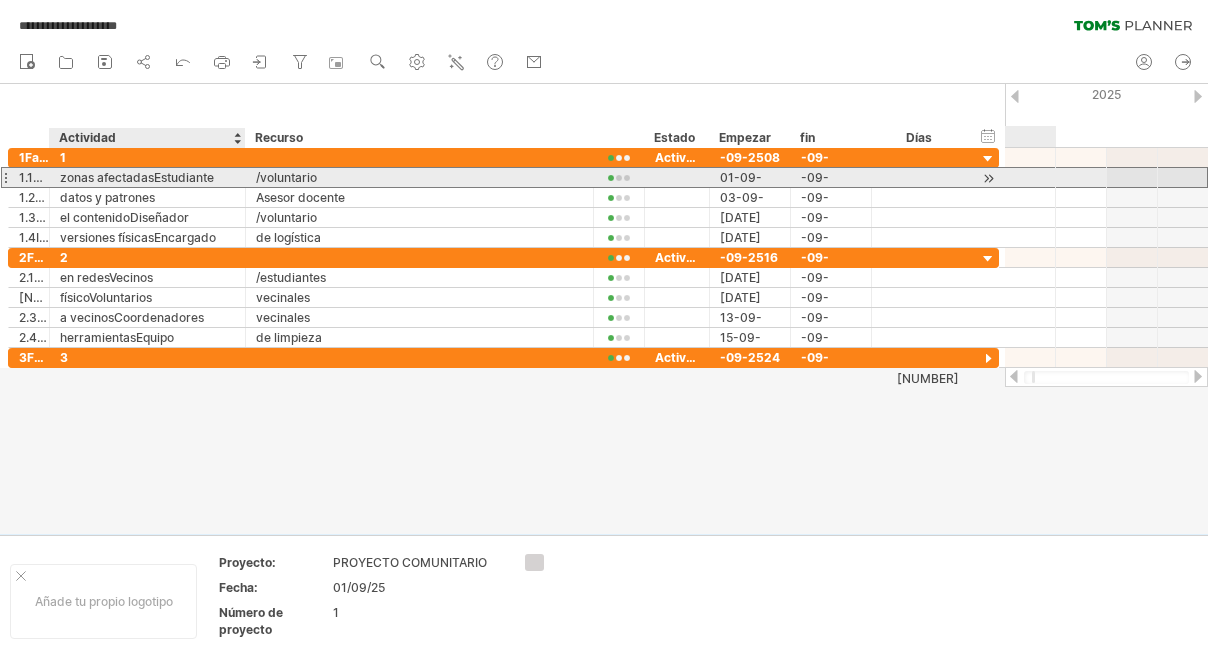 click on "**********" at bounding box center (420, 177) 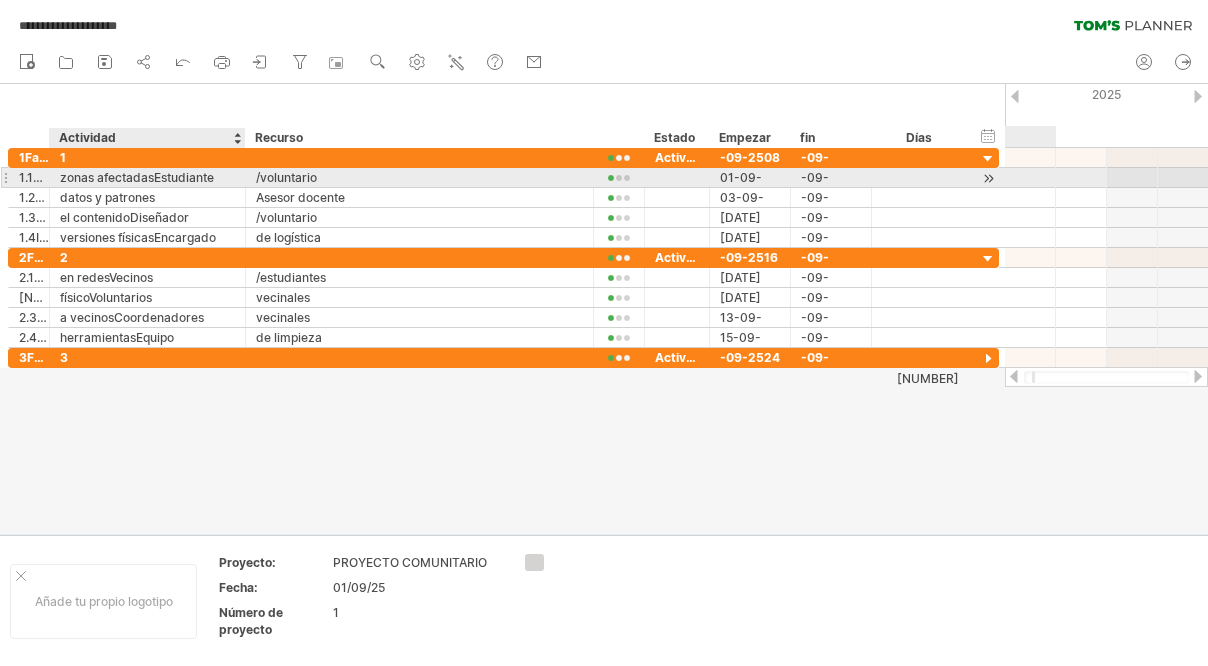 click on "**********" at bounding box center [420, 177] 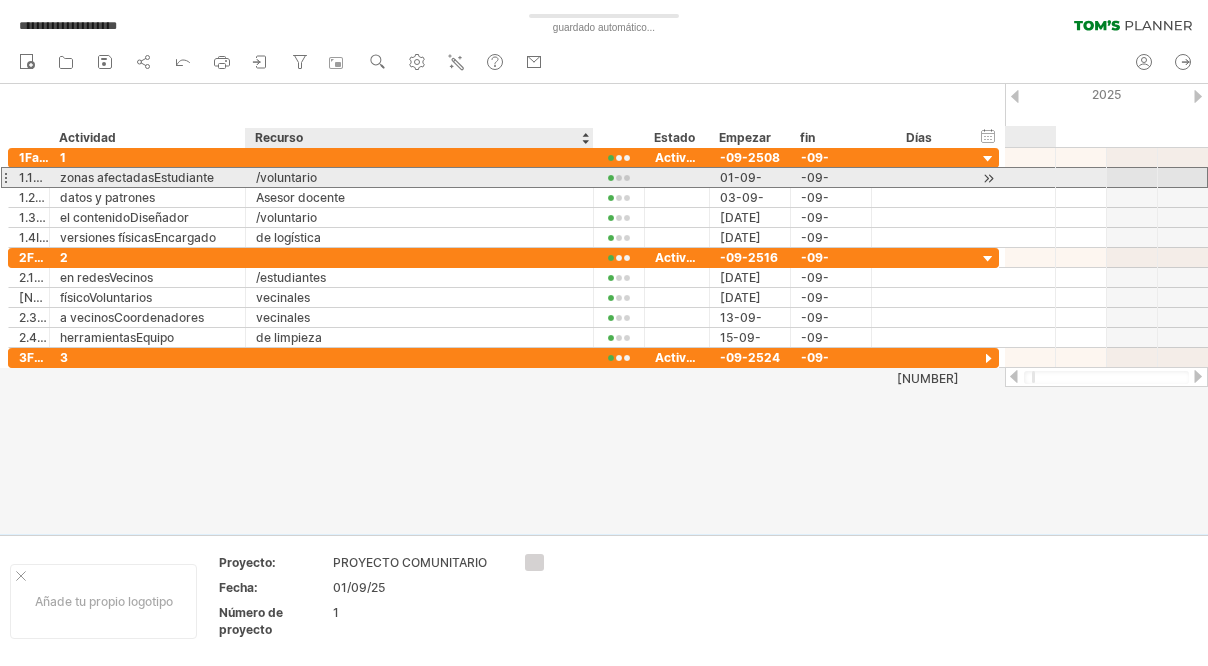 click on "/voluntario" at bounding box center (419, 177) 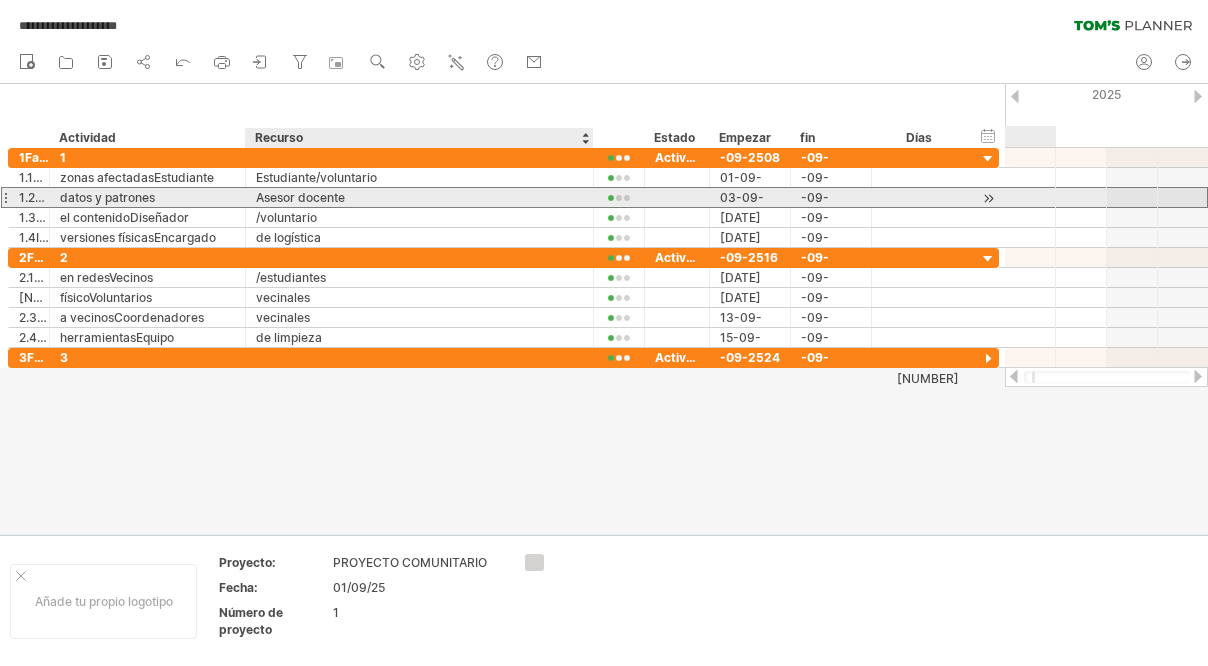click on "Asesor docente" at bounding box center (419, 197) 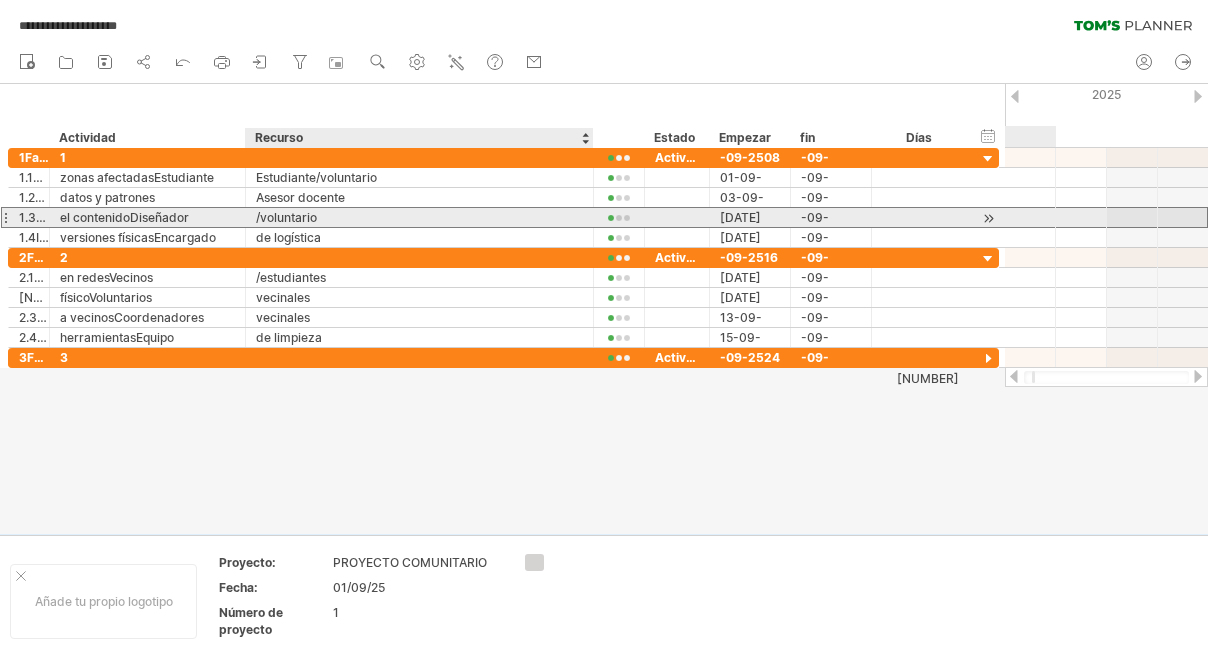 click on "/voluntario" at bounding box center (419, 217) 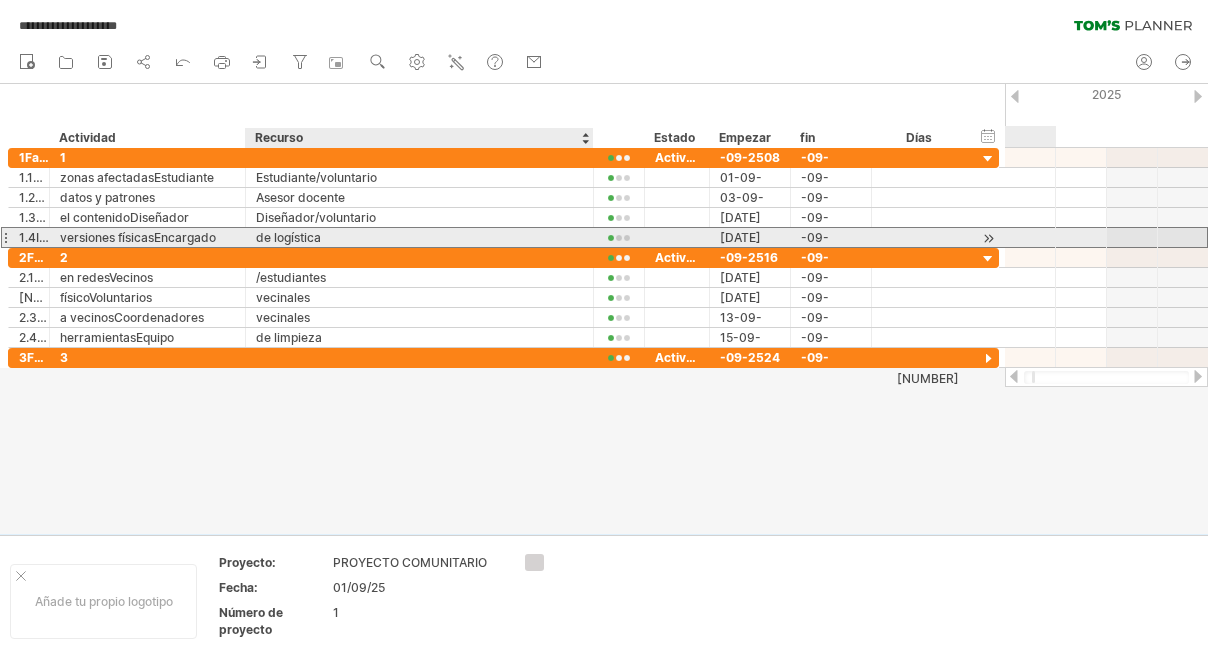 click on "de logística" at bounding box center (419, 237) 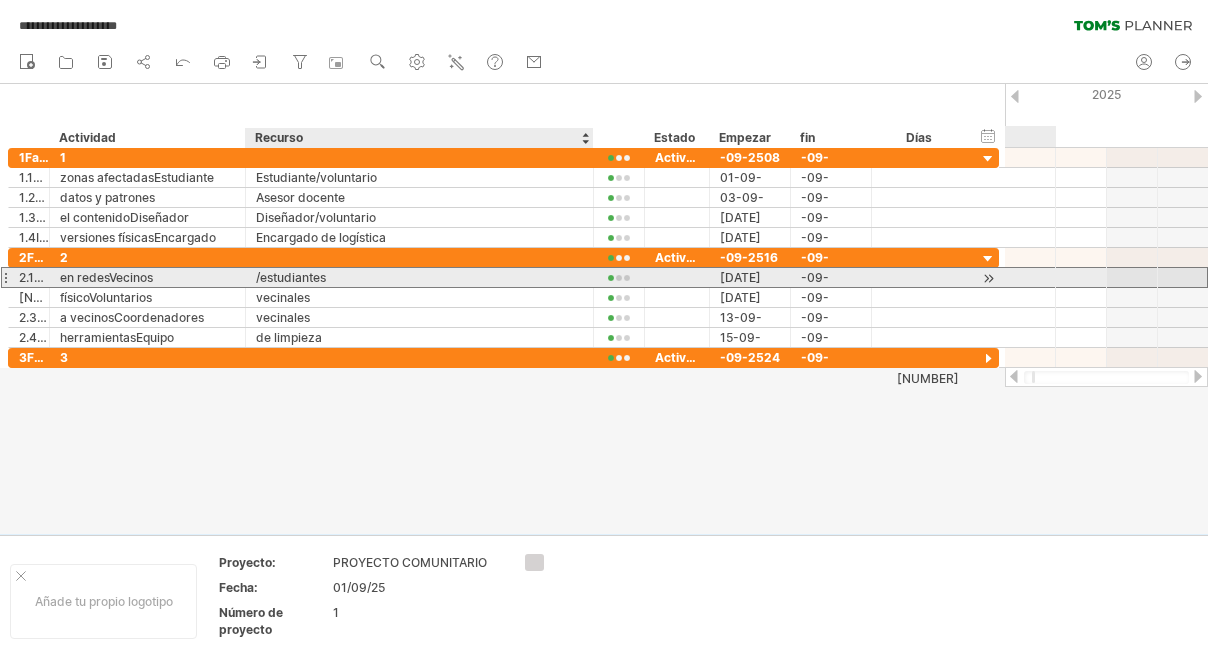 click on "/estudiantes" at bounding box center (419, 277) 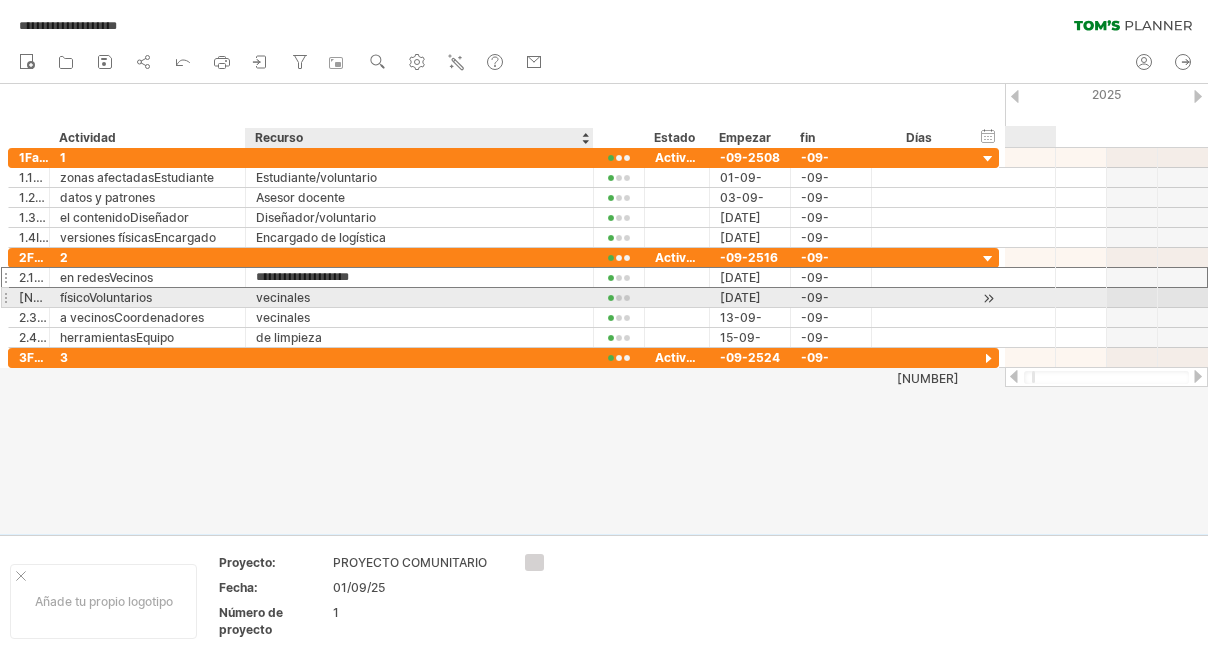 click on "vecinales" at bounding box center (419, 297) 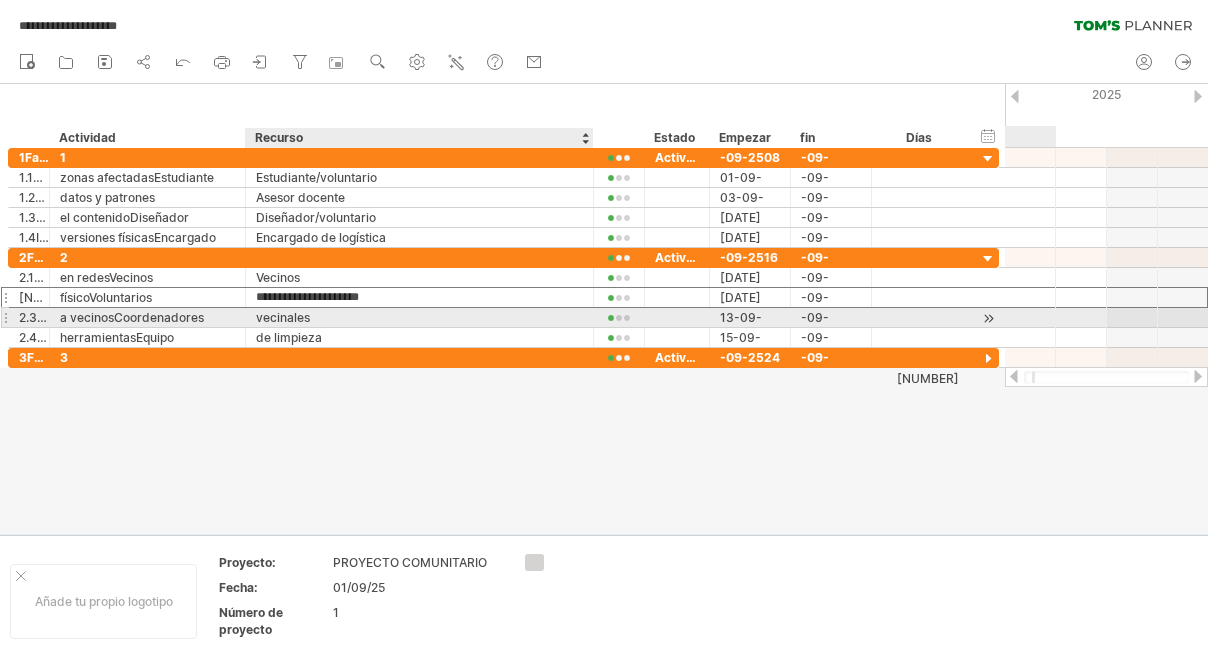 click on "vecinales" at bounding box center [419, 317] 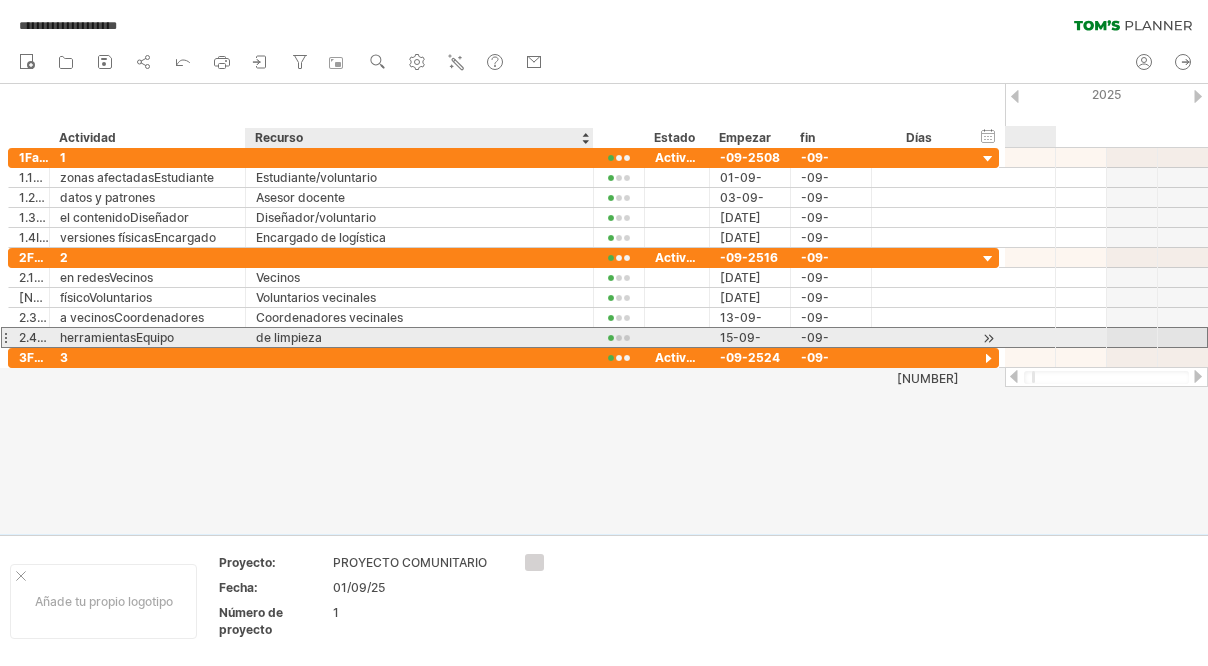 click on "de limpieza" at bounding box center (419, 337) 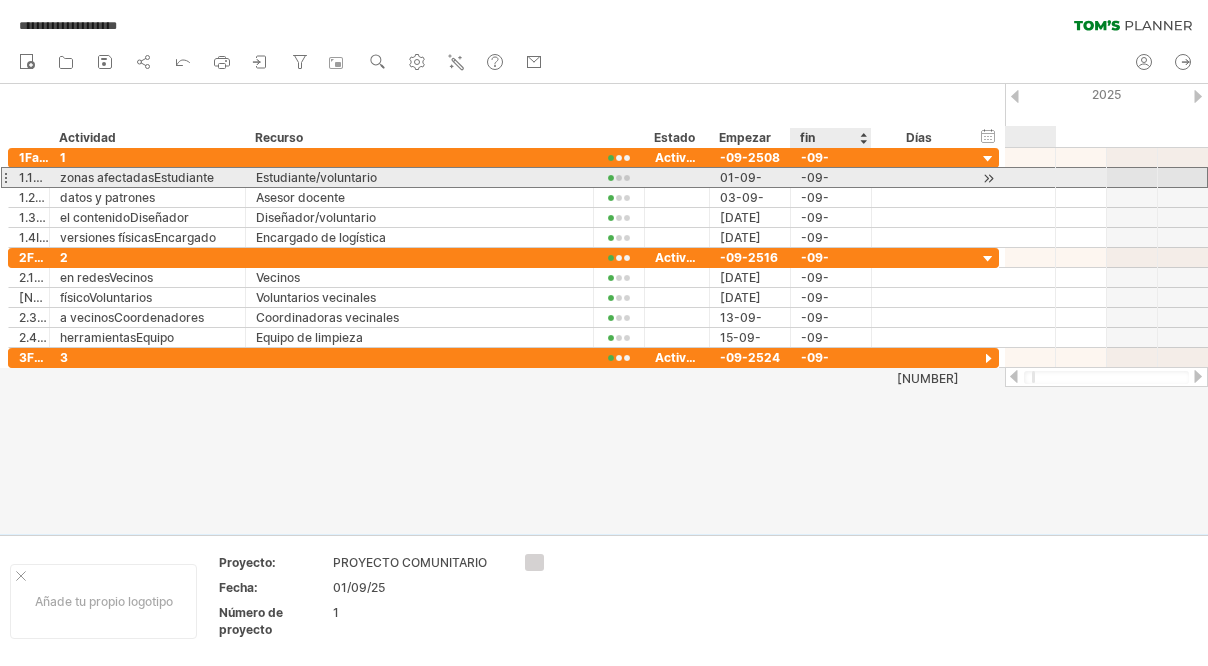 click on "-09-252.02.0" at bounding box center (831, 177) 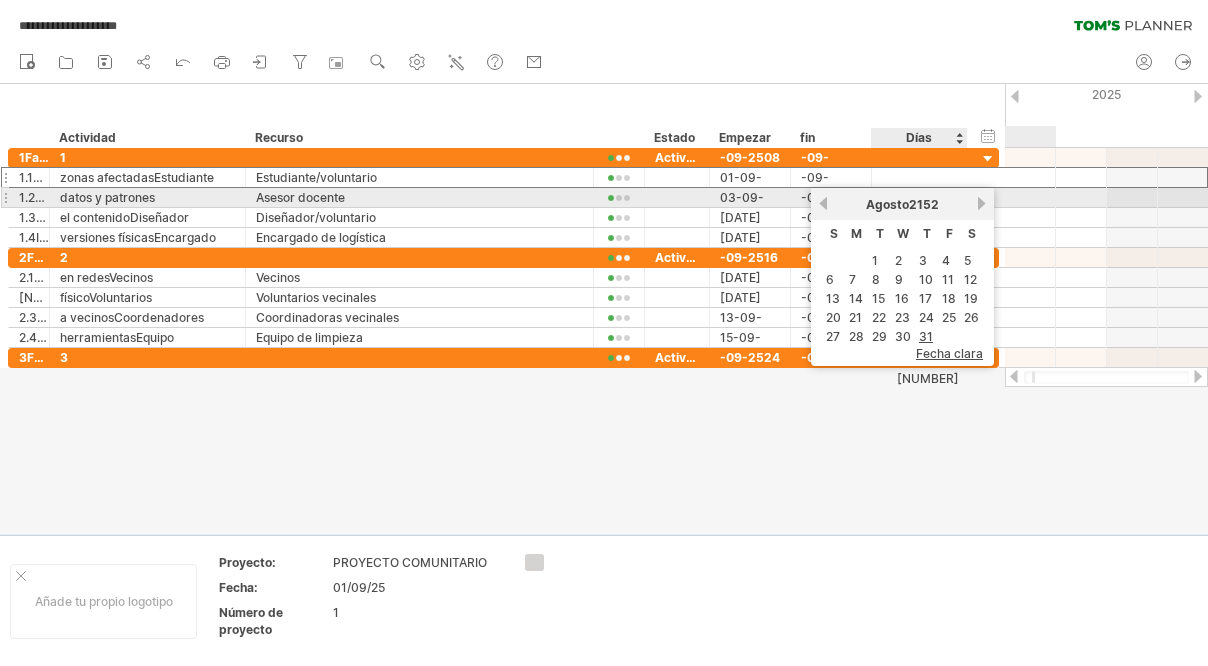 click on "Siguiente" at bounding box center [981, 203] 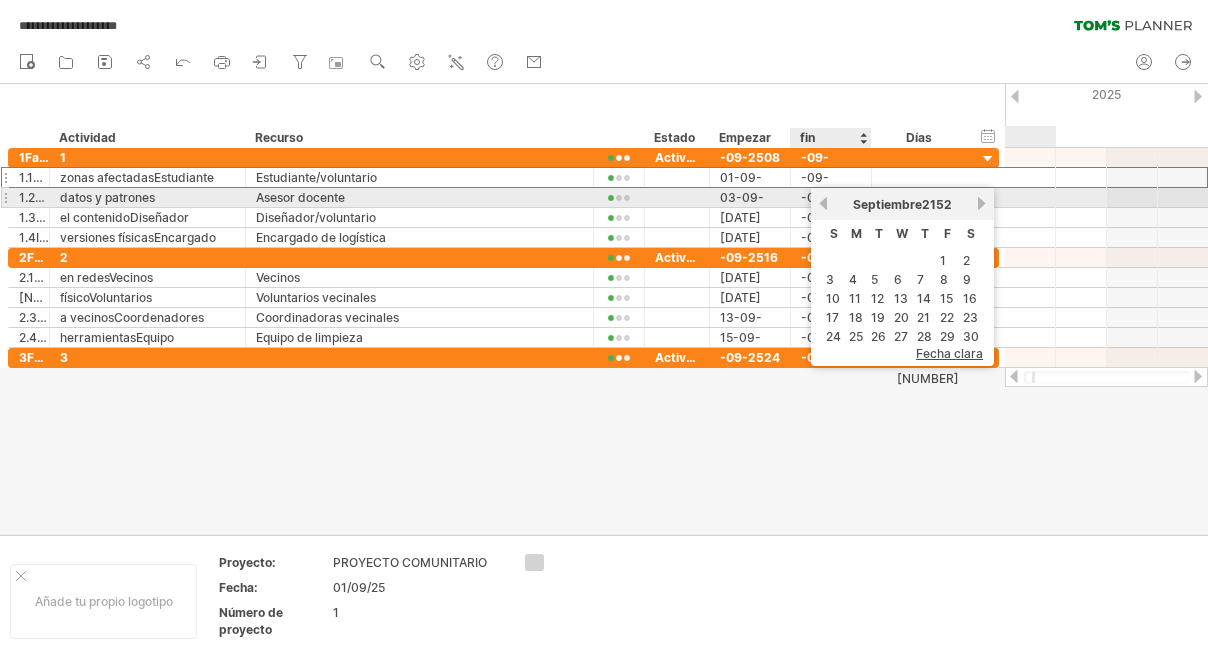 click on "anterior" at bounding box center [823, 203] 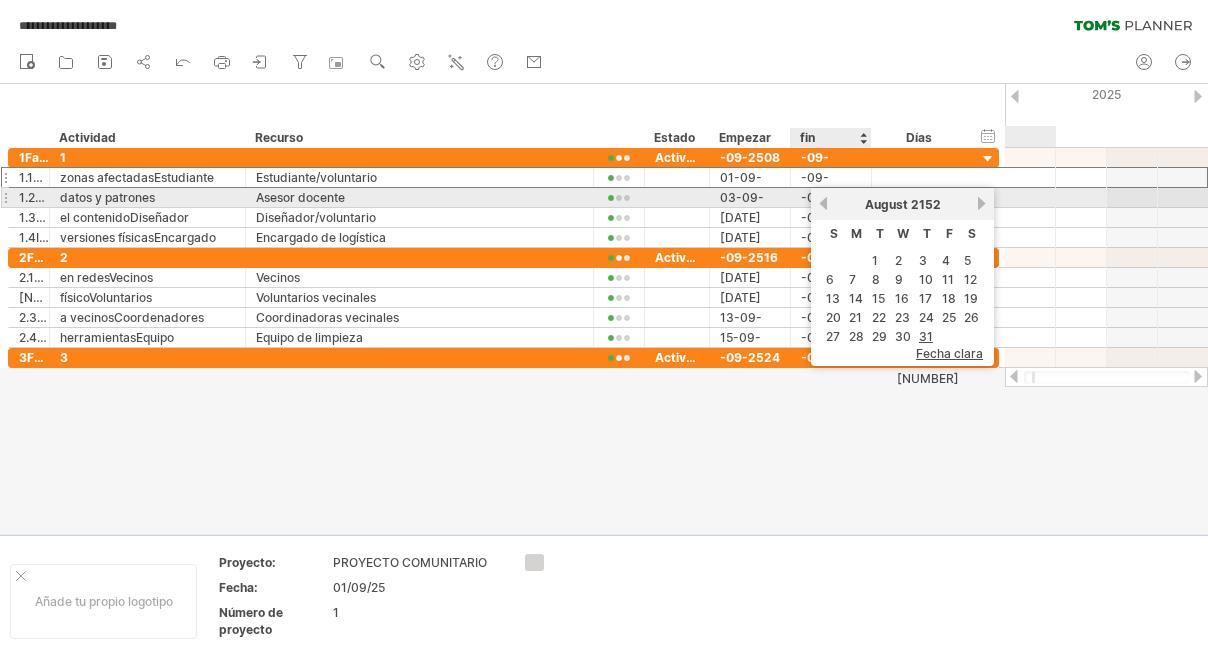 click on "previous" at bounding box center [823, 203] 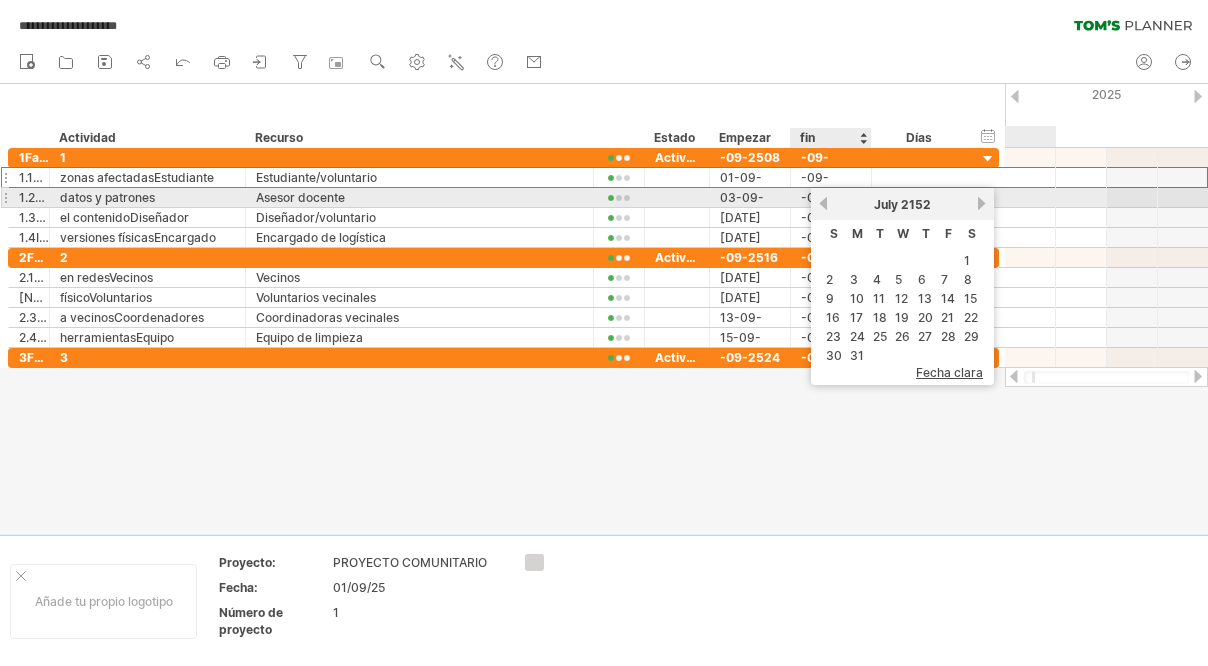 click on "previous" at bounding box center (823, 203) 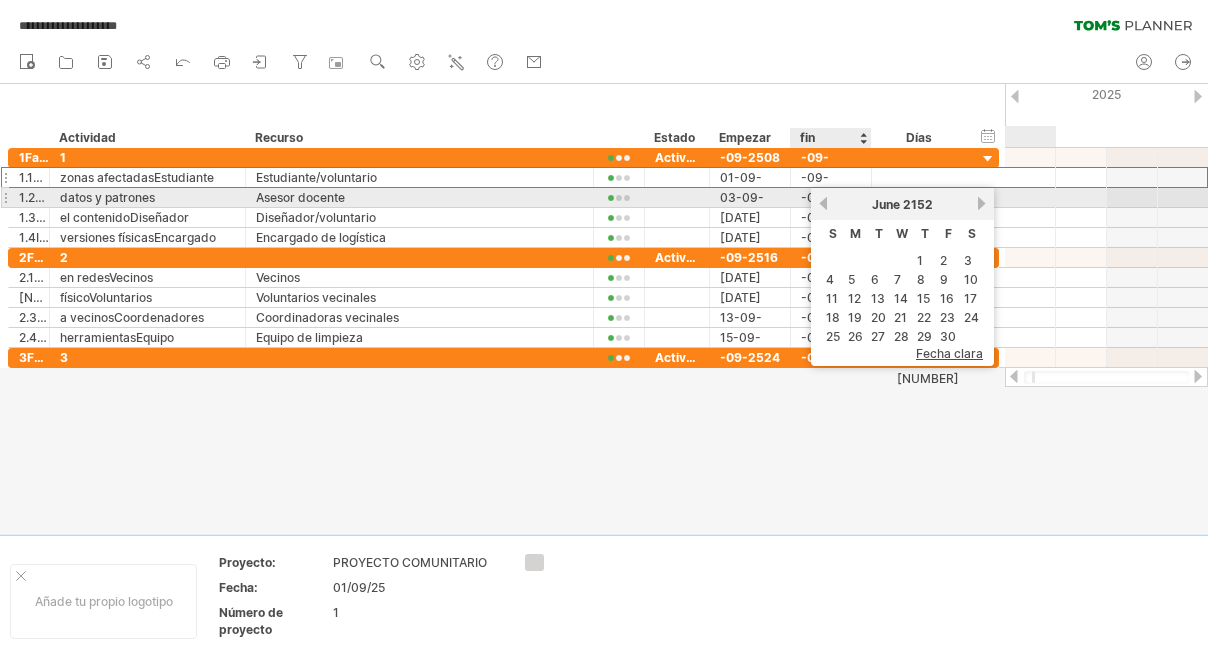 click on "anterior" at bounding box center (823, 203) 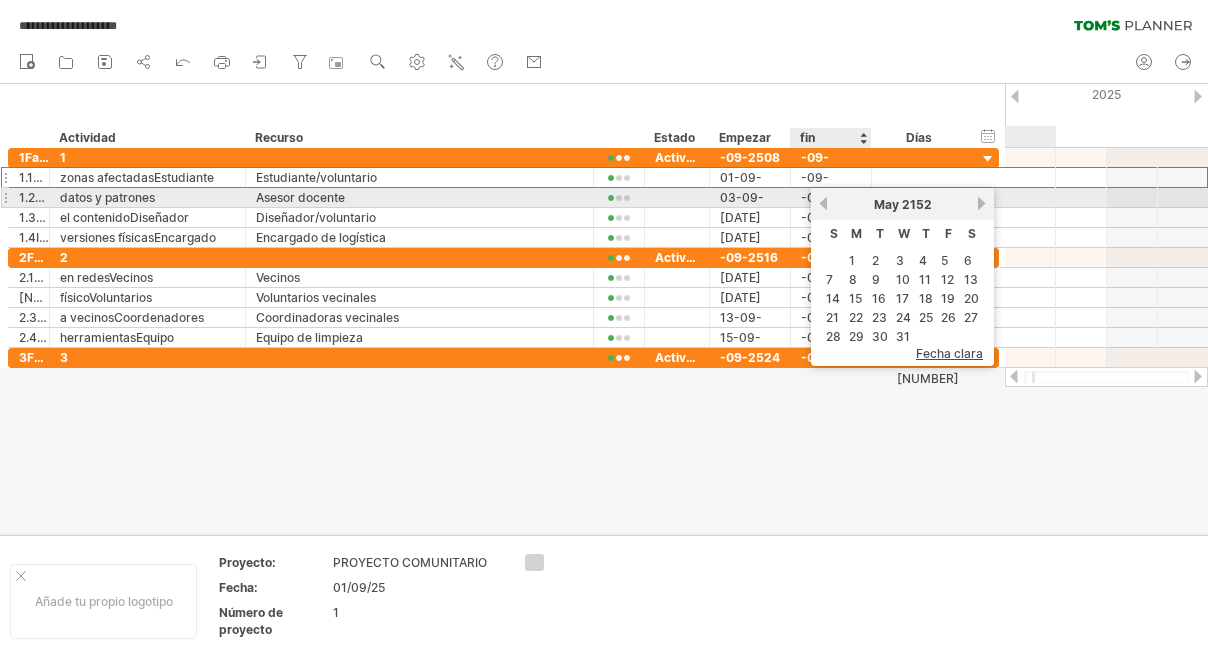 click on "previous" at bounding box center [823, 203] 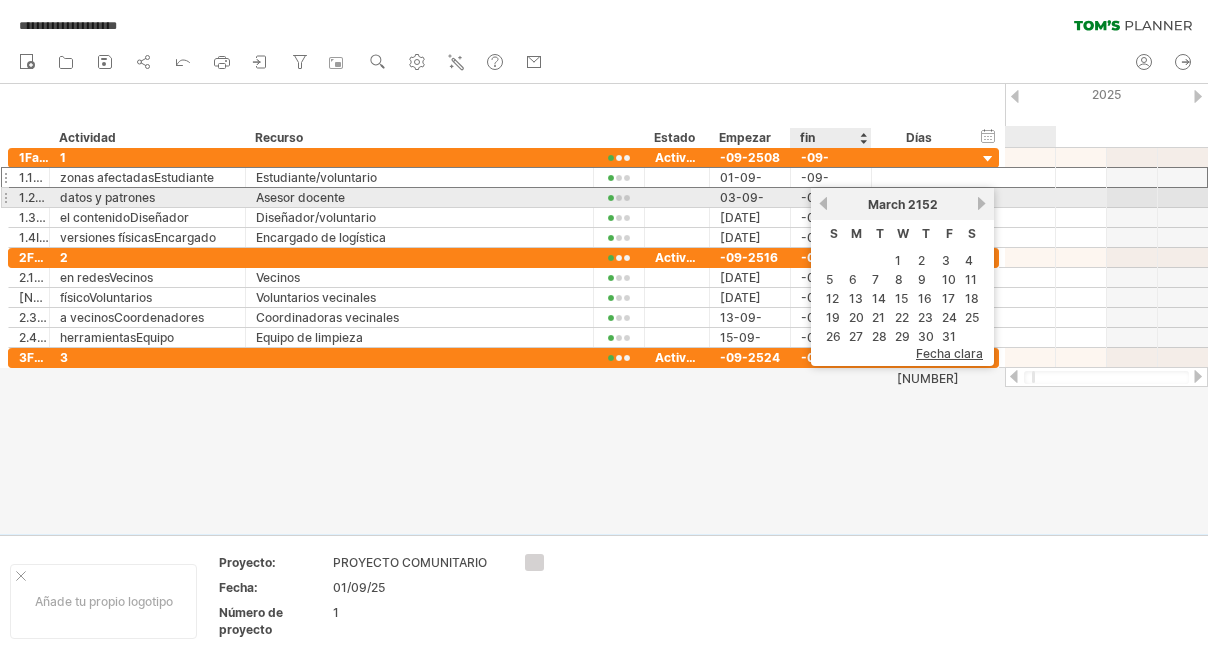 click on "previous" at bounding box center [823, 203] 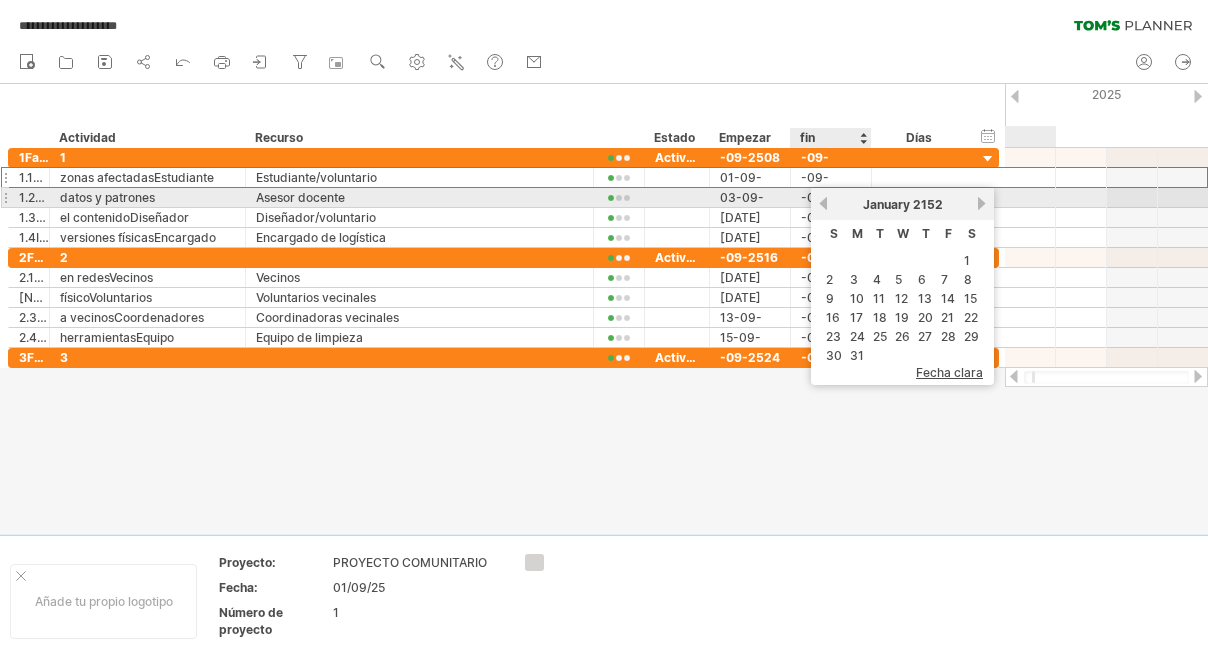click on "previous" at bounding box center (823, 203) 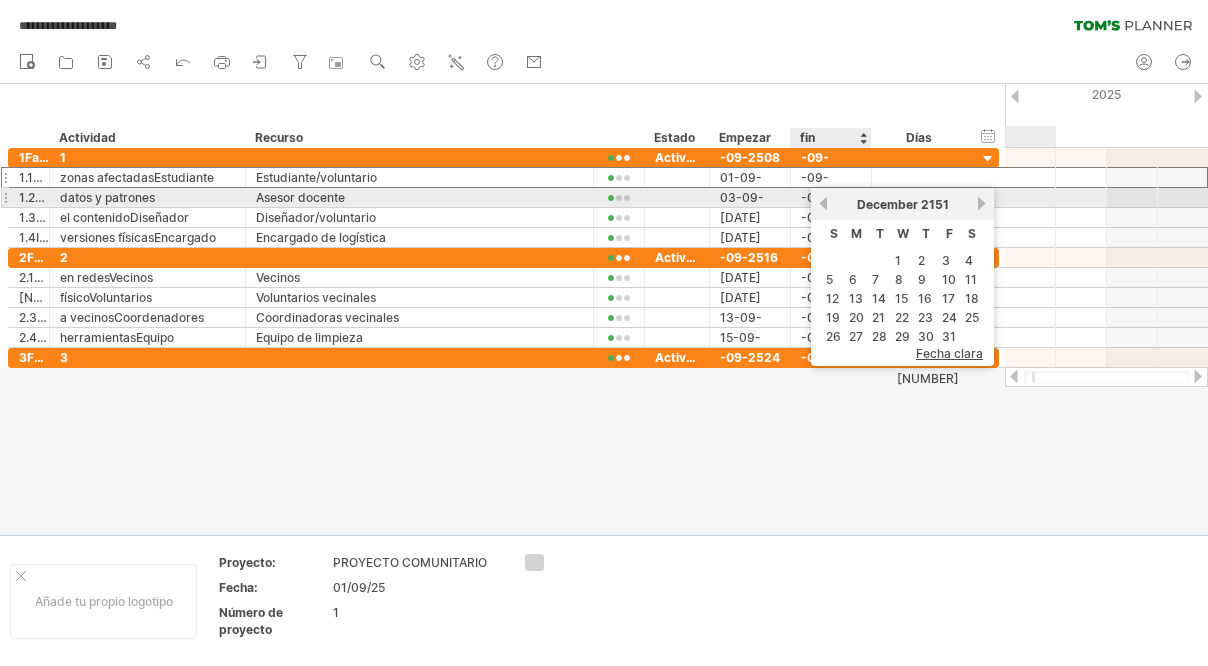 click on "previous" at bounding box center (823, 203) 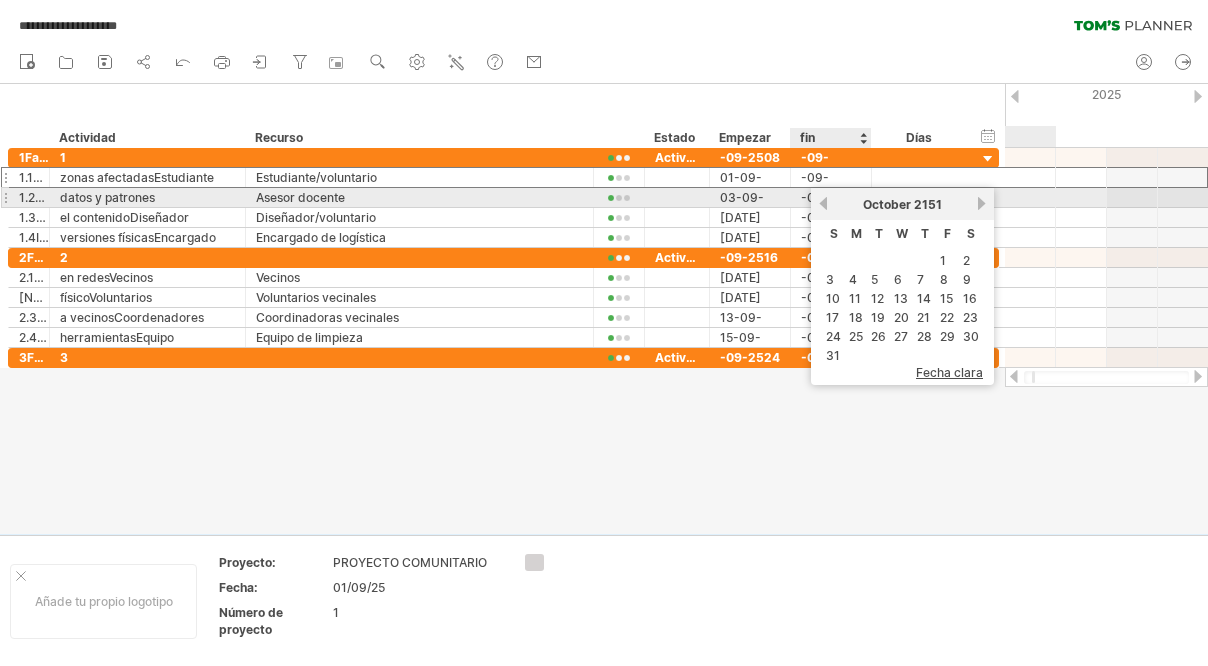 click on "previous" at bounding box center [823, 203] 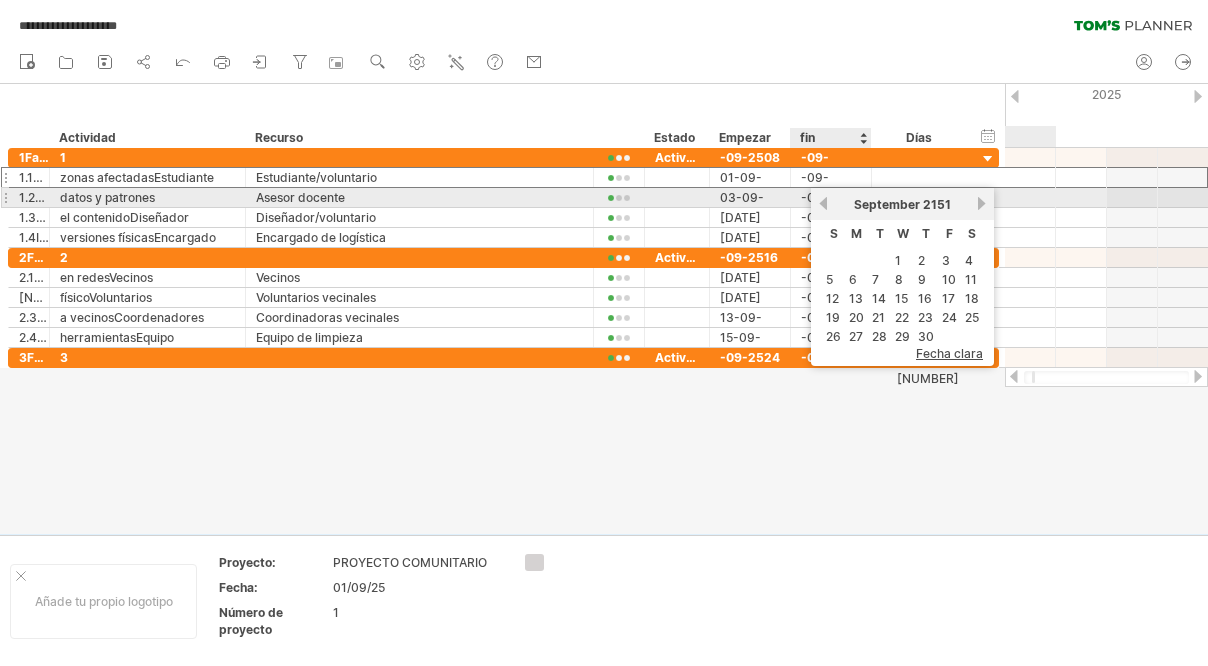 click on "previous" at bounding box center [823, 203] 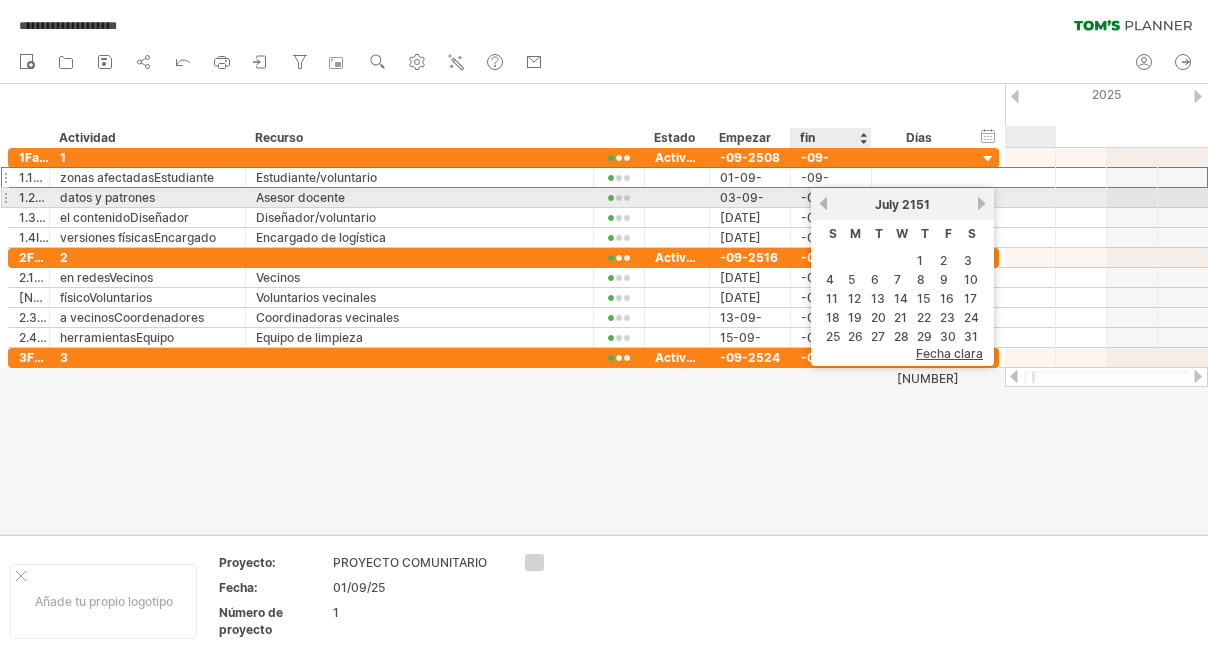 click on "previous" at bounding box center [823, 203] 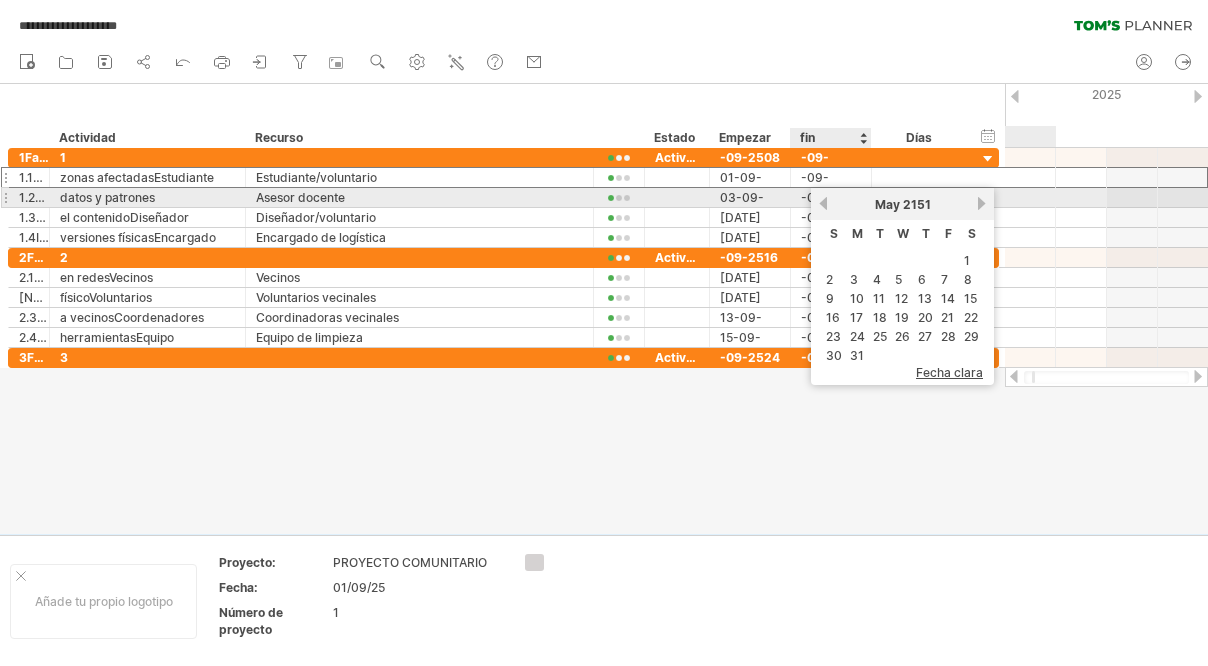 click on "previous" at bounding box center (823, 203) 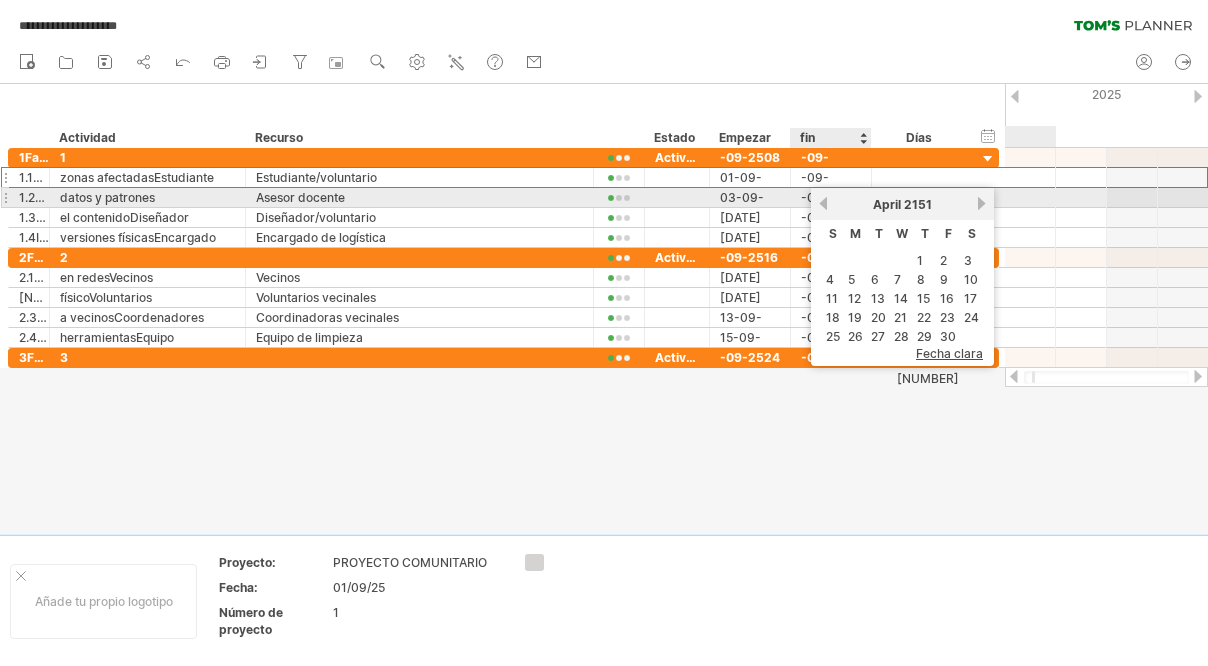 click on "previous" at bounding box center (823, 203) 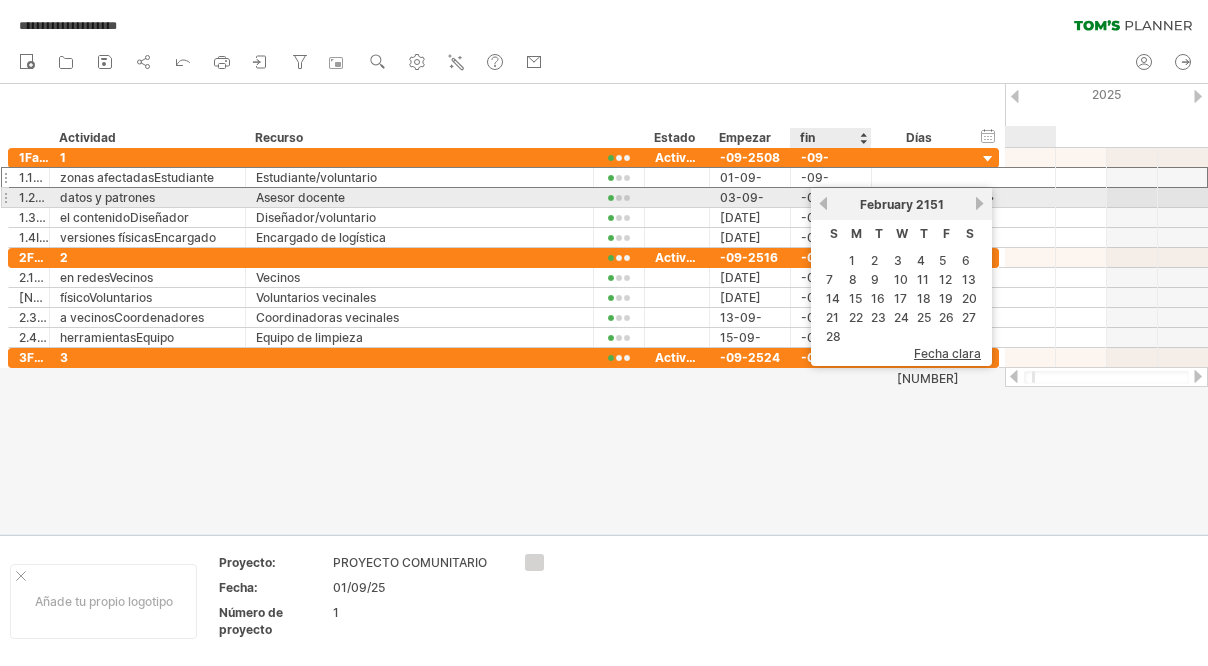 click on "previous" at bounding box center (823, 203) 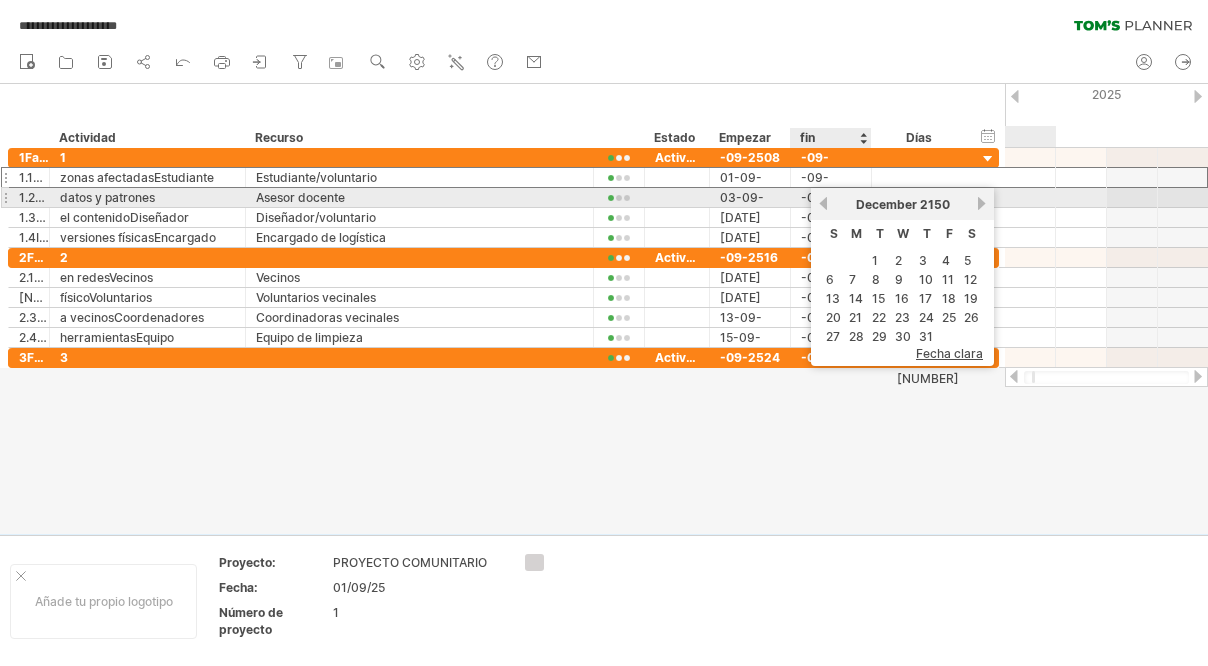 click on "previous" at bounding box center (823, 203) 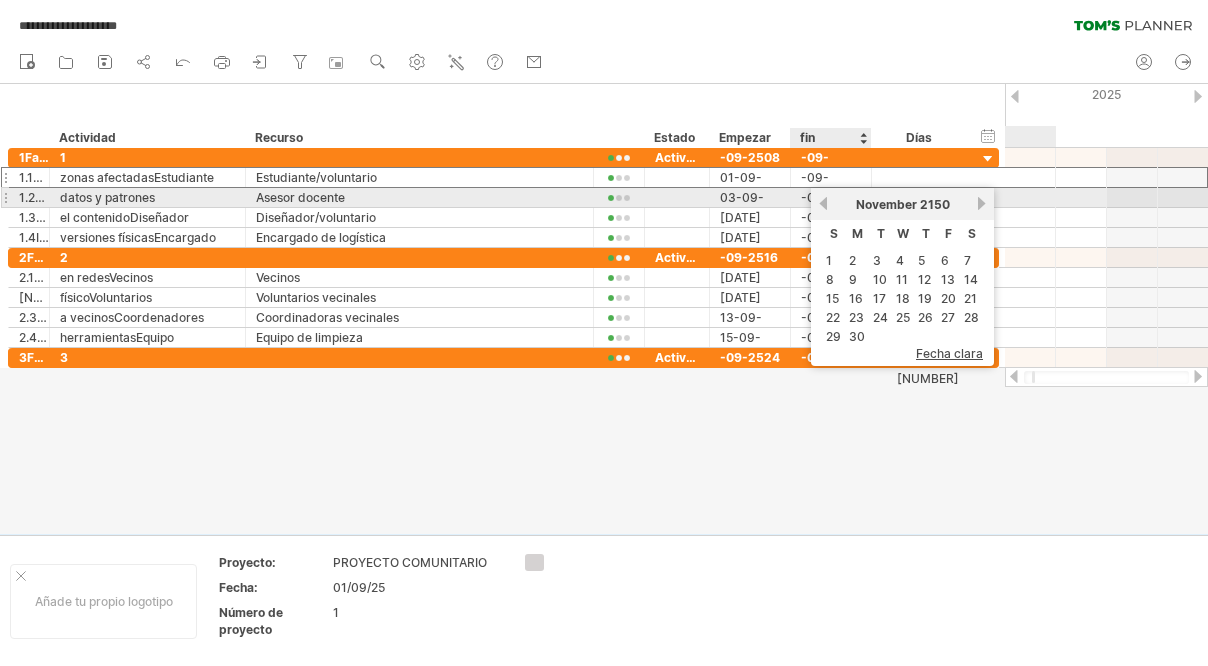 click on "previous" at bounding box center (823, 203) 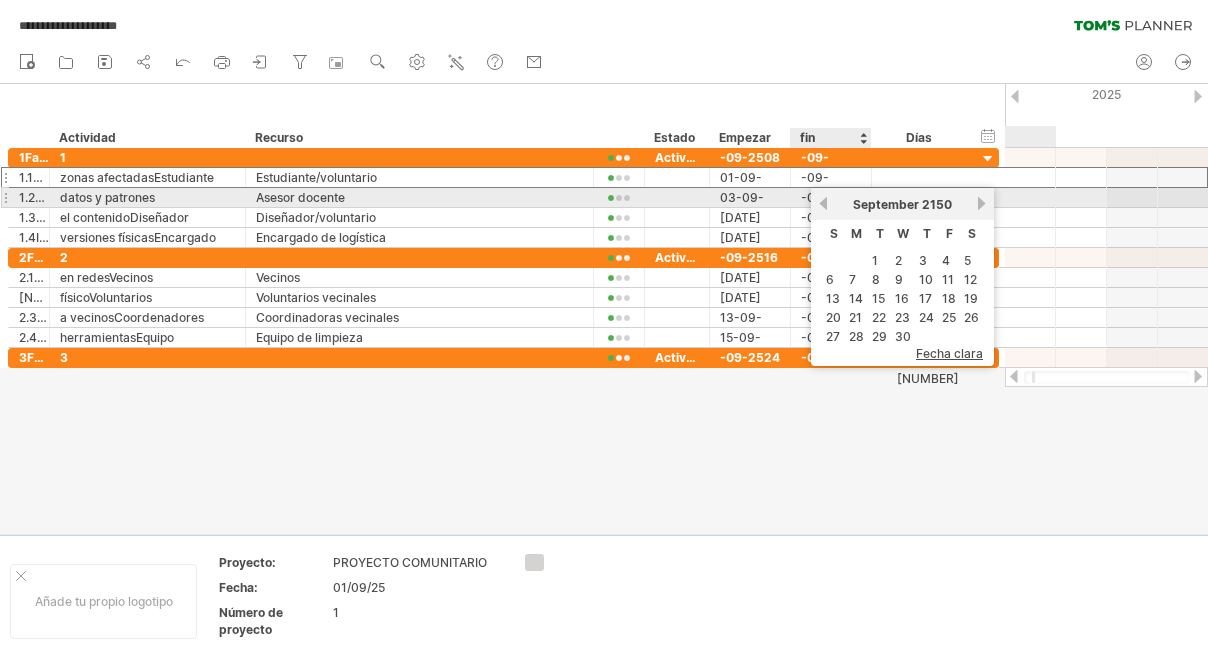 click on "previous" at bounding box center (823, 203) 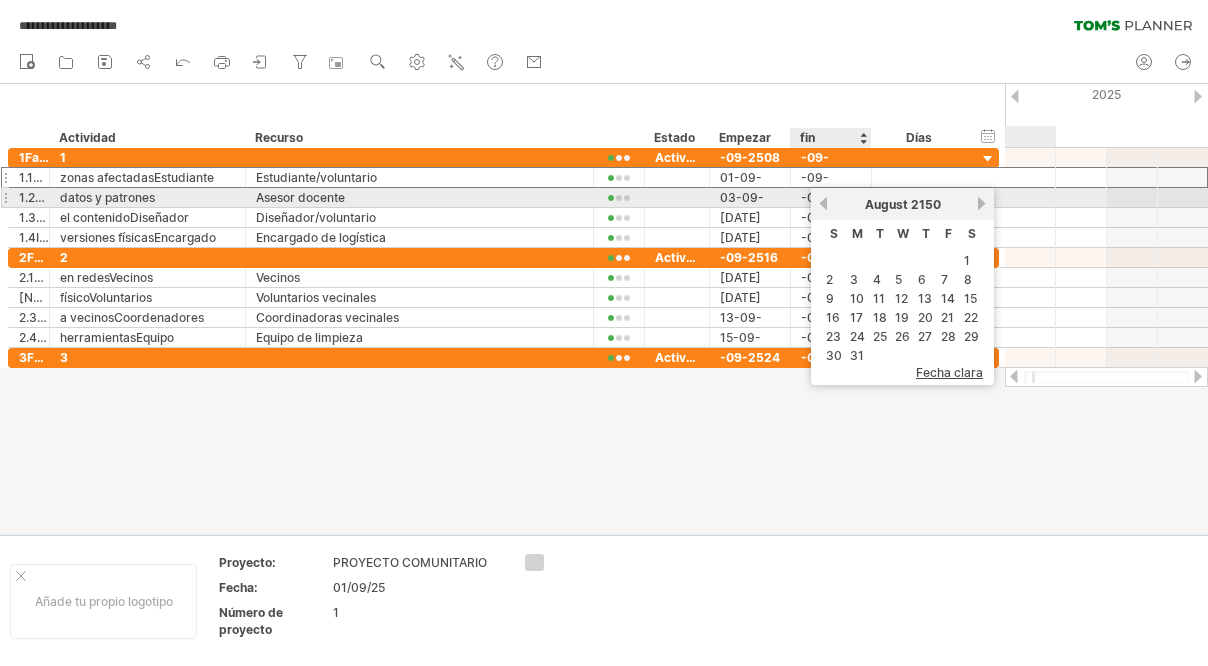click on "previous" at bounding box center (823, 203) 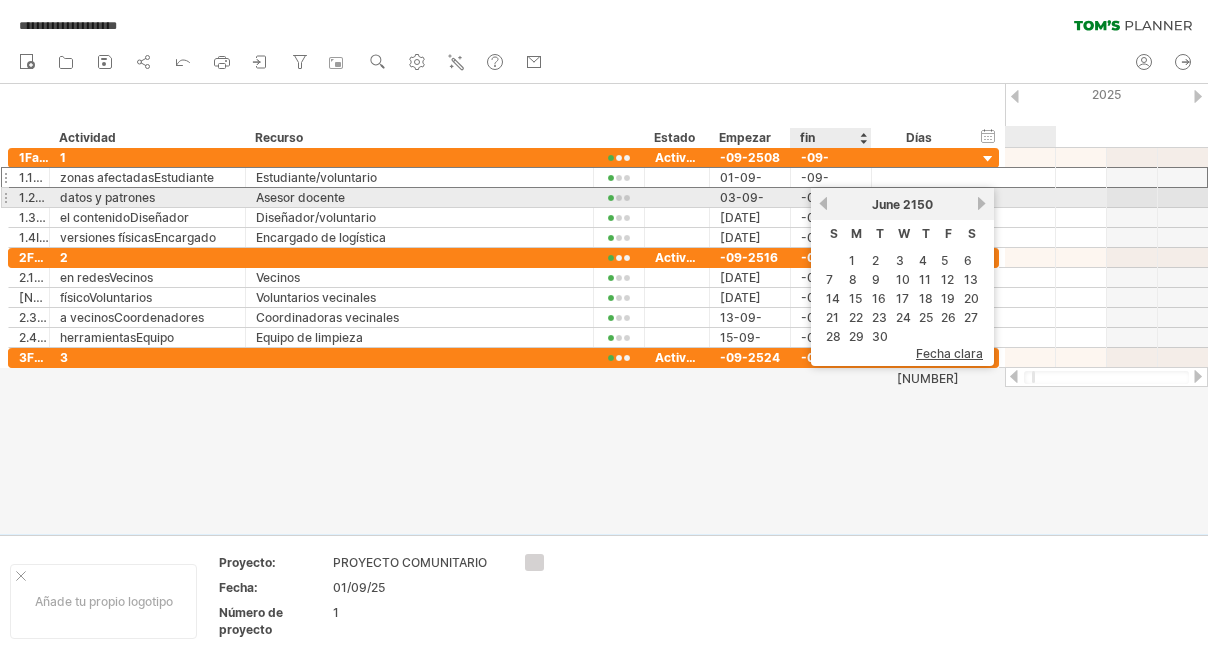 click on "previous" at bounding box center [823, 203] 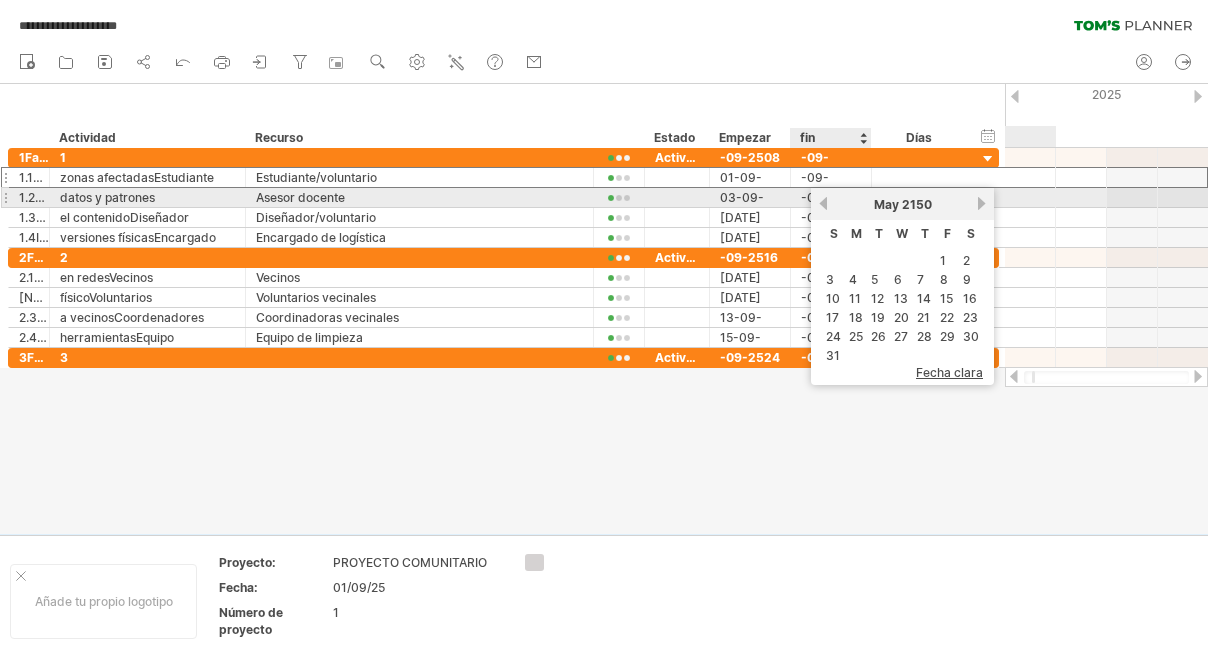 click on "previous" at bounding box center (823, 203) 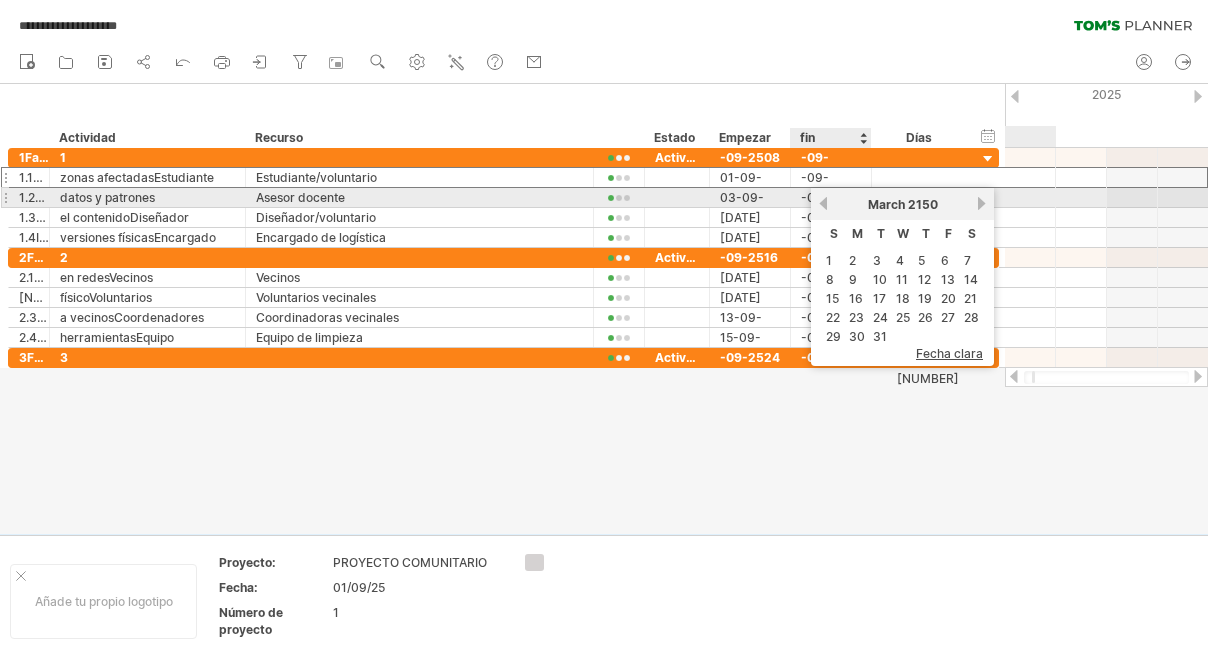 click on "anterior" at bounding box center (823, 203) 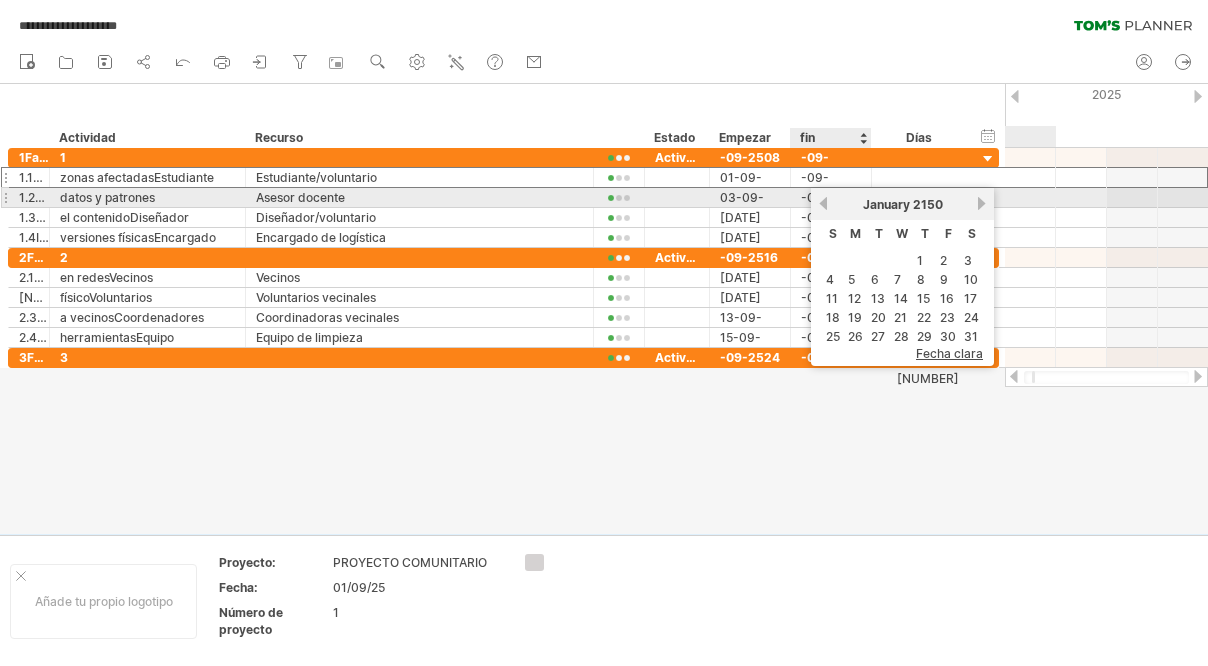 click on "previous" at bounding box center [823, 203] 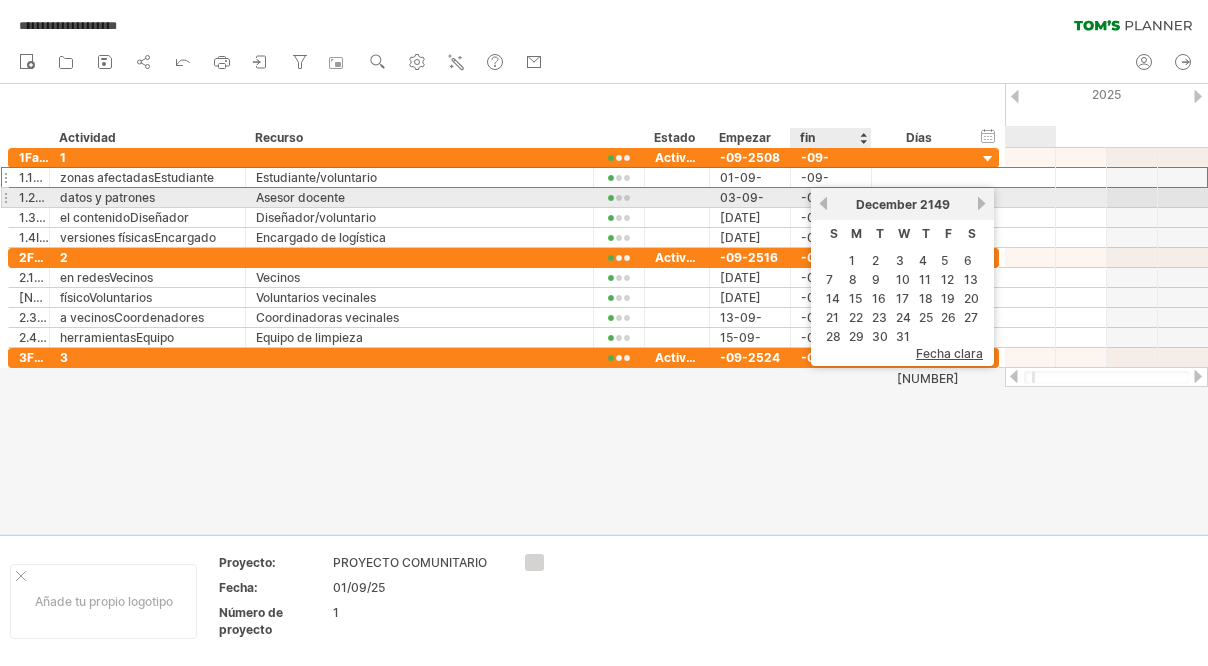 click on "previous" at bounding box center [823, 203] 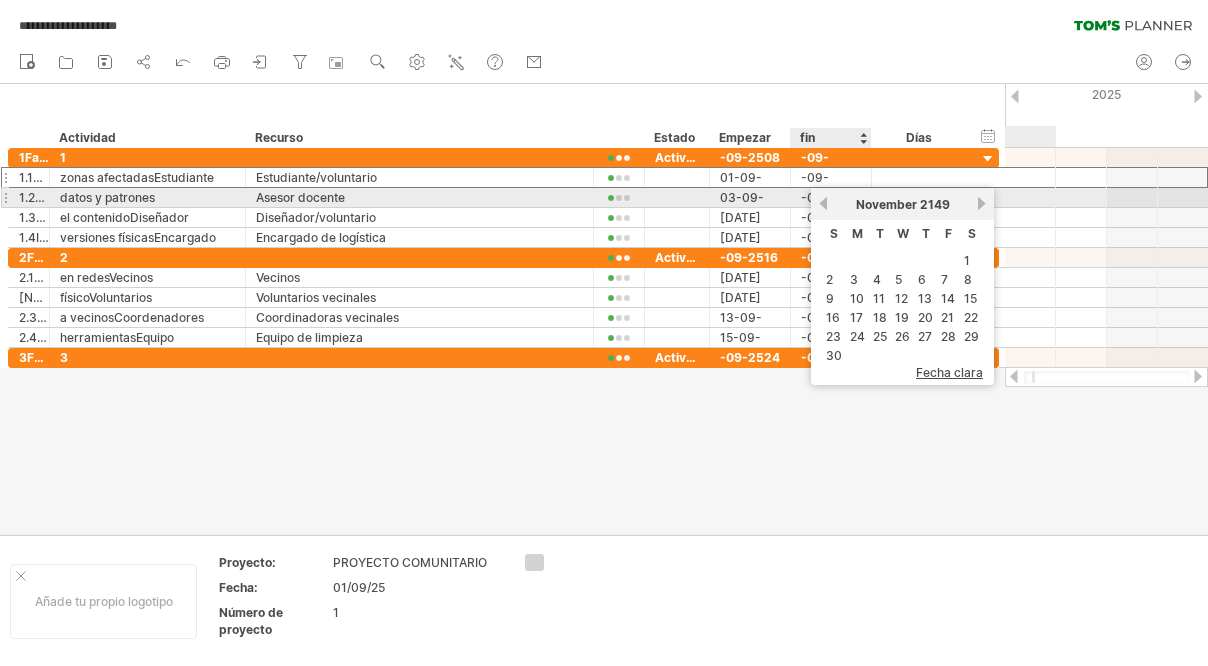 click on "previous" at bounding box center (823, 203) 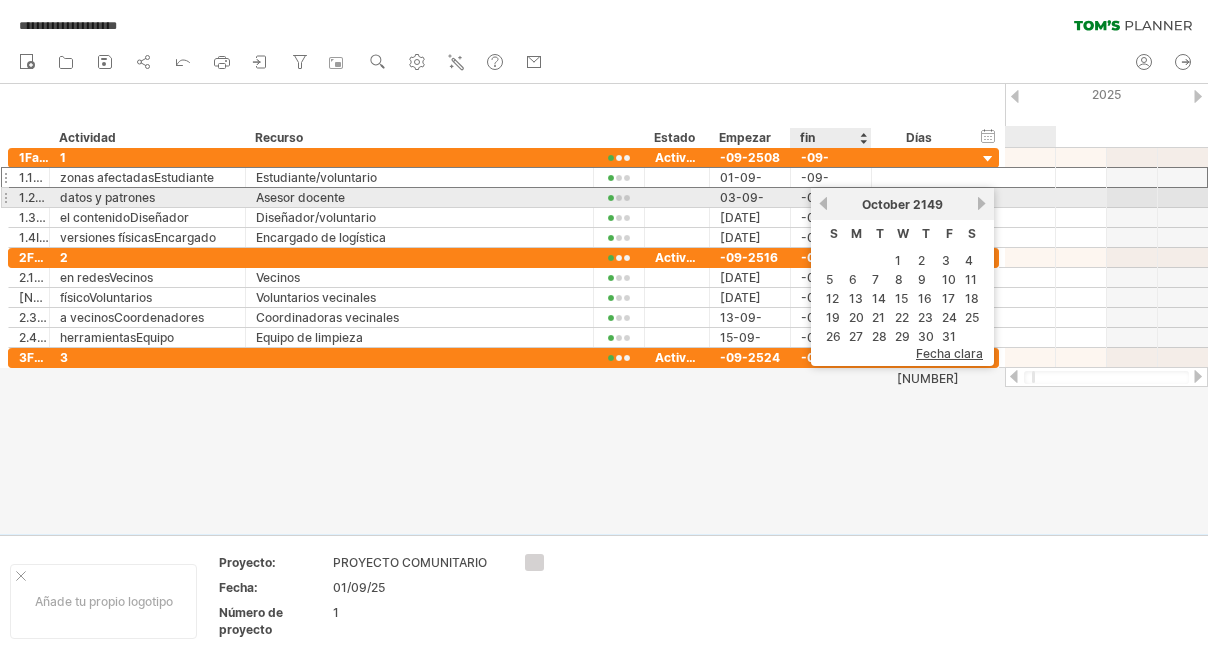 click on "previous" at bounding box center (823, 203) 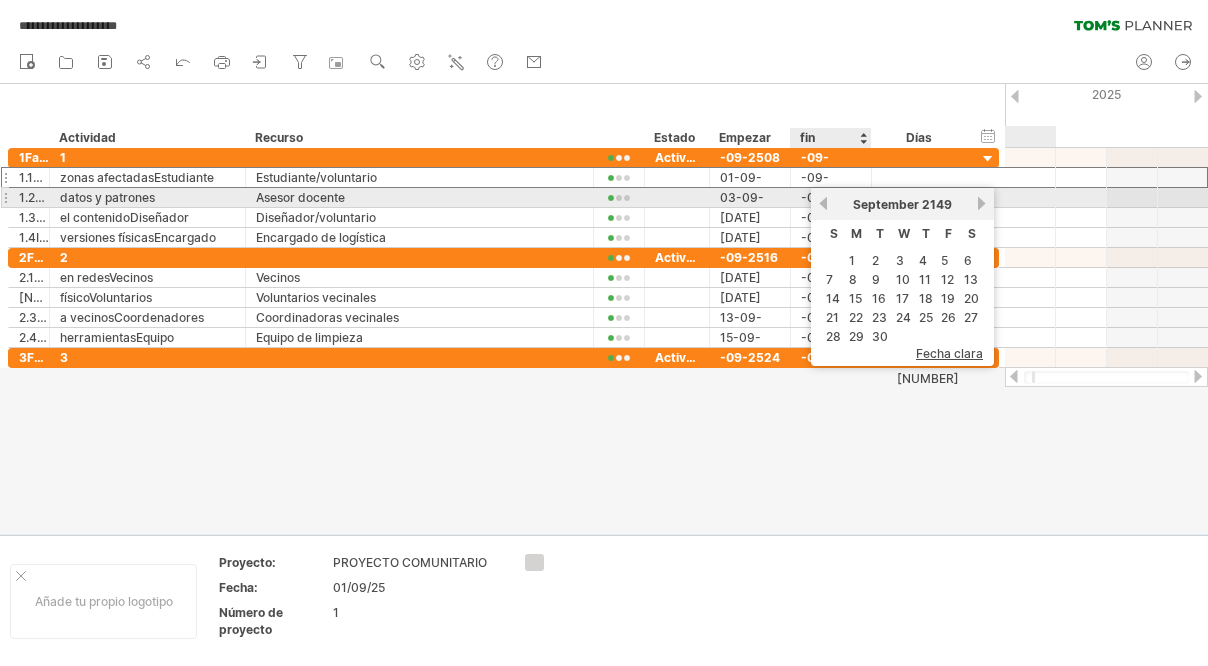click on "previous" at bounding box center [823, 203] 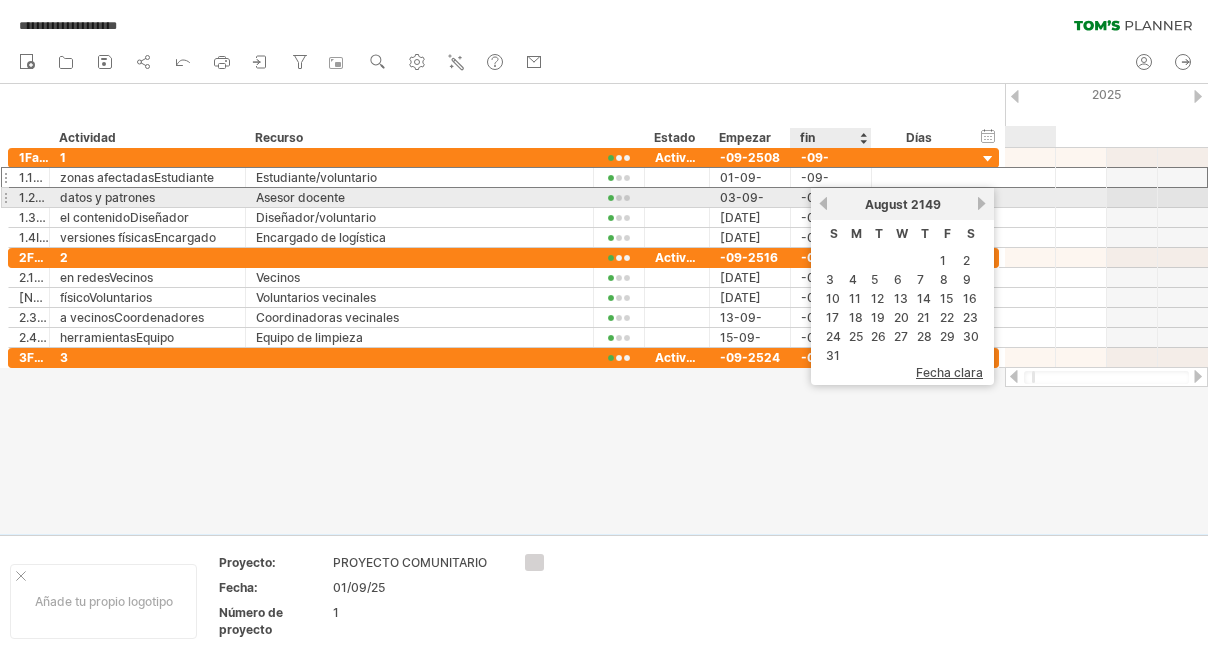 click on "previous" at bounding box center [823, 203] 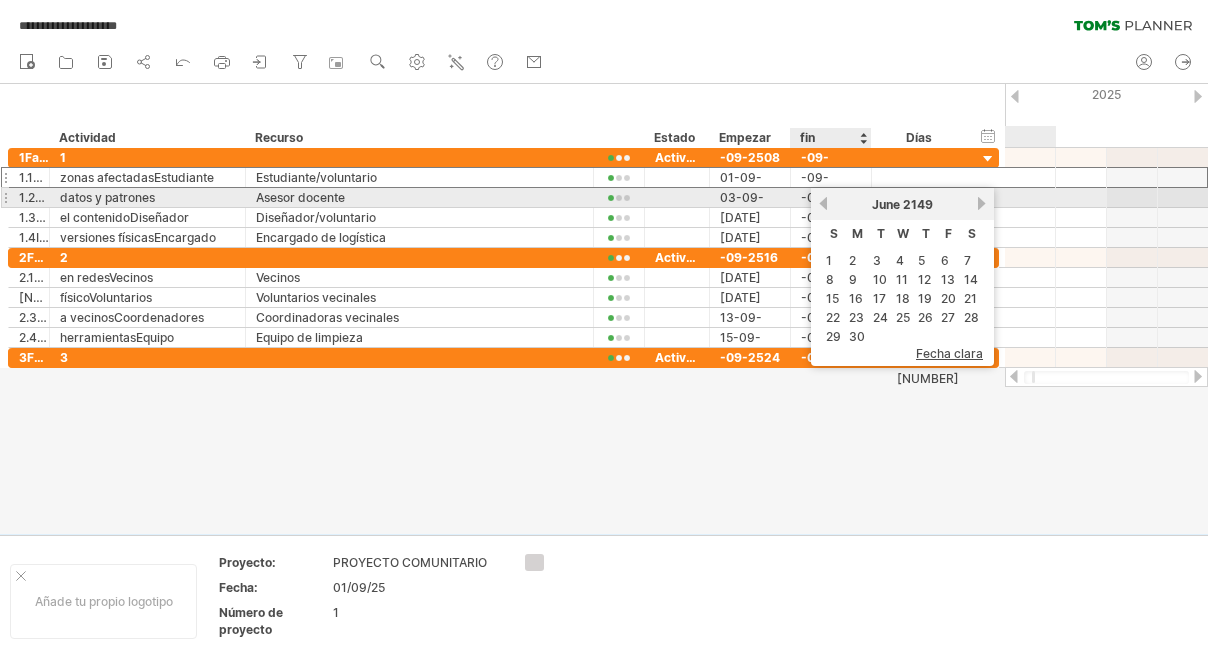 click on "previous" at bounding box center [823, 203] 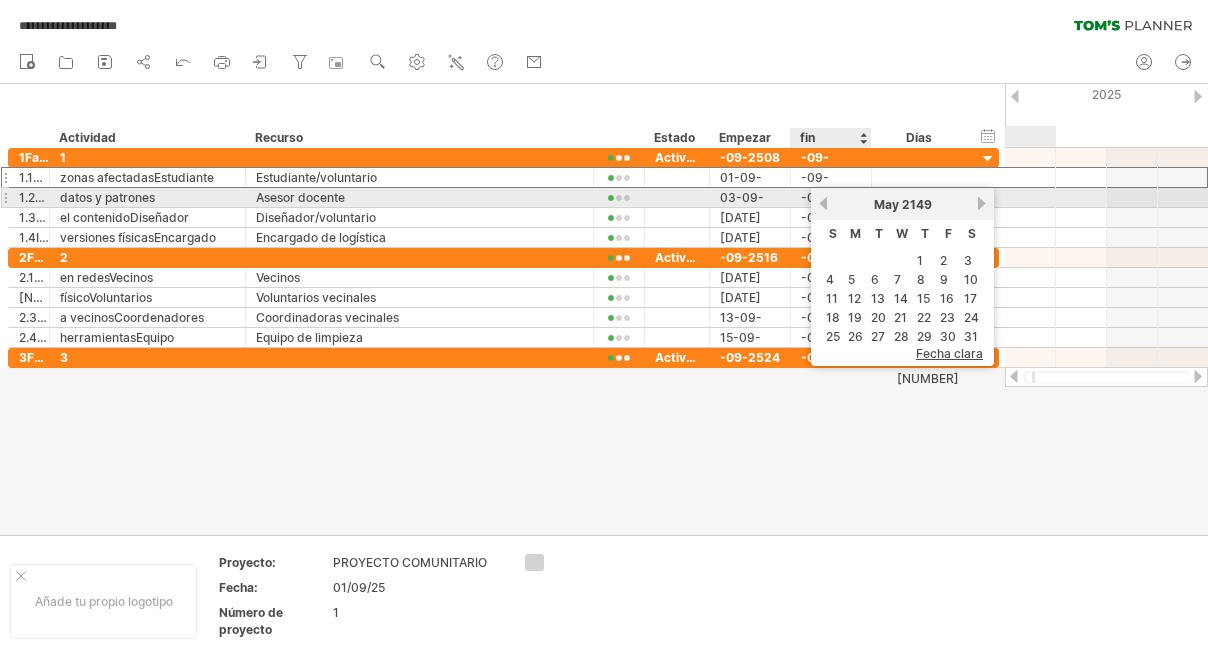 click on "previous" at bounding box center [823, 203] 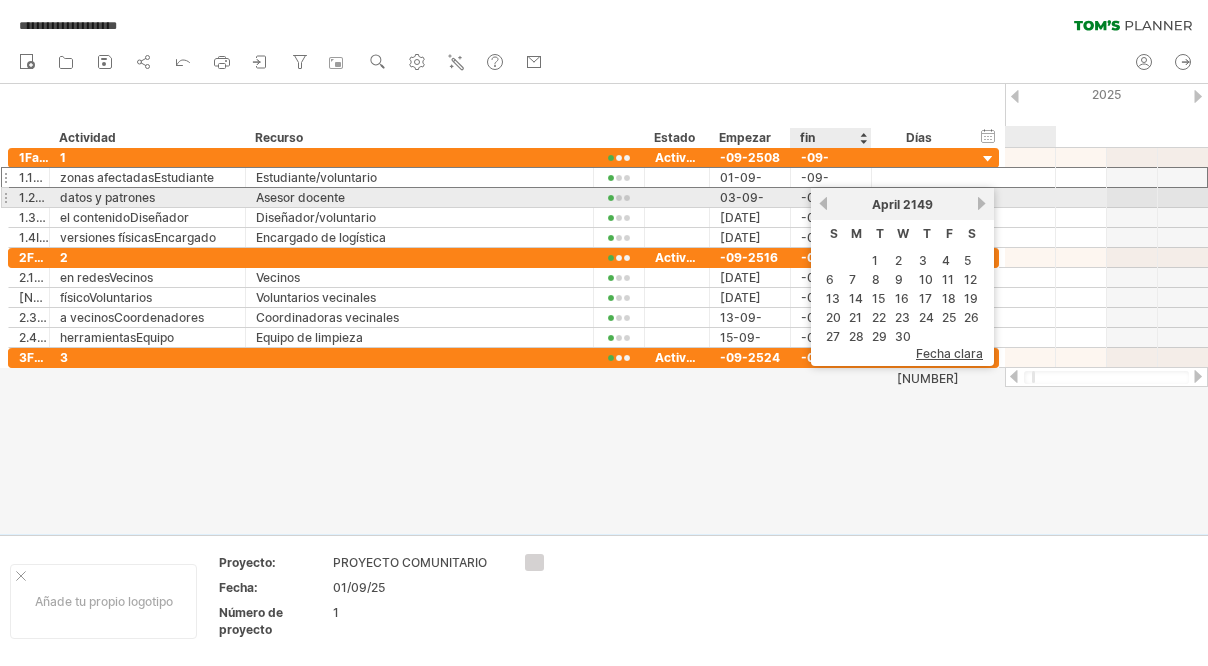 click on "previous" at bounding box center (823, 203) 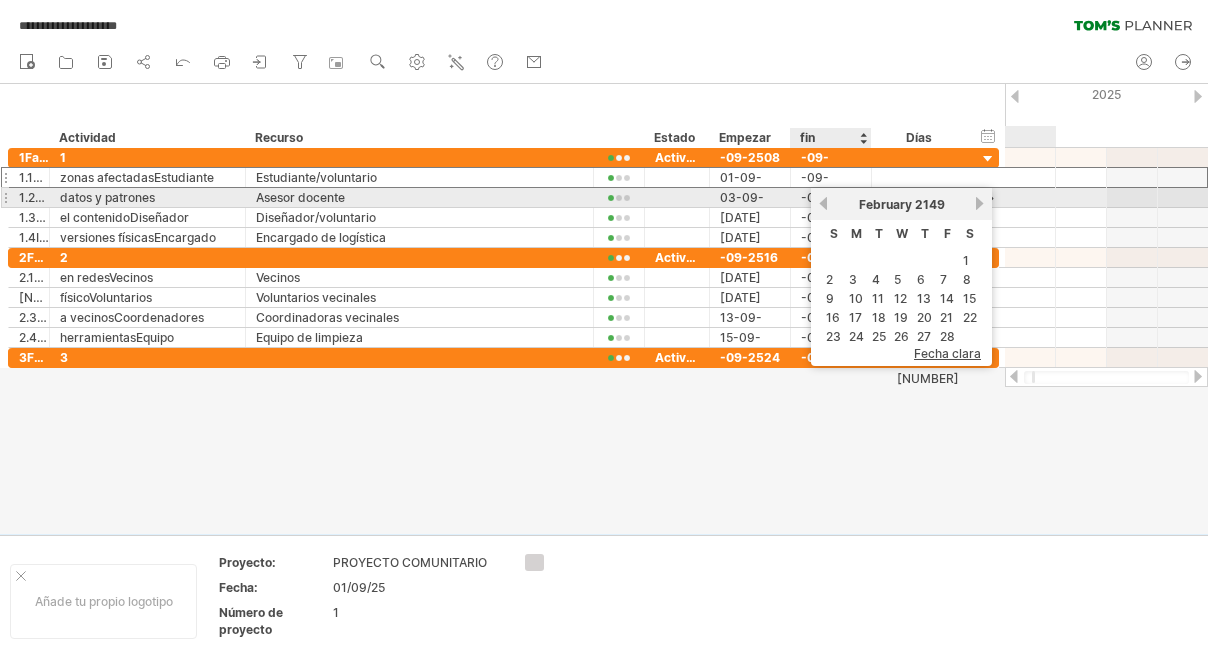 click on "previous" at bounding box center [823, 203] 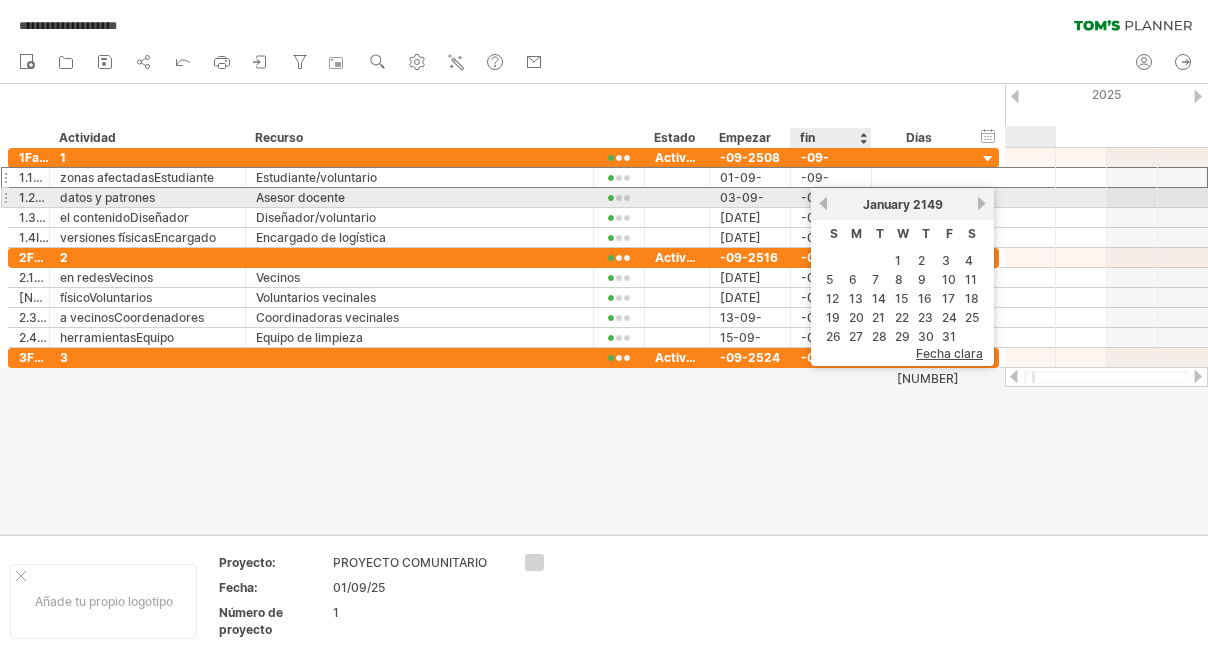 click on "previous" at bounding box center (823, 203) 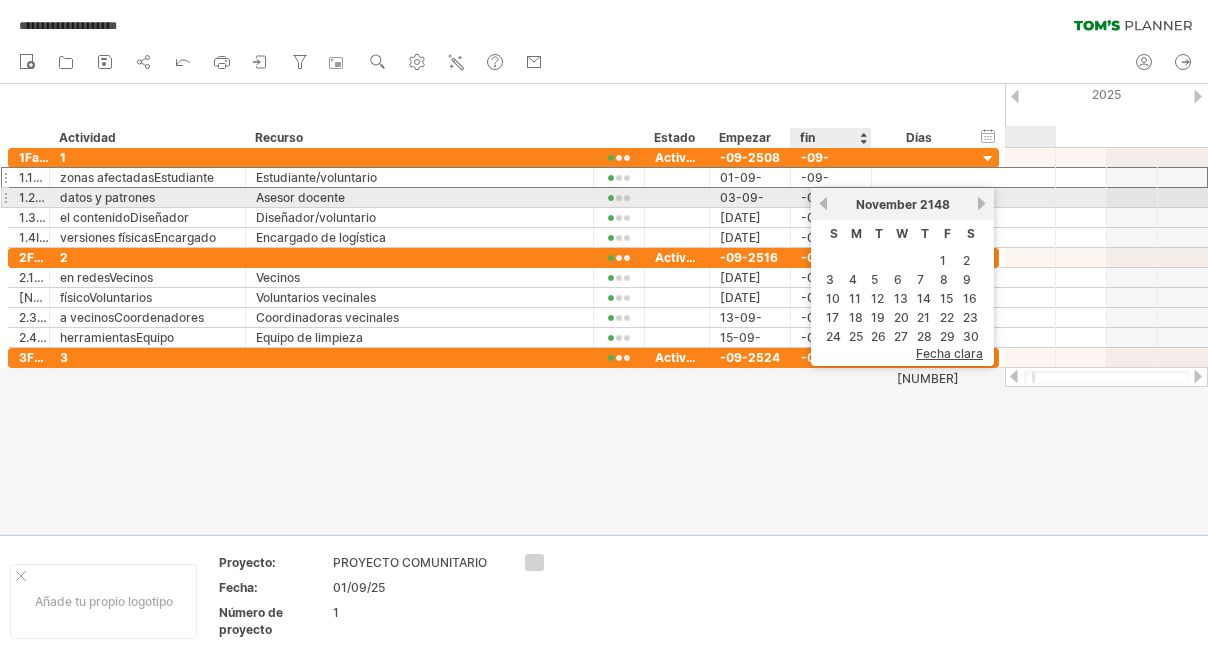 click on "anterior" at bounding box center (823, 203) 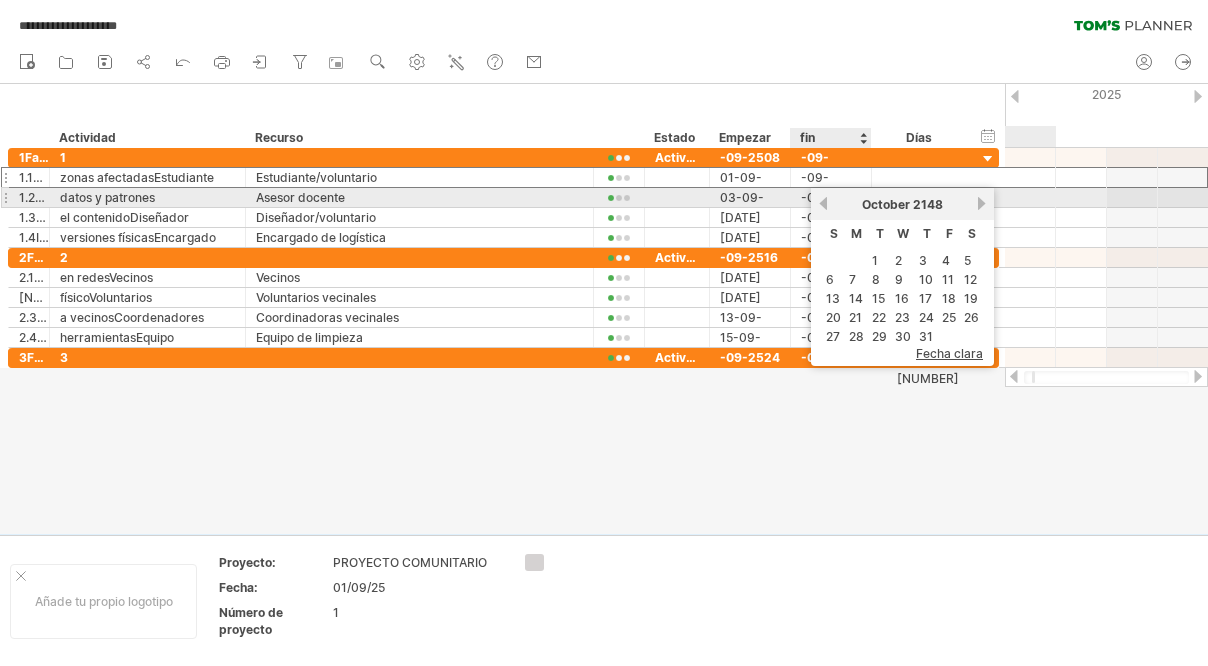 click on "anterior" at bounding box center (823, 203) 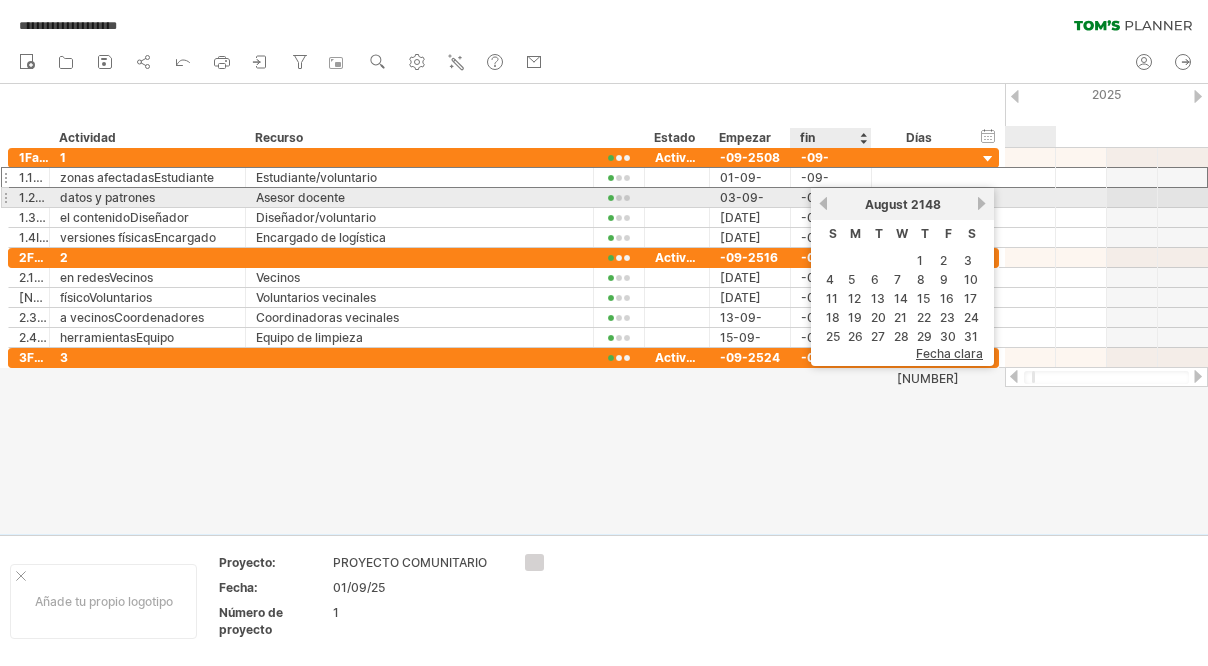 click on "previous" at bounding box center (823, 203) 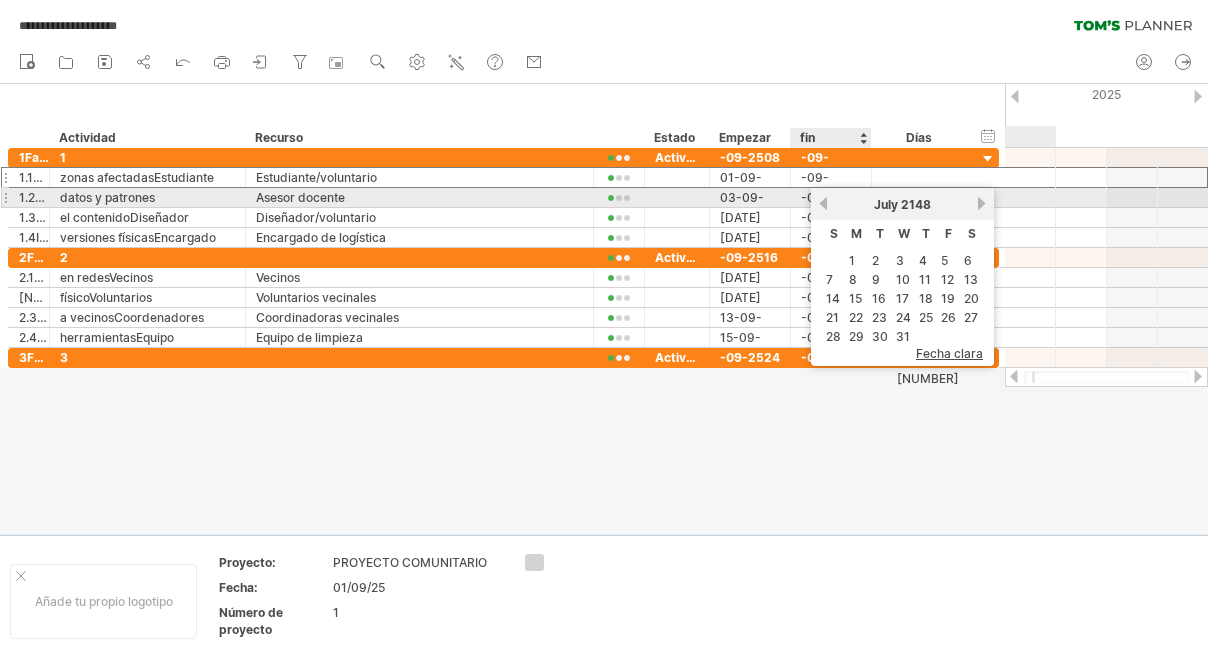 click on "previous" at bounding box center (823, 203) 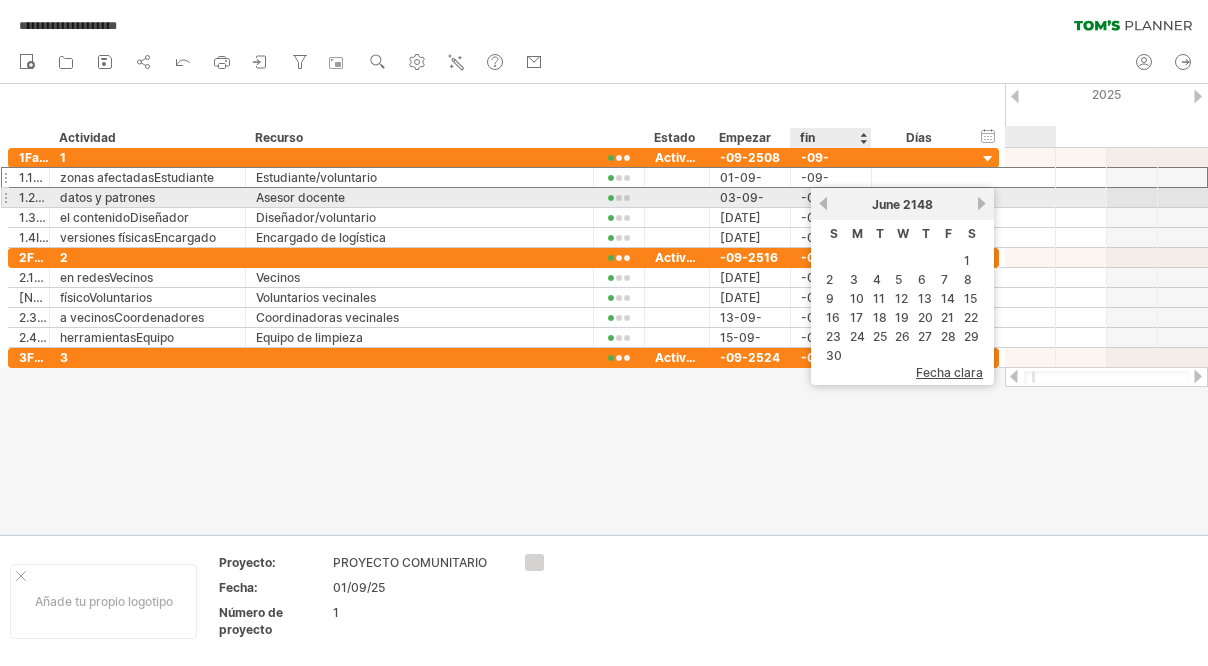 click on "previous" at bounding box center [823, 203] 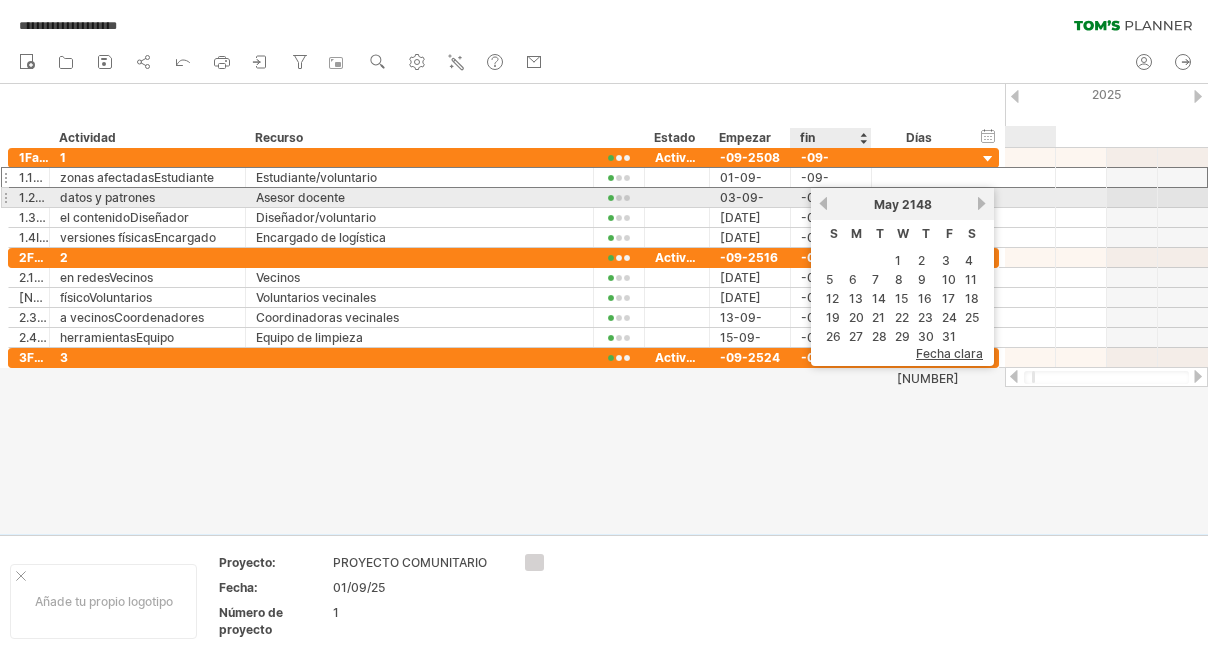 click on "previous" at bounding box center [823, 203] 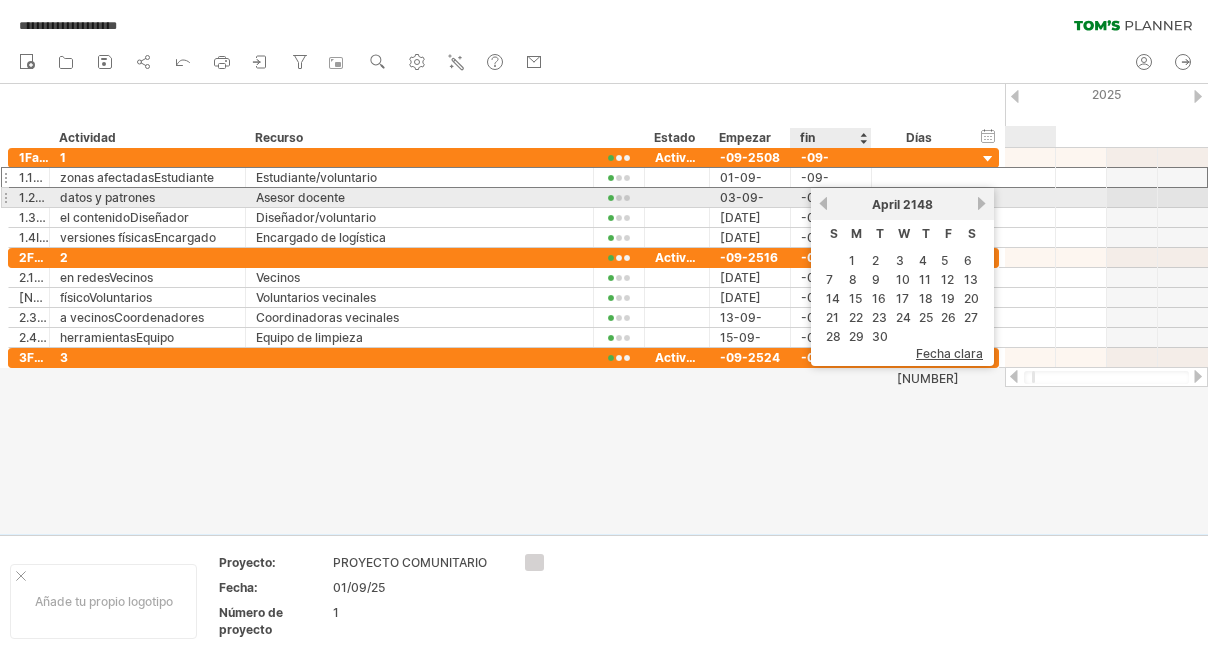 click on "previous" at bounding box center (823, 203) 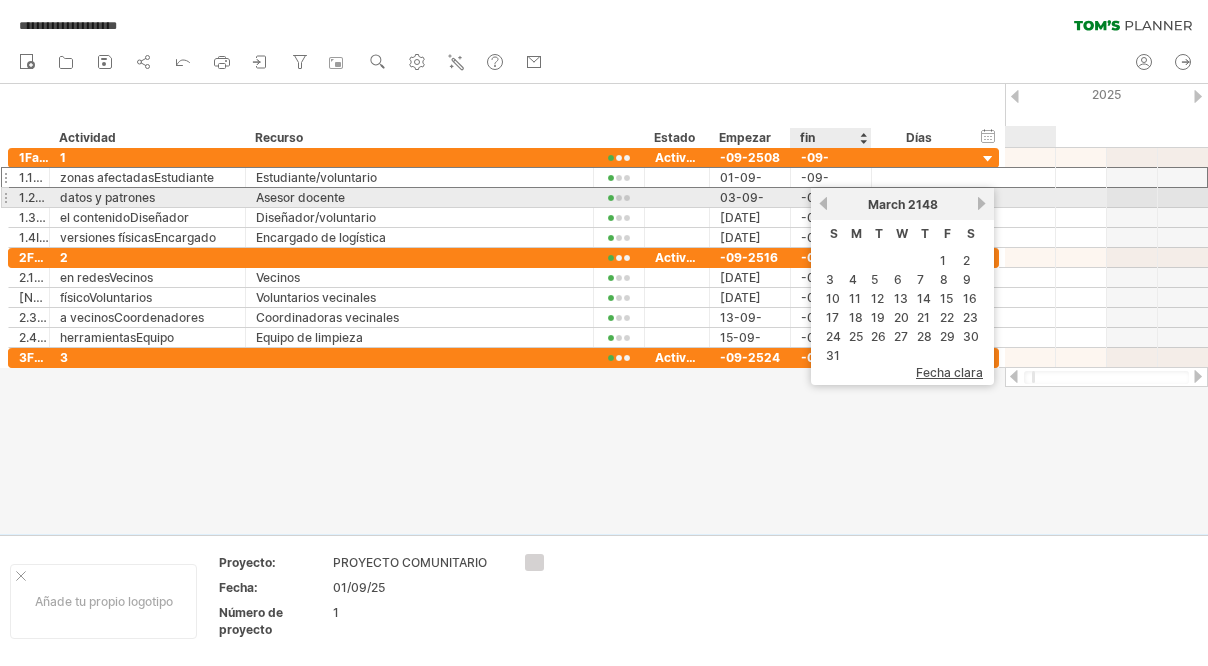 click on "previous" at bounding box center (823, 203) 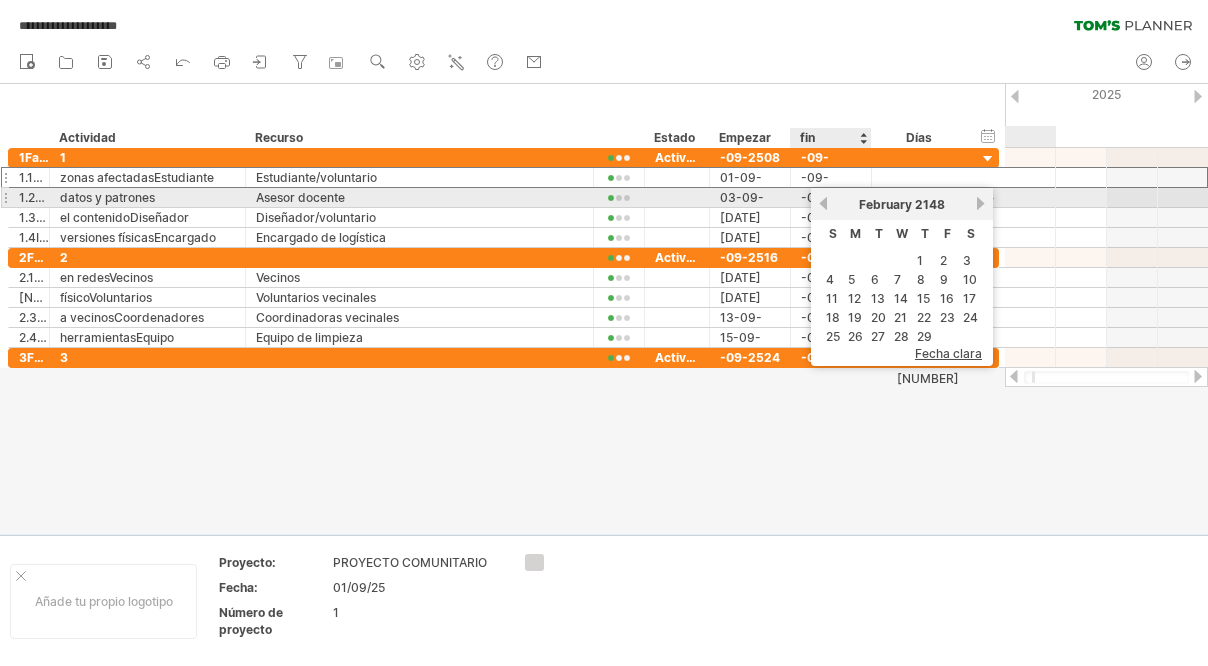 click on "previous" at bounding box center [823, 203] 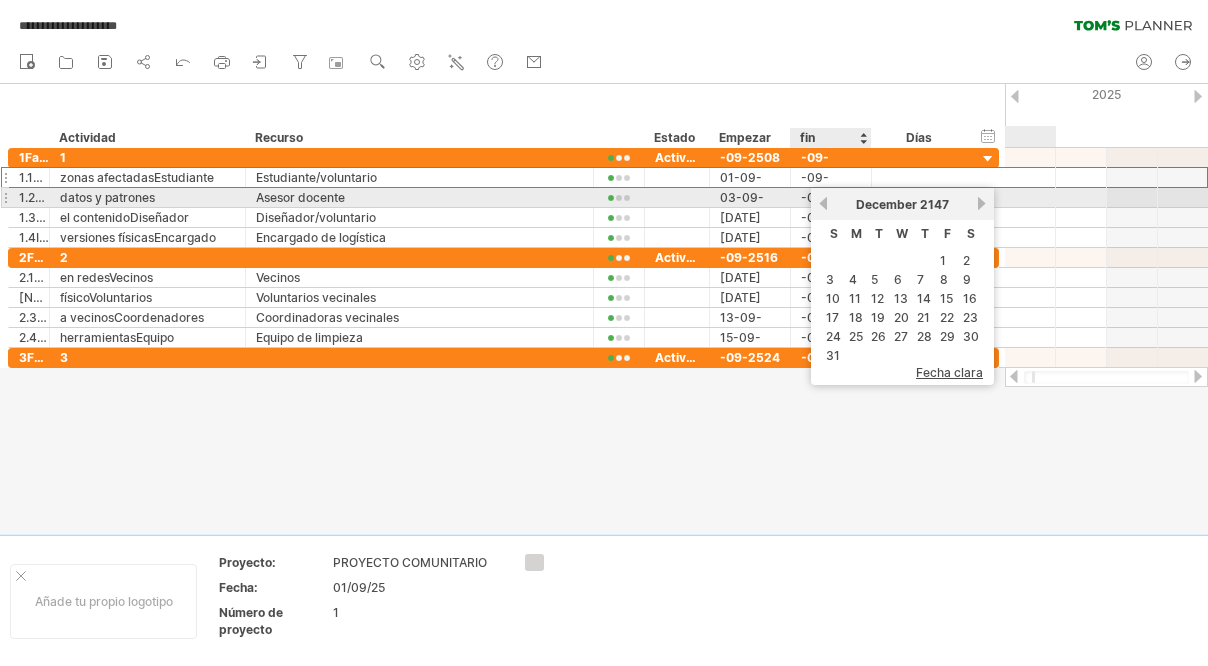 click on "previous" at bounding box center (823, 203) 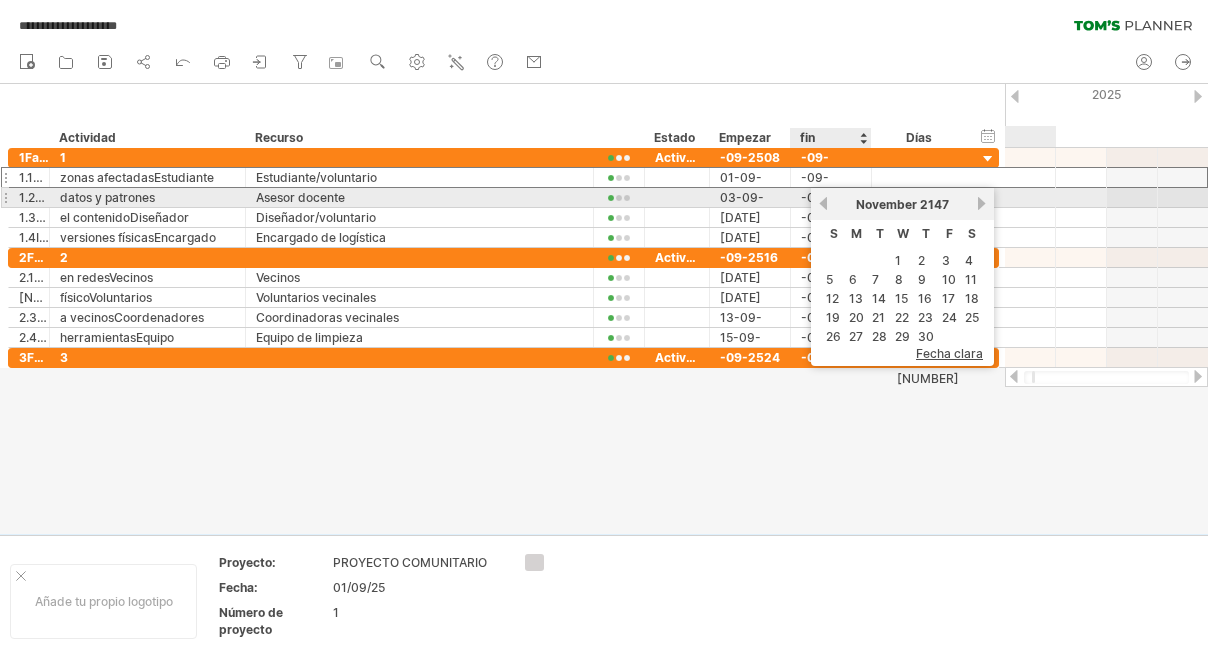 click on "previous" at bounding box center (823, 203) 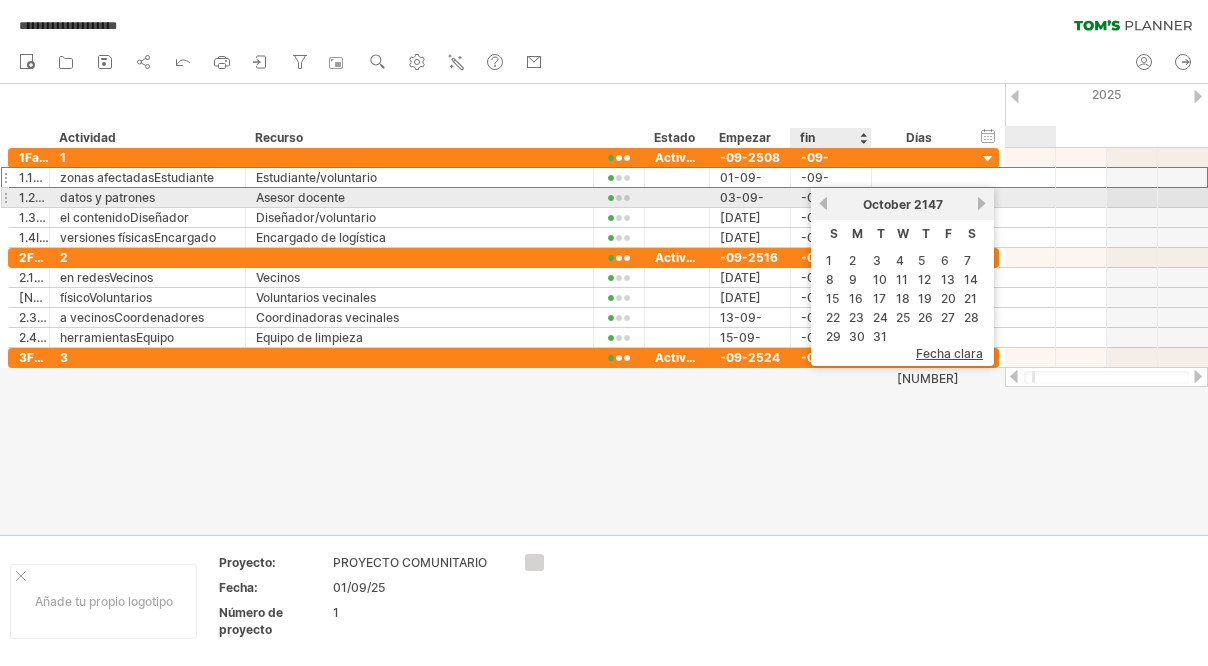 click on "previous" at bounding box center (823, 203) 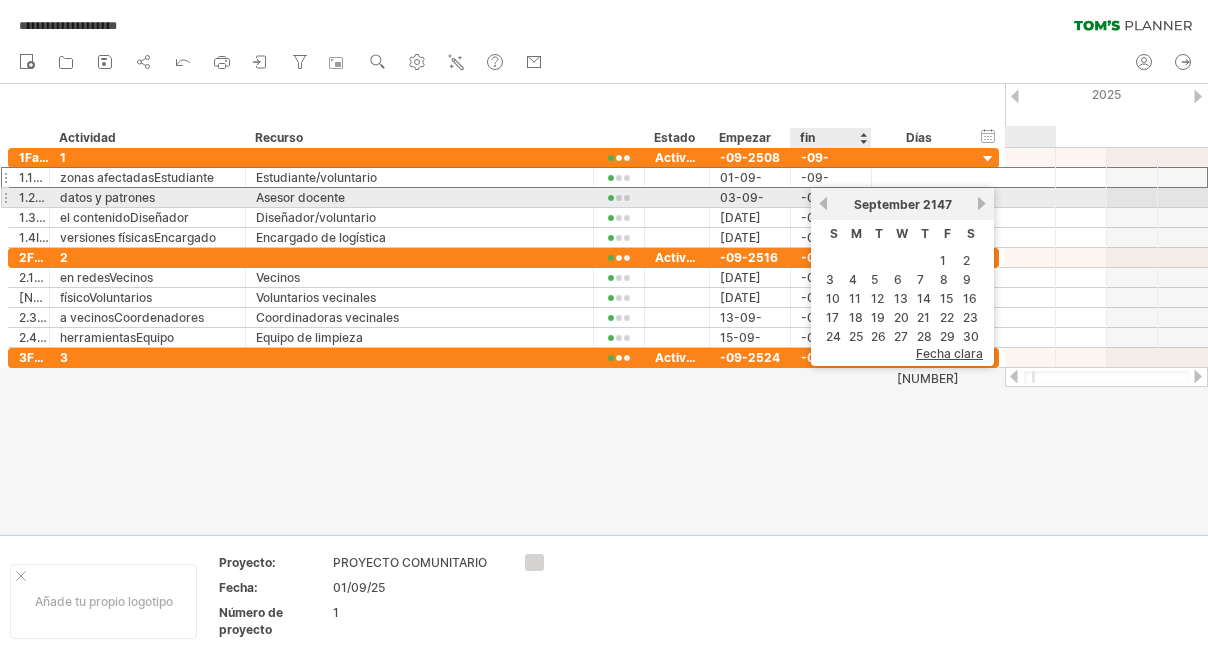 click on "previous" at bounding box center [823, 203] 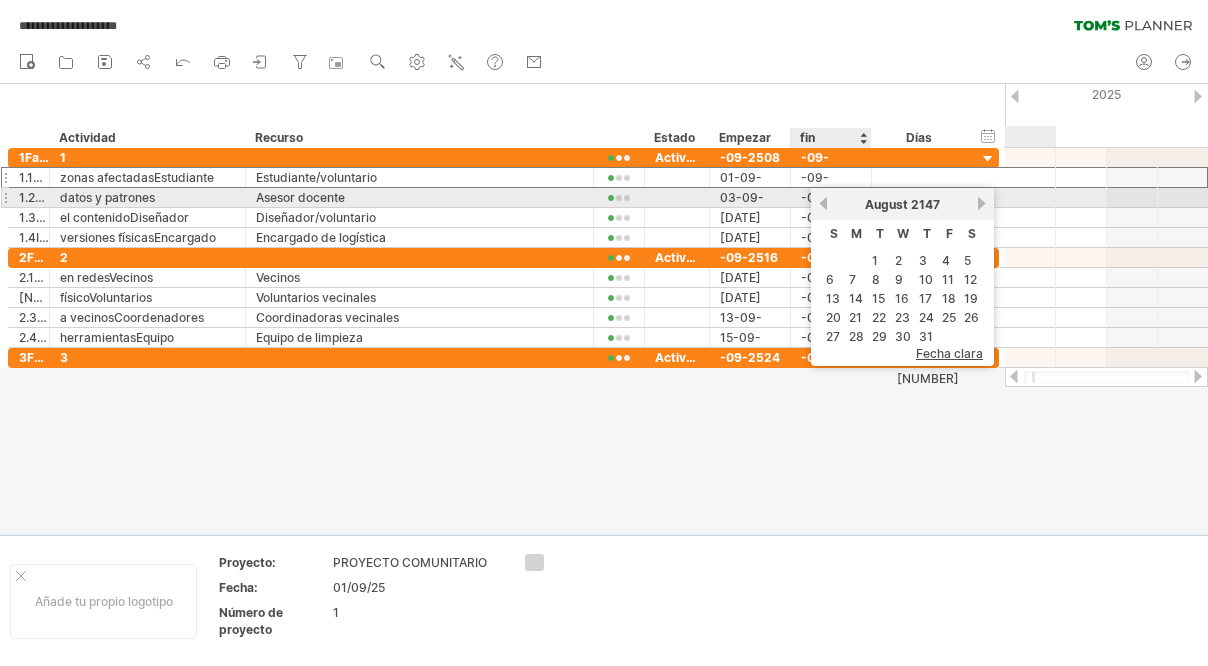 click on "previous" at bounding box center [823, 203] 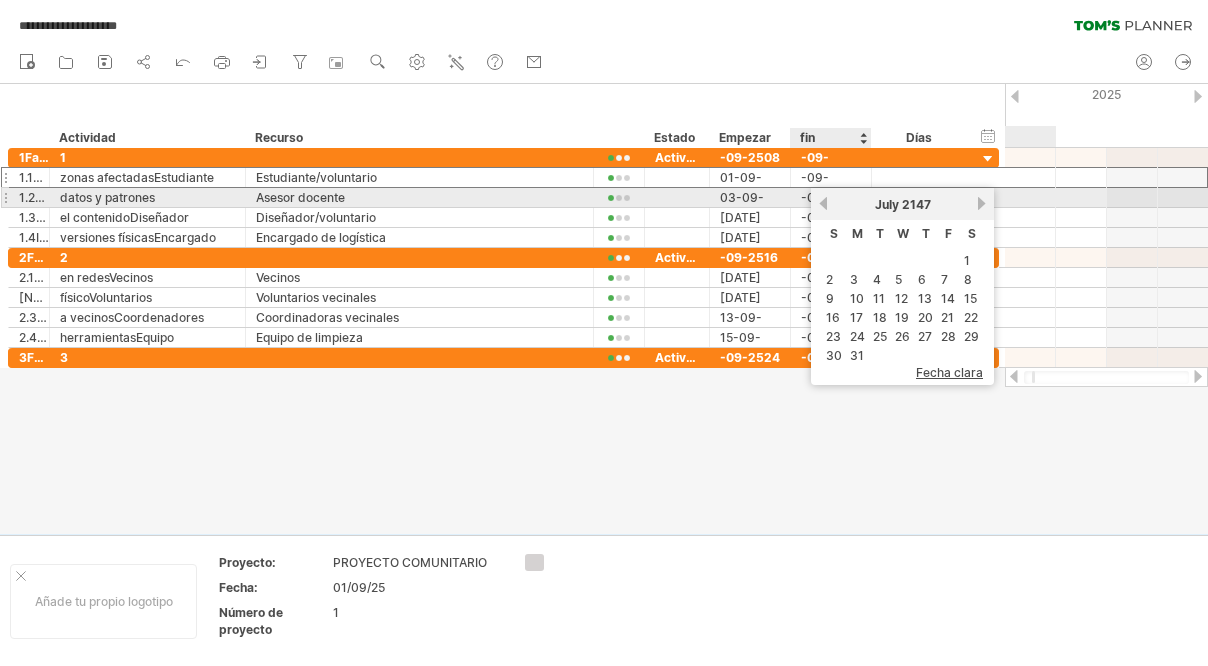 click on "previous" at bounding box center (823, 203) 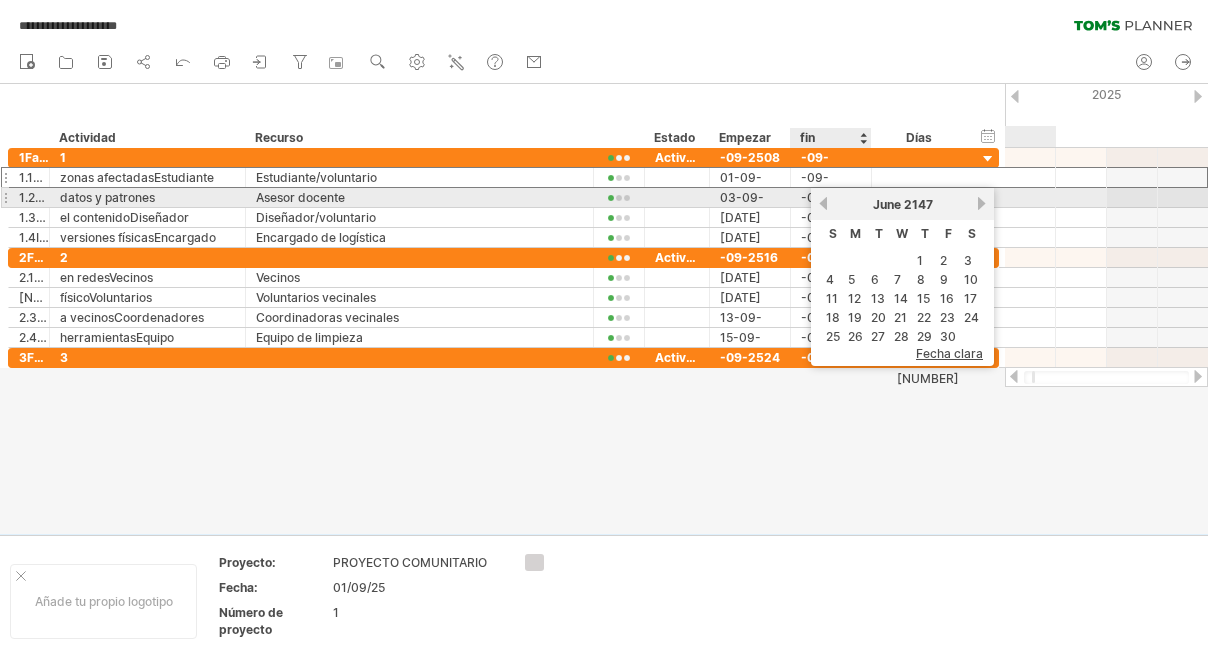 click on "previous" at bounding box center [823, 203] 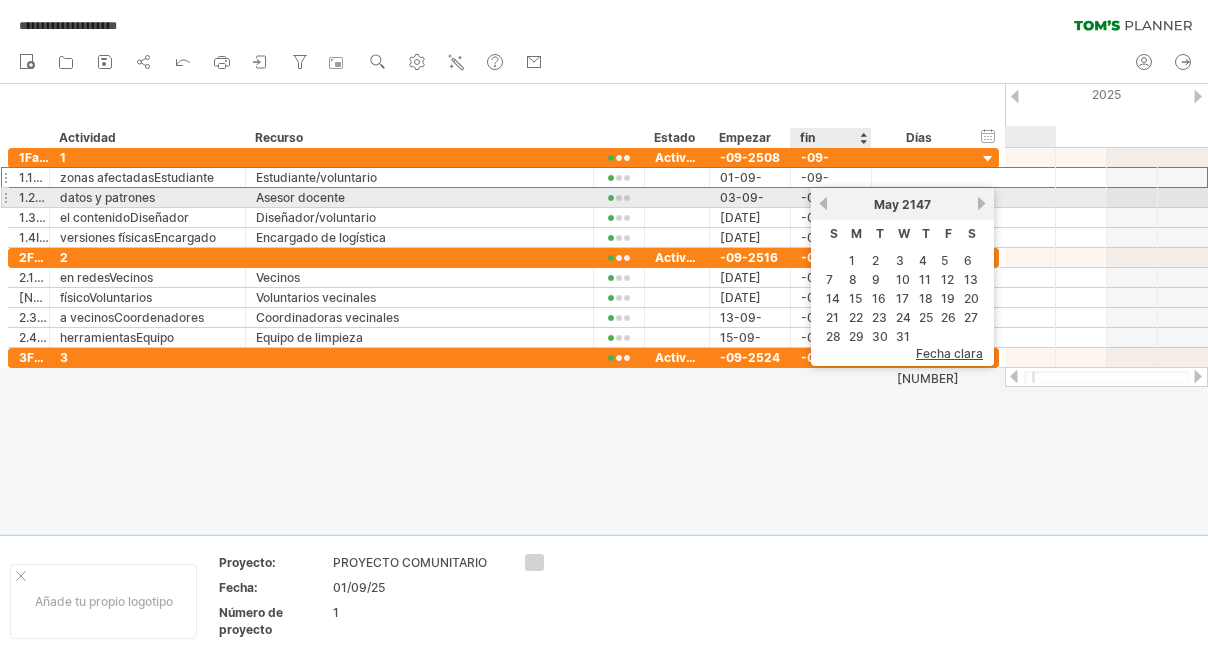click on "previous" at bounding box center [823, 203] 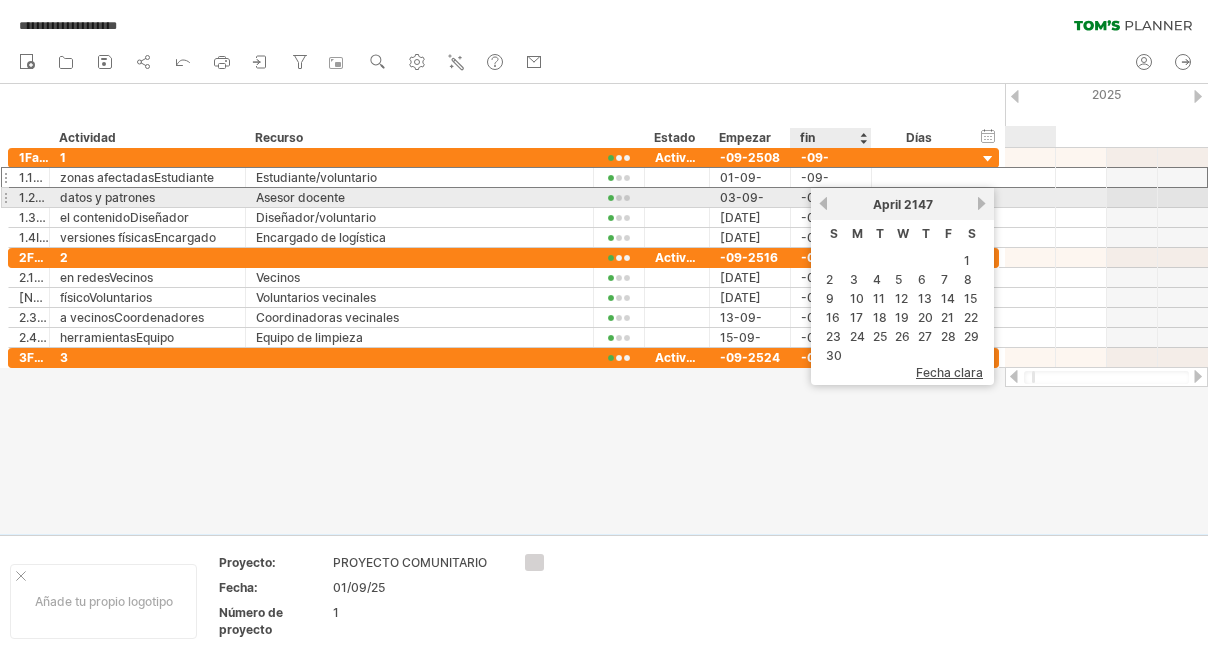 click on "previous" at bounding box center (823, 203) 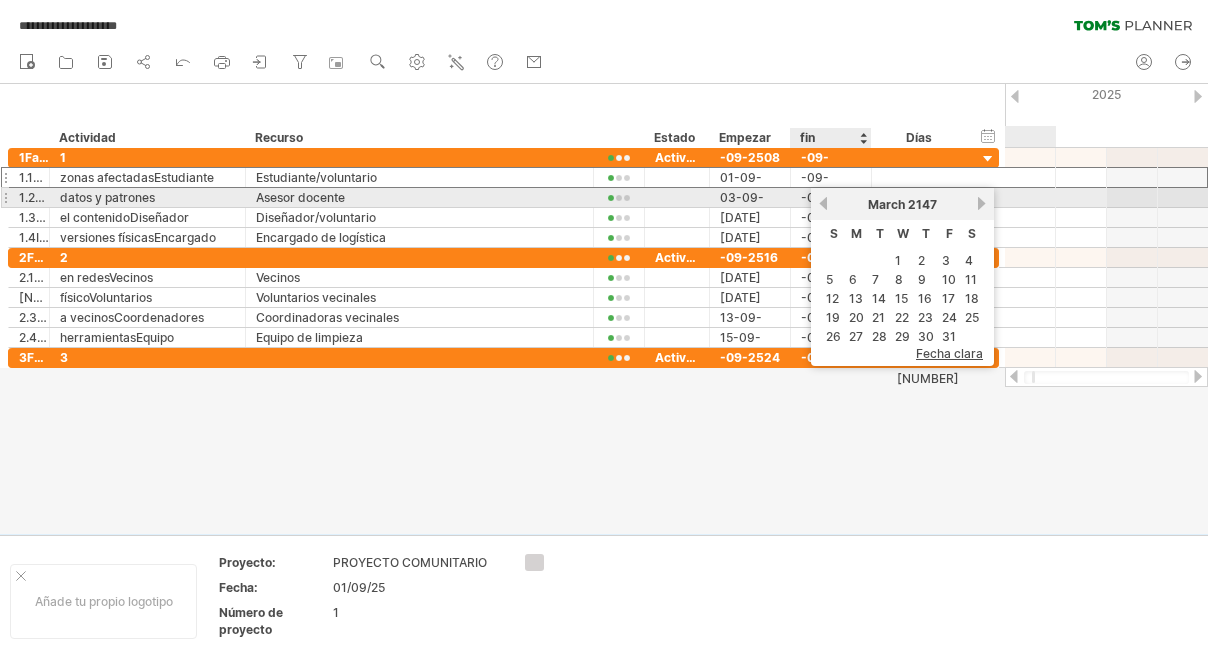 click on "previous" at bounding box center [823, 203] 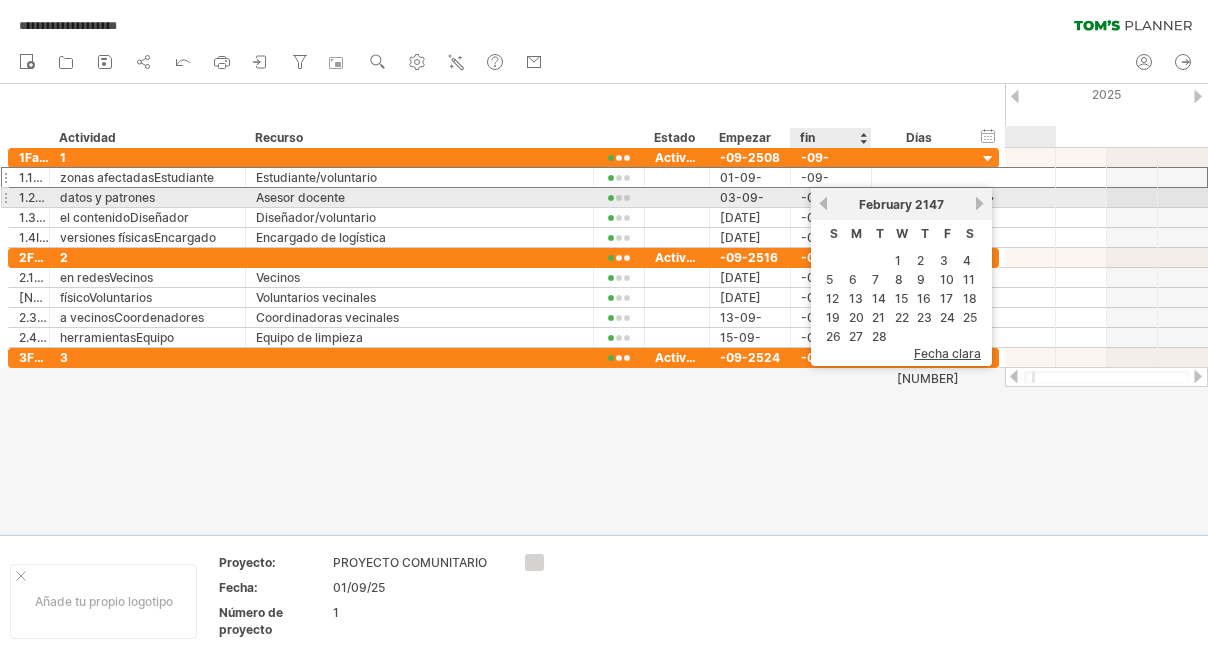 click on "previous" at bounding box center (823, 203) 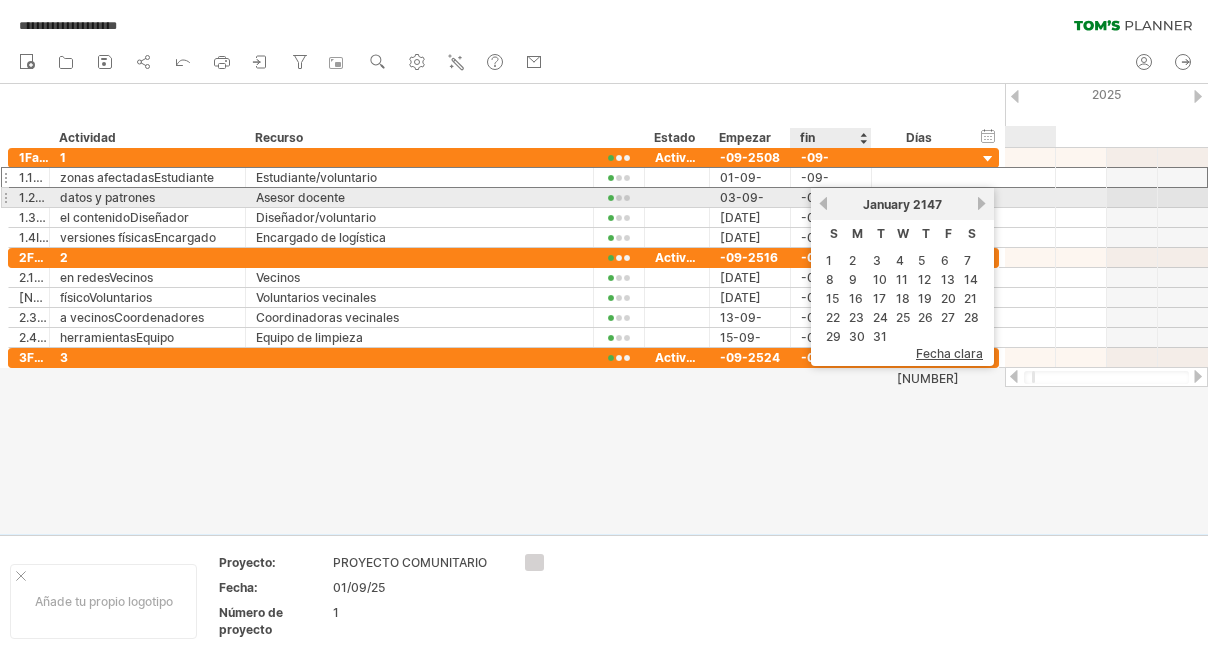 click on "previous" at bounding box center [823, 203] 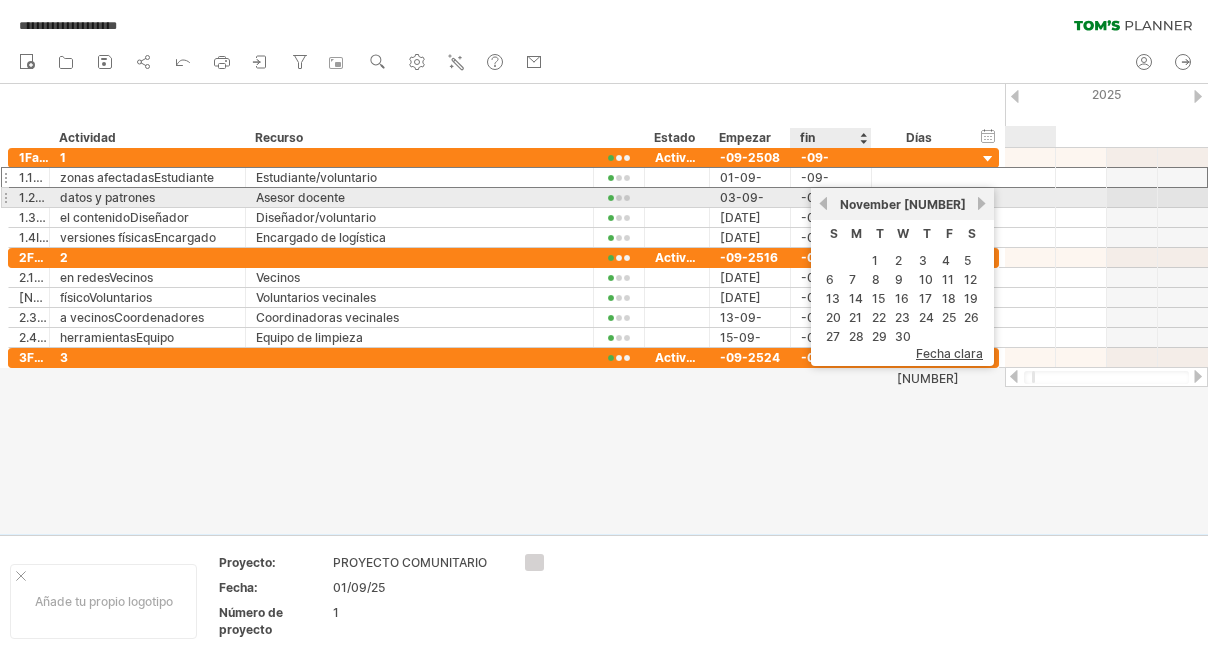 click on "previous" at bounding box center [823, 203] 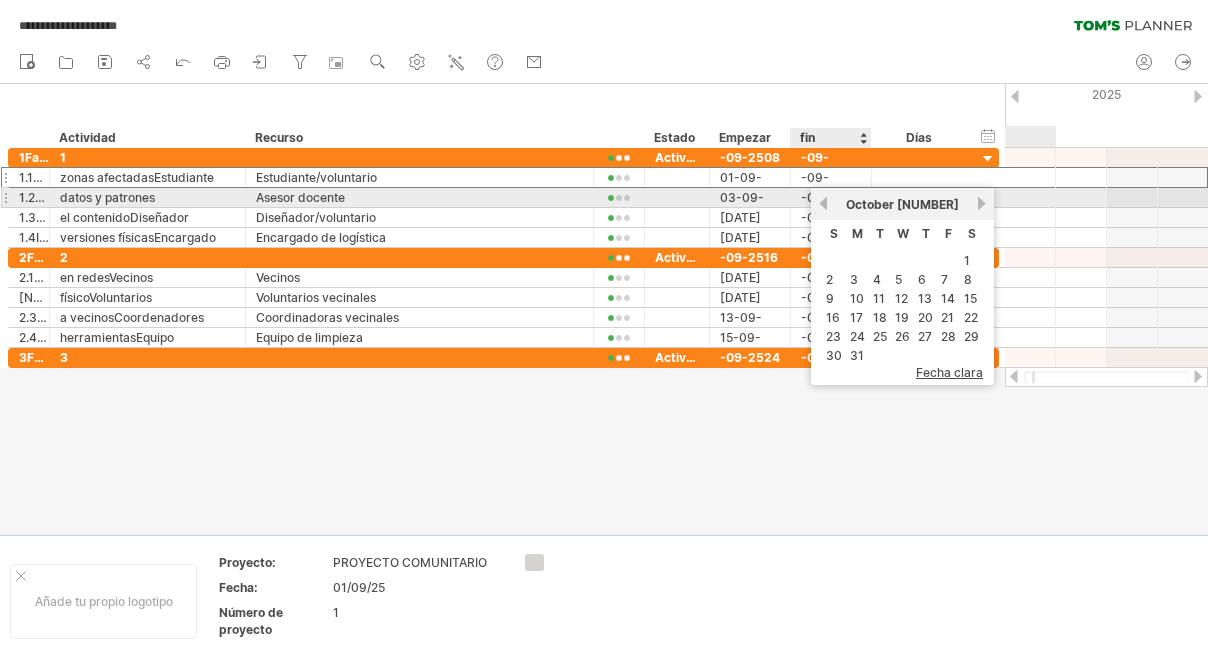 click on "previous" at bounding box center [823, 203] 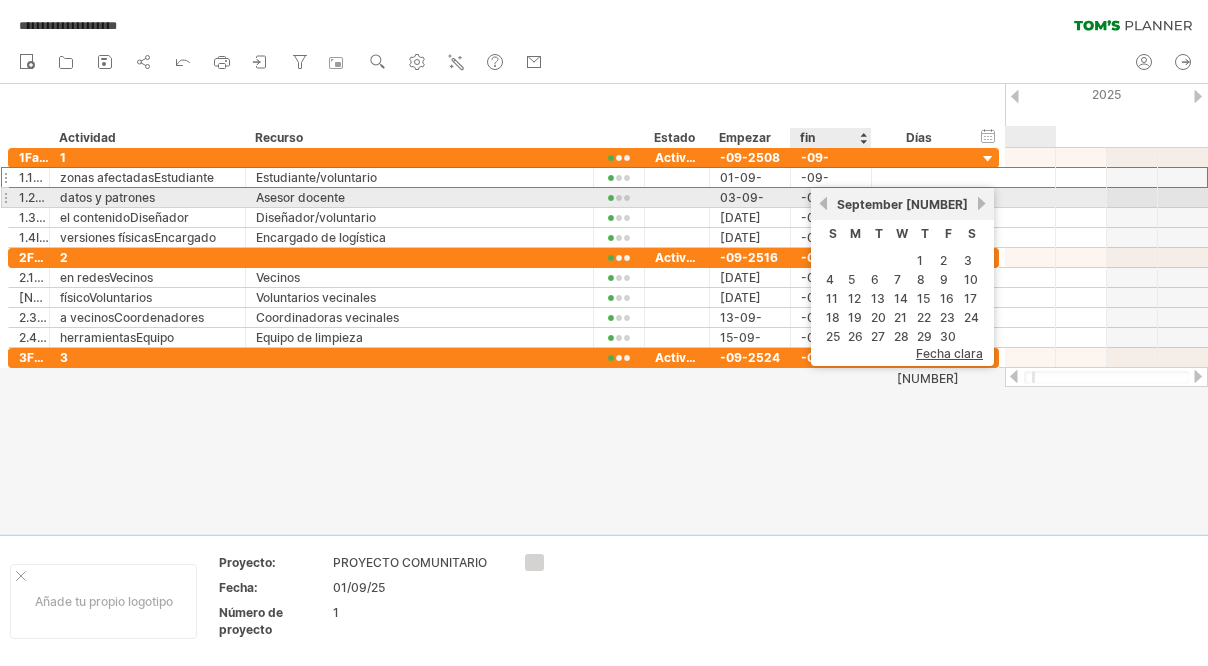 click on "previous" at bounding box center [823, 203] 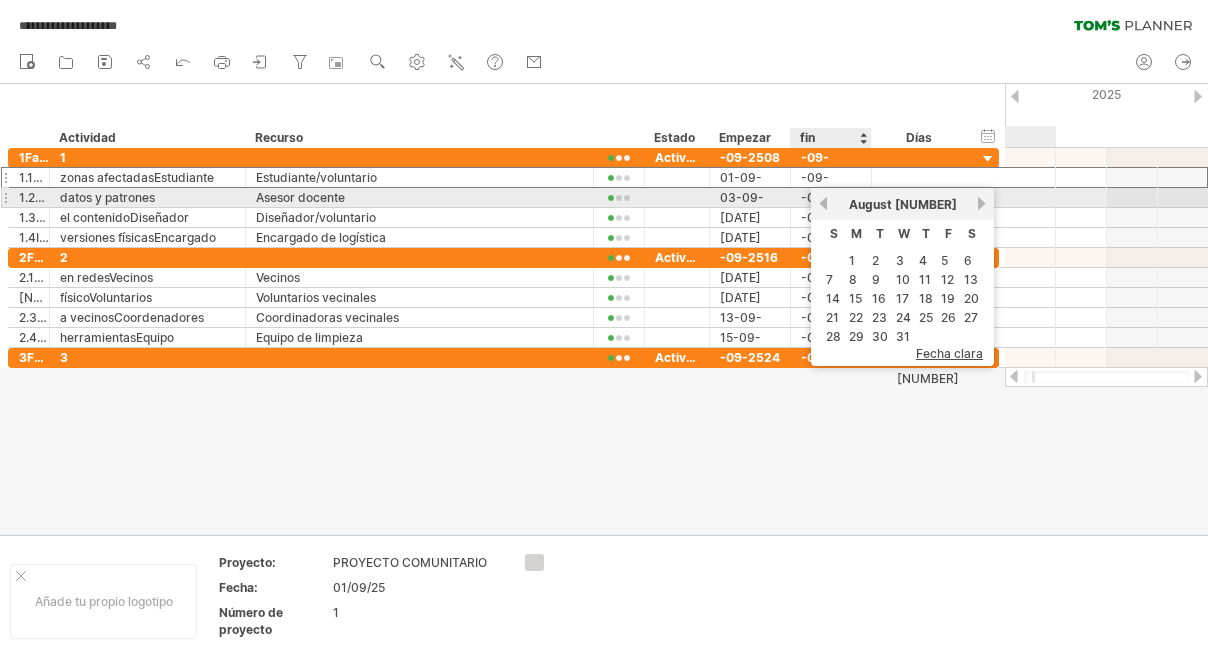 click on "previous" at bounding box center (823, 203) 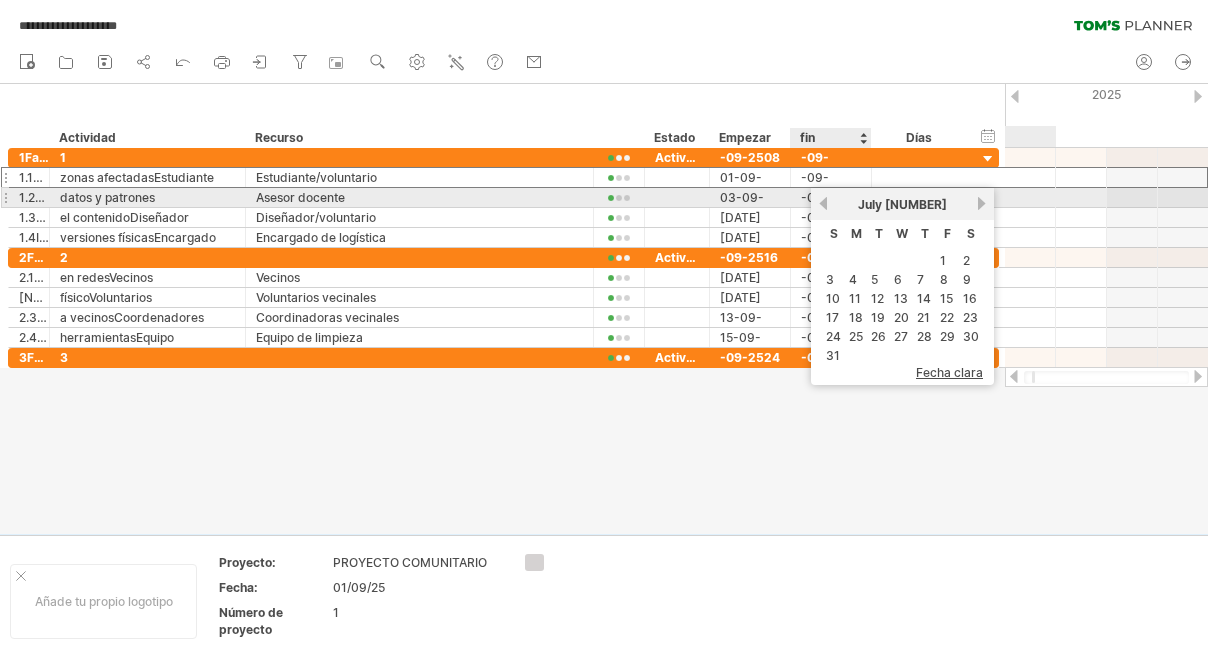 click on "previous" at bounding box center [823, 203] 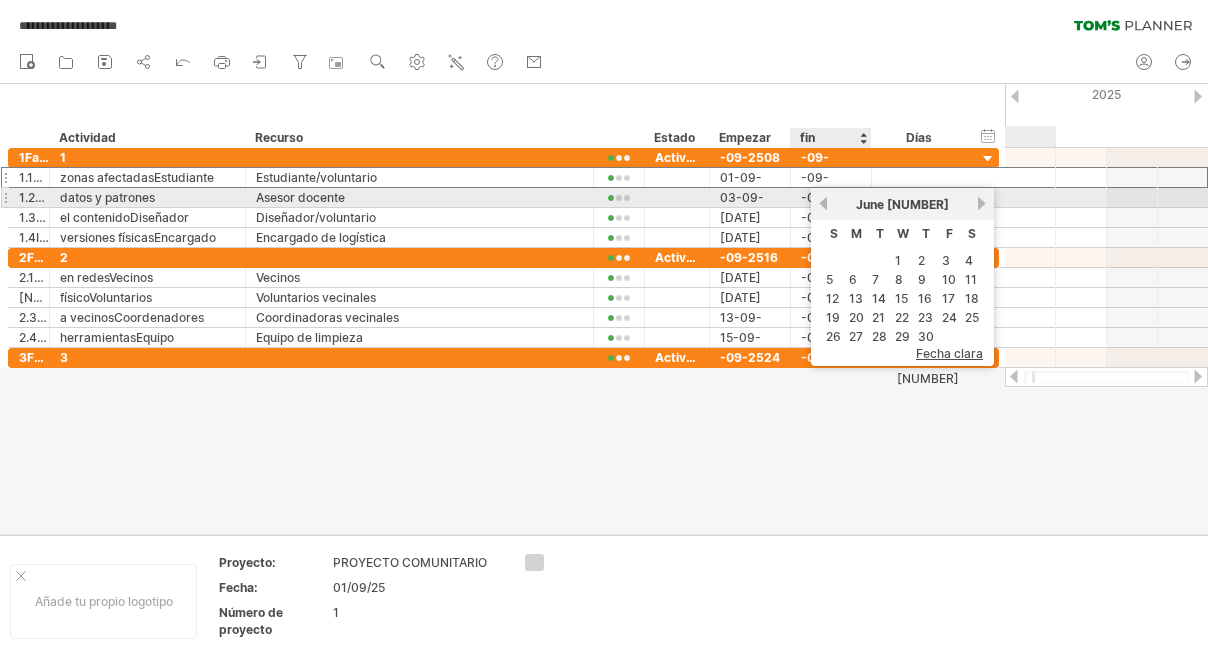click on "previous" at bounding box center (823, 203) 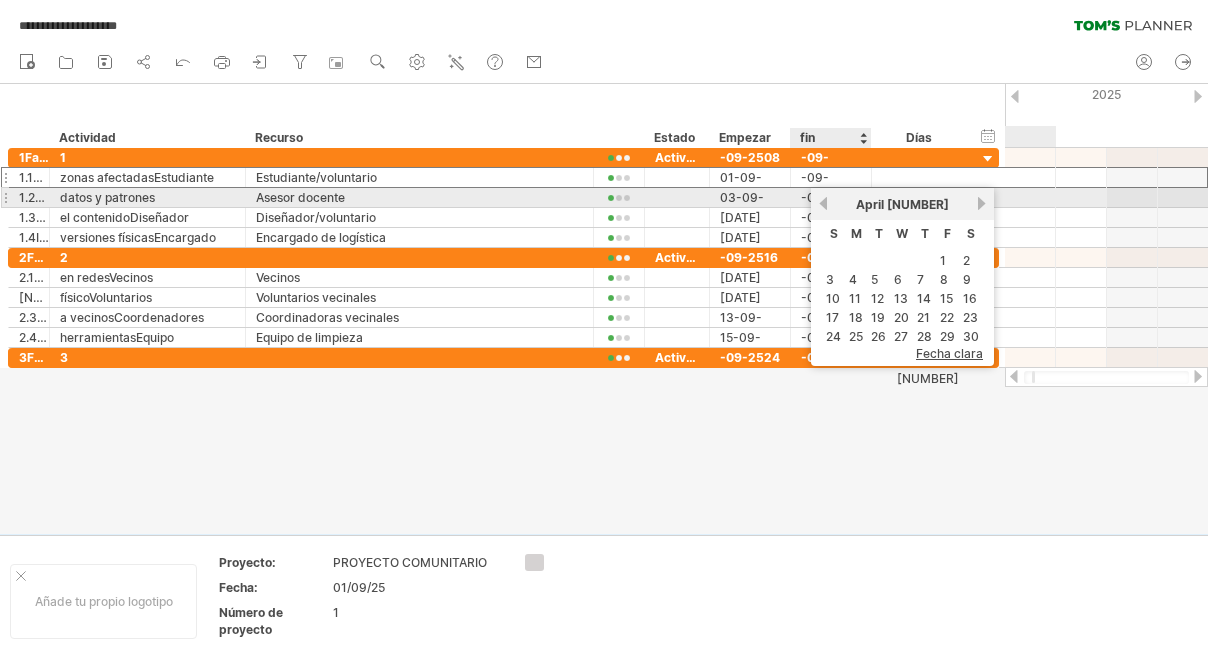click on "previous" at bounding box center [823, 203] 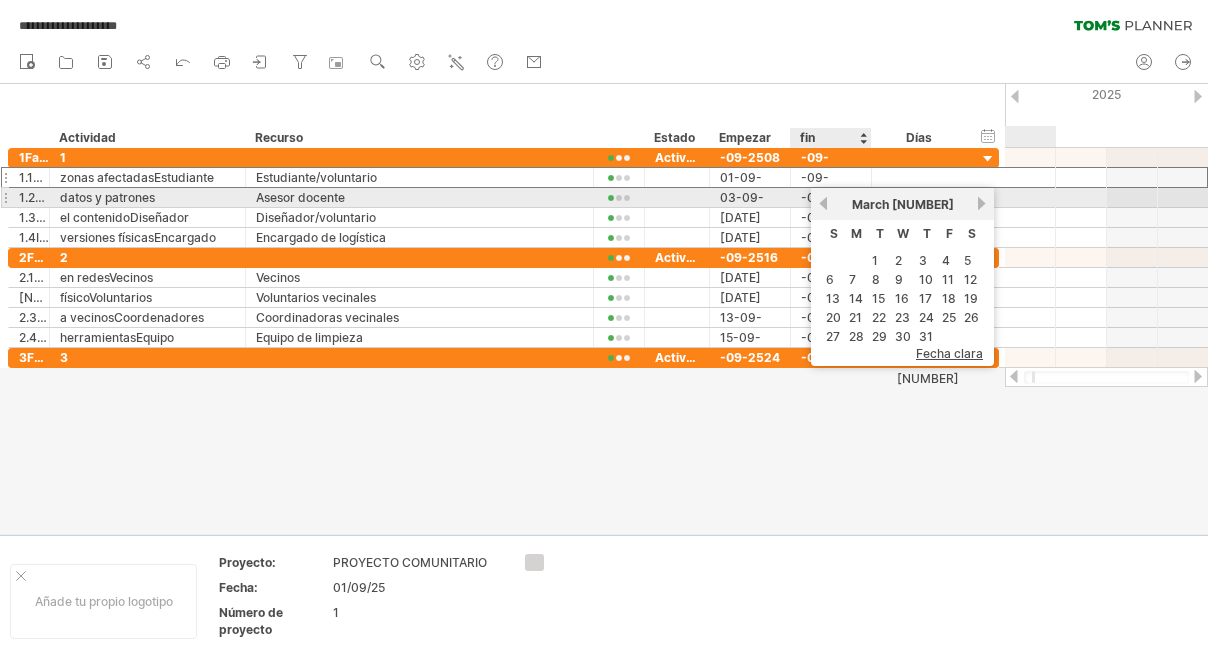click on "previous" at bounding box center (823, 203) 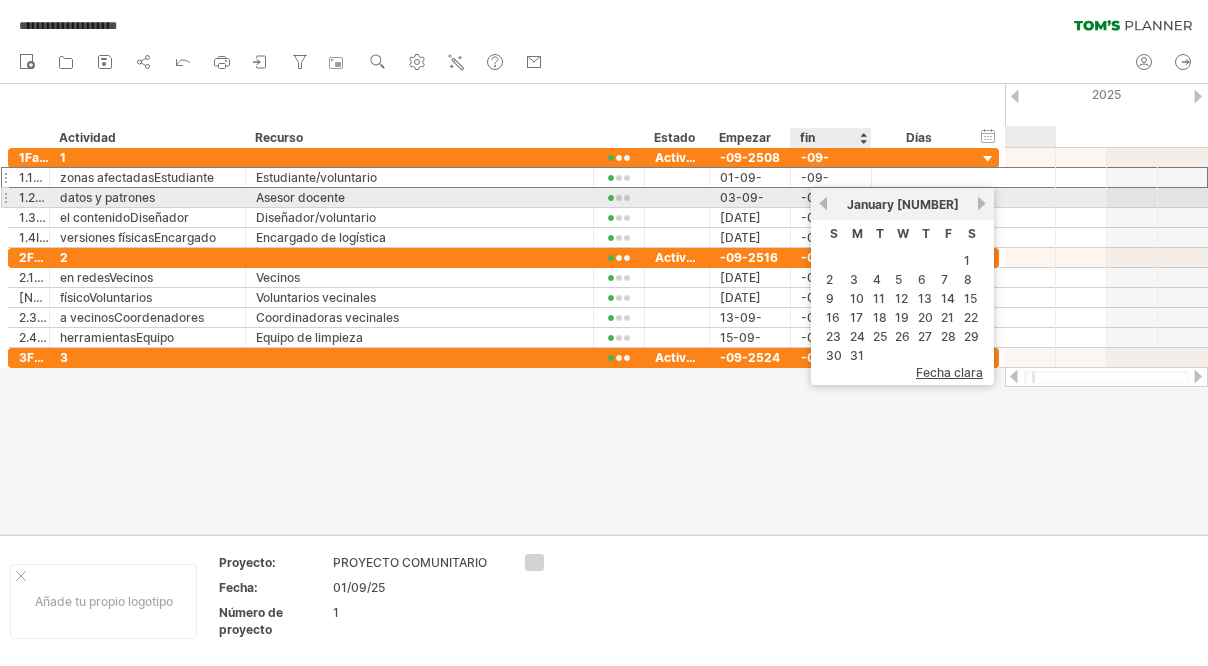 click on "previous" at bounding box center [823, 203] 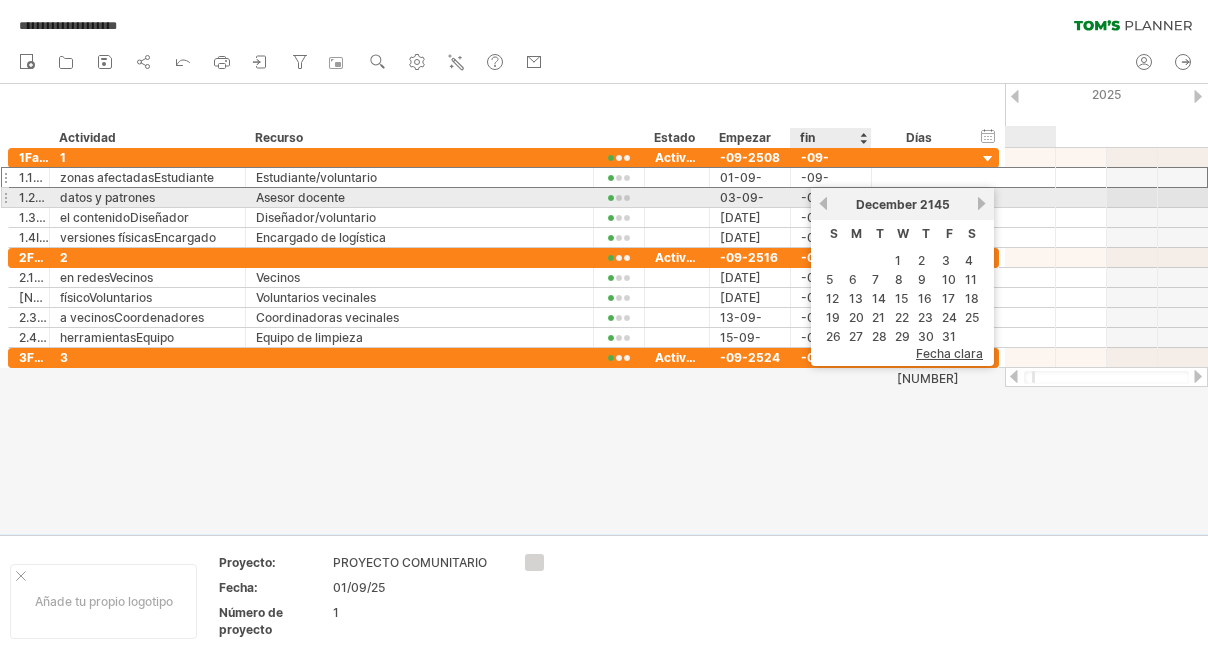 click on "previous" at bounding box center [823, 203] 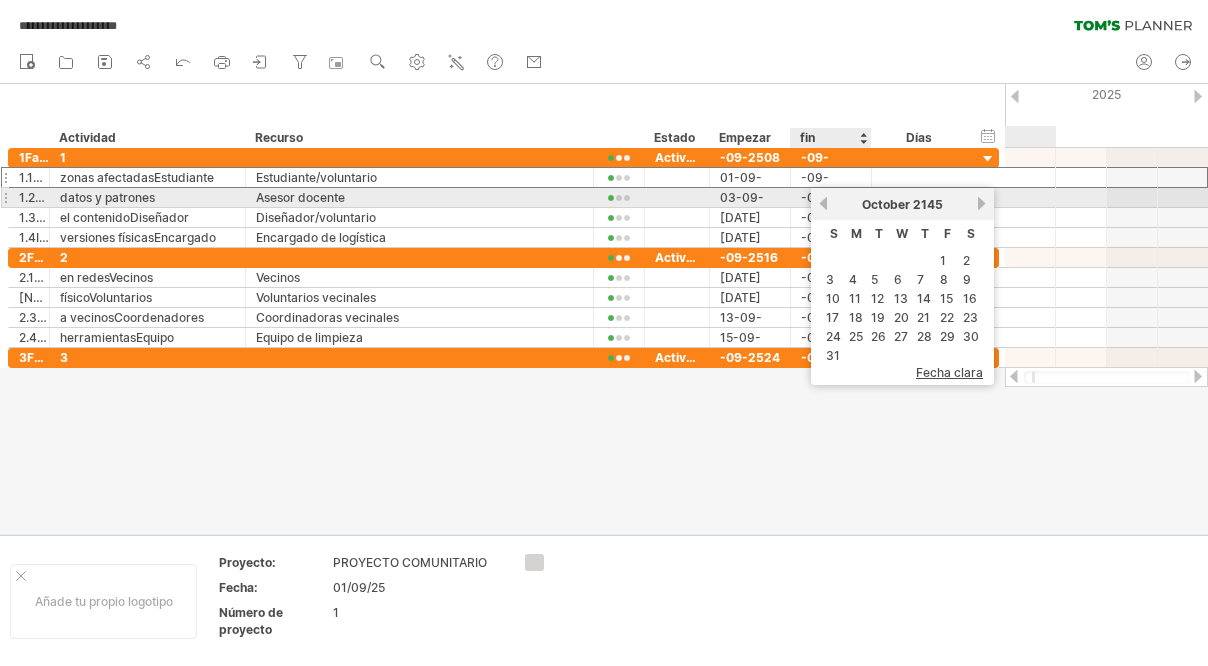 click on "previous" at bounding box center [823, 203] 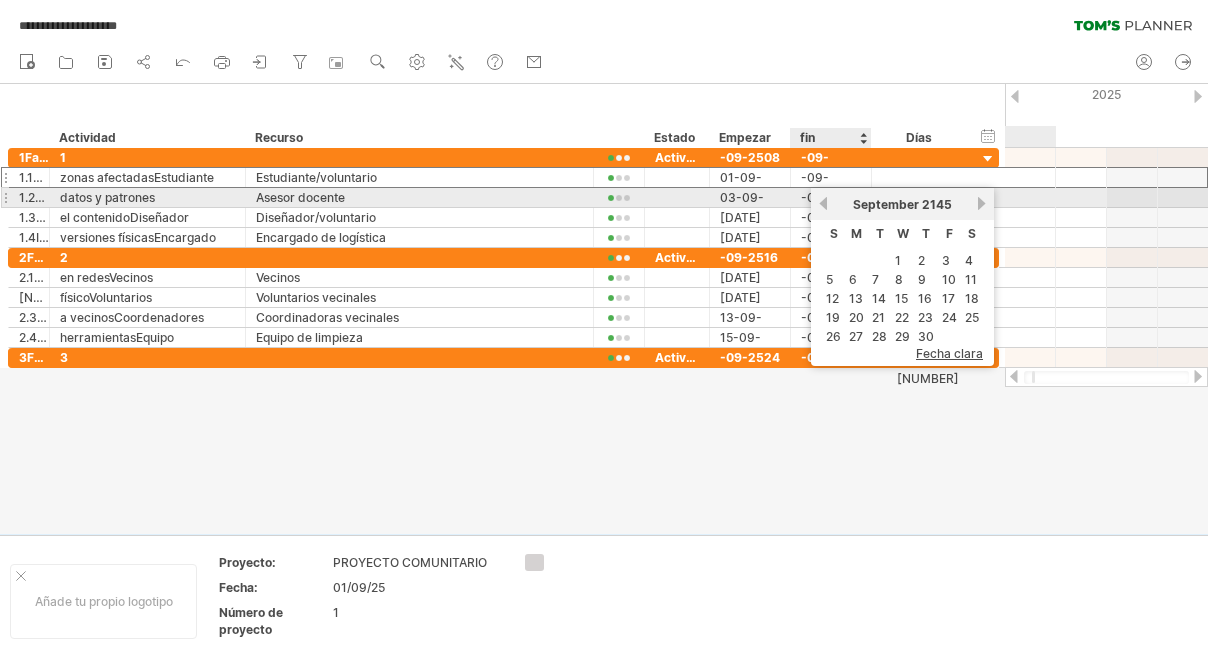 click on "previous" at bounding box center (823, 203) 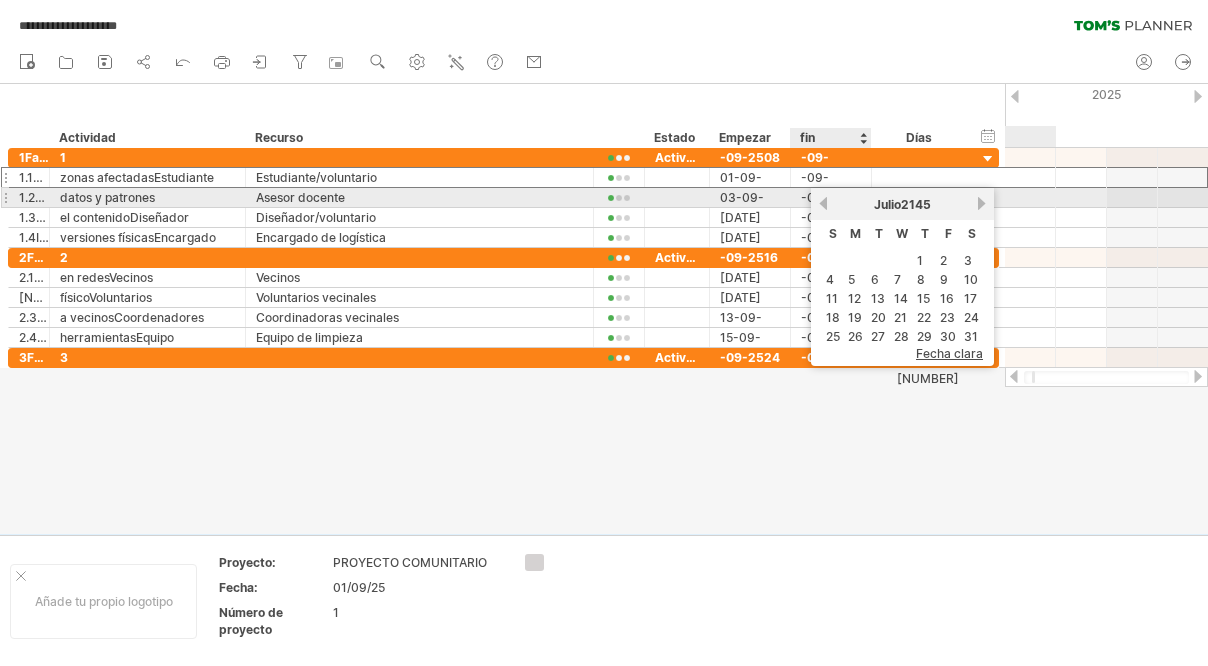 click on "anterior" at bounding box center [823, 203] 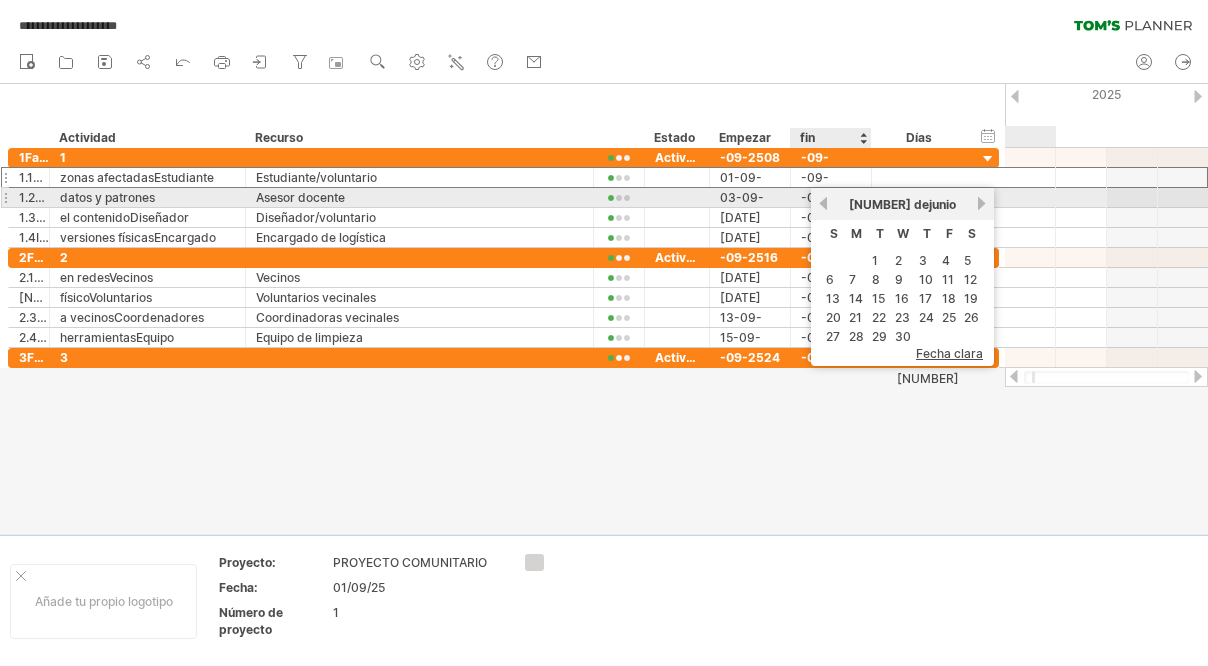 click on "anterior" at bounding box center (823, 203) 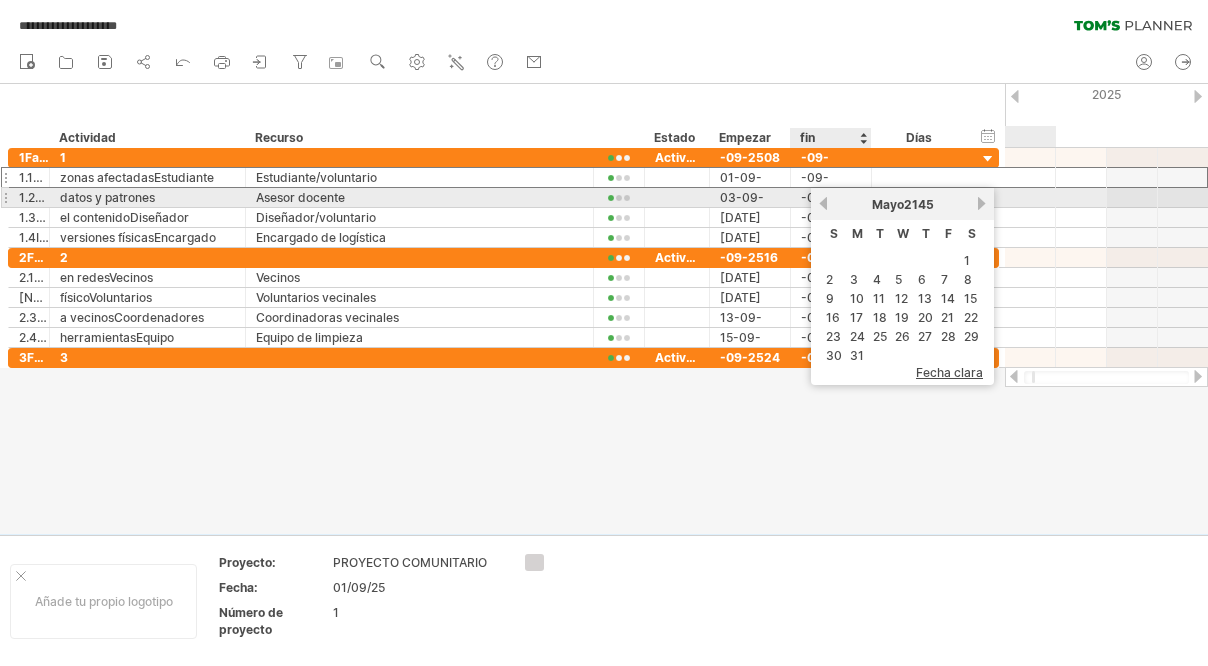 click on "anterior" at bounding box center (823, 203) 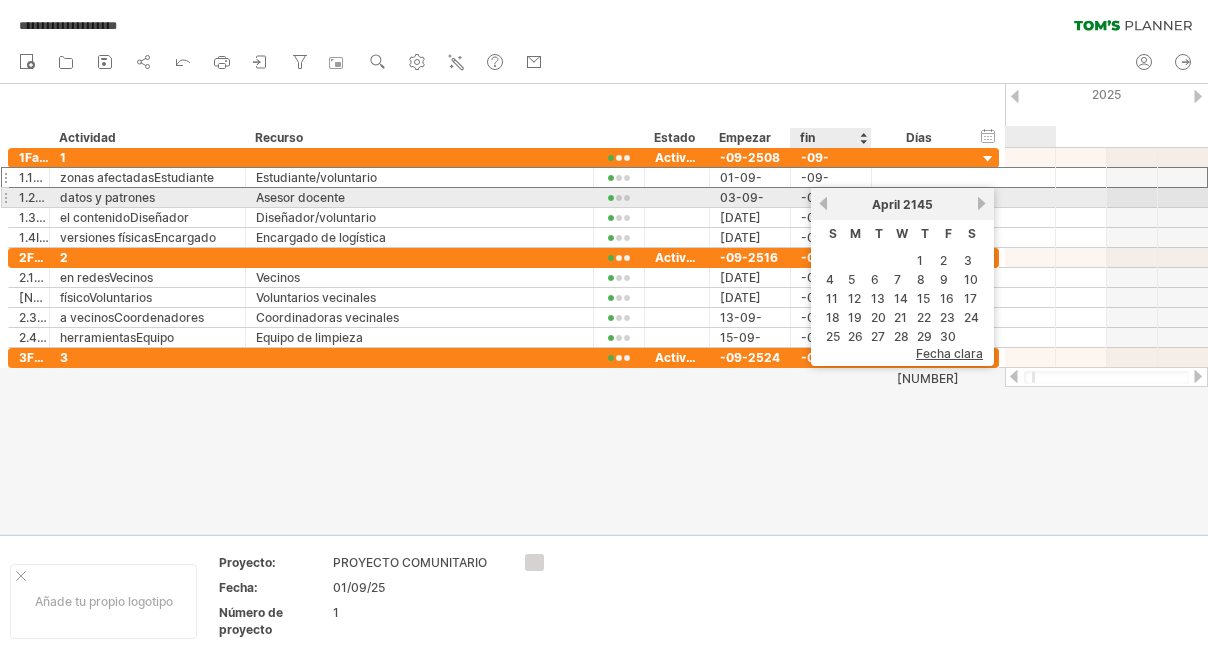 click on "previous" at bounding box center [823, 203] 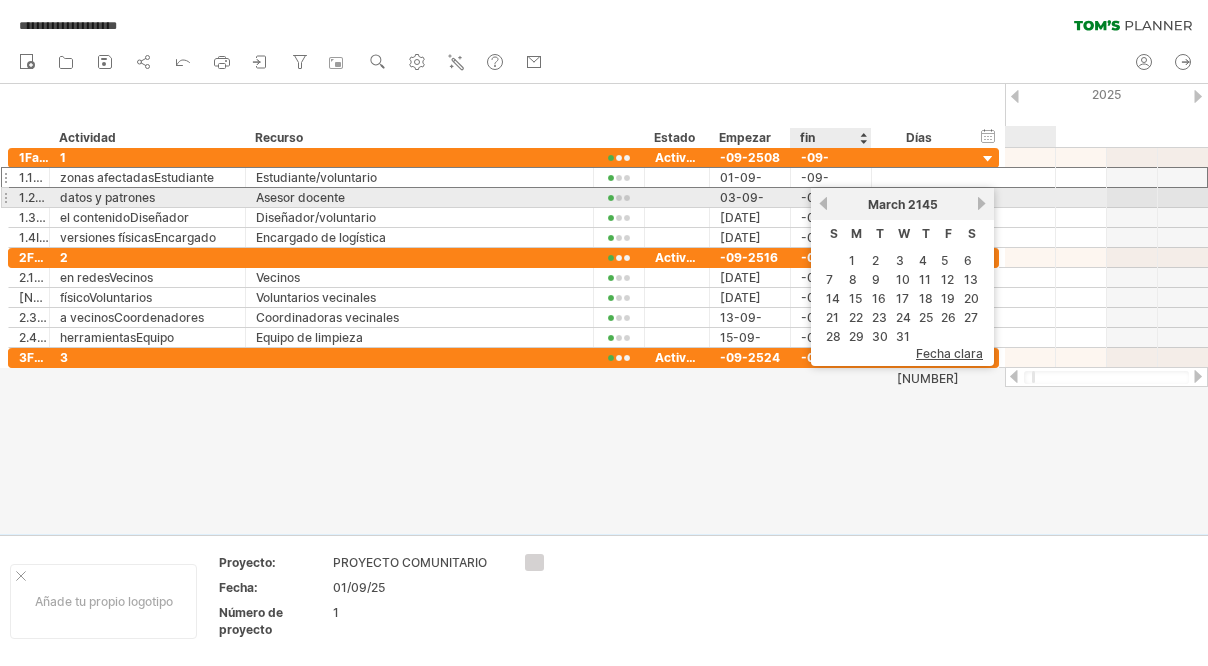 click on "anterior" at bounding box center (823, 203) 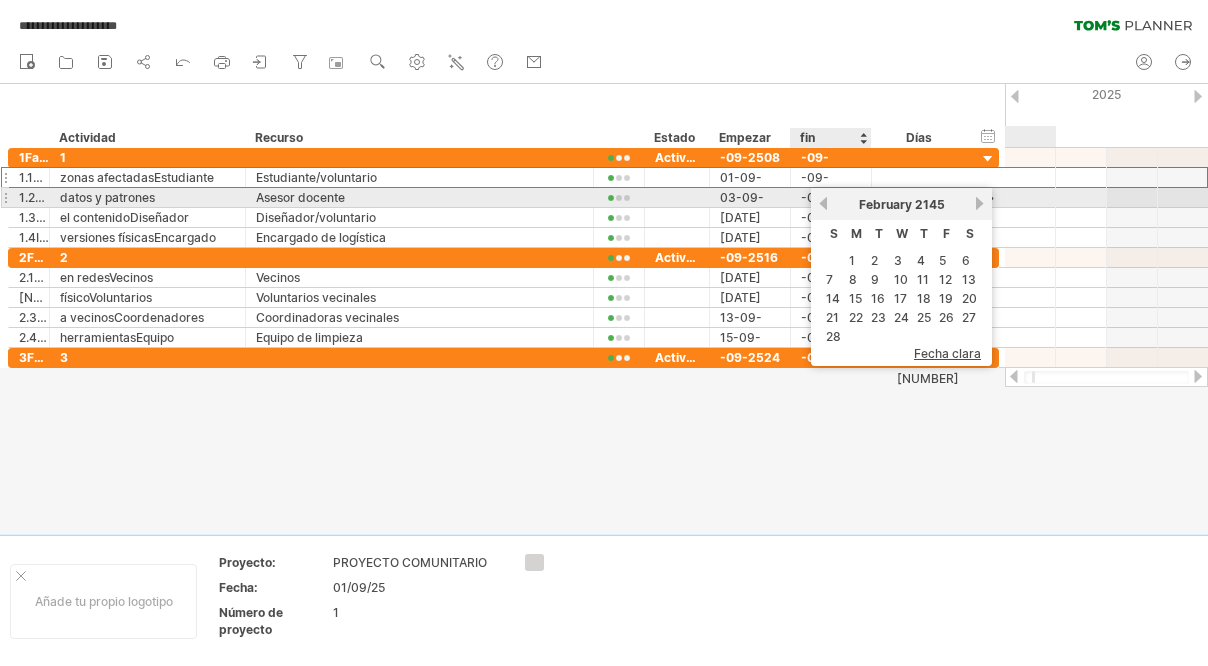 click on "previous" at bounding box center [823, 203] 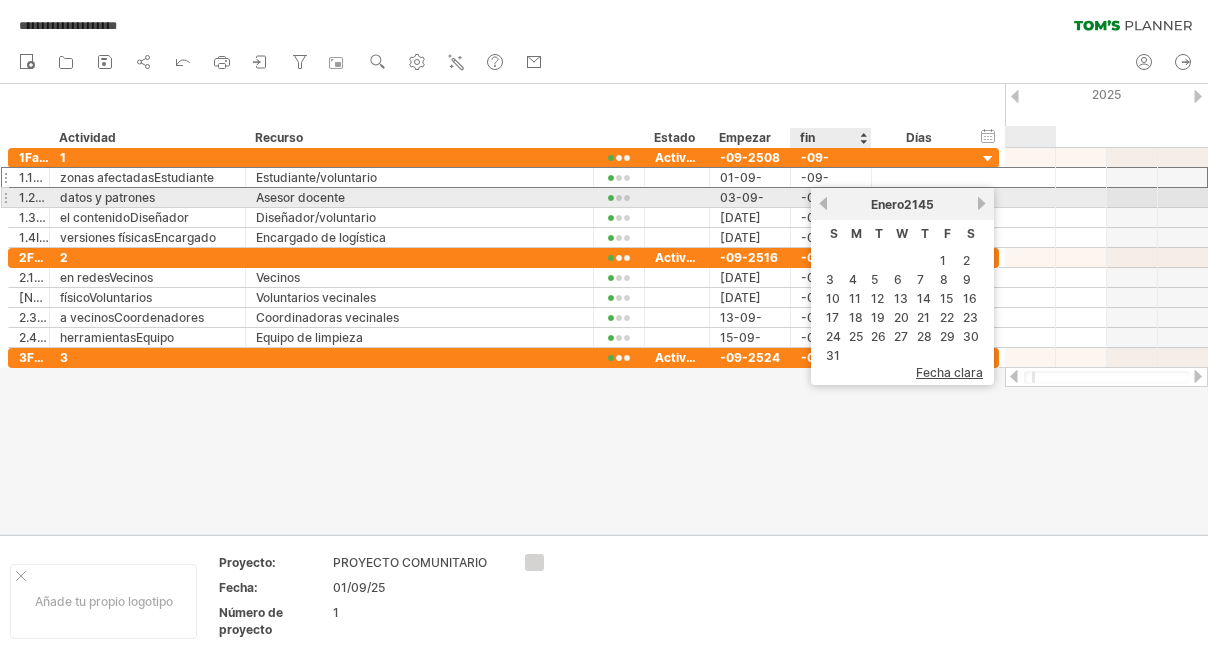 click on "anterior" at bounding box center [823, 203] 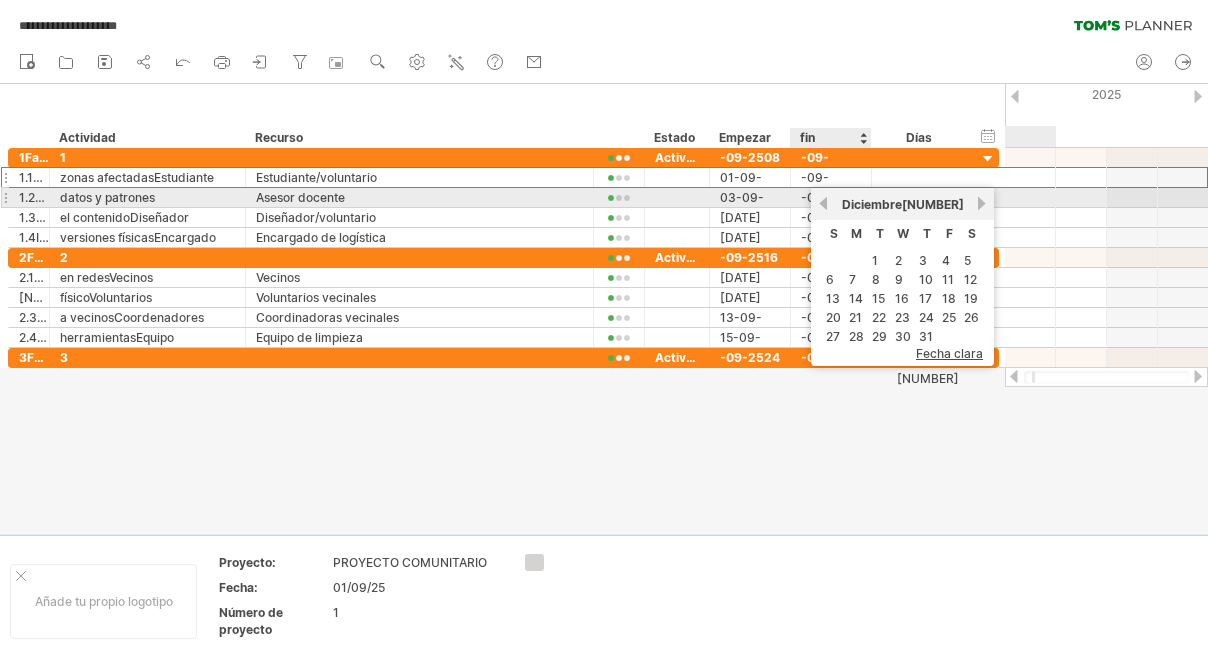 click on "anterior" at bounding box center [823, 203] 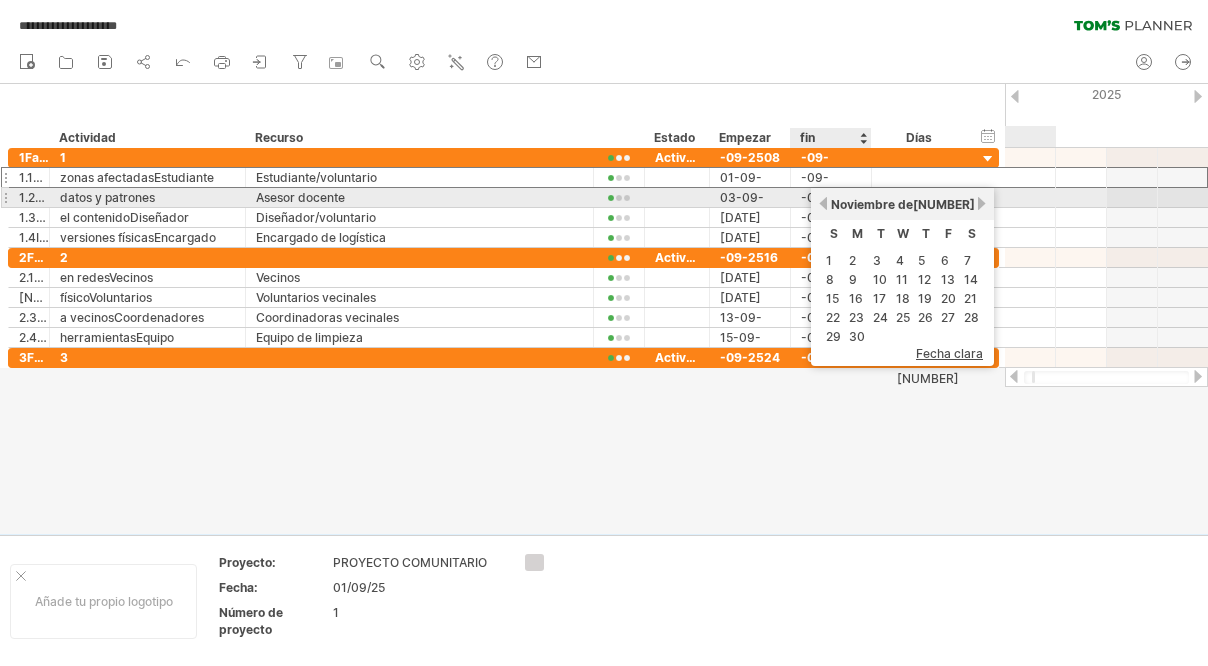 click on "anterior" at bounding box center (823, 203) 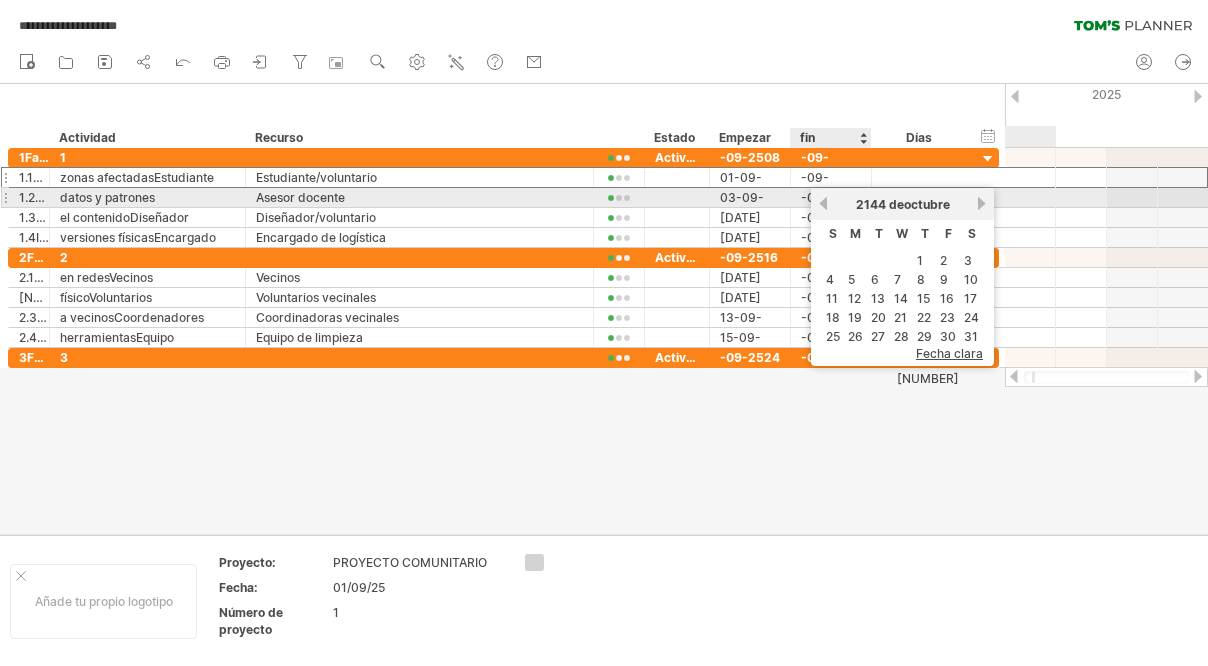 click on "anterior" at bounding box center [823, 203] 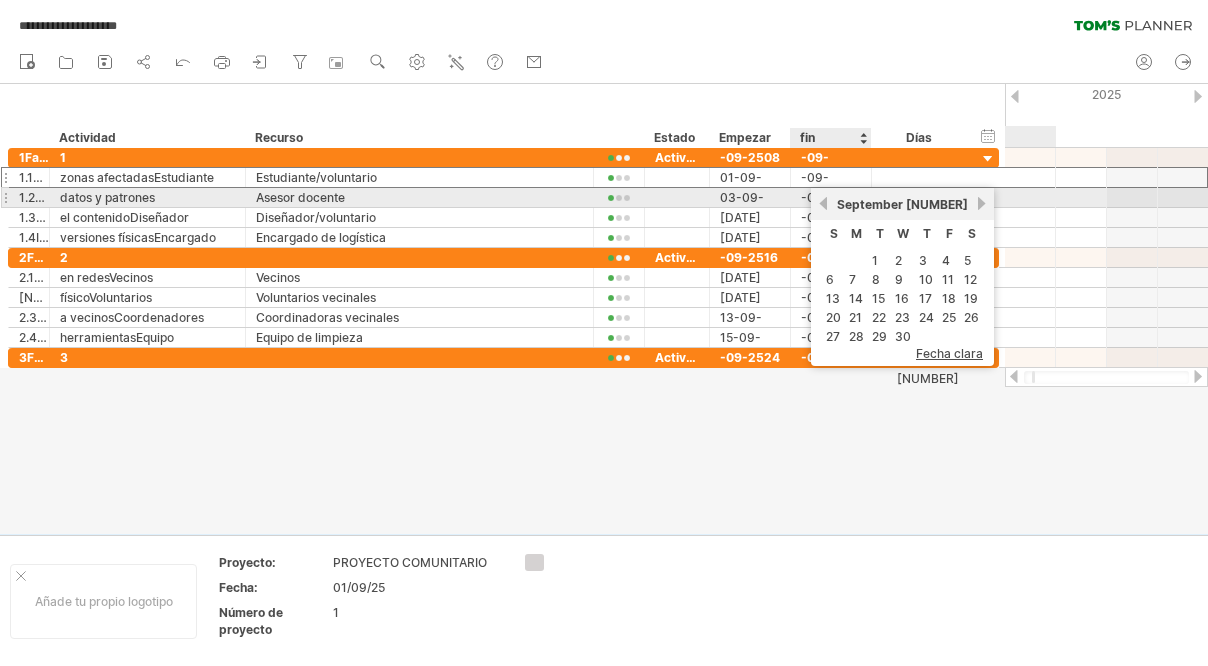 click on "previous" at bounding box center (823, 203) 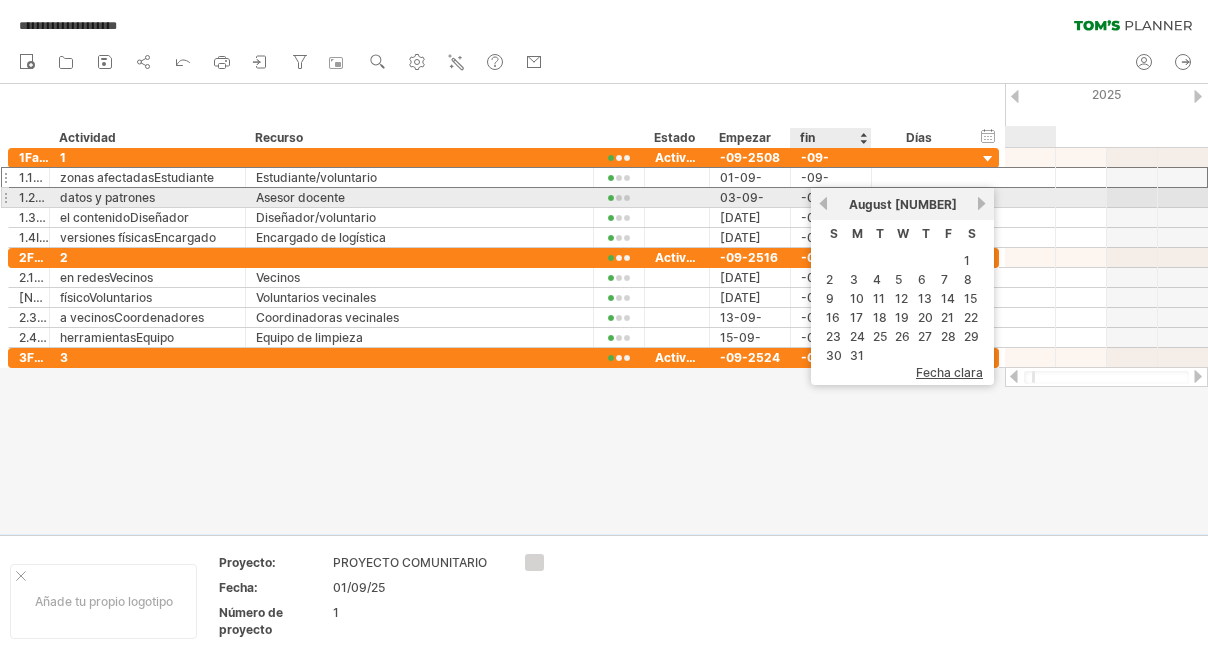 click on "previous" at bounding box center (823, 203) 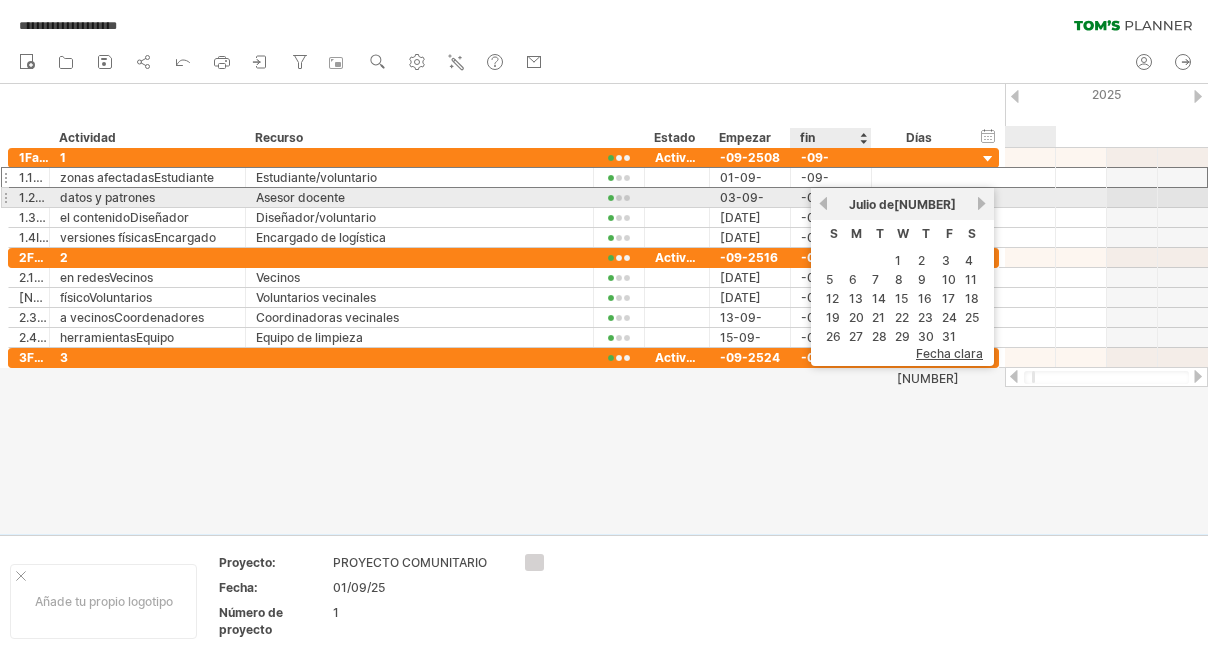 click on "anterior" at bounding box center [823, 203] 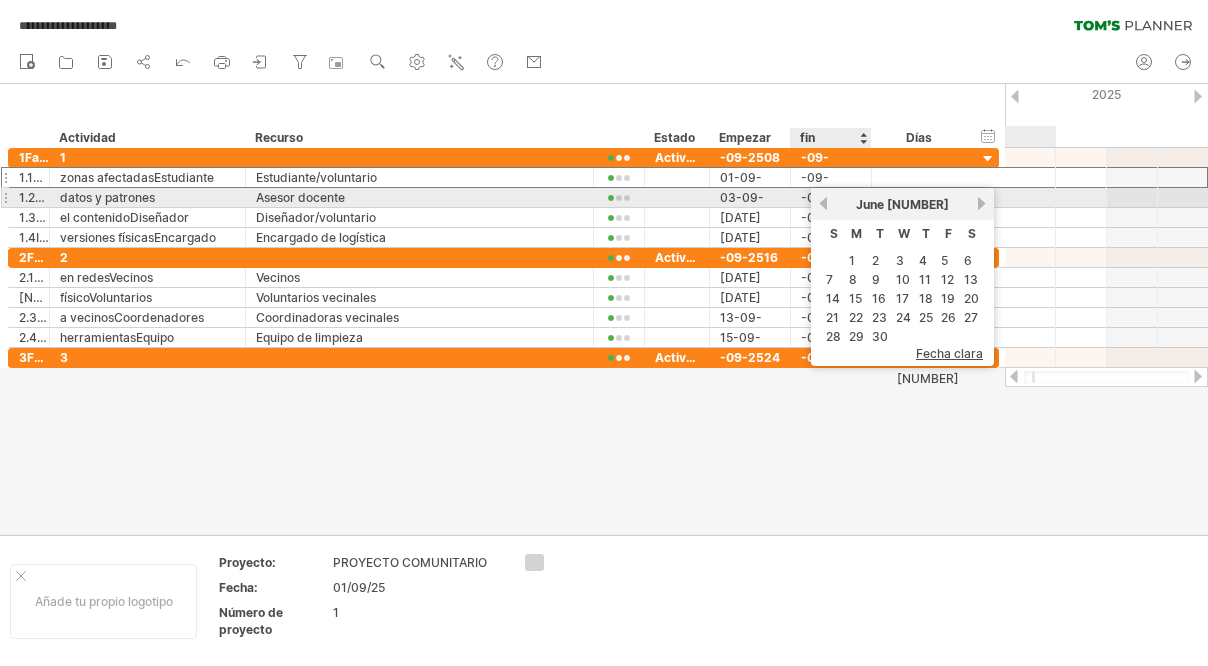 click on "previous" at bounding box center (823, 203) 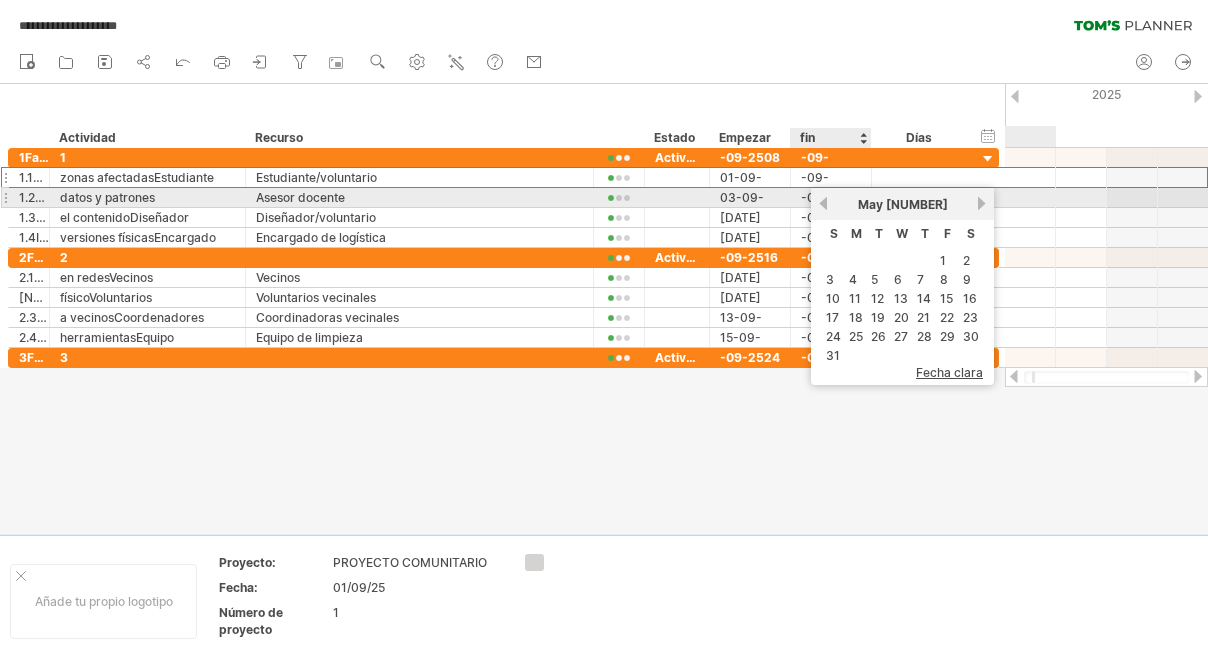 click on "previous" at bounding box center [823, 203] 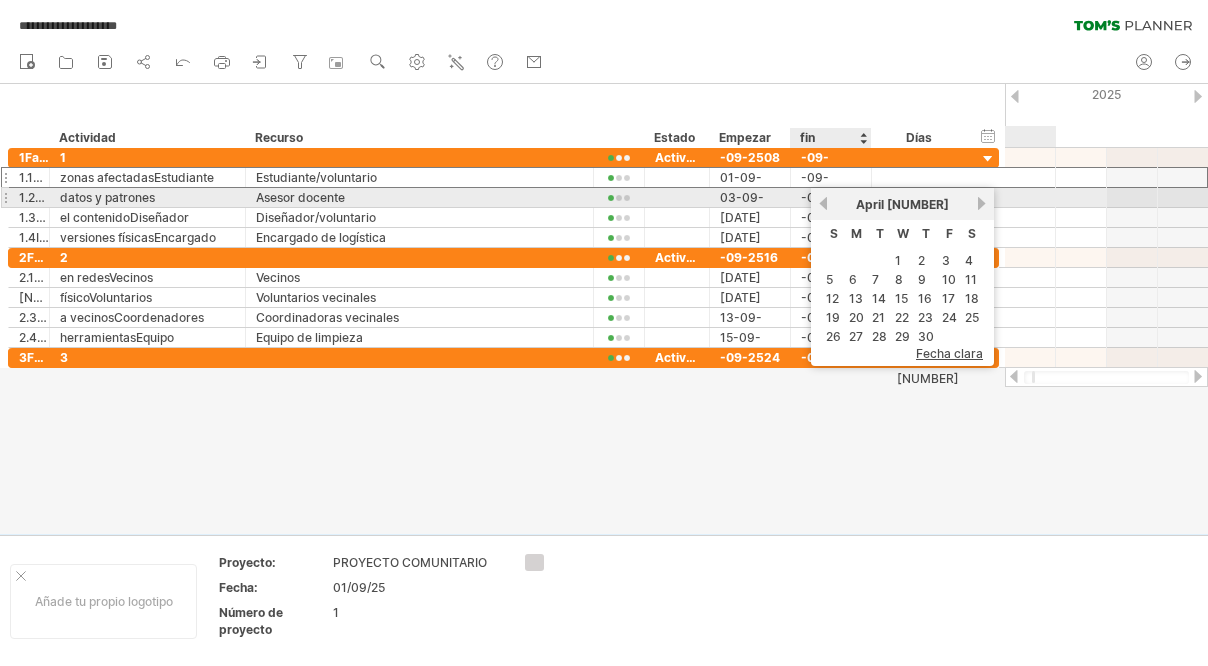 click on "previous" at bounding box center (823, 203) 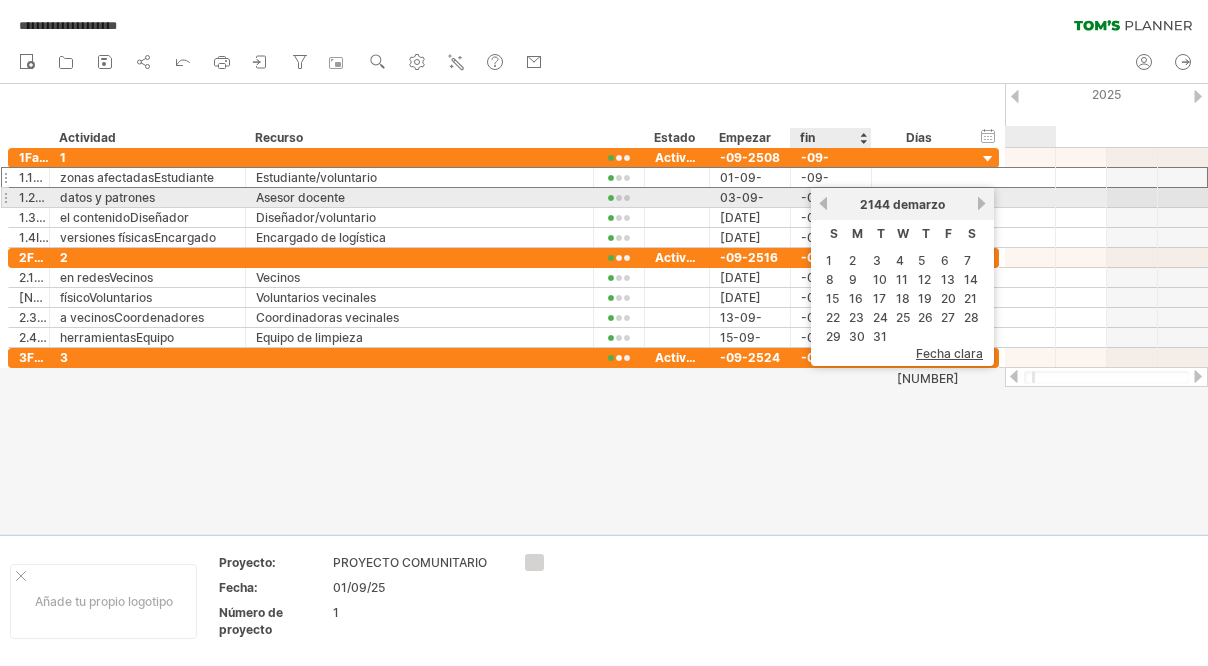click on "anterior Siguiente 2144 de marzo" at bounding box center (902, 204) 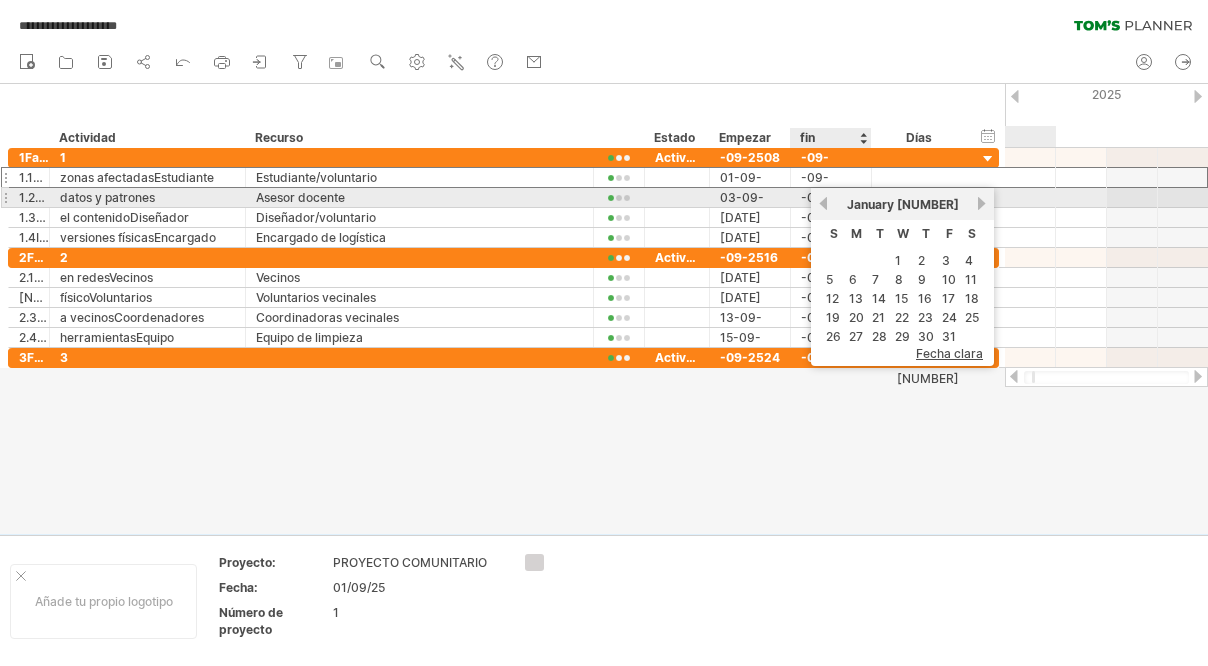 click on "previous" at bounding box center (823, 203) 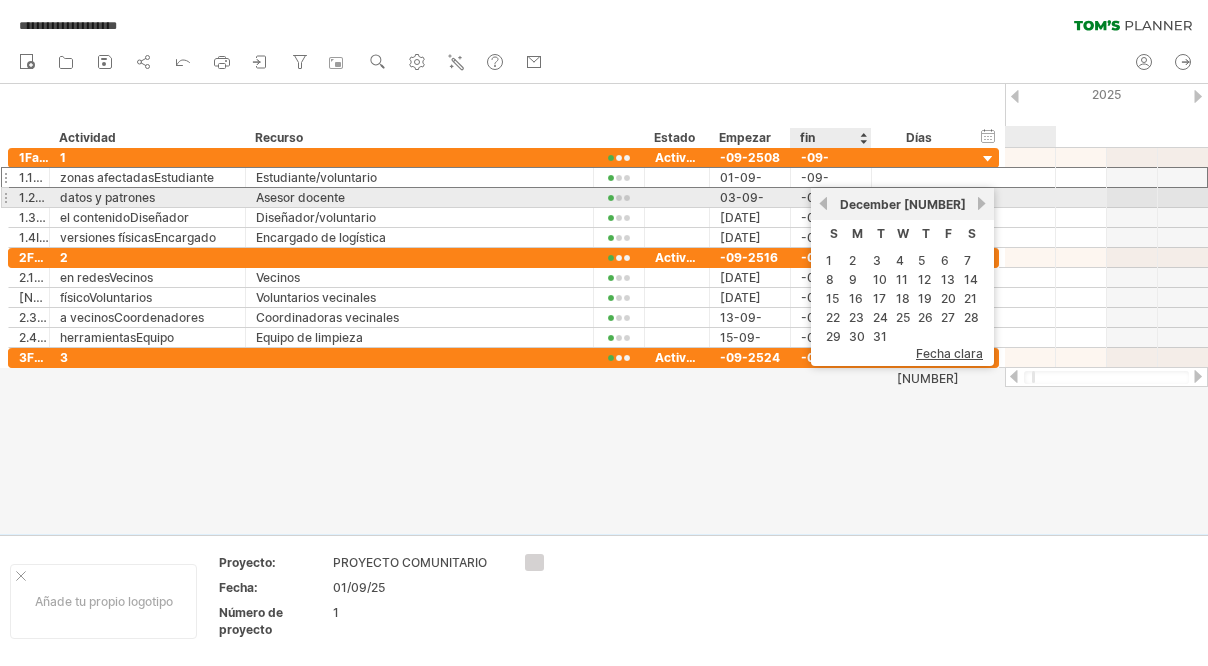click on "previous" at bounding box center [823, 203] 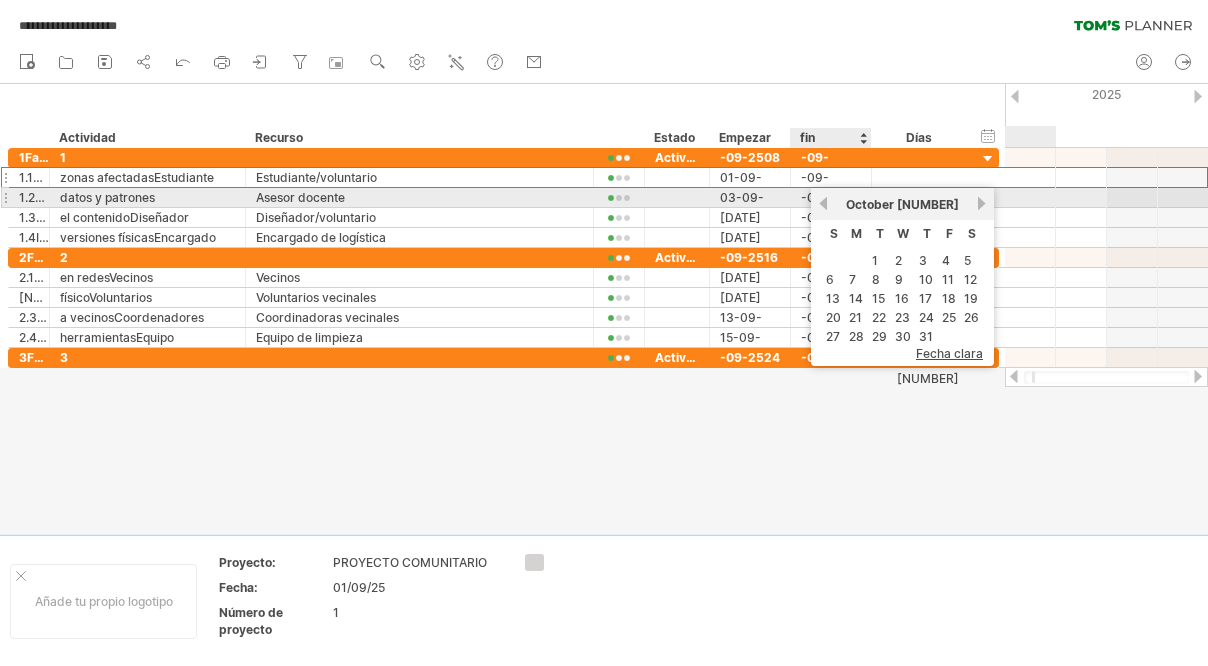 click on "previous" at bounding box center [823, 203] 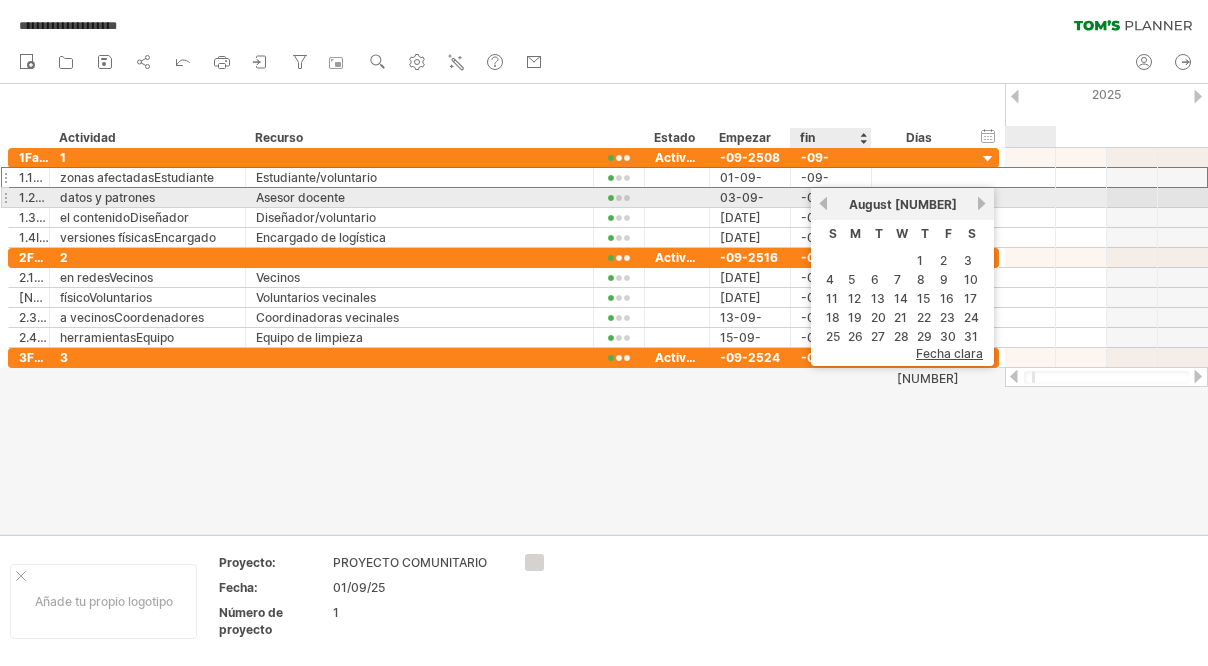 click on "previous" at bounding box center (823, 203) 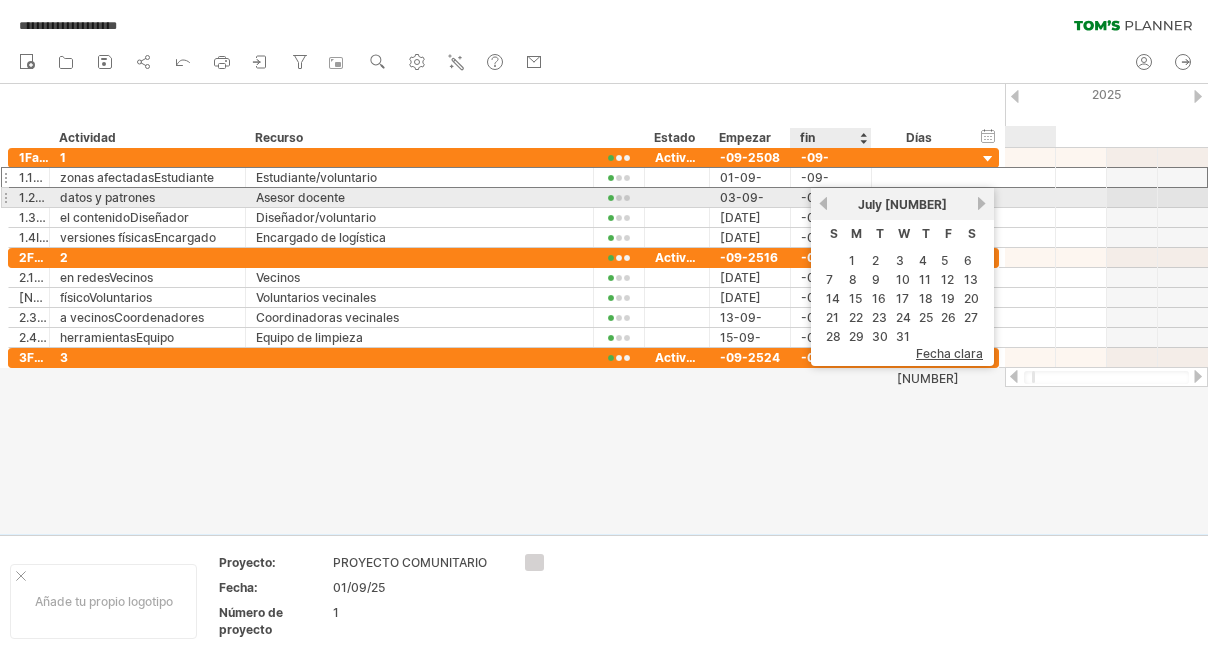 click on "previous" at bounding box center [823, 203] 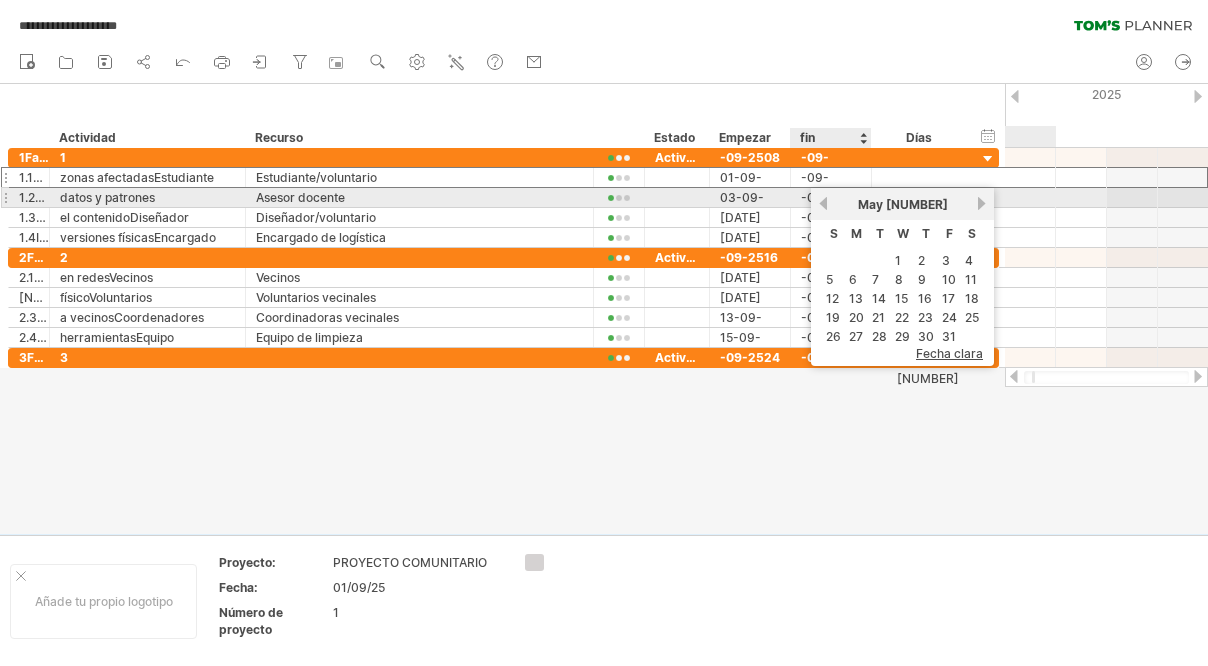click on "previous" at bounding box center [823, 203] 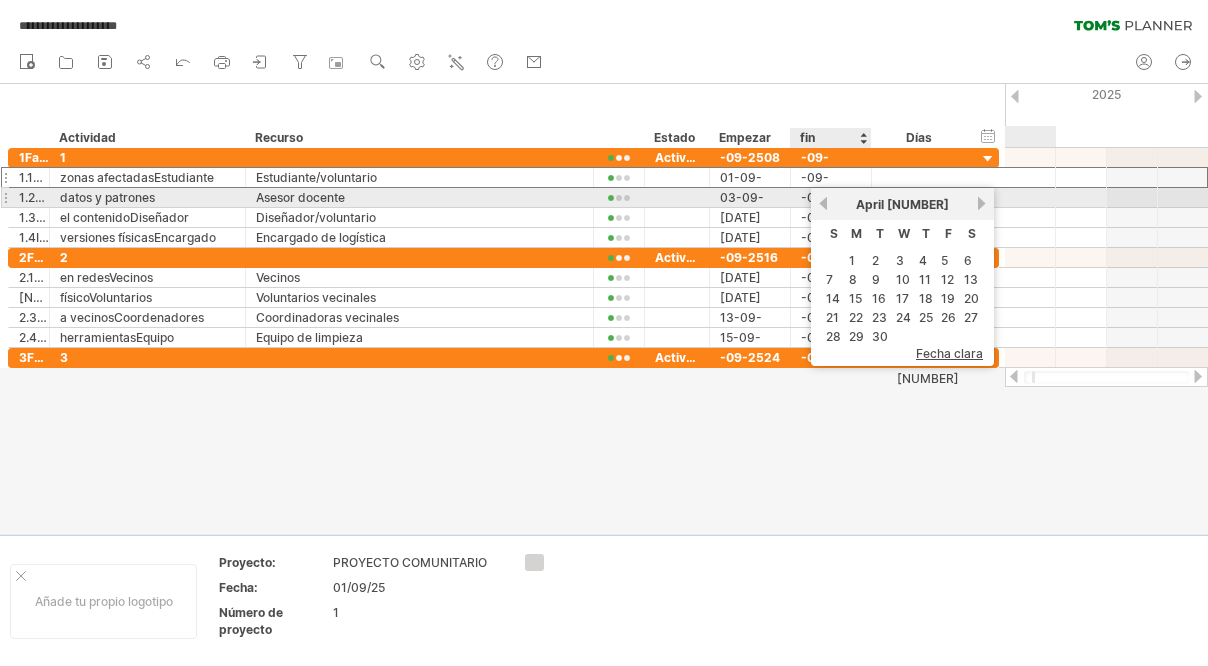 click on "previous" at bounding box center (823, 203) 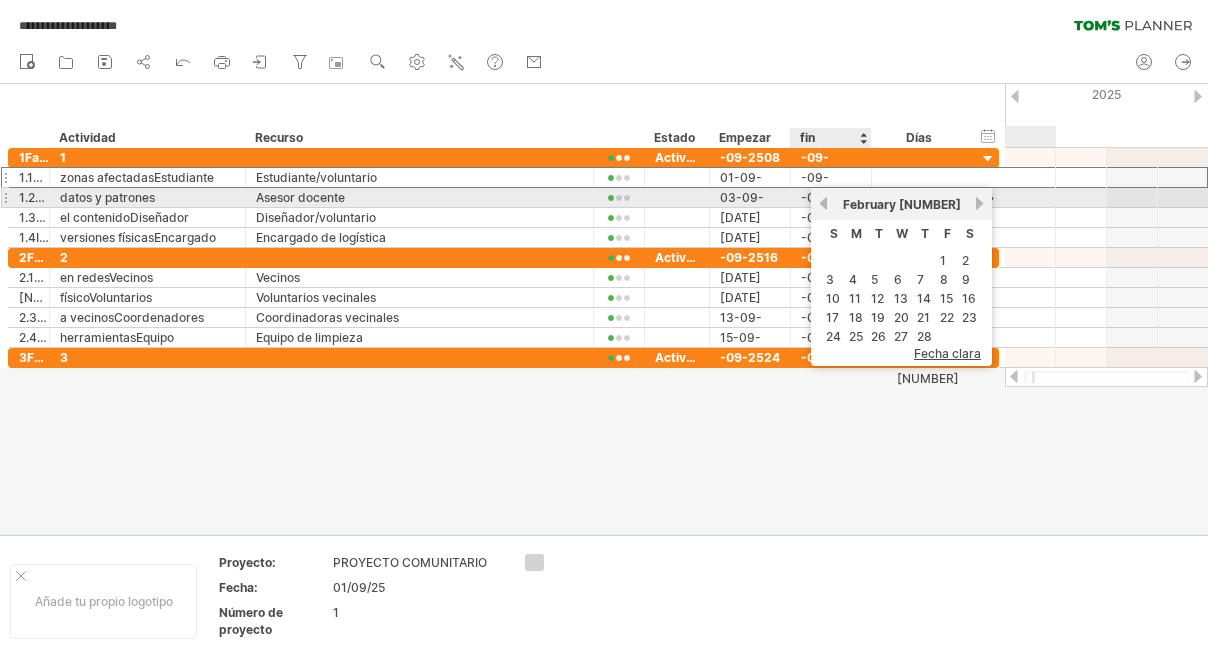 click on "previous" at bounding box center (823, 203) 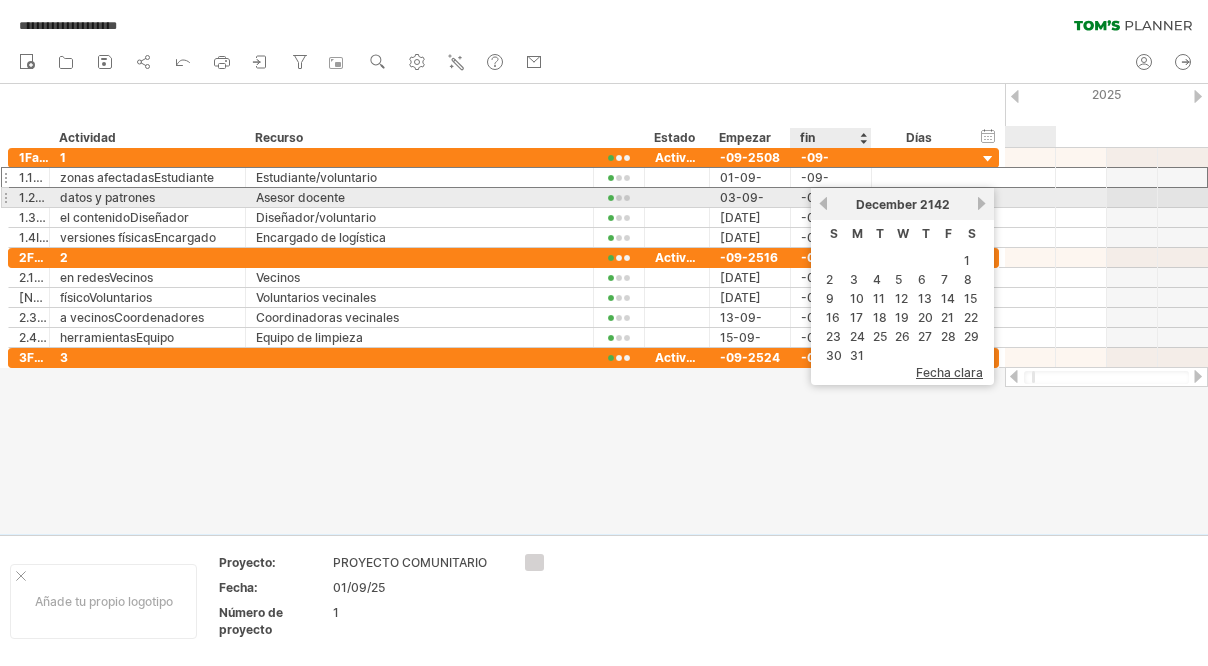 click on "previous" at bounding box center [823, 203] 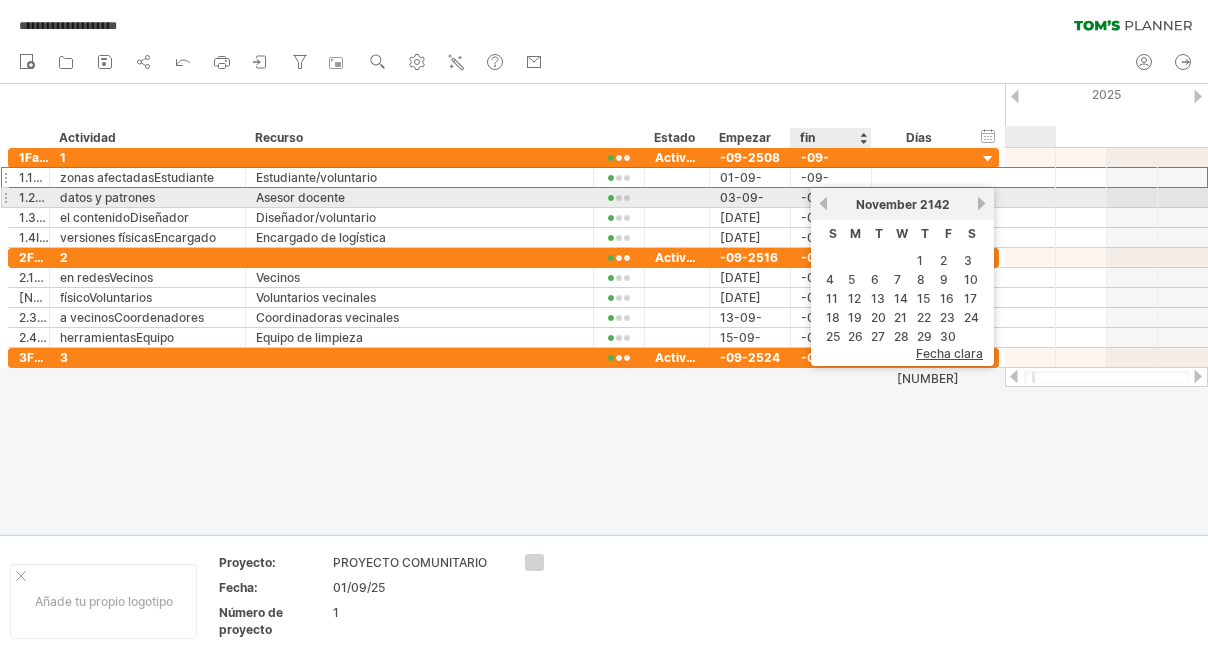 click on "previous" at bounding box center [823, 203] 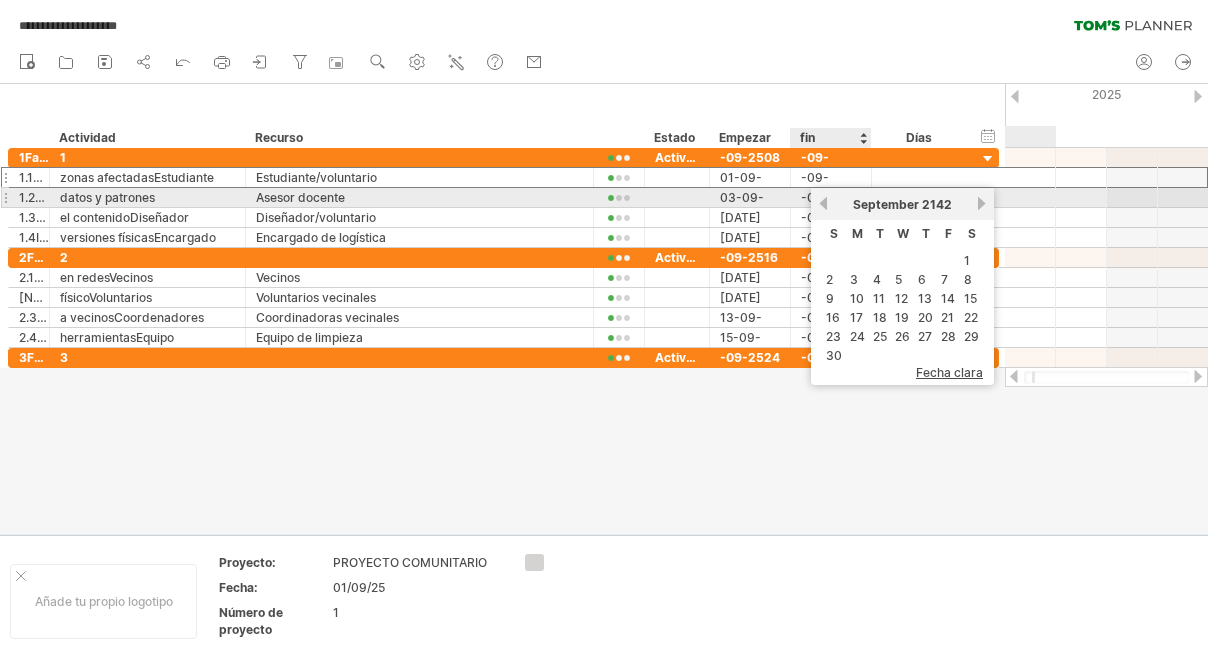 click on "previous" at bounding box center (823, 203) 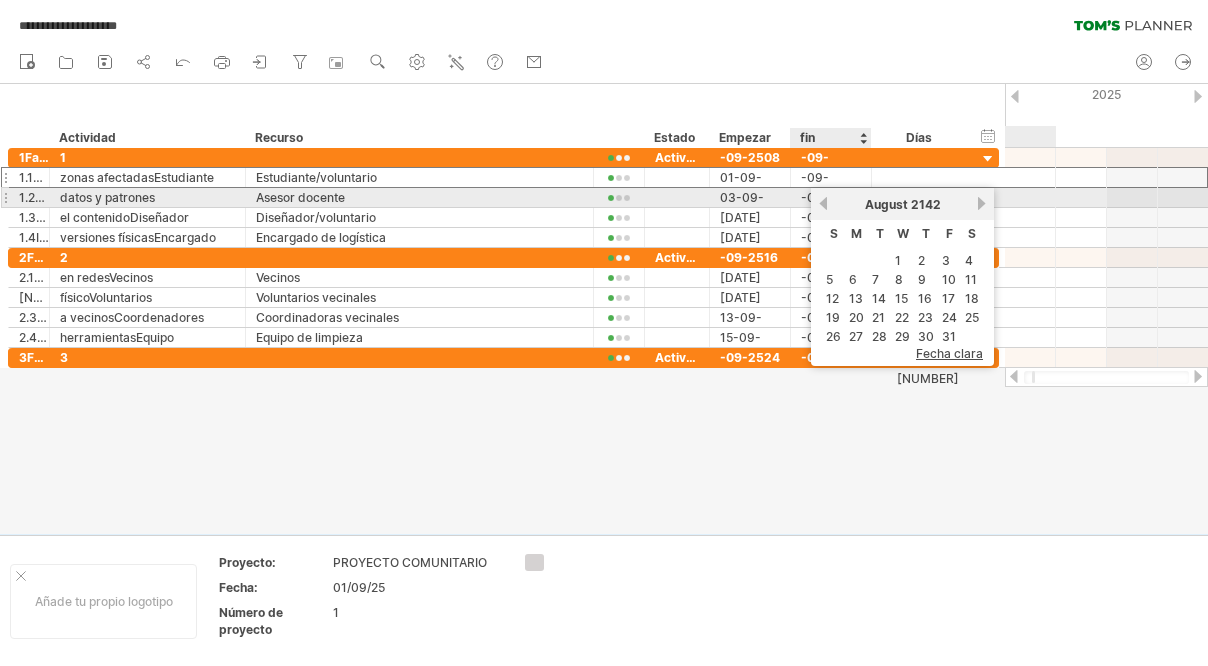 click on "previous" at bounding box center [823, 203] 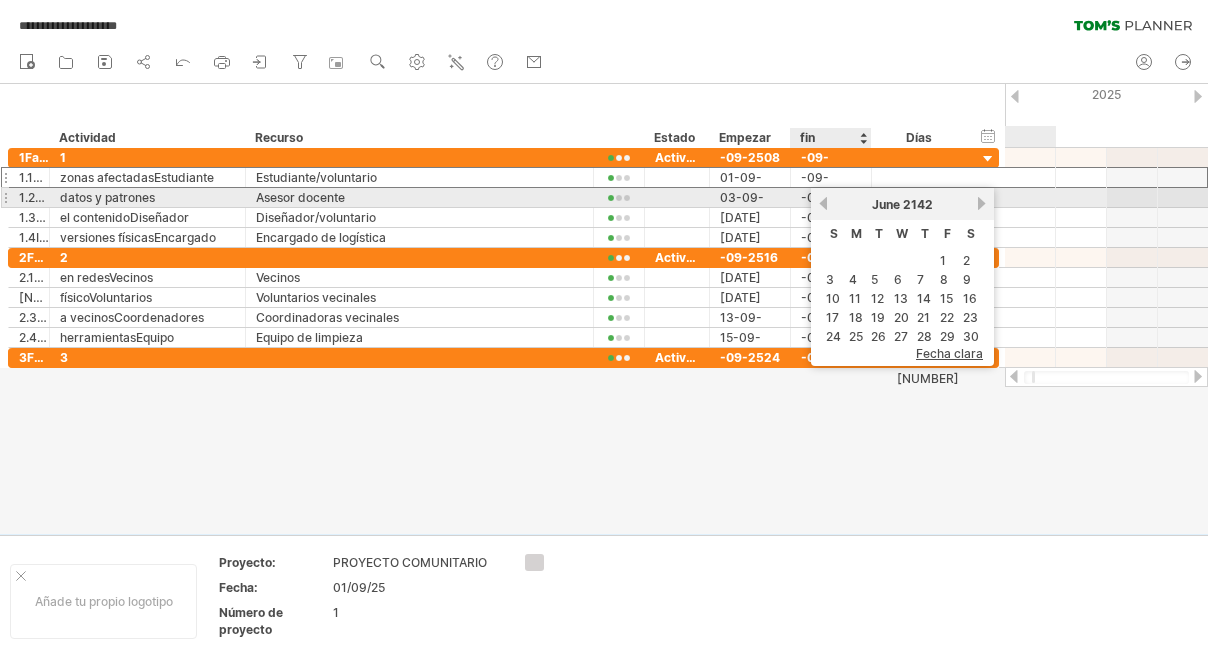 click on "previous" at bounding box center [823, 203] 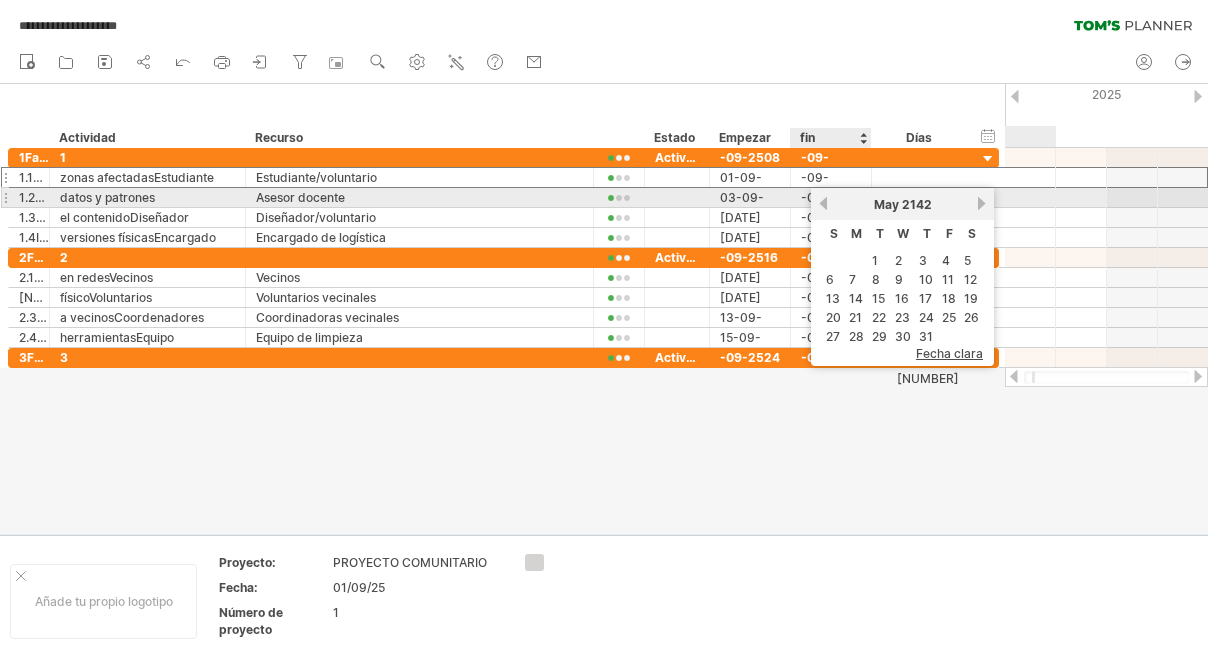 click on "previous" at bounding box center [823, 203] 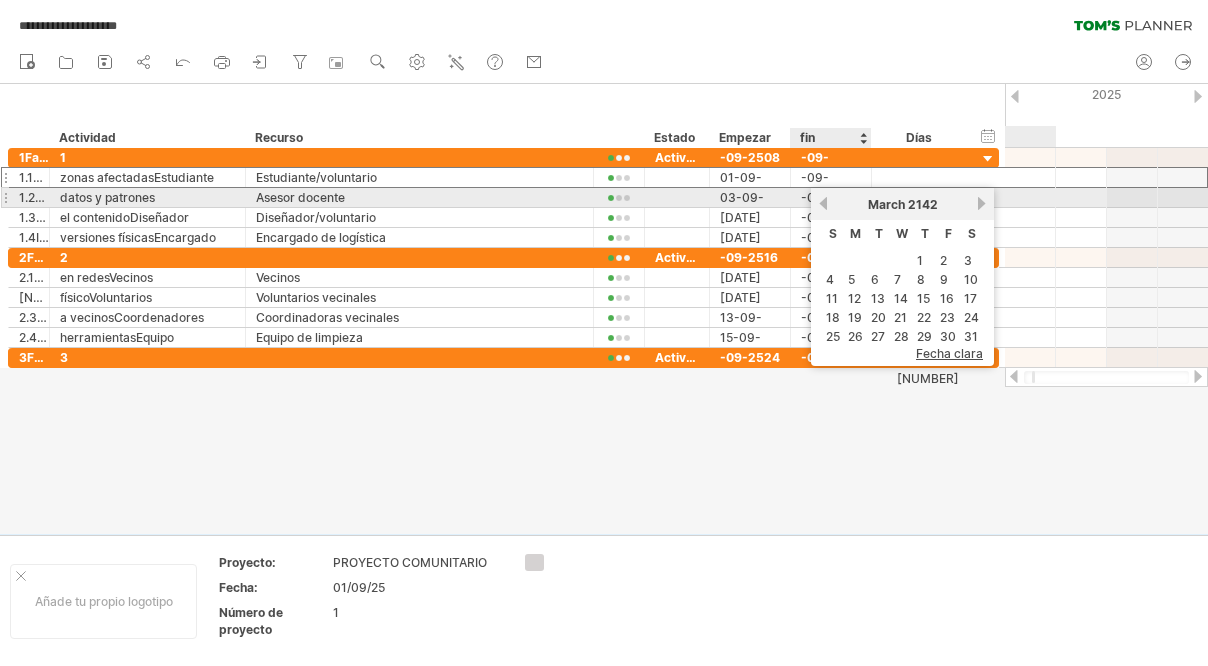 click on "previous" at bounding box center [823, 203] 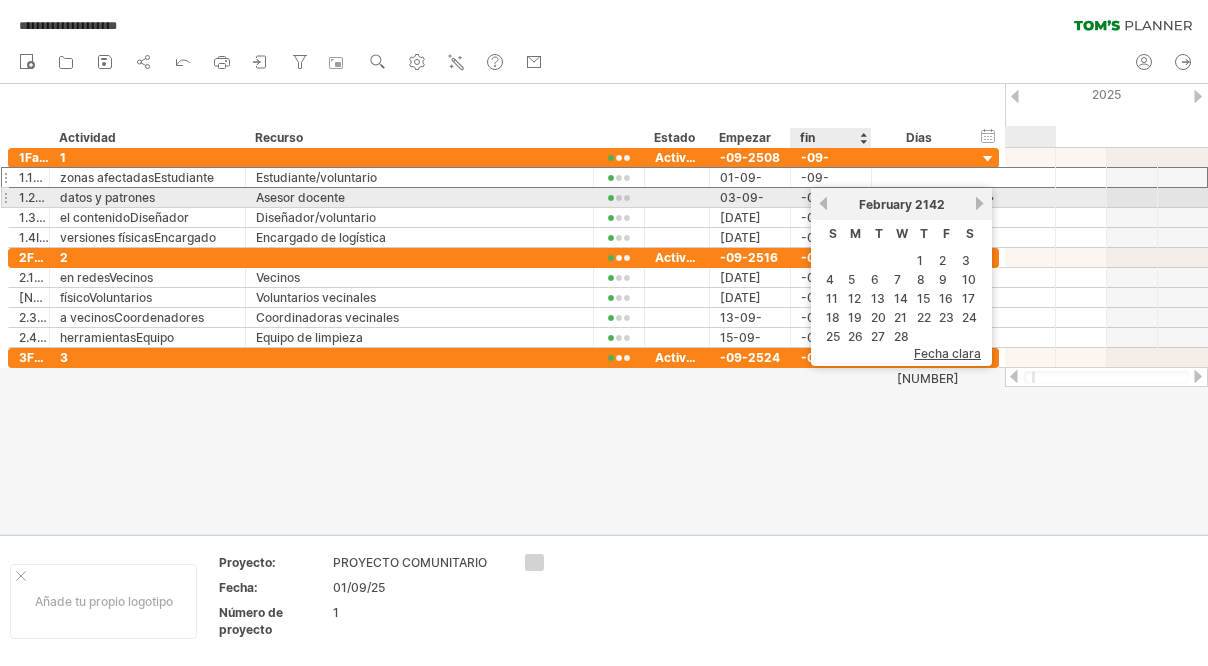 click on "previous" at bounding box center (823, 203) 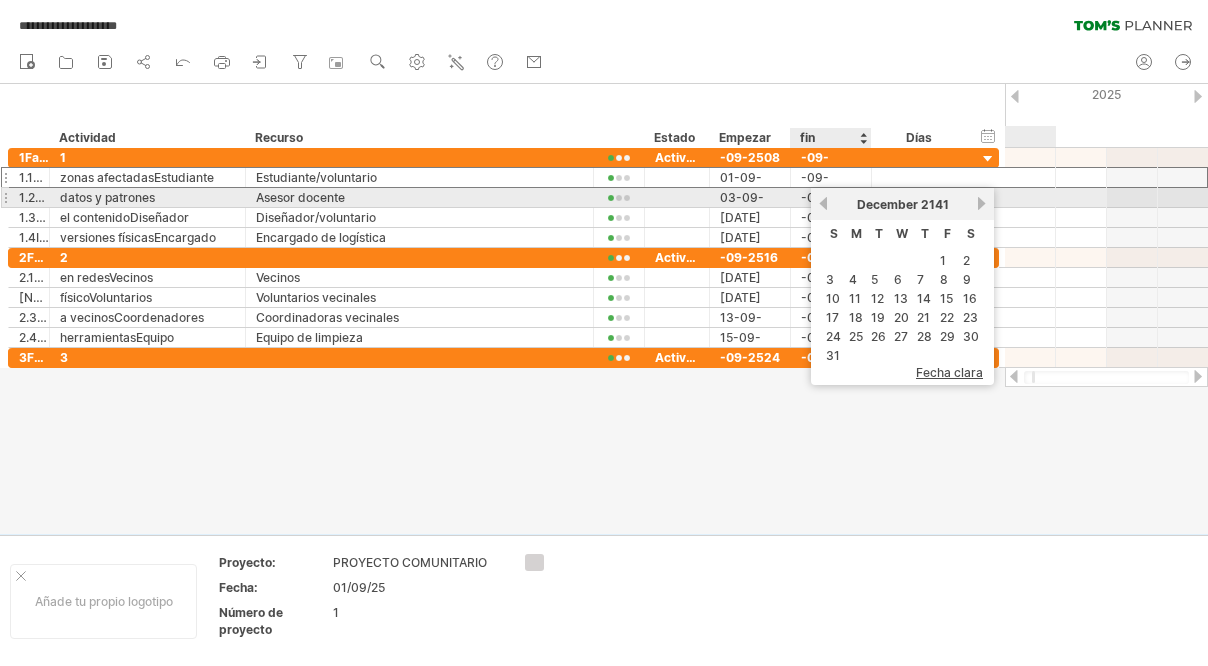click on "previous" at bounding box center [823, 203] 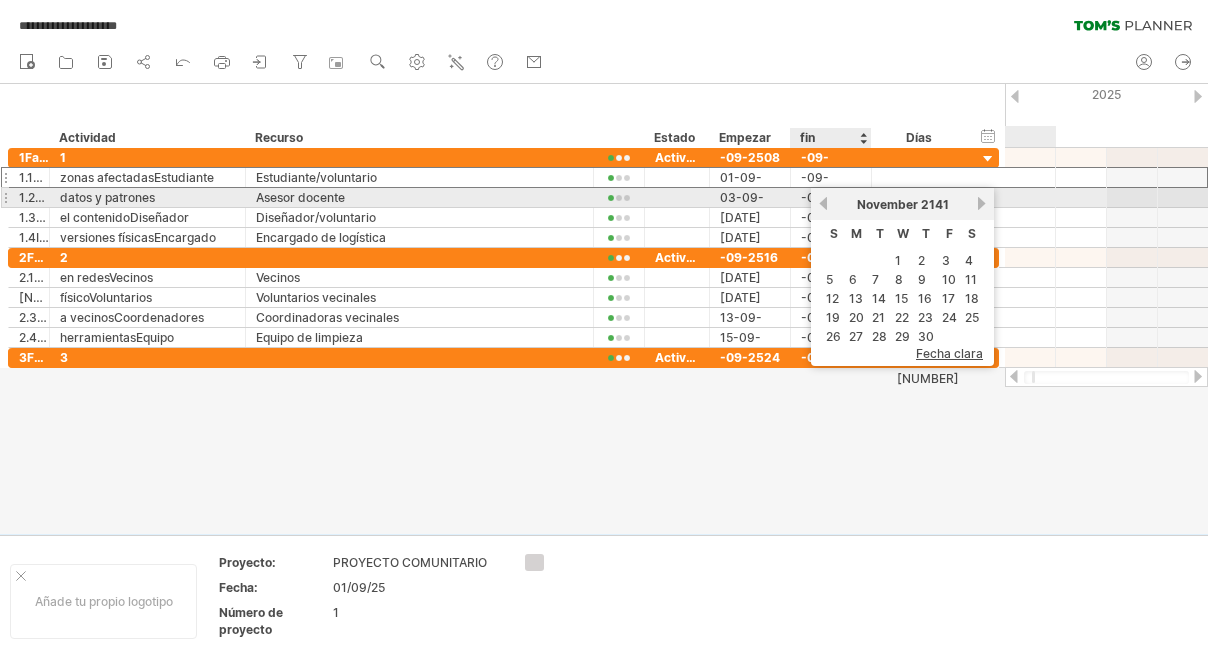 click on "previous" at bounding box center [823, 203] 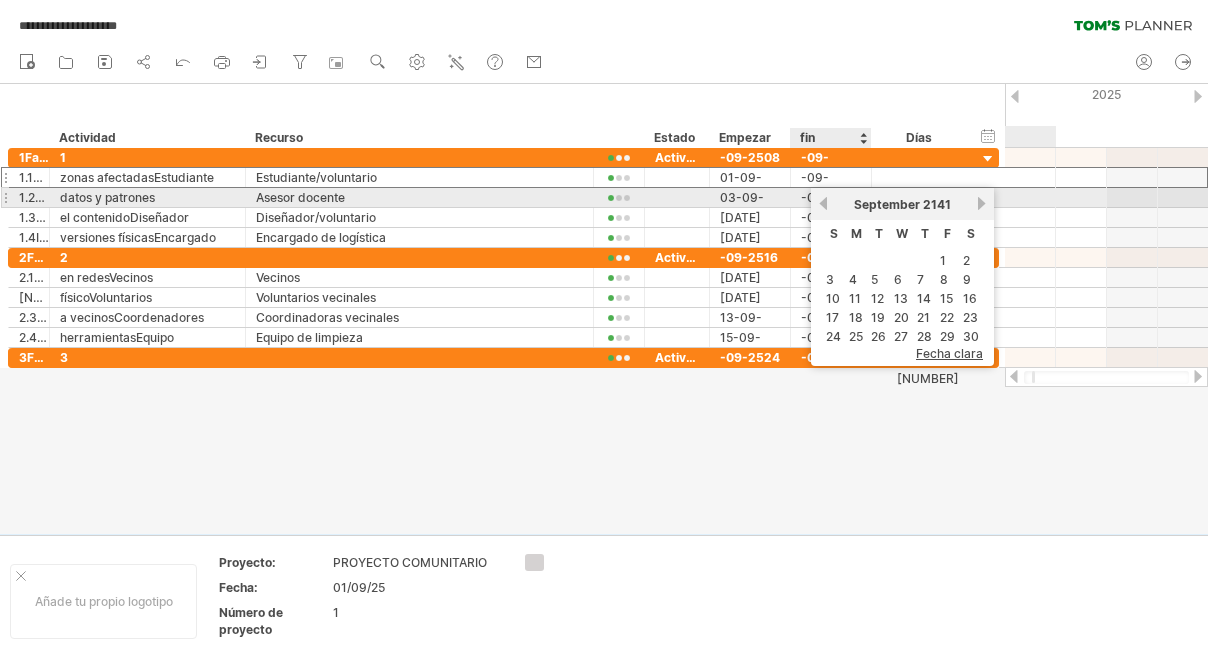 click on "previous" at bounding box center [823, 203] 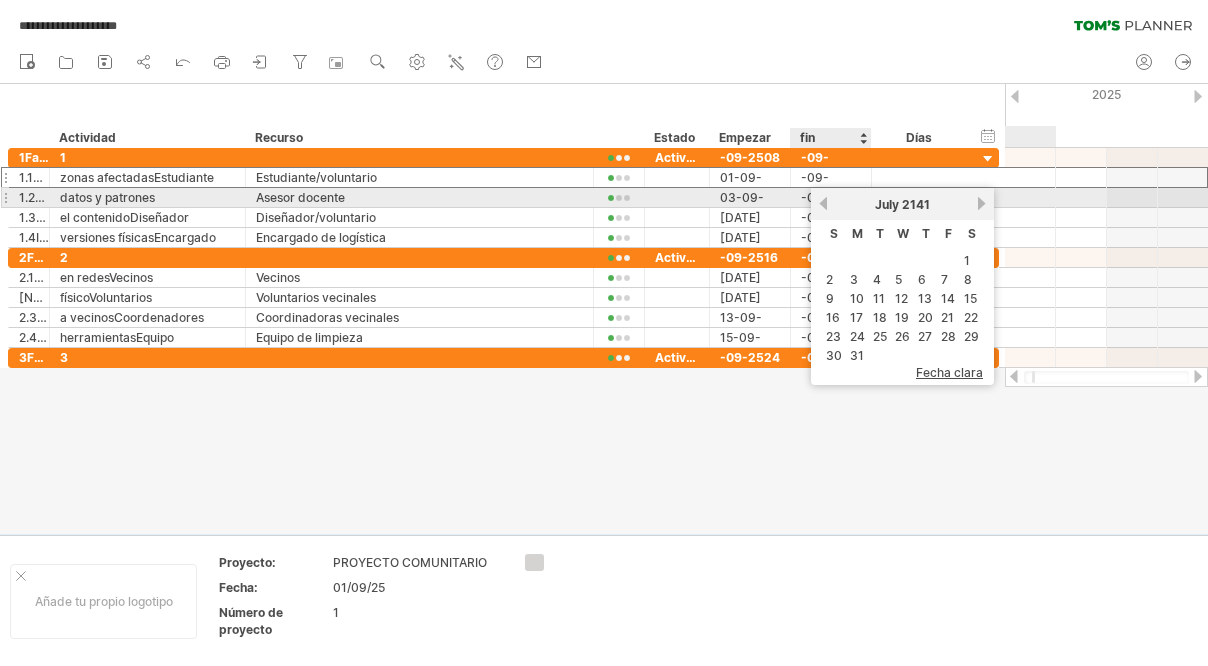 click on "previous" at bounding box center (823, 203) 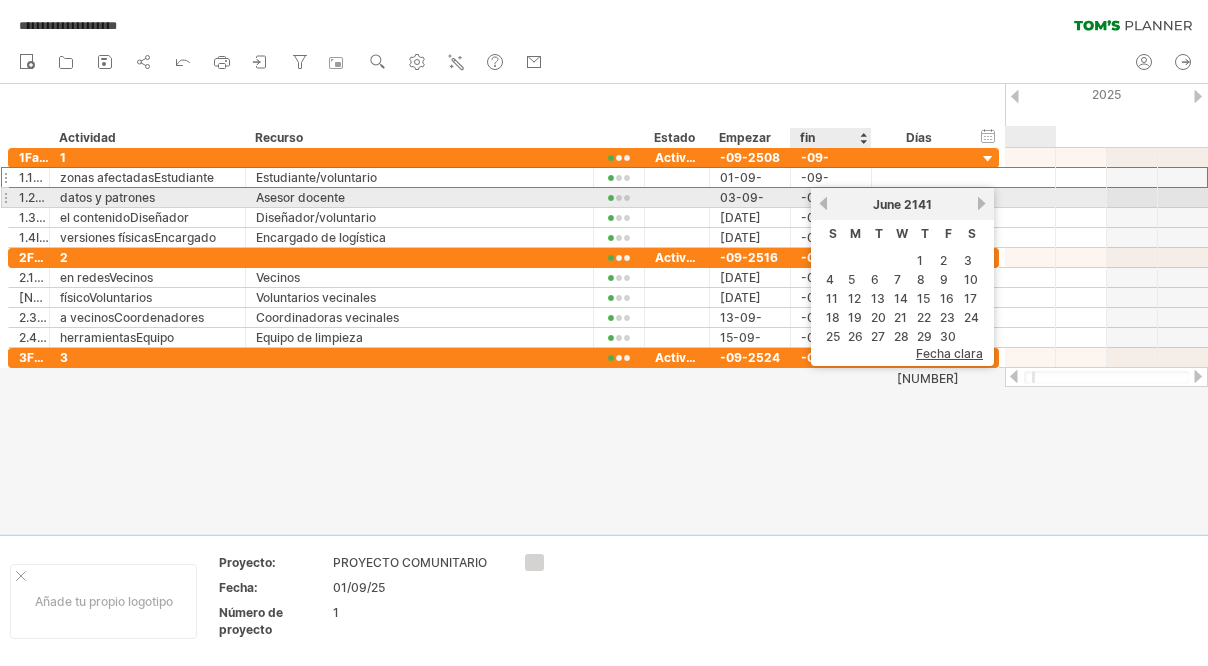 click on "previous" at bounding box center [823, 203] 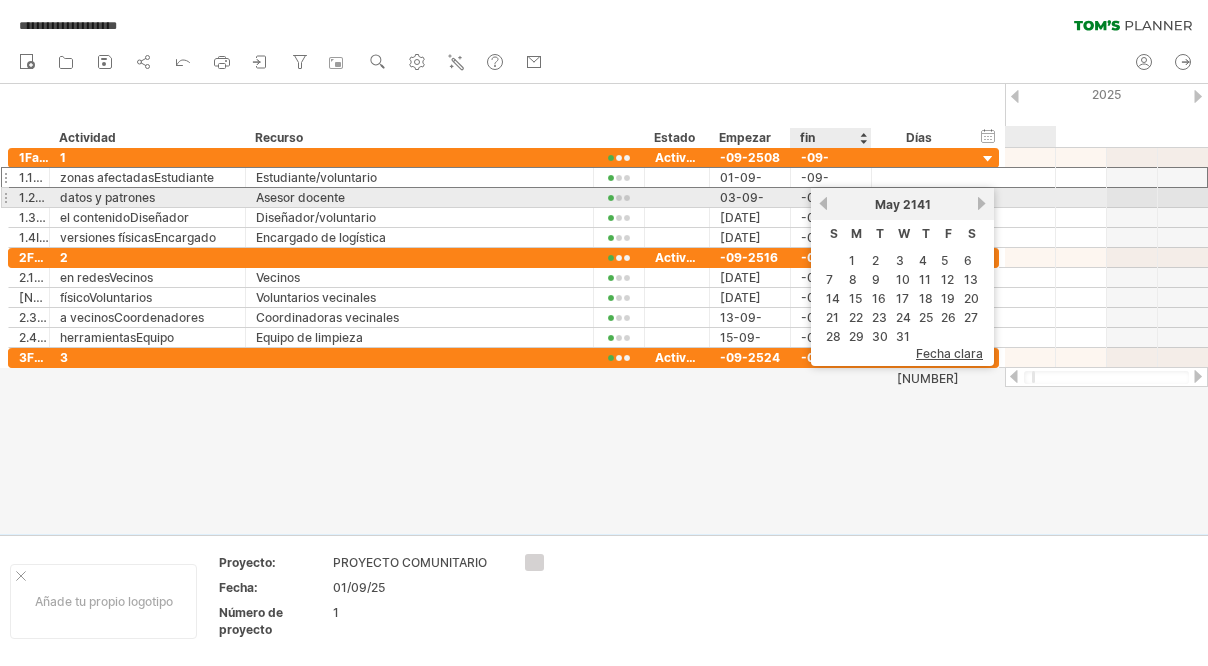 click on "previous" at bounding box center (823, 203) 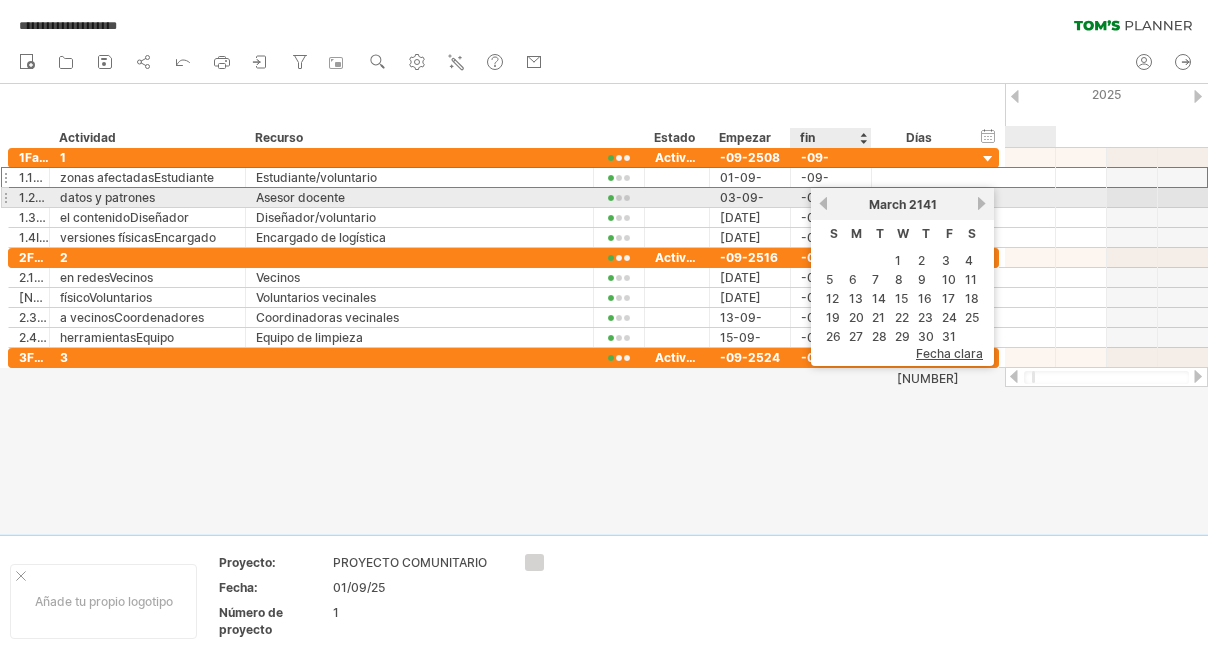 click on "previous" at bounding box center (823, 203) 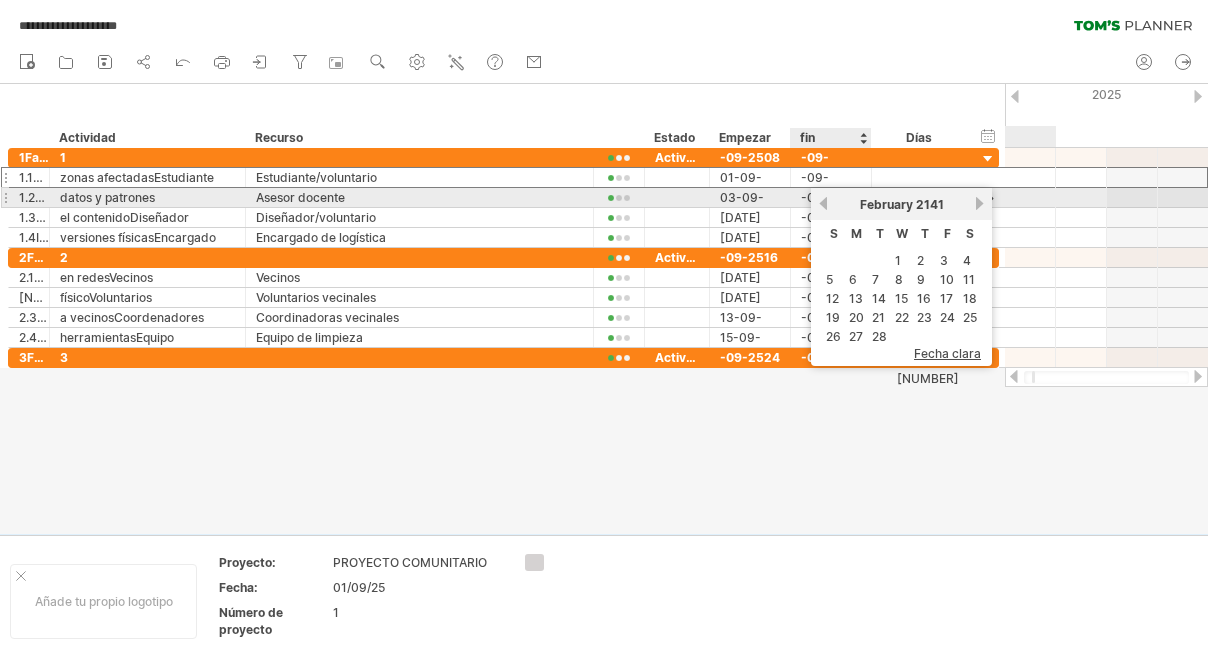 click on "previous" at bounding box center [823, 203] 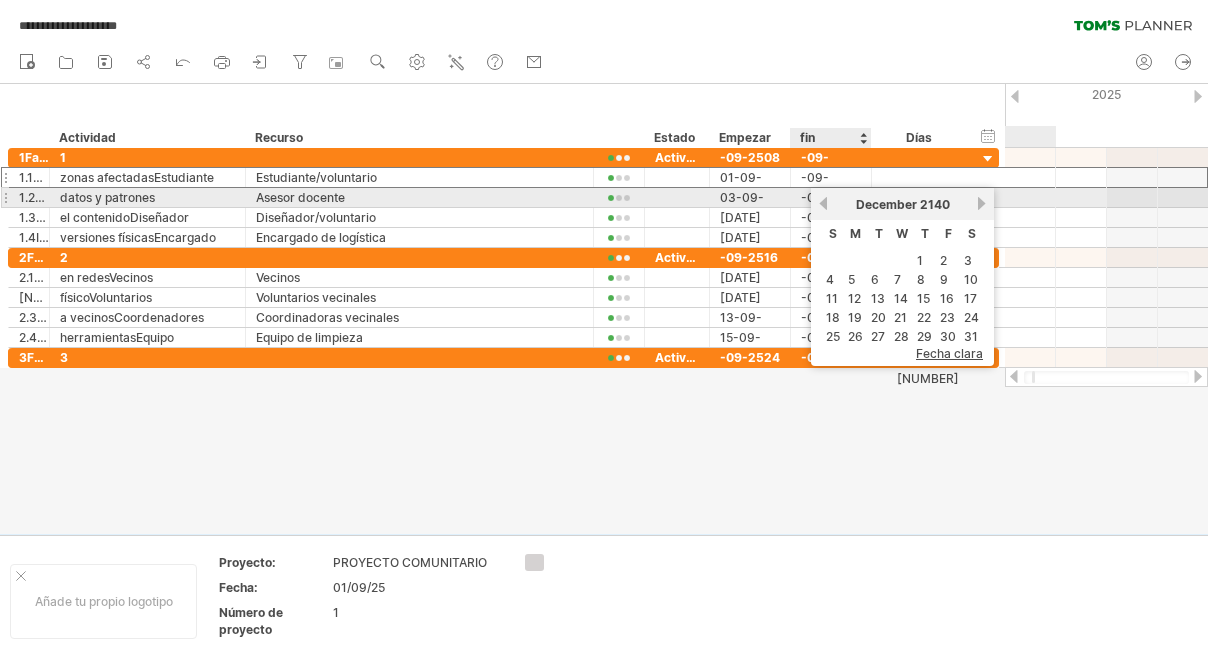 click on "previous" at bounding box center [823, 203] 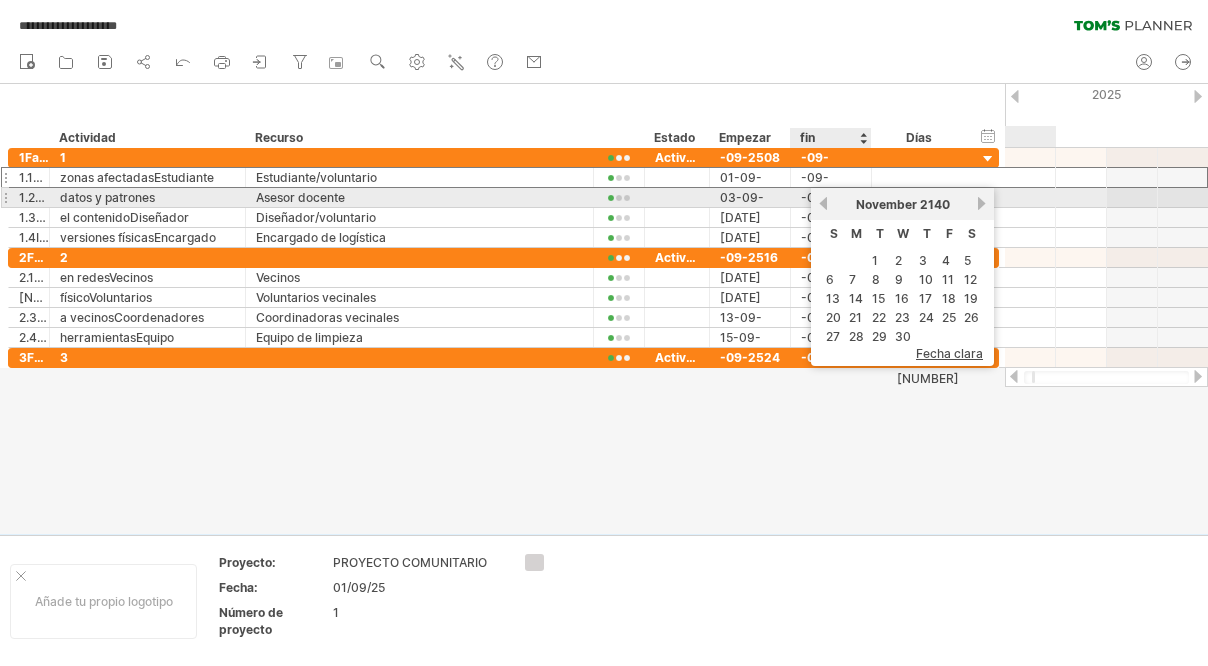 click on "previous" at bounding box center (823, 203) 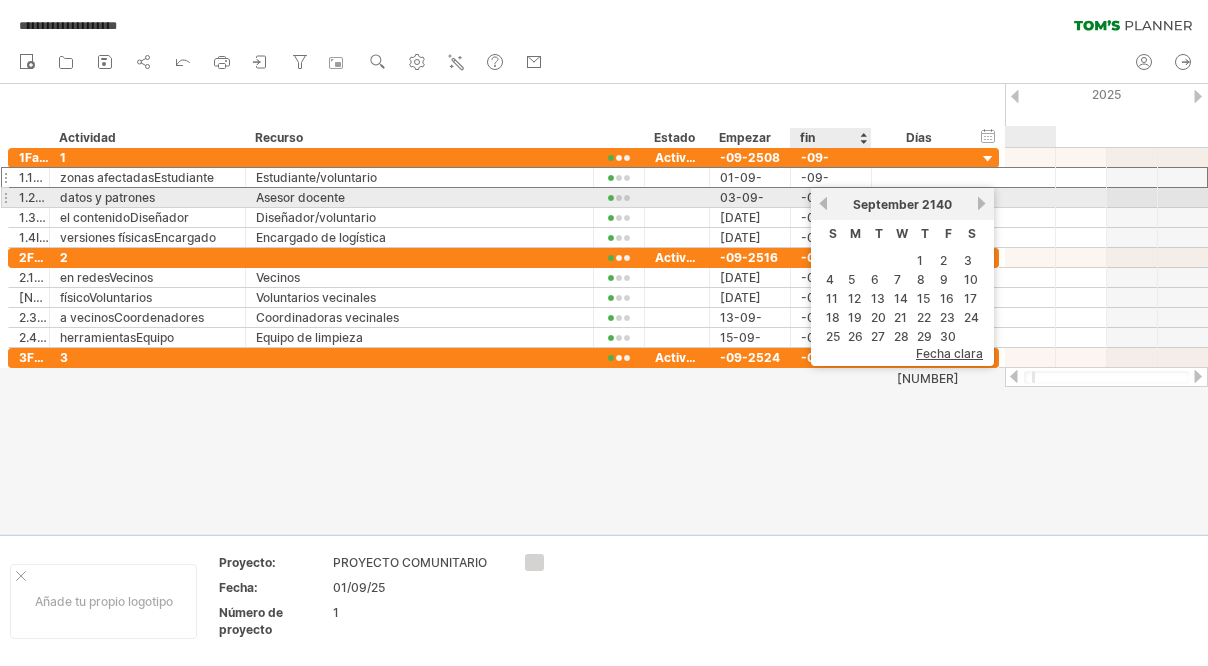 click on "previous" at bounding box center [823, 203] 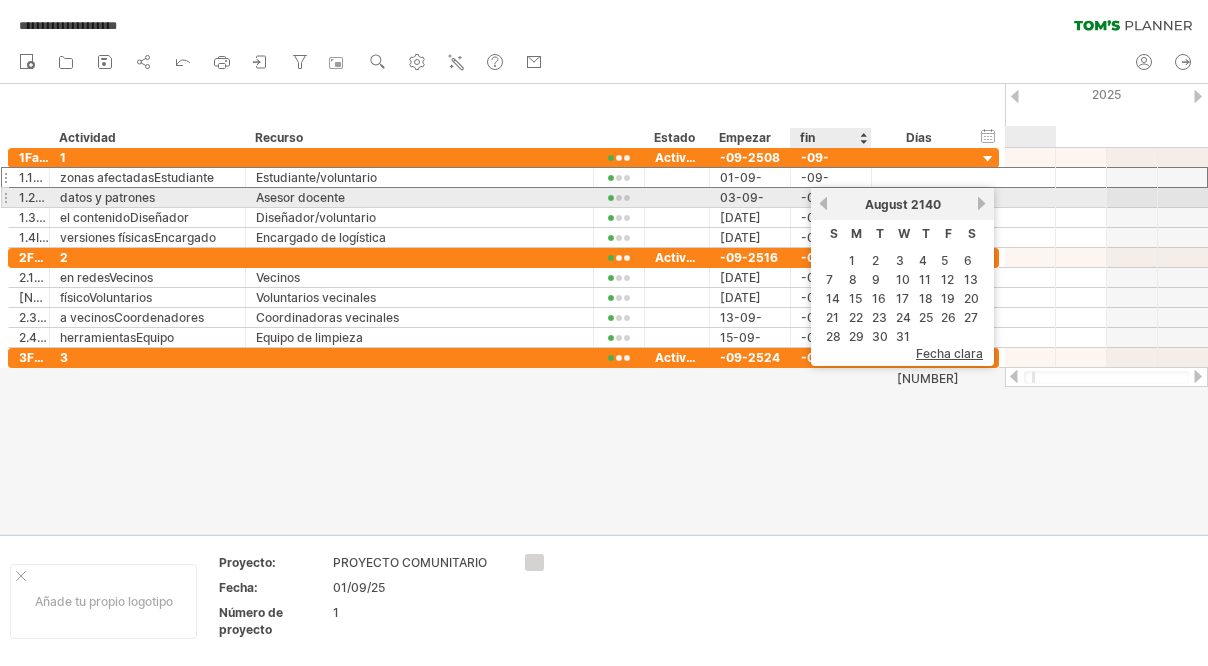 click on "previous" at bounding box center (823, 203) 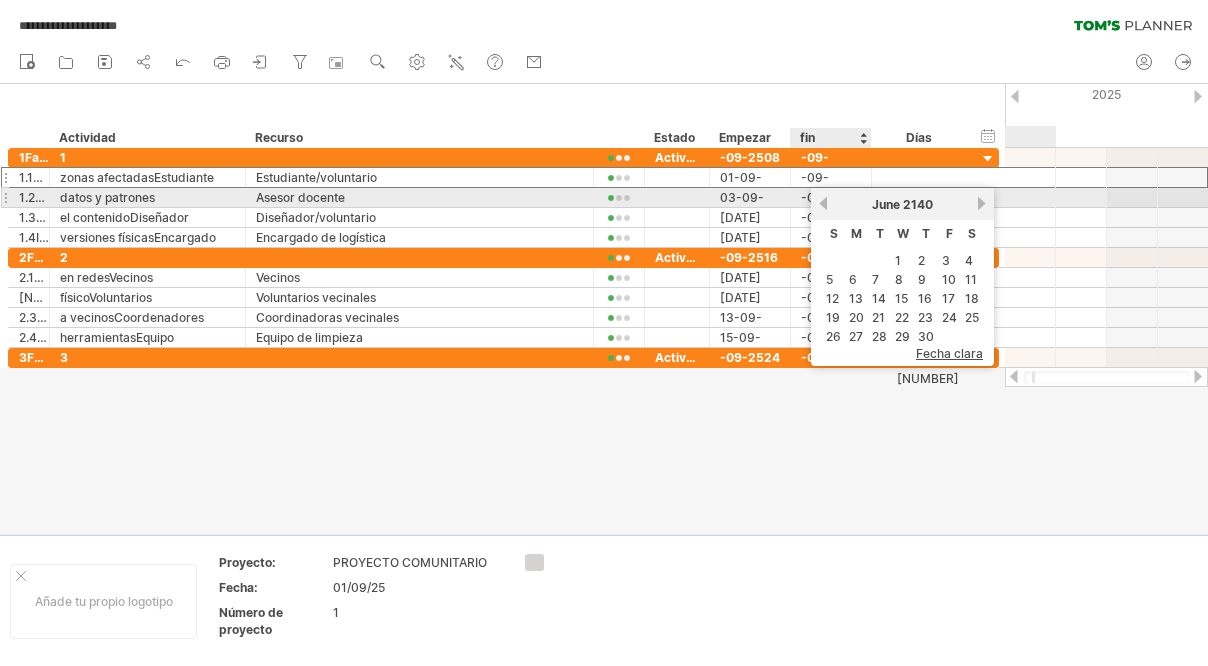 click on "previous" at bounding box center [823, 203] 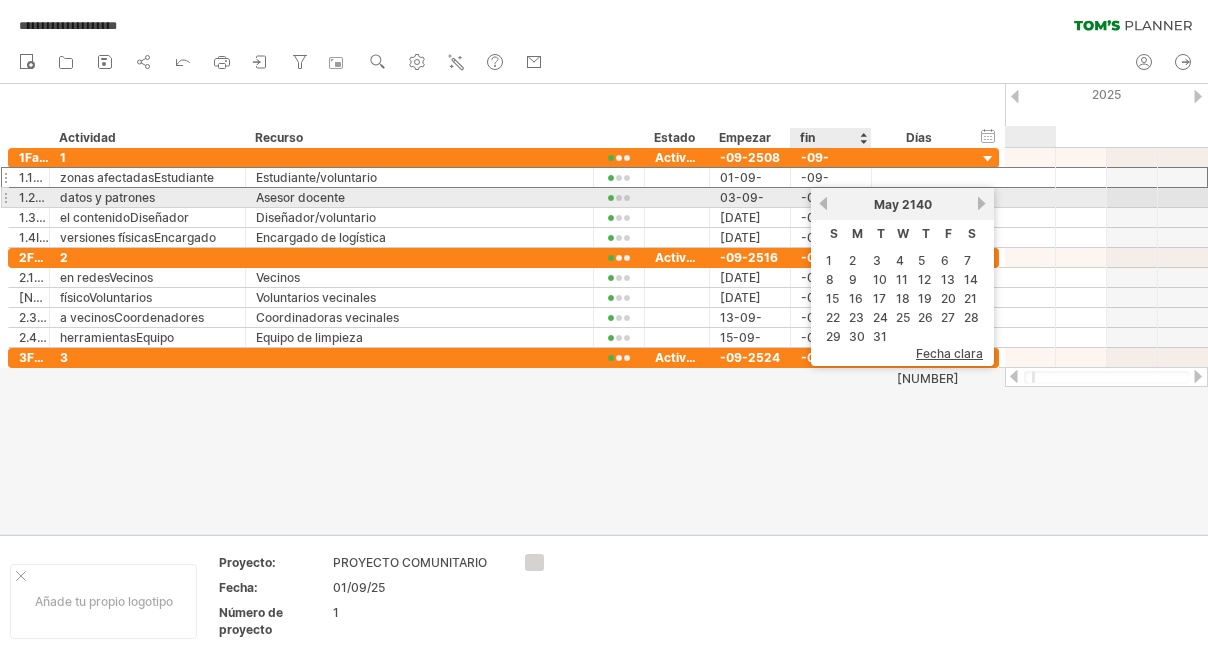 click on "previous" at bounding box center [823, 203] 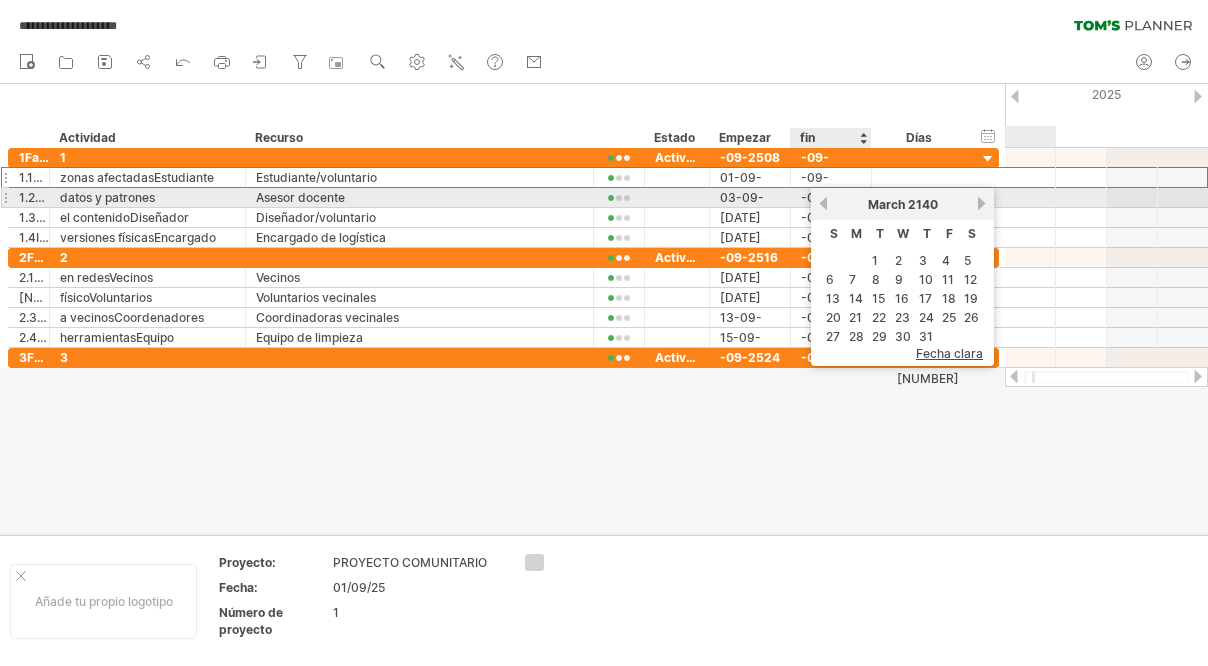 click on "previous" at bounding box center (823, 203) 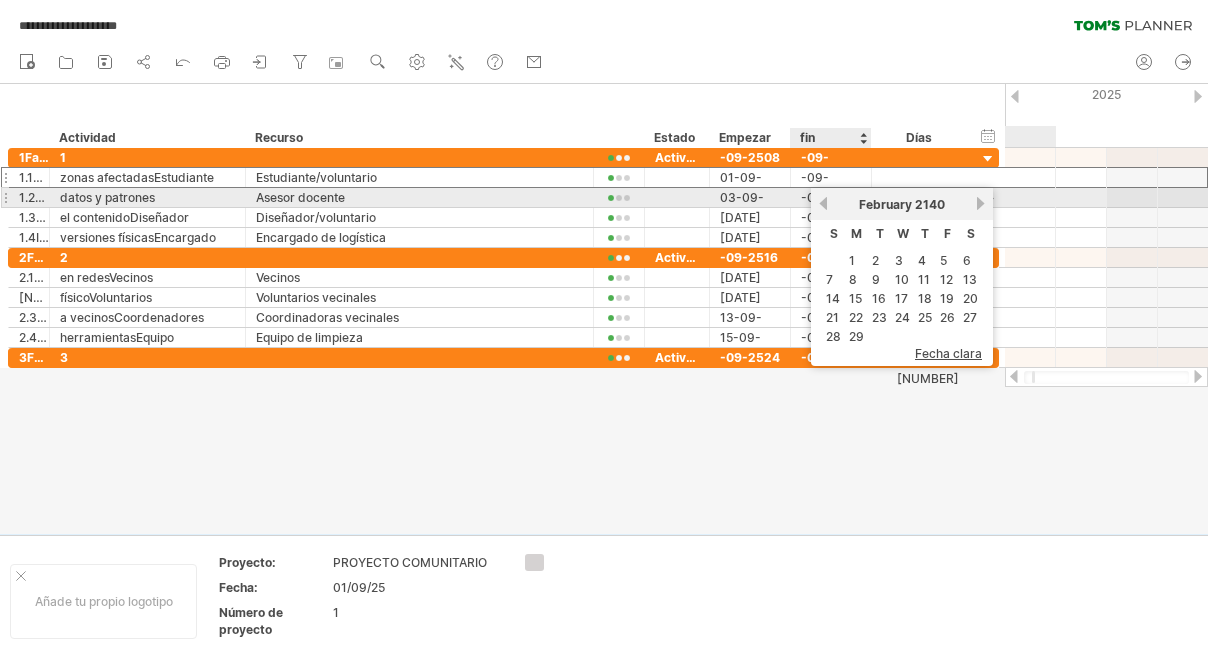 click on "previous" at bounding box center [823, 203] 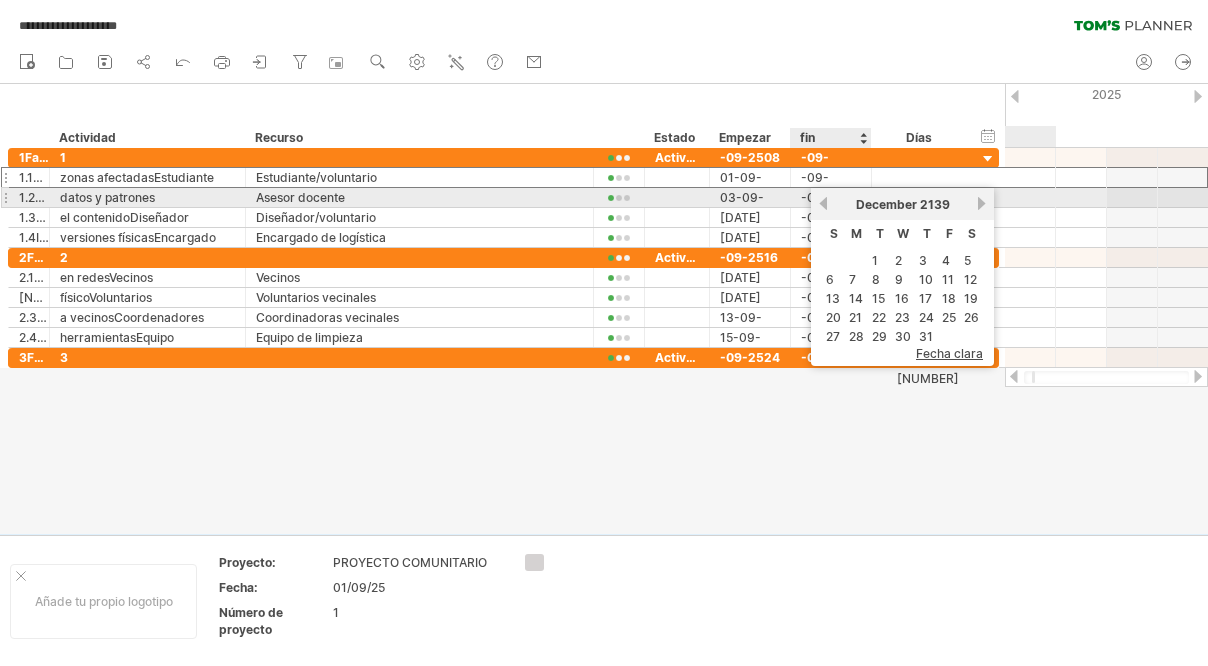 click on "previous" at bounding box center [823, 203] 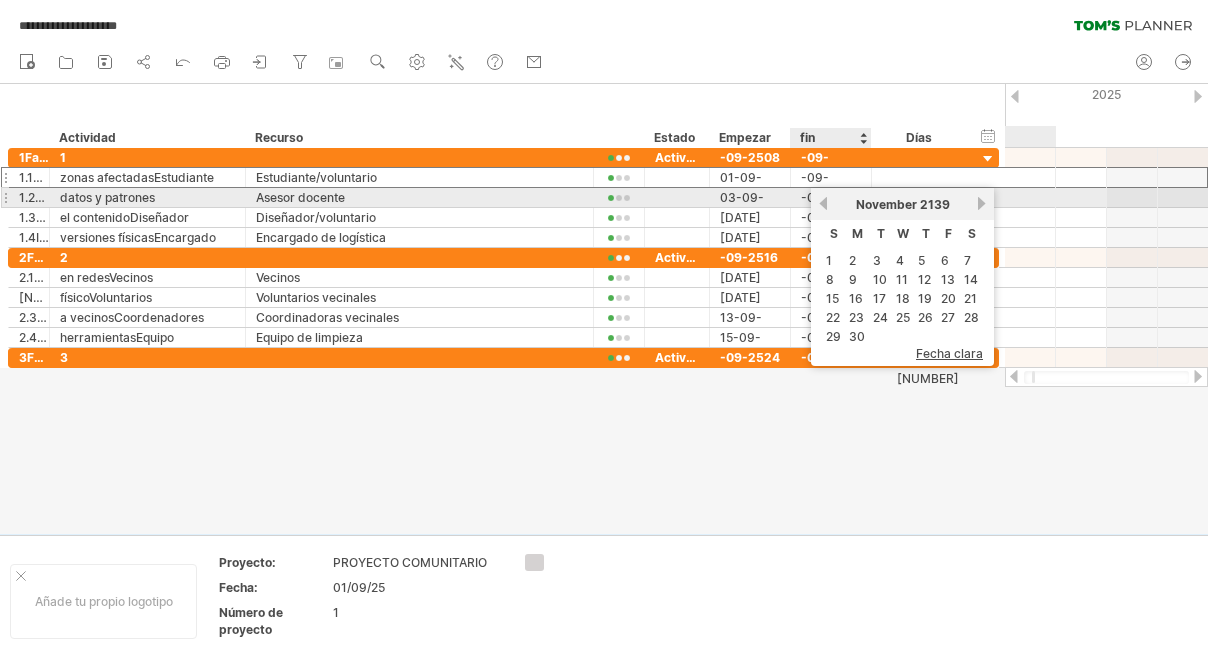 click on "previous" at bounding box center (823, 203) 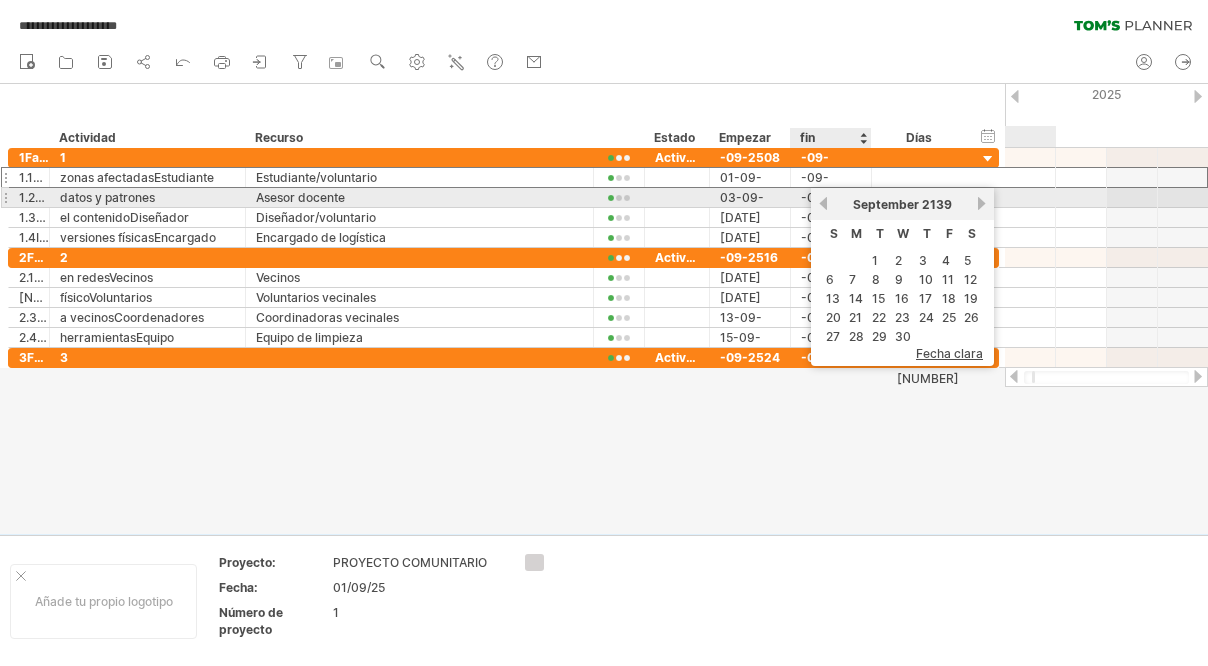click on "previous" at bounding box center [823, 203] 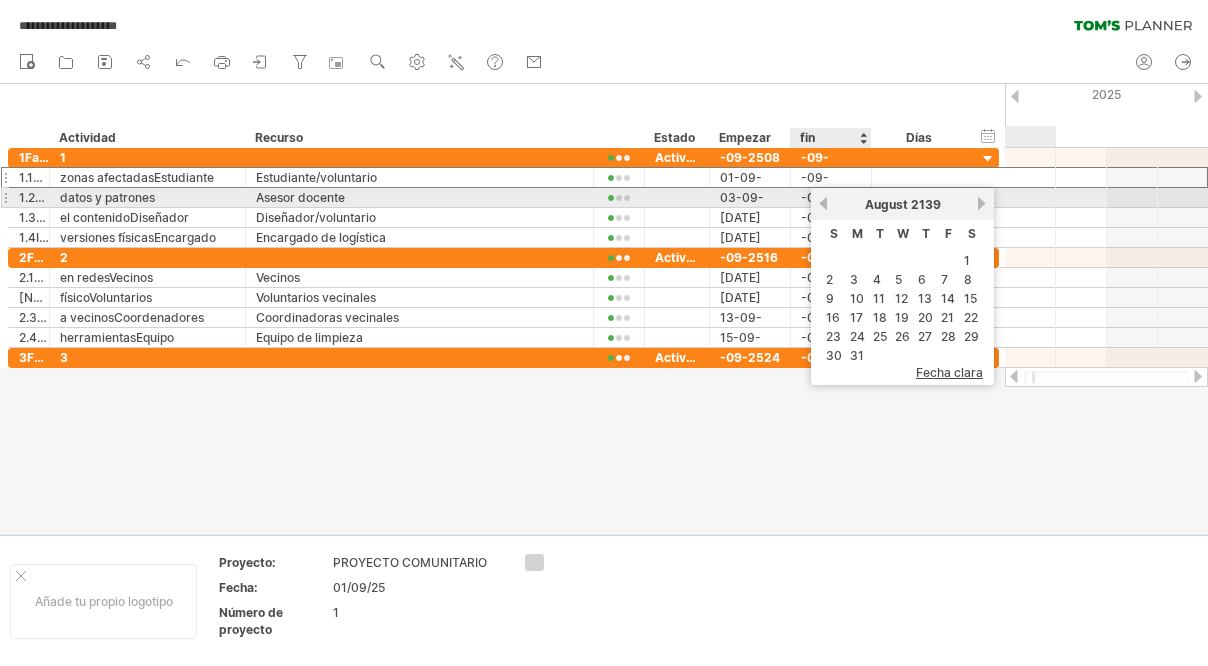 click on "previous" at bounding box center (823, 203) 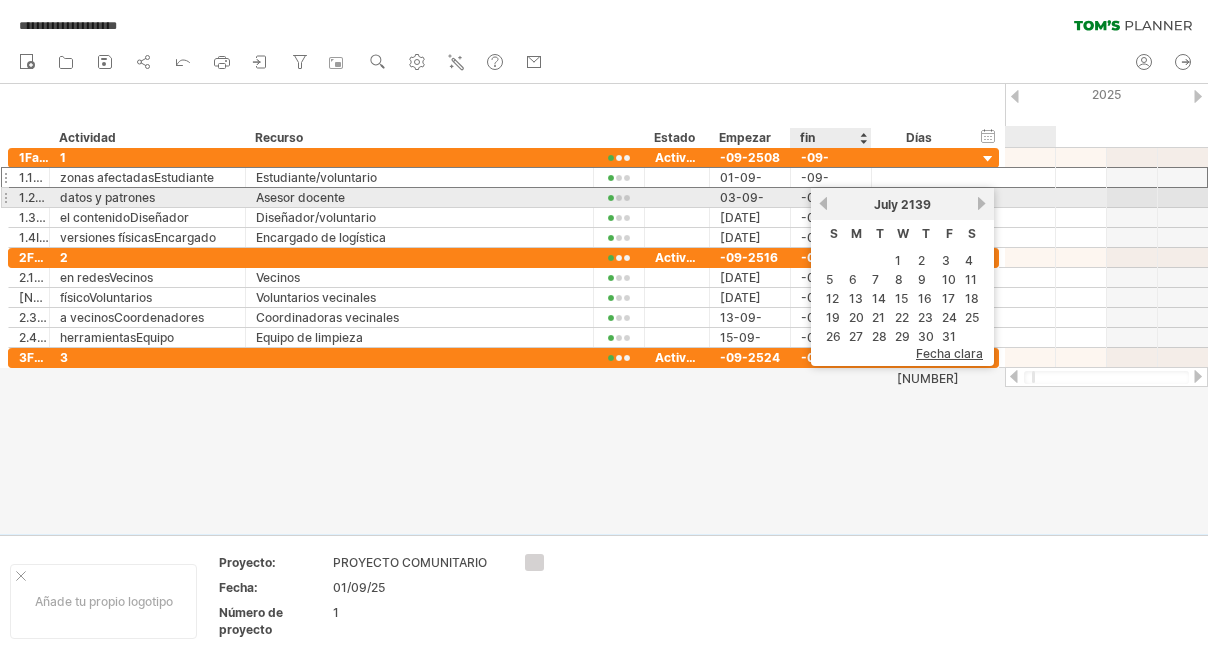 click on "previous" at bounding box center [823, 203] 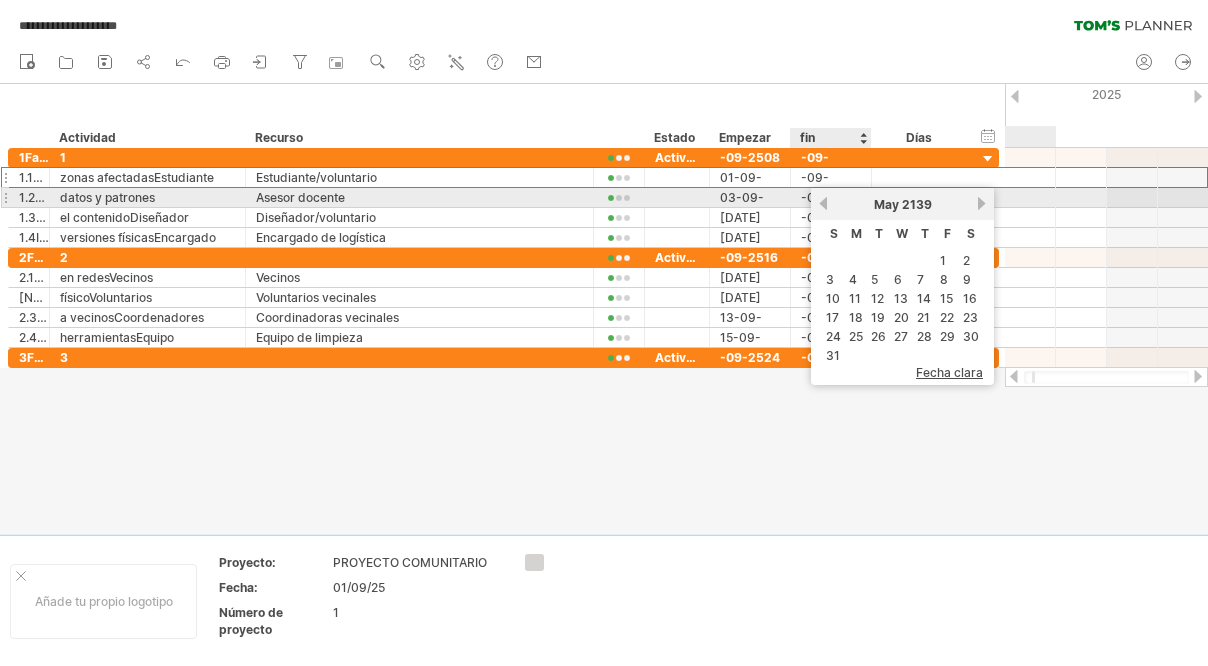 click on "previous" at bounding box center [823, 203] 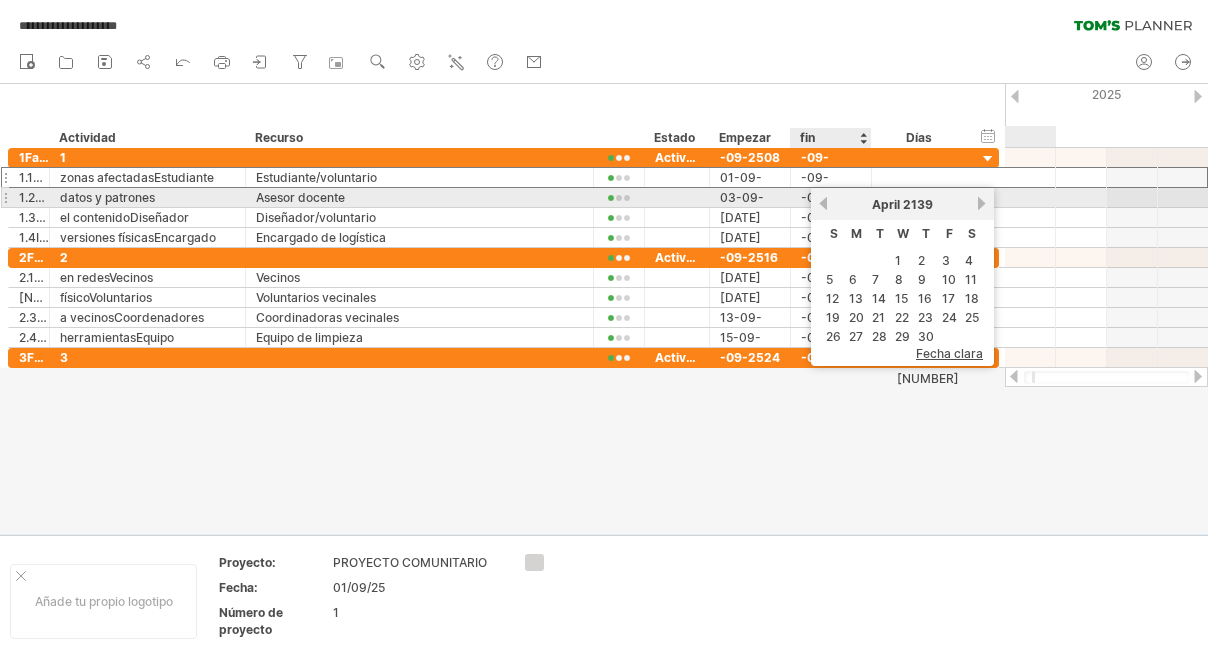 click on "previous" at bounding box center [823, 203] 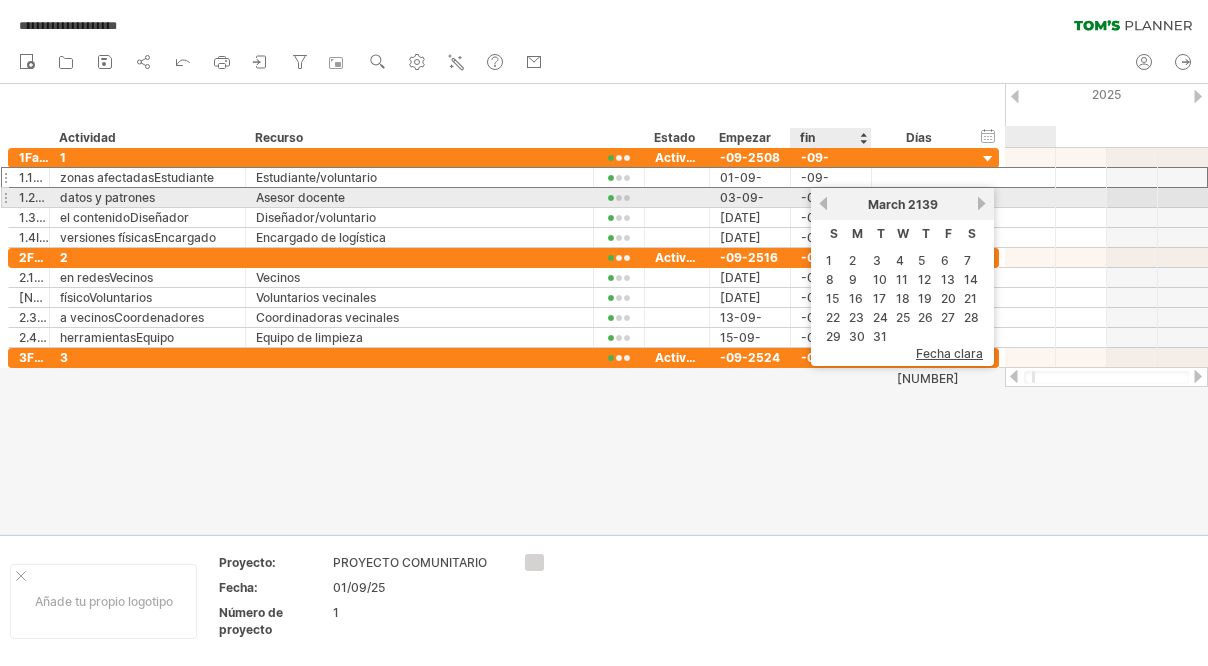 click on "previous" at bounding box center [823, 203] 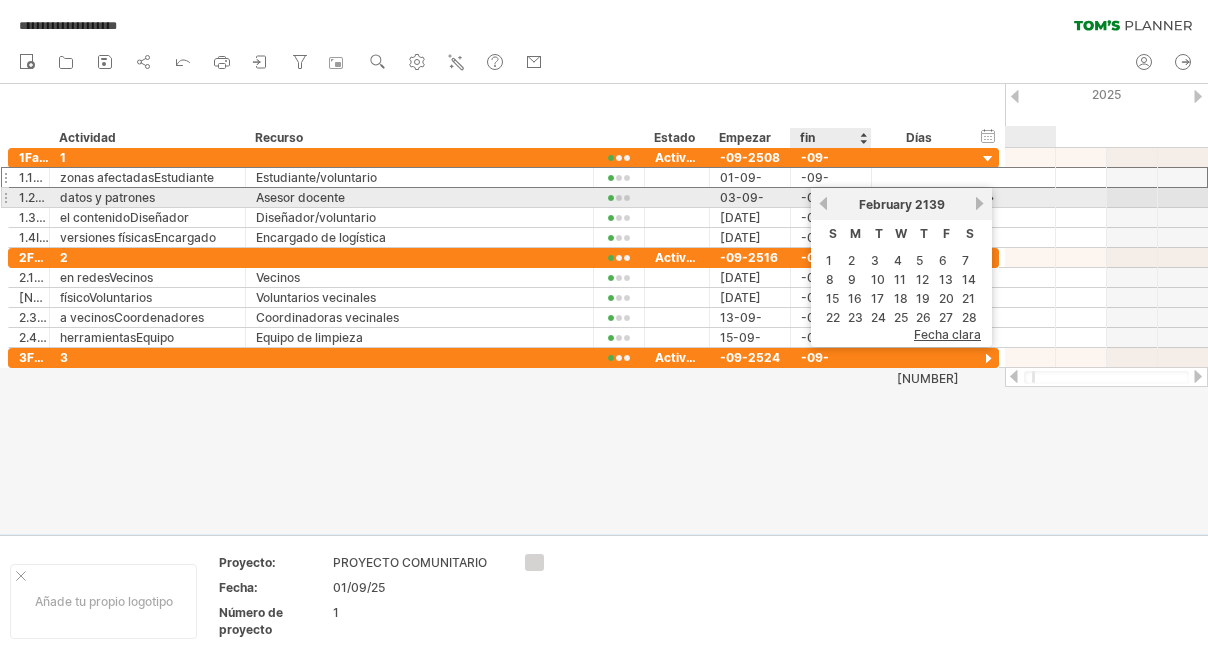 click on "previous" at bounding box center [823, 203] 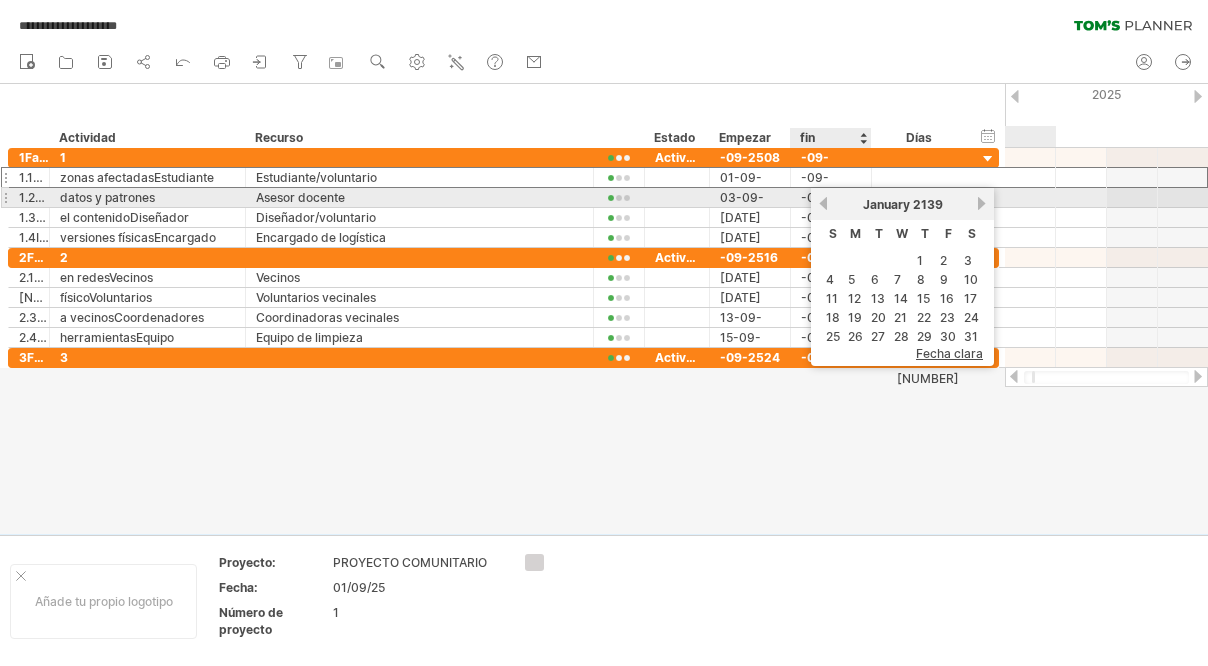 click on "previous" at bounding box center (823, 203) 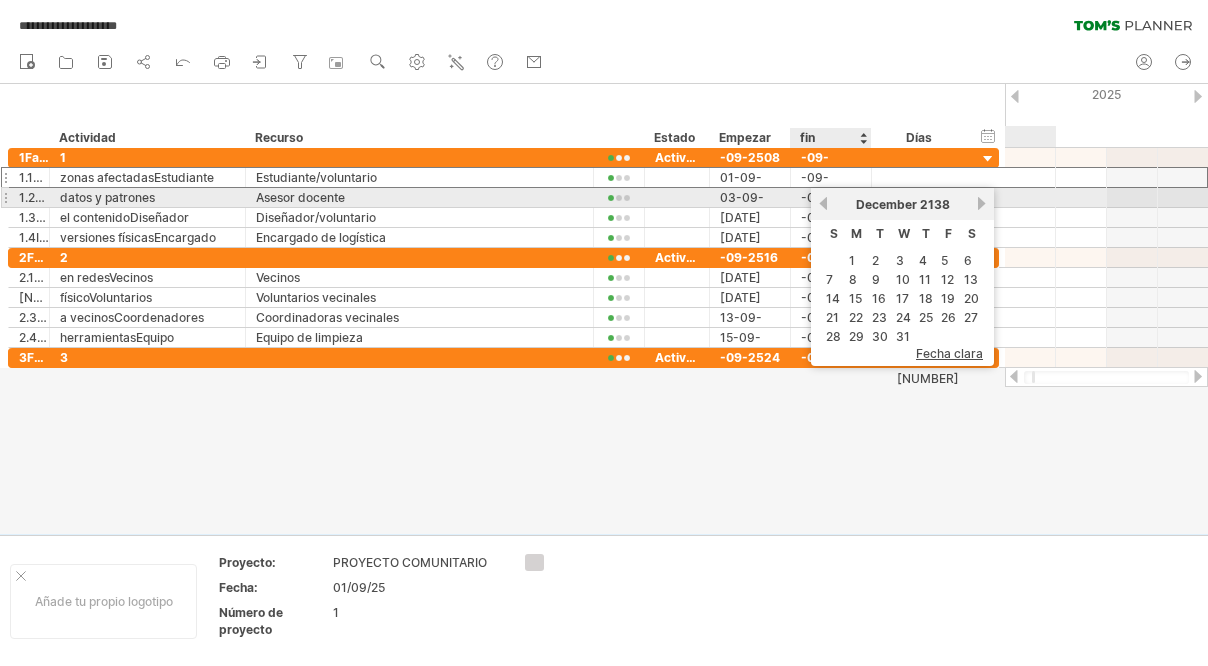click on "previous" at bounding box center [823, 203] 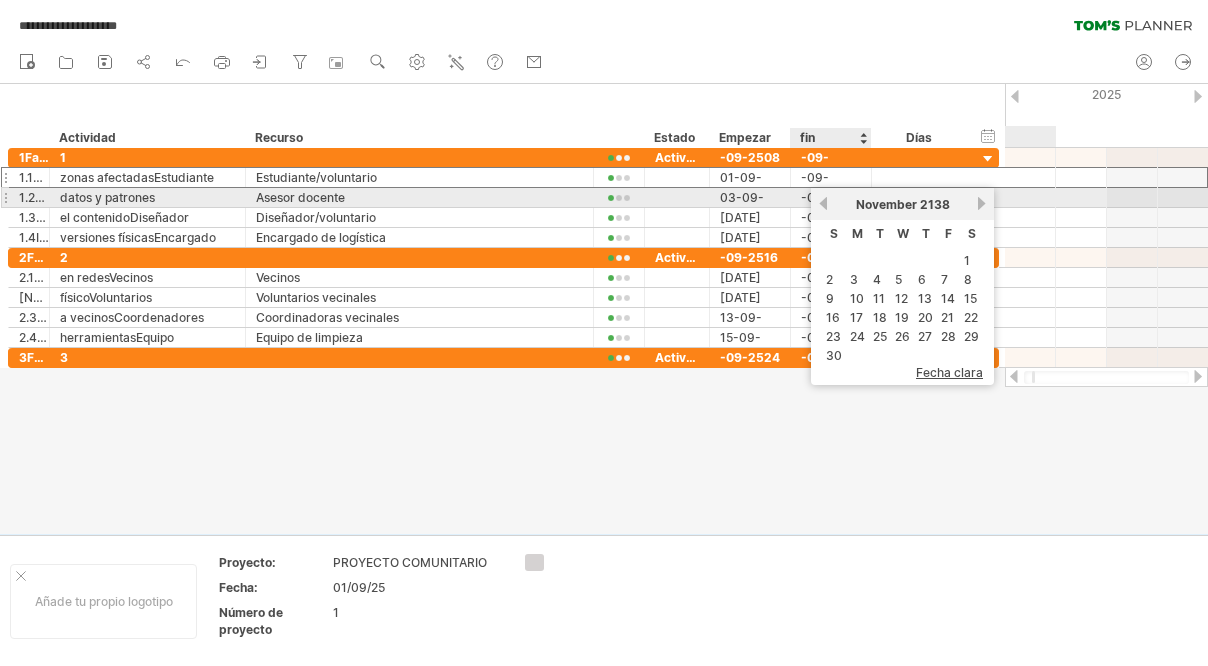 click on "previous" at bounding box center [823, 203] 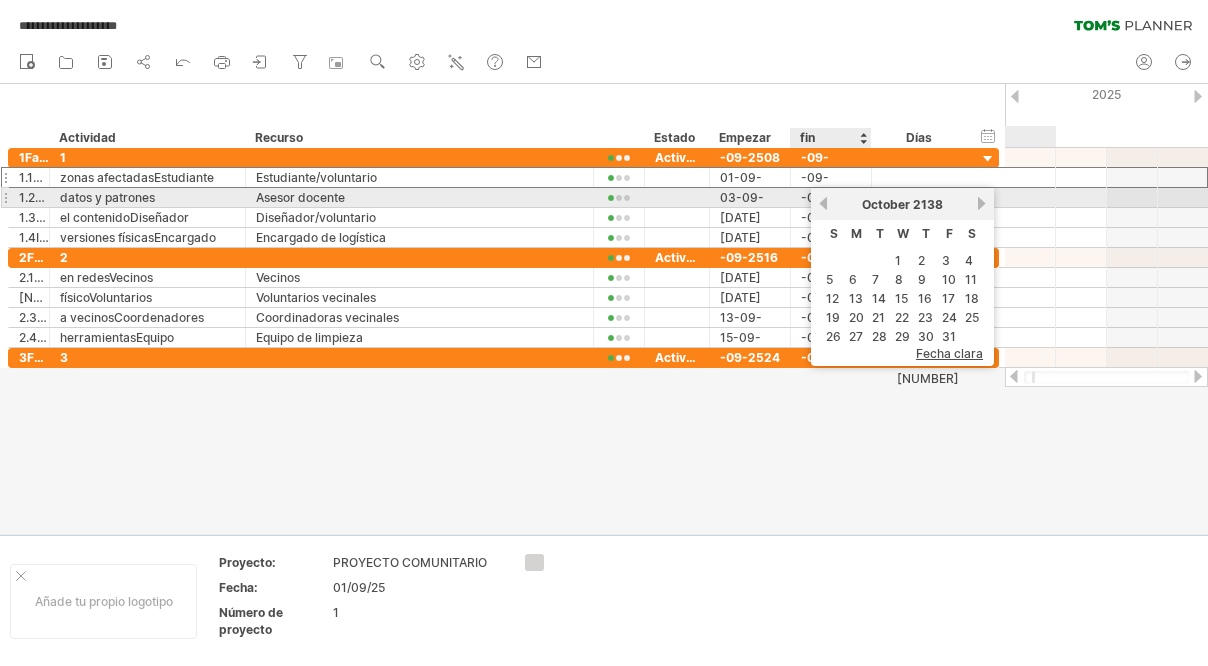 click on "previous" at bounding box center [823, 203] 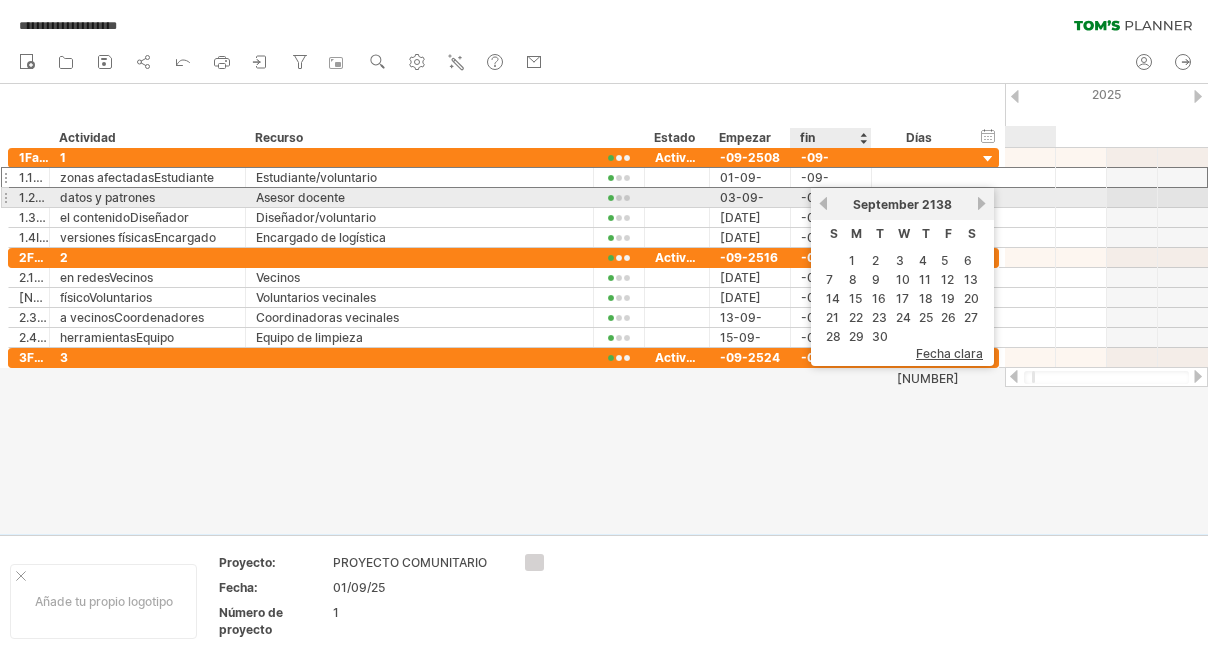 click on "previous" at bounding box center (823, 203) 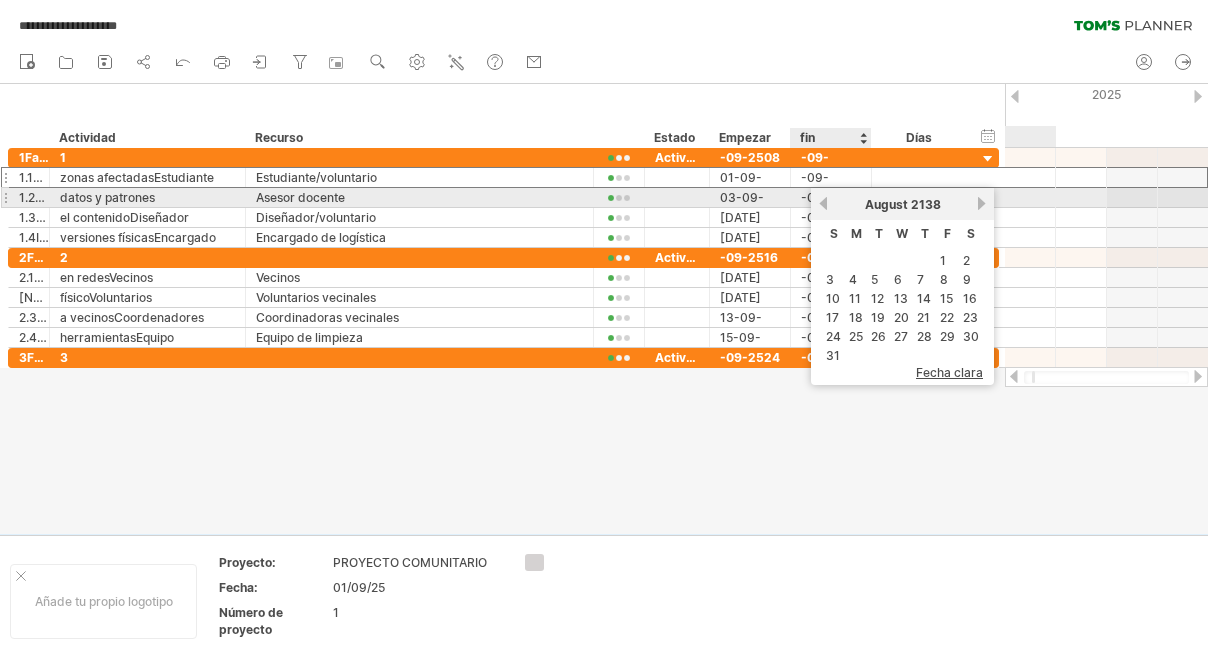 click on "previous" at bounding box center [823, 203] 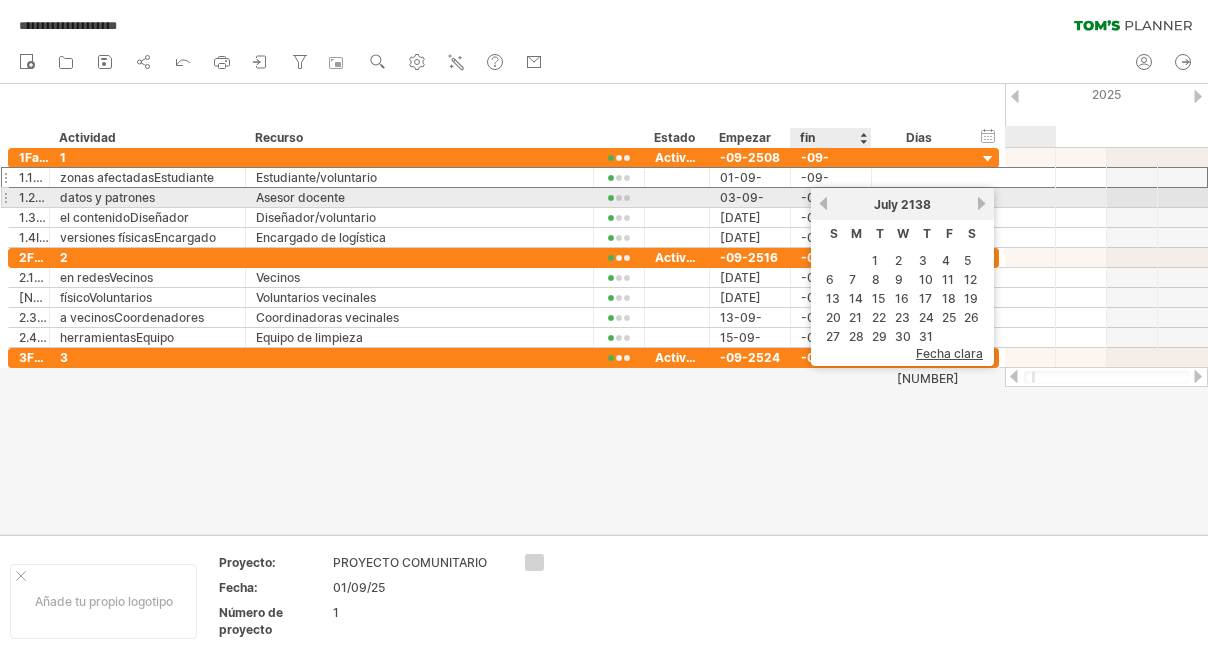 click on "previous" at bounding box center (823, 203) 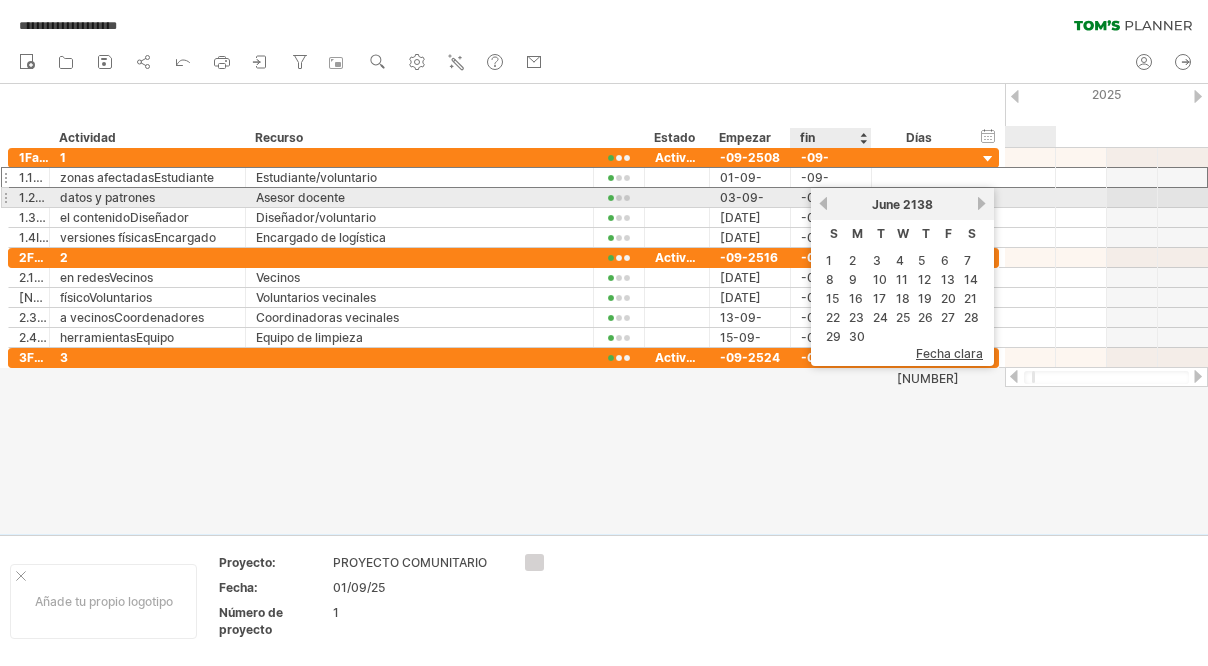 click on "previous" at bounding box center [823, 203] 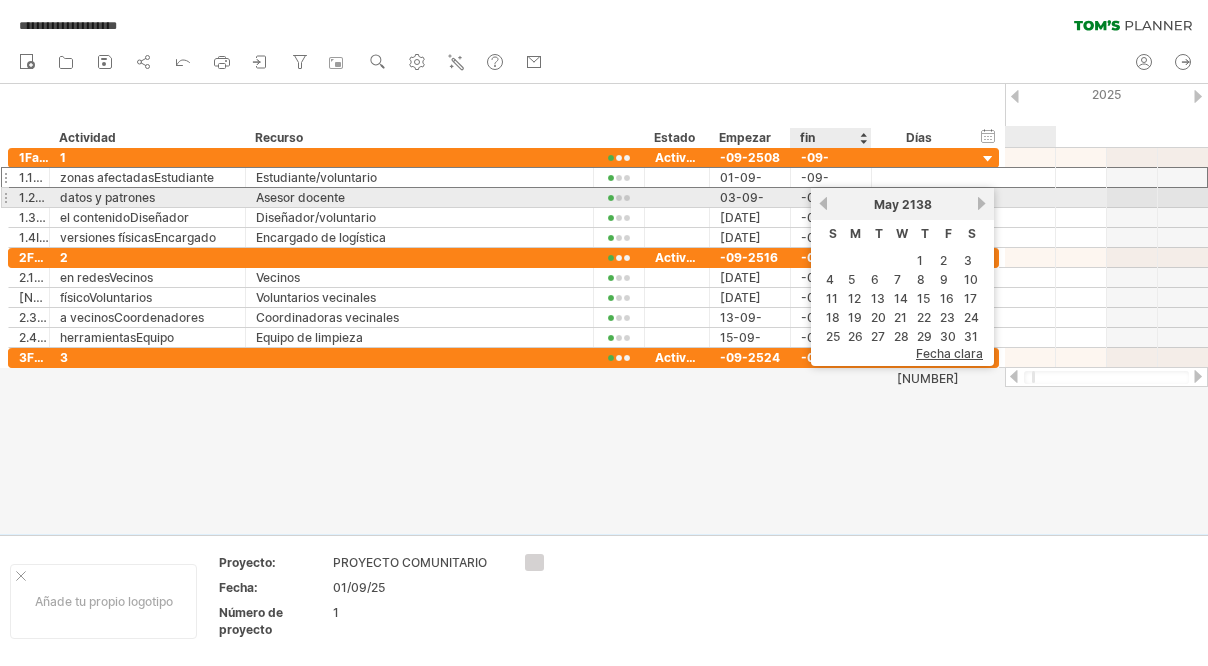 click on "previous" at bounding box center [823, 203] 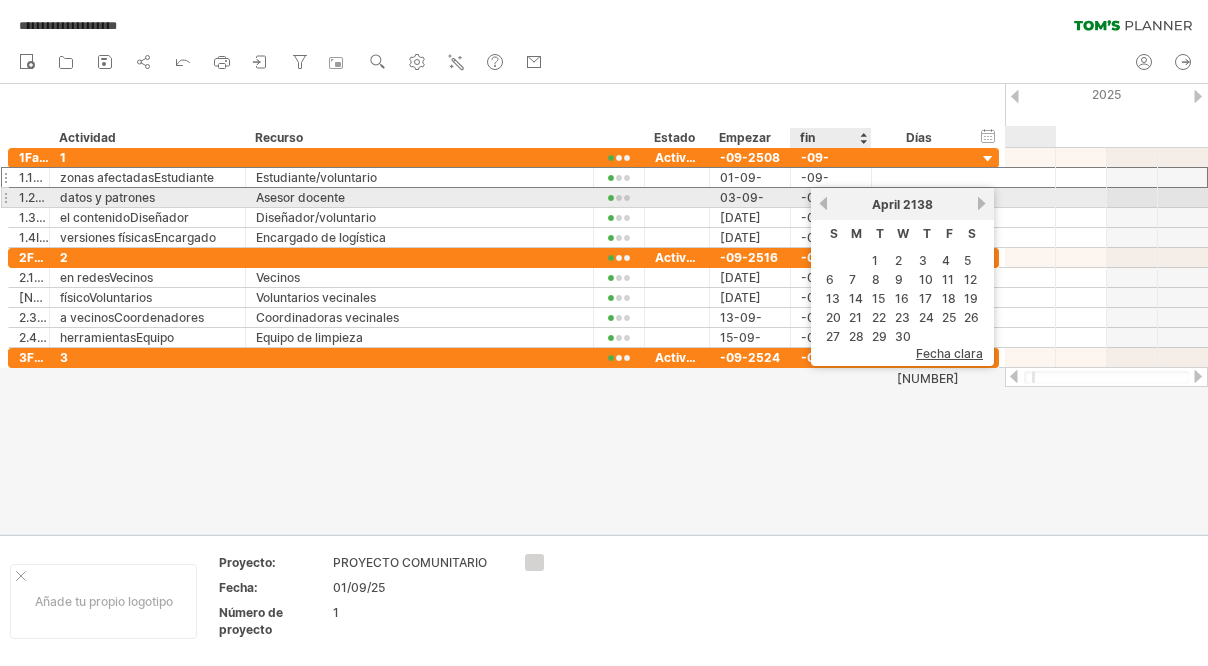 click on "previous" at bounding box center [823, 203] 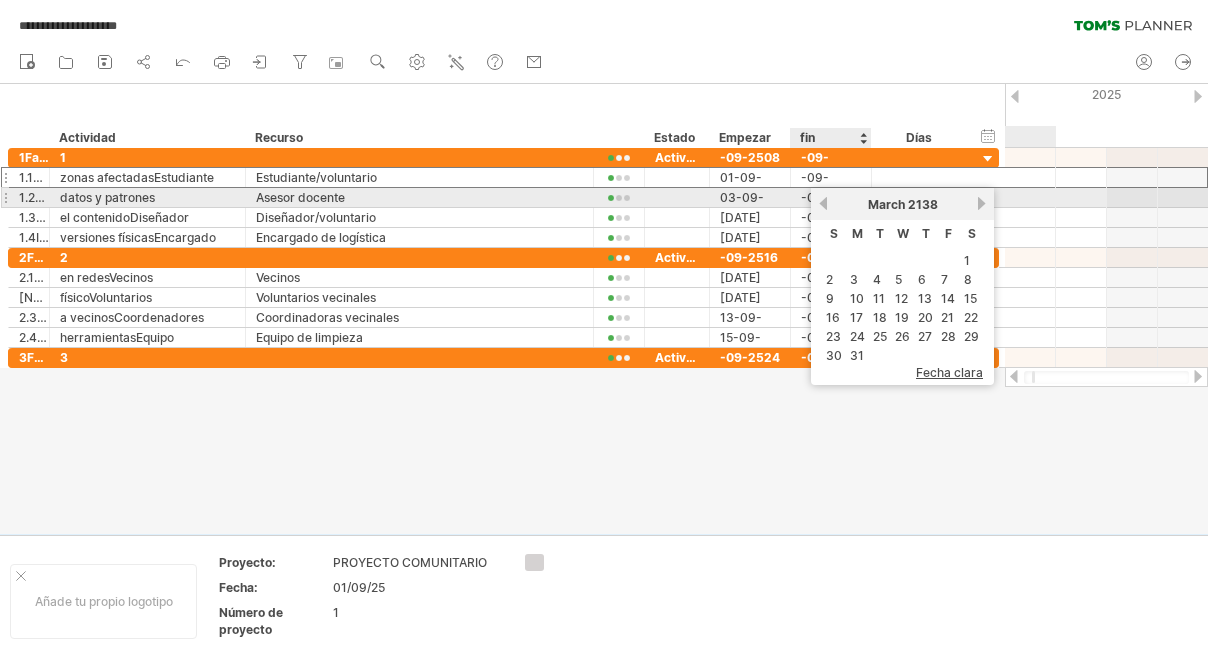 click on "previous" at bounding box center [823, 203] 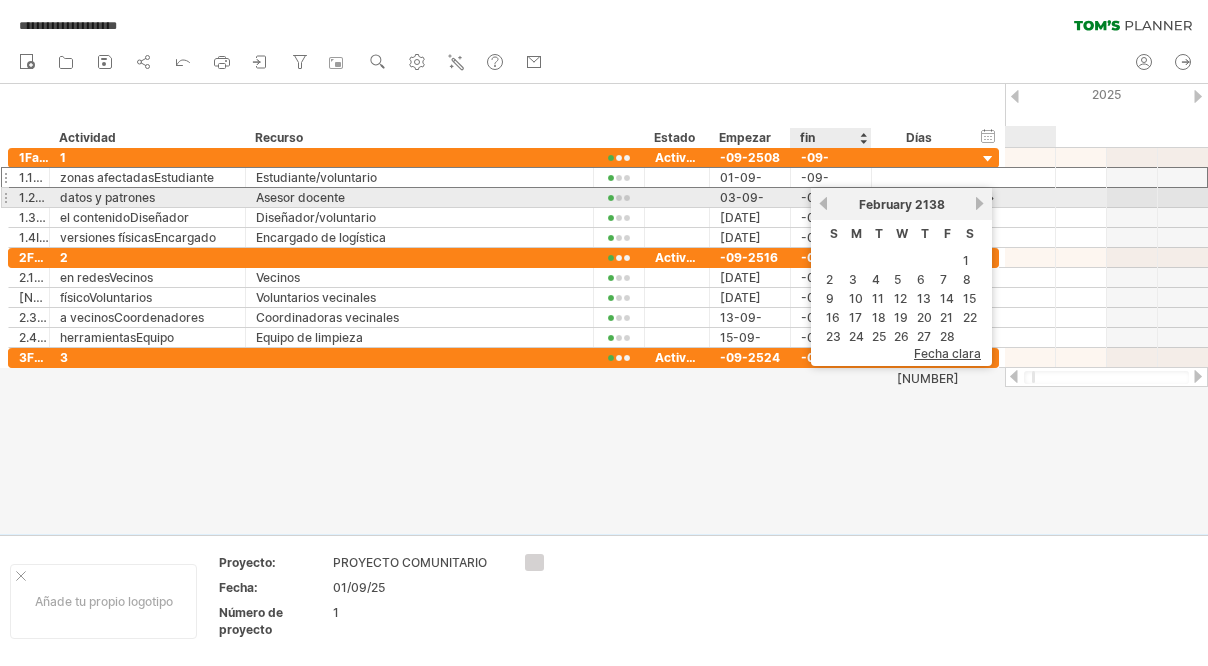 click on "previous" at bounding box center (823, 203) 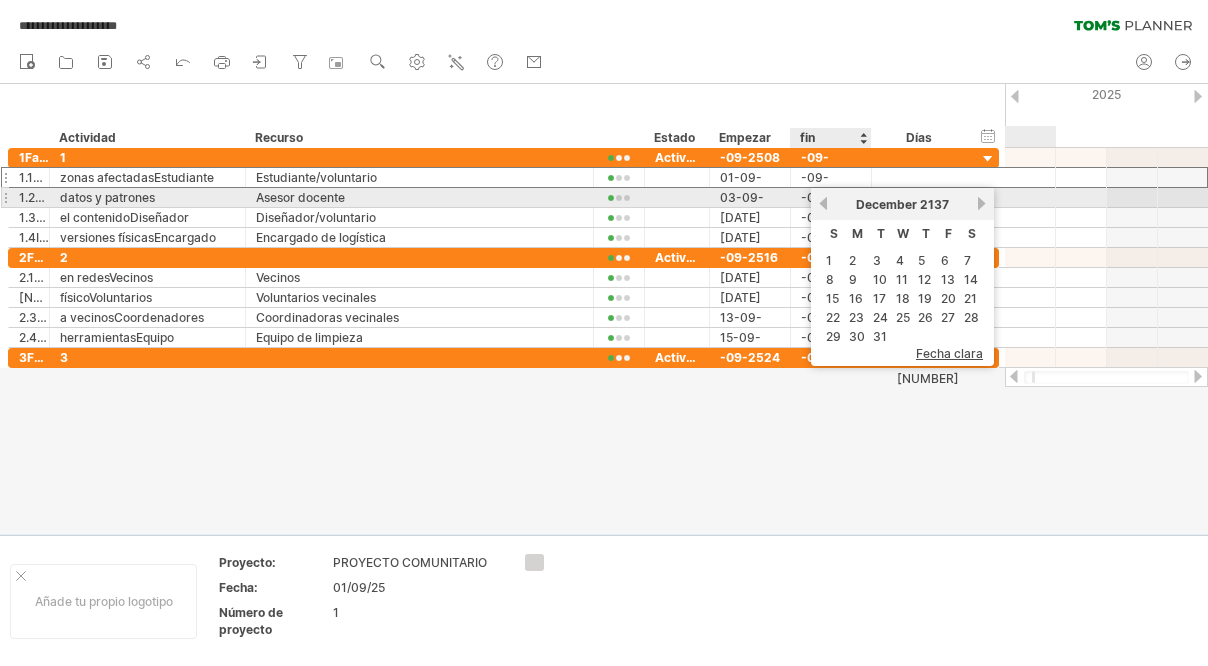 click on "previous" at bounding box center [823, 203] 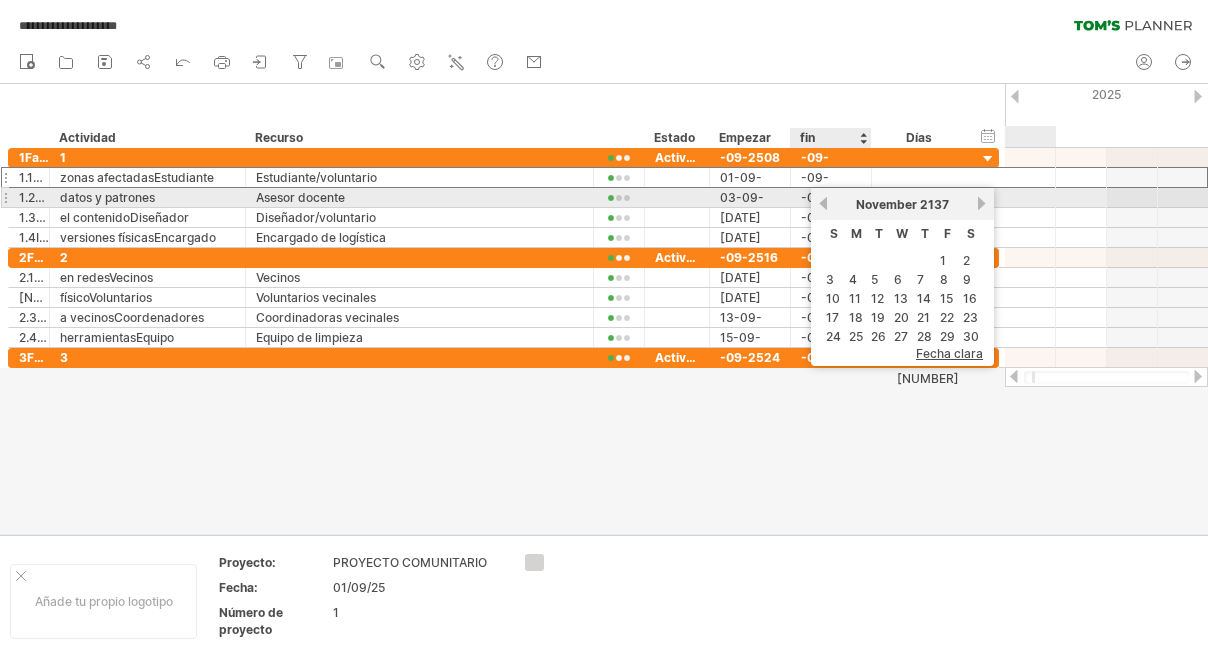 click on "previous" at bounding box center (823, 203) 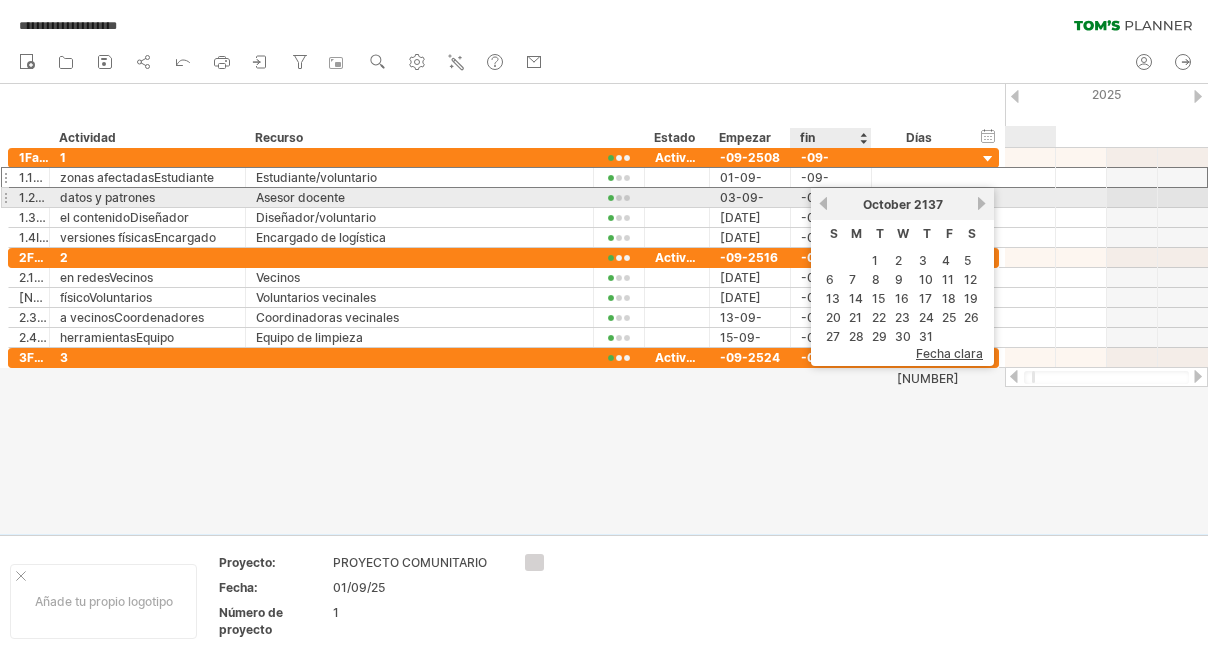 click on "previous" at bounding box center (823, 203) 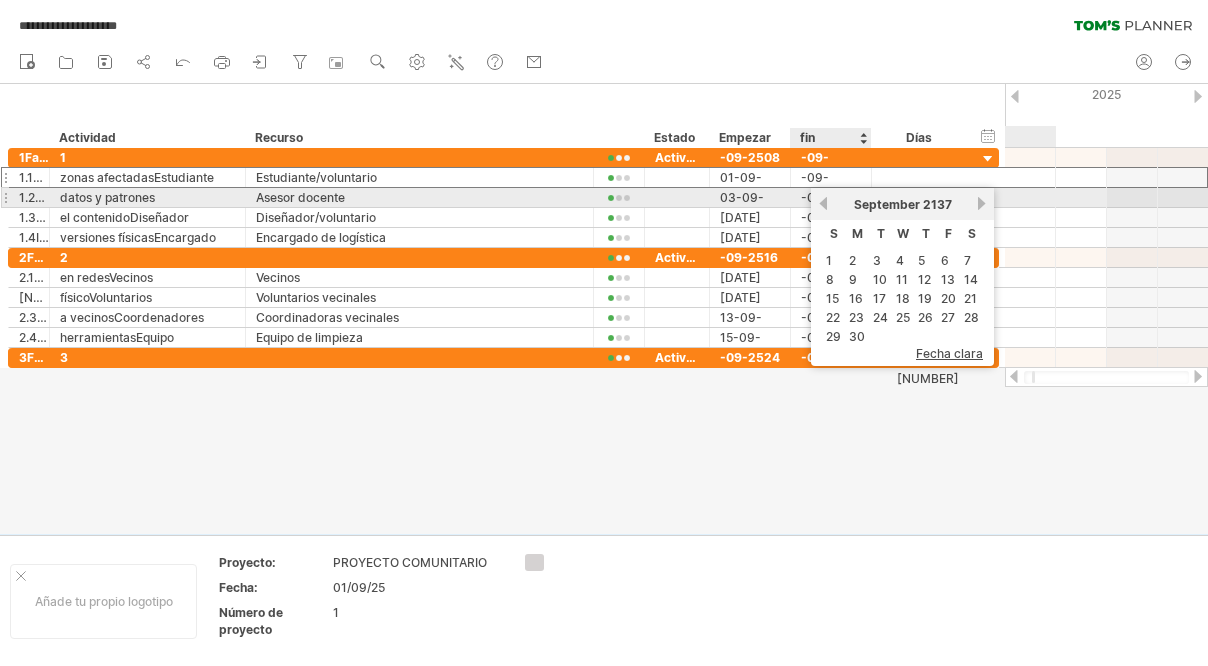 click on "previous" at bounding box center [823, 203] 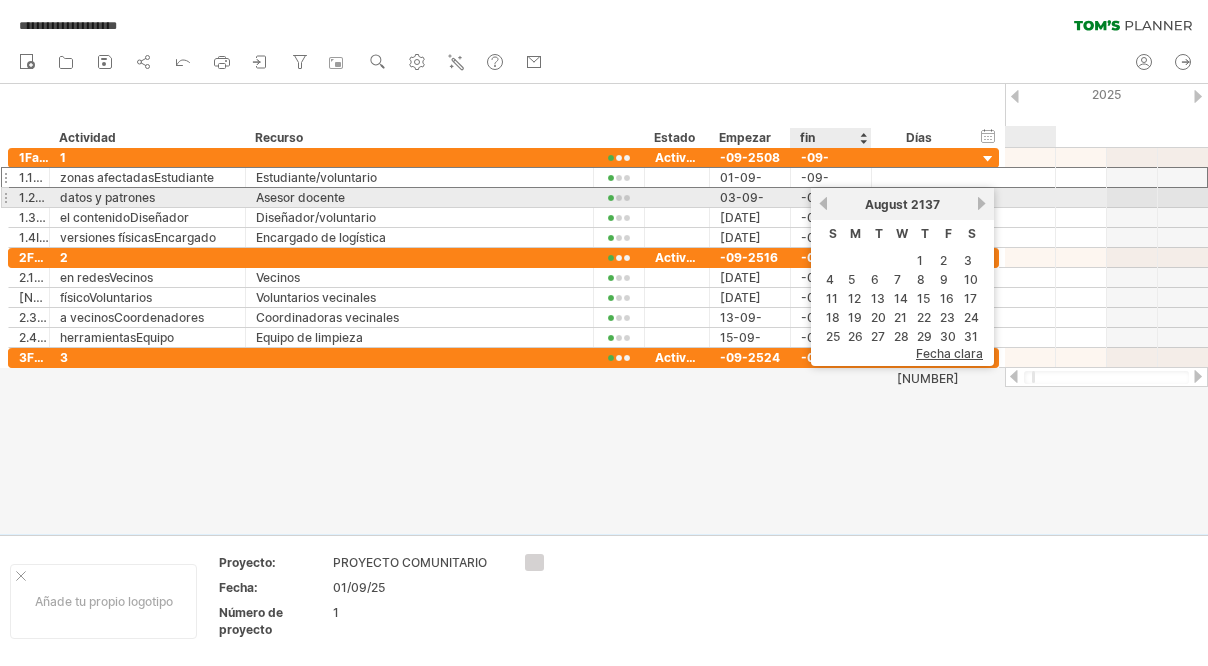 click on "previous" at bounding box center (823, 203) 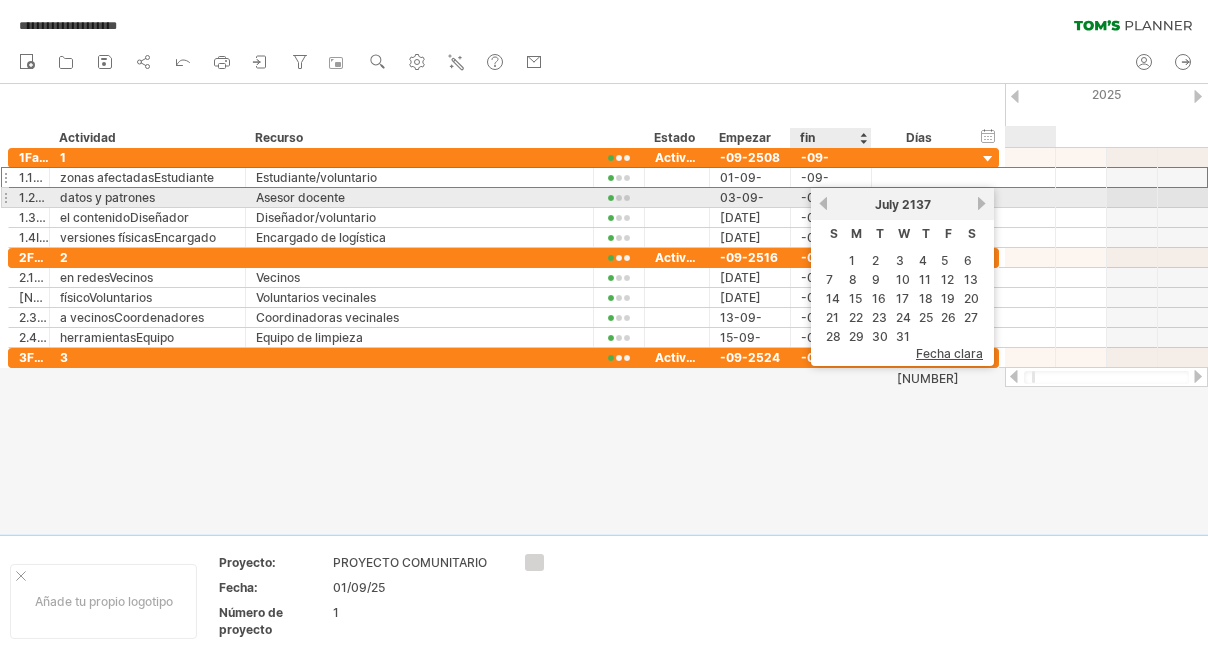 click on "previous" at bounding box center (823, 203) 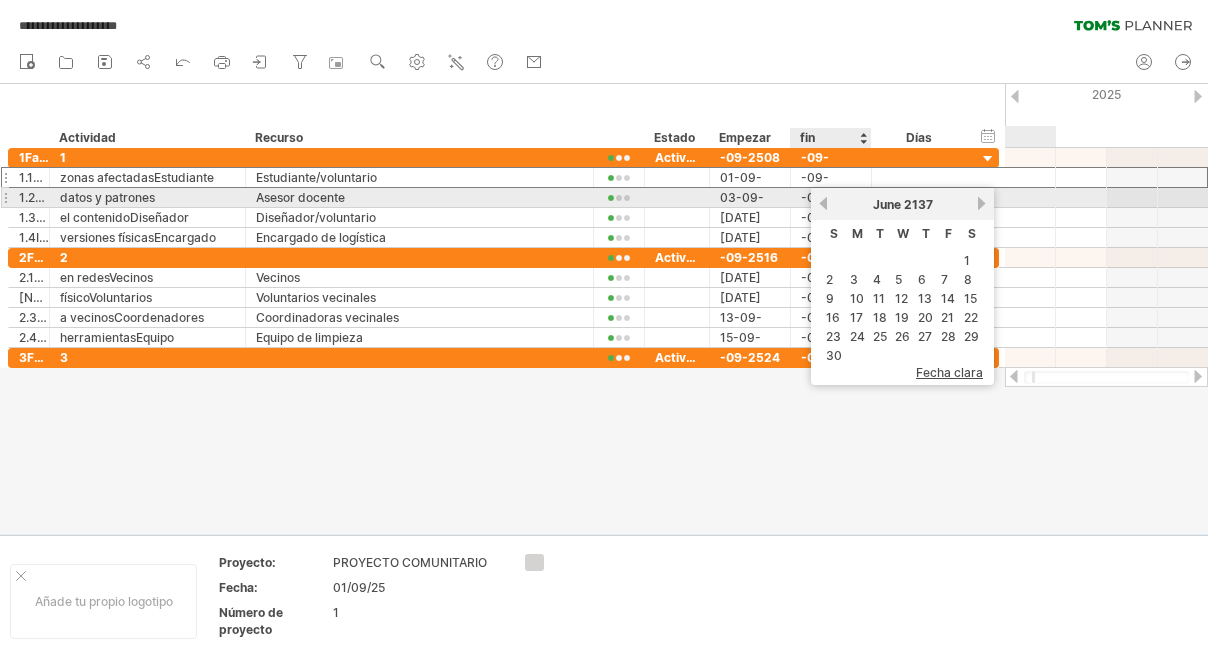 click on "previous" at bounding box center [823, 203] 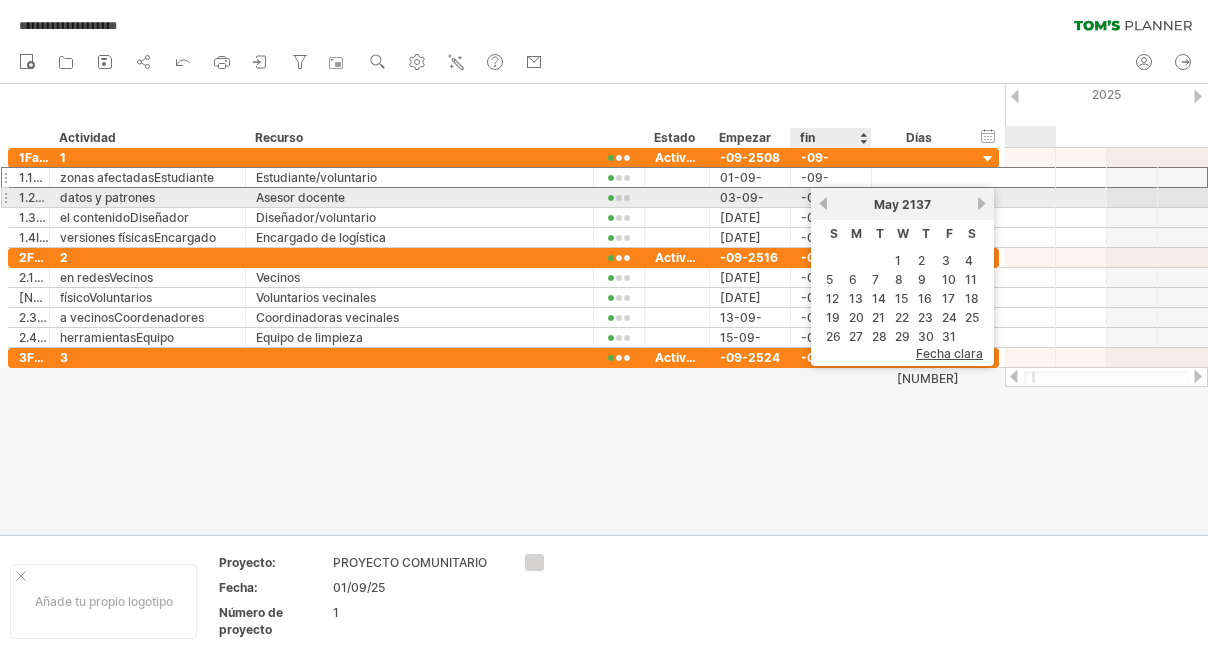 click on "previous" at bounding box center [823, 203] 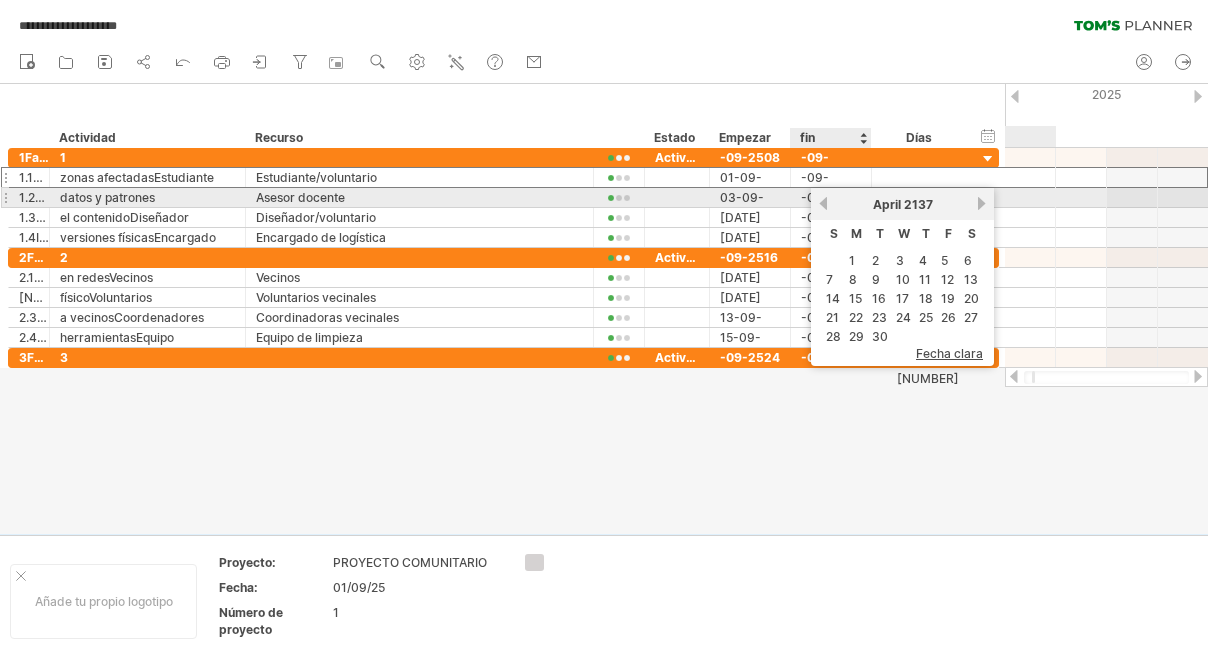 click on "previous" at bounding box center (823, 203) 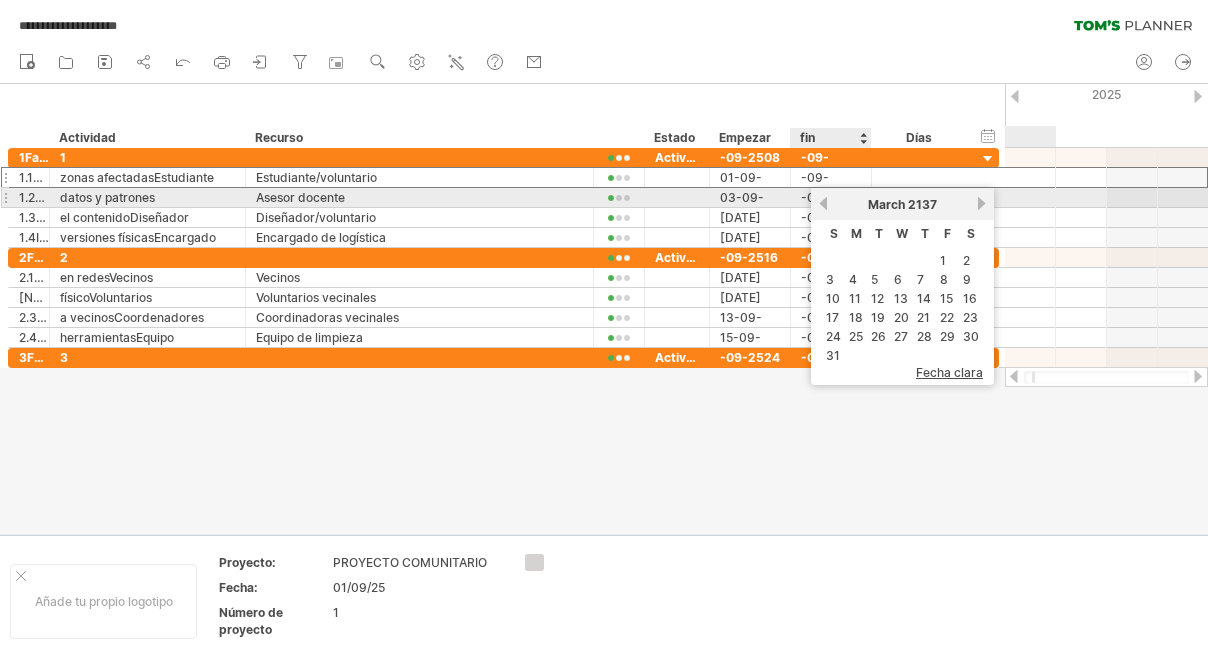 click on "previous" at bounding box center [823, 203] 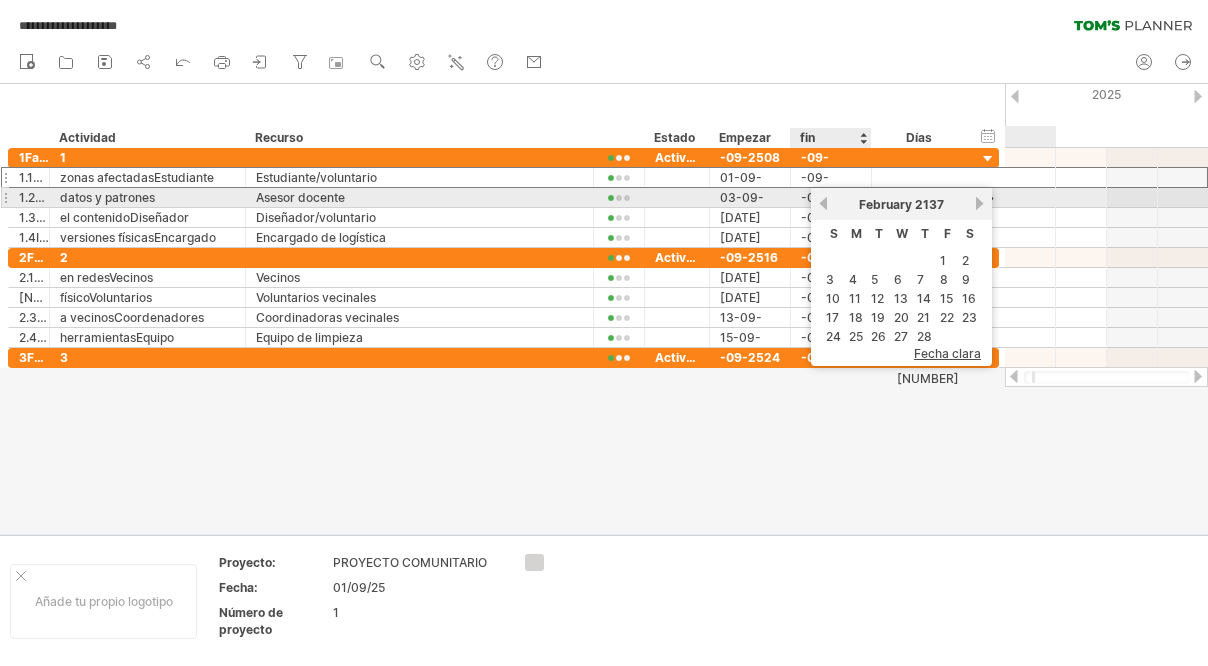 click on "previous" at bounding box center (823, 203) 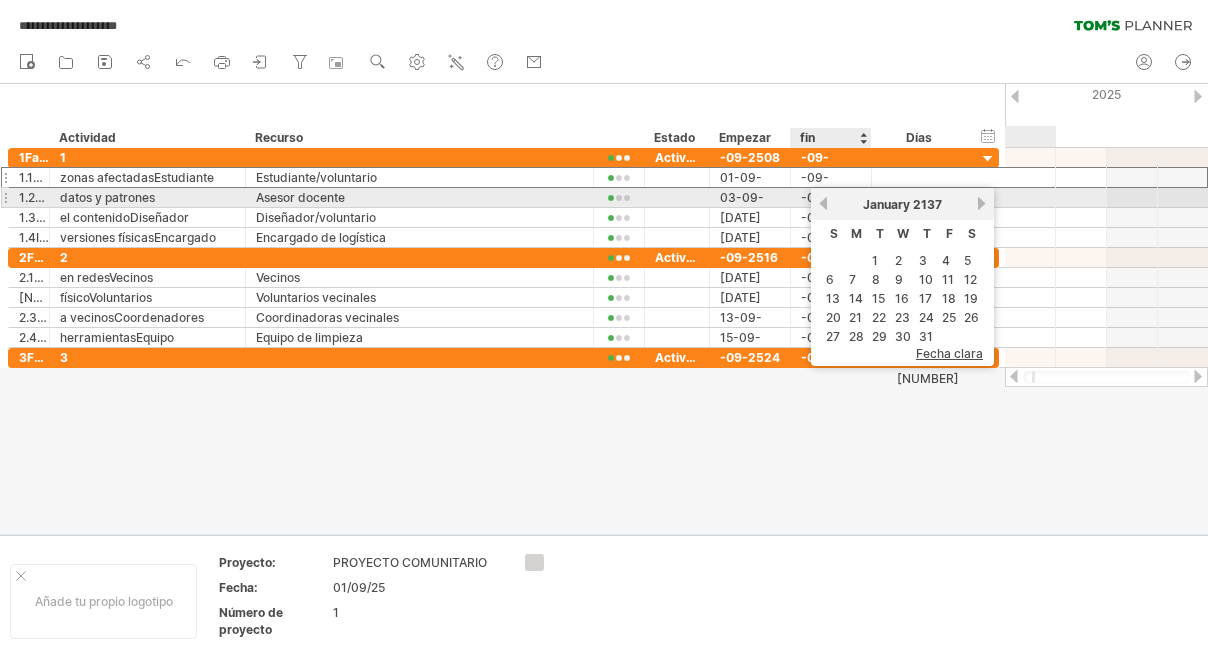click on "previous" at bounding box center [823, 203] 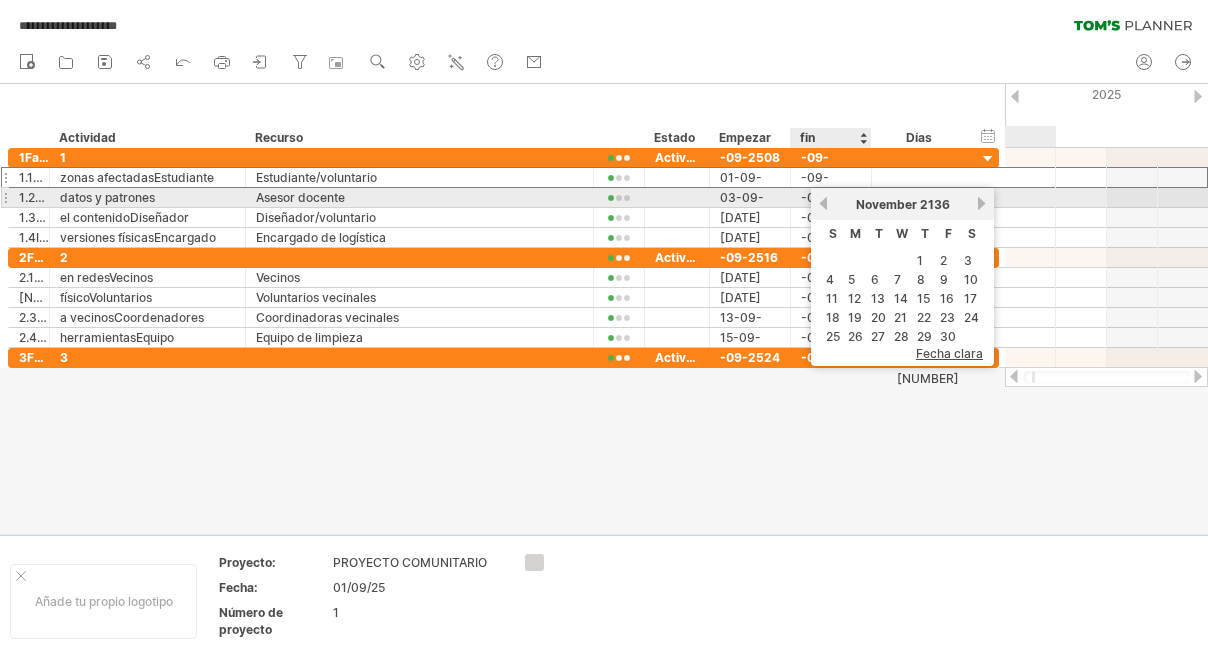 click on "previous" at bounding box center (823, 203) 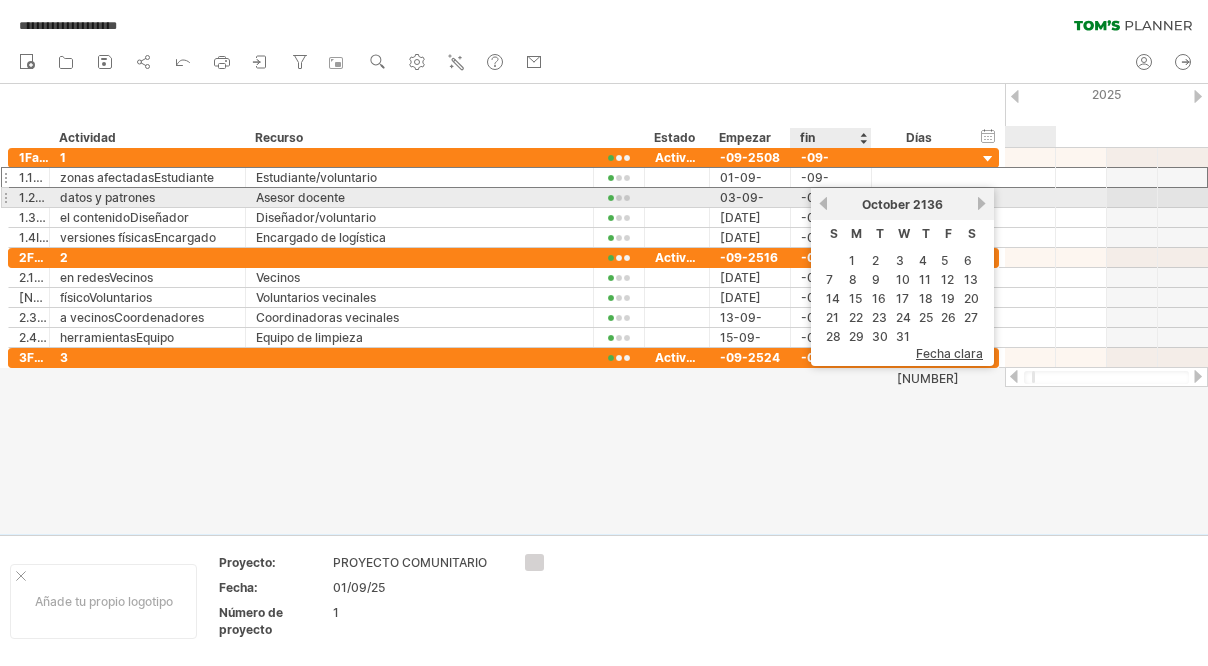 click on "previous" at bounding box center [823, 203] 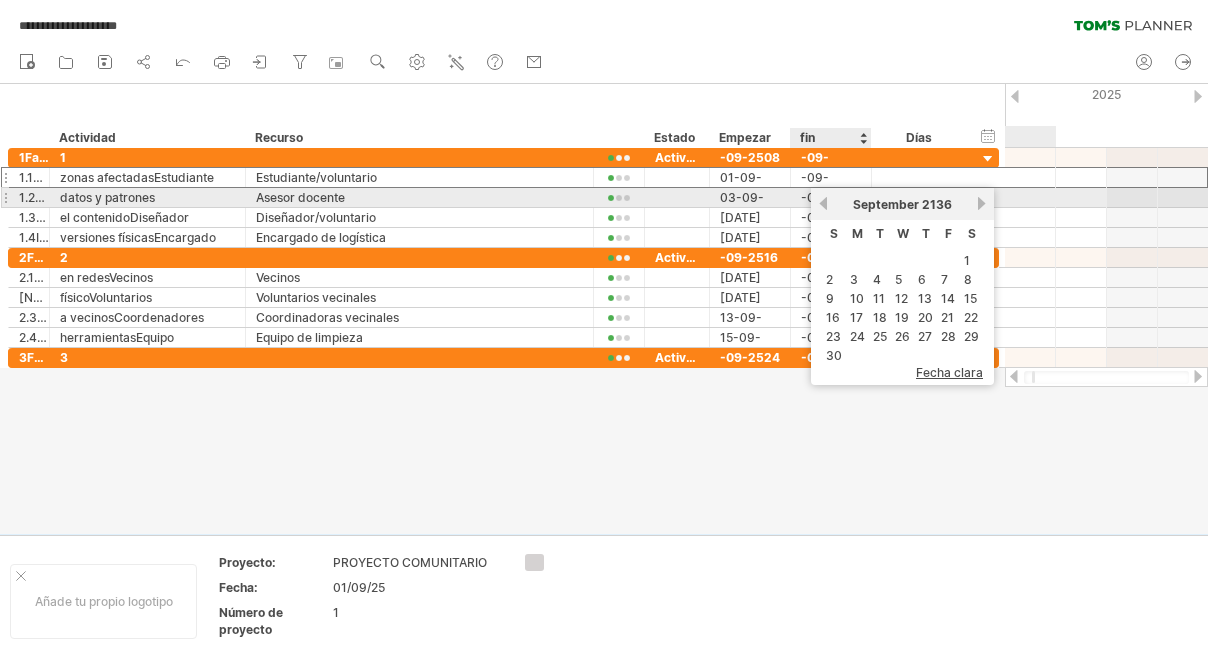 click on "previous" at bounding box center (823, 203) 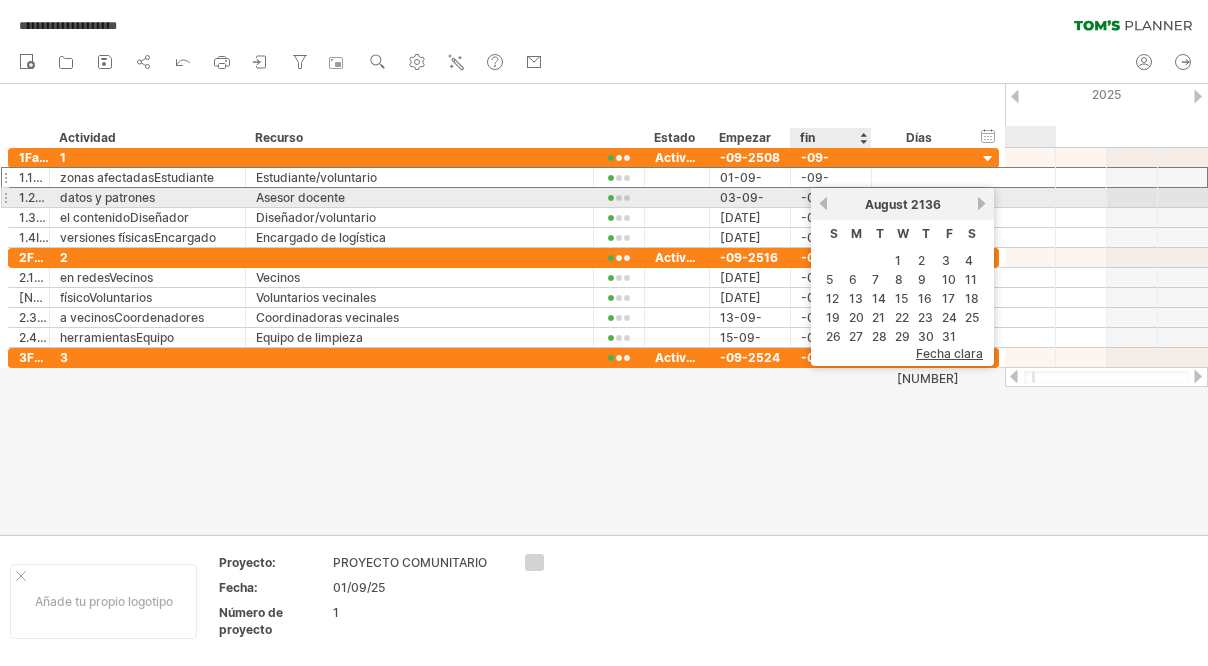 click on "previous" at bounding box center (823, 203) 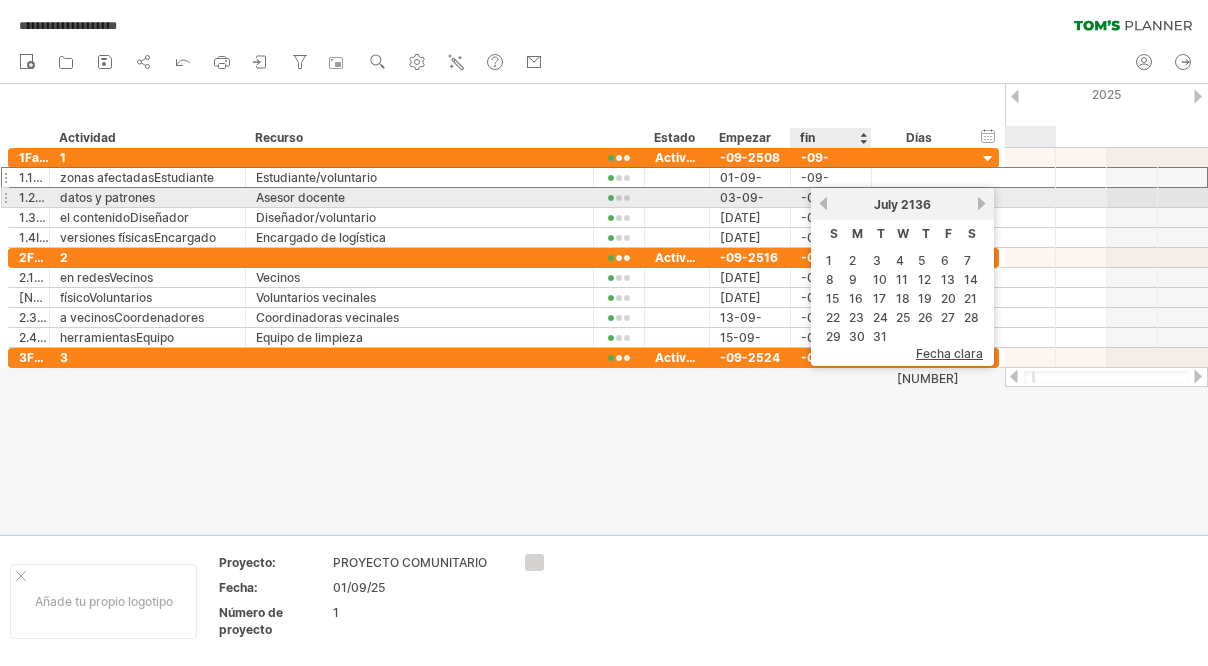 click on "previous" at bounding box center (823, 203) 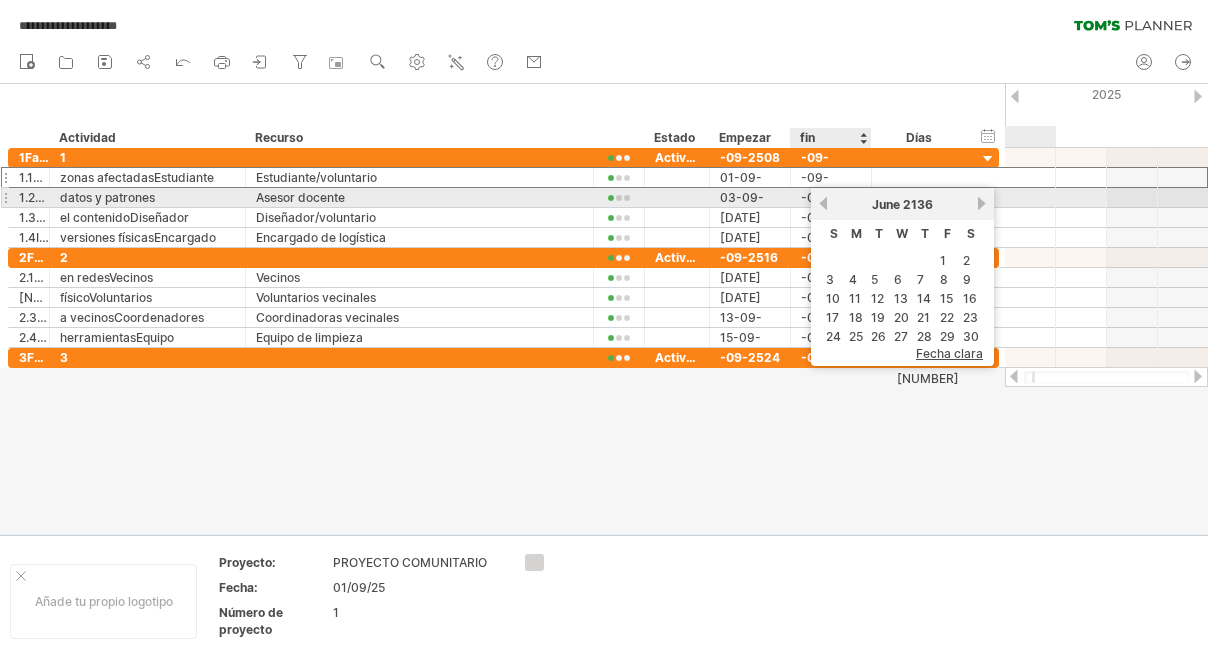 click on "previous" at bounding box center [823, 203] 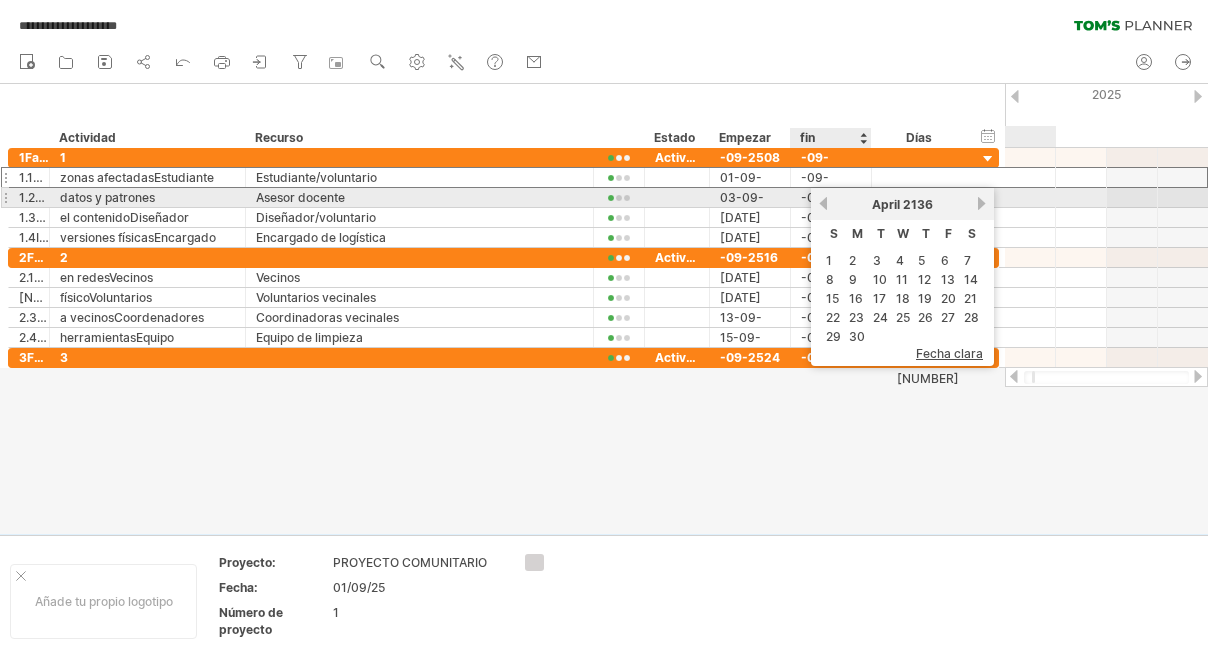 click on "previous" at bounding box center [823, 203] 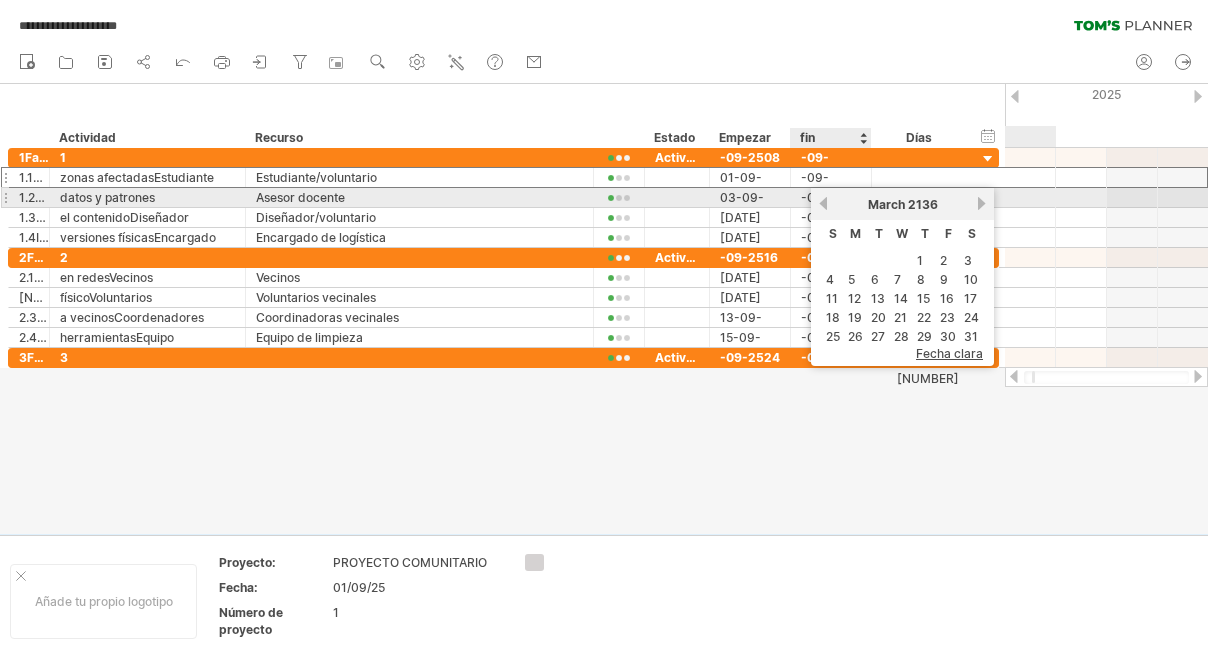 click on "previous" at bounding box center (823, 203) 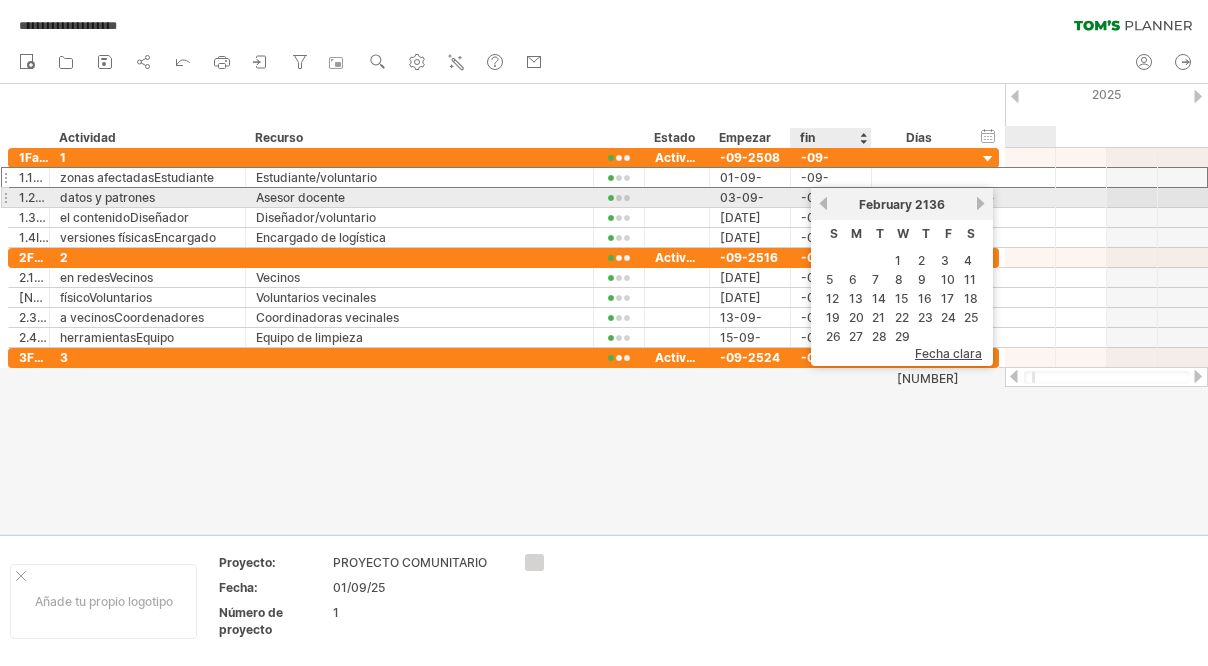 click on "previous" at bounding box center (823, 203) 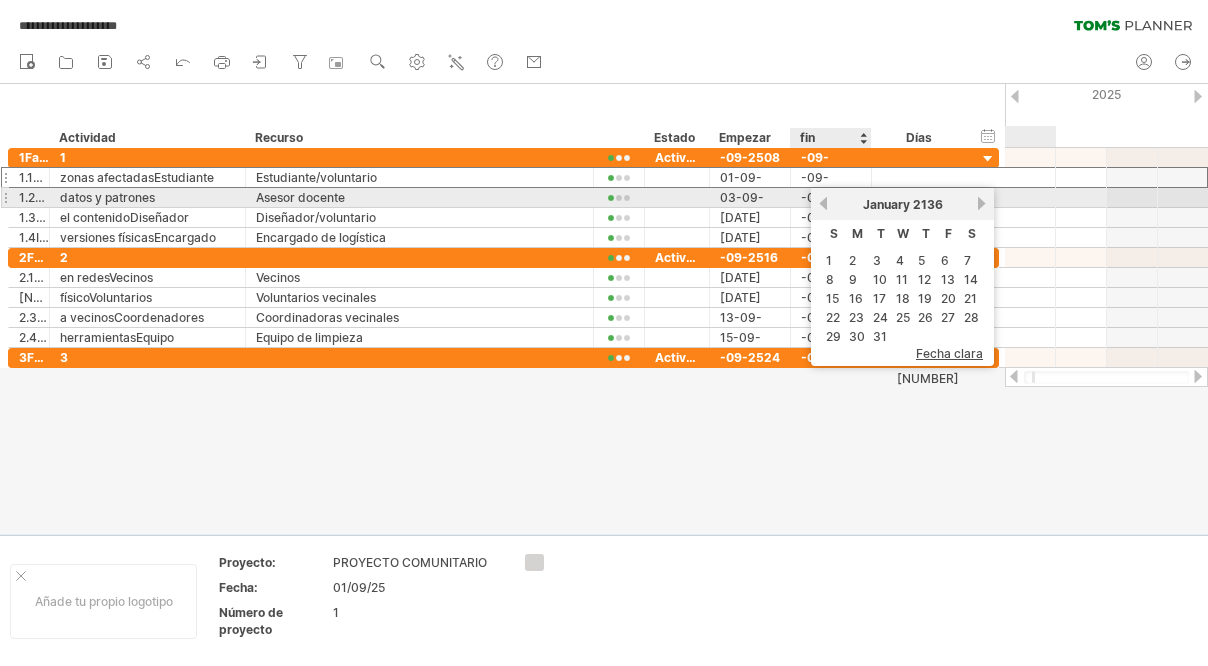click on "previous" at bounding box center (823, 203) 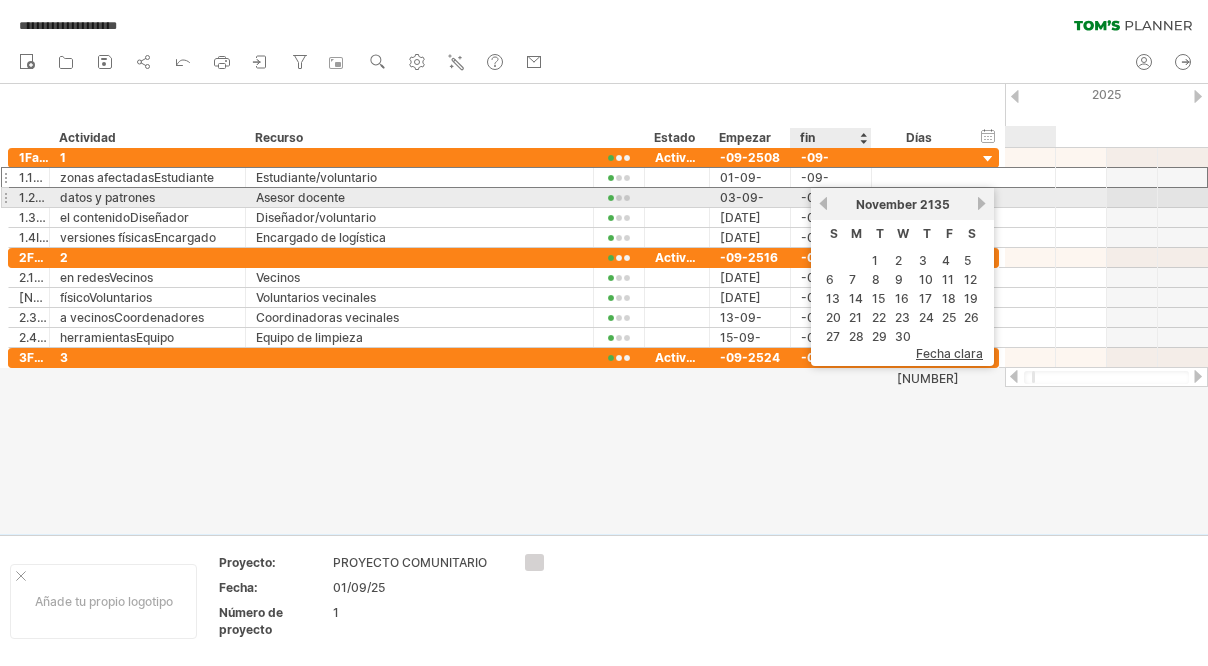 click on "previous" at bounding box center [823, 203] 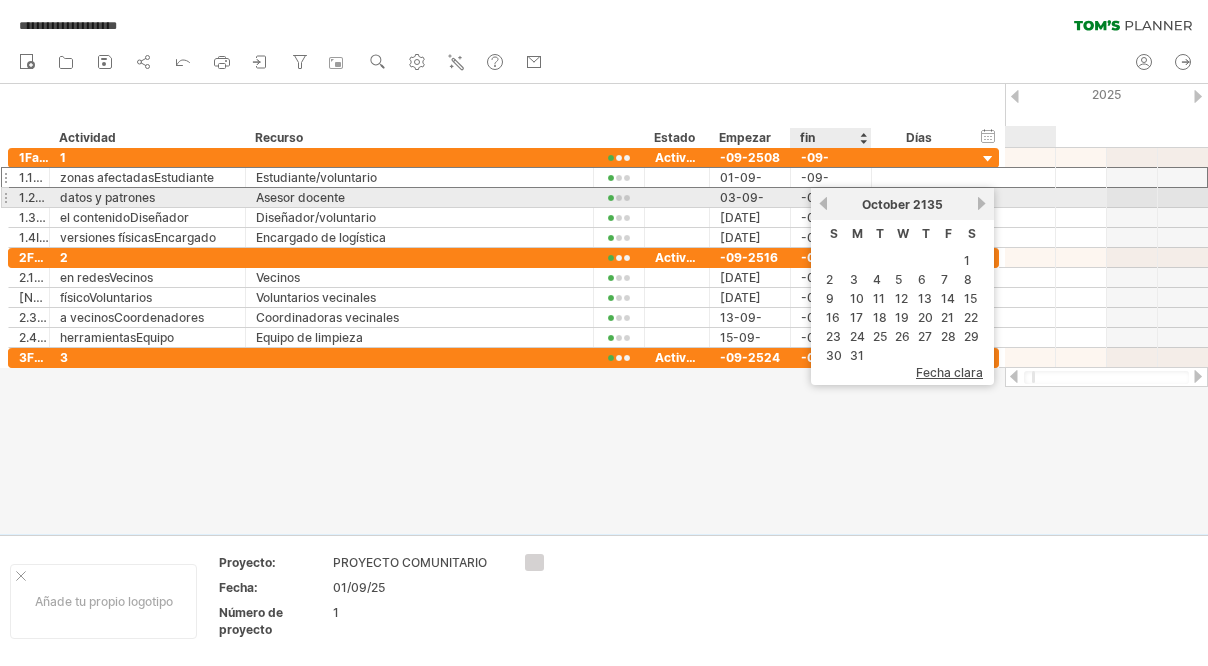 click on "previous" at bounding box center [823, 203] 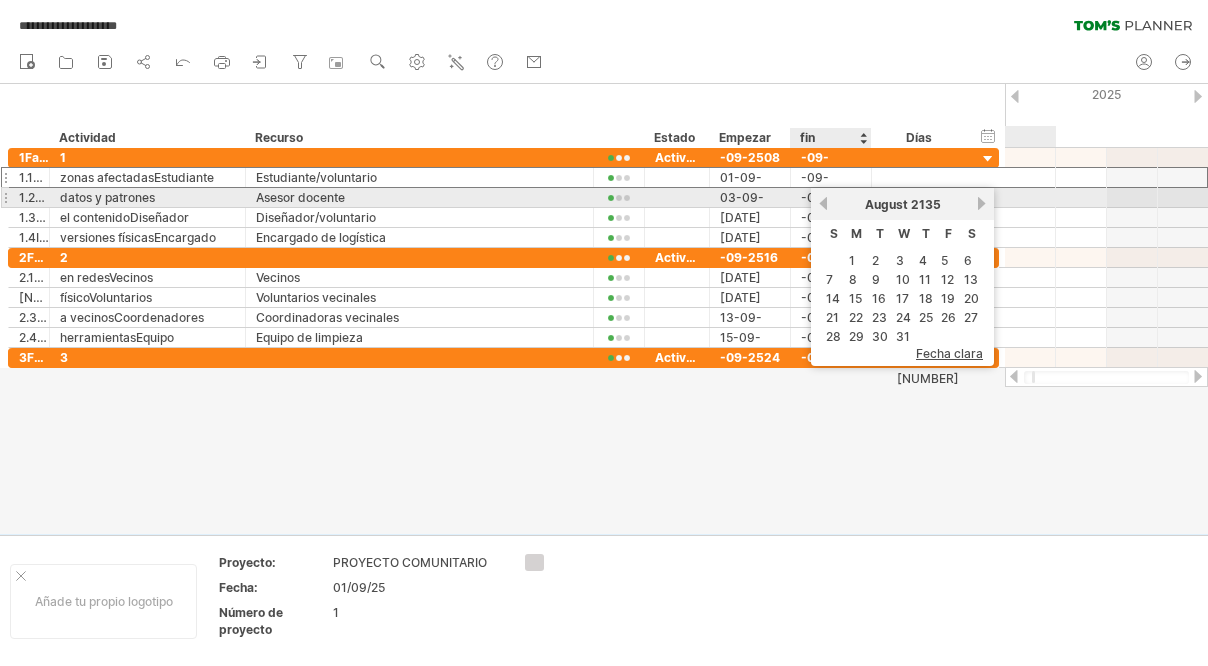 click on "previous" at bounding box center [823, 203] 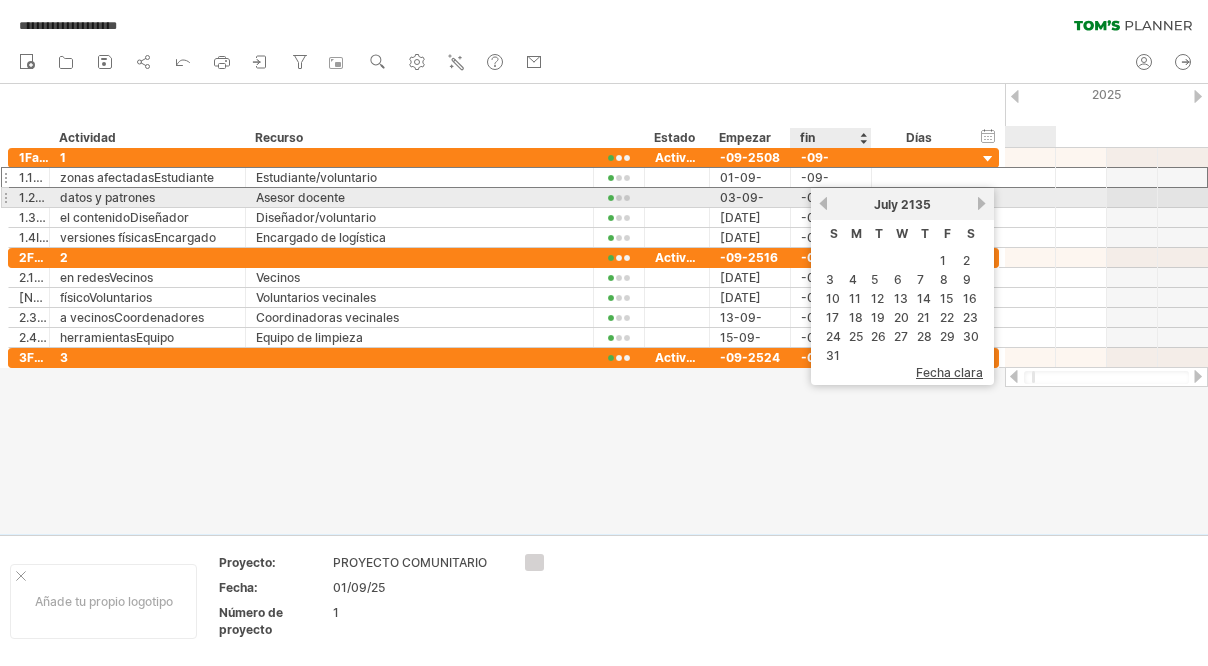 click on "previous" at bounding box center (823, 203) 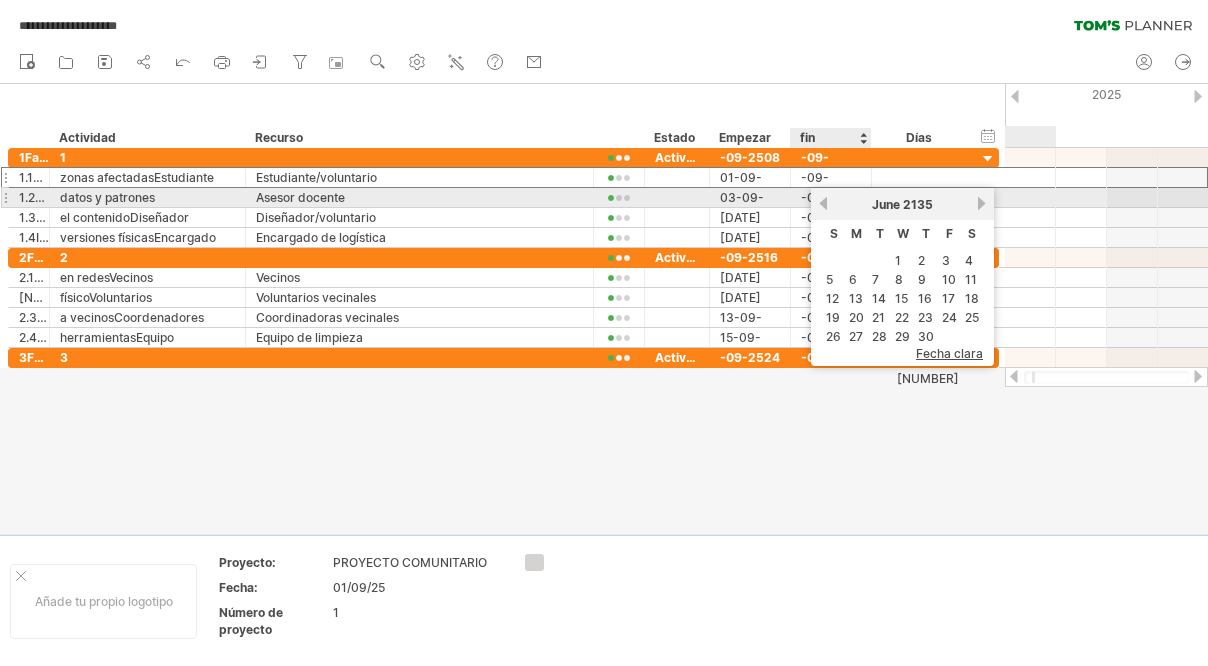 click on "previous" at bounding box center [823, 203] 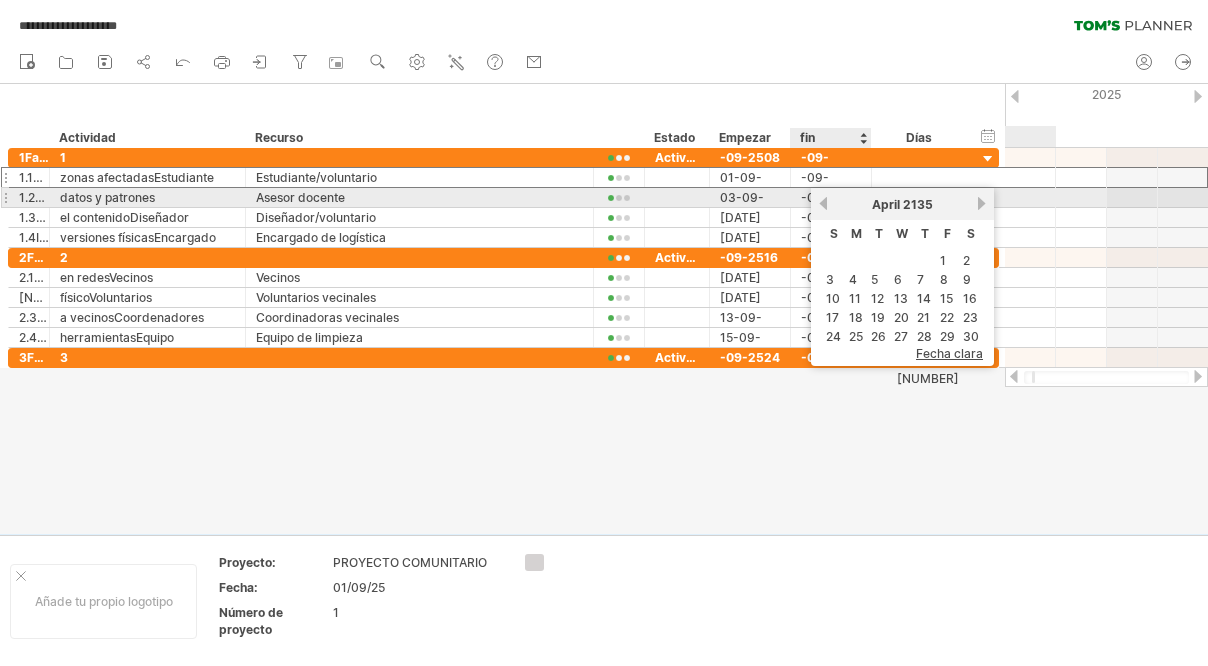 click on "previous" at bounding box center [823, 203] 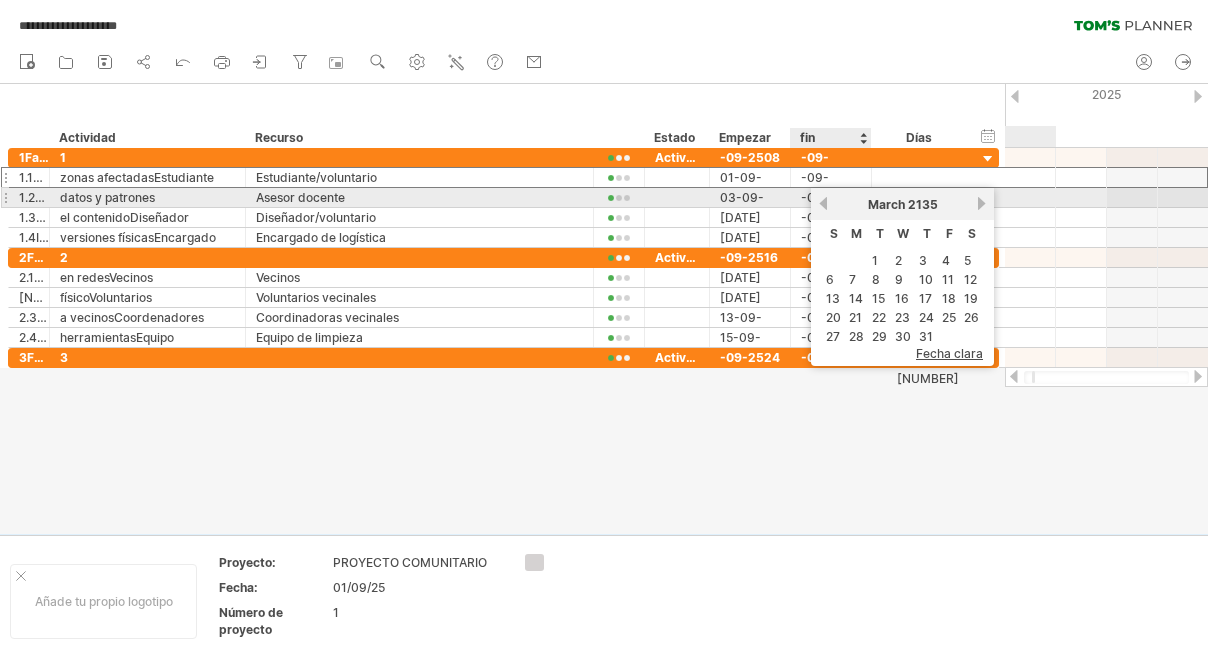 click on "previous" at bounding box center [823, 203] 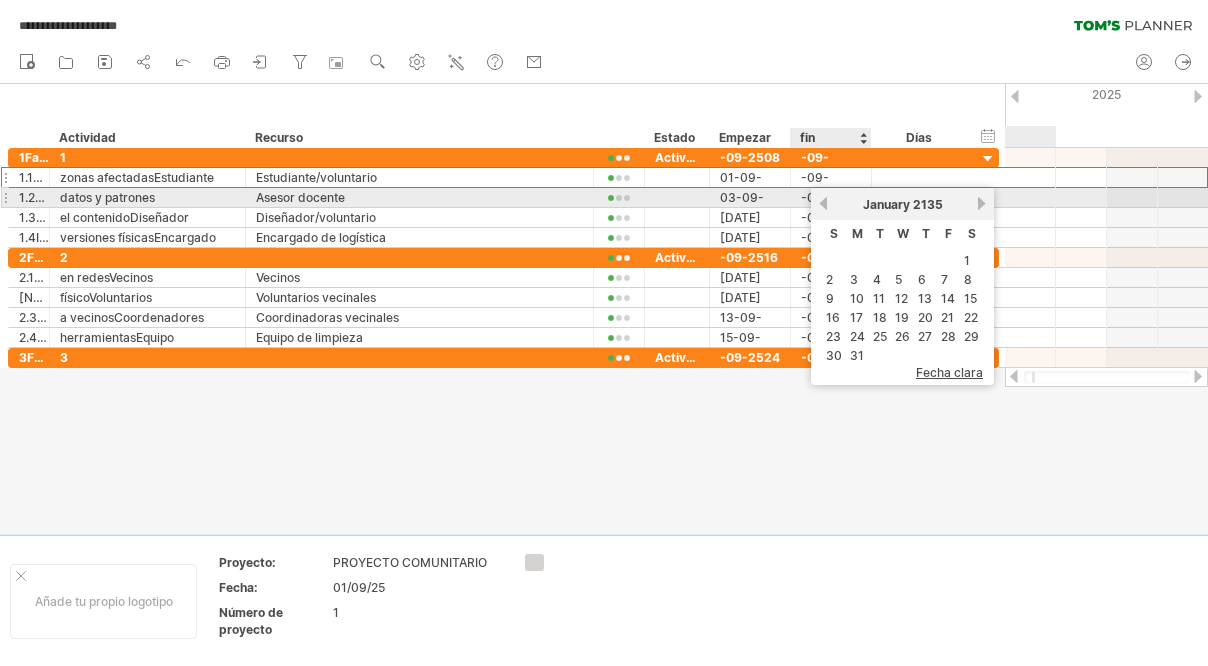click on "previous" at bounding box center (823, 203) 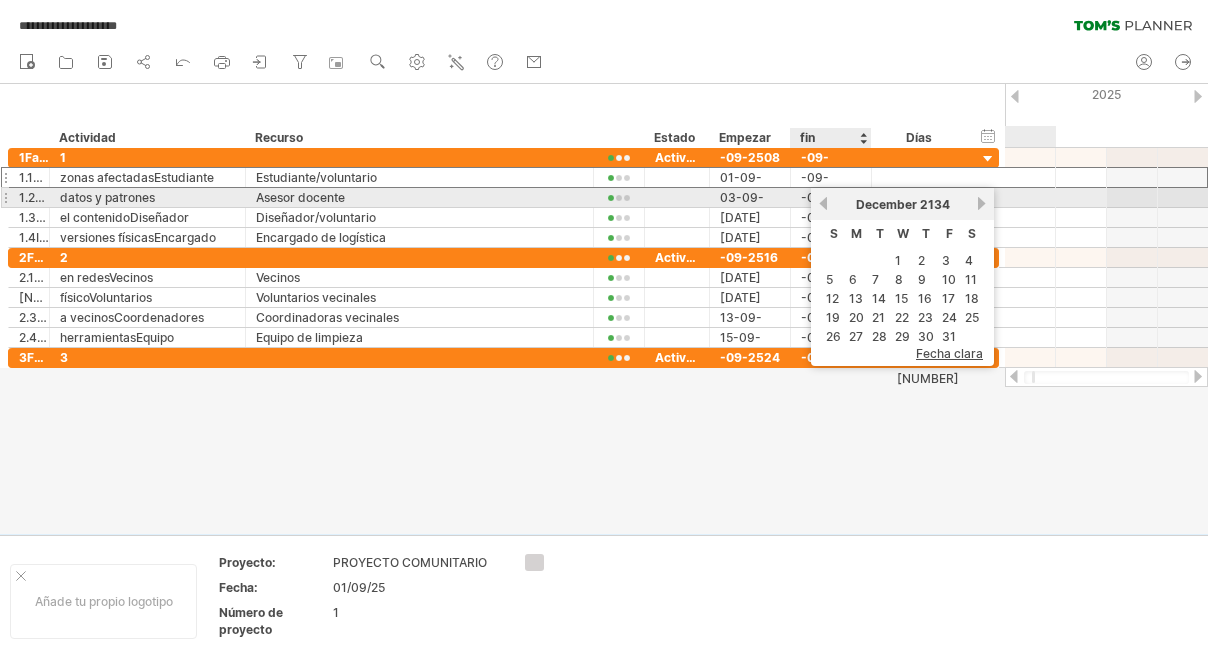 click on "previous" at bounding box center (823, 203) 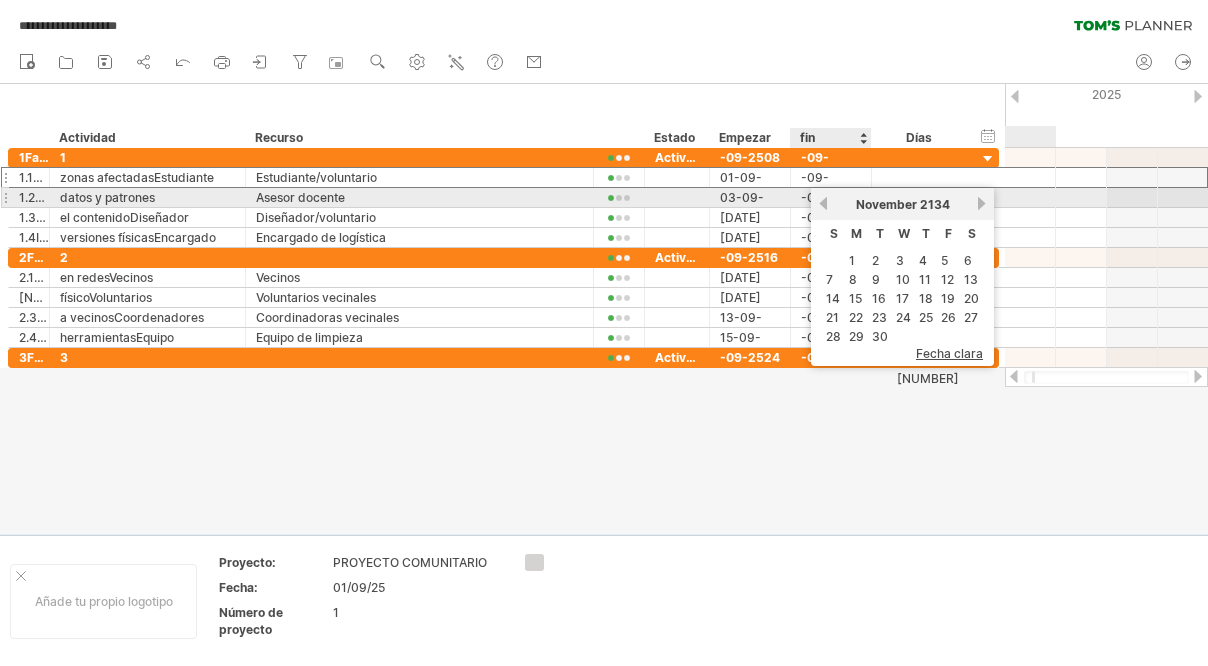 click on "previous" at bounding box center (823, 203) 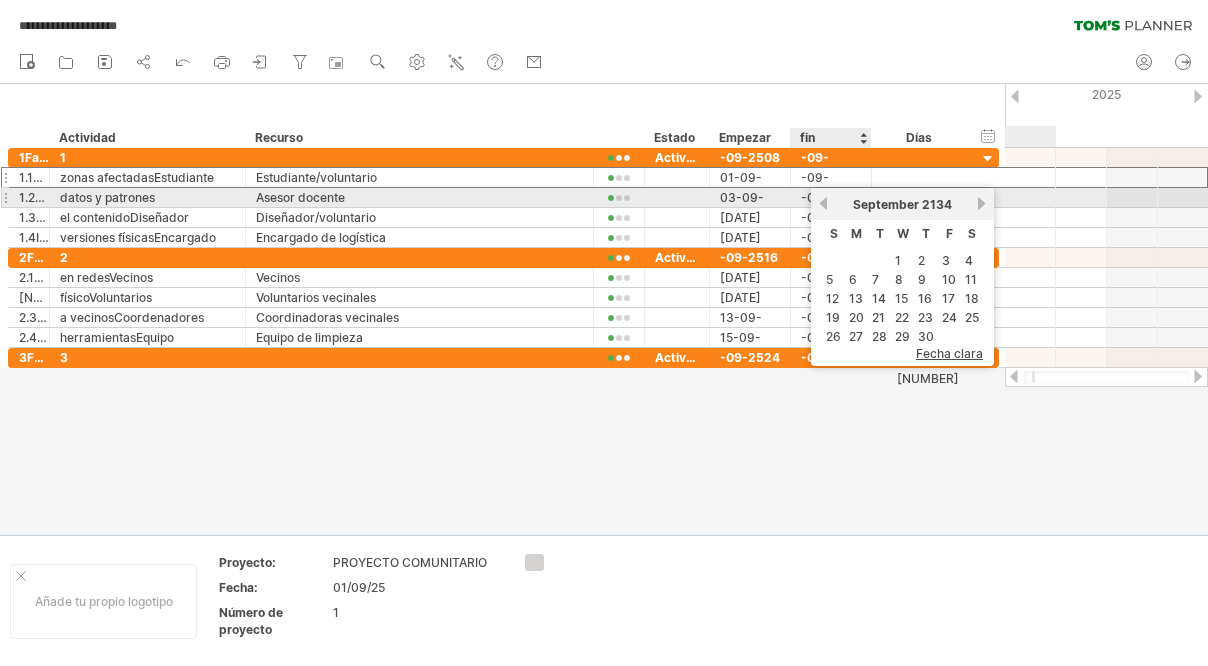 click on "previous" at bounding box center (823, 203) 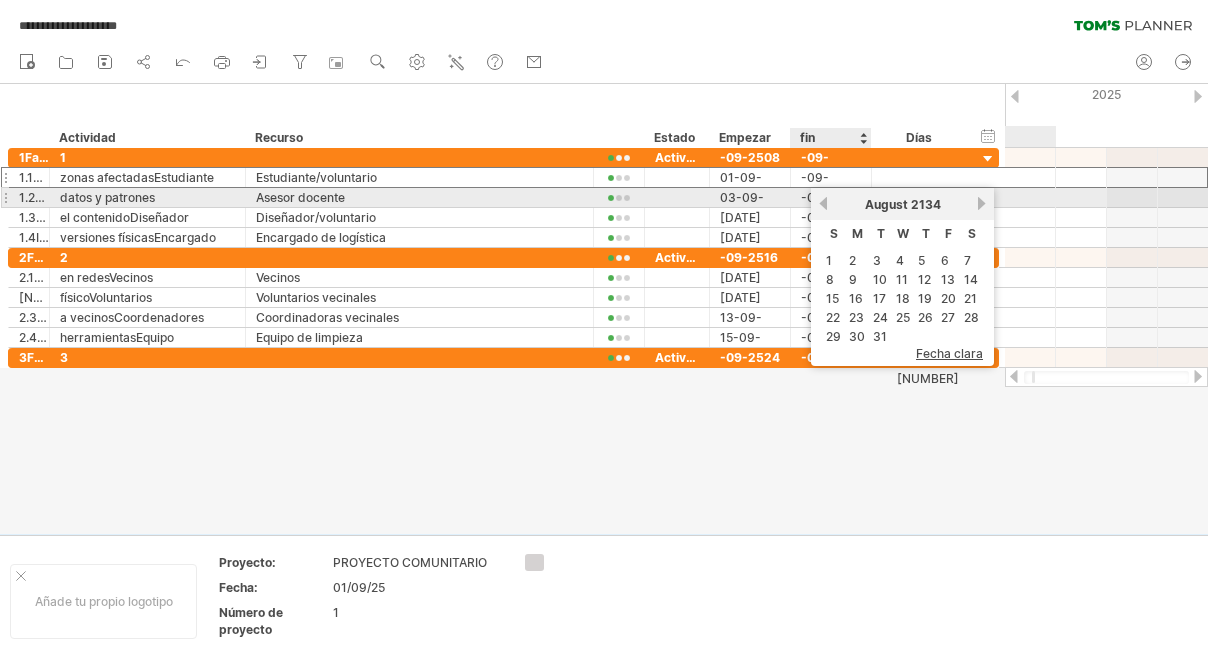 click on "previous" at bounding box center [823, 203] 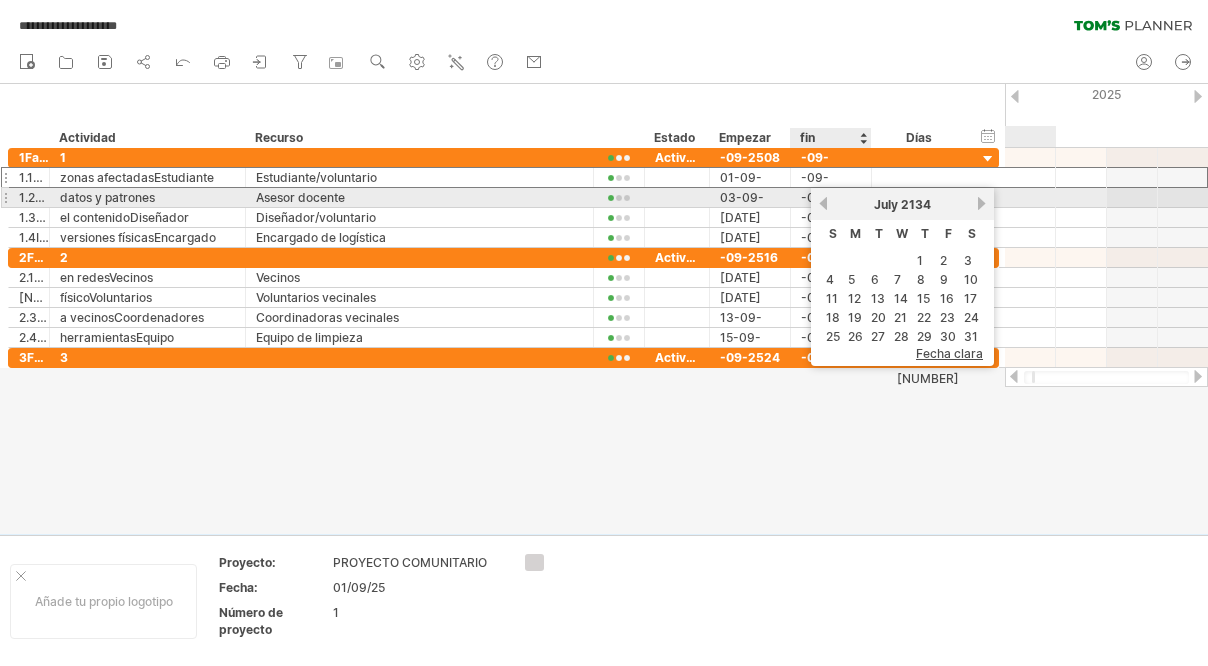 click on "previous" at bounding box center [823, 203] 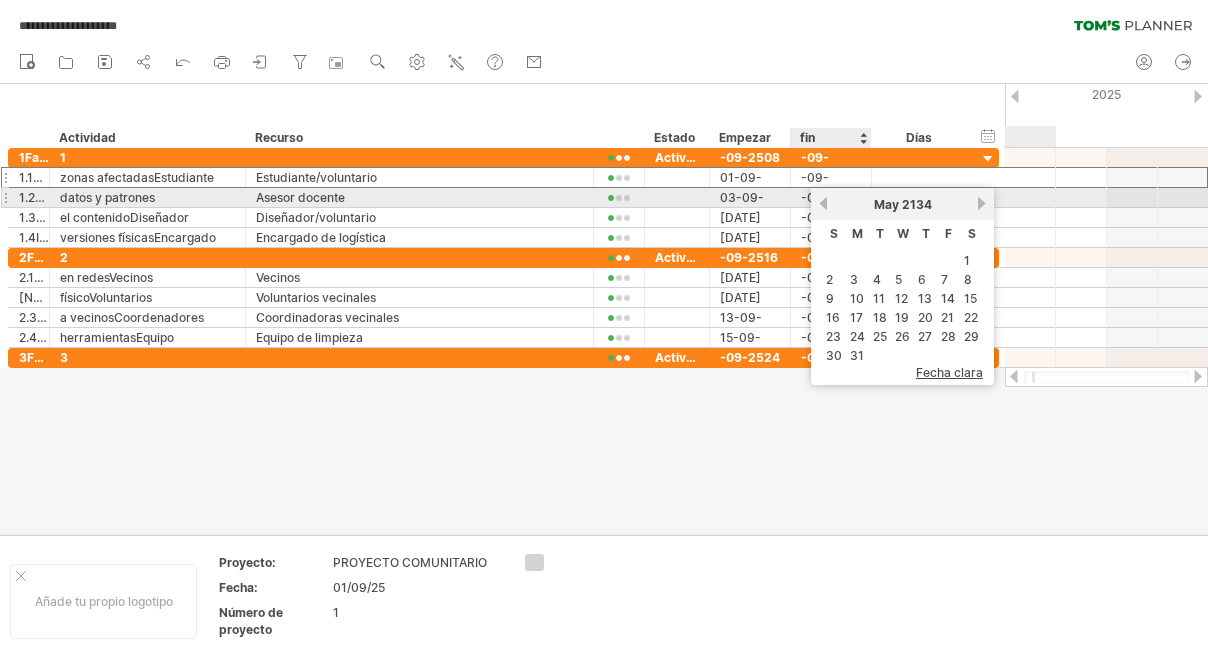click on "previous" at bounding box center (823, 203) 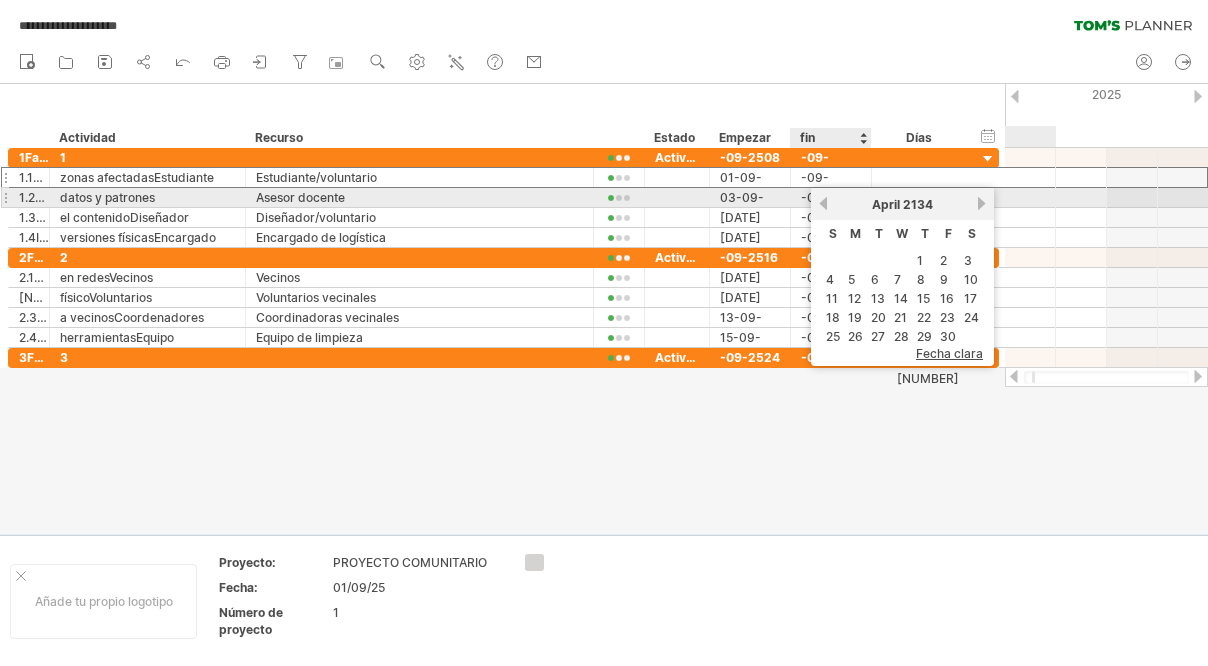 click on "previous" at bounding box center (823, 203) 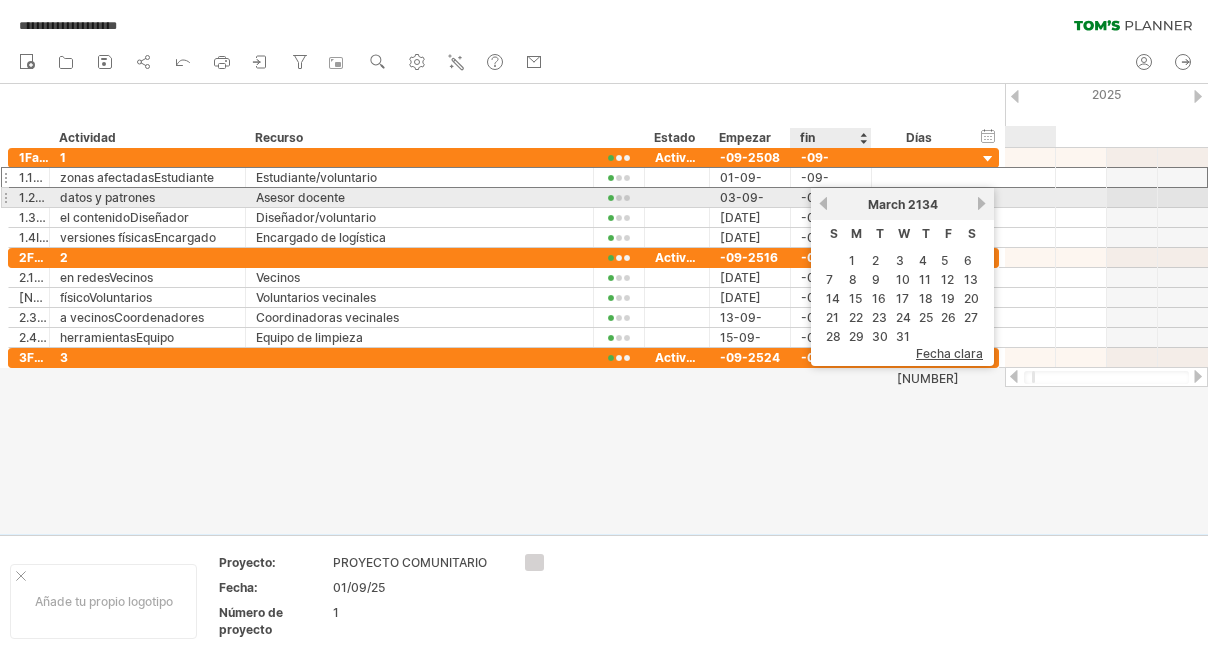 click on "previous" at bounding box center [823, 203] 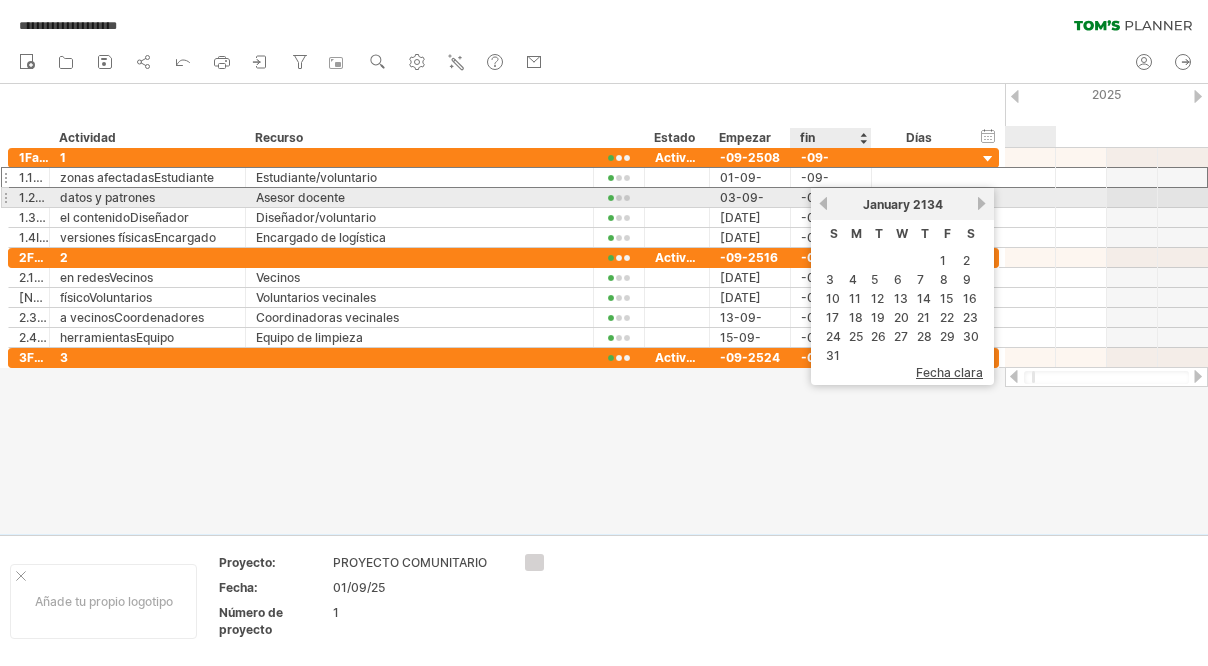 click on "previous" at bounding box center (823, 203) 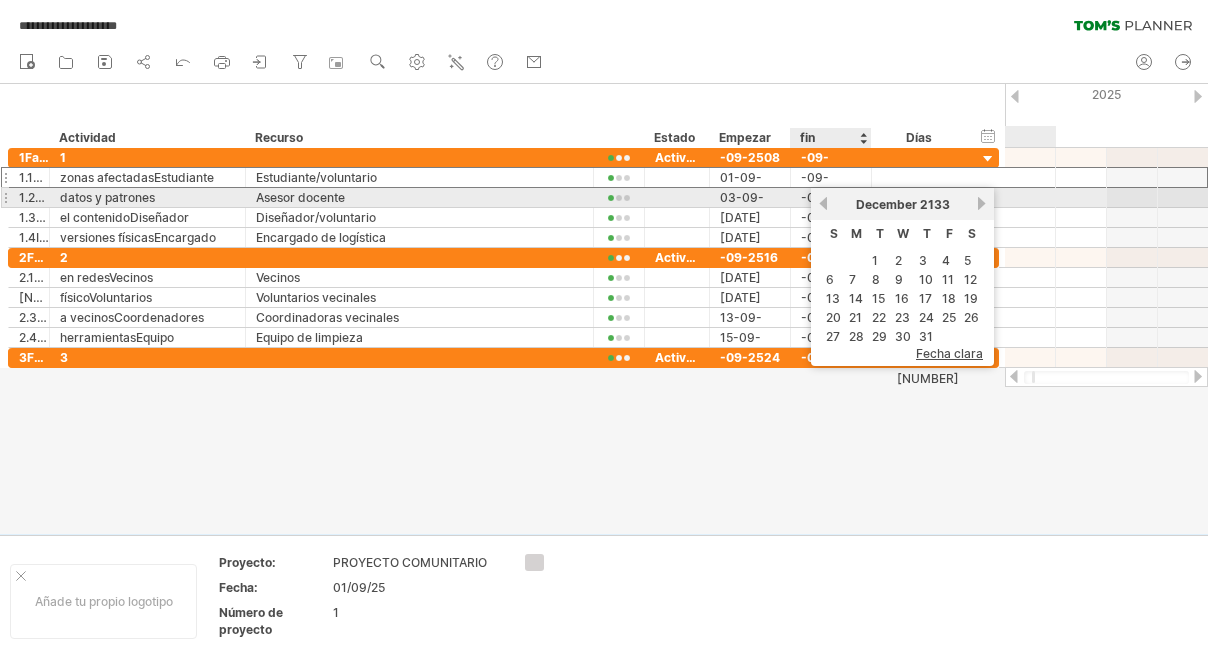 click on "previous" at bounding box center [823, 203] 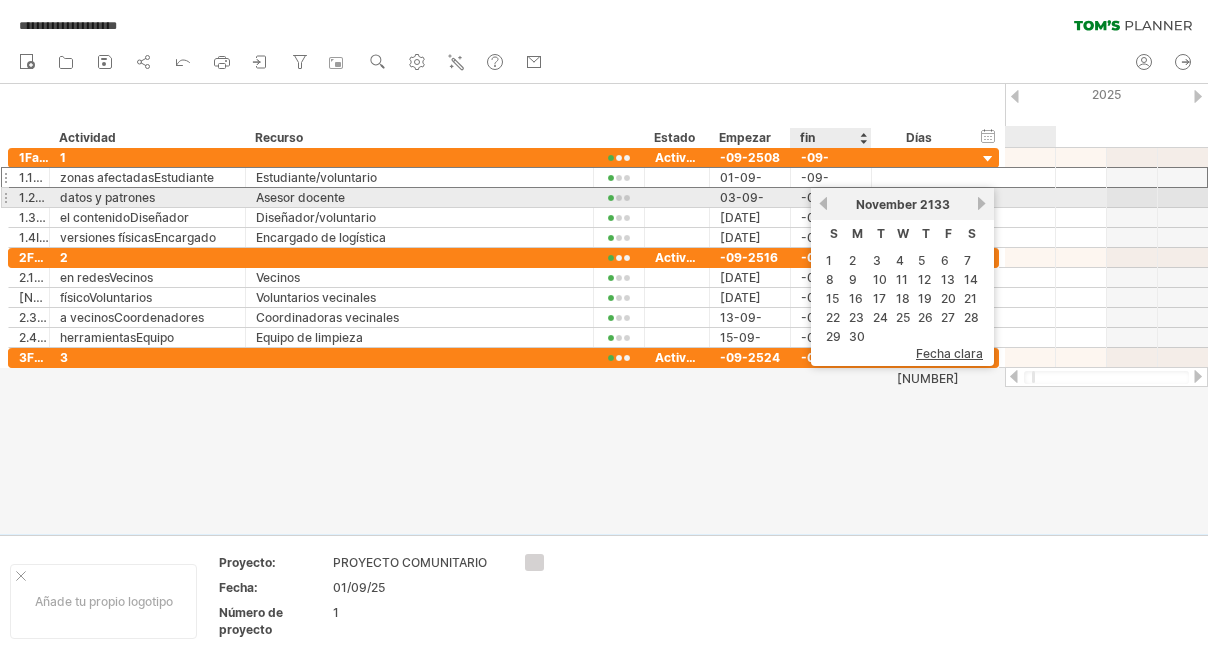 click on "previous" at bounding box center [823, 203] 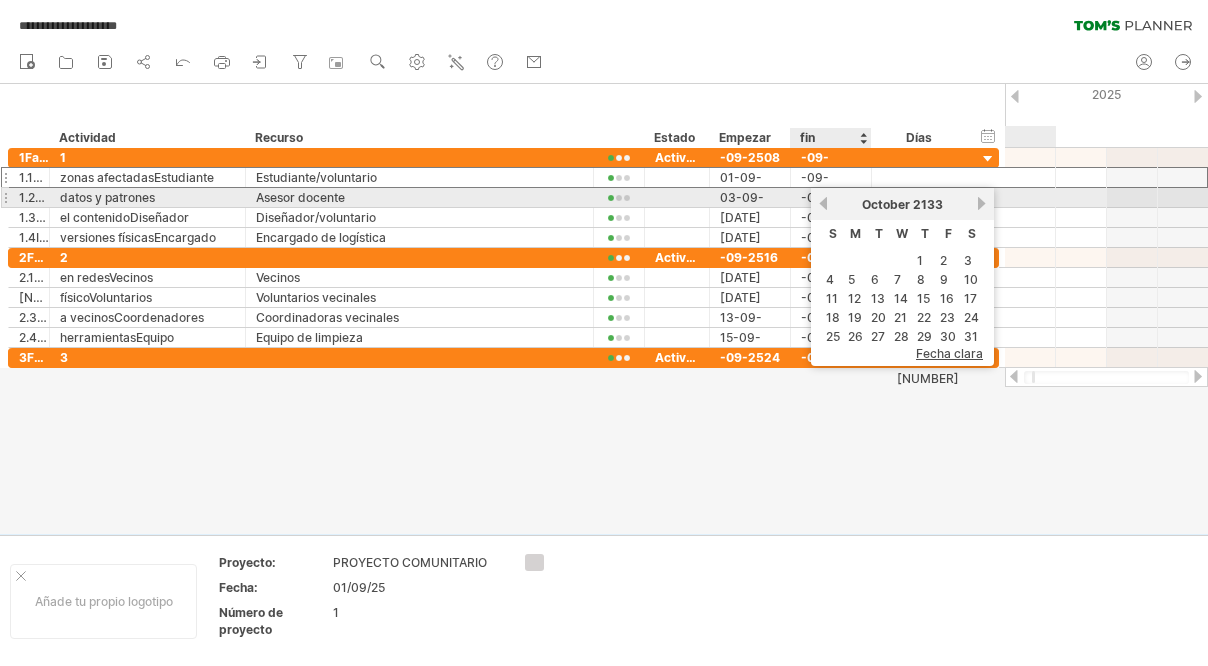 click on "previous" at bounding box center [823, 203] 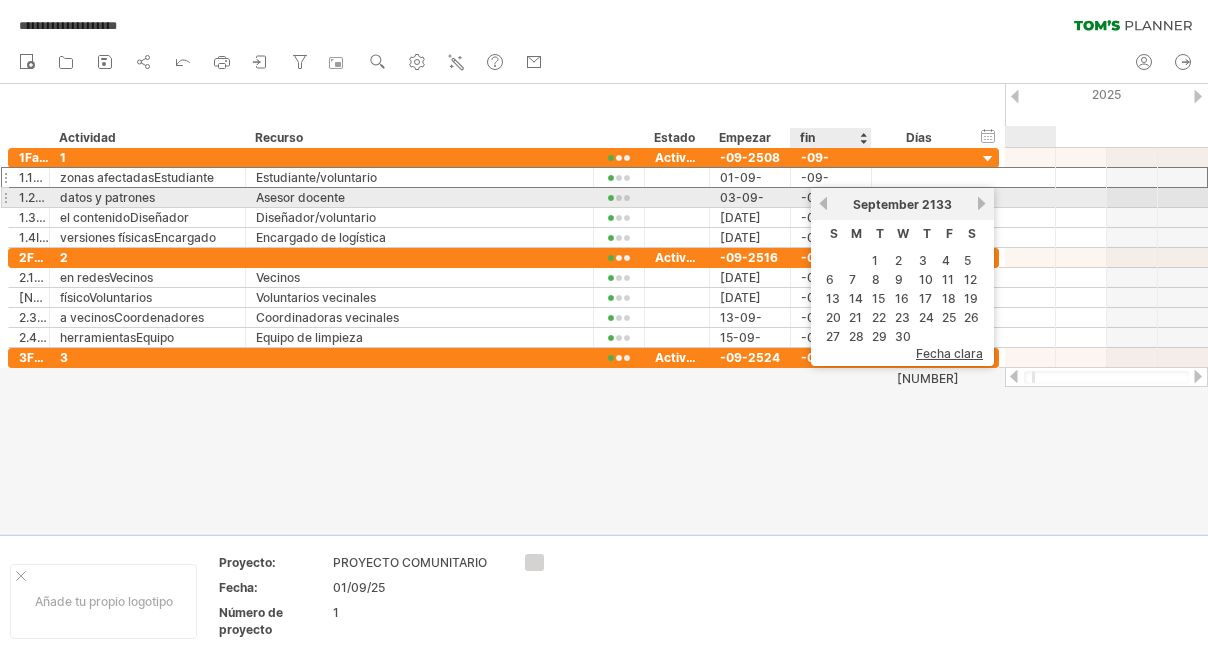 click on "previous" at bounding box center [823, 203] 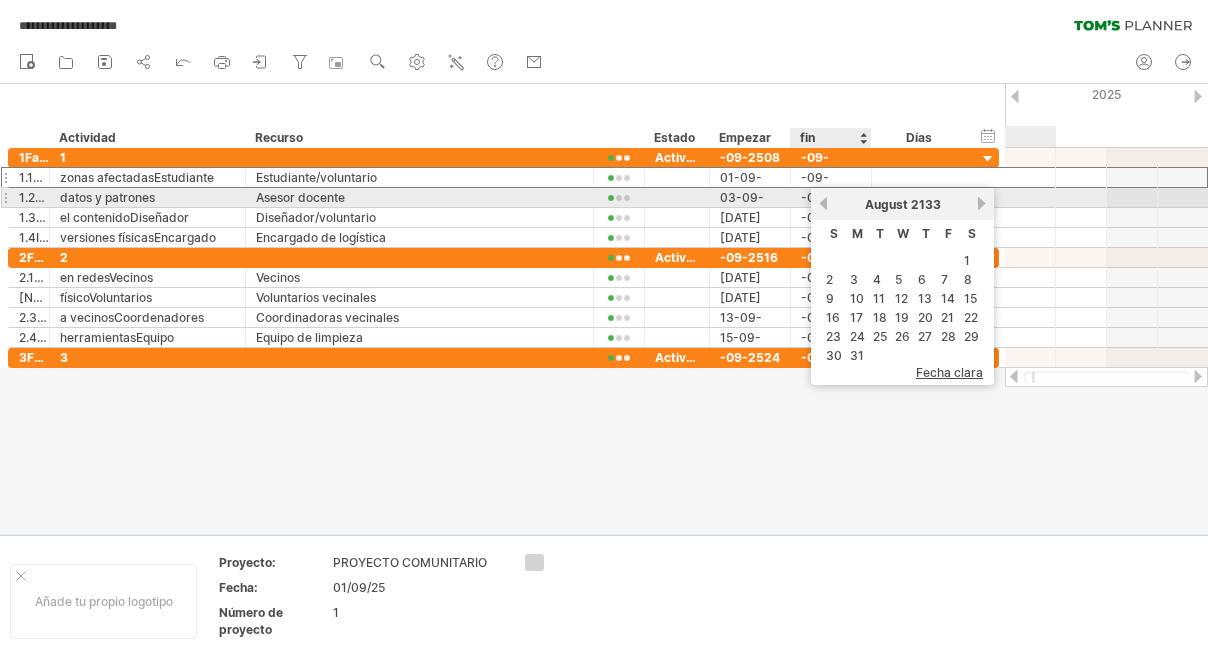click on "previous" at bounding box center (823, 203) 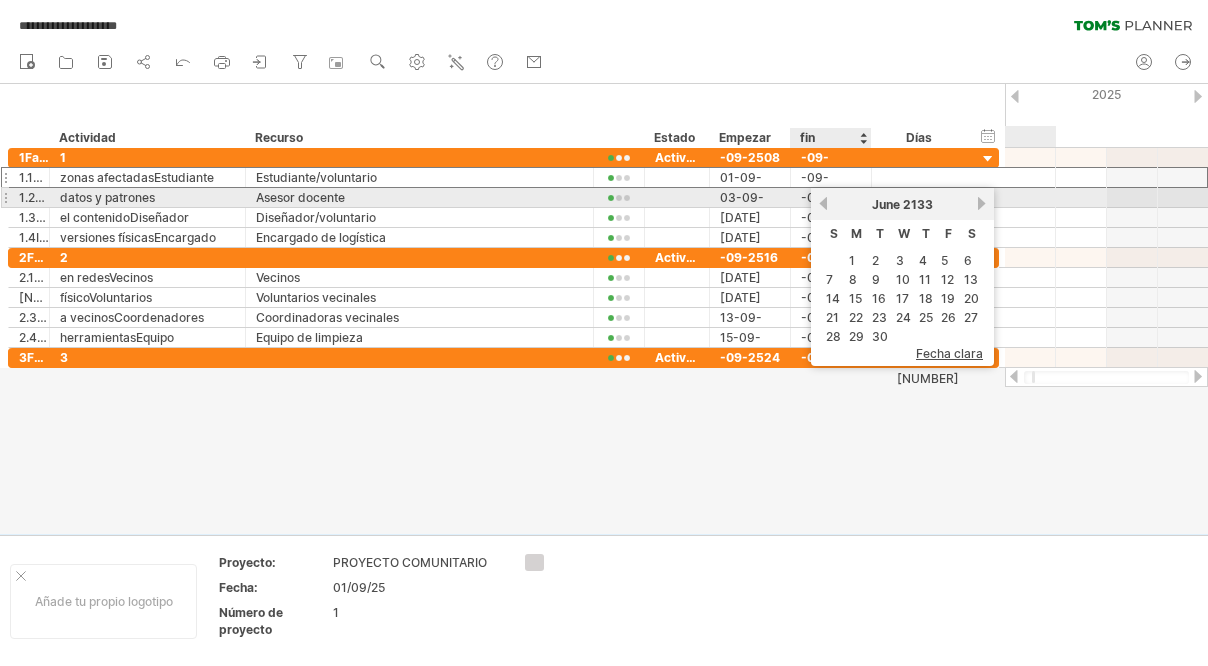 click on "previous" at bounding box center [823, 203] 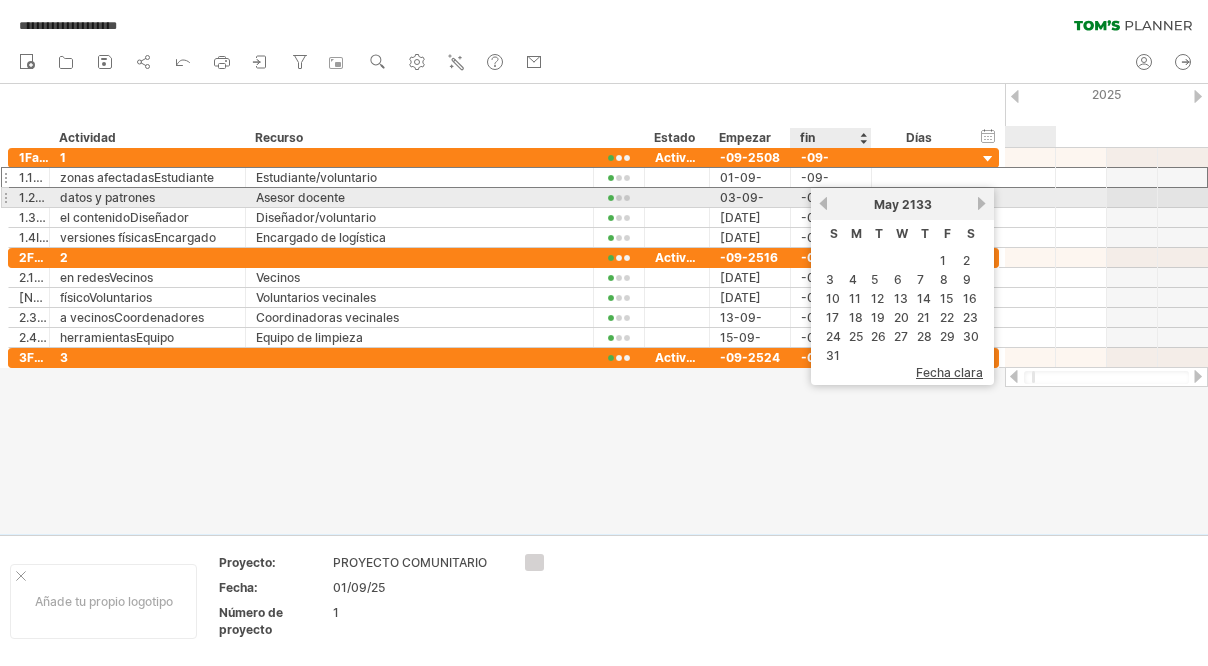 click on "previous" at bounding box center (823, 203) 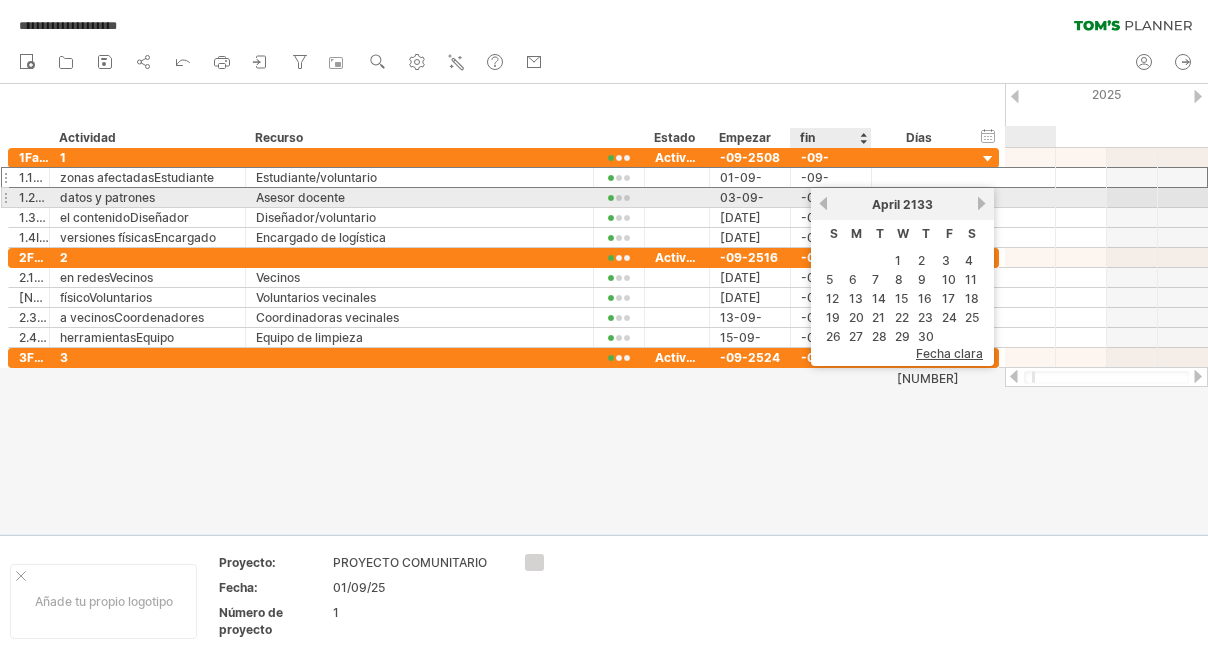 click on "previous" at bounding box center (823, 203) 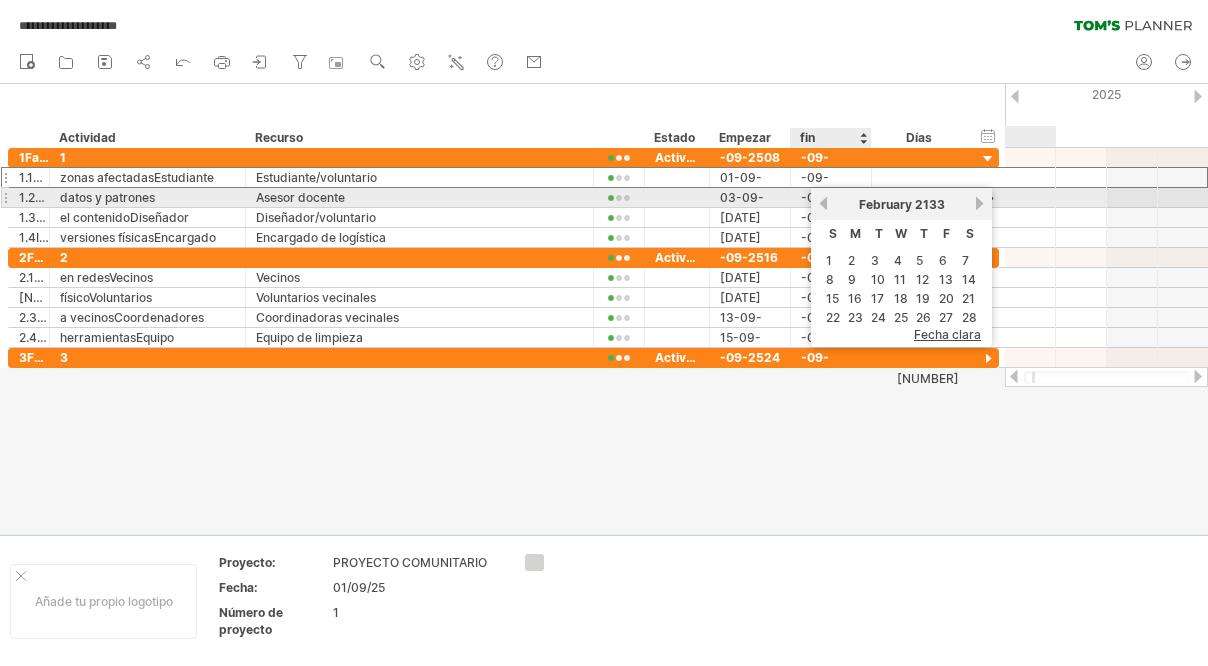 click on "previous" at bounding box center (823, 203) 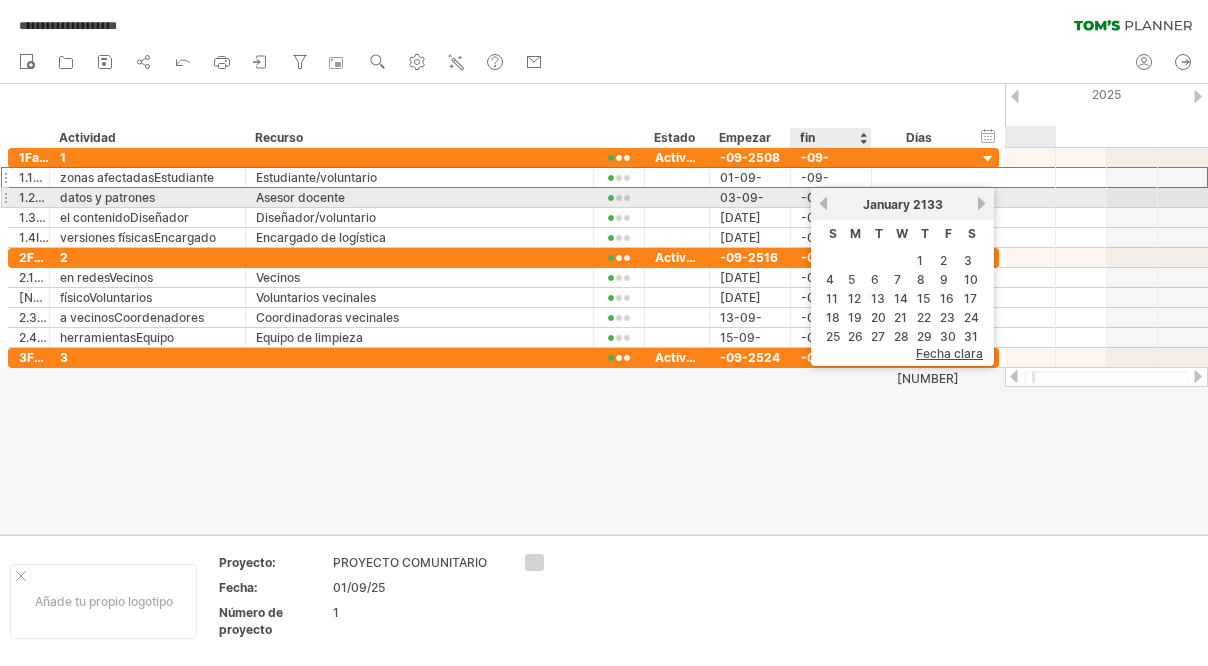 click on "previous" at bounding box center (823, 203) 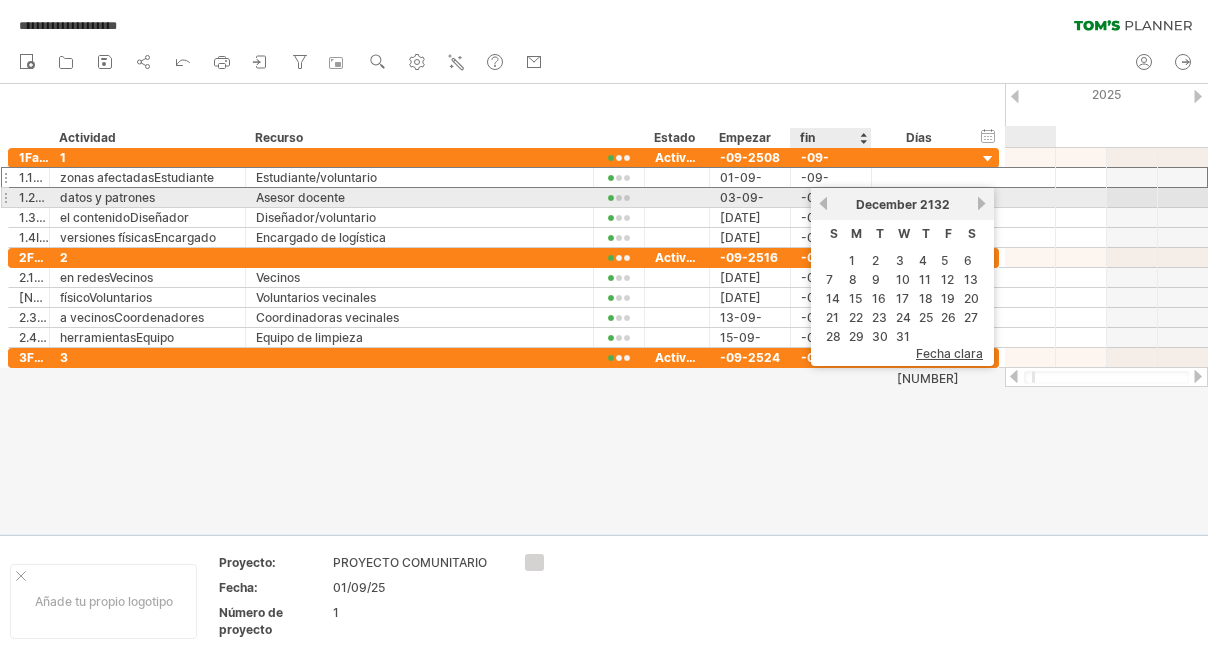 click on "previous" at bounding box center (823, 203) 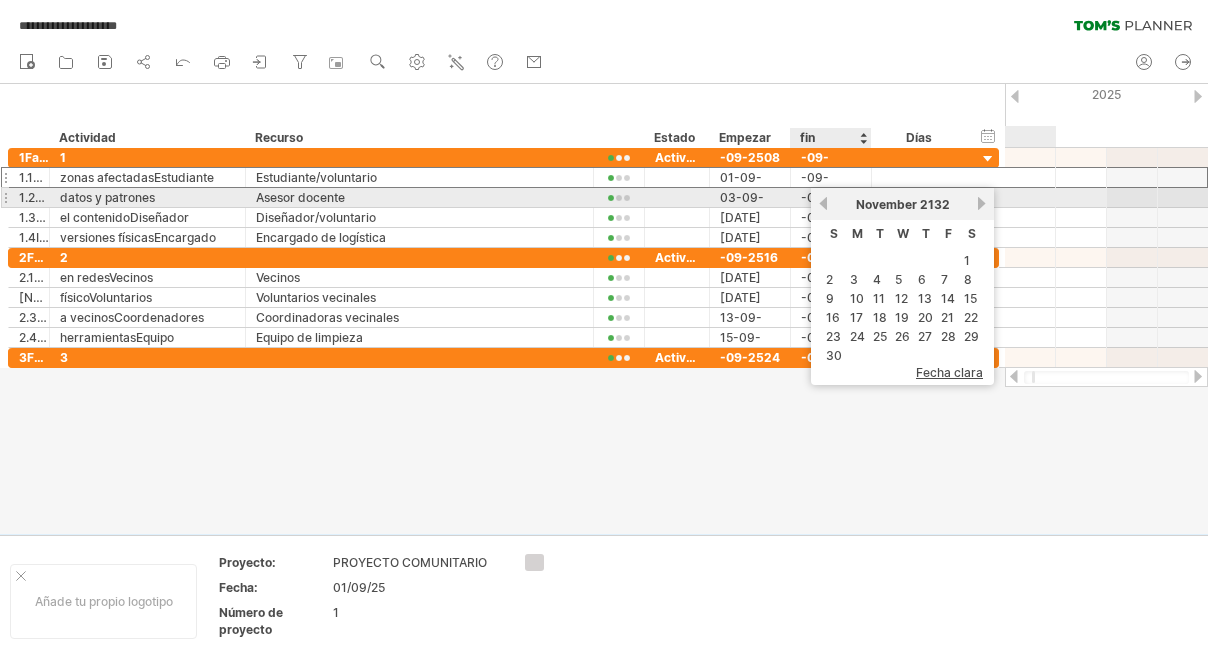 click on "previous" at bounding box center [823, 203] 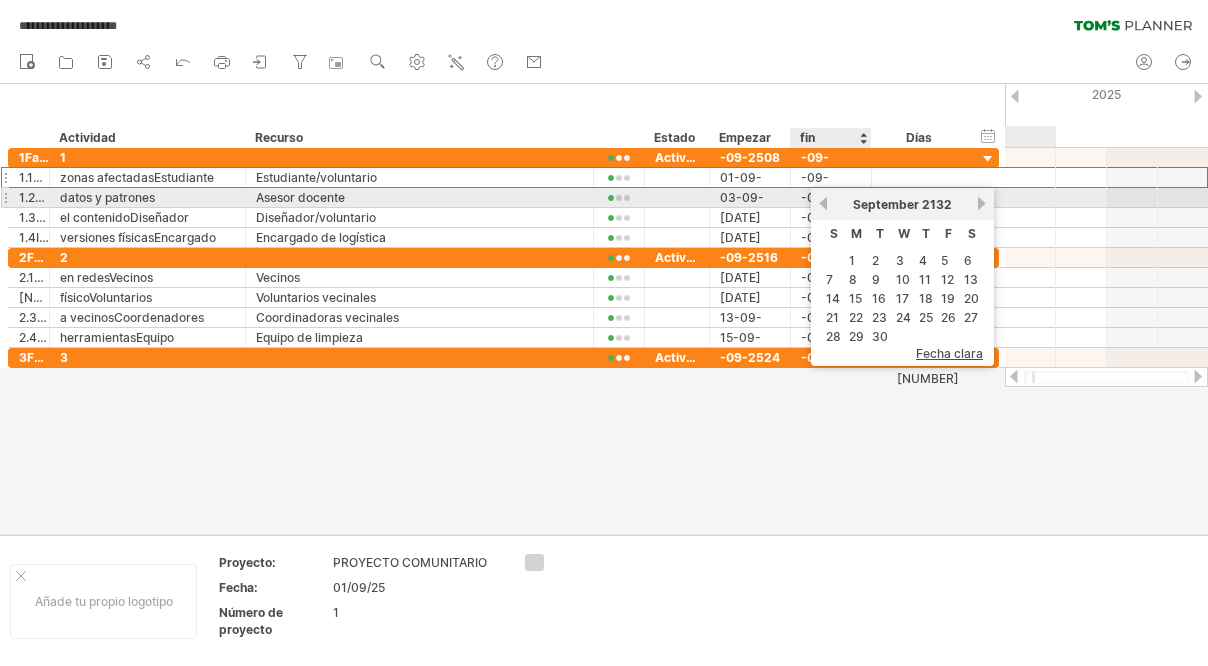 click on "previous" at bounding box center [823, 203] 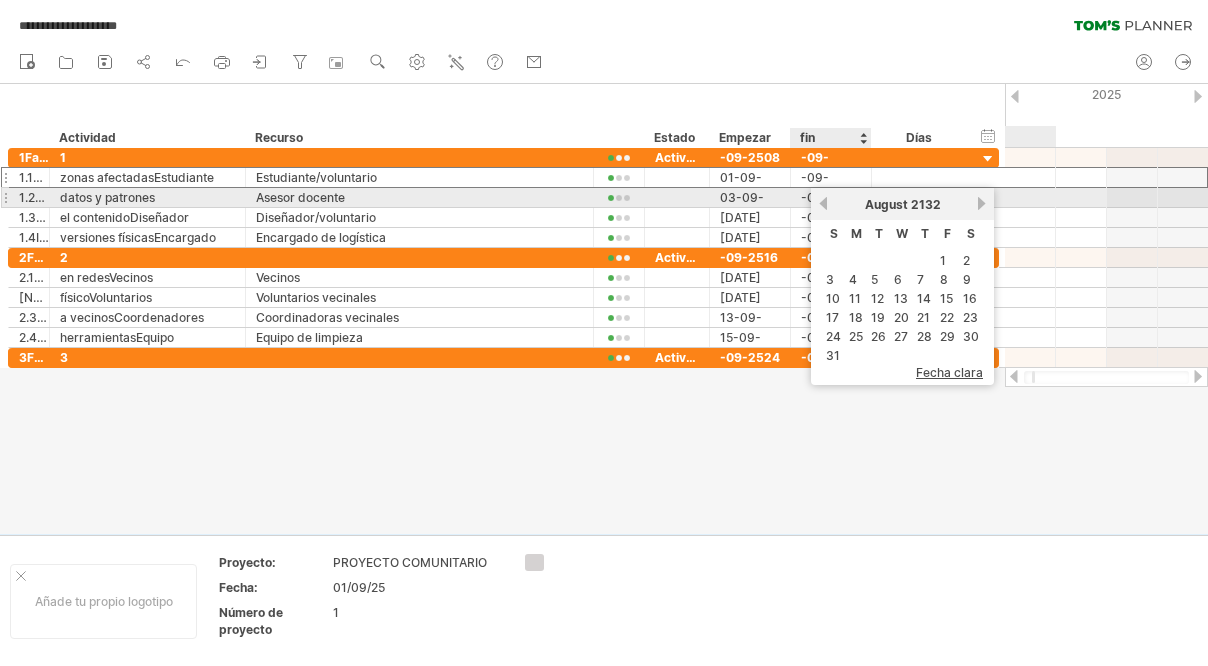 click on "previous" at bounding box center [823, 203] 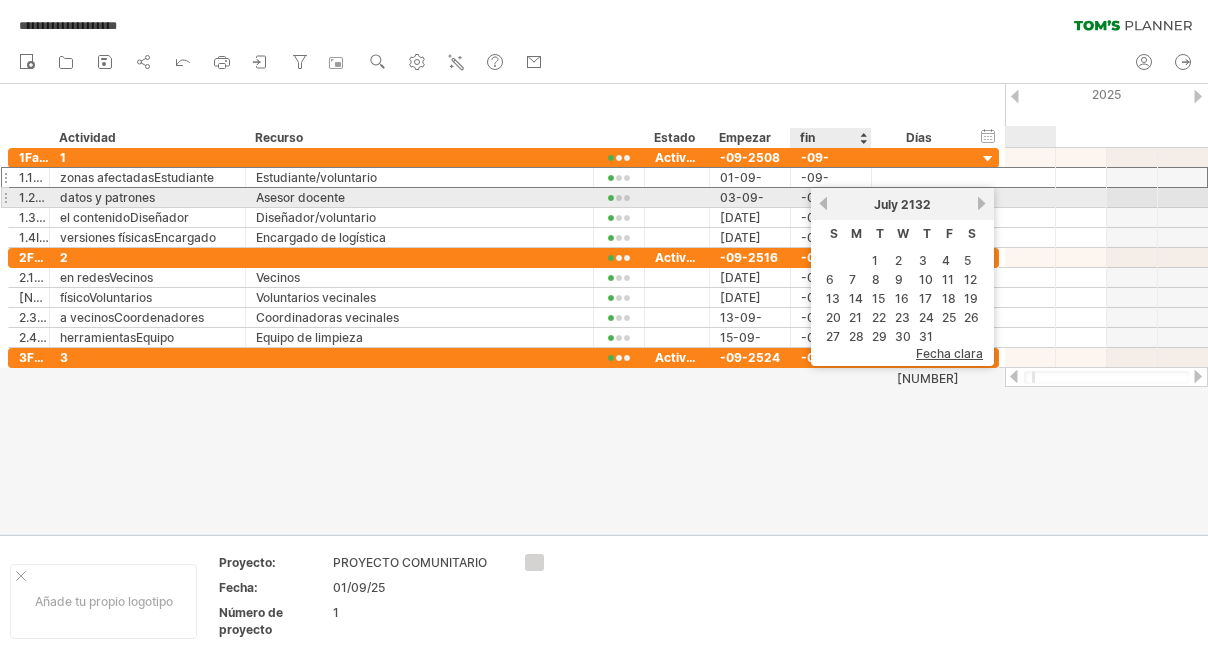 click on "previous" at bounding box center (823, 203) 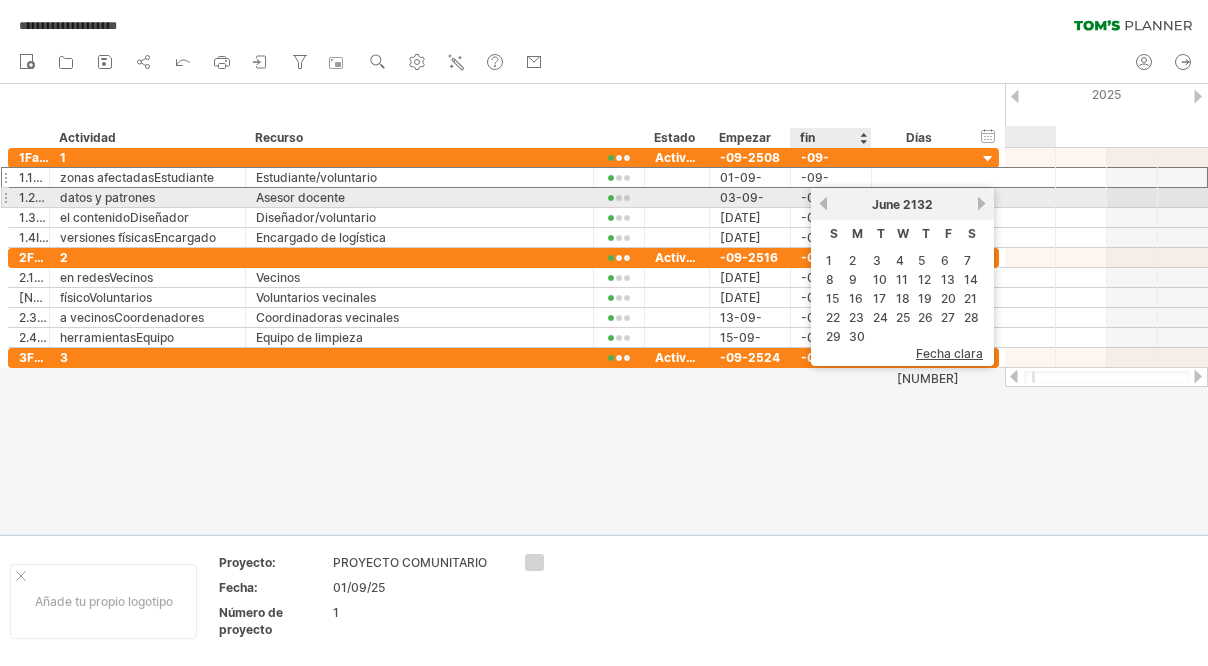 click on "previous" at bounding box center (823, 203) 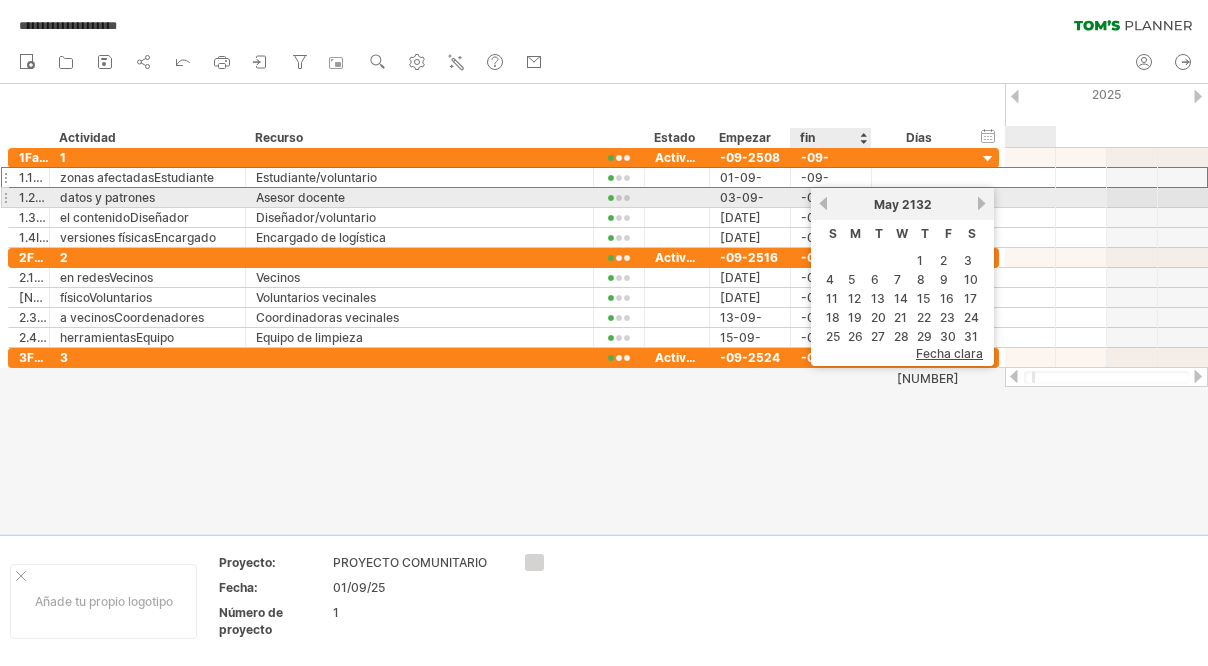 click on "previous" at bounding box center (823, 203) 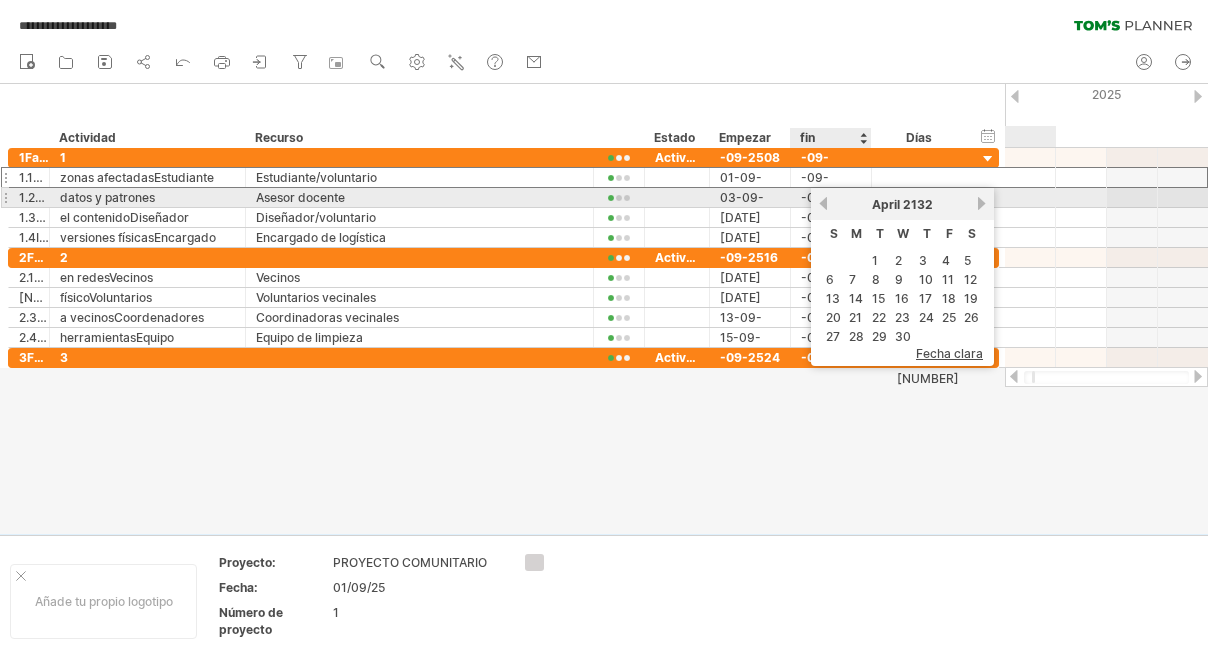 click on "previous" at bounding box center [823, 203] 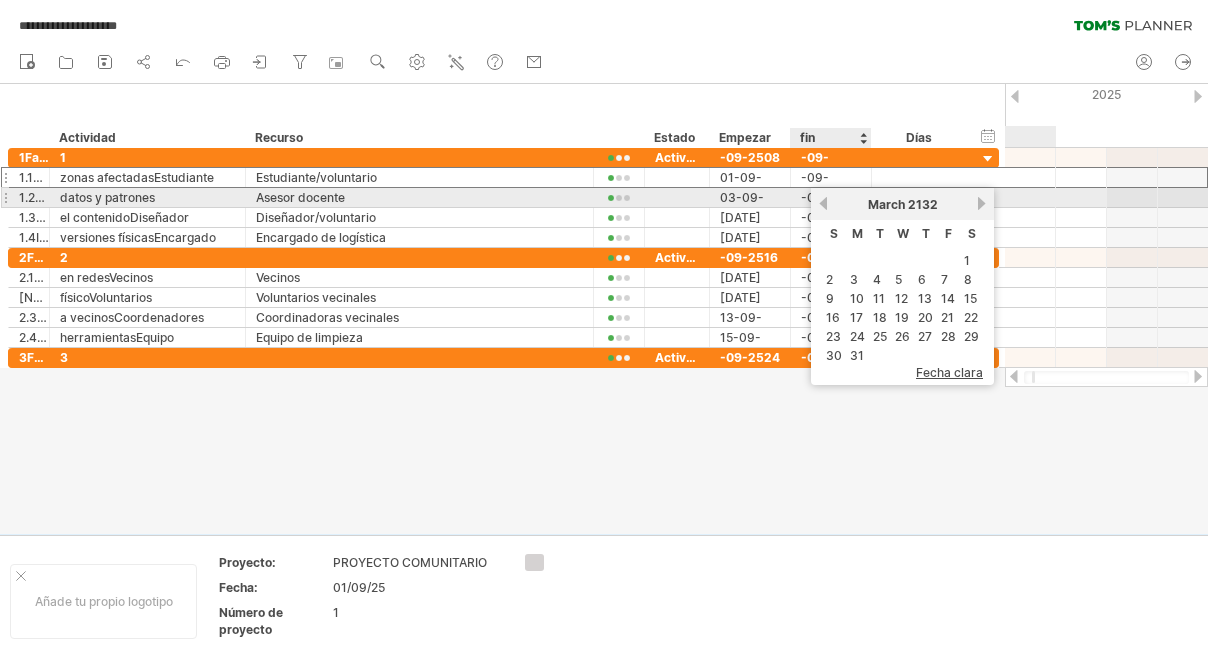 click on "previous" at bounding box center (823, 203) 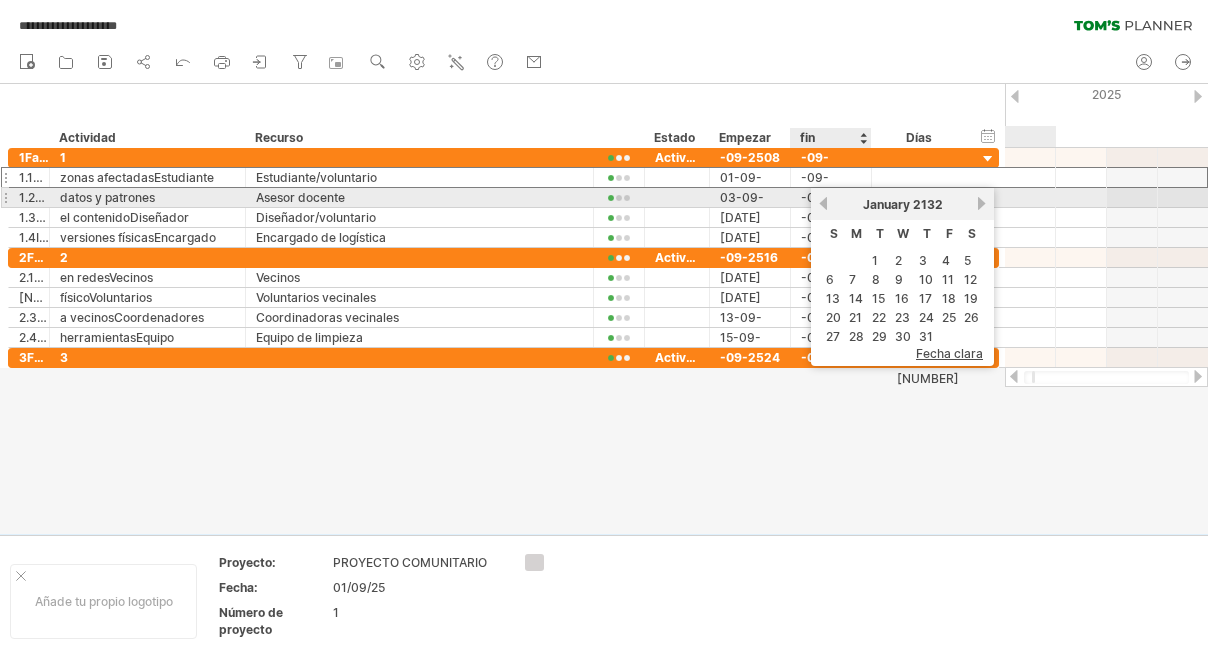 click on "previous" at bounding box center [823, 203] 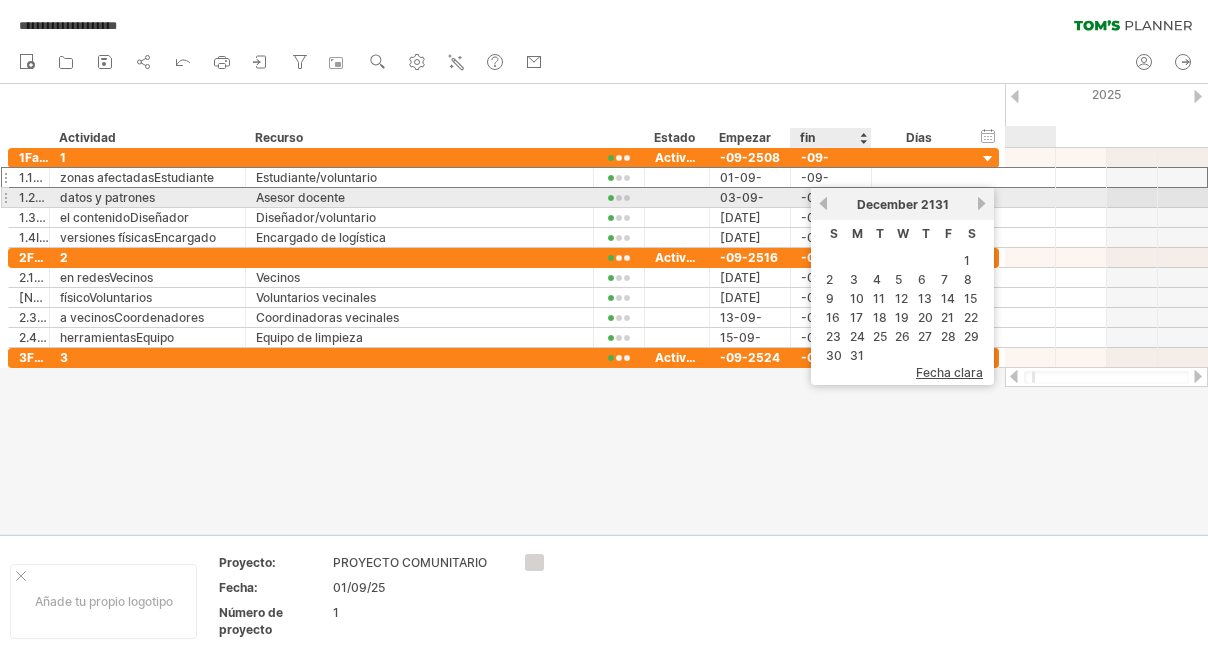 click on "previous" at bounding box center (823, 203) 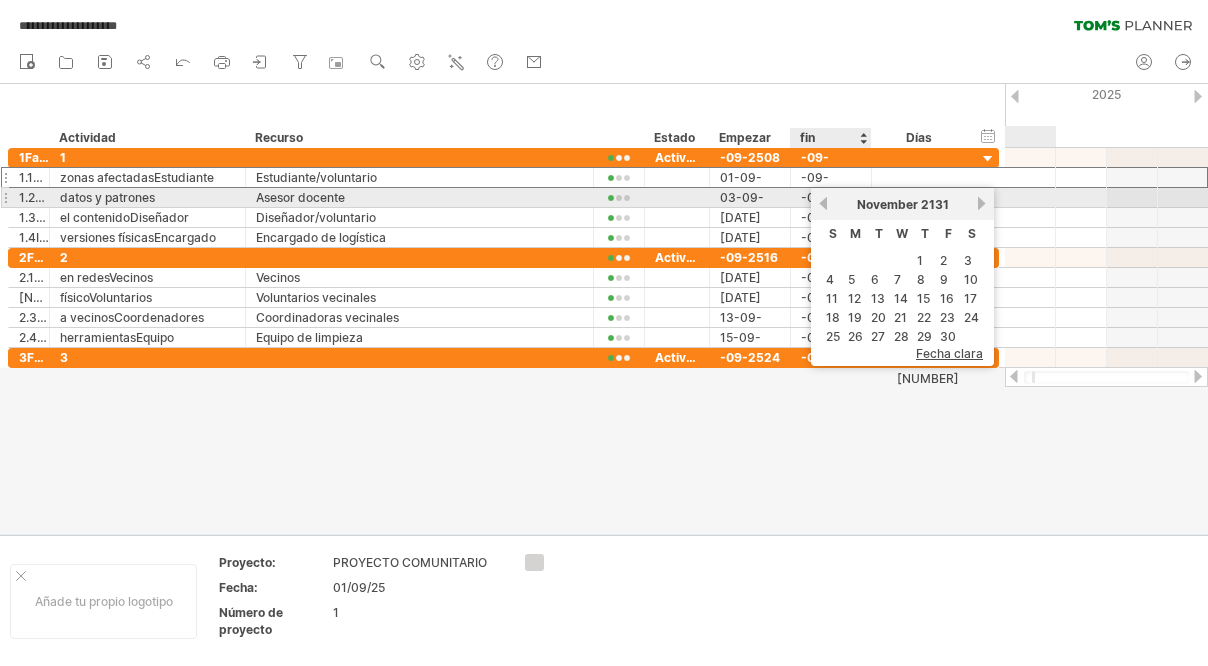 click on "previous" at bounding box center [823, 203] 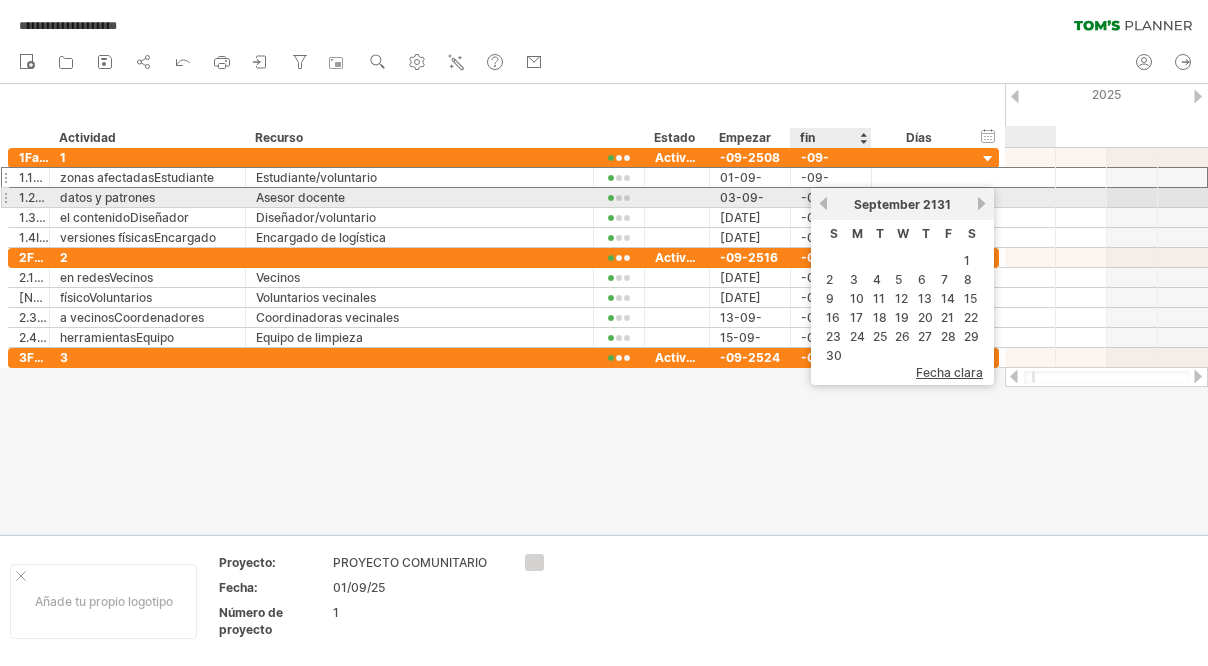 click on "previous" at bounding box center [823, 203] 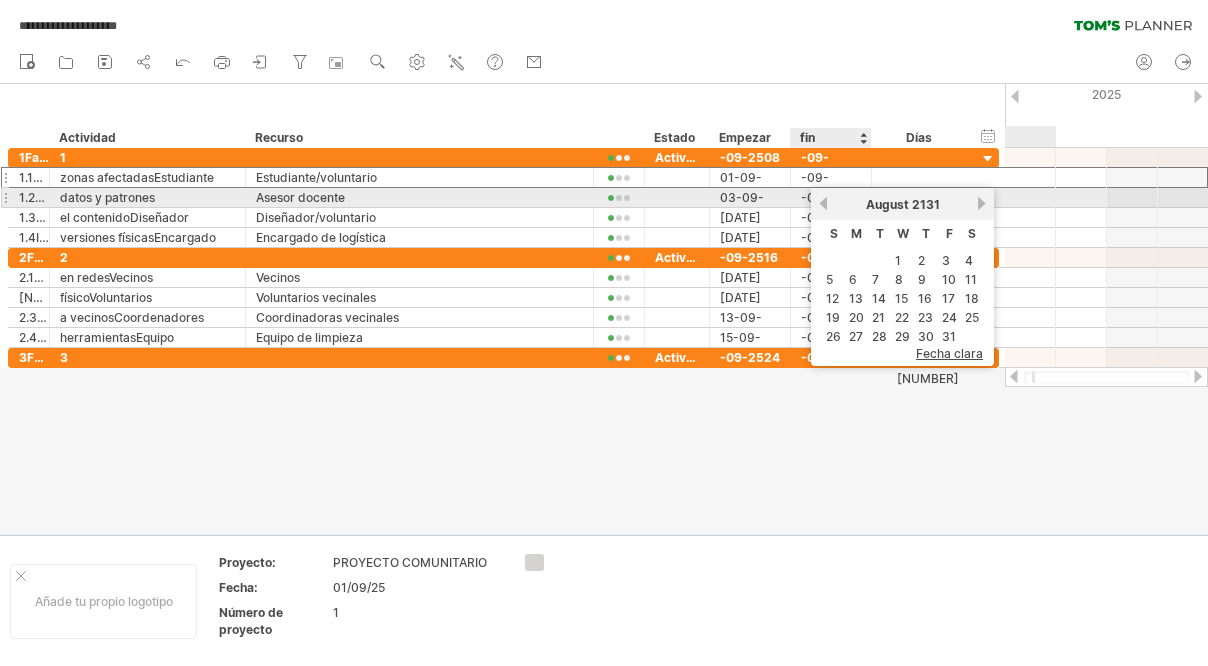 click on "previous" at bounding box center [823, 203] 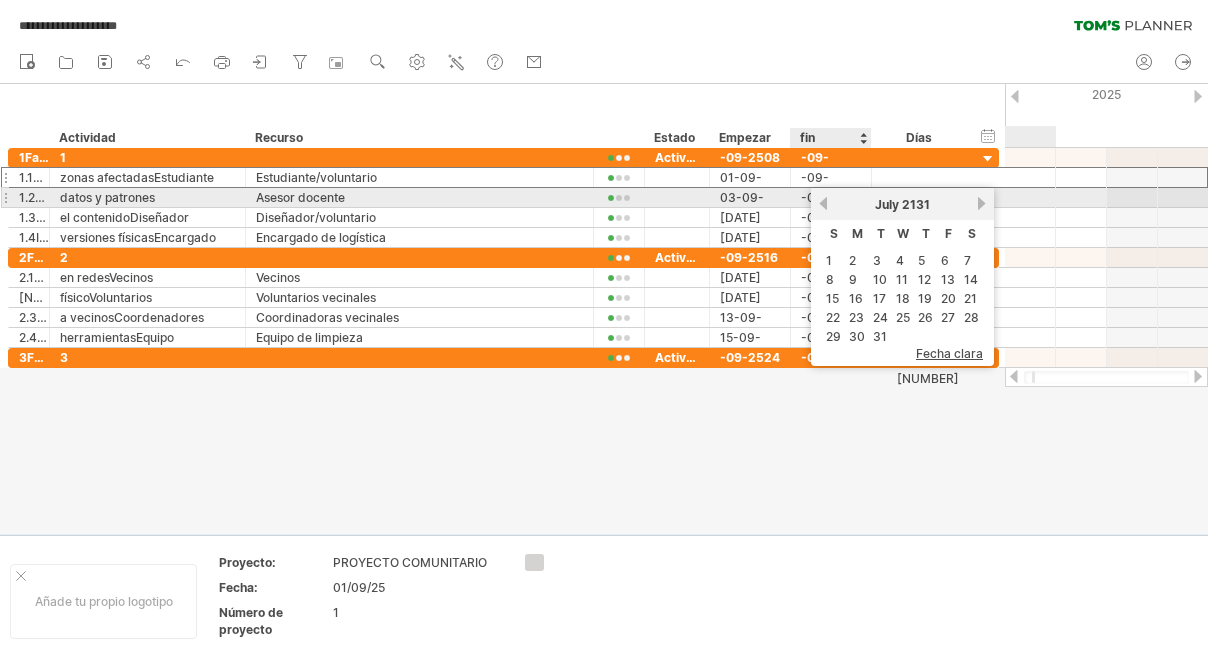 click on "previous" at bounding box center (823, 203) 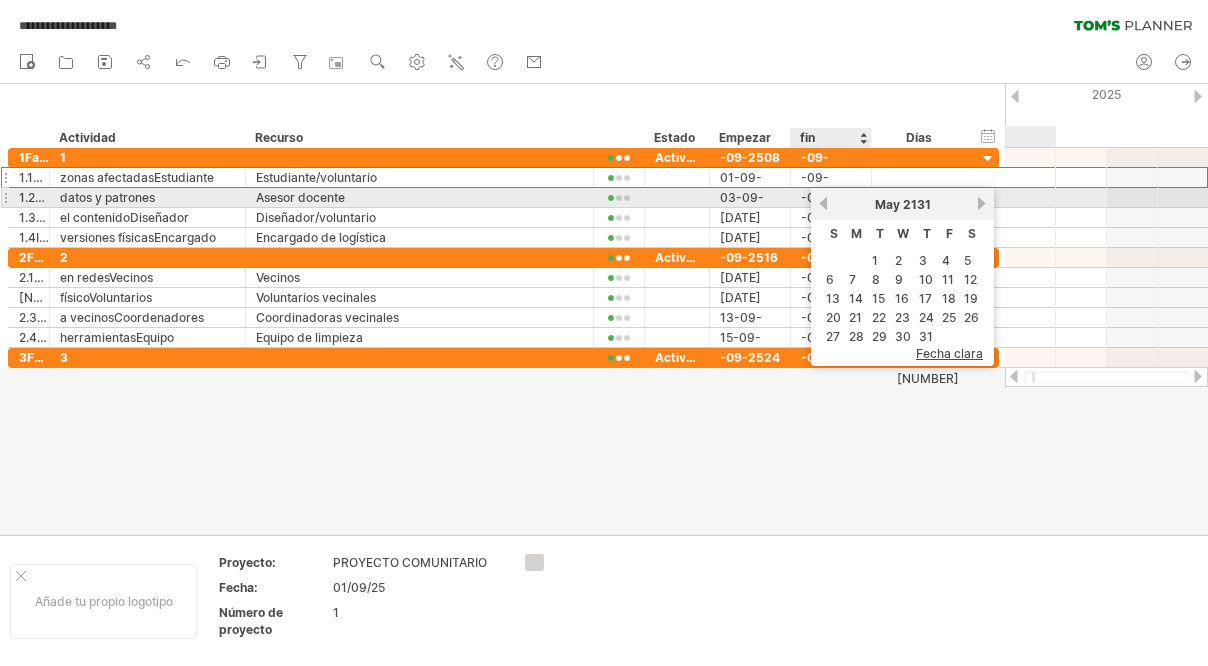 click on "previous" at bounding box center [823, 203] 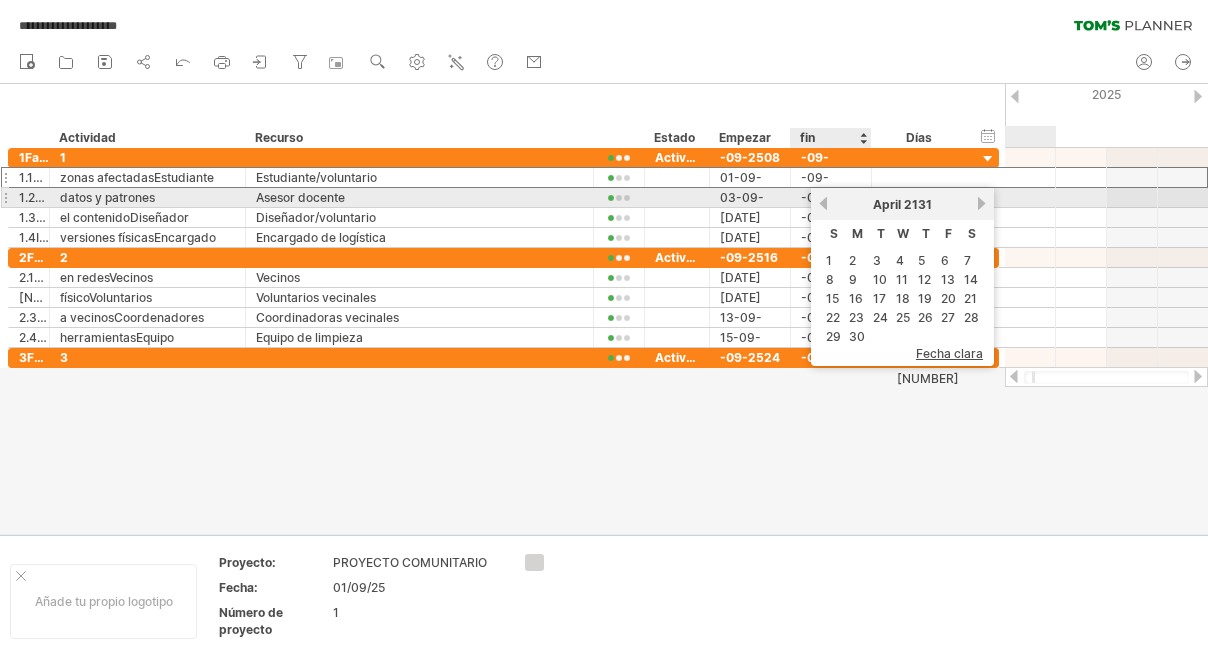 click on "previous" at bounding box center (823, 203) 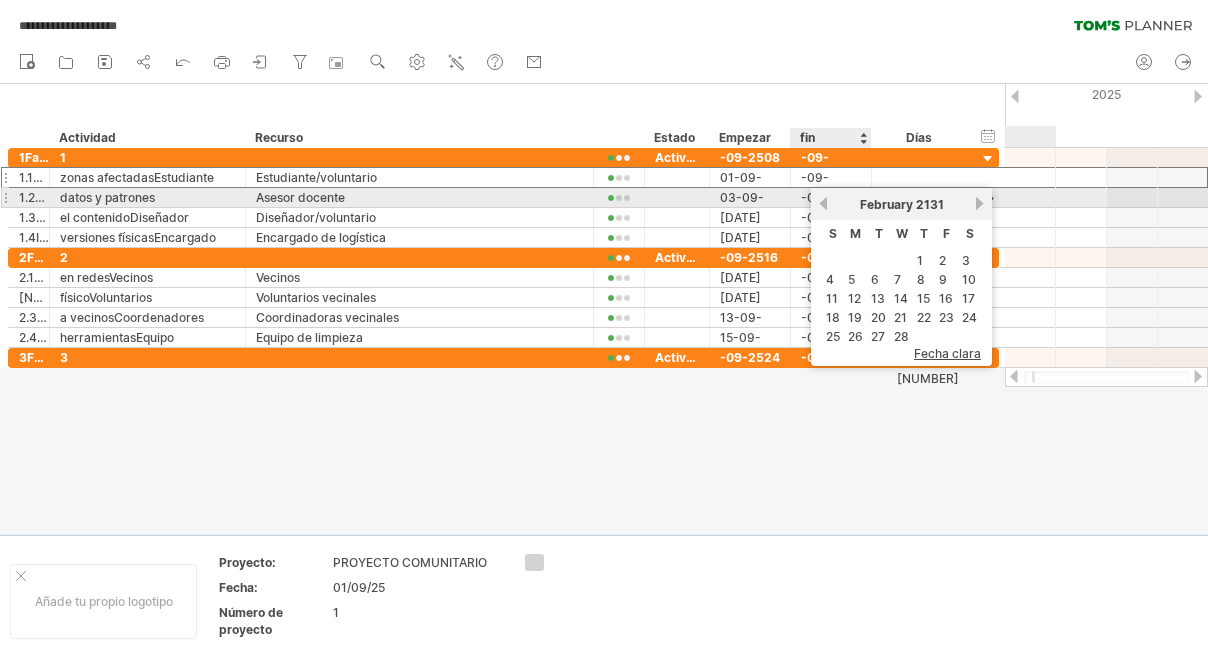 click on "previous" at bounding box center [823, 203] 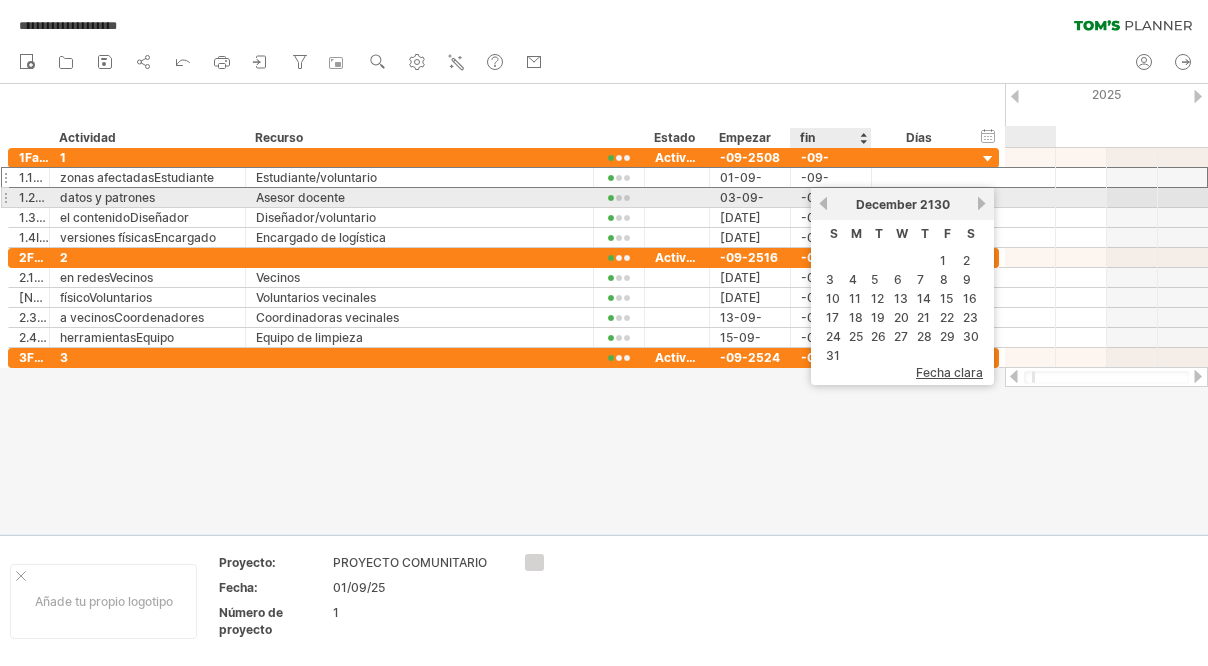 click on "previous" at bounding box center [823, 203] 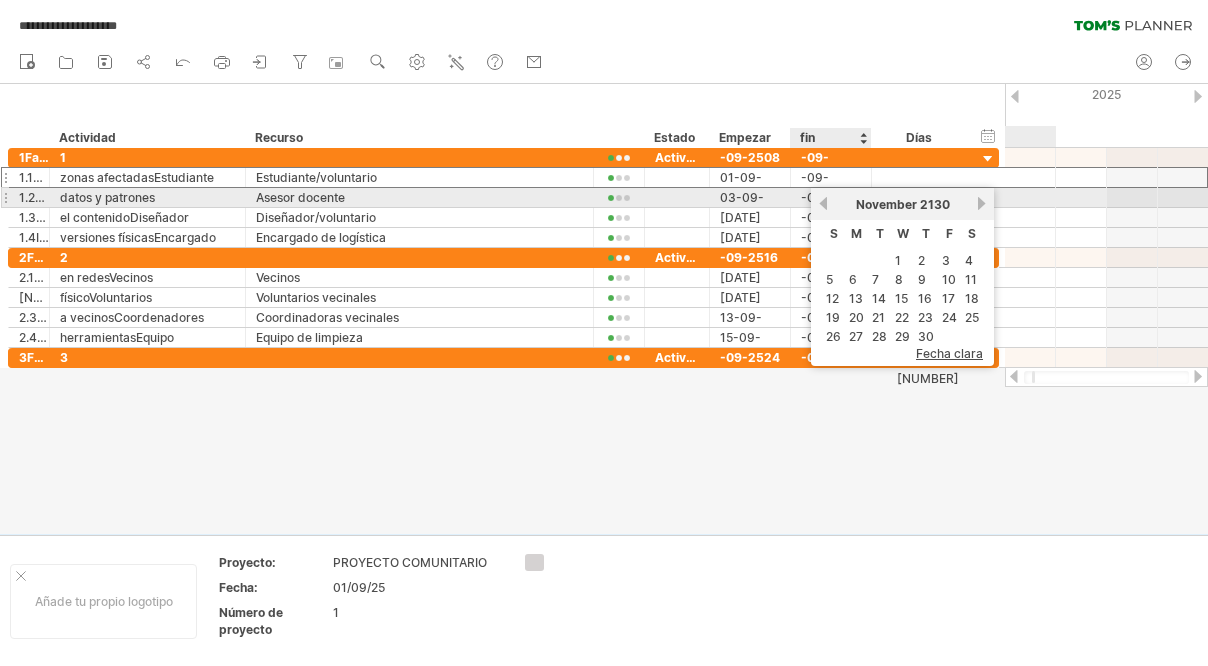 click on "previous" at bounding box center [823, 203] 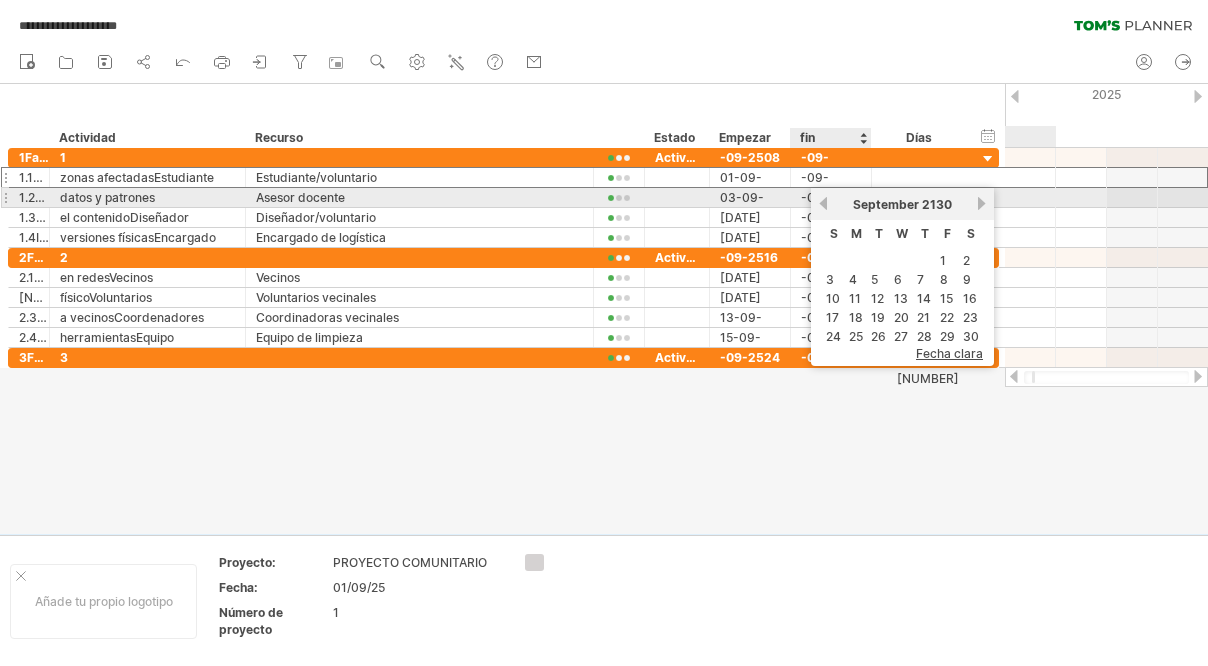 click on "previous" at bounding box center [823, 203] 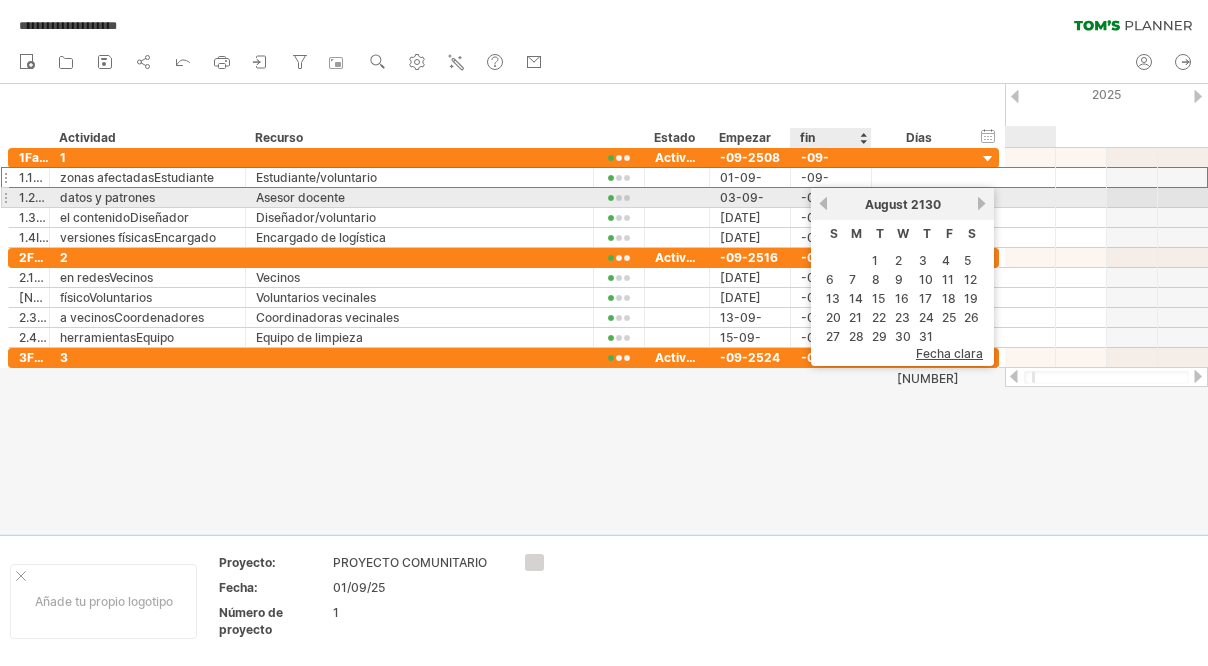 click on "previous" at bounding box center (823, 203) 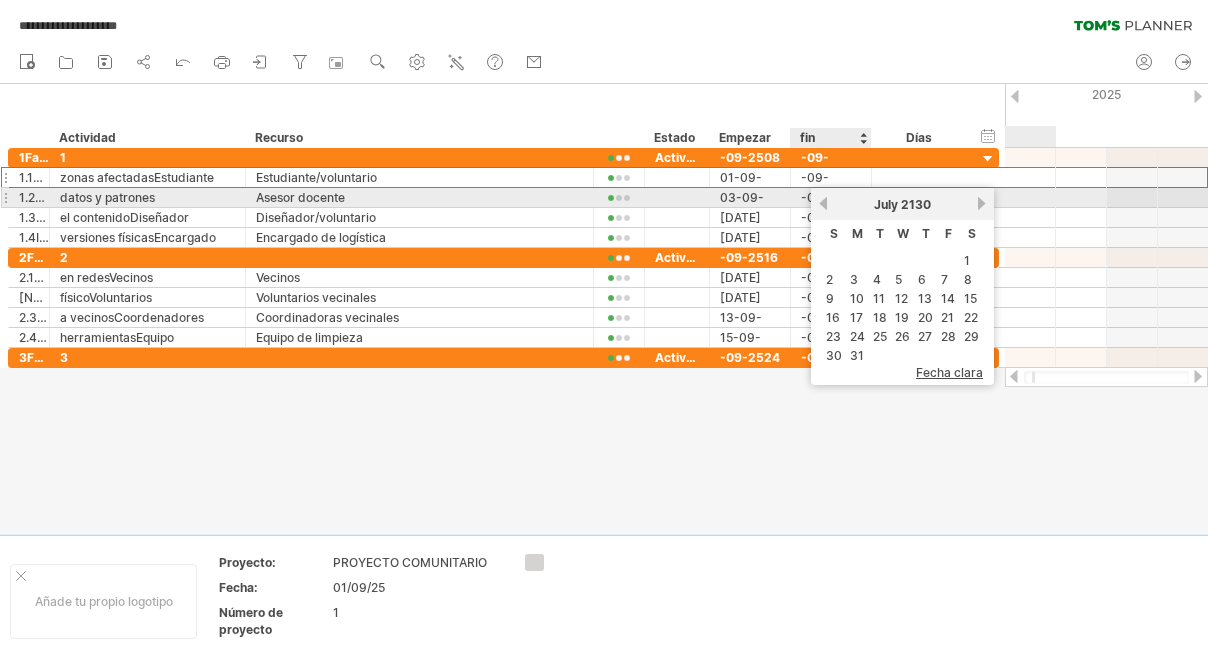 click on "previous" at bounding box center (823, 203) 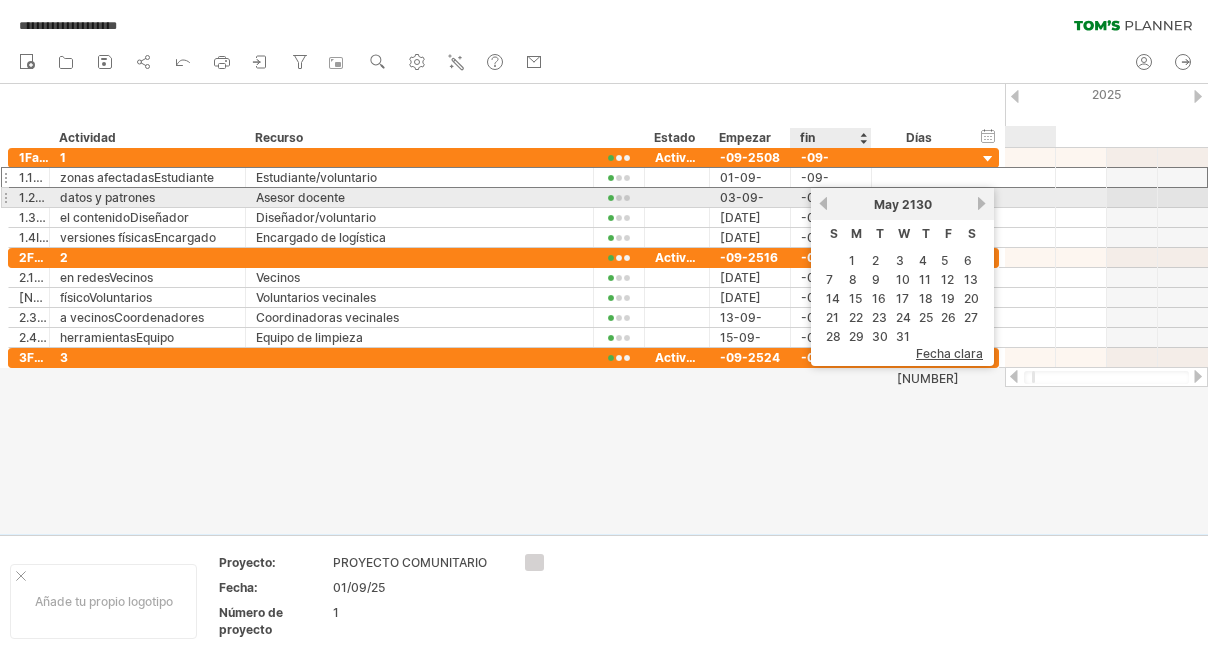 click on "previous" at bounding box center (823, 203) 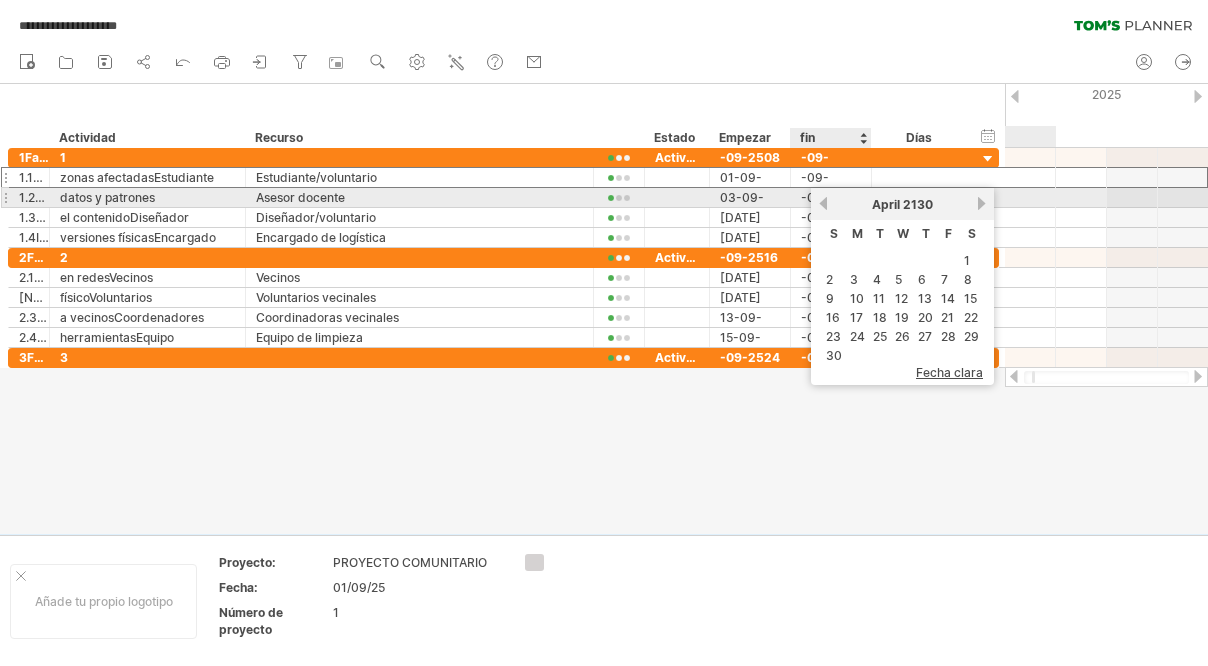 click on "previous" at bounding box center [823, 203] 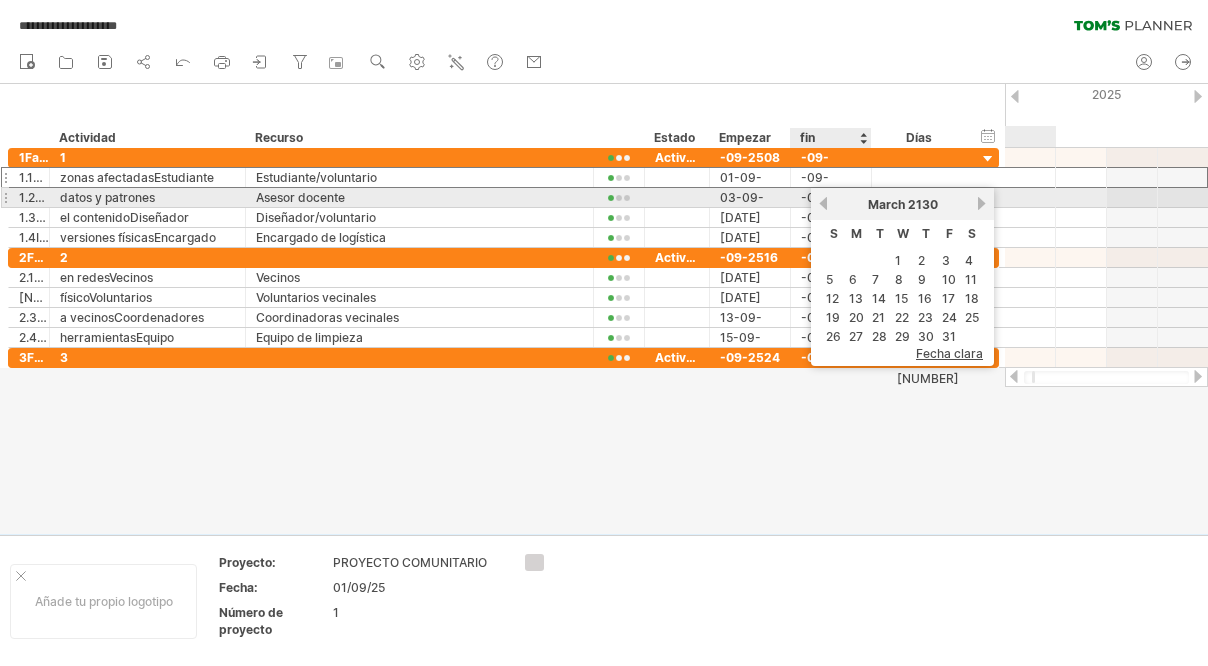 click on "previous" at bounding box center (823, 203) 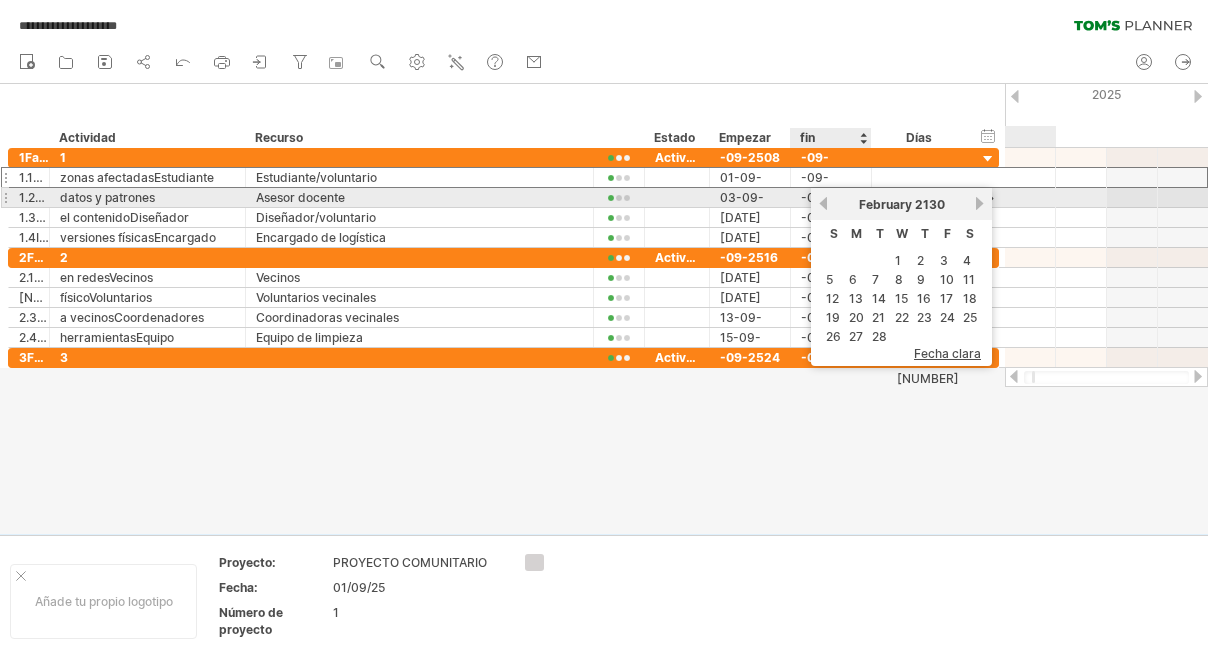 click on "previous" at bounding box center (823, 203) 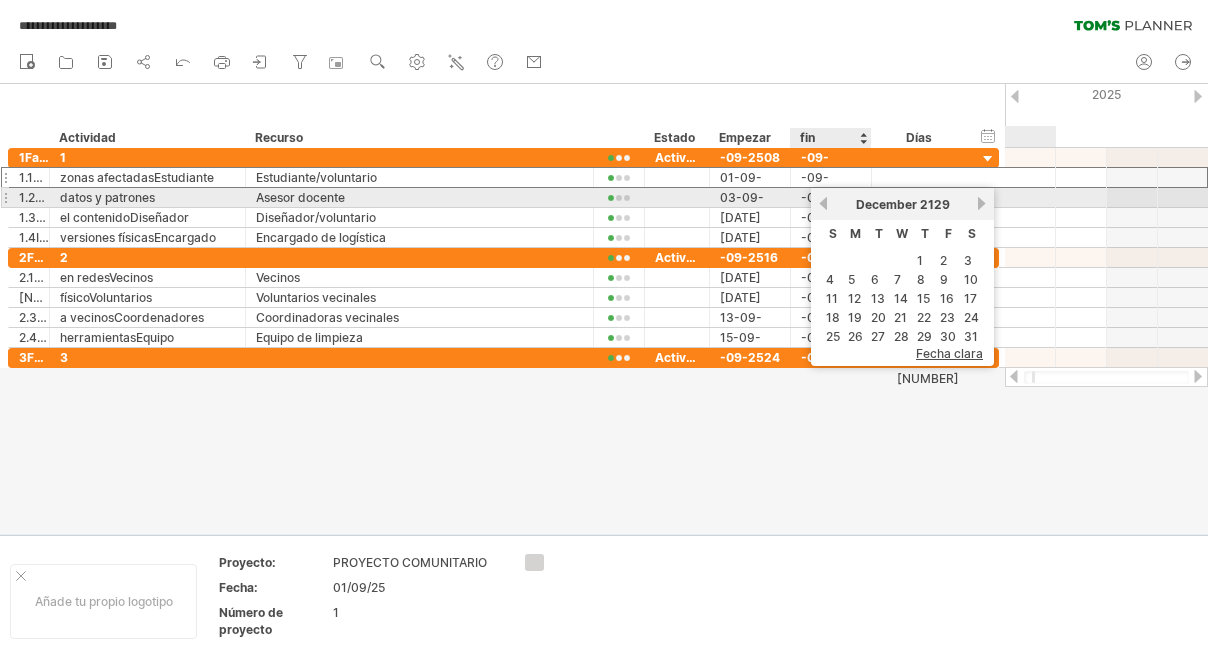 click on "previous" at bounding box center (823, 203) 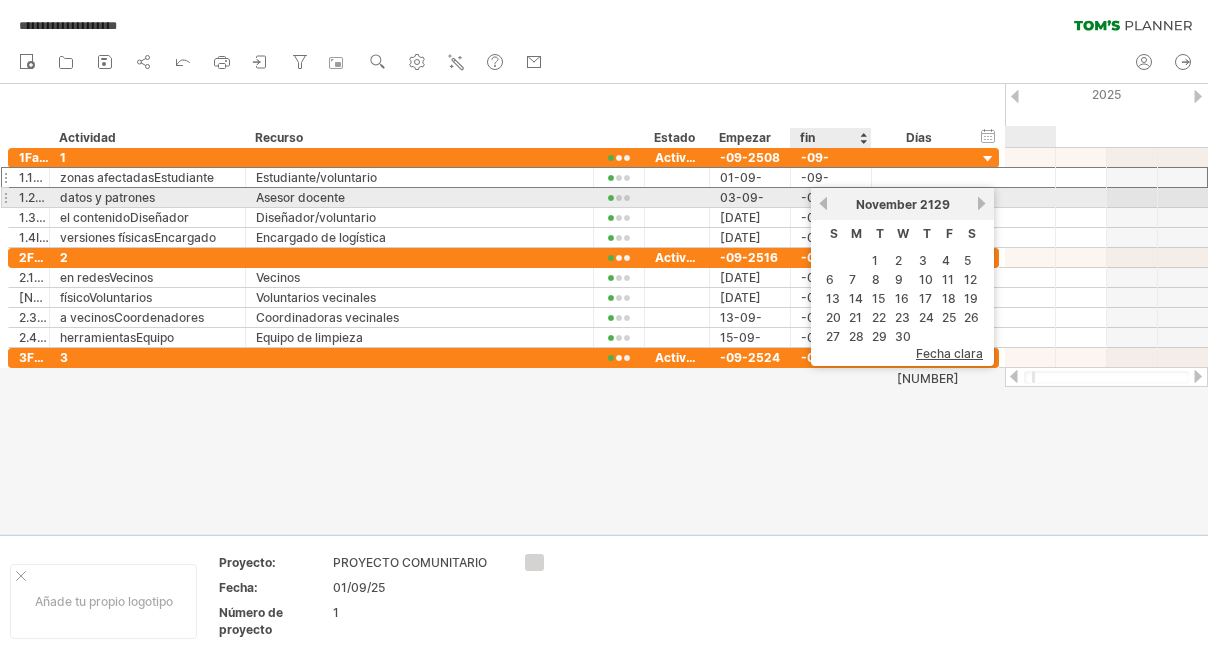 click on "previous" at bounding box center (823, 203) 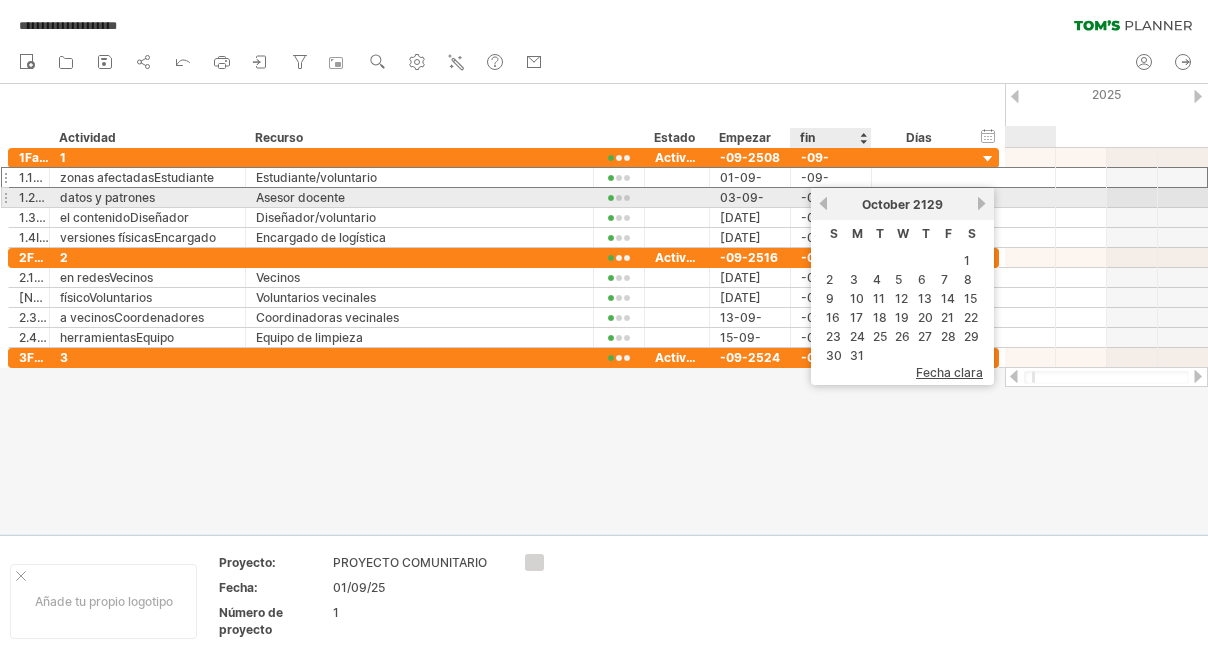 click on "previous" at bounding box center (823, 203) 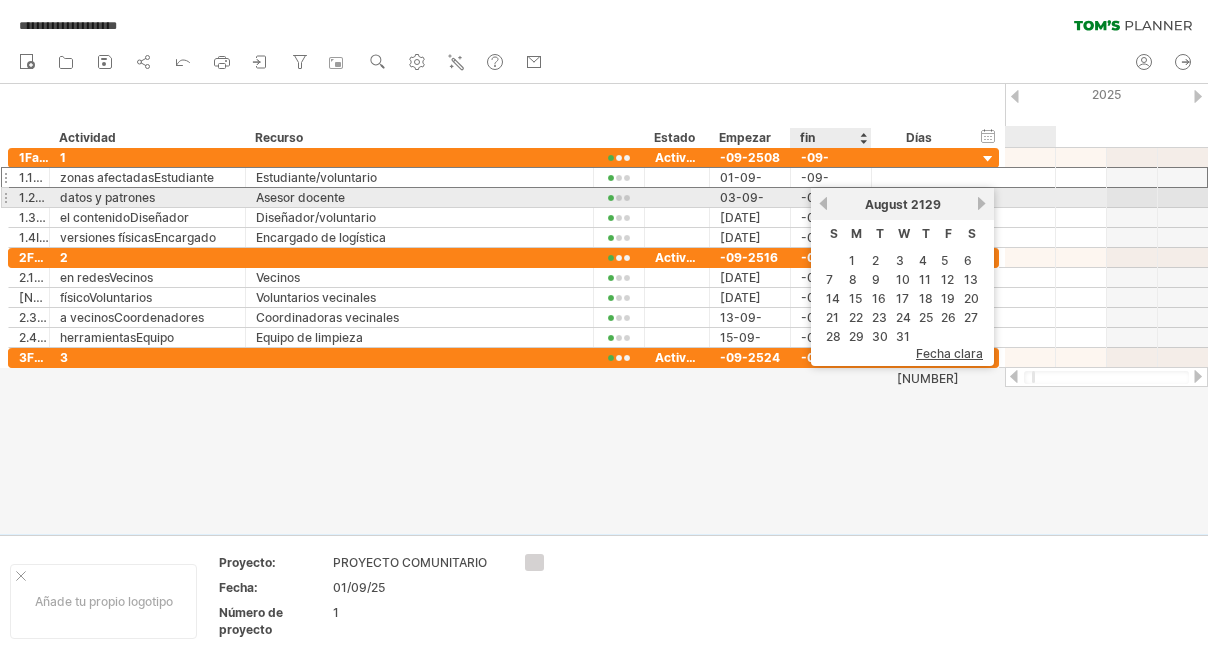 click on "previous" at bounding box center [823, 203] 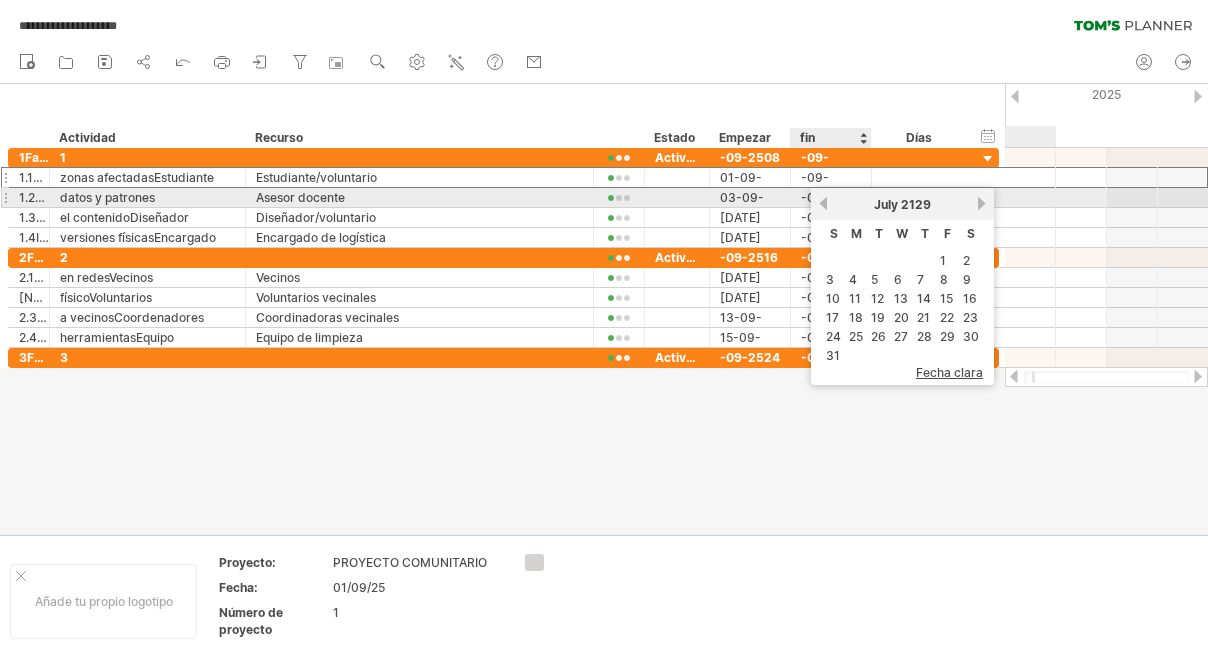 click on "previous" at bounding box center [823, 203] 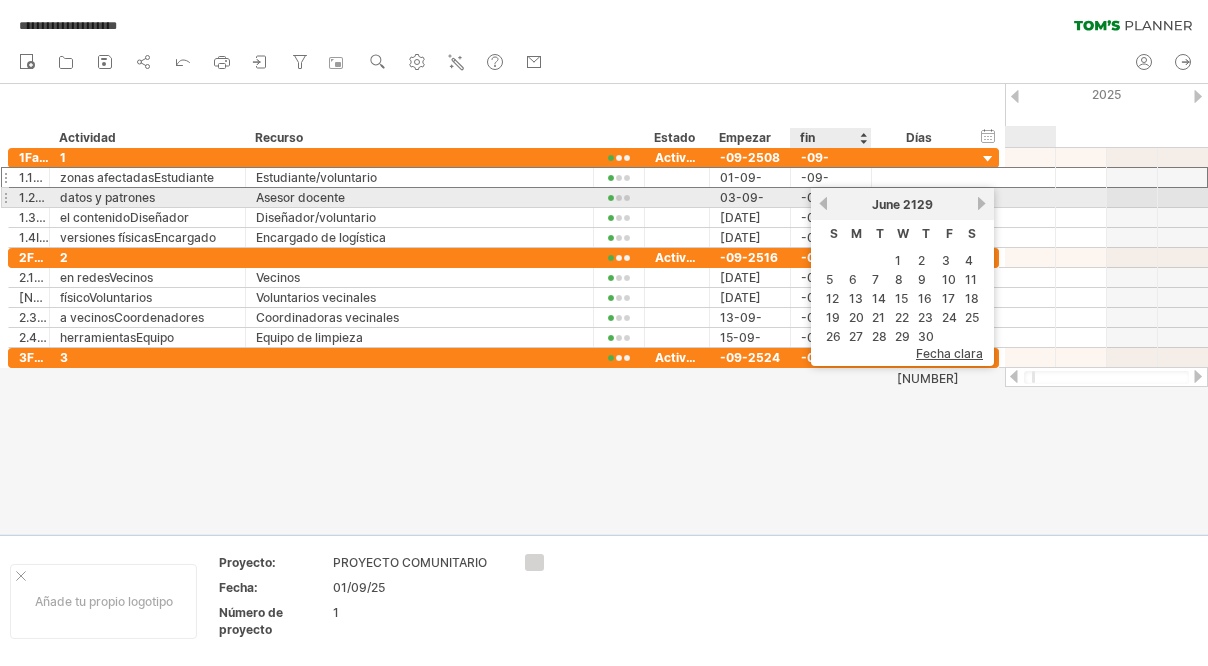 click on "previous" at bounding box center (823, 203) 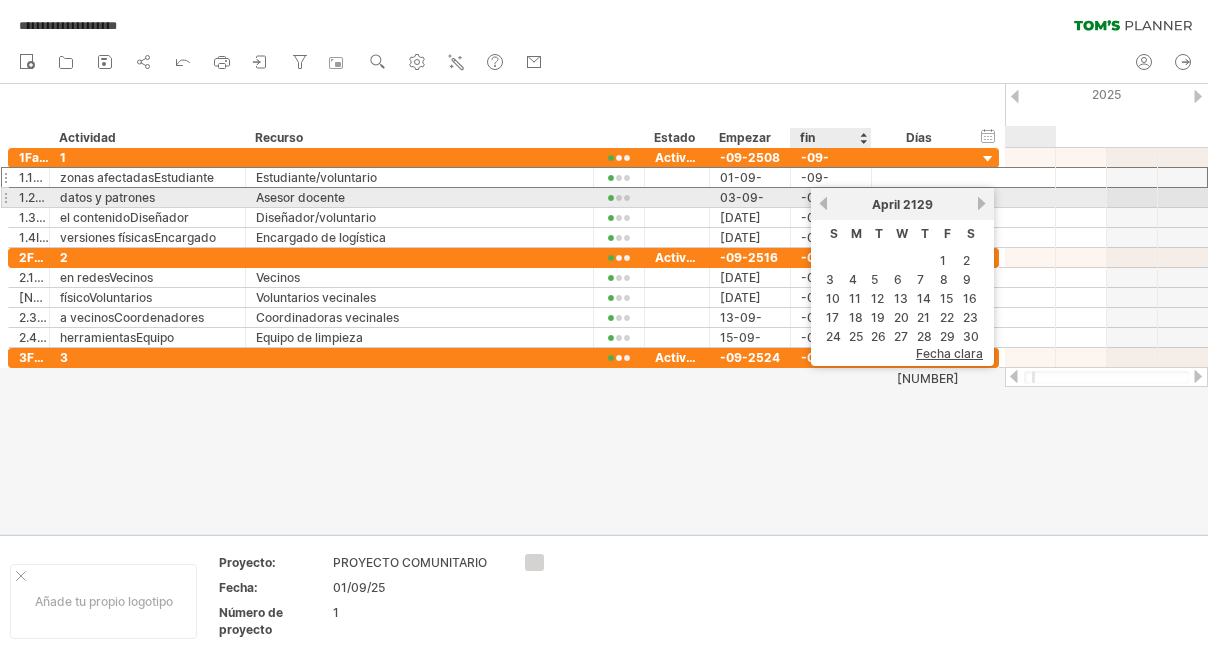 click on "previous" at bounding box center [823, 203] 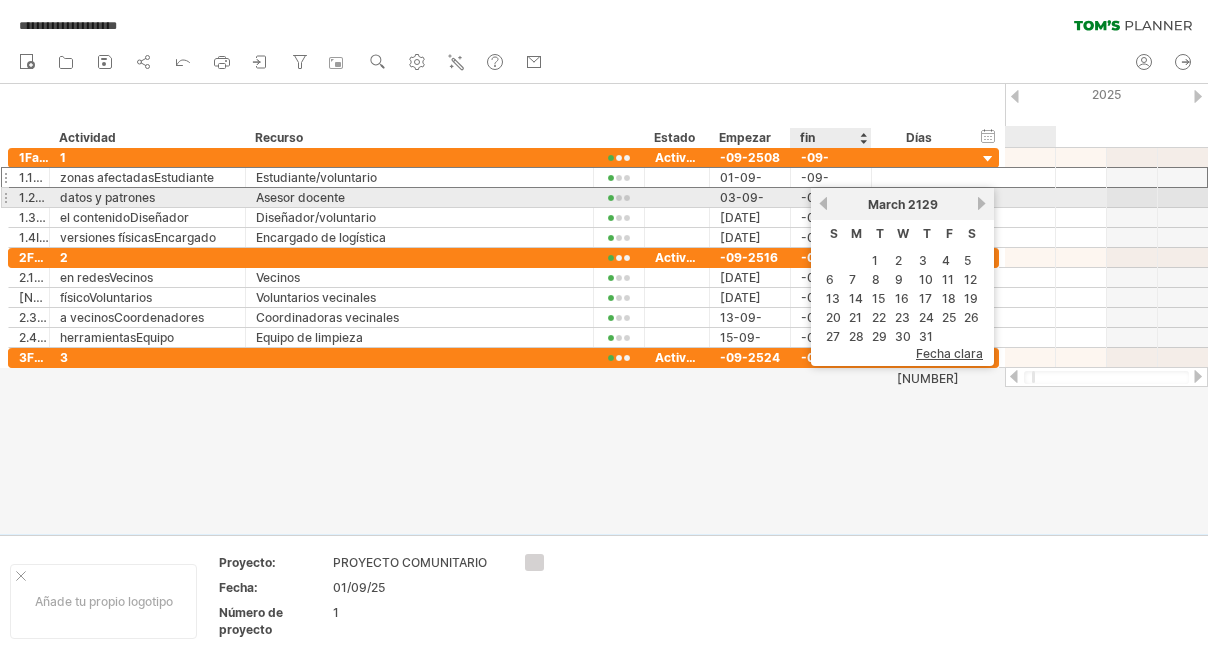 click on "previous" at bounding box center (823, 203) 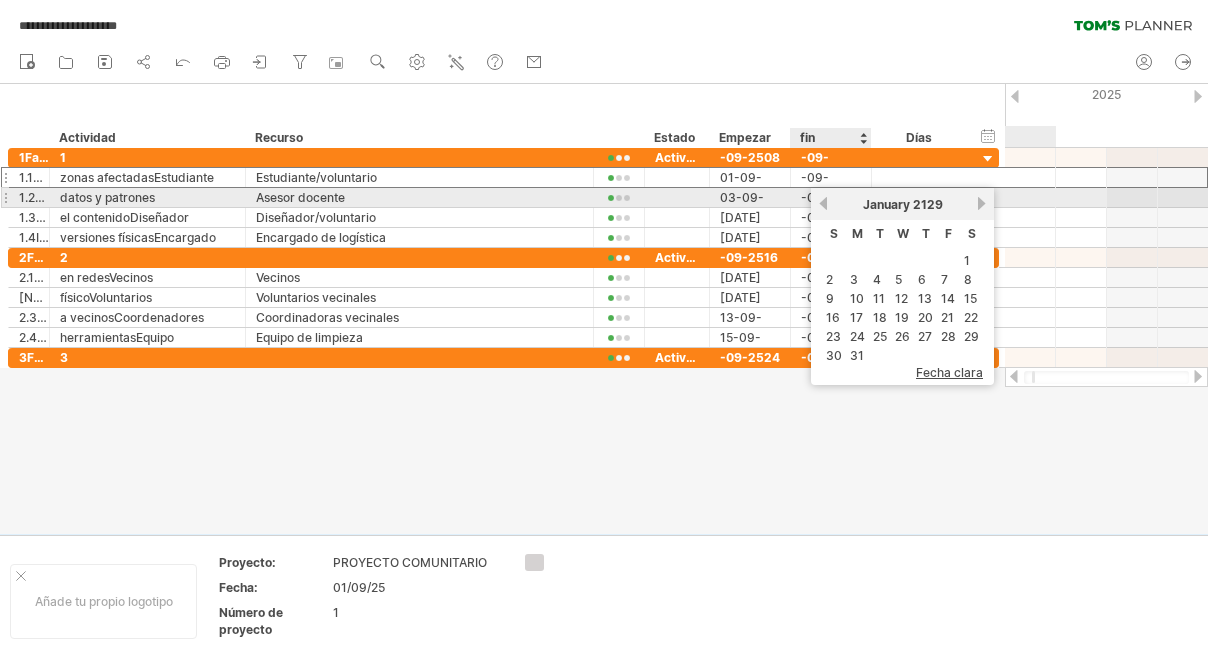 click on "previous" at bounding box center [823, 203] 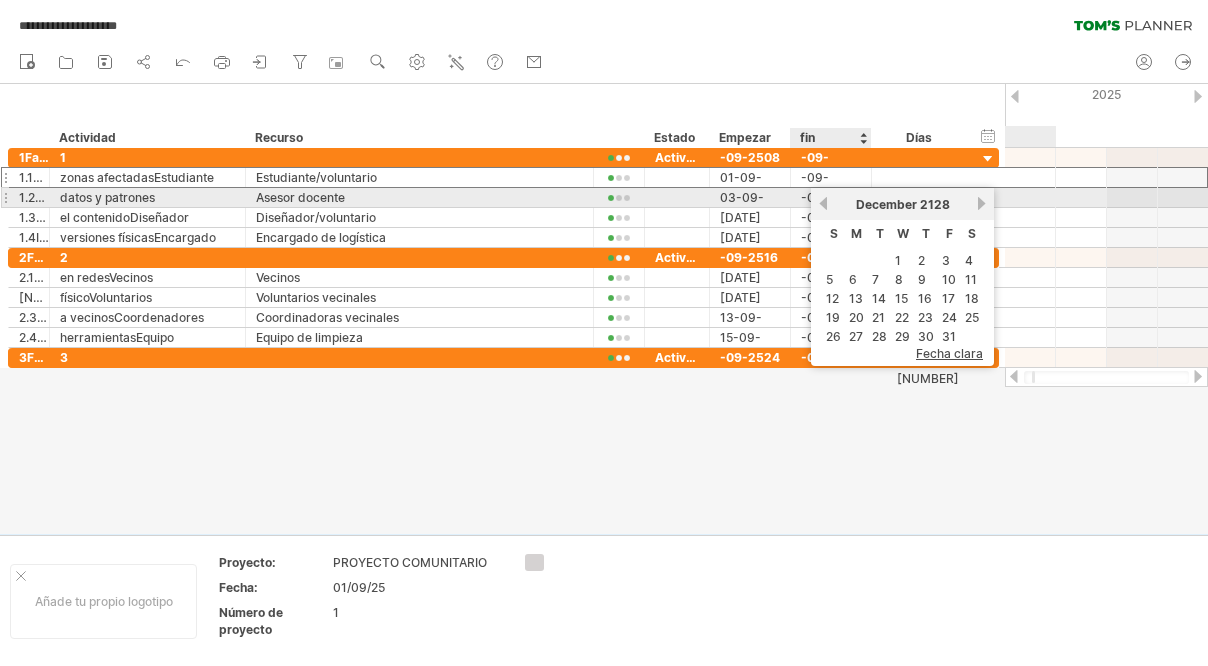 click on "previous" at bounding box center [823, 203] 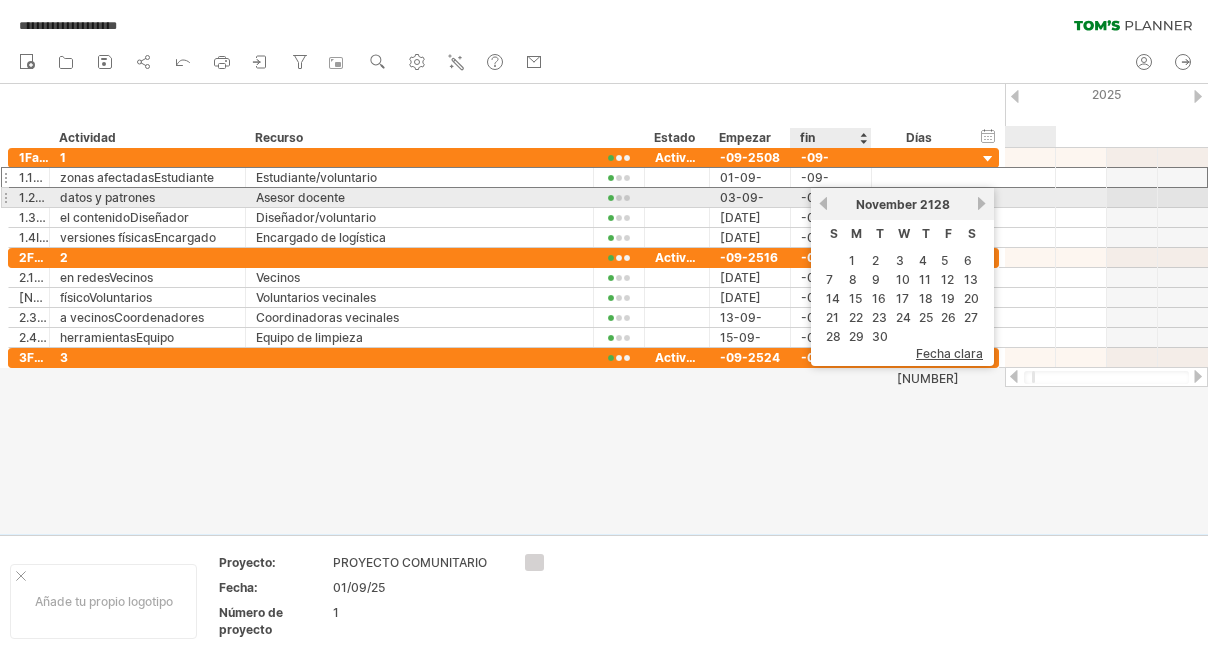 click on "previous" at bounding box center [823, 203] 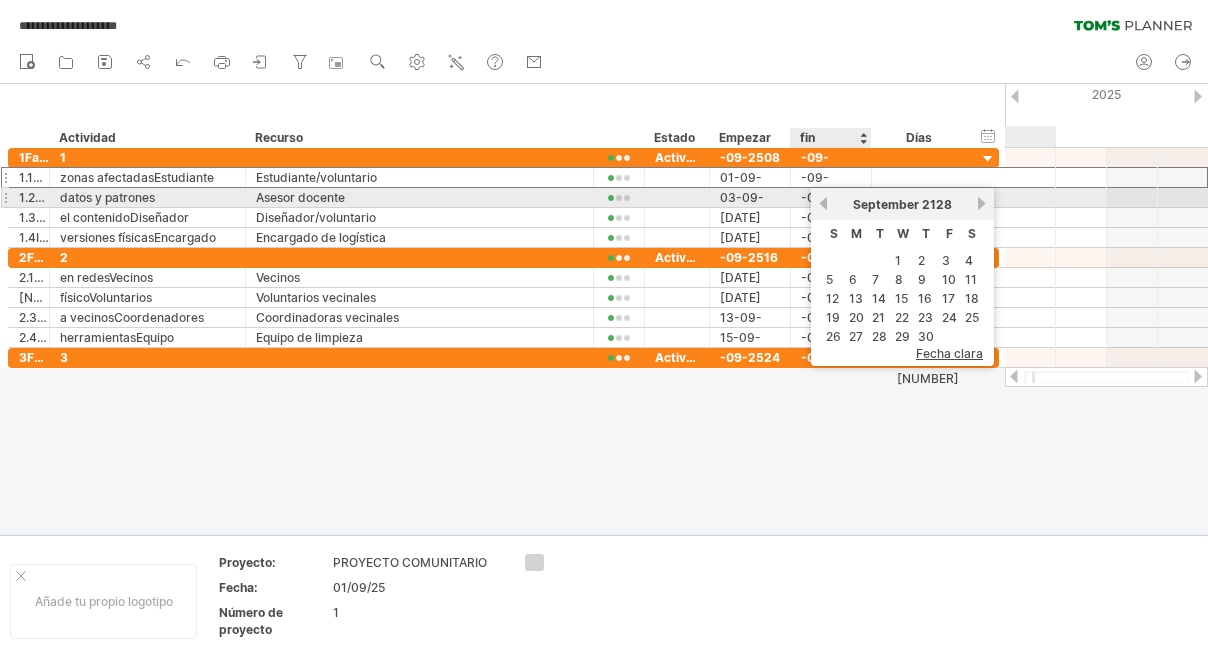 click on "previous" at bounding box center (823, 203) 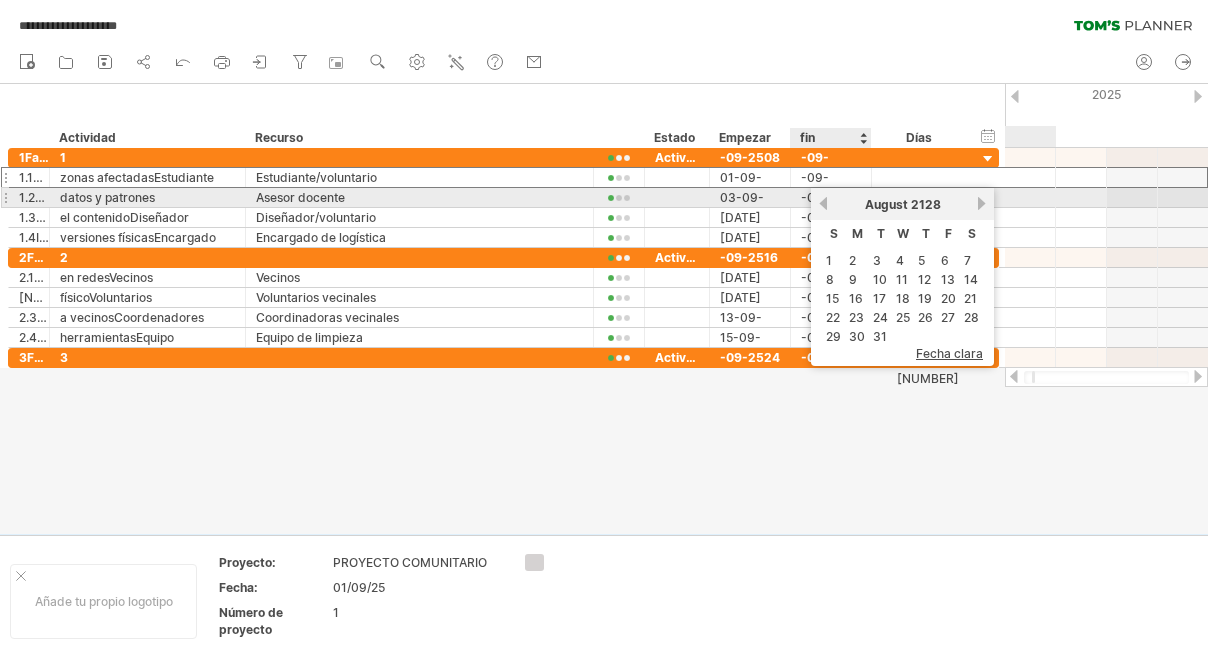 click on "previous" at bounding box center (823, 203) 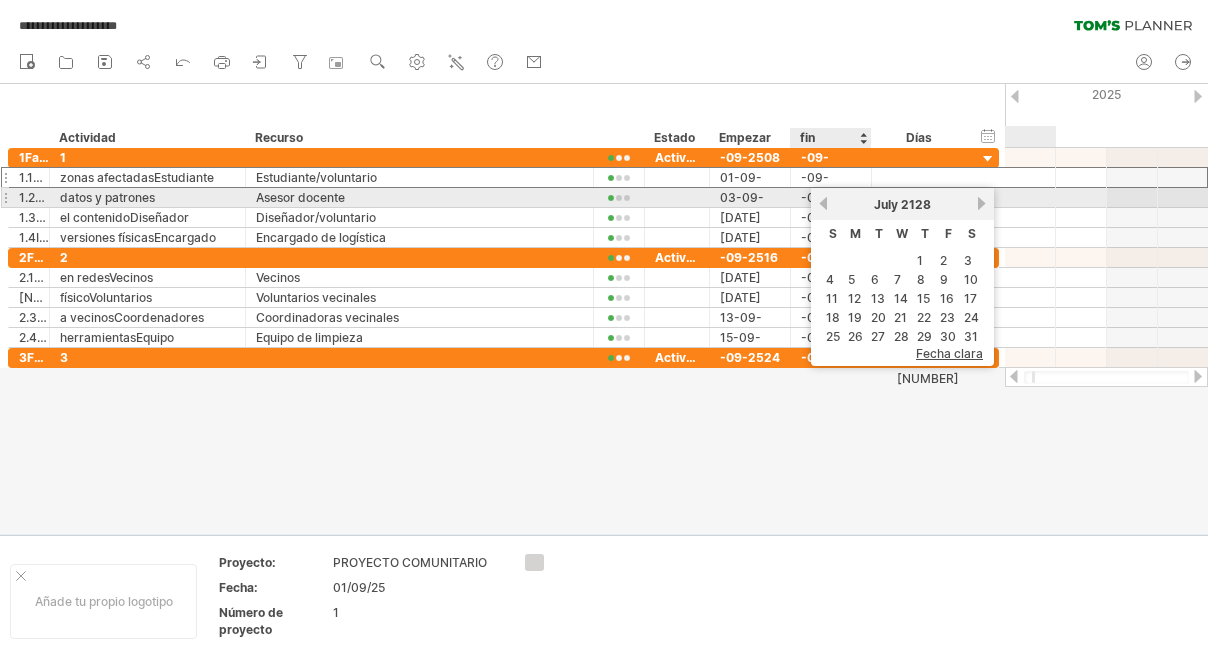 click on "previous" at bounding box center (823, 203) 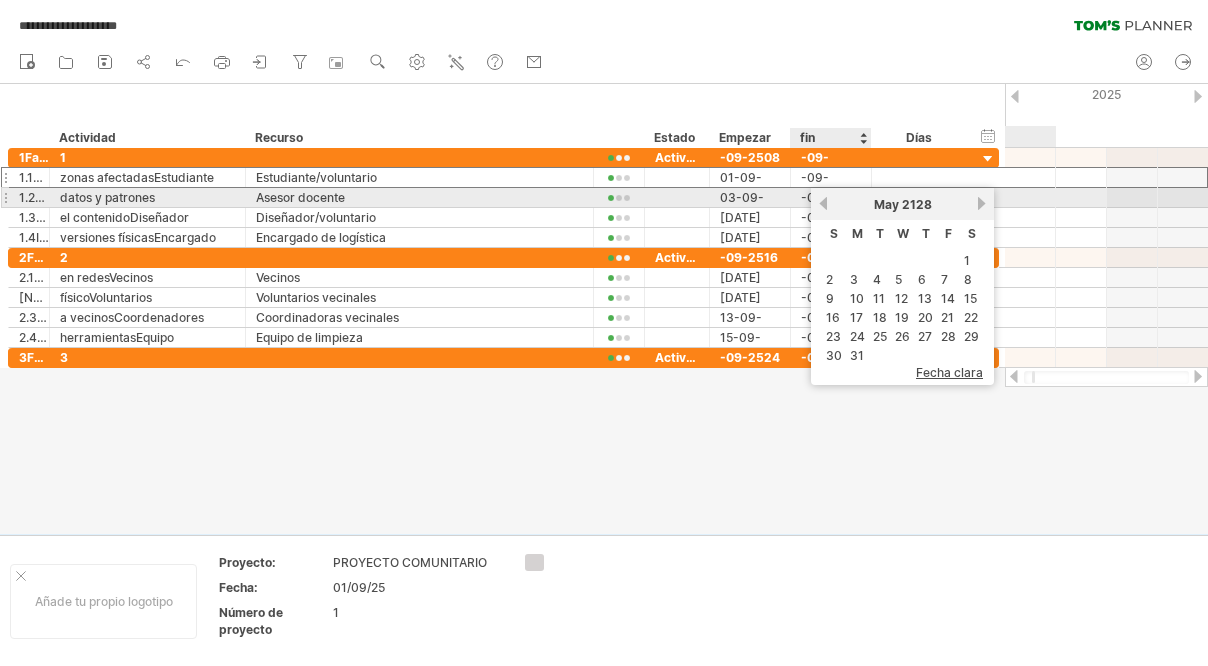 click on "previous" at bounding box center [823, 203] 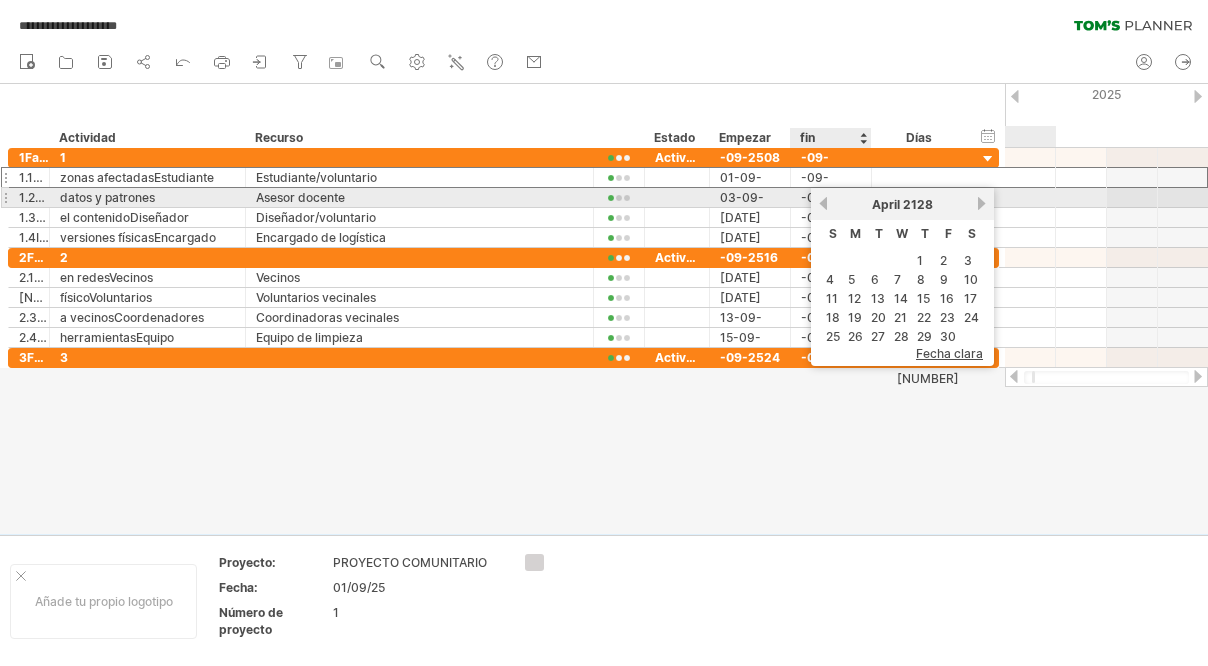 click on "previous" at bounding box center (823, 203) 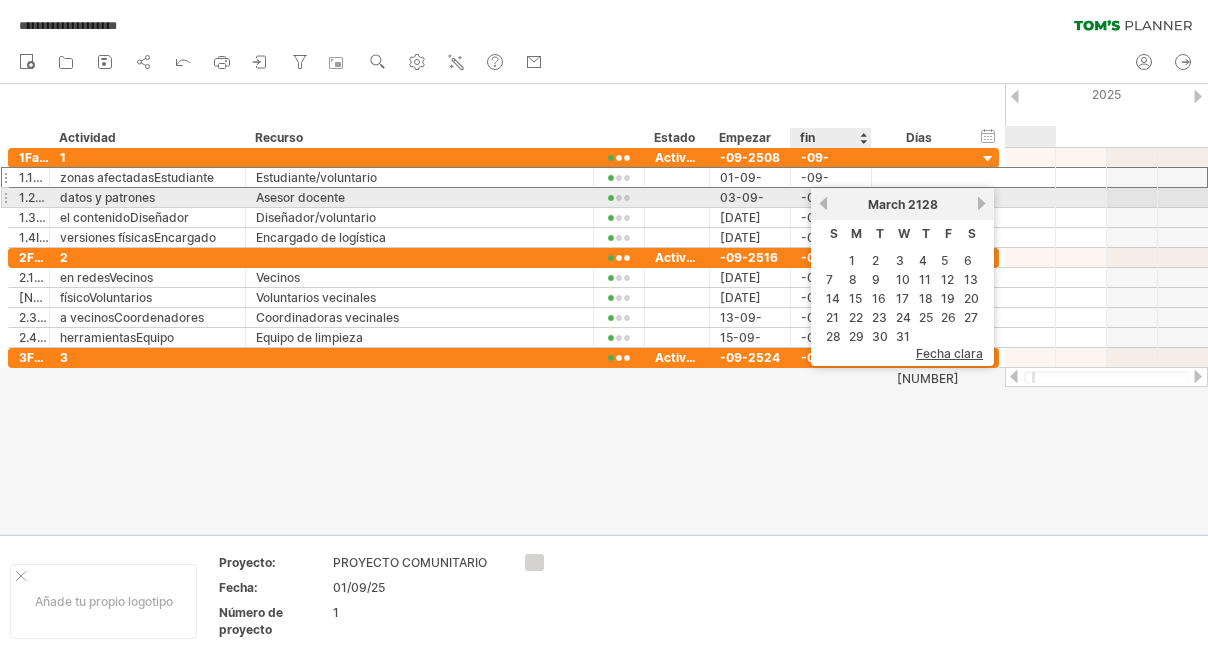 click on "previous" at bounding box center [823, 203] 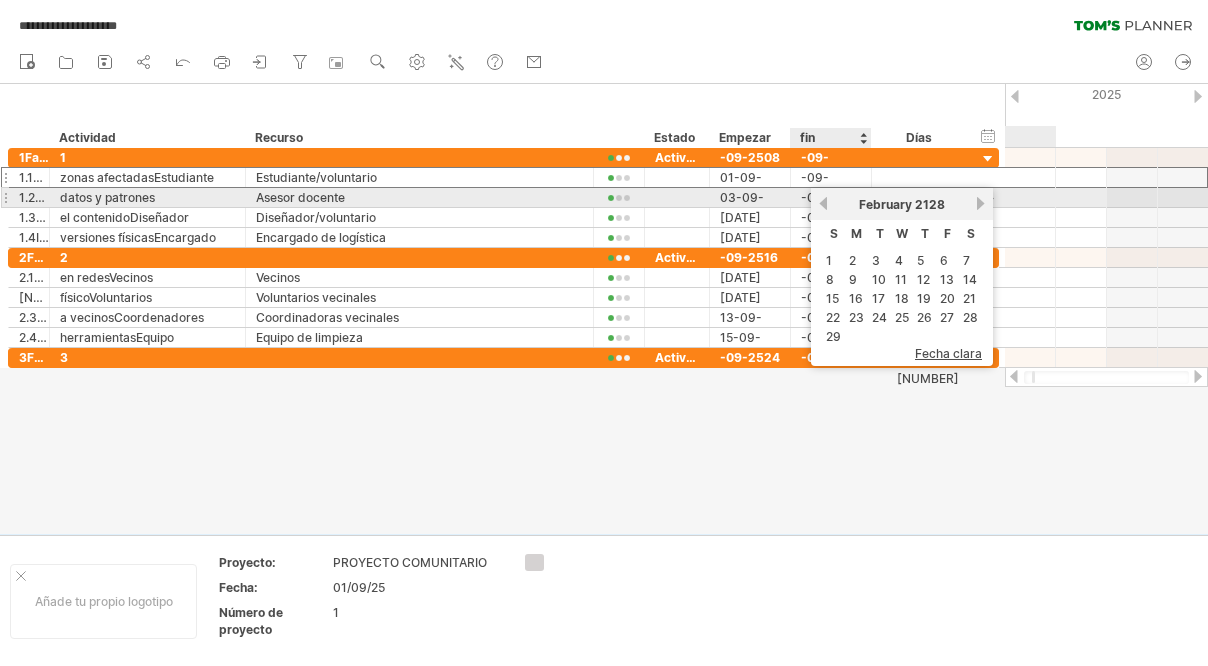 click on "previous" at bounding box center (823, 203) 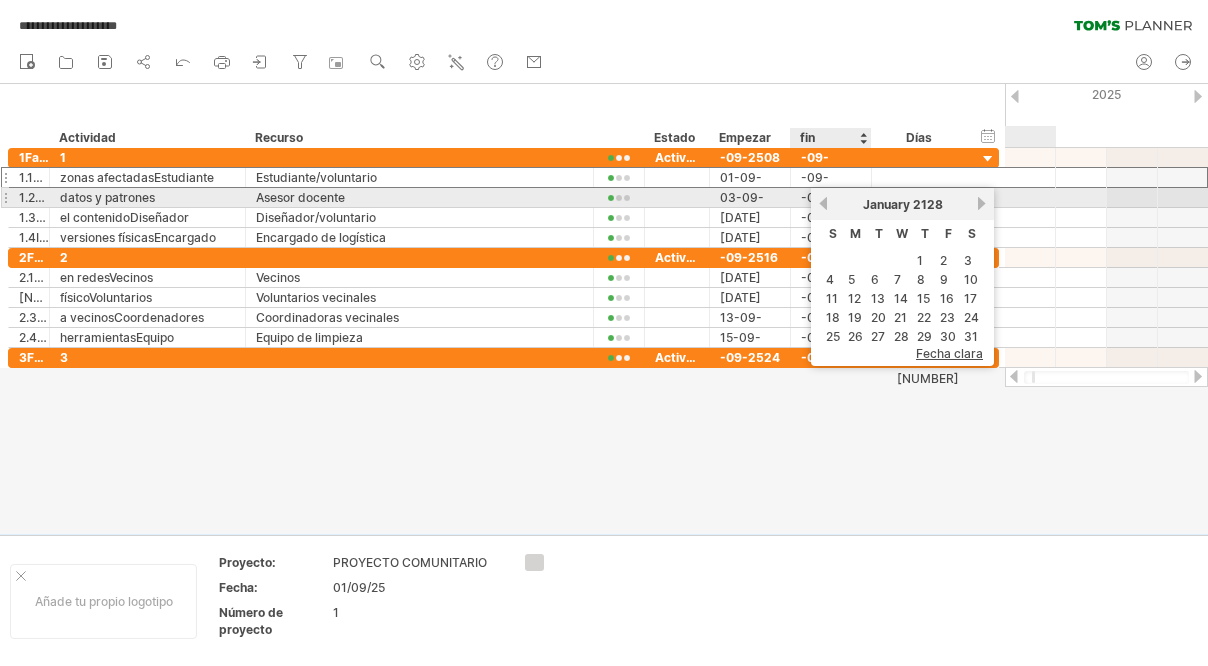 click on "previous" at bounding box center (823, 203) 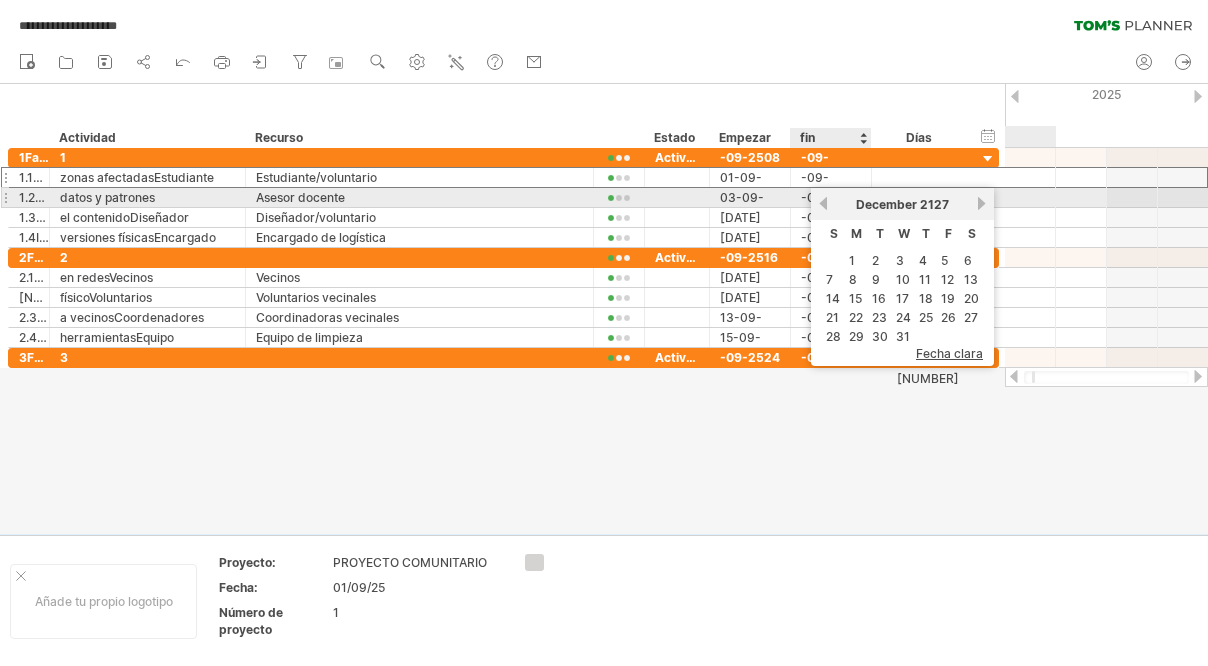 click on "previous" at bounding box center (823, 203) 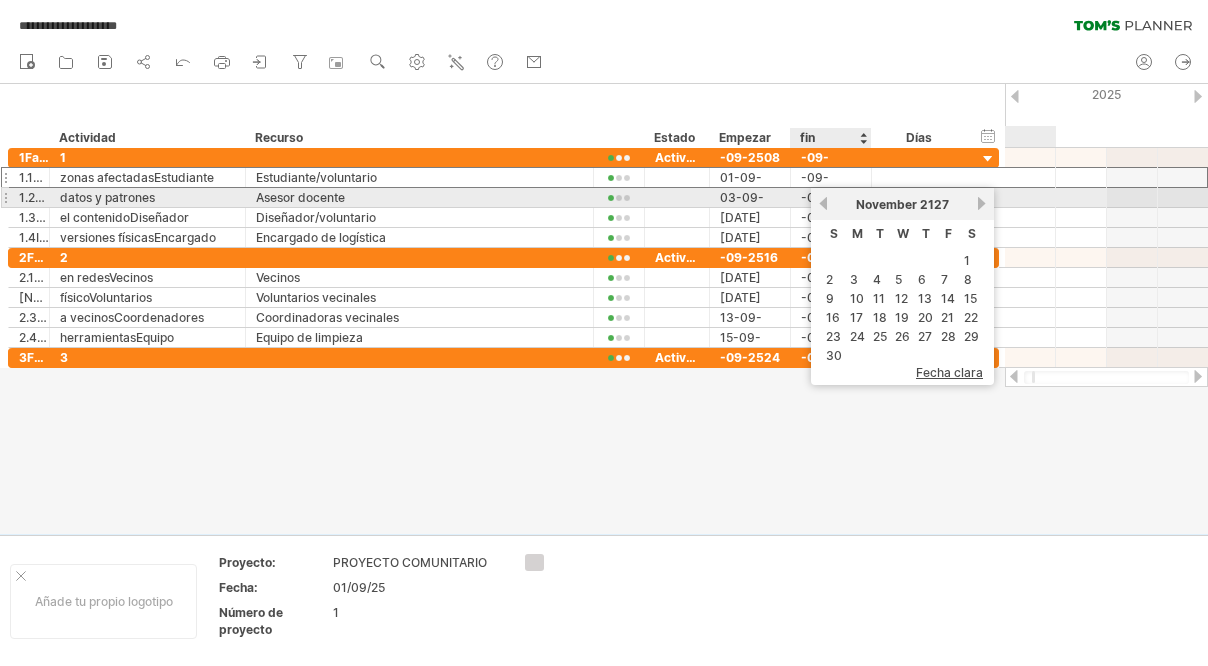 click on "previous" at bounding box center [823, 203] 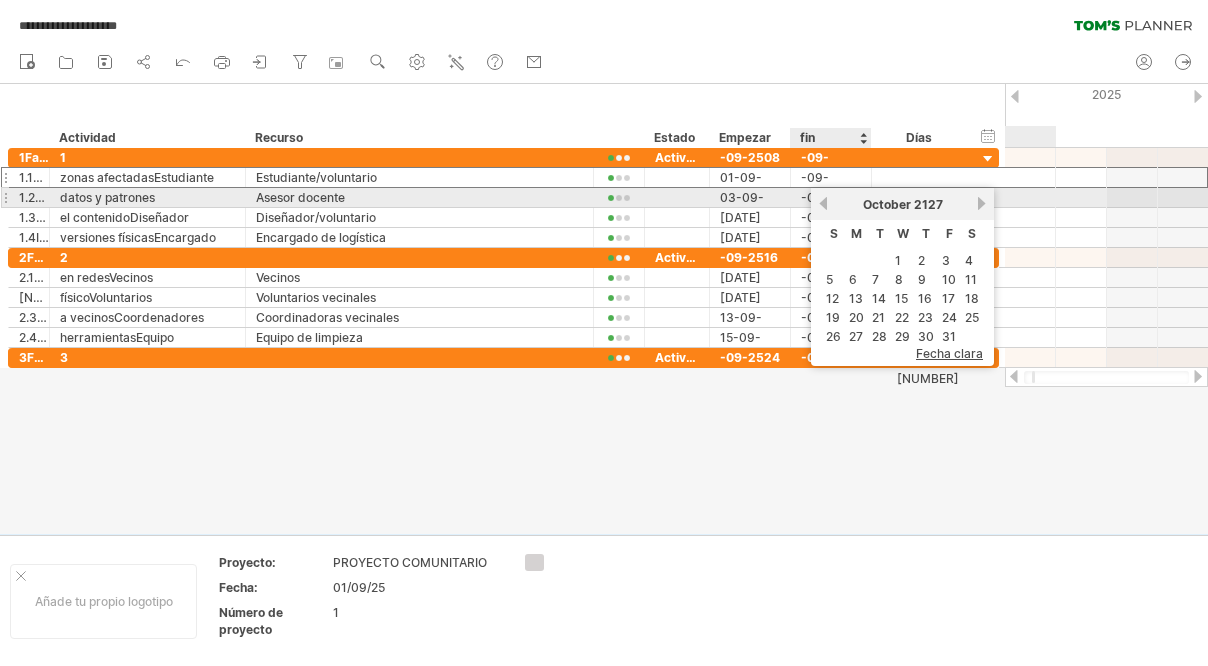 click on "previous" at bounding box center [823, 203] 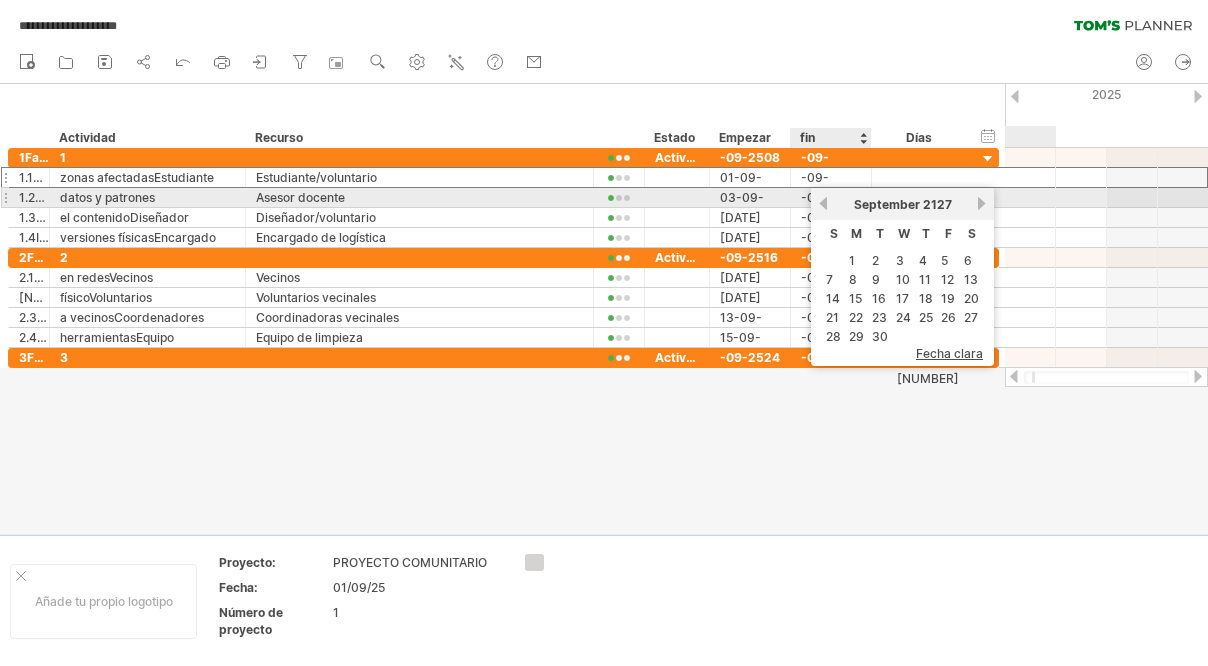 click on "previous" at bounding box center [823, 203] 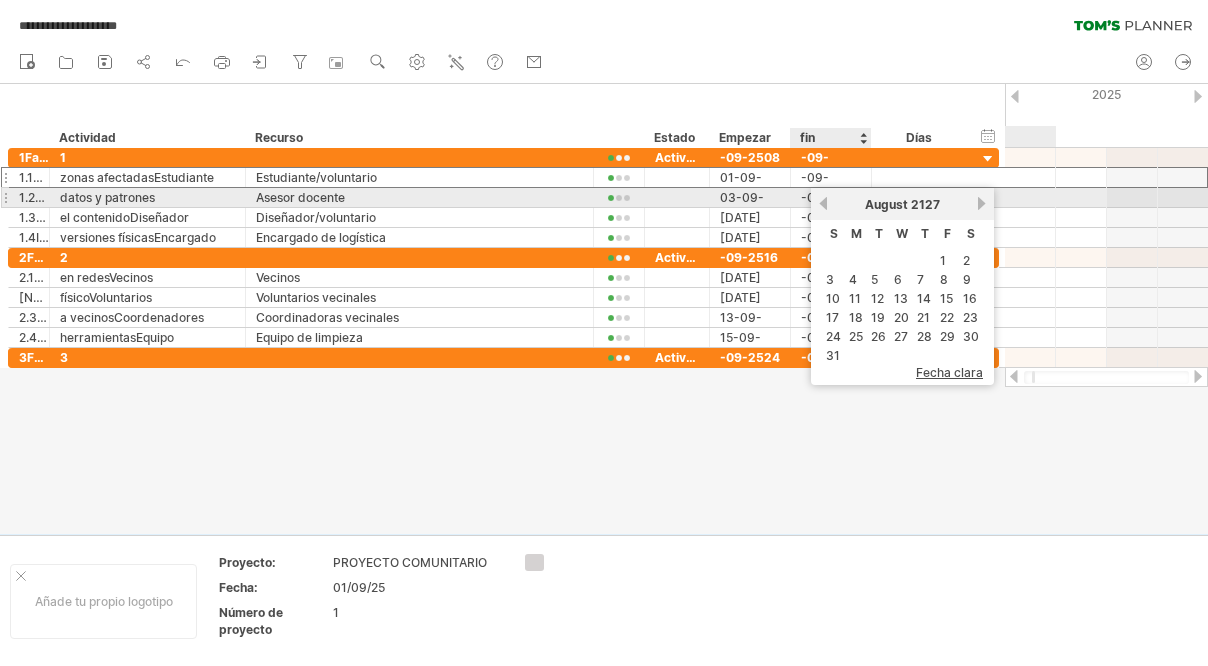 click on "previous" at bounding box center [823, 203] 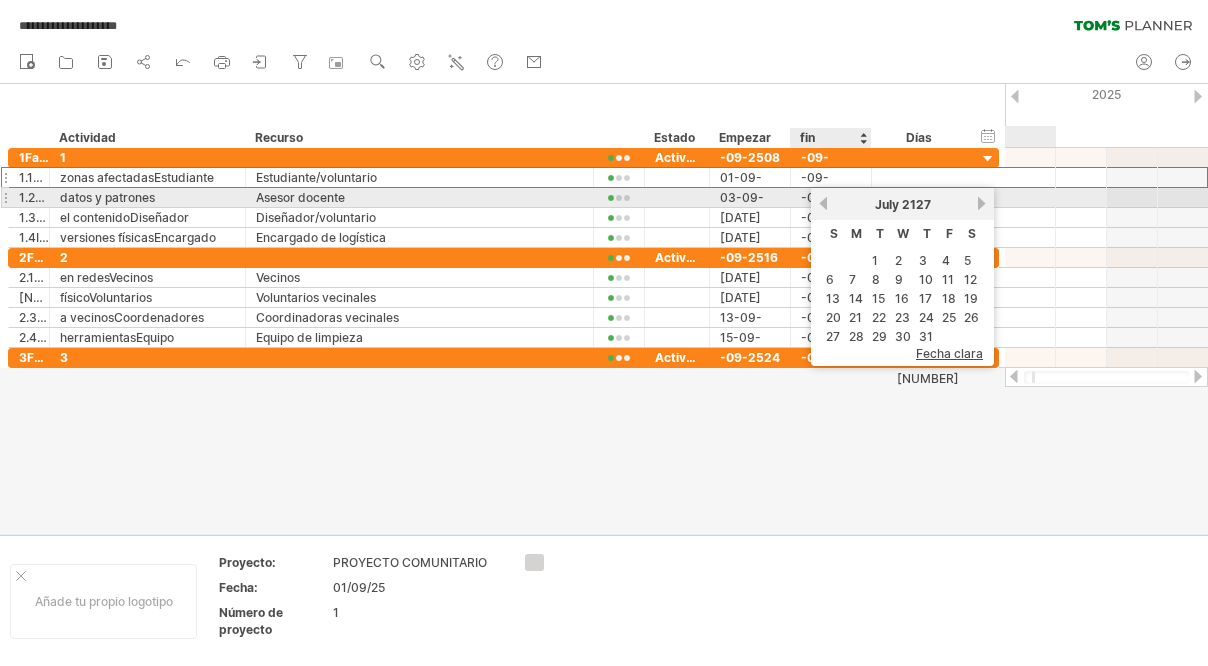 click on "previous" at bounding box center [823, 203] 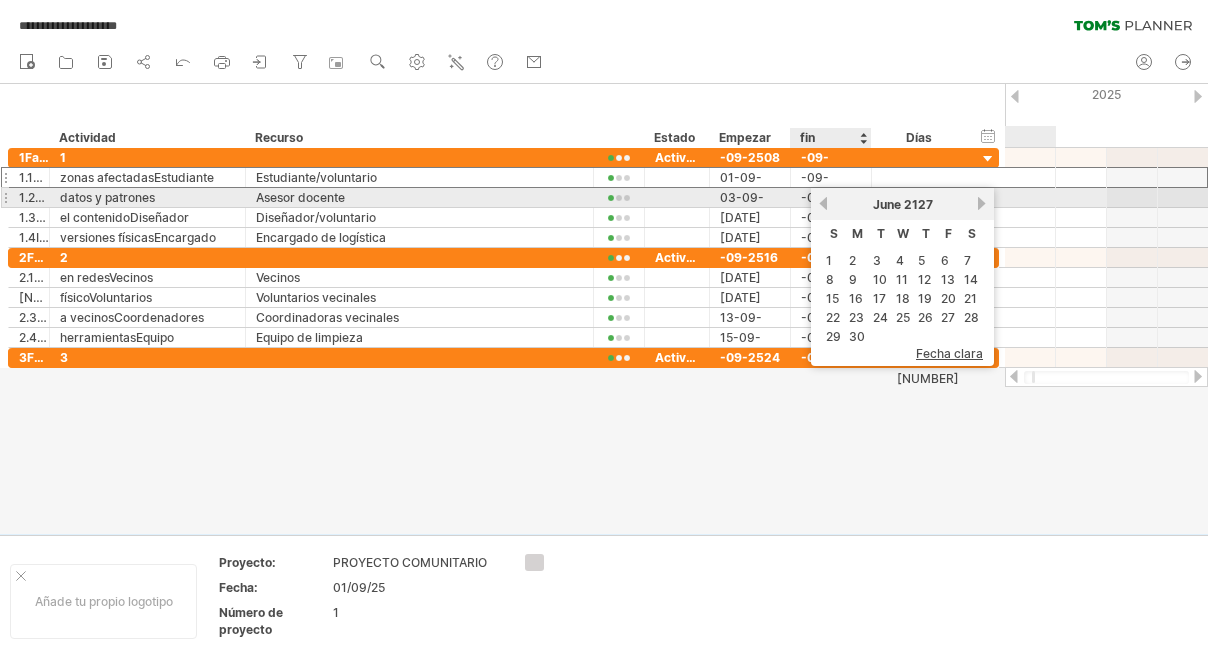 click on "previous" at bounding box center [823, 203] 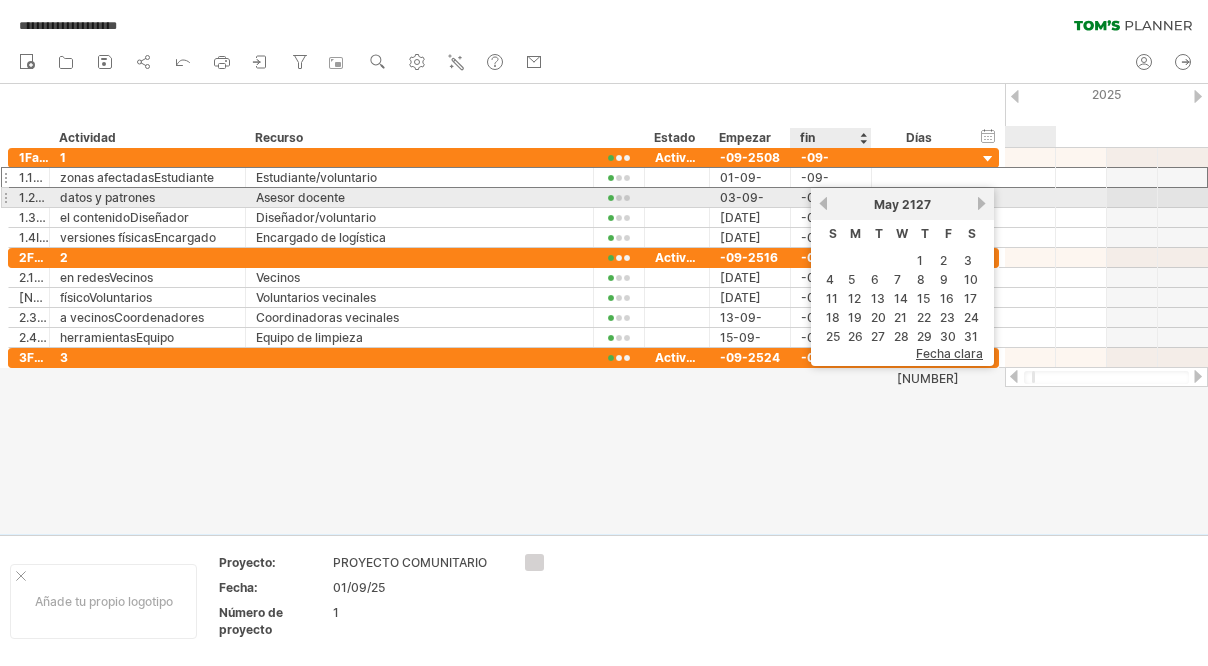 click on "previous" at bounding box center (823, 203) 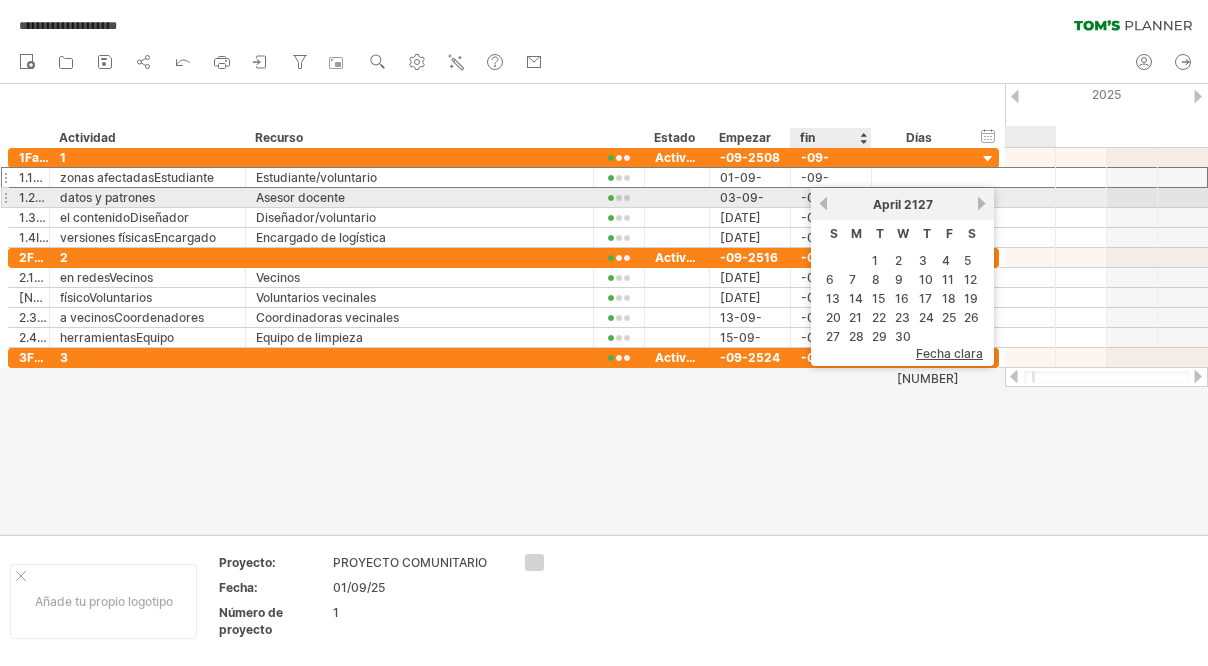 click on "previous" at bounding box center (823, 203) 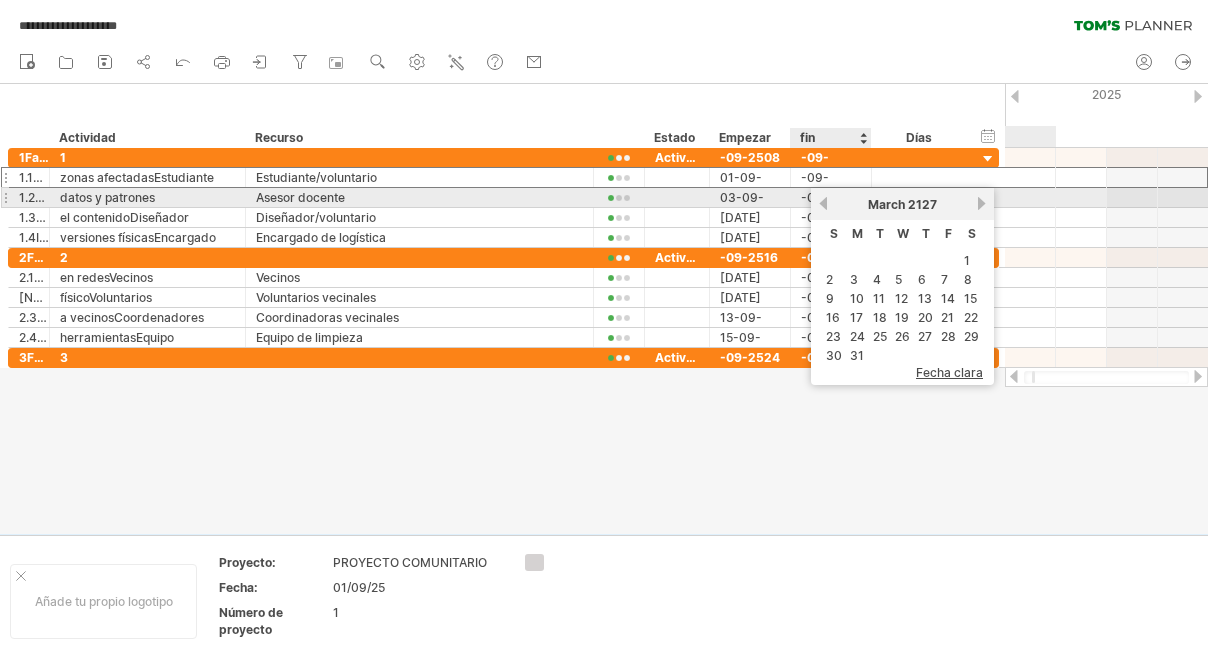 click on "previous" at bounding box center [823, 203] 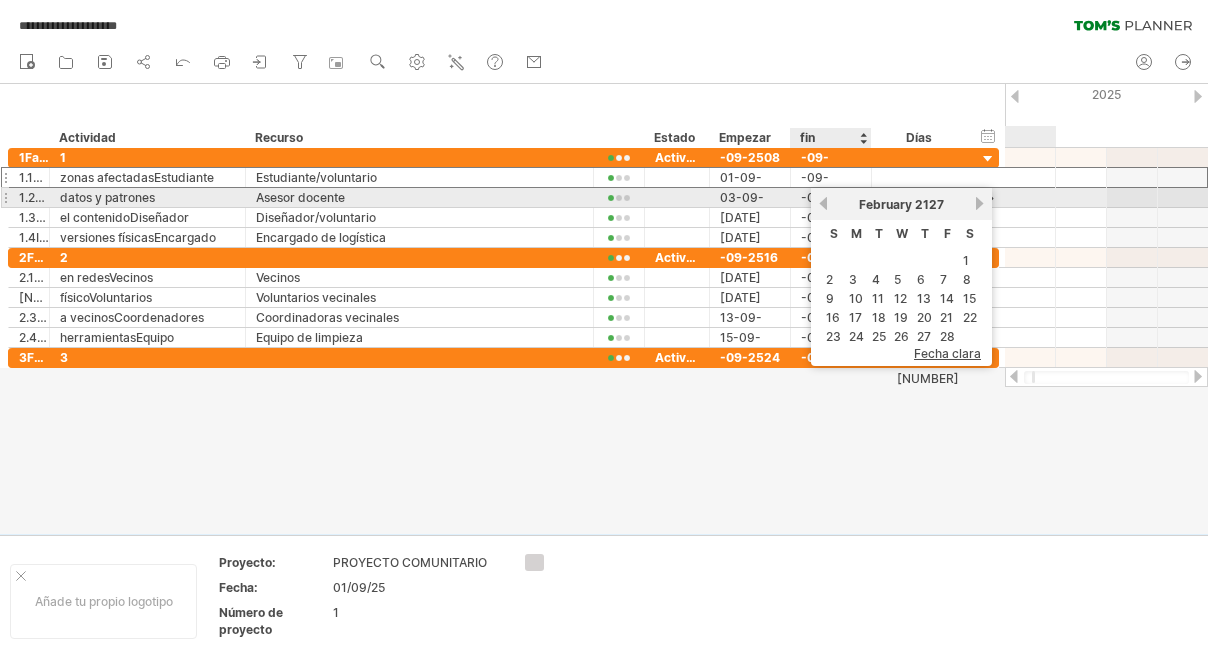 click on "previous" at bounding box center (823, 203) 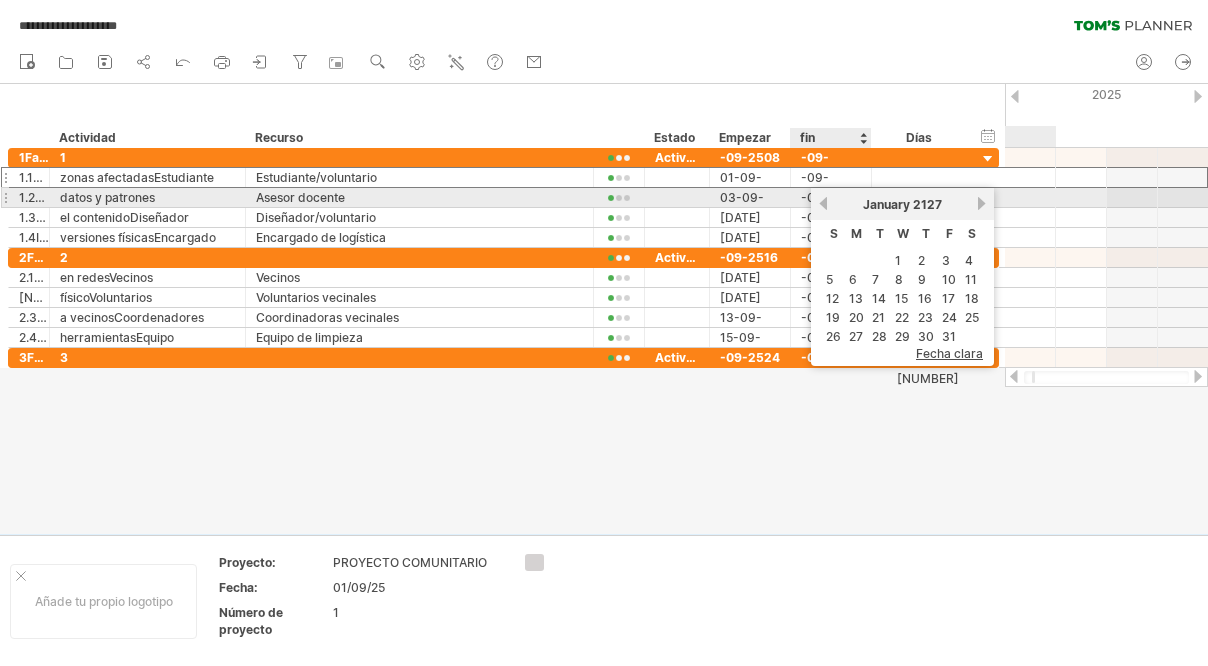 click on "previous" at bounding box center (823, 203) 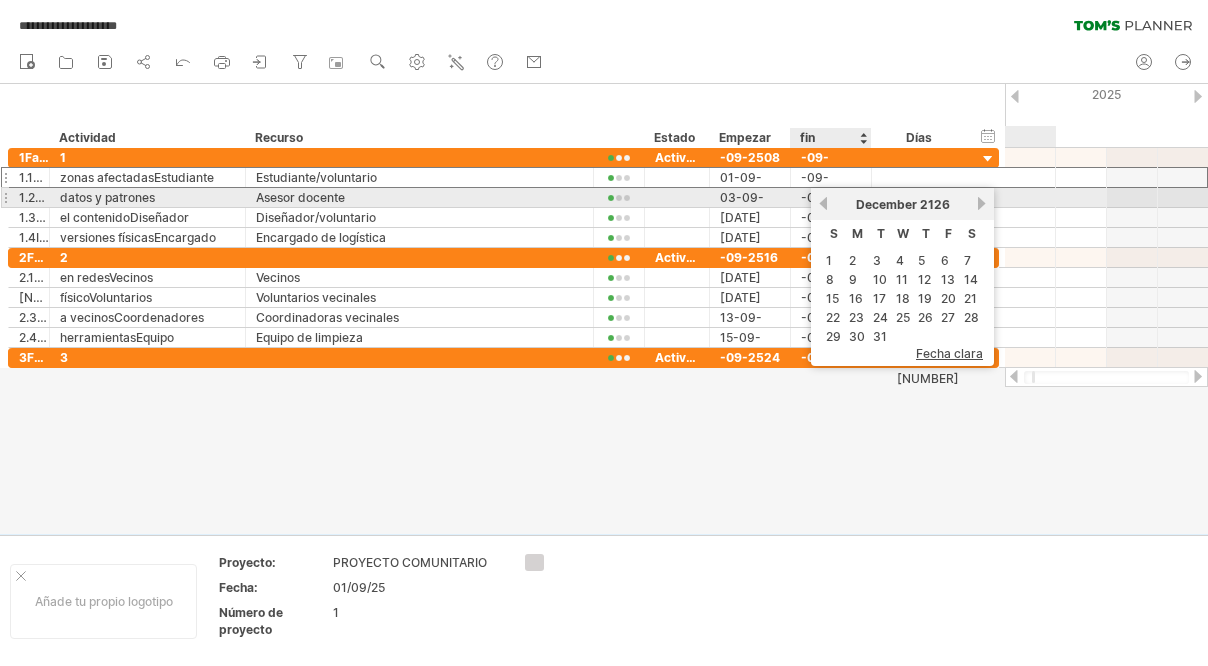 click on "previous" at bounding box center [823, 203] 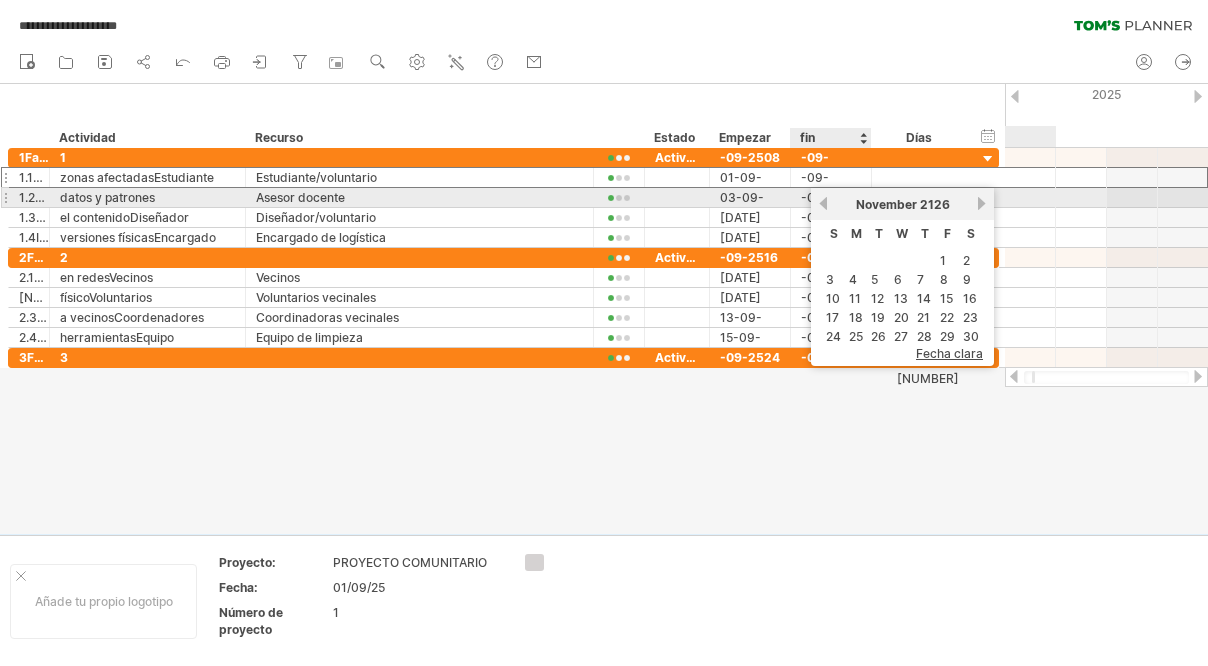 click on "previous" at bounding box center [823, 203] 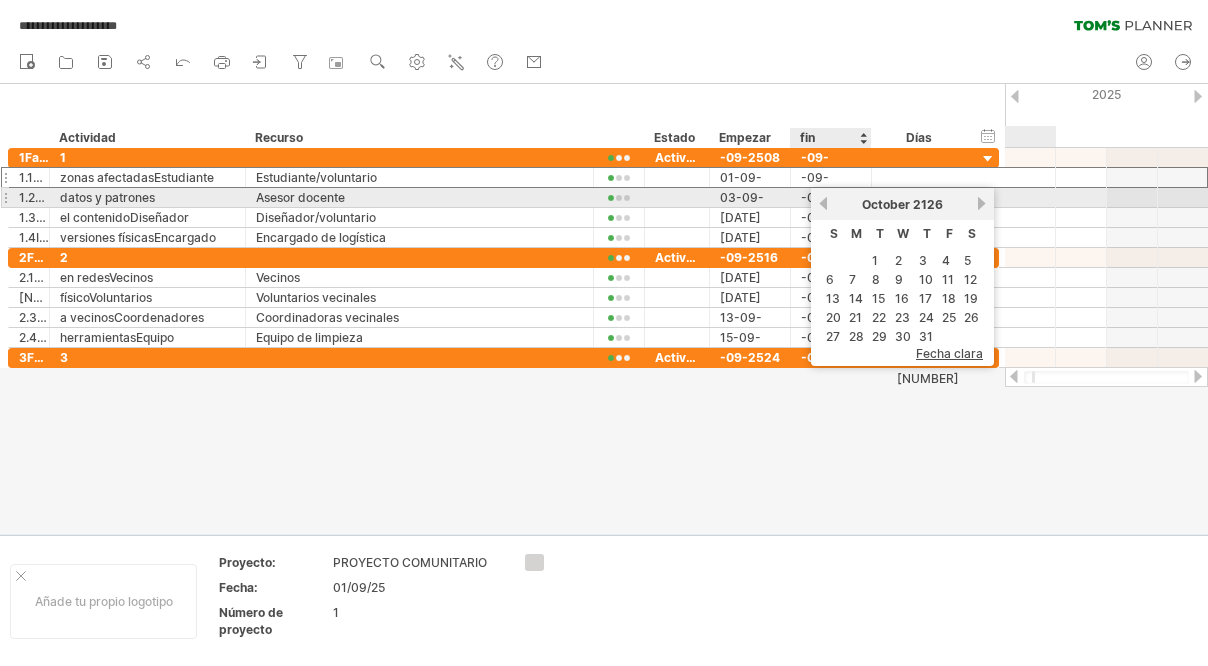 click on "previous" at bounding box center (823, 203) 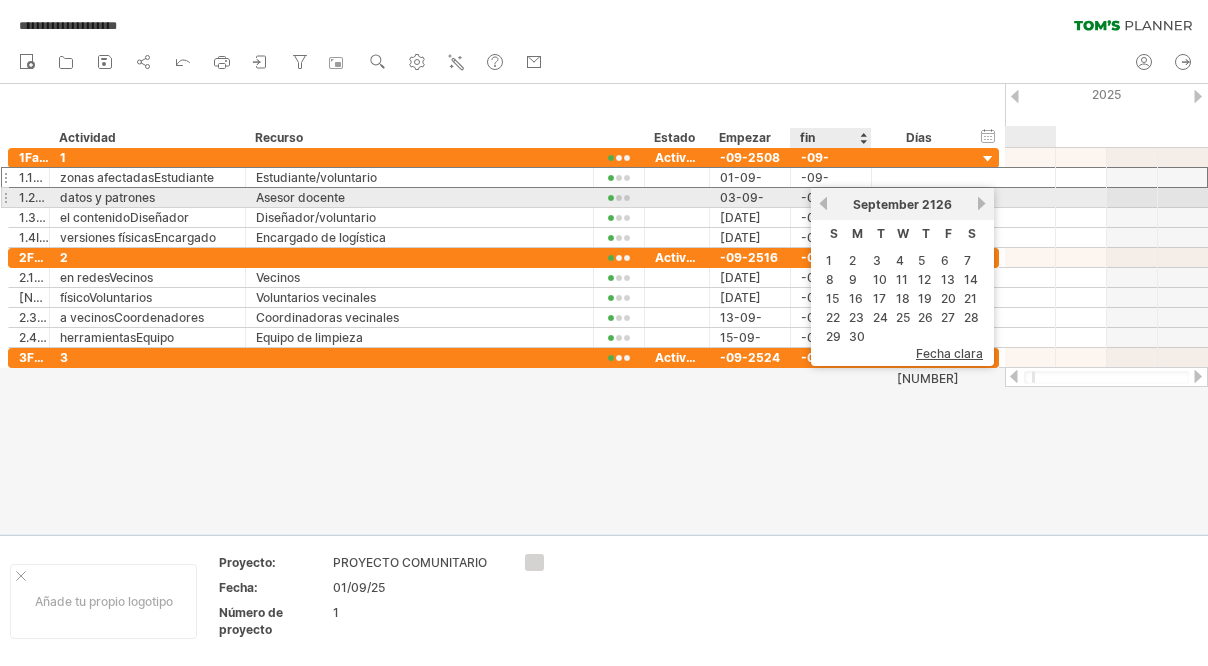 click on "previous" at bounding box center [823, 203] 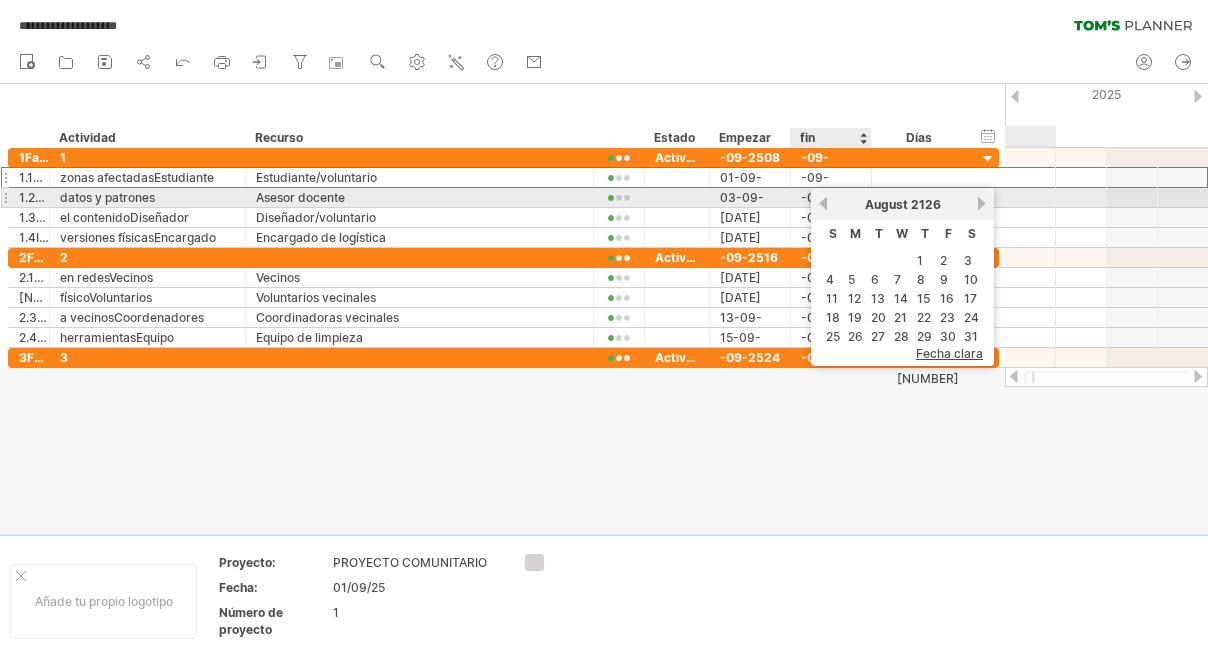 click on "previous" at bounding box center (823, 203) 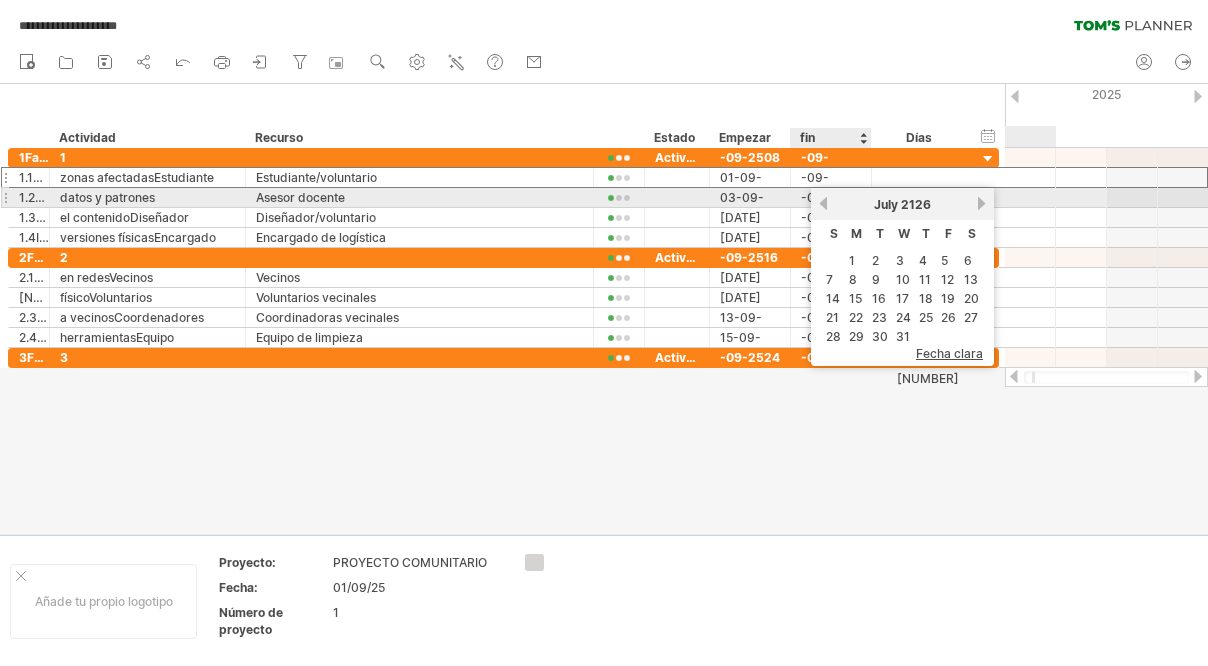 click on "previous" at bounding box center (823, 203) 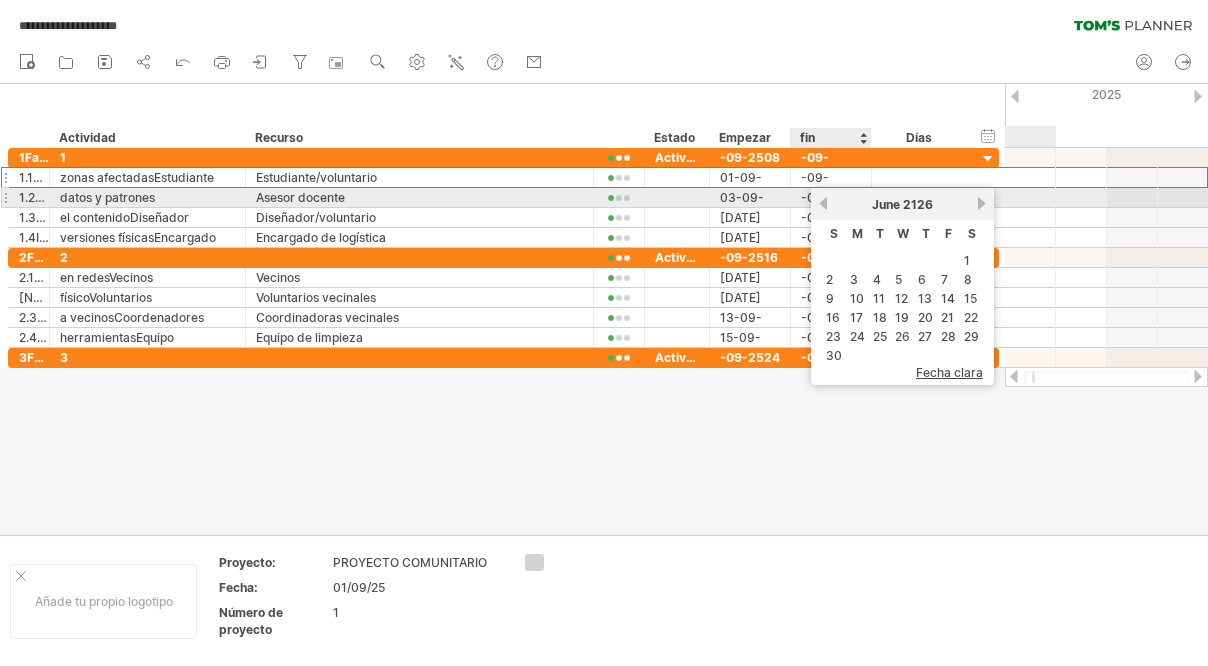 click on "previous" at bounding box center (823, 203) 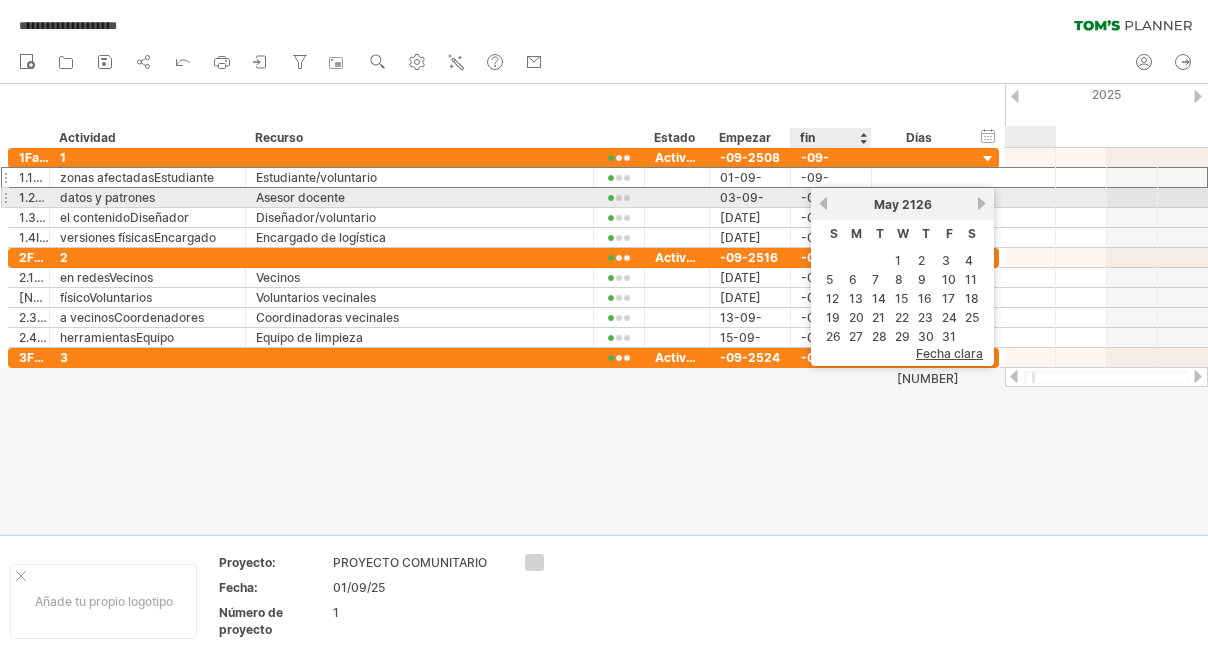 click on "previous" at bounding box center (823, 203) 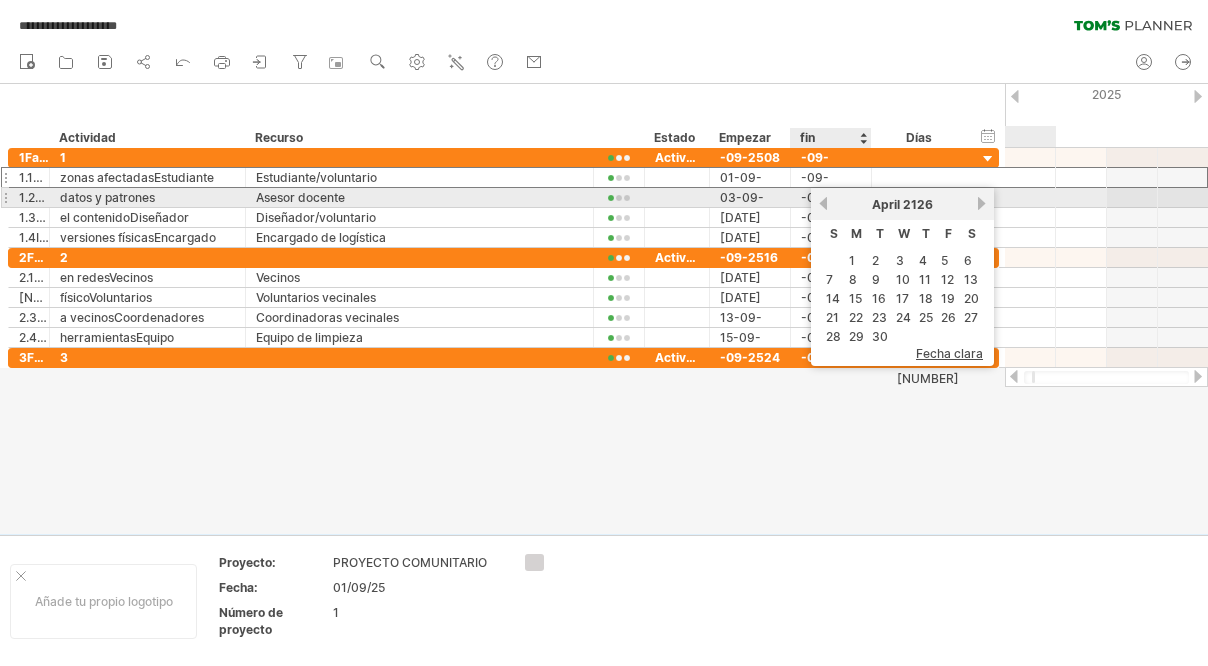 click on "previous" at bounding box center [823, 203] 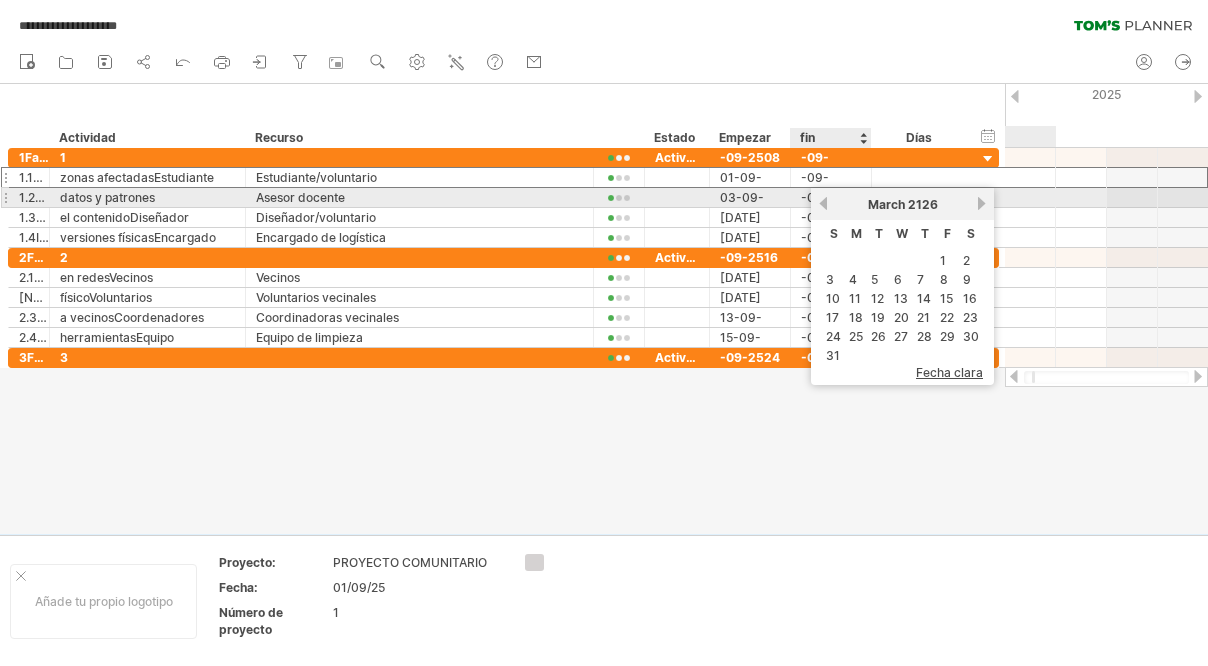 click on "previous" at bounding box center [823, 203] 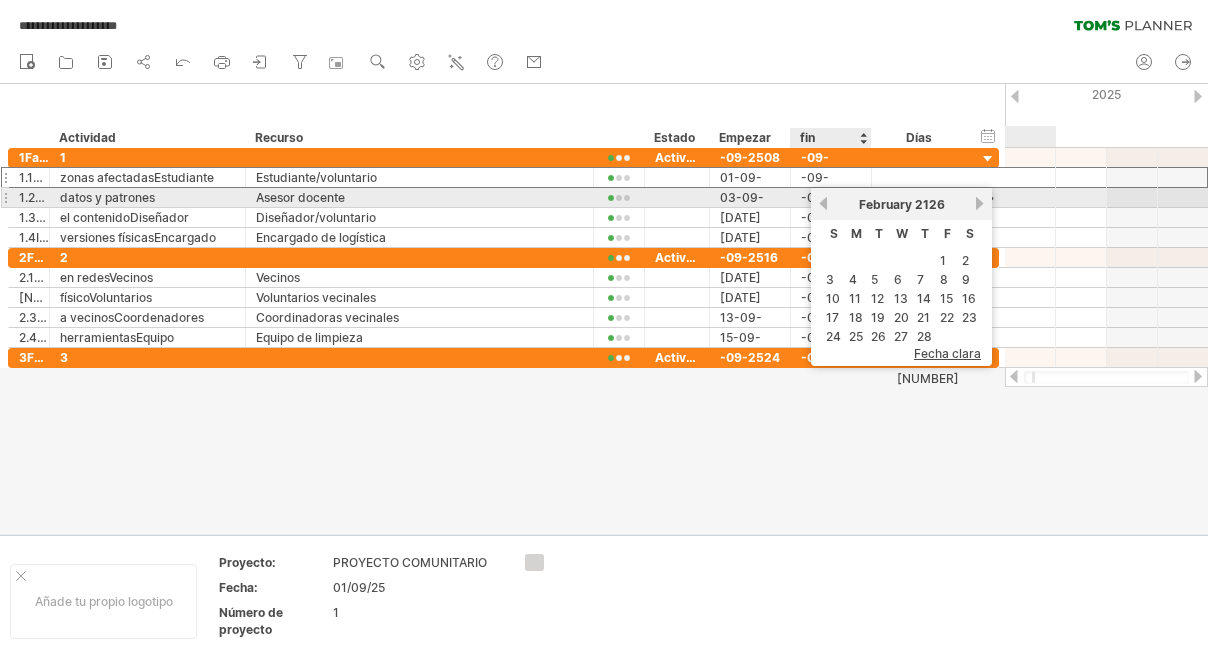 click on "previous" at bounding box center [823, 203] 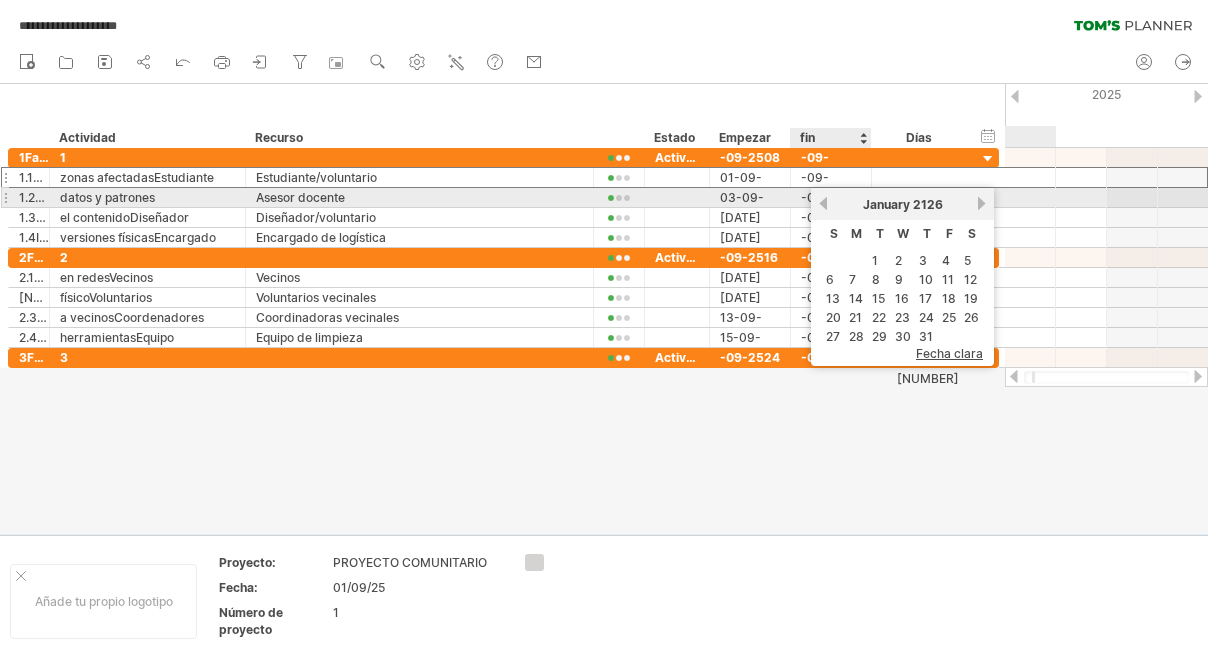 click on "previous" at bounding box center [823, 203] 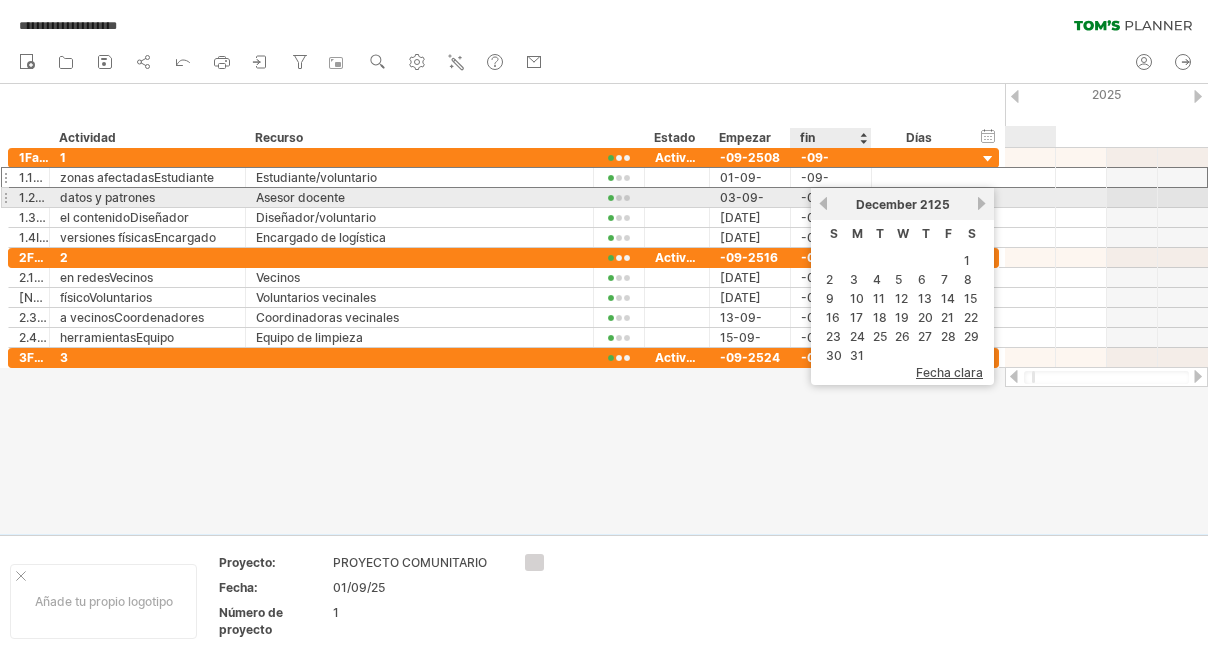 click on "previous" at bounding box center [823, 203] 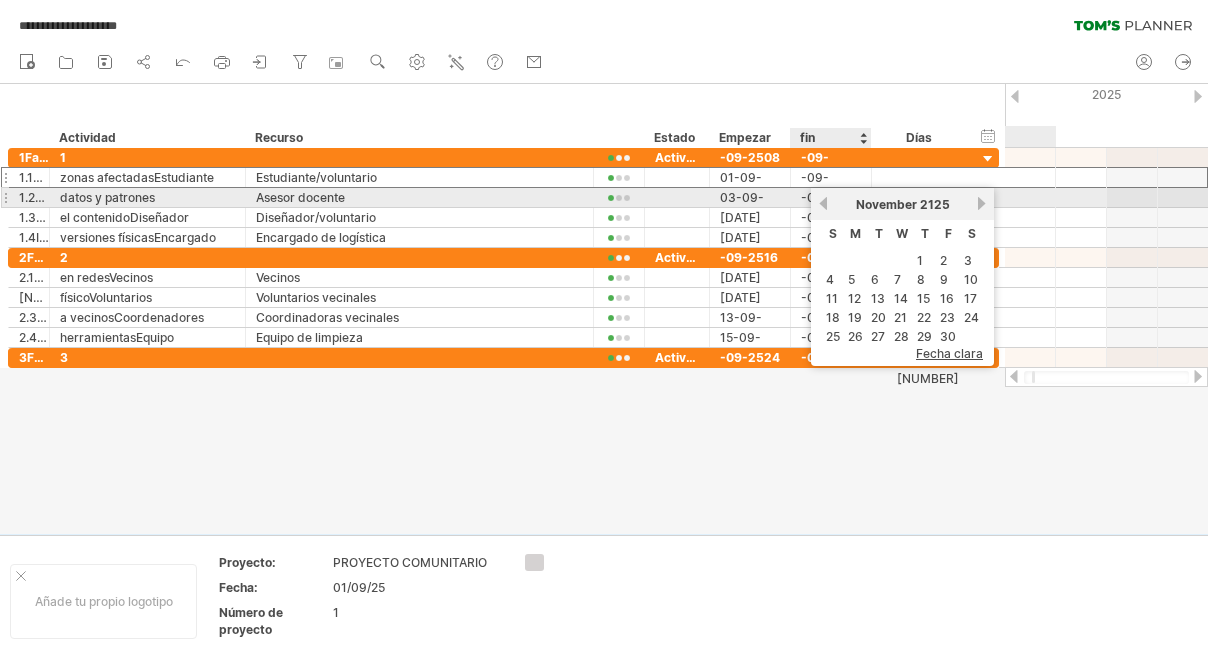 click on "previous" at bounding box center [823, 203] 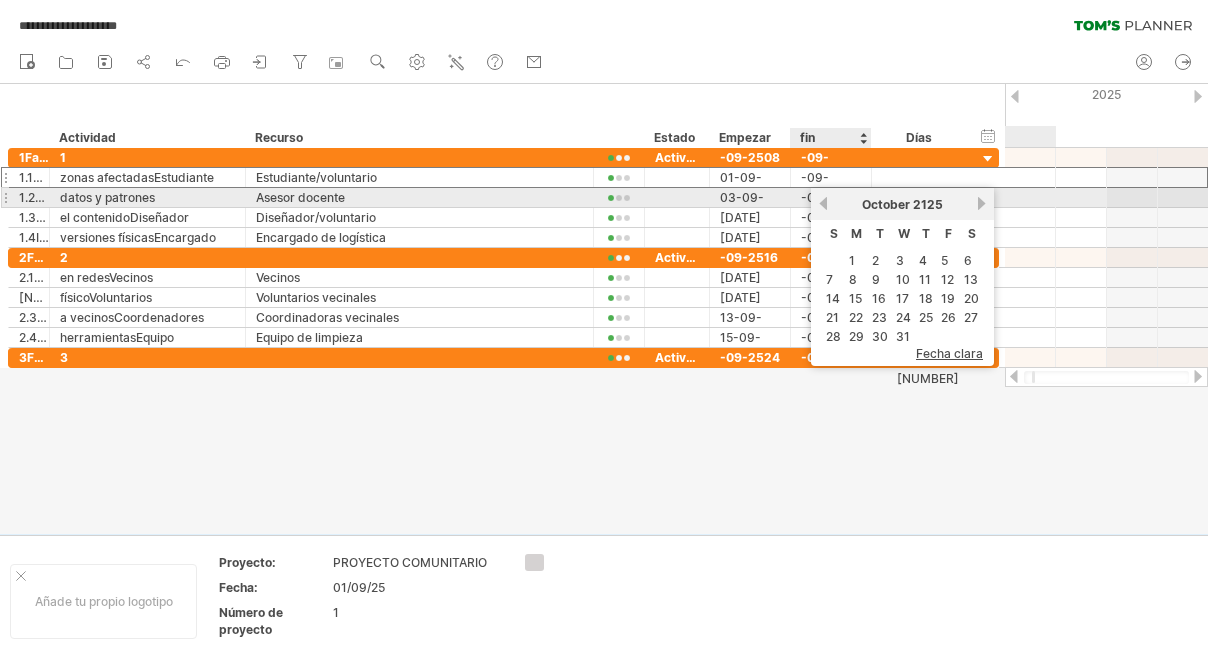click on "previous" at bounding box center [823, 203] 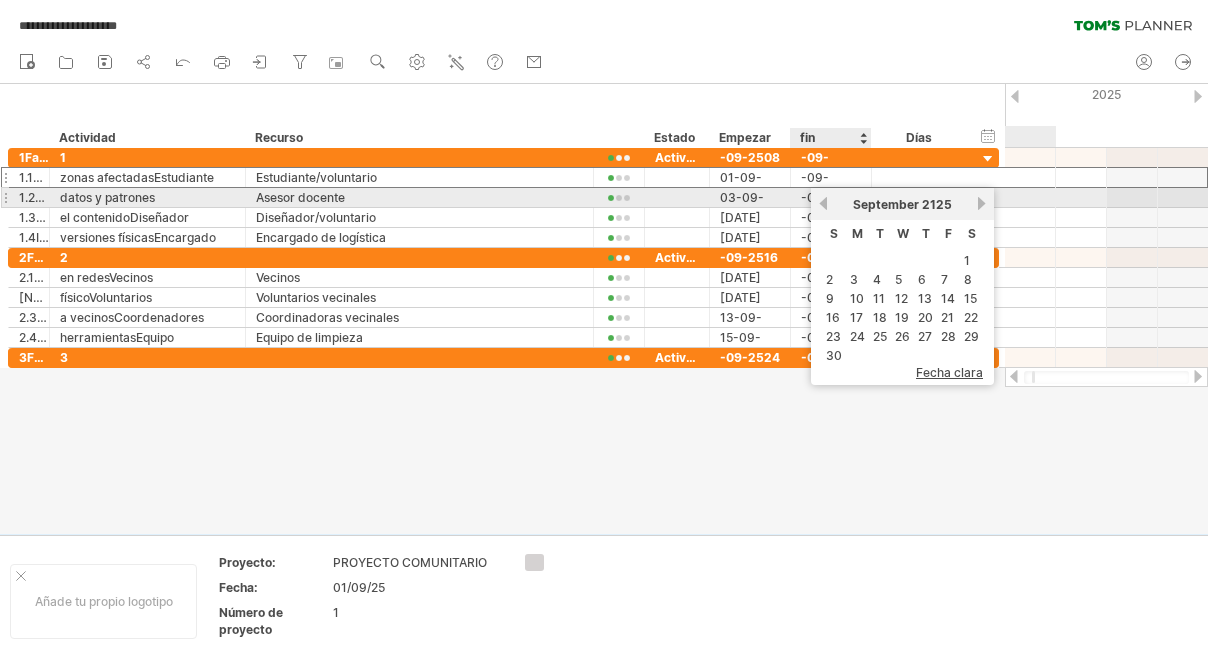 click on "previous" at bounding box center [823, 203] 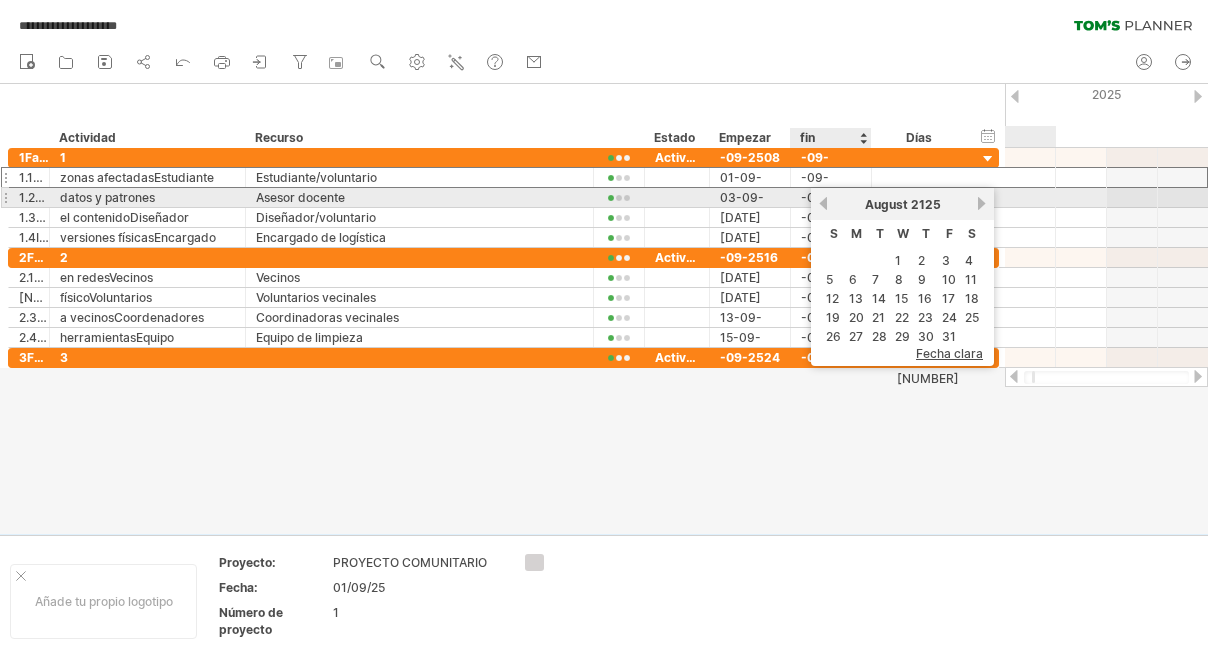 click on "previous" at bounding box center [823, 203] 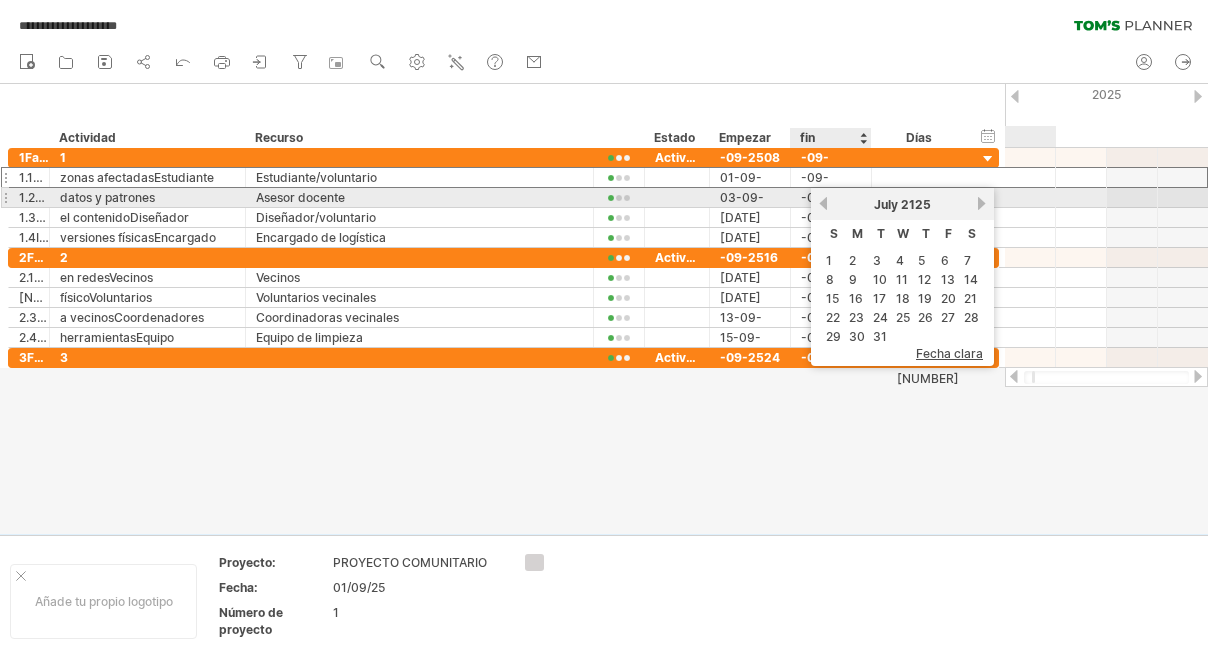 click on "previous" at bounding box center (823, 203) 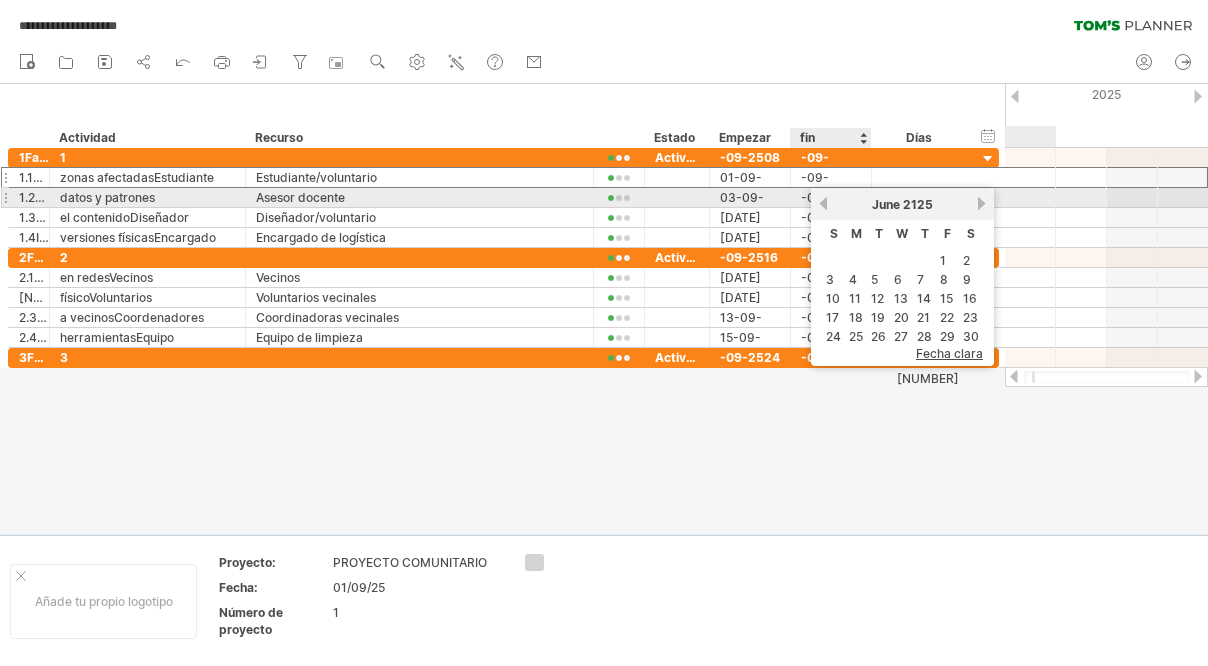 click on "previous" at bounding box center (823, 203) 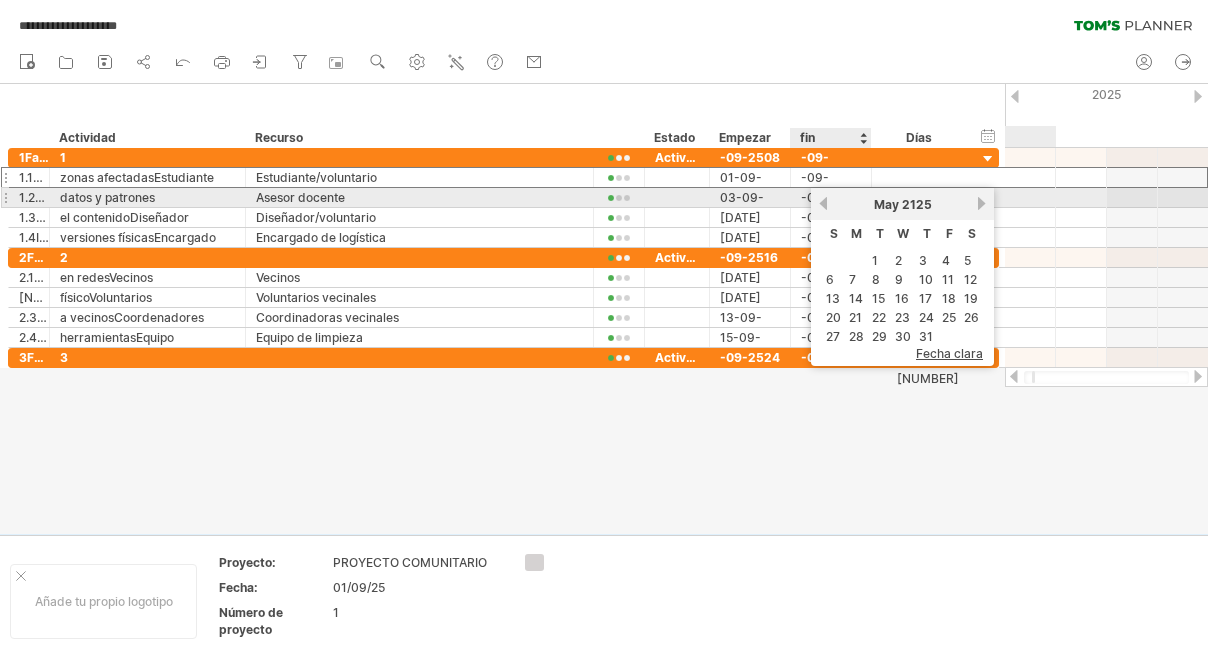 click on "previous" at bounding box center [823, 203] 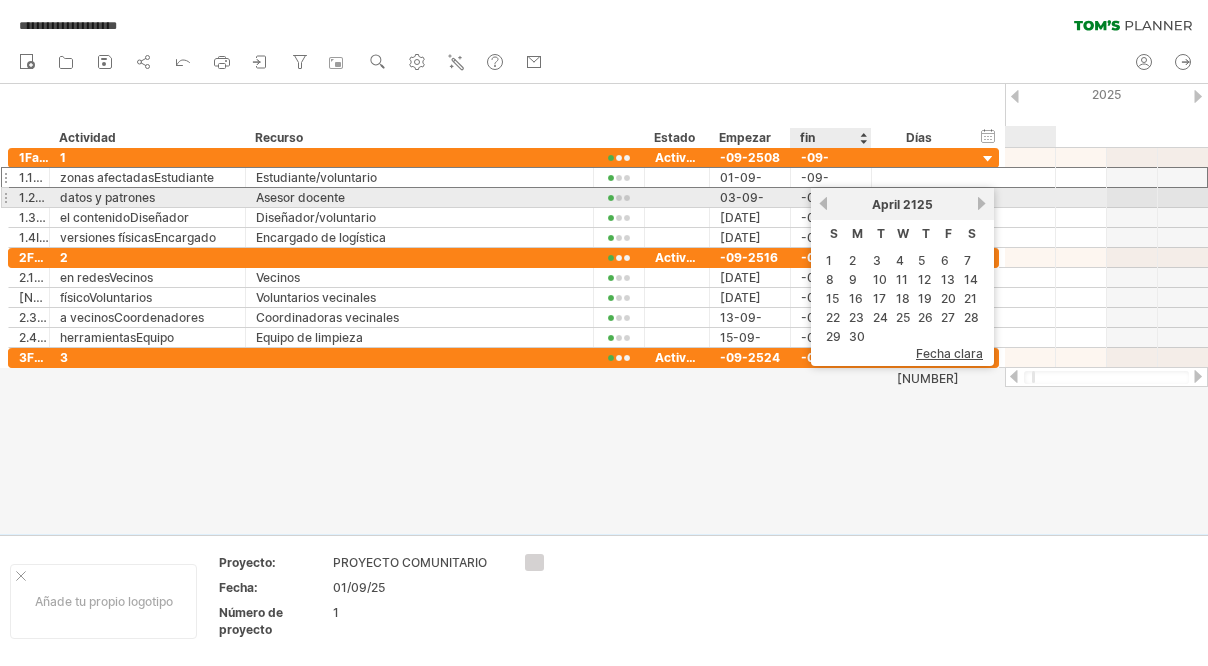click on "previous" at bounding box center [823, 203] 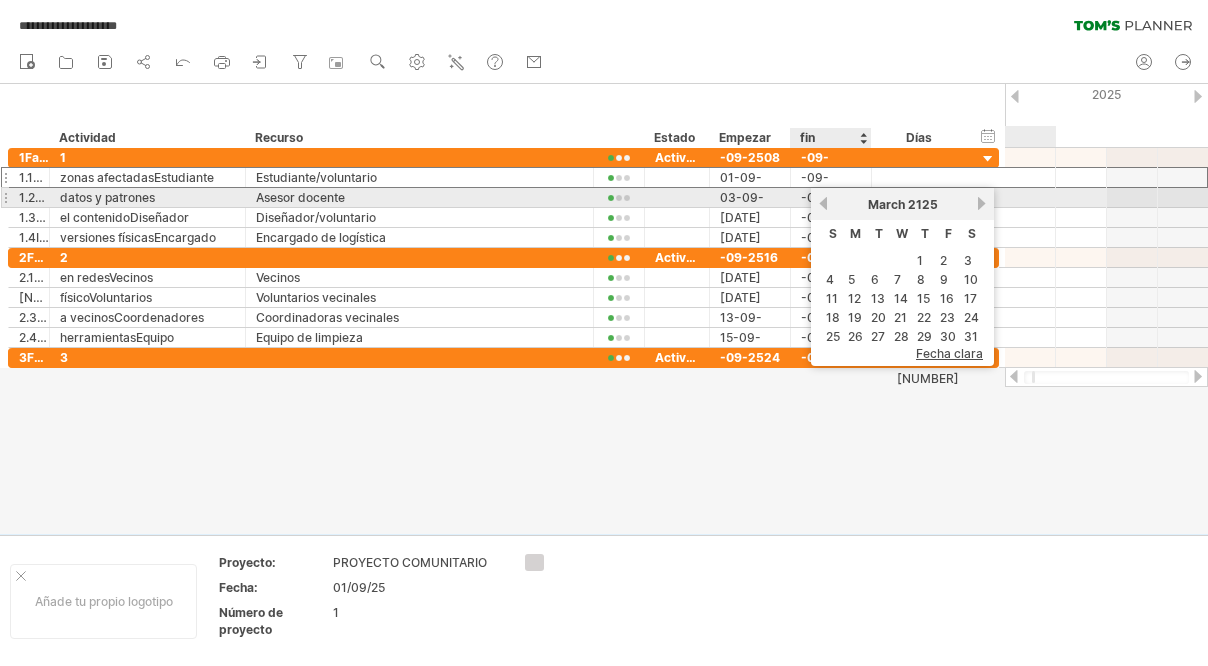 click on "previous" at bounding box center (823, 203) 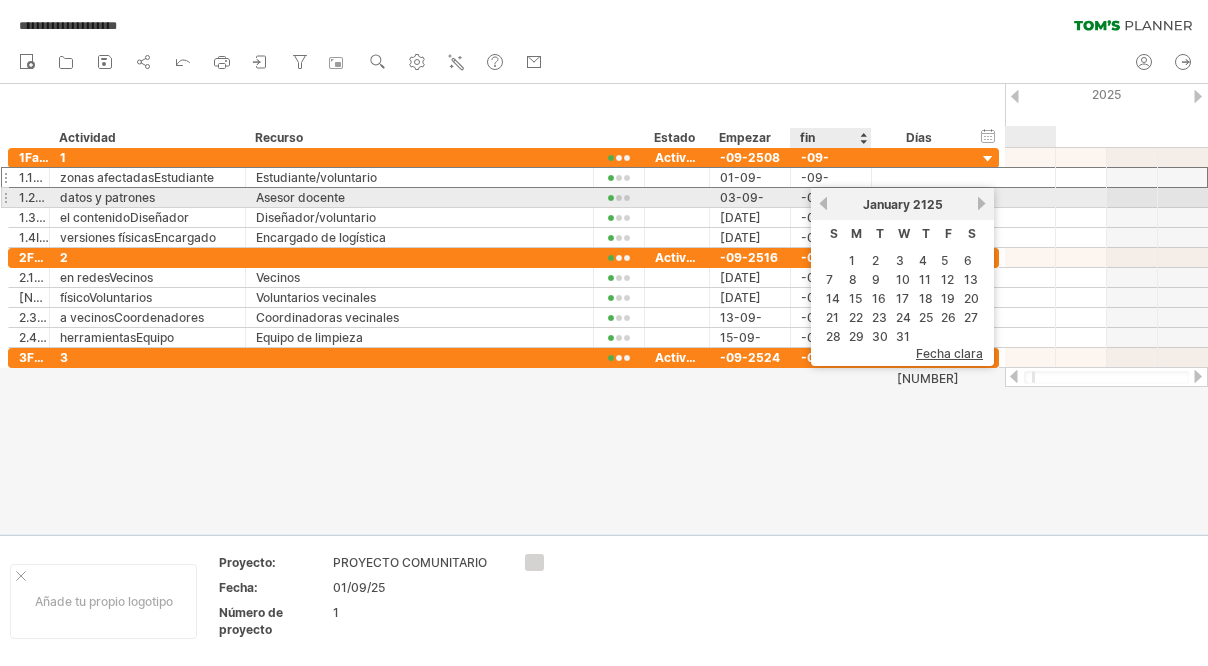 click on "previous" at bounding box center (823, 203) 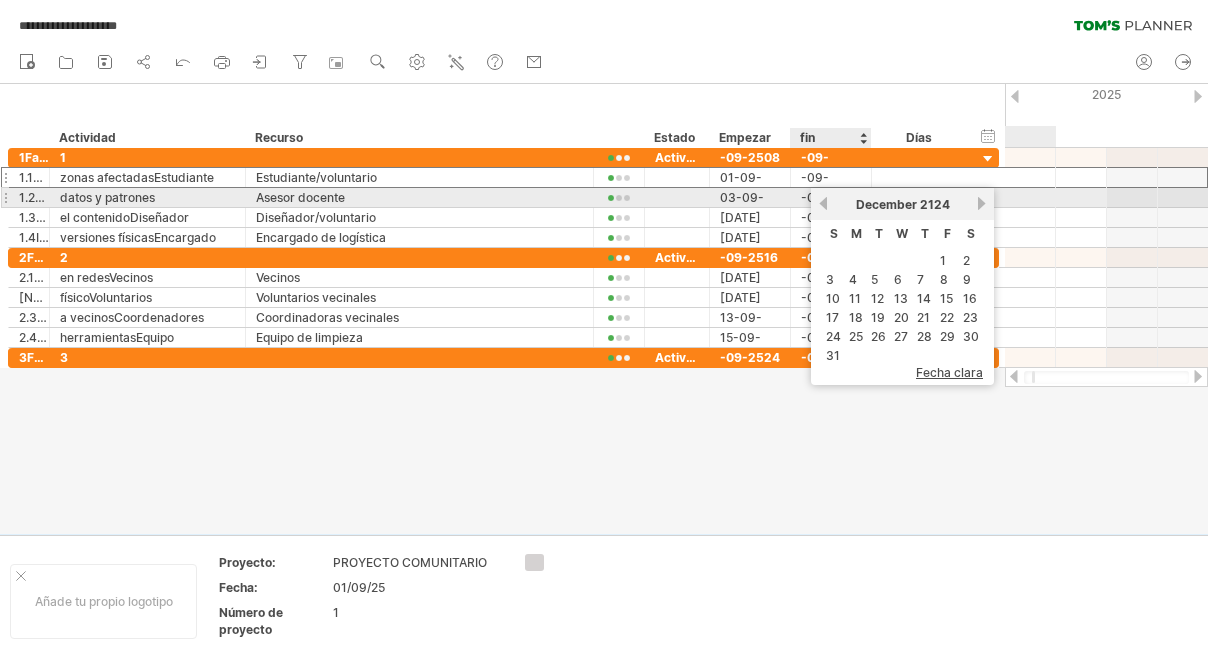 click on "previous" at bounding box center [823, 203] 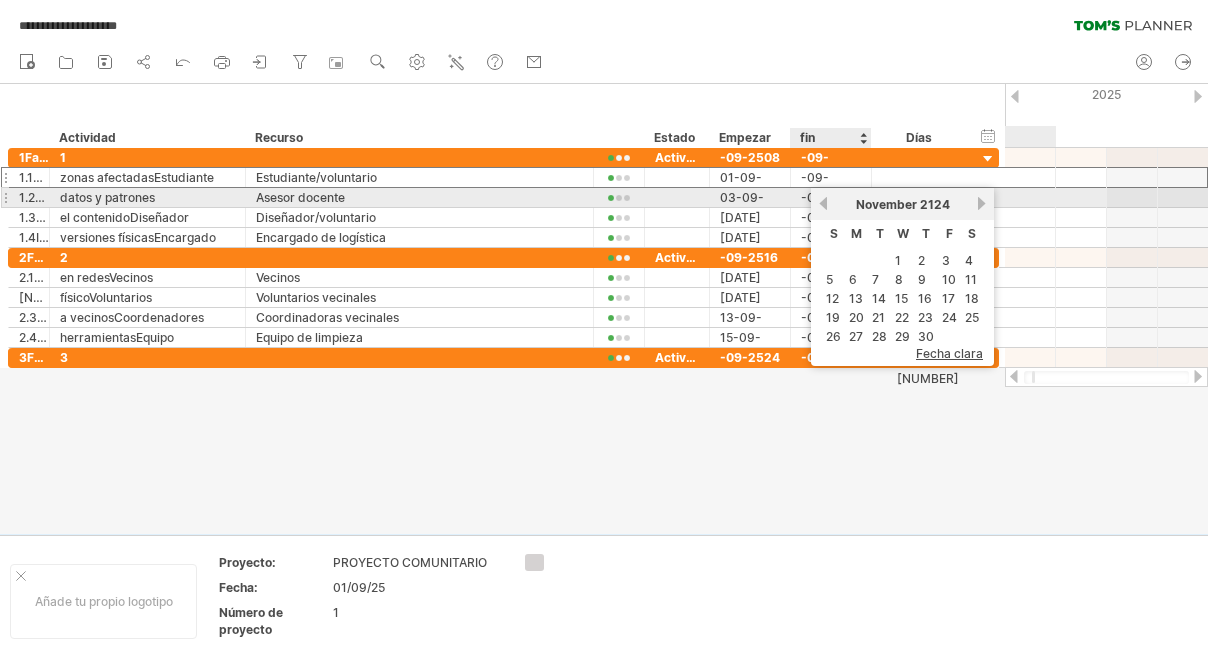 click on "previous" at bounding box center [823, 203] 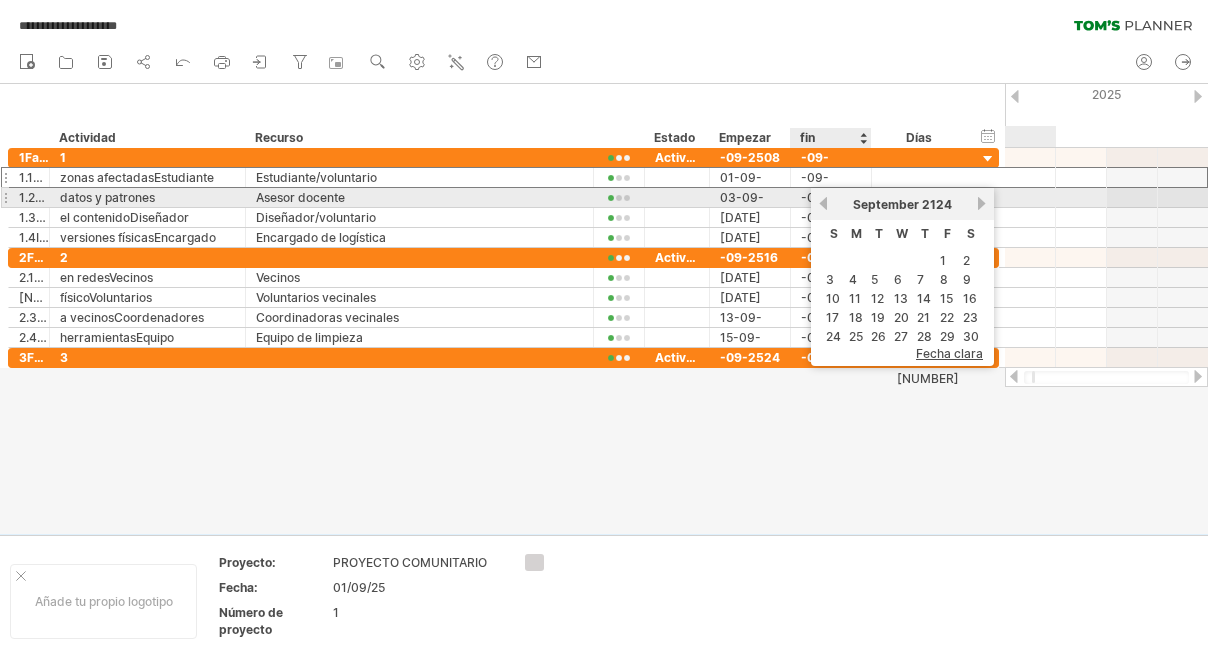 click on "previous" at bounding box center (823, 203) 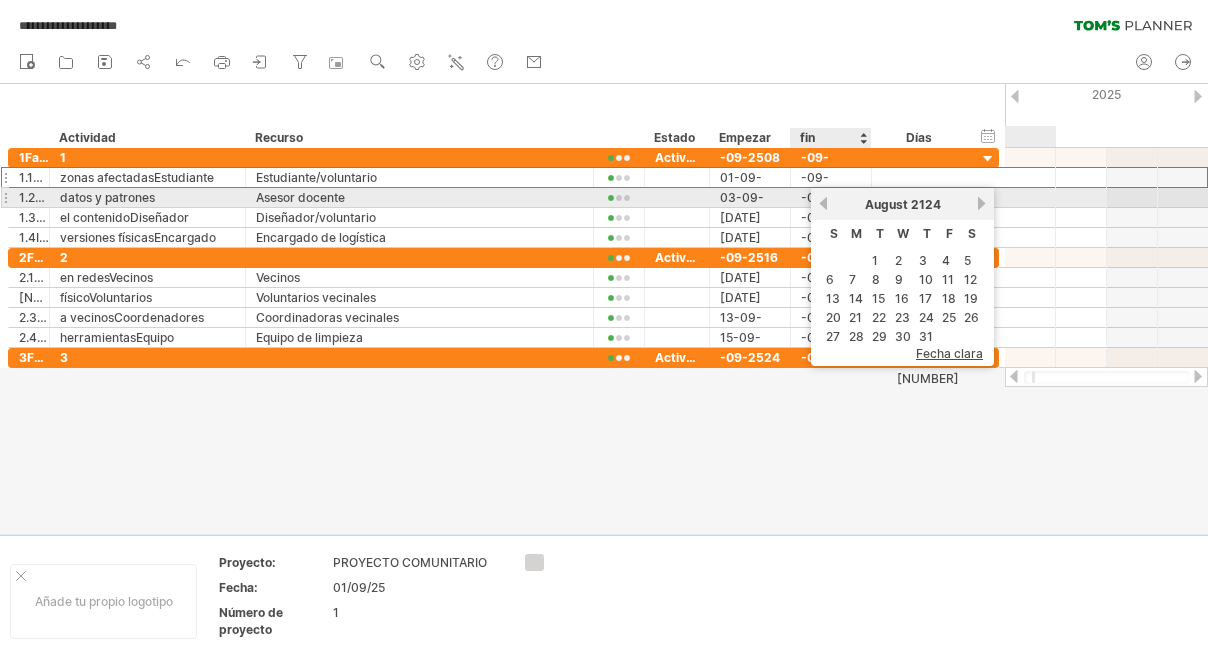 click on "previous" at bounding box center [823, 203] 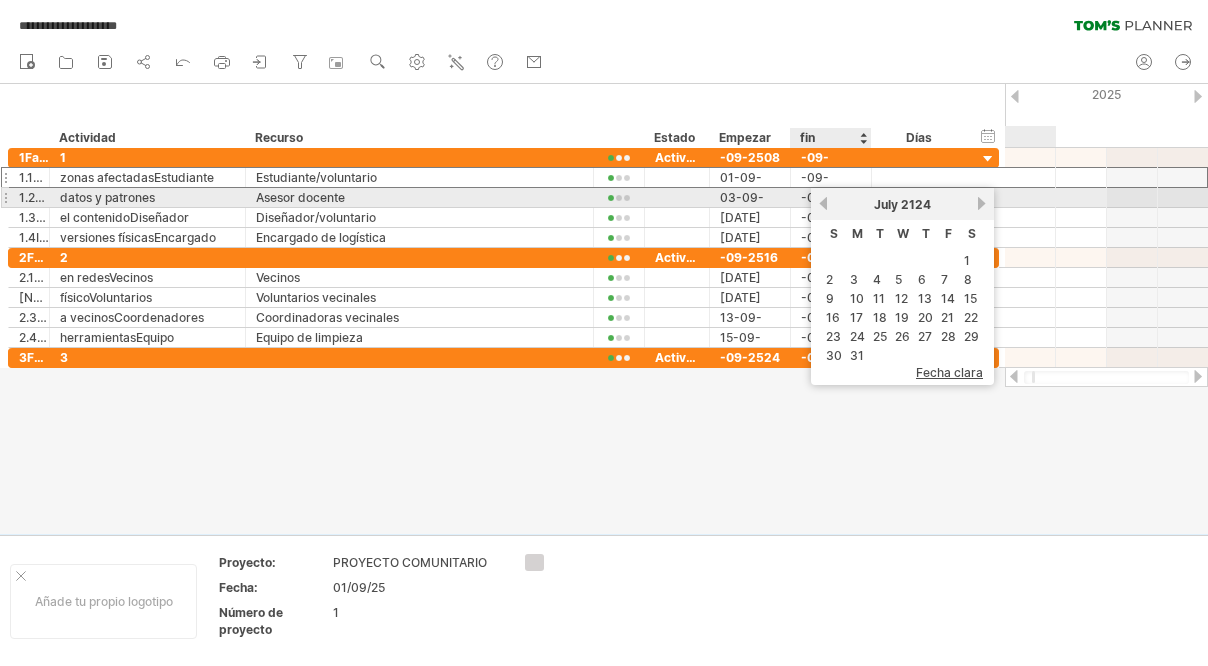 click on "previous" at bounding box center [823, 203] 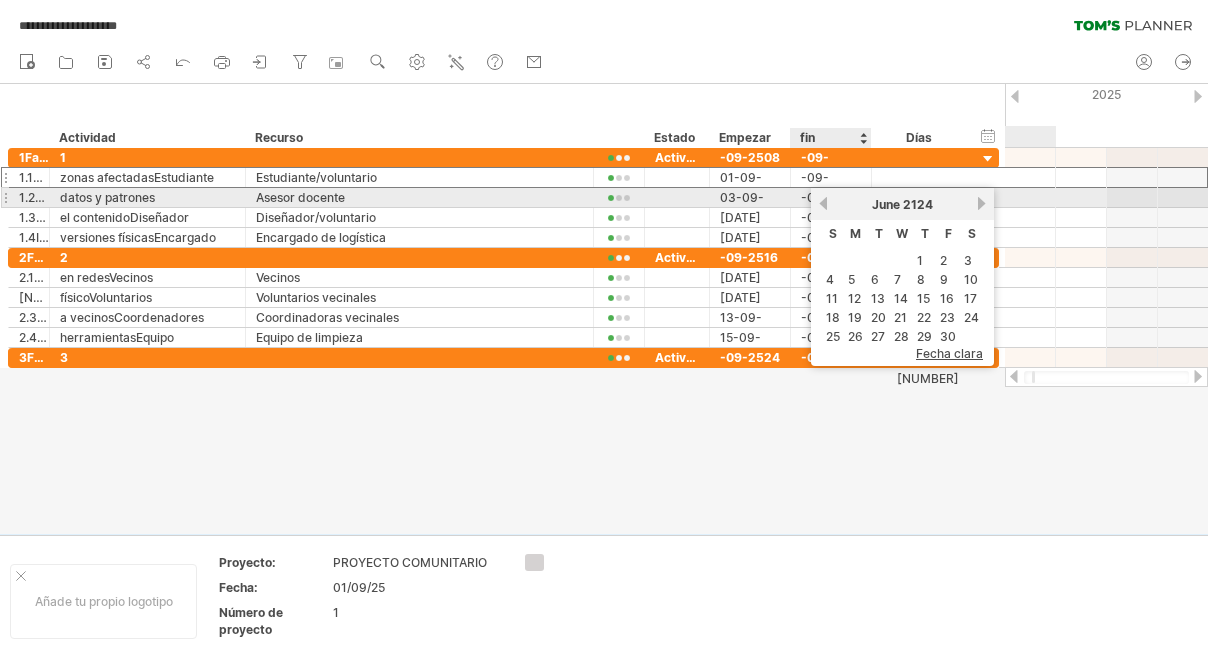 click on "previous" at bounding box center [823, 203] 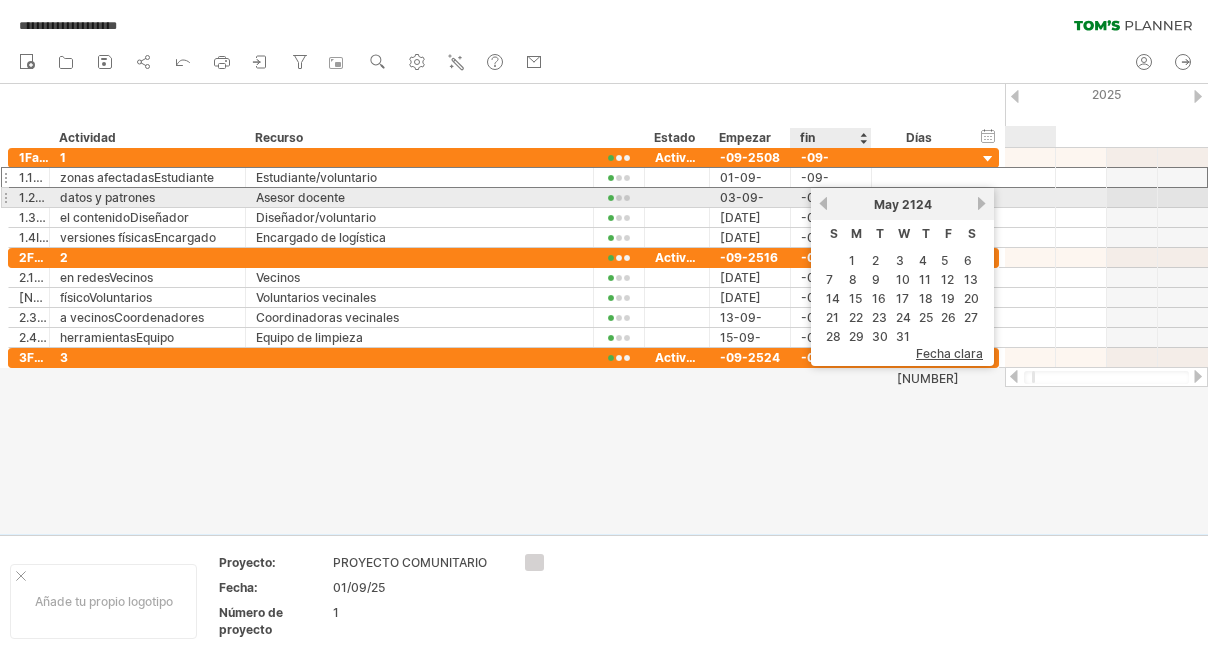 click on "previous" at bounding box center (823, 203) 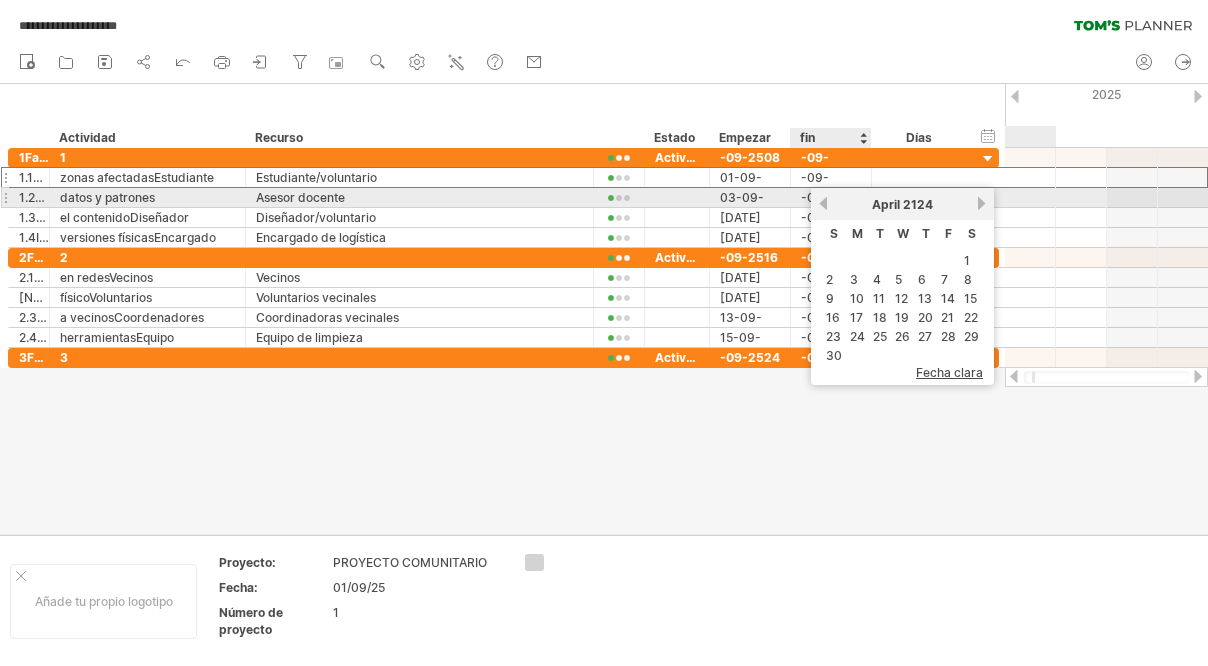 click on "previous" at bounding box center [823, 203] 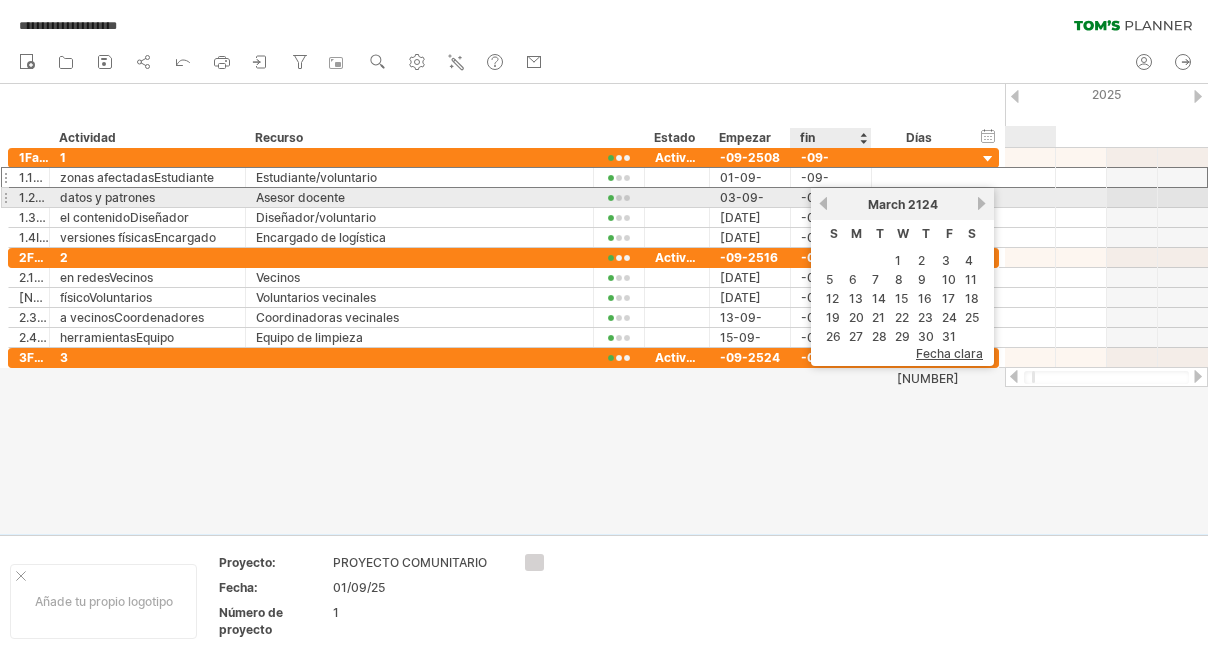 click on "previous" at bounding box center [823, 203] 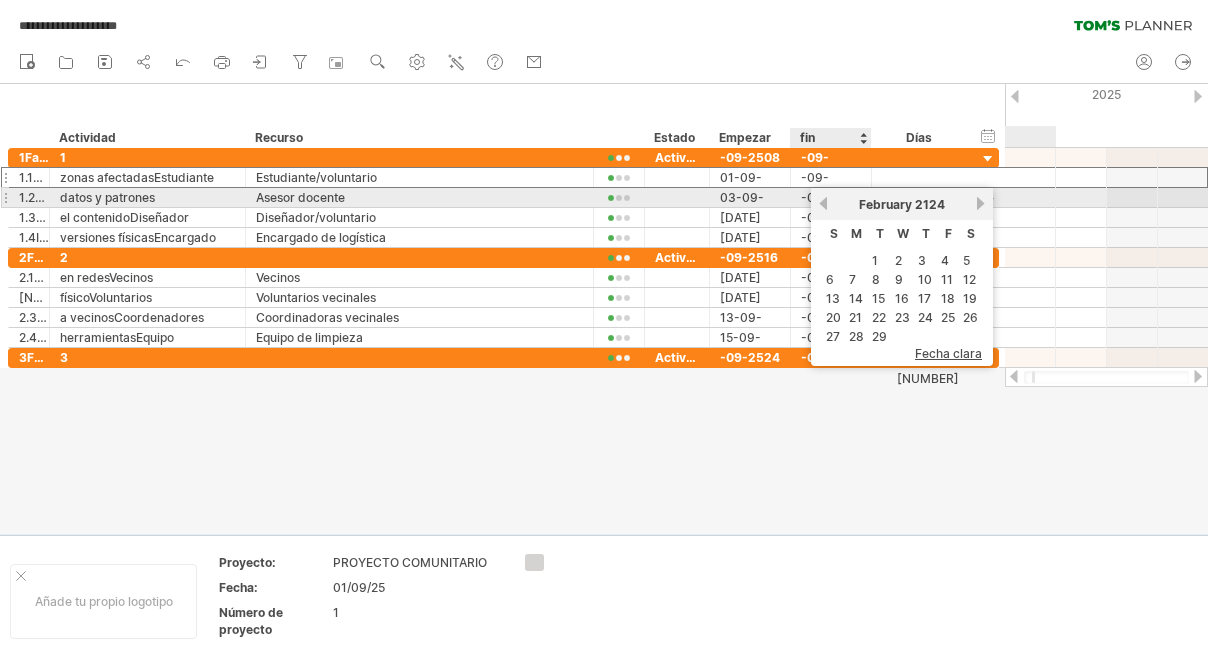 click on "previous" at bounding box center [823, 203] 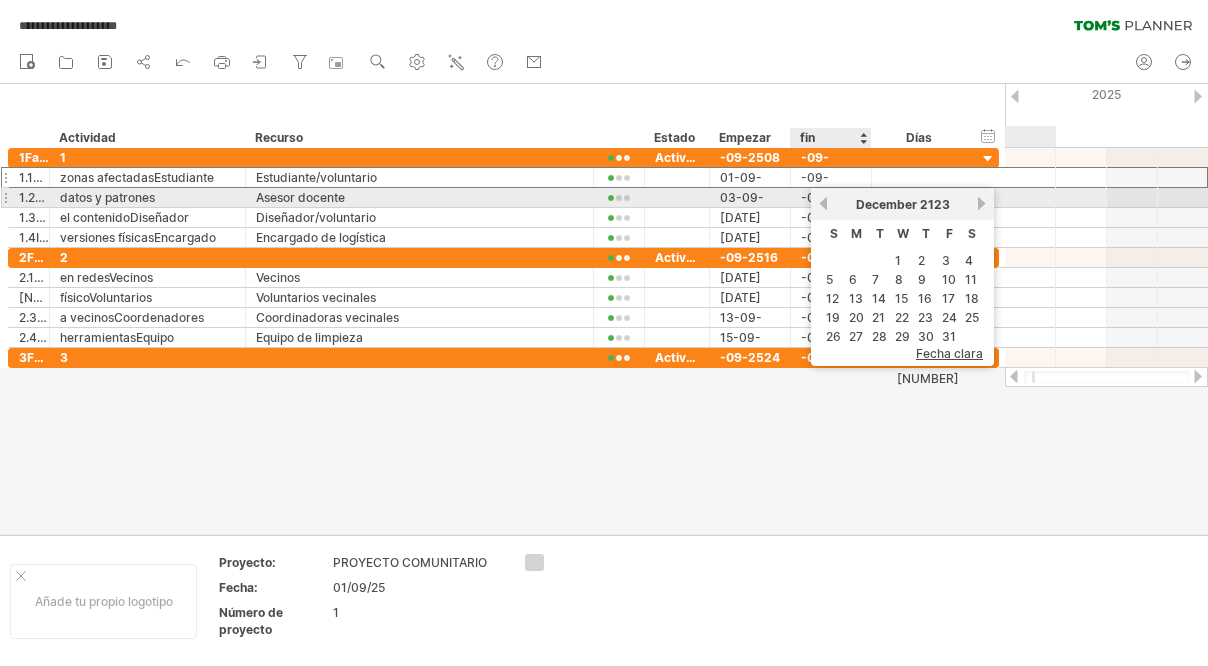 click on "previous" at bounding box center (823, 203) 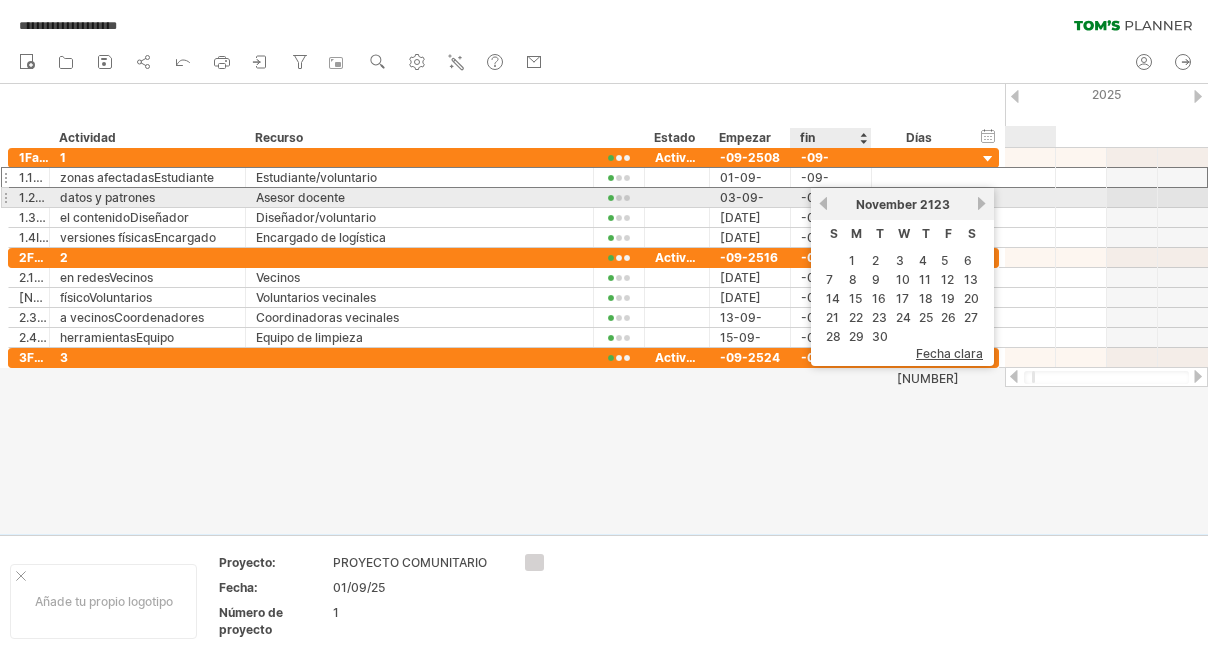 click on "previous" at bounding box center (823, 203) 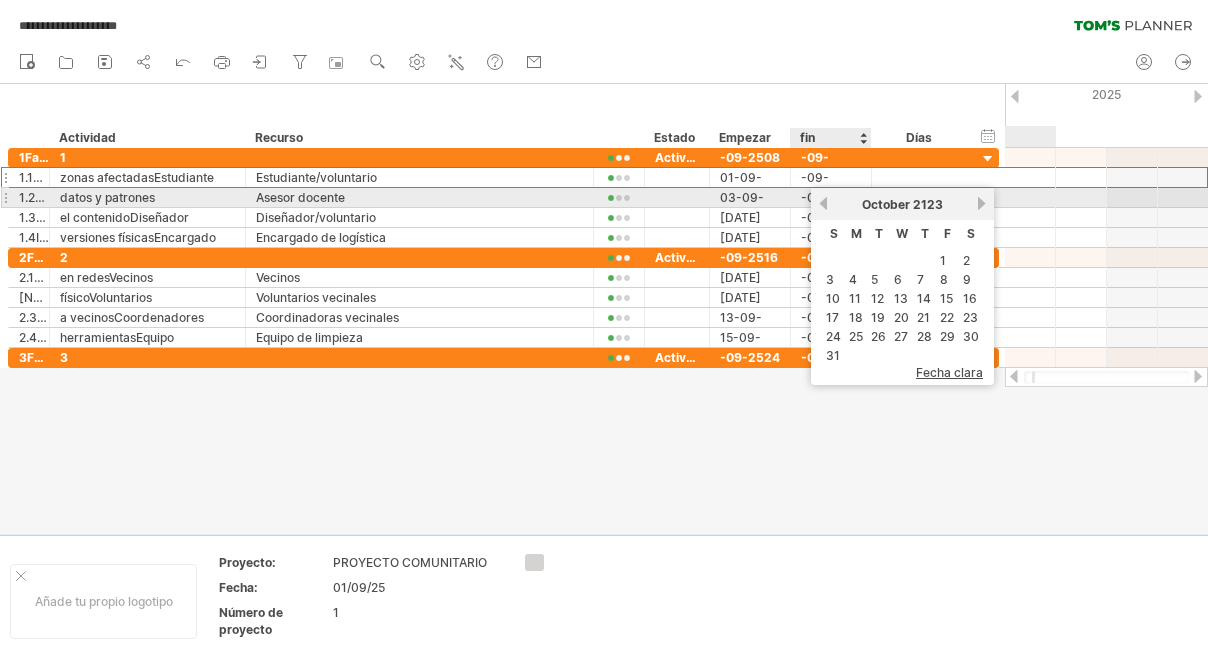 click on "previous" at bounding box center (823, 203) 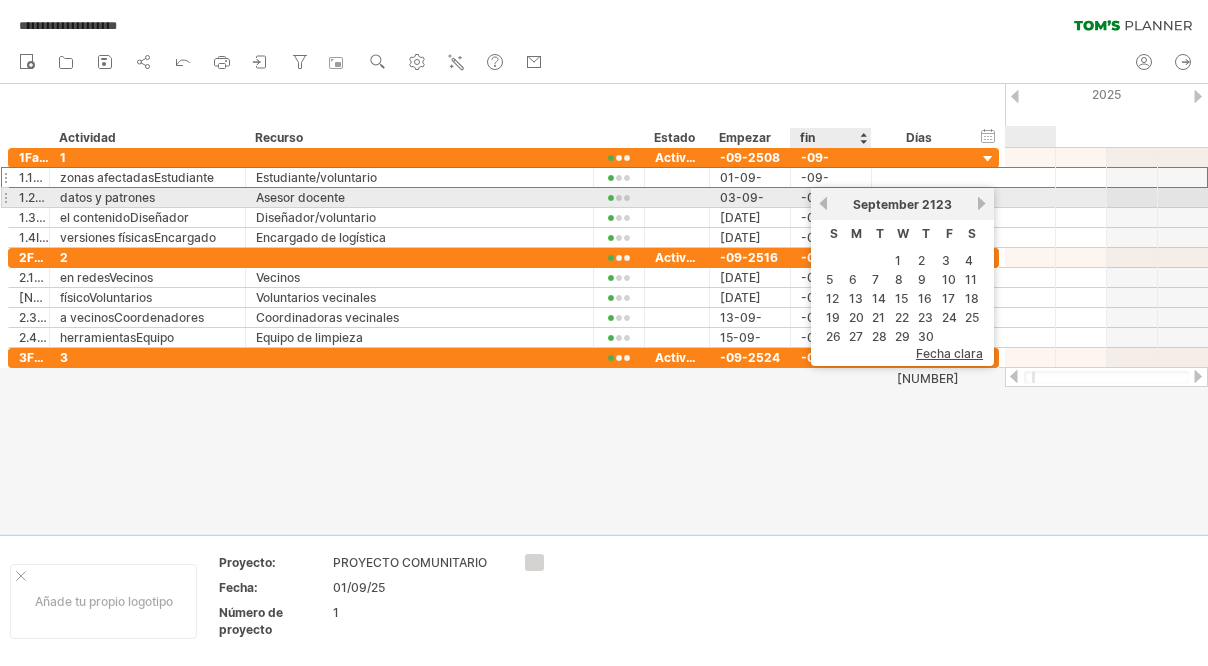 click on "previous" at bounding box center [823, 203] 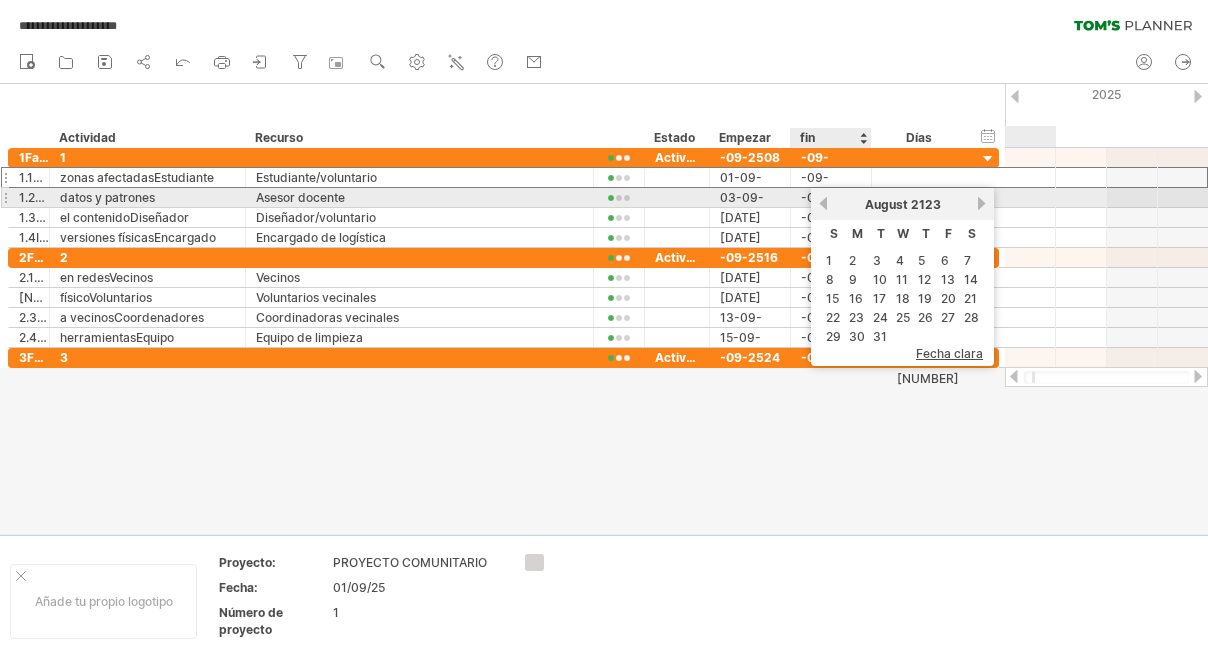 click on "previous" at bounding box center (823, 203) 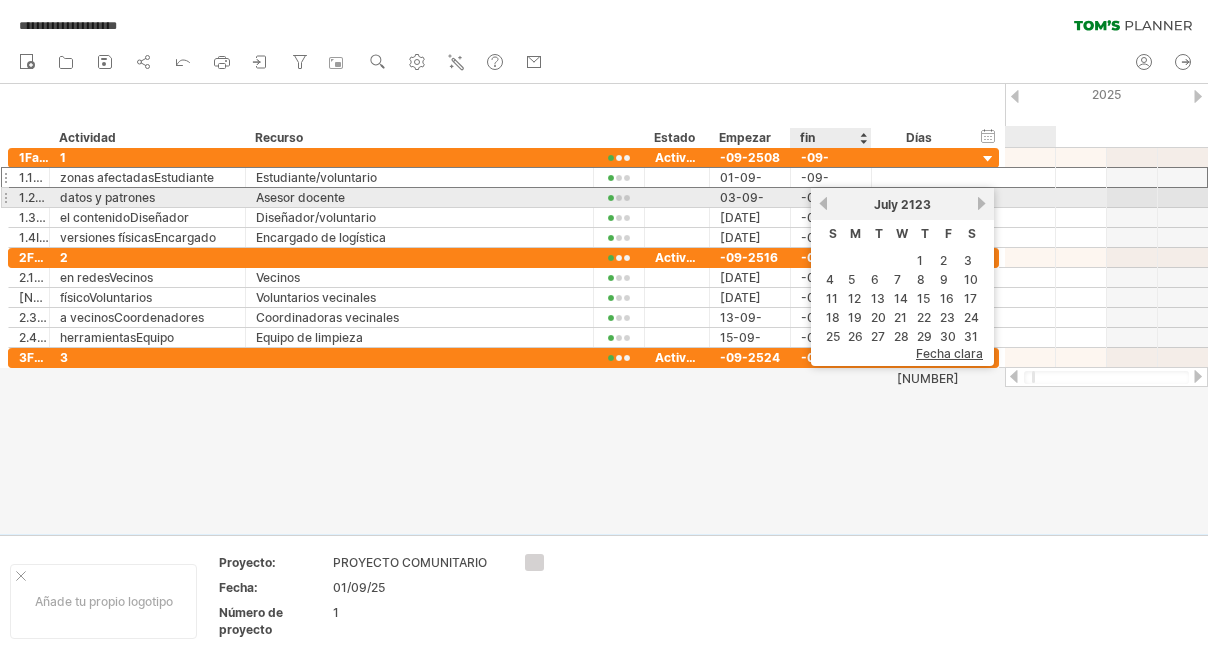click on "previous" at bounding box center [823, 203] 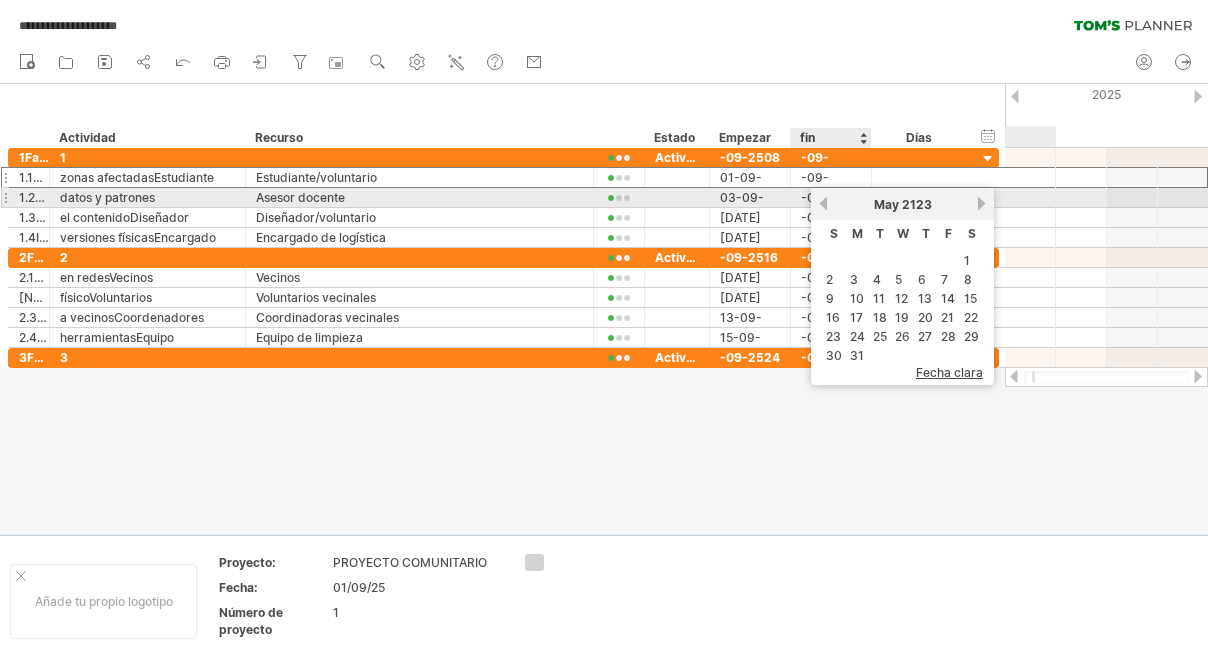 click on "previous" at bounding box center (823, 203) 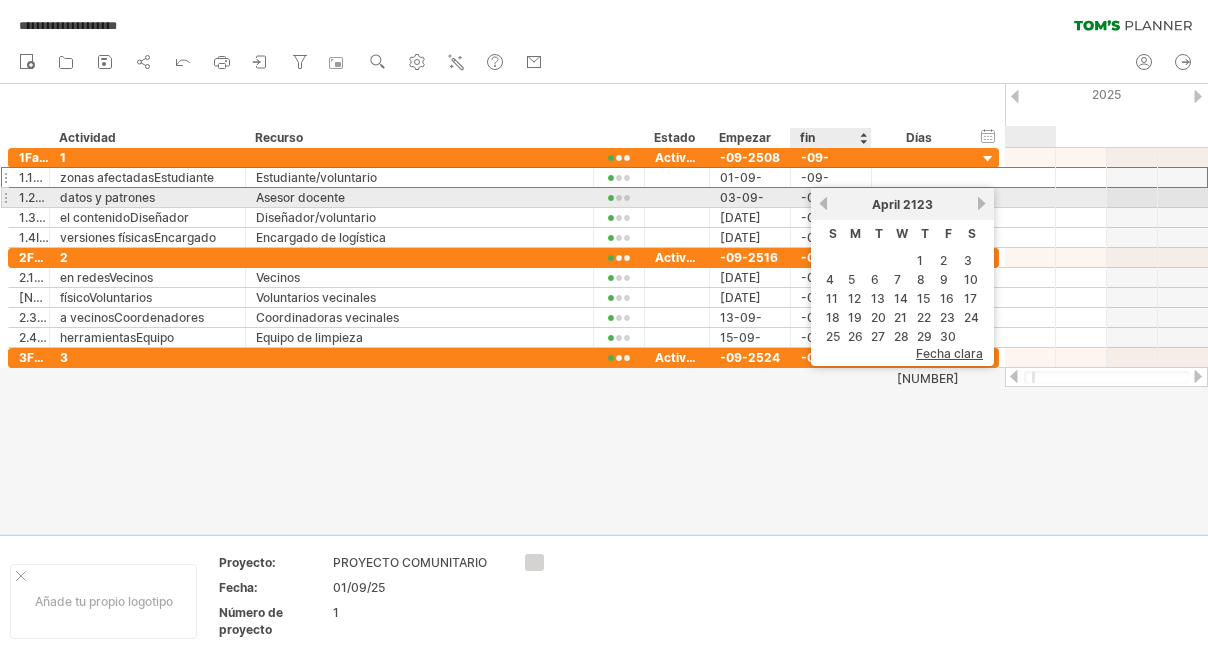 click on "previous" at bounding box center (823, 203) 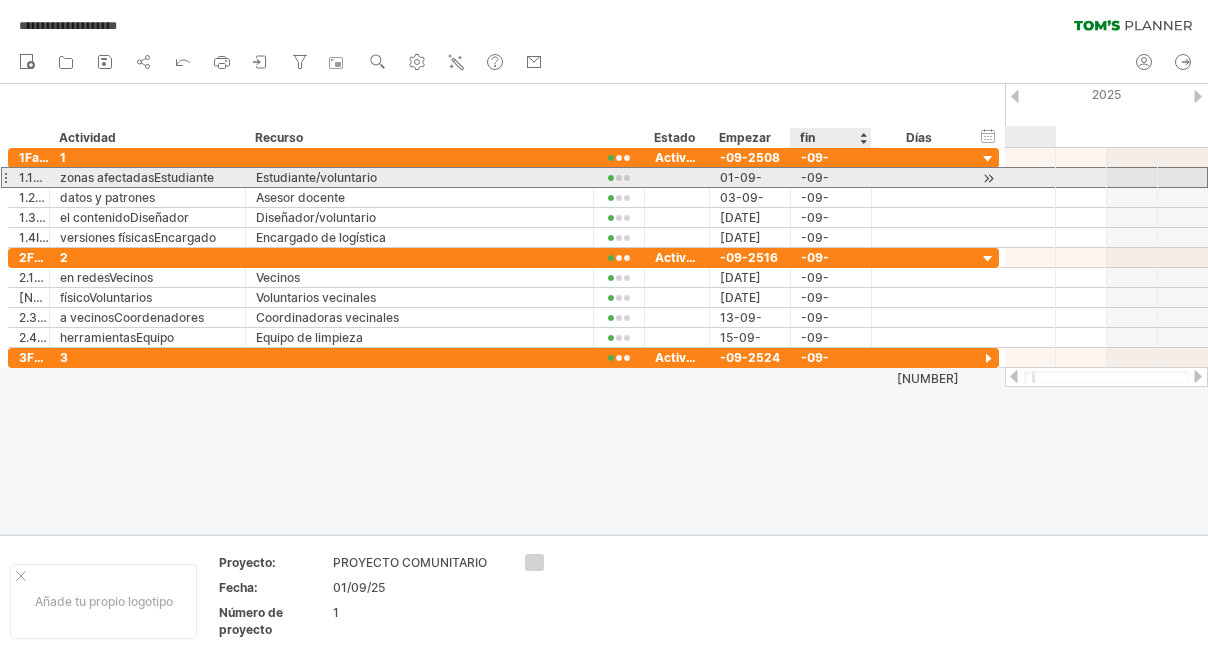 click on "-09-252.02.0" at bounding box center (831, 177) 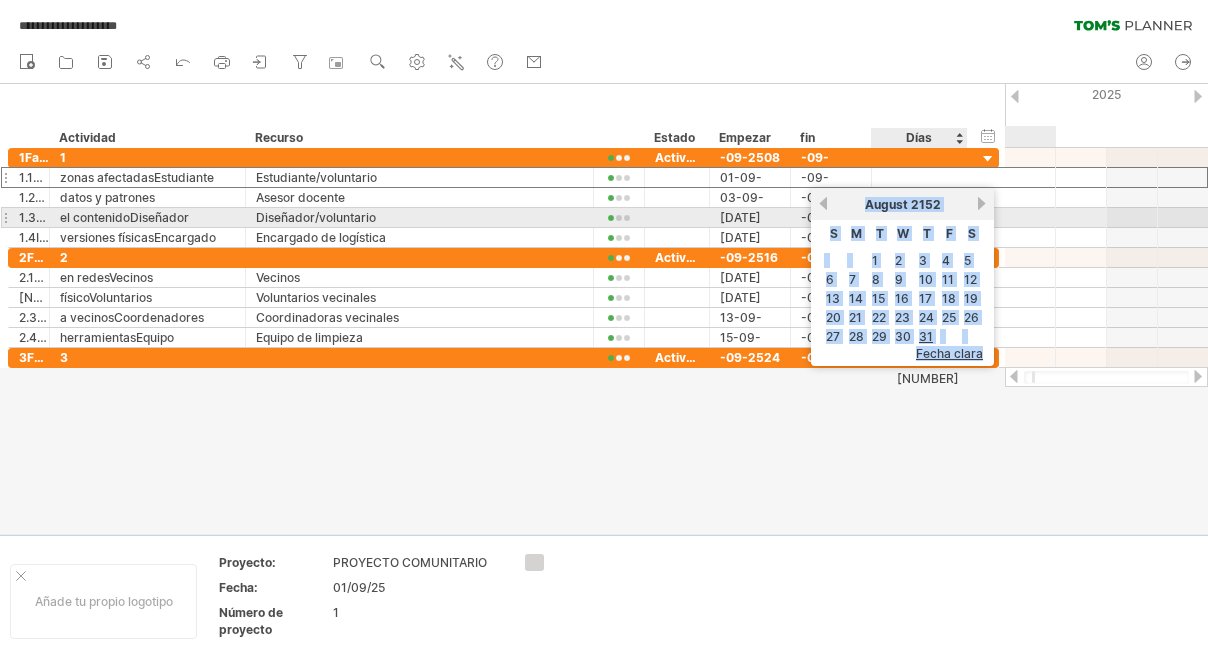 click on "previous next August 2152" at bounding box center (902, 204) 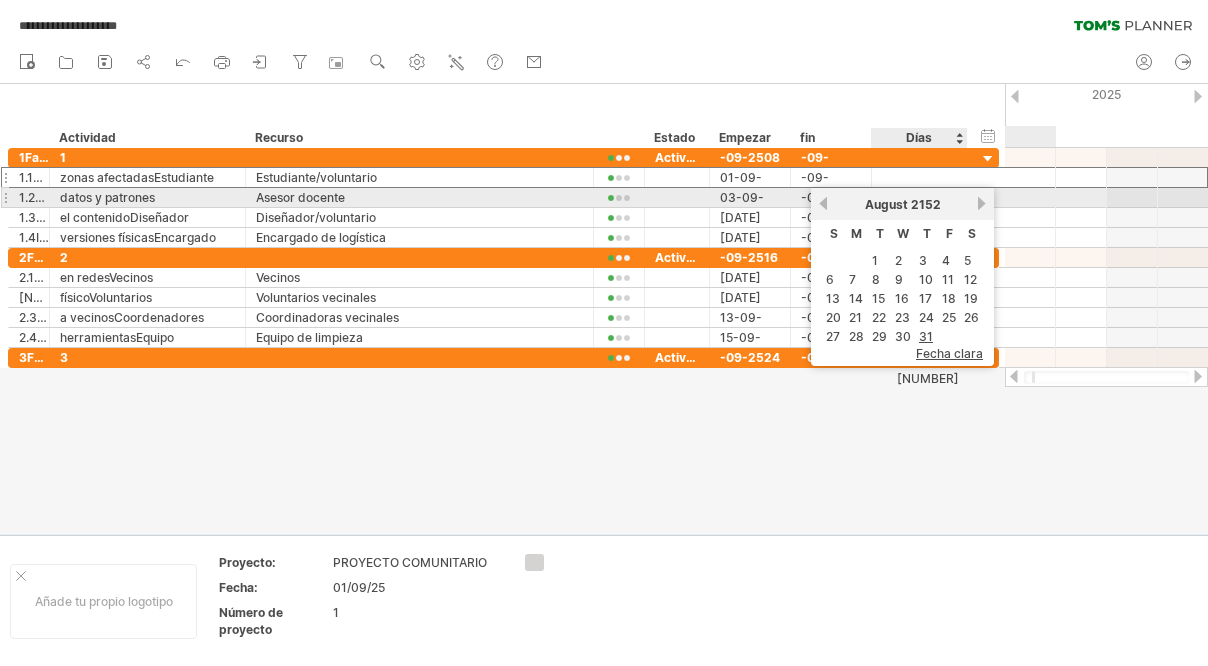 click on "2152" at bounding box center (926, 204) 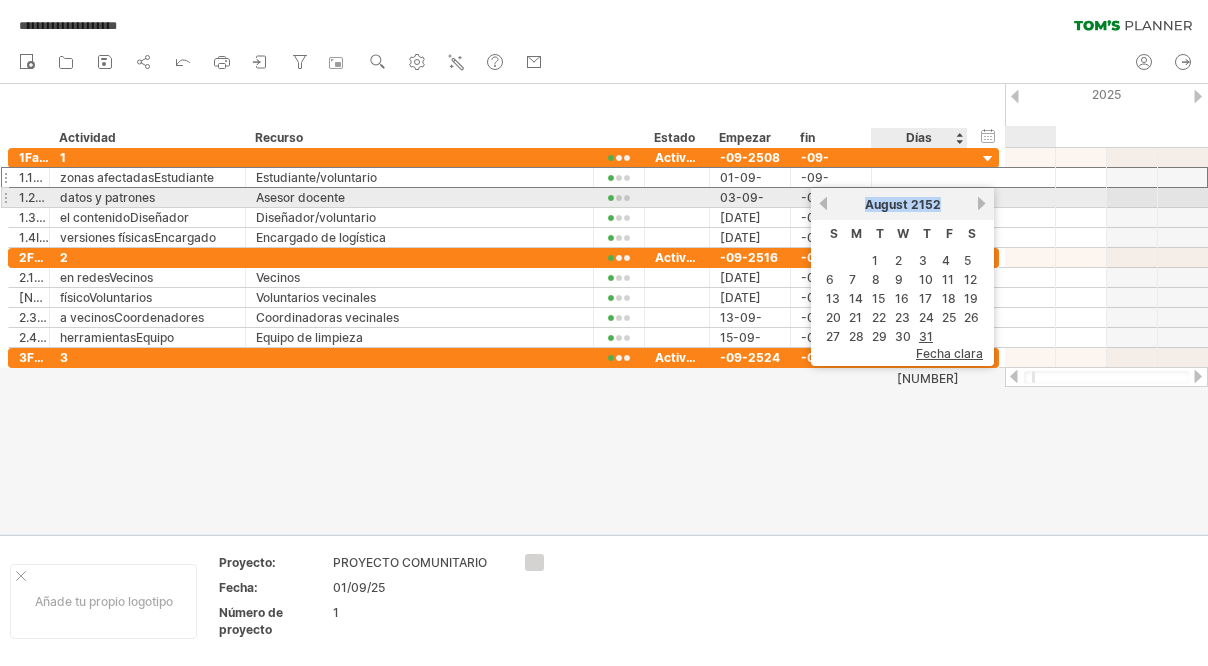 click on "2152" at bounding box center (926, 204) 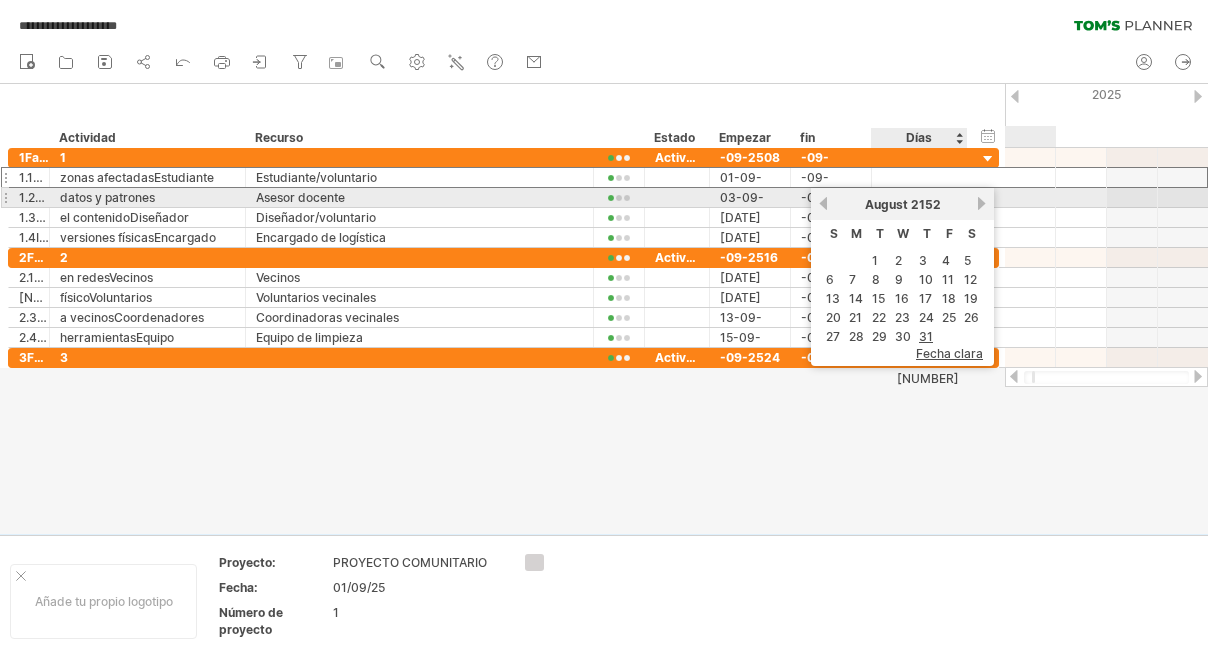 click on "2152" at bounding box center (926, 204) 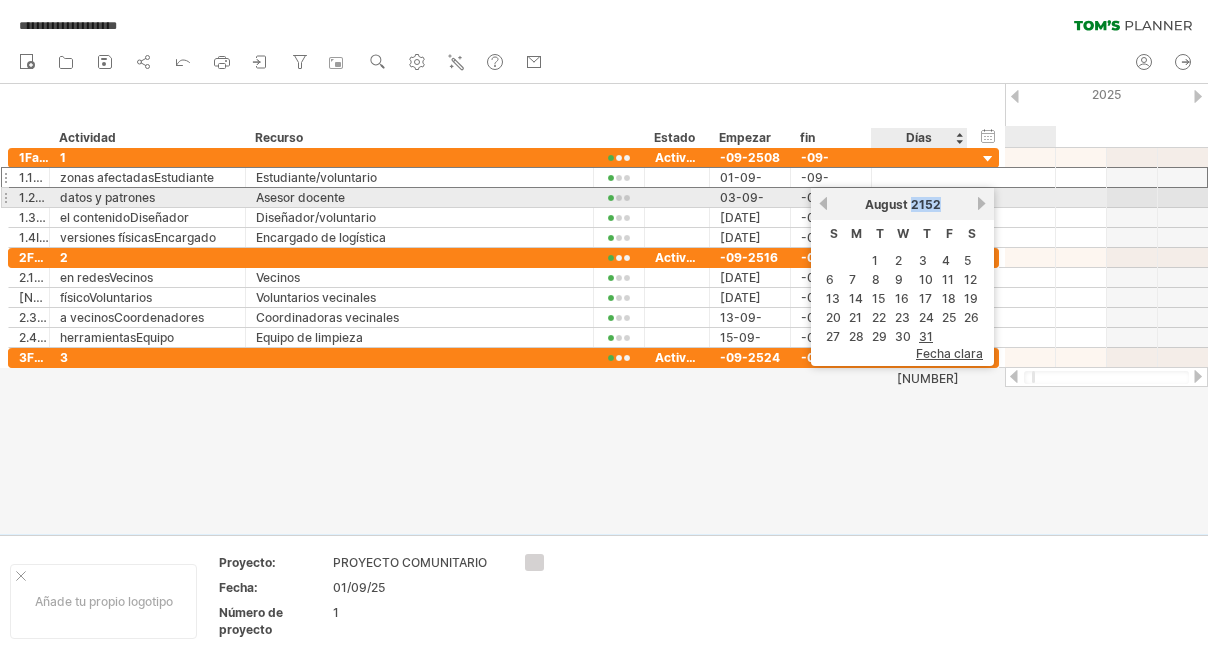 click on "2152" at bounding box center (926, 204) 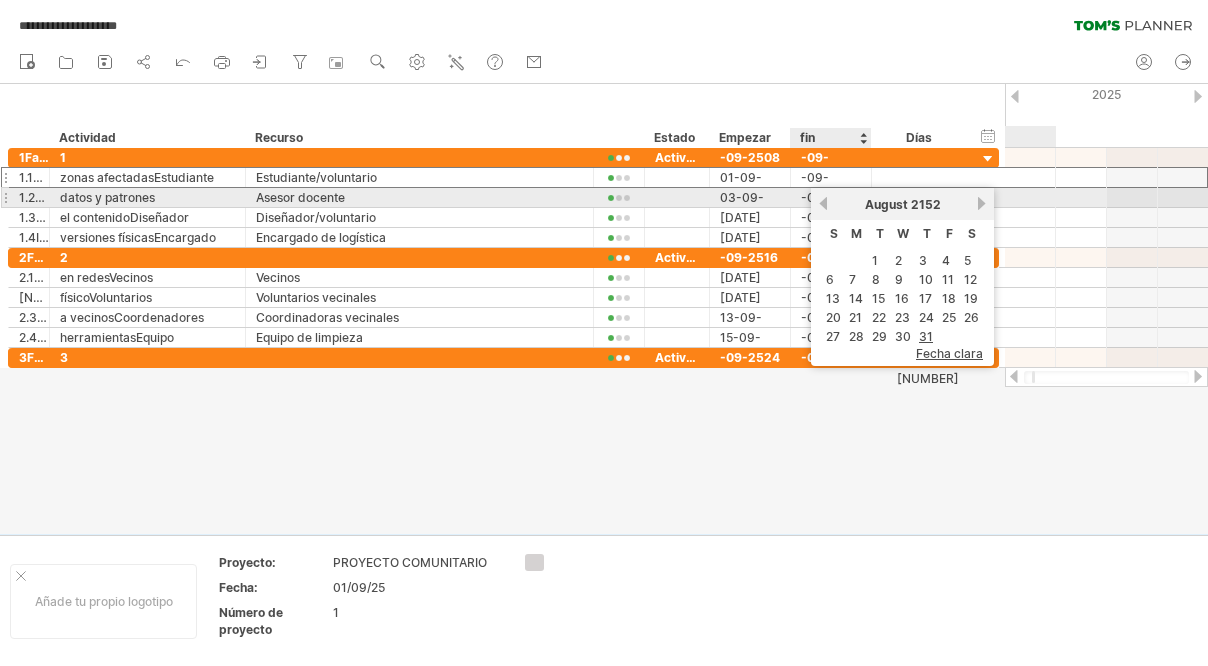 click on "previous" at bounding box center (823, 203) 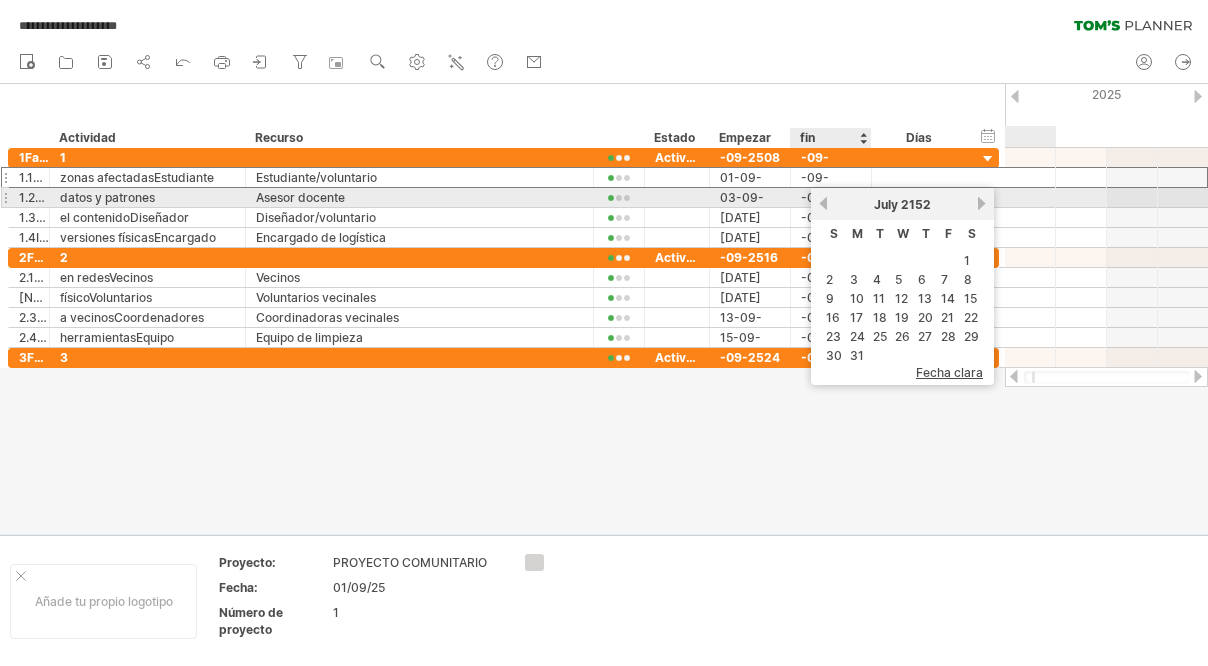 click on "previous" at bounding box center (823, 203) 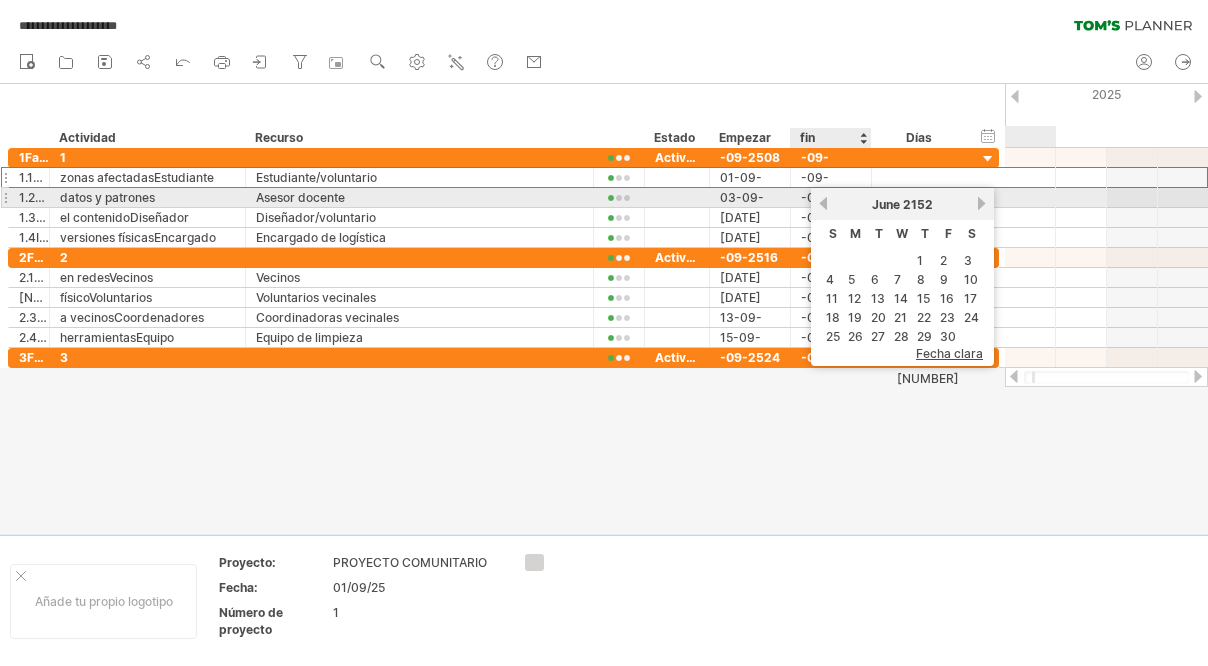 click on "previous" at bounding box center [823, 203] 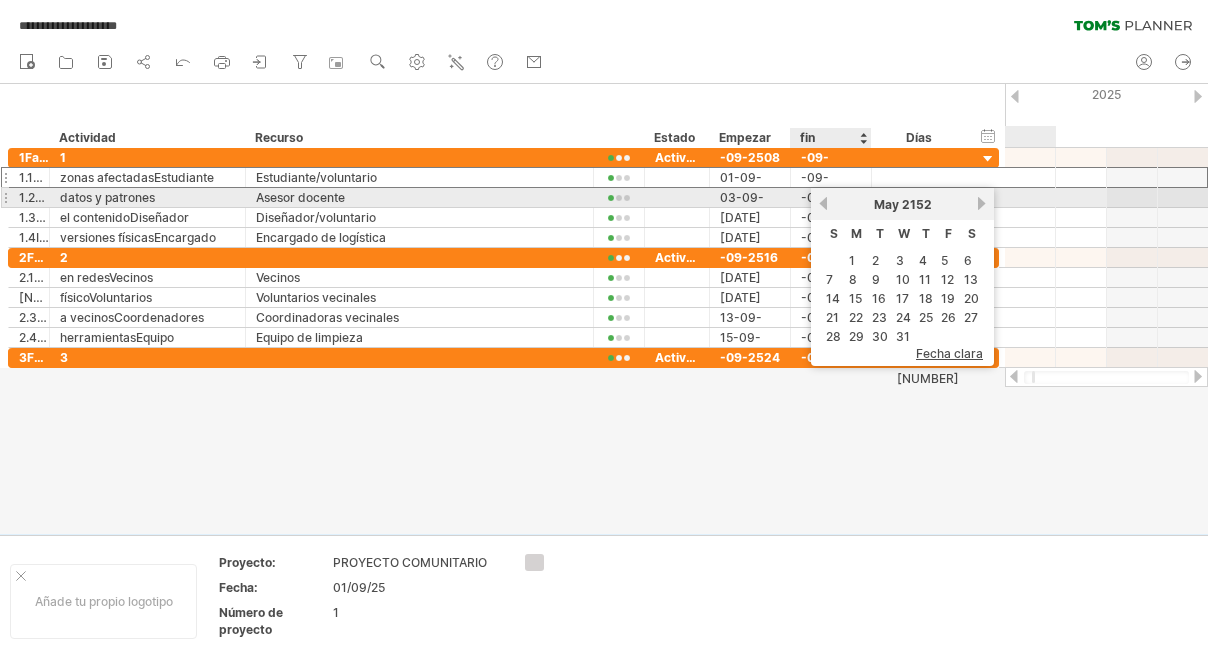 click on "previous" at bounding box center (823, 203) 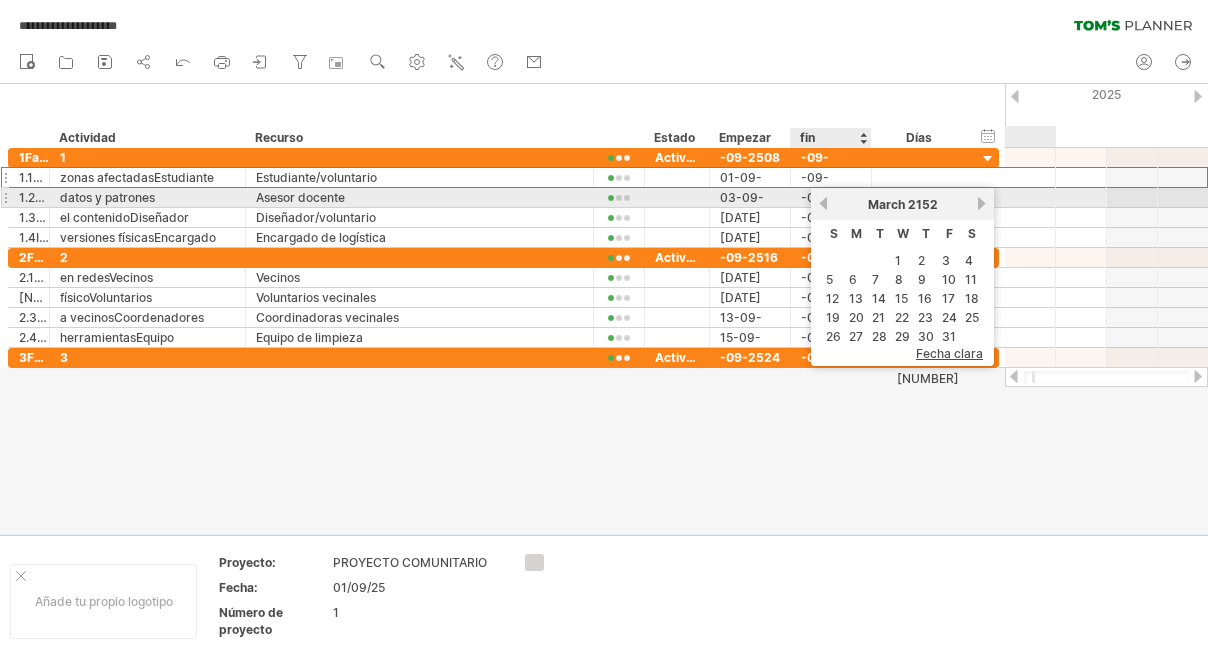 click on "previous" at bounding box center [823, 203] 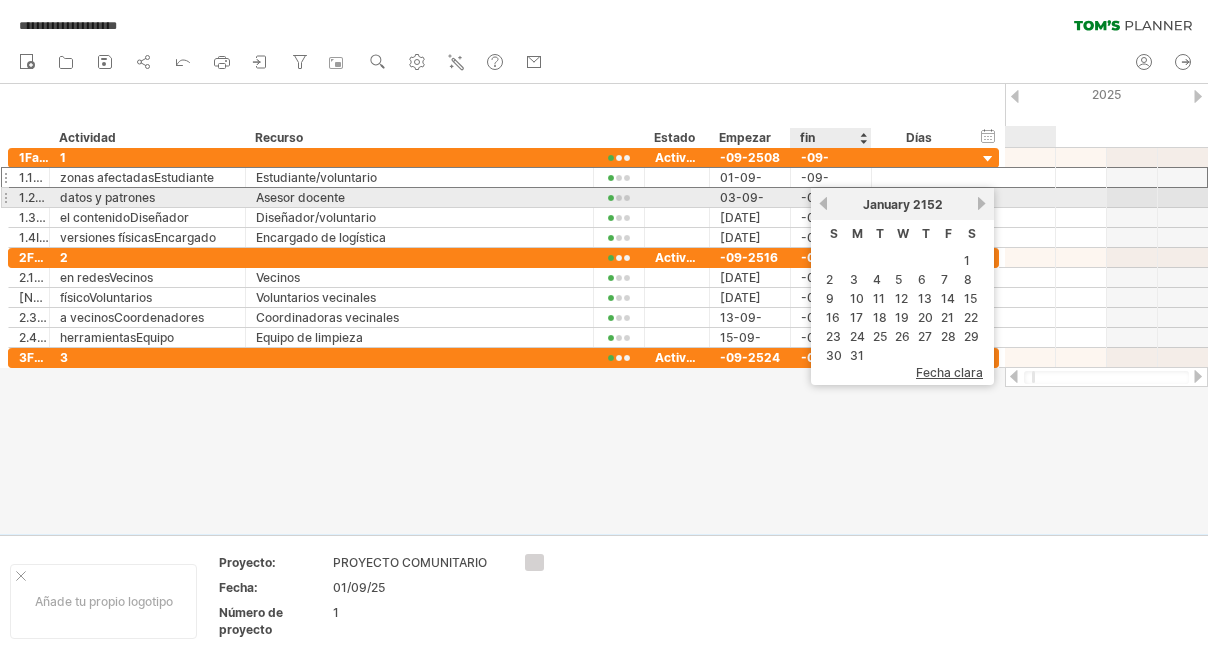 click 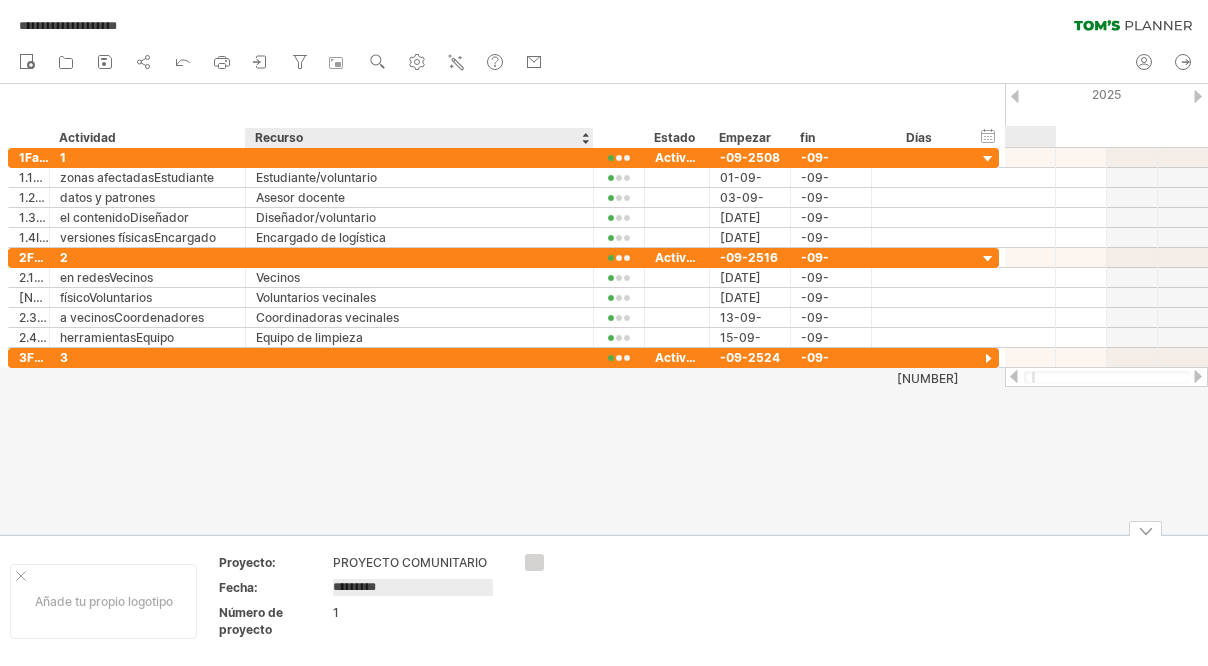 type on "**********" 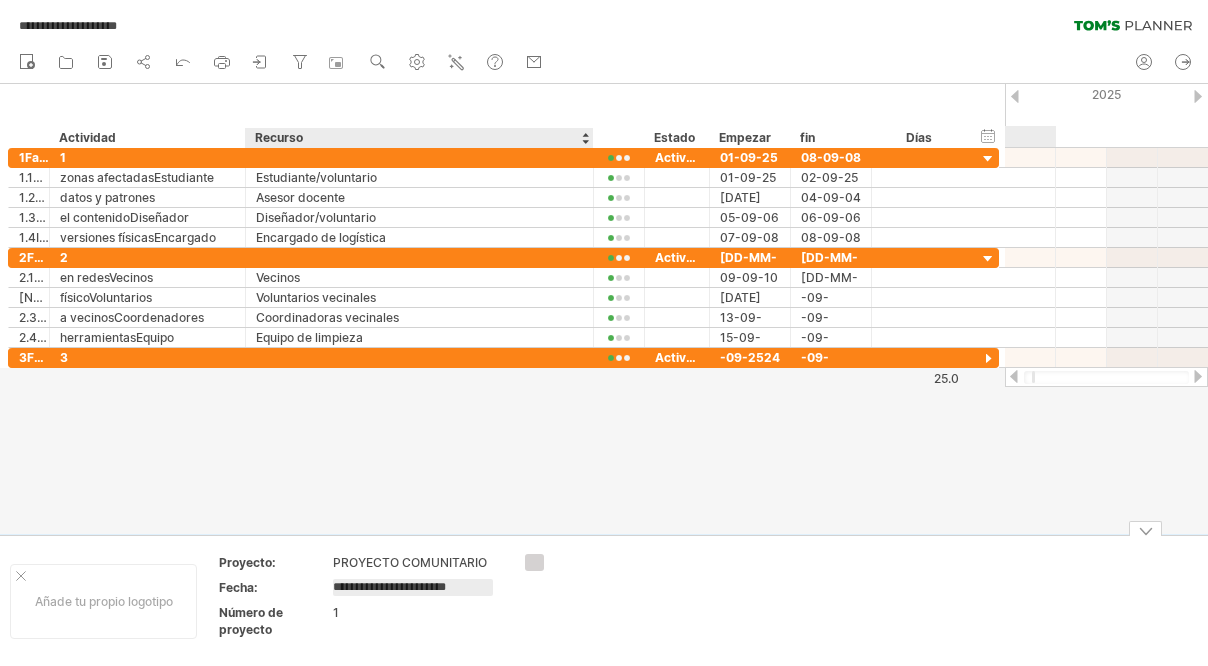 type on "**********" 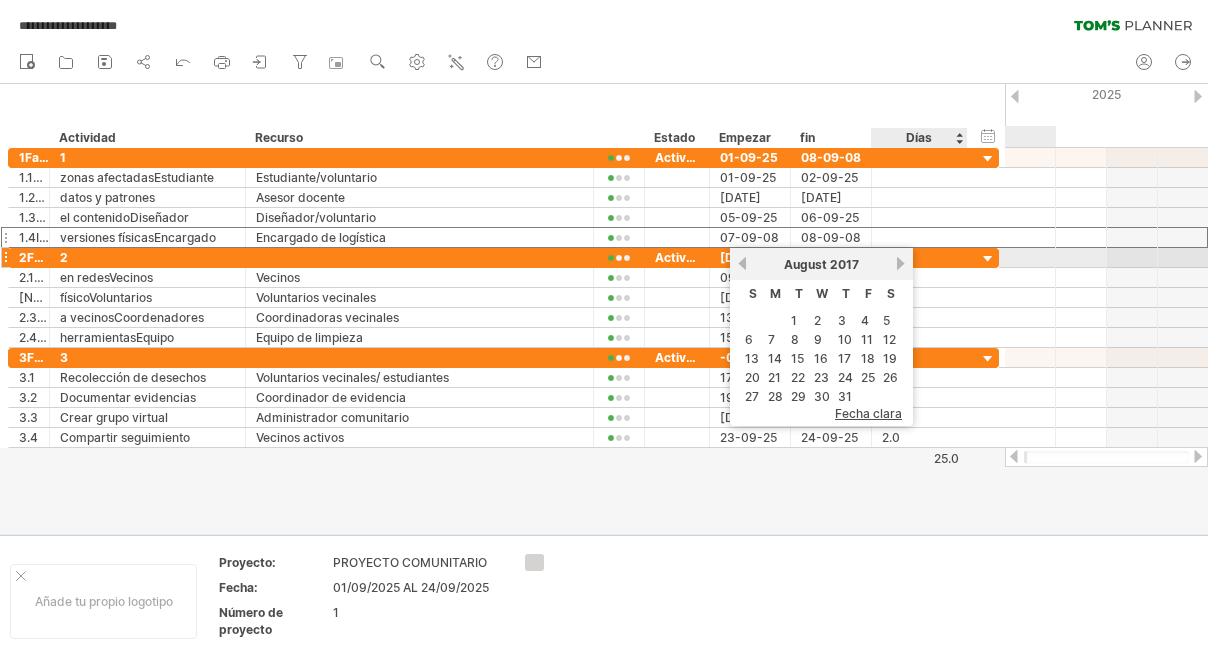 drag, startPoint x: 899, startPoint y: 264, endPoint x: 880, endPoint y: 260, distance: 19.416489 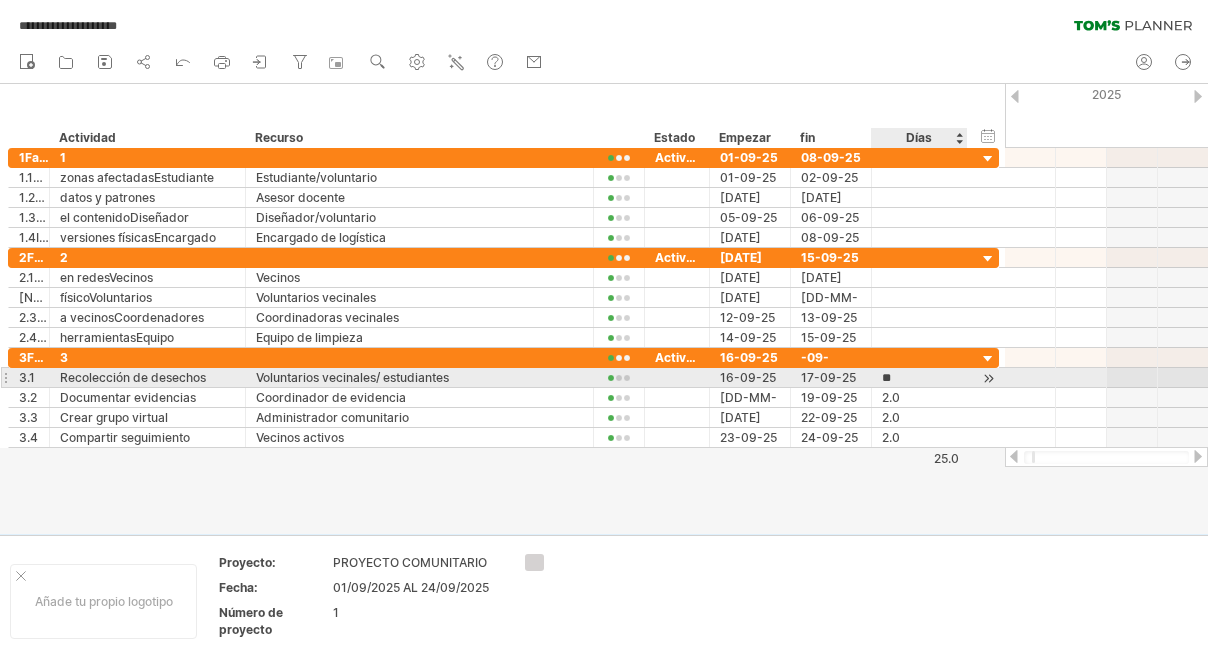type on "*" 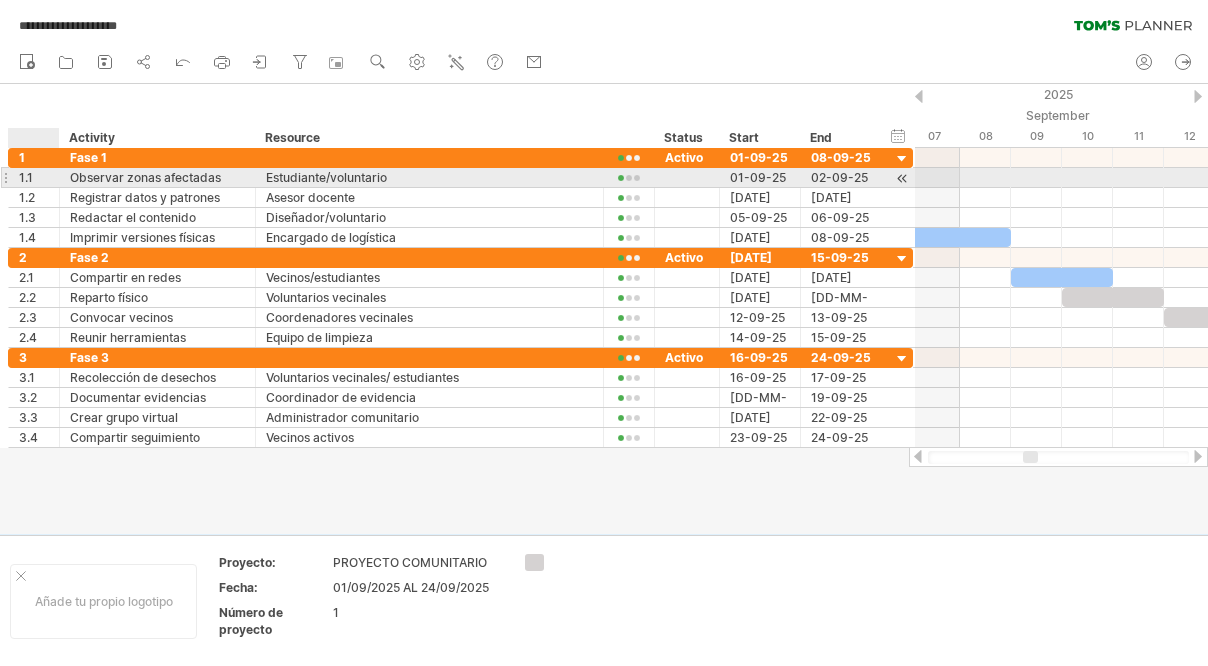 drag, startPoint x: 46, startPoint y: 175, endPoint x: 56, endPoint y: 186, distance: 14.866069 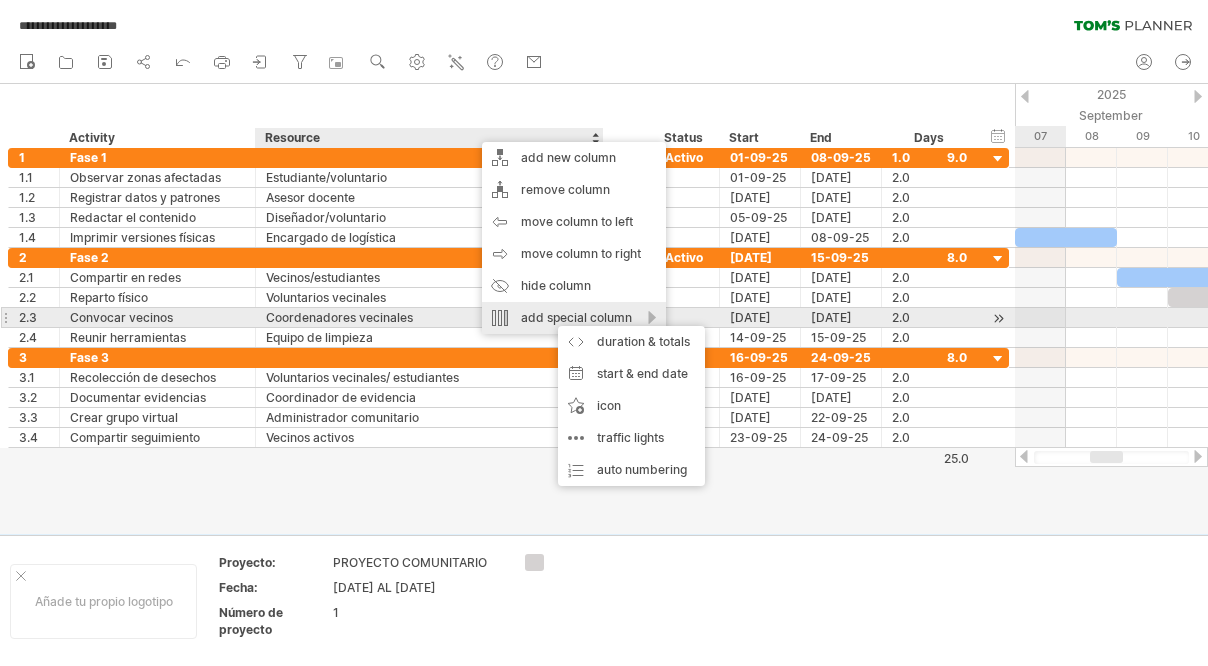 scroll, scrollTop: 0, scrollLeft: 0, axis: both 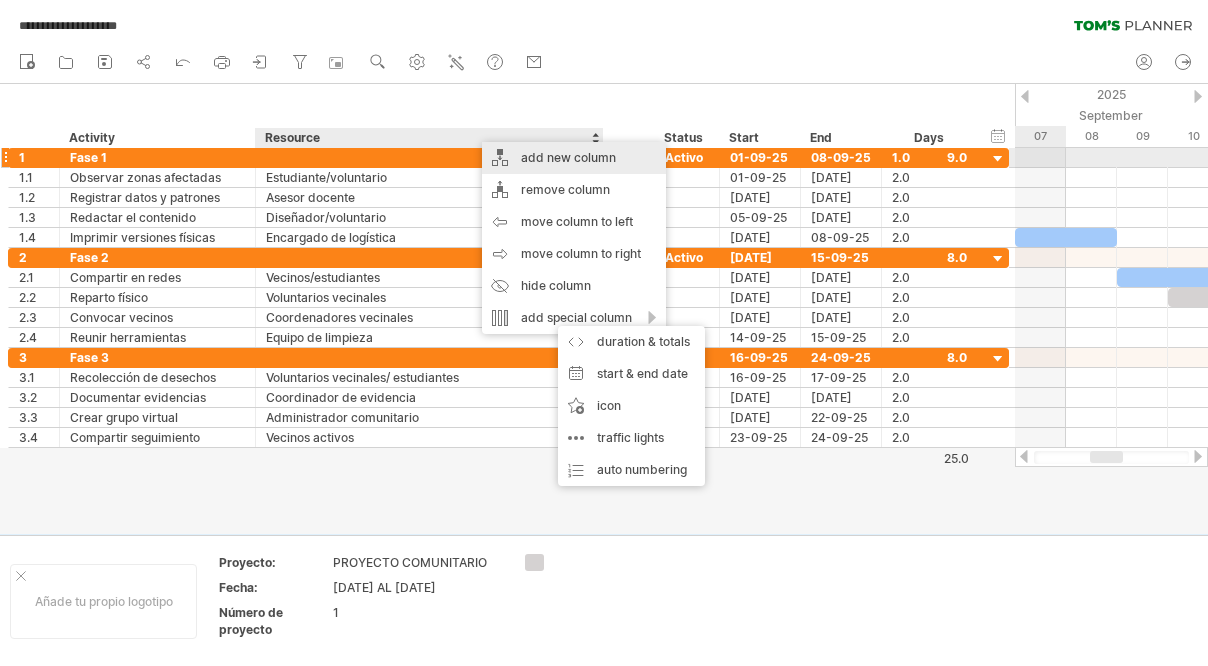 click on "add new column" at bounding box center (574, 158) 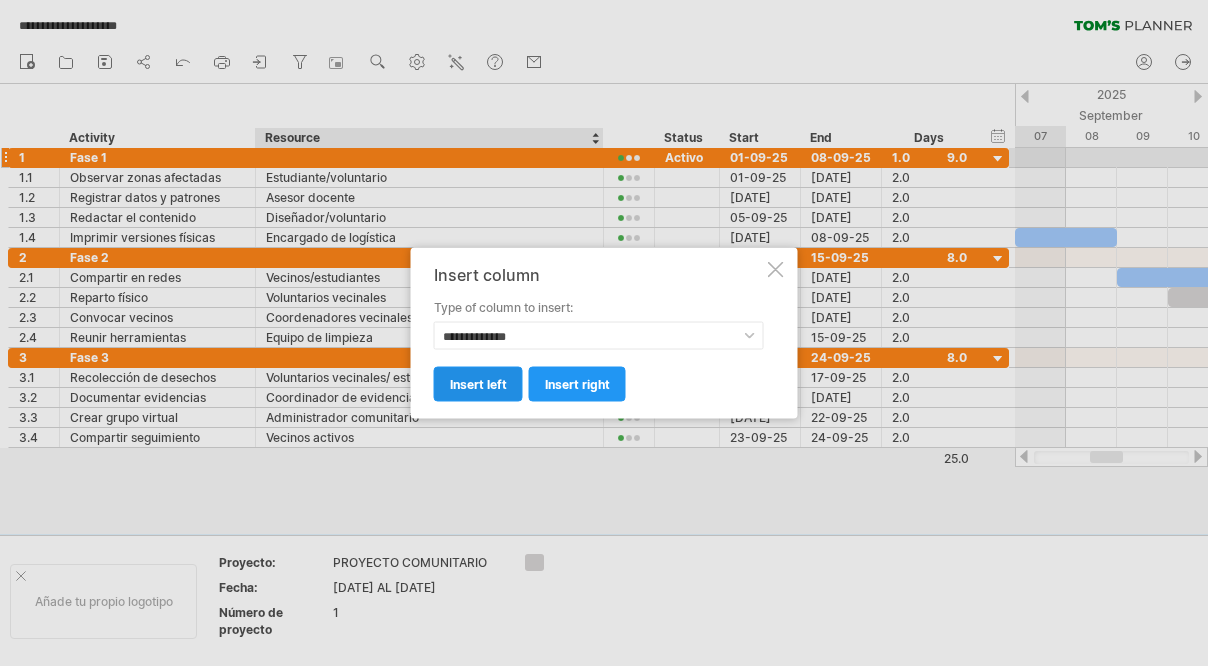 click on "insert left" at bounding box center [478, 384] 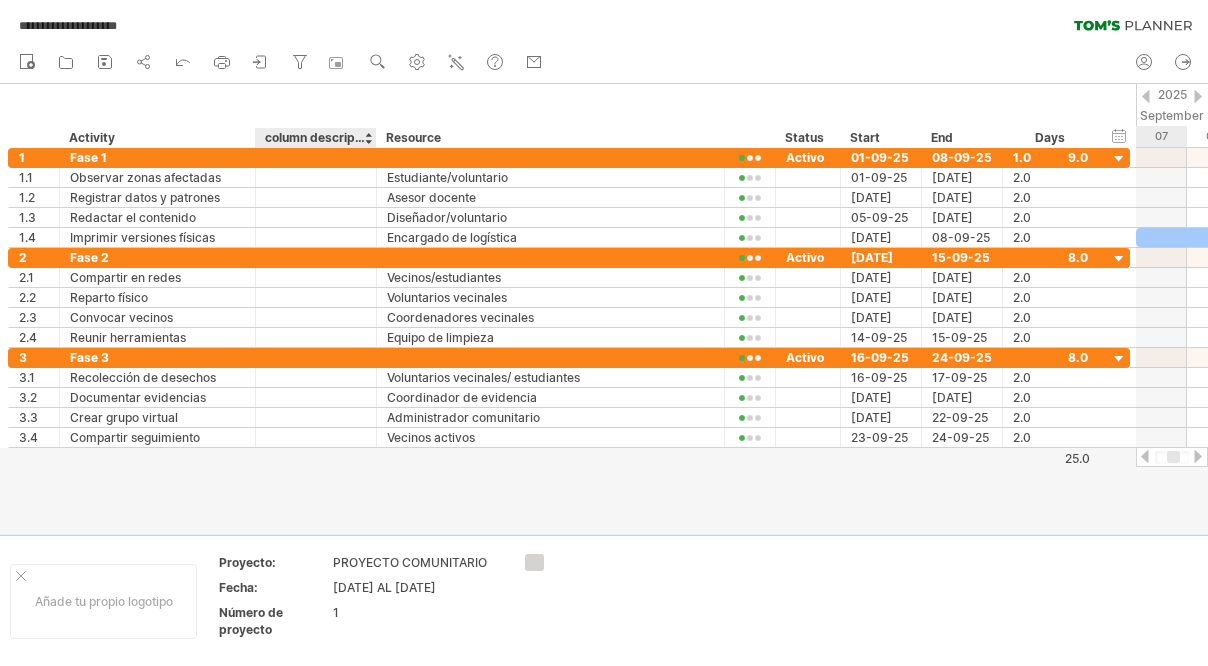 click on "**********" at bounding box center (604, 333) 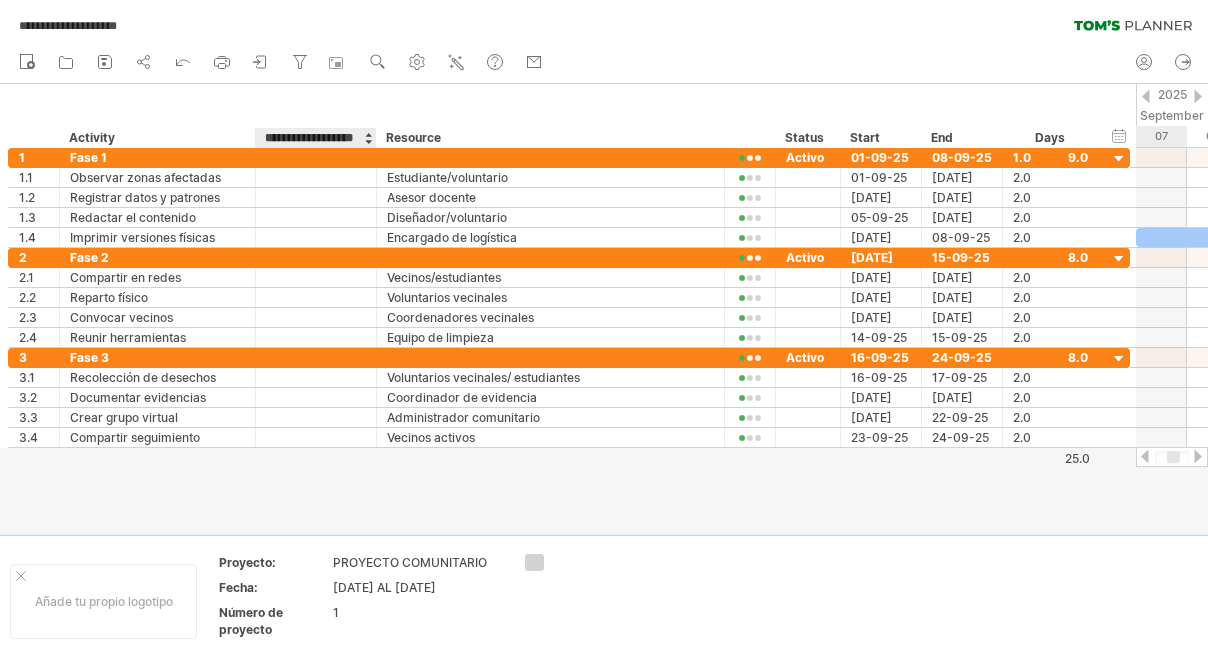 click on "**********" at bounding box center [315, 138] 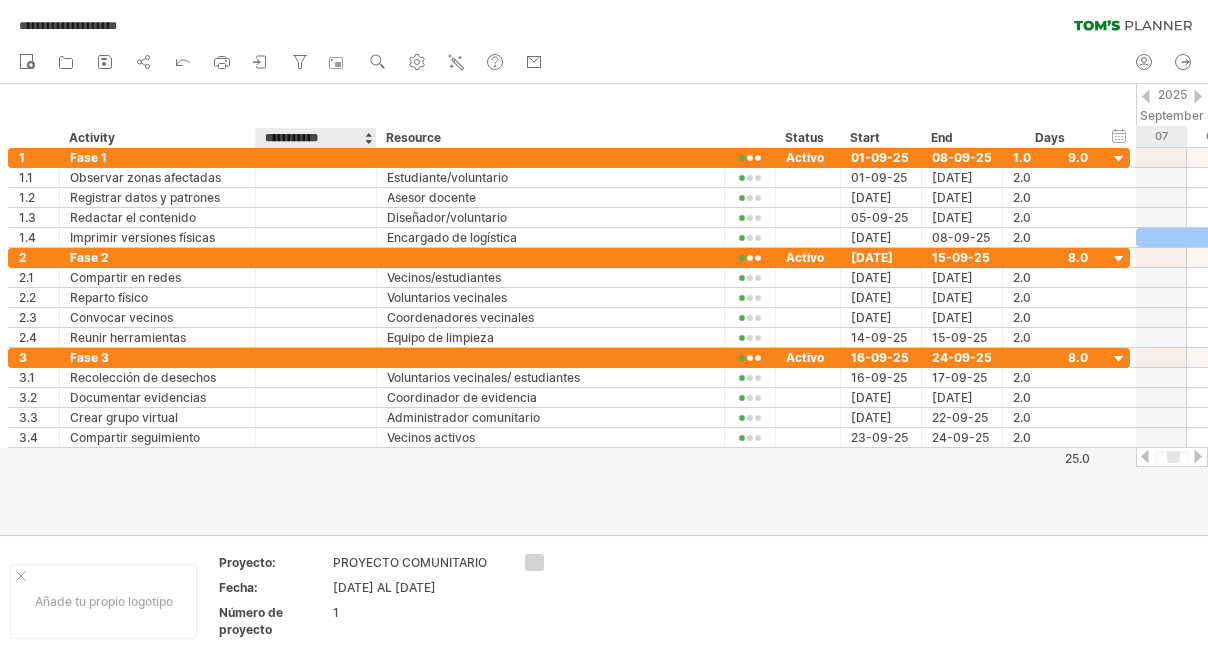 click on "**********" at bounding box center (315, 138) 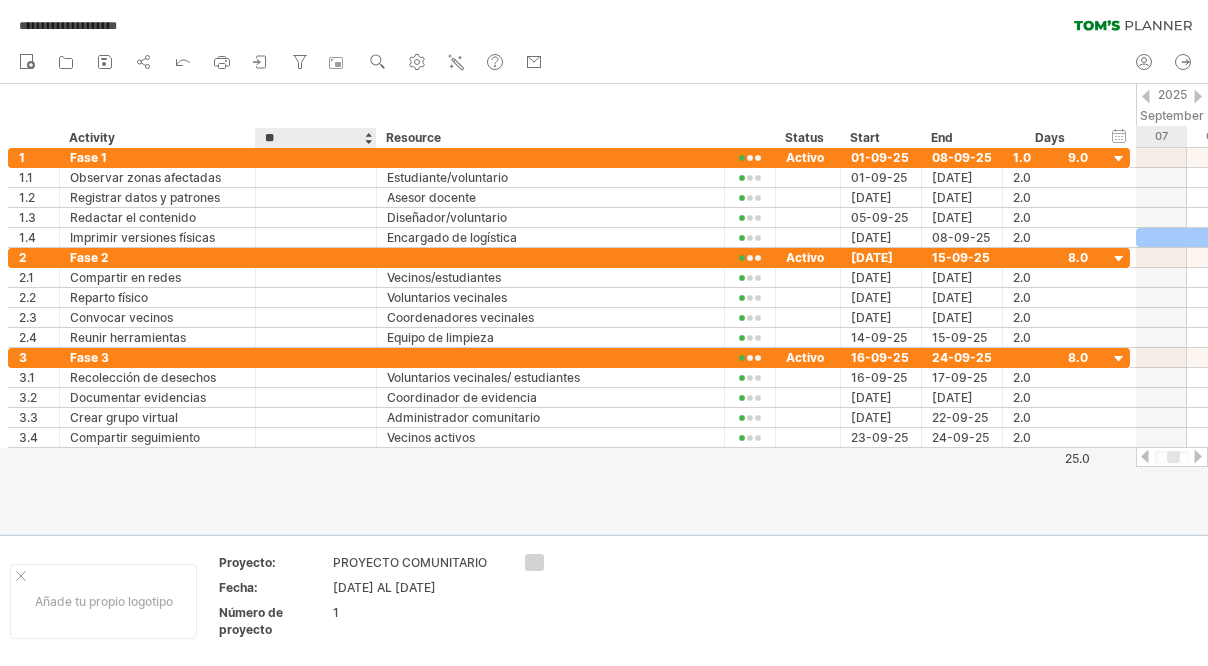 type on "*" 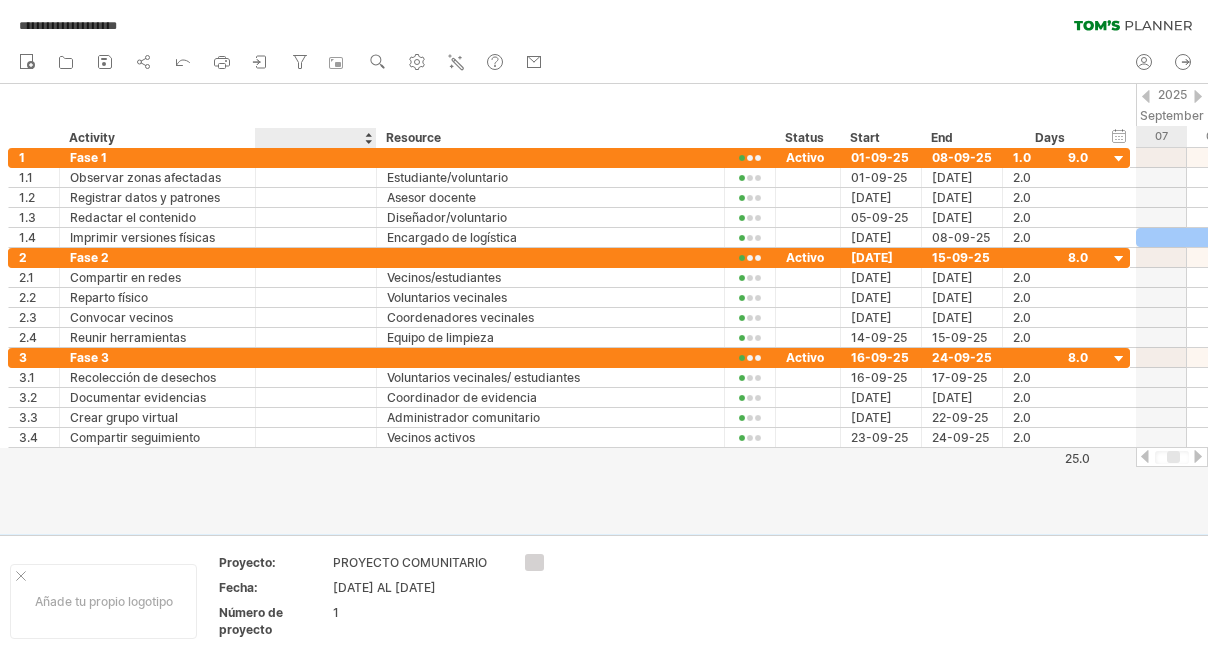 type on "*" 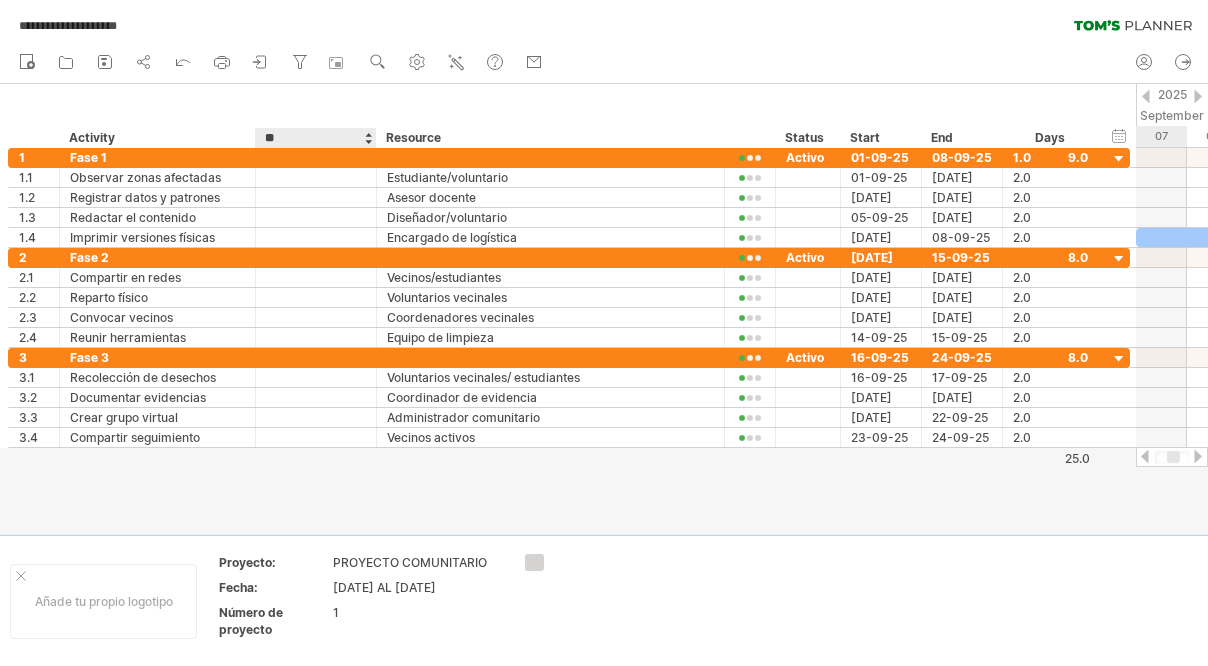 type on "*" 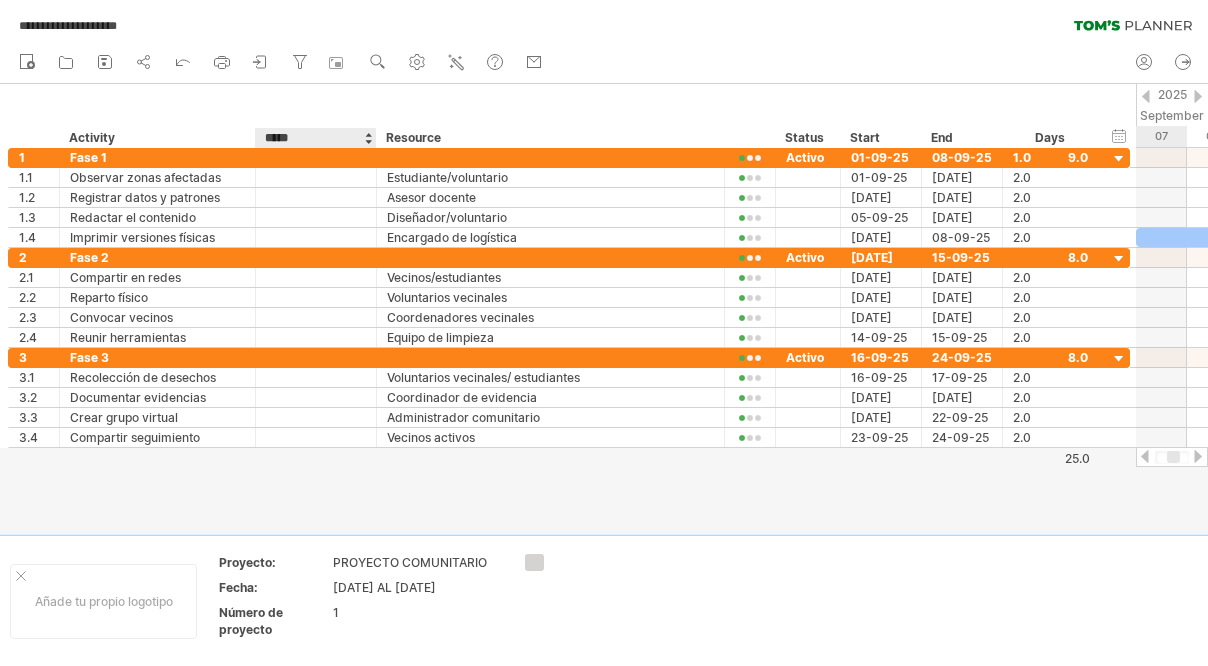 type on "******" 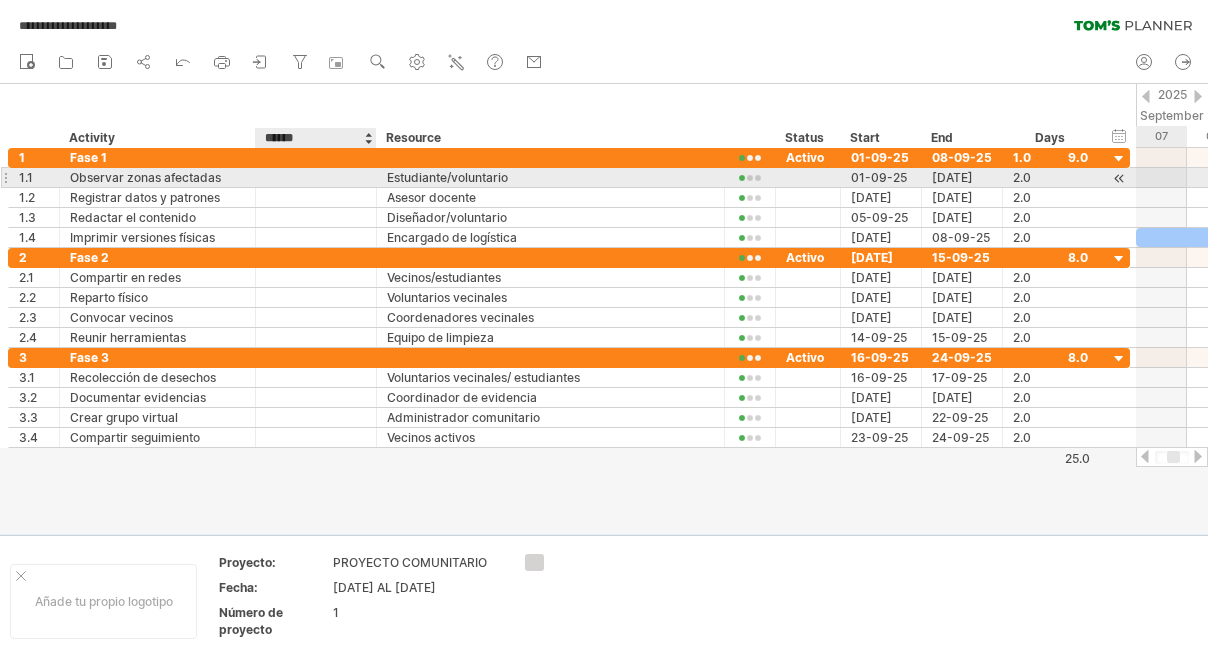 click at bounding box center [316, 177] 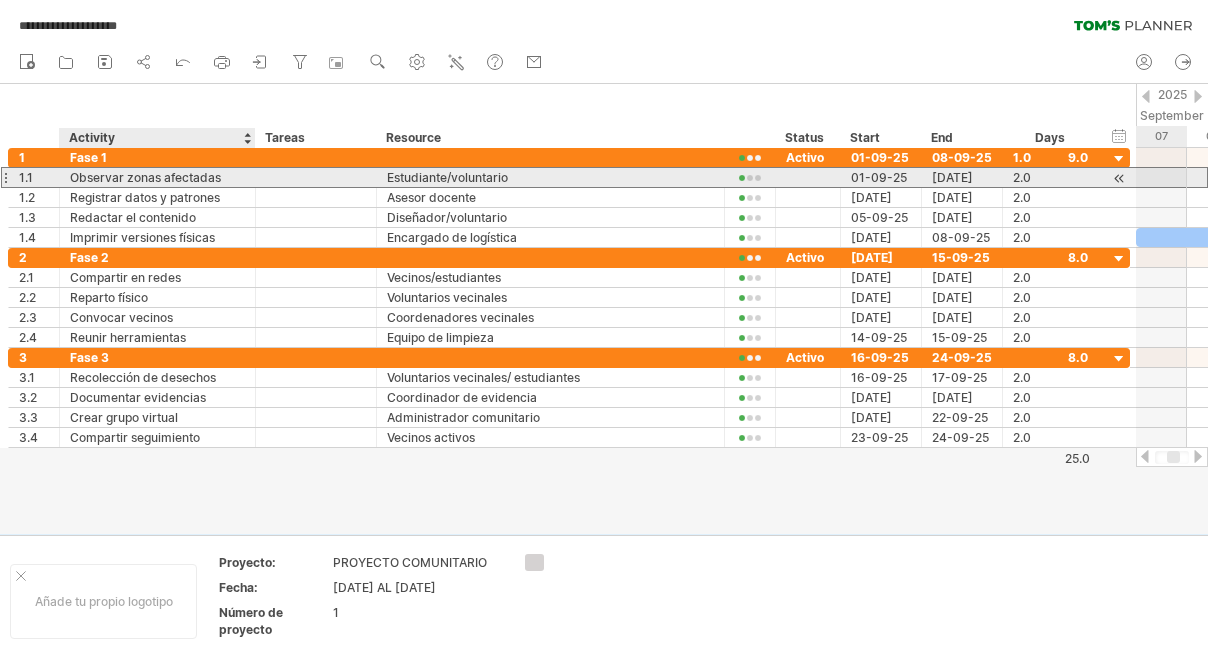 click on "Observar zonas afectadas" at bounding box center (157, 177) 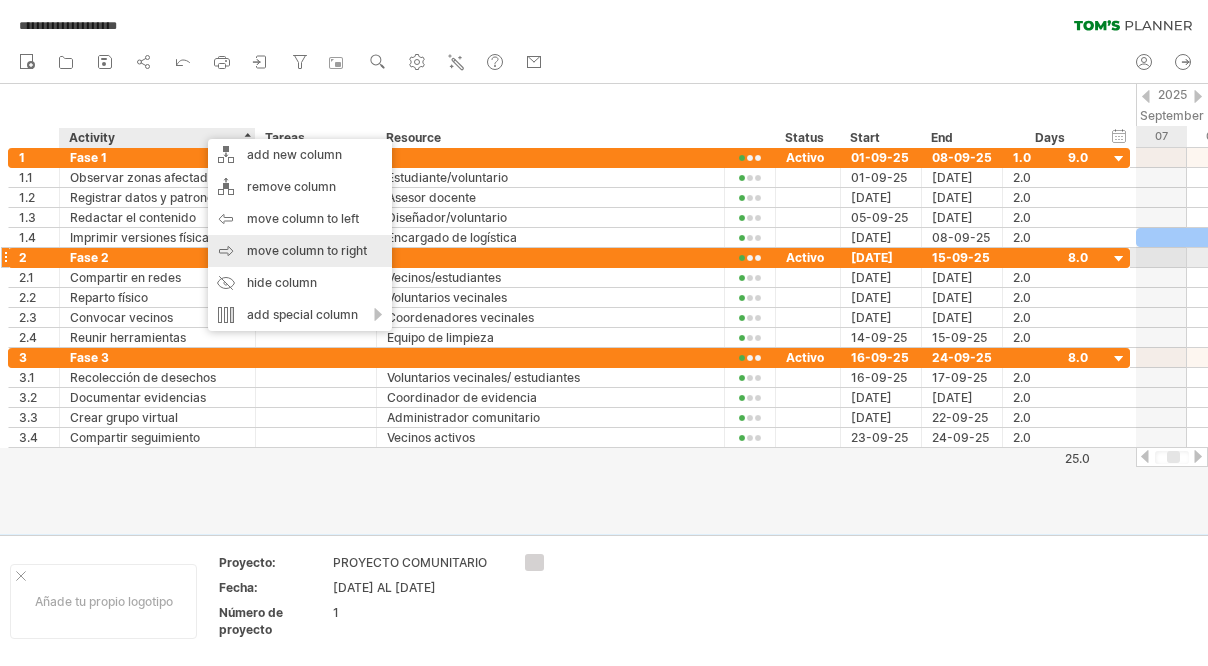 click on "move column to right" at bounding box center (300, 251) 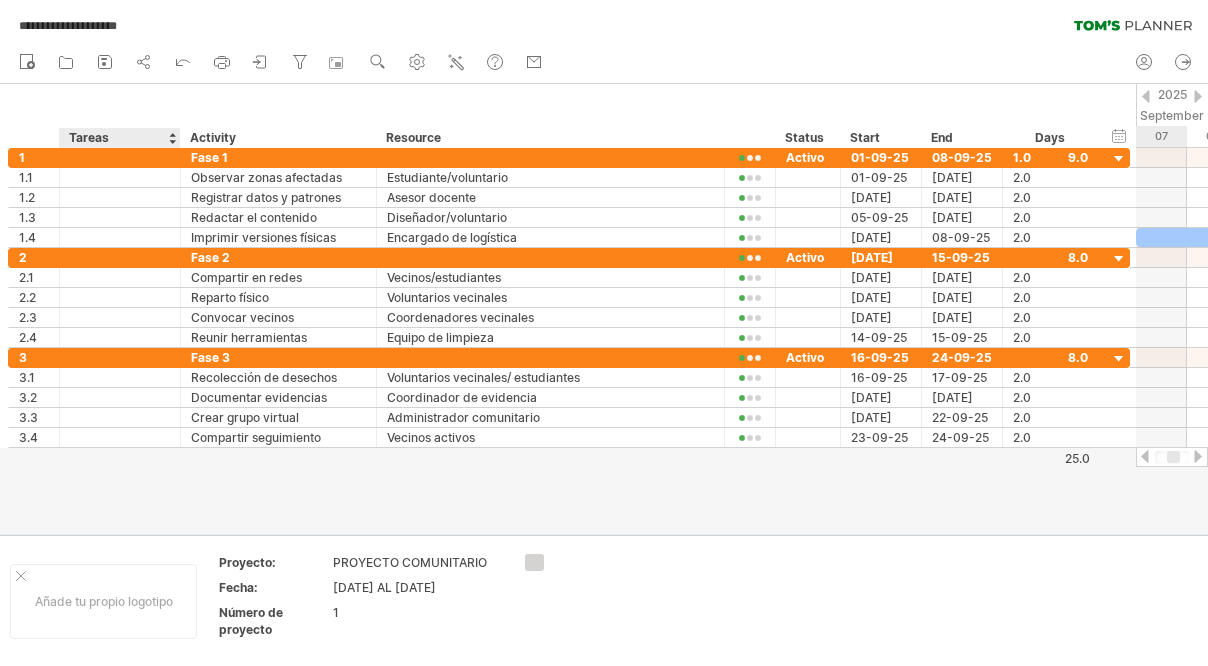 click on "Tareas" at bounding box center (119, 138) 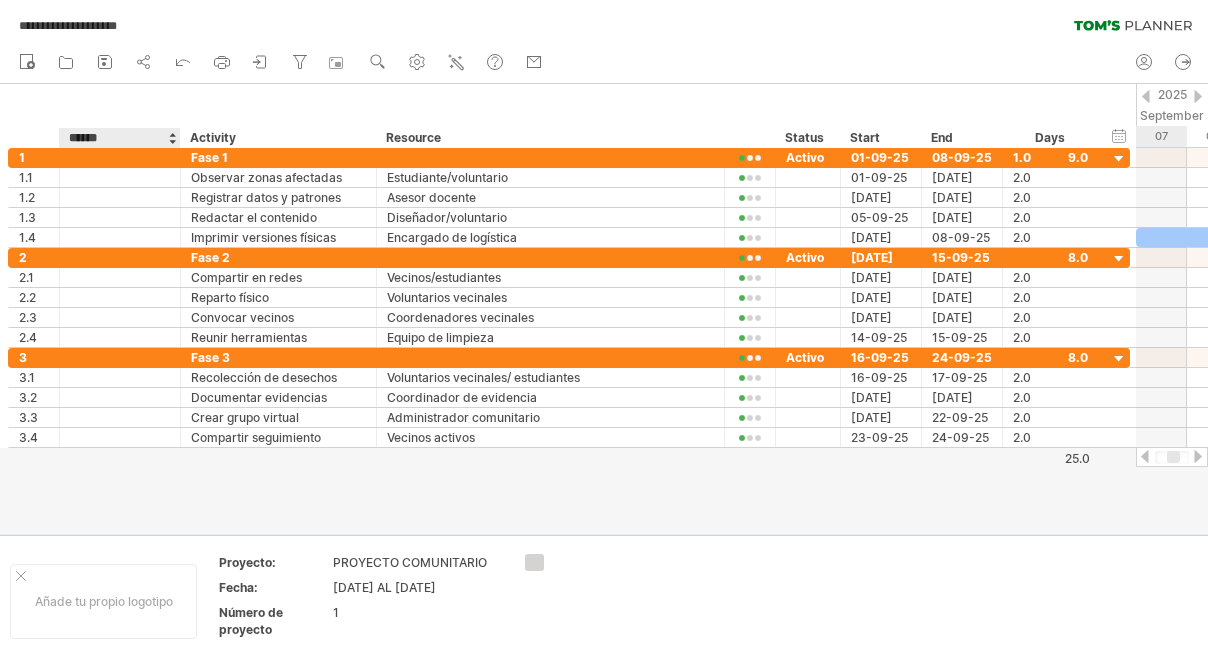 click on "Activity" at bounding box center [277, 138] 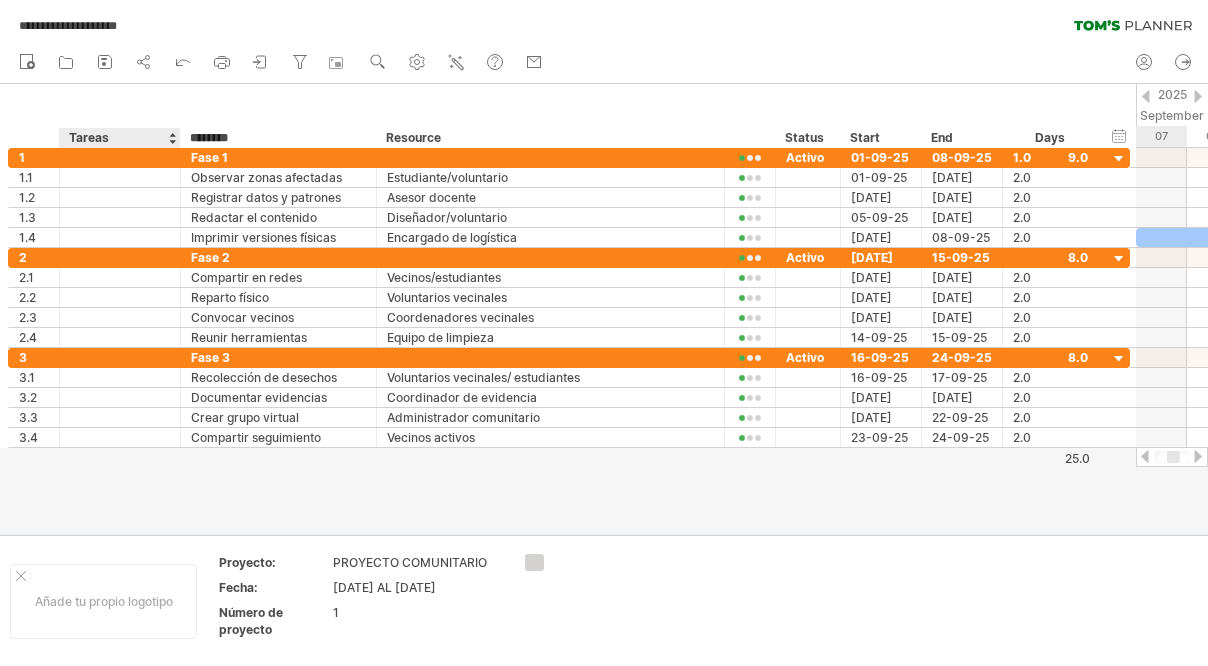 click on "********" at bounding box center (277, 138) 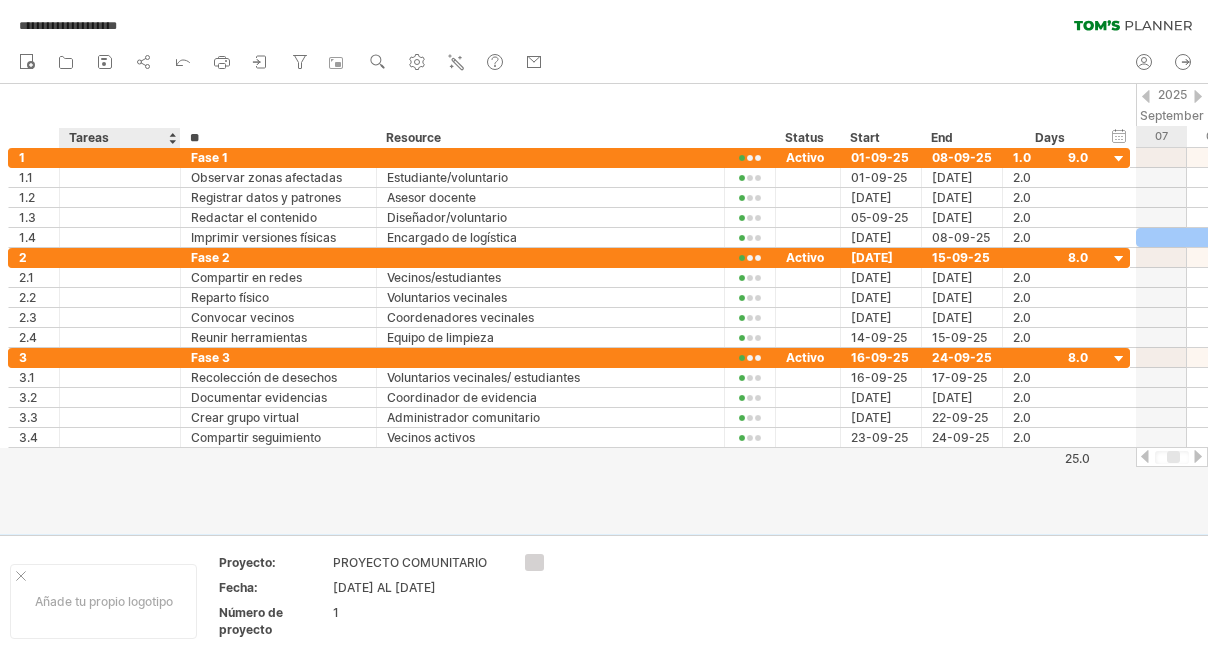 type on "*" 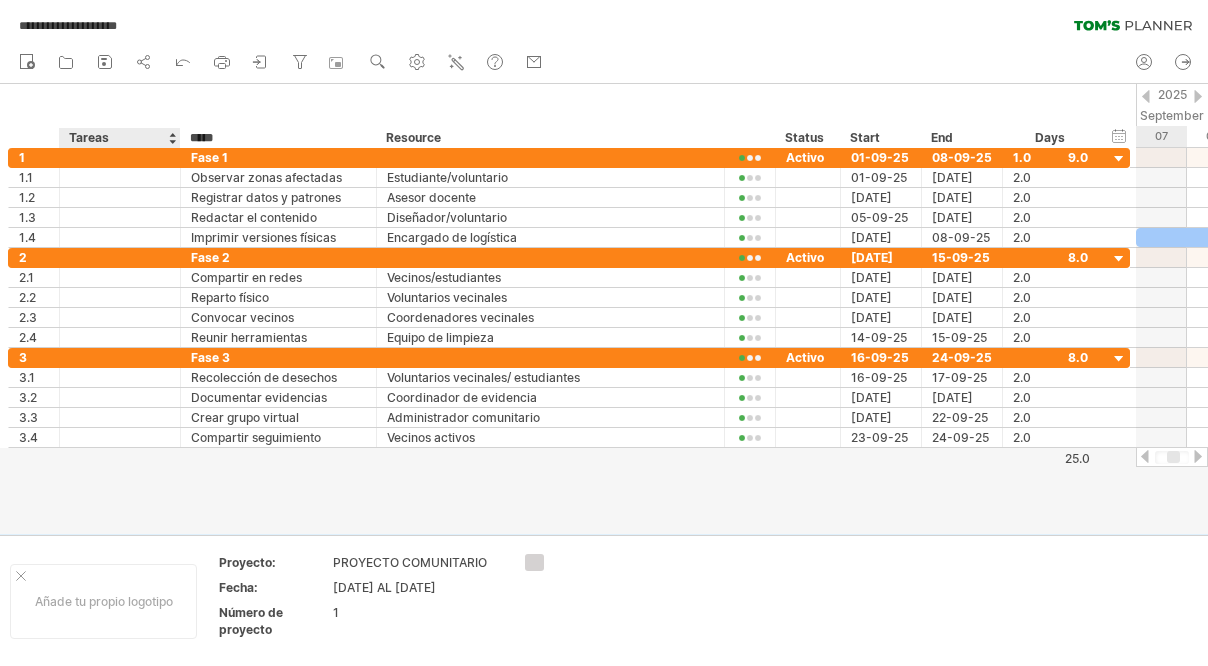 type on "******" 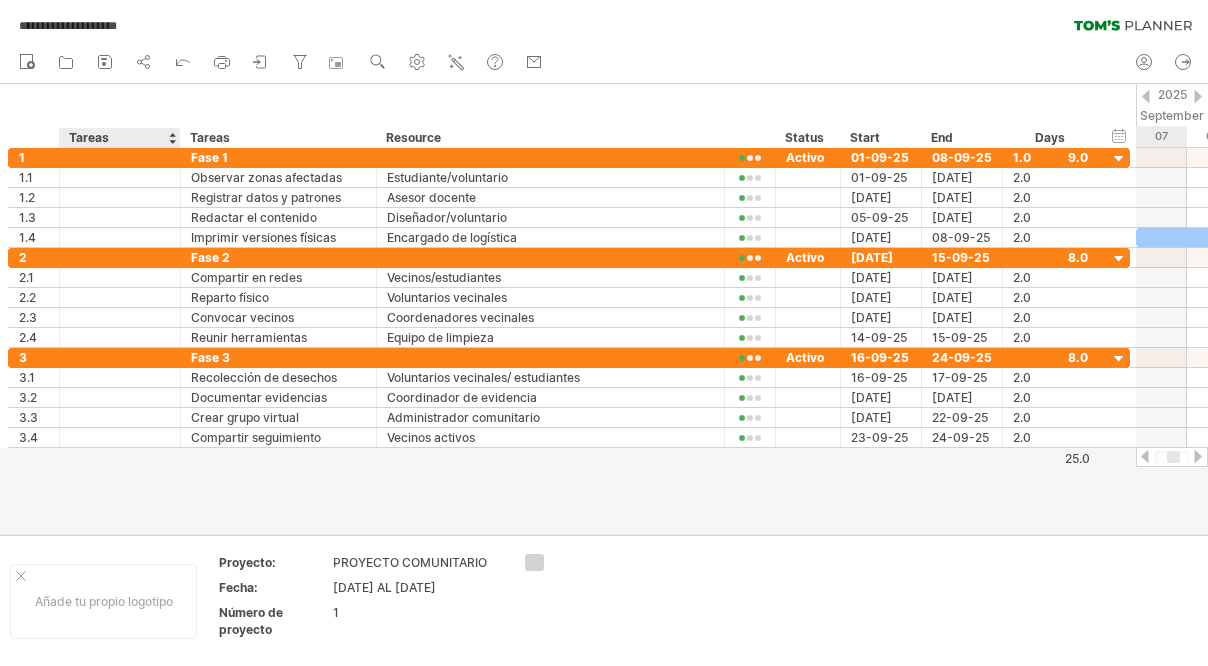click on "Tareas" at bounding box center (119, 138) 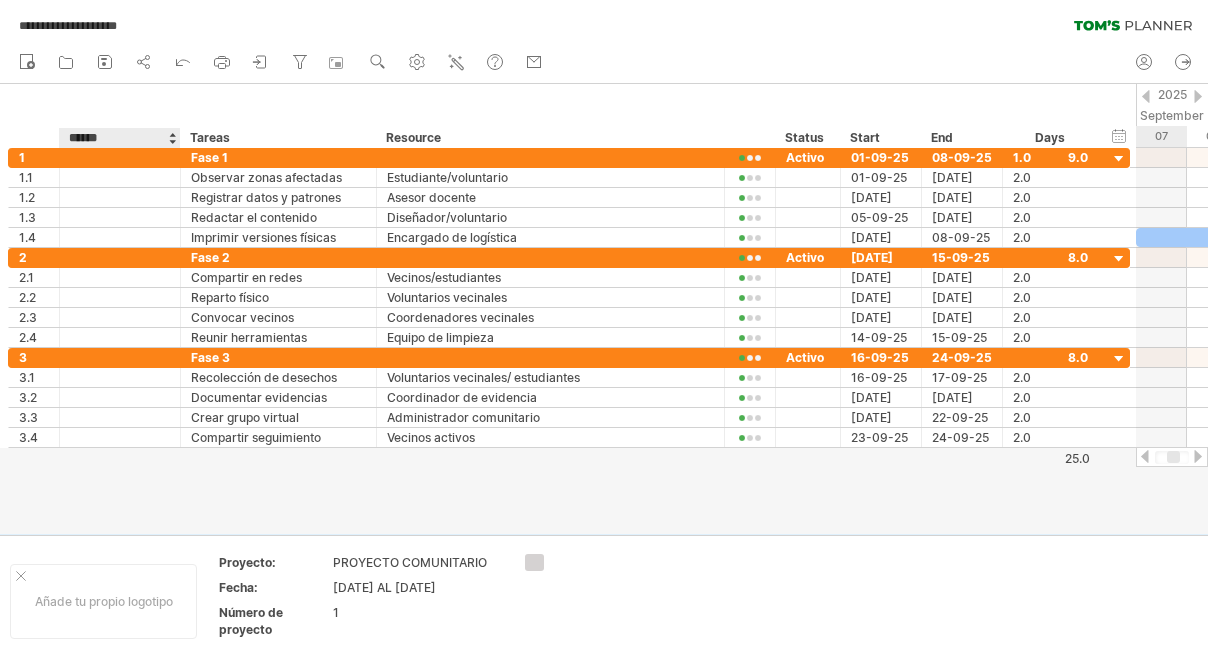 click on "******" at bounding box center (119, 138) 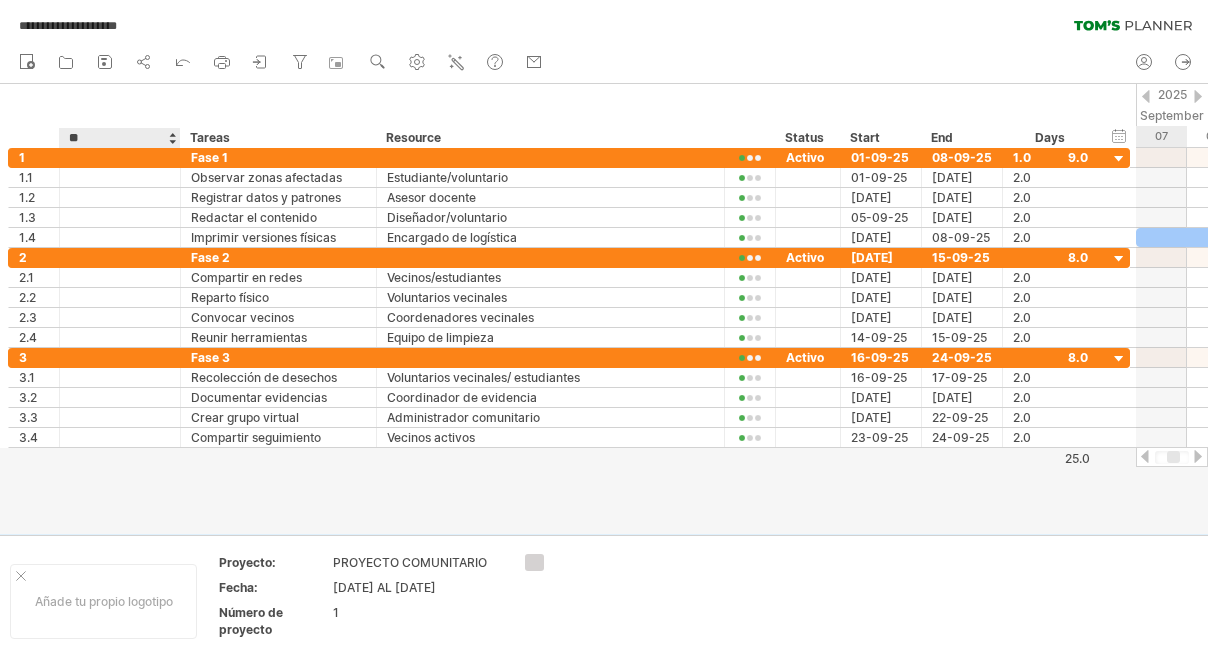 type on "*" 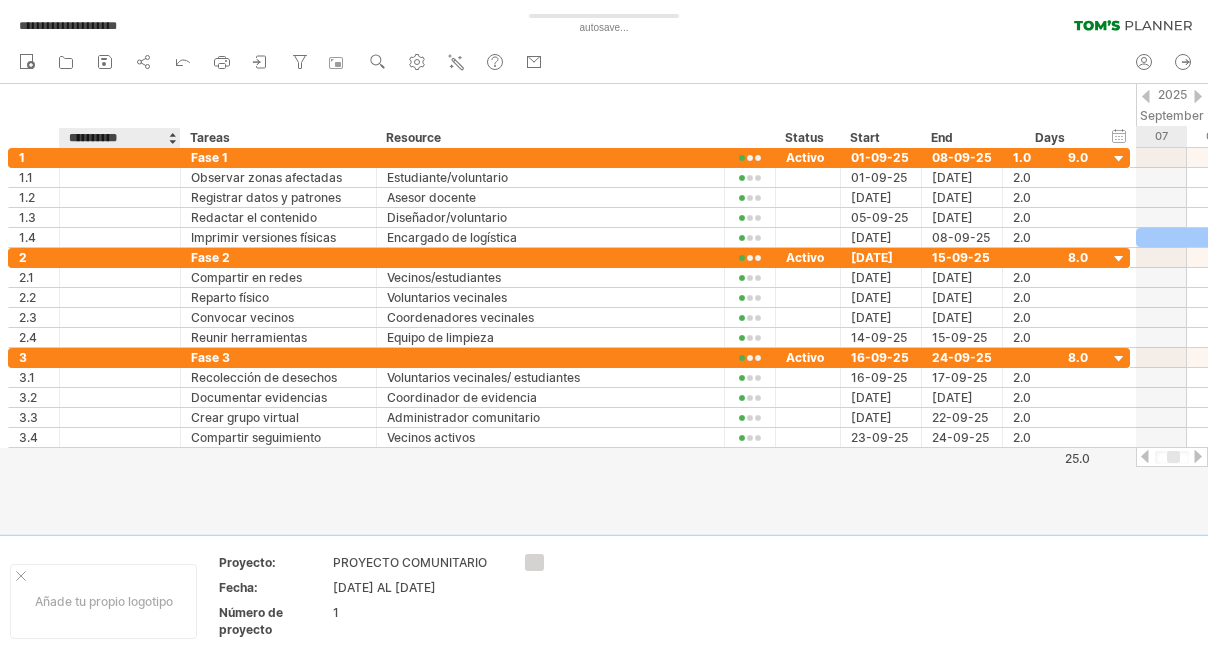 type on "**********" 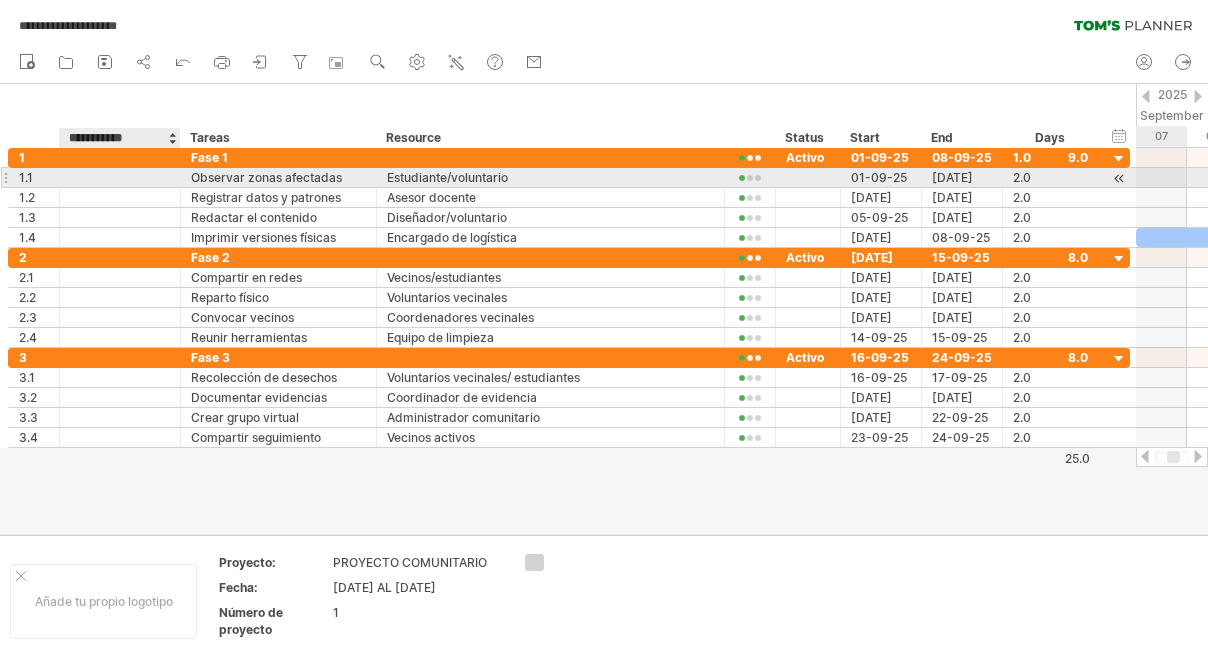 click at bounding box center (120, 177) 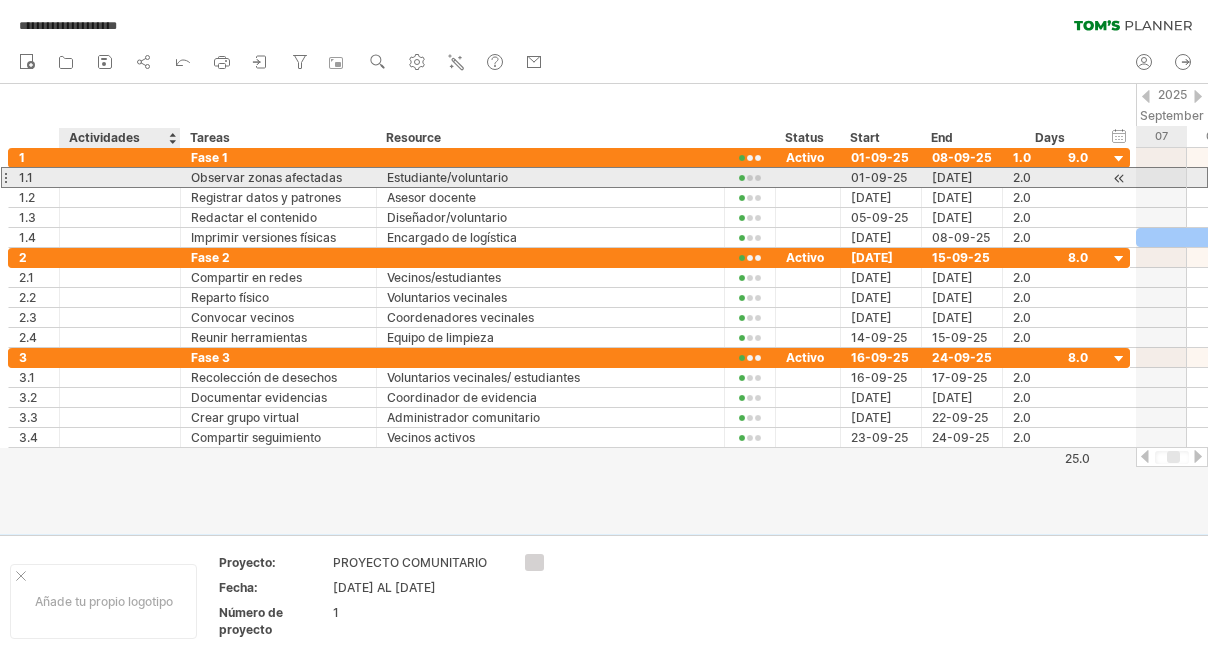 click at bounding box center [120, 177] 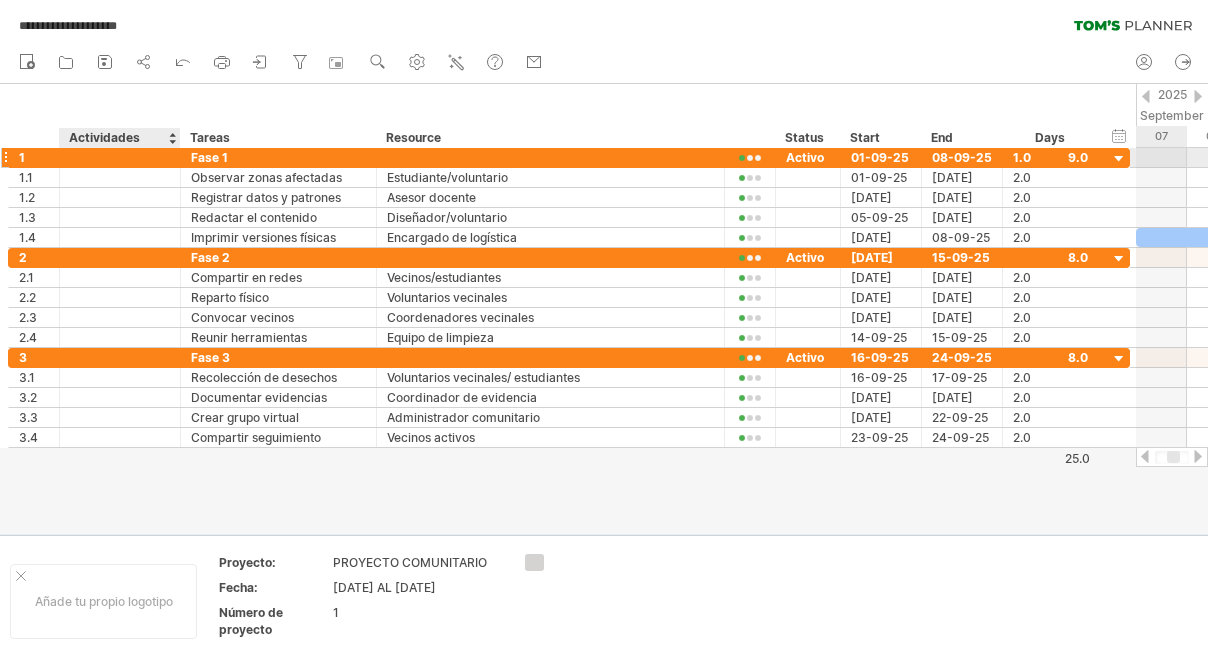 paste on "**********" 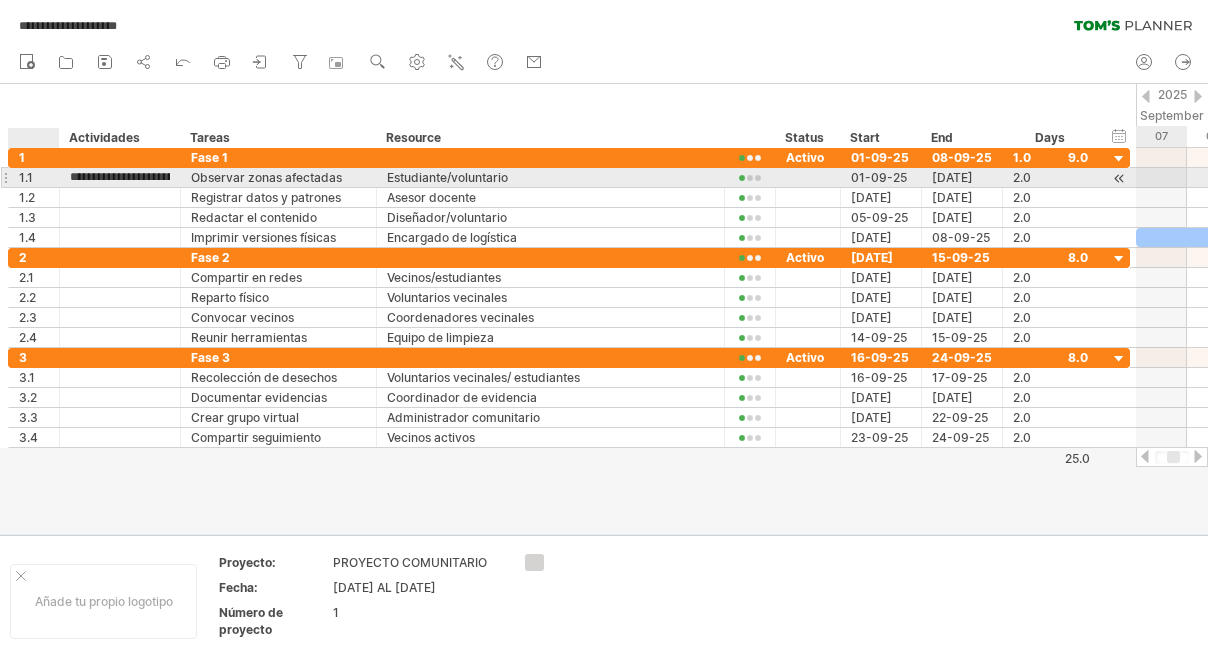 click on "**********" at bounding box center [120, 177] 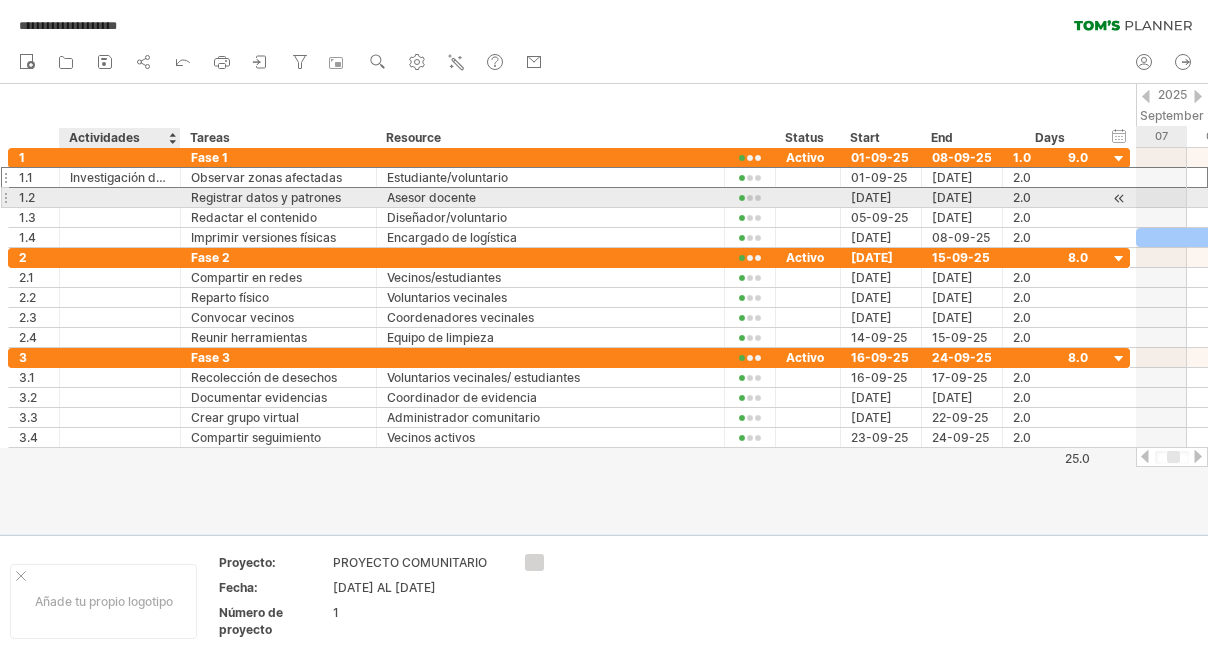 click at bounding box center (120, 197) 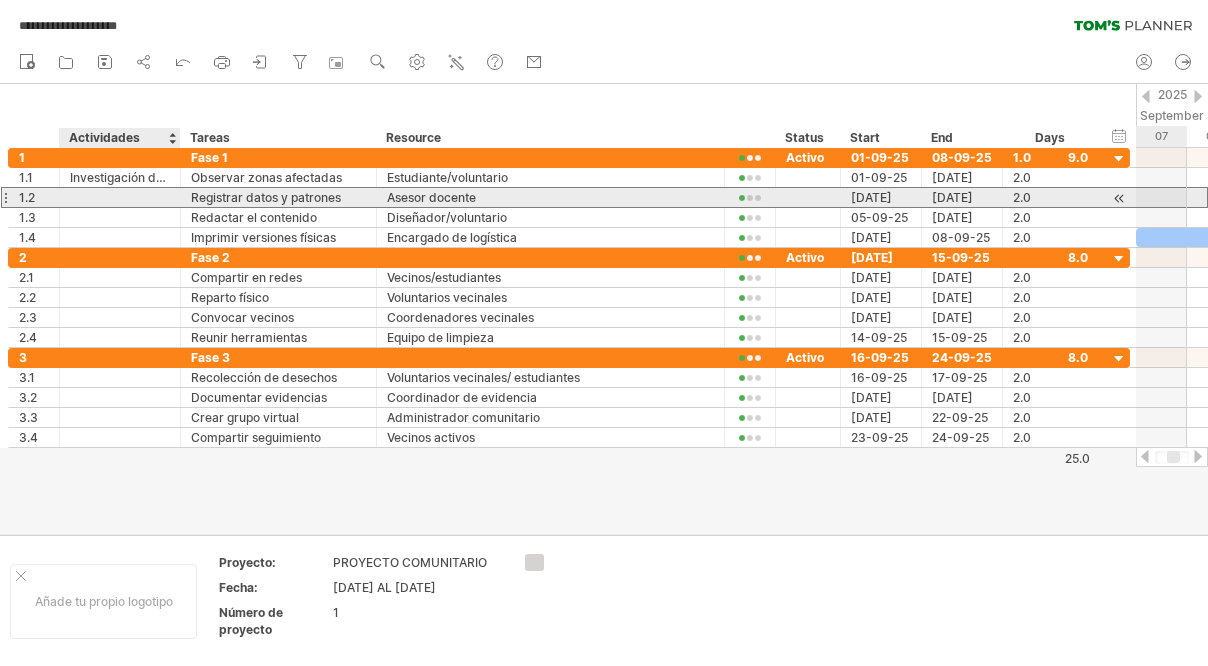 paste on "**********" 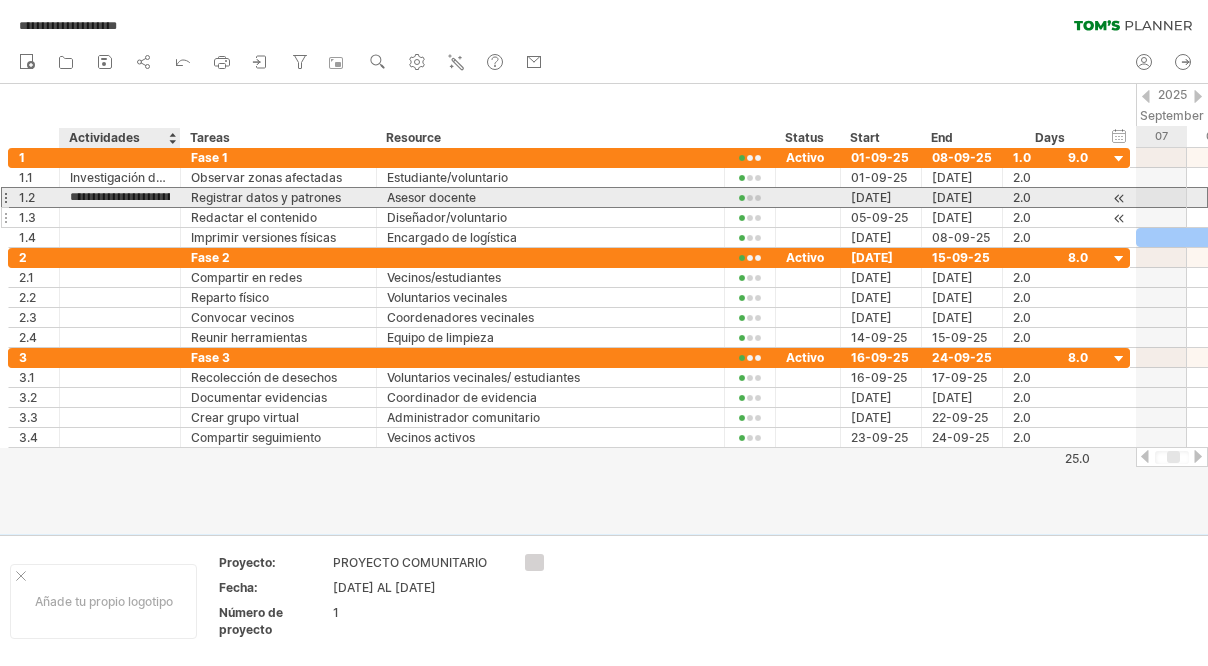 click at bounding box center (120, 217) 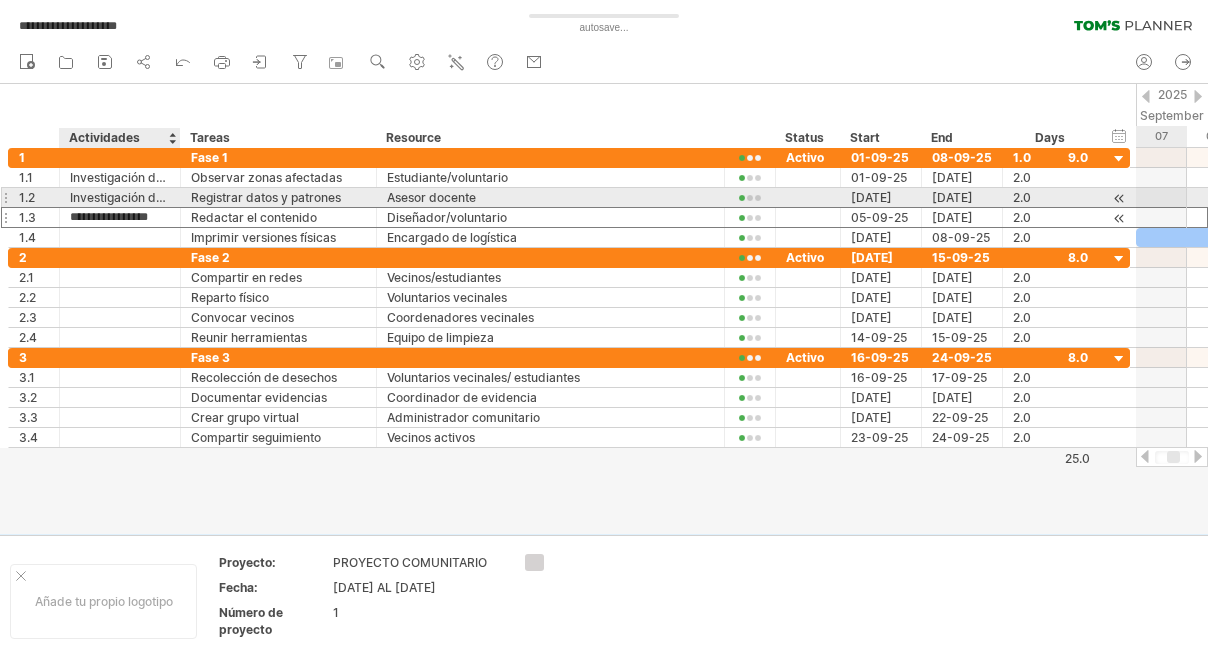 type on "**********" 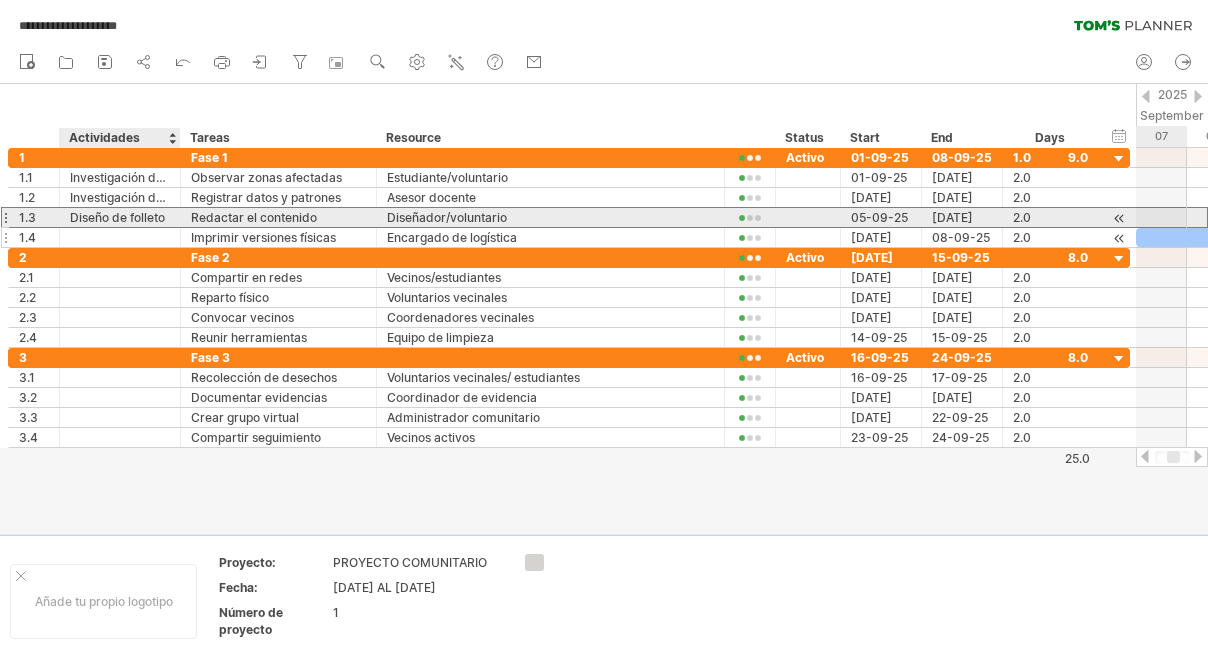 drag, startPoint x: 170, startPoint y: 220, endPoint x: 75, endPoint y: 233, distance: 95.885345 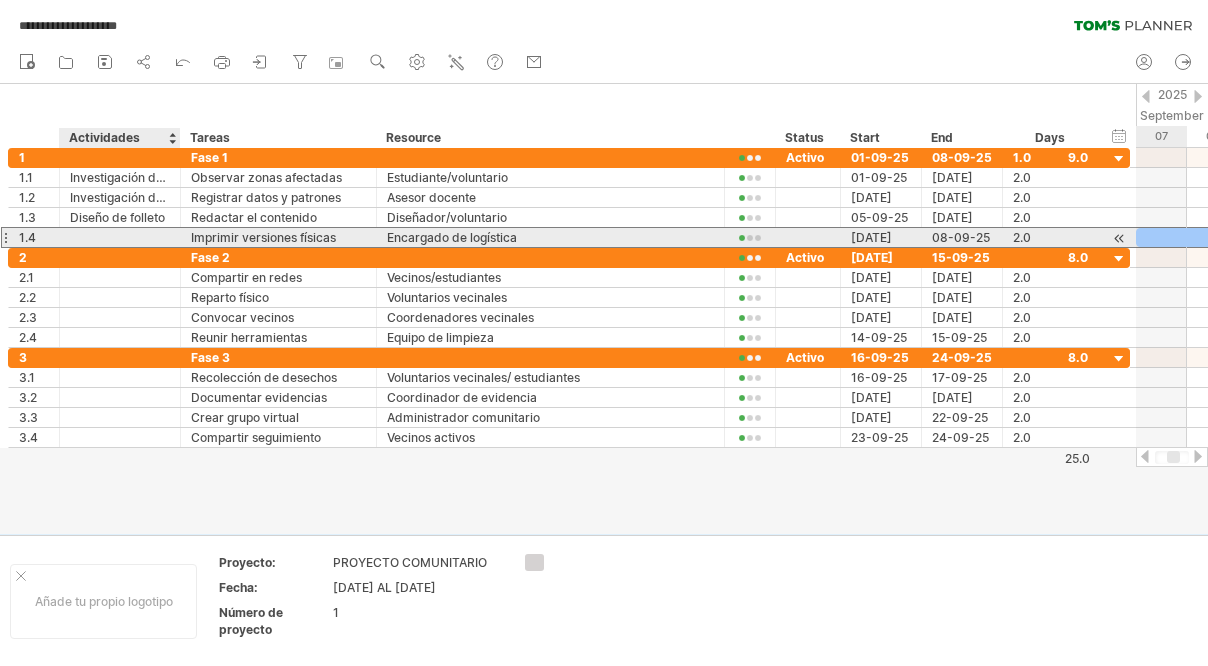 click at bounding box center [120, 237] 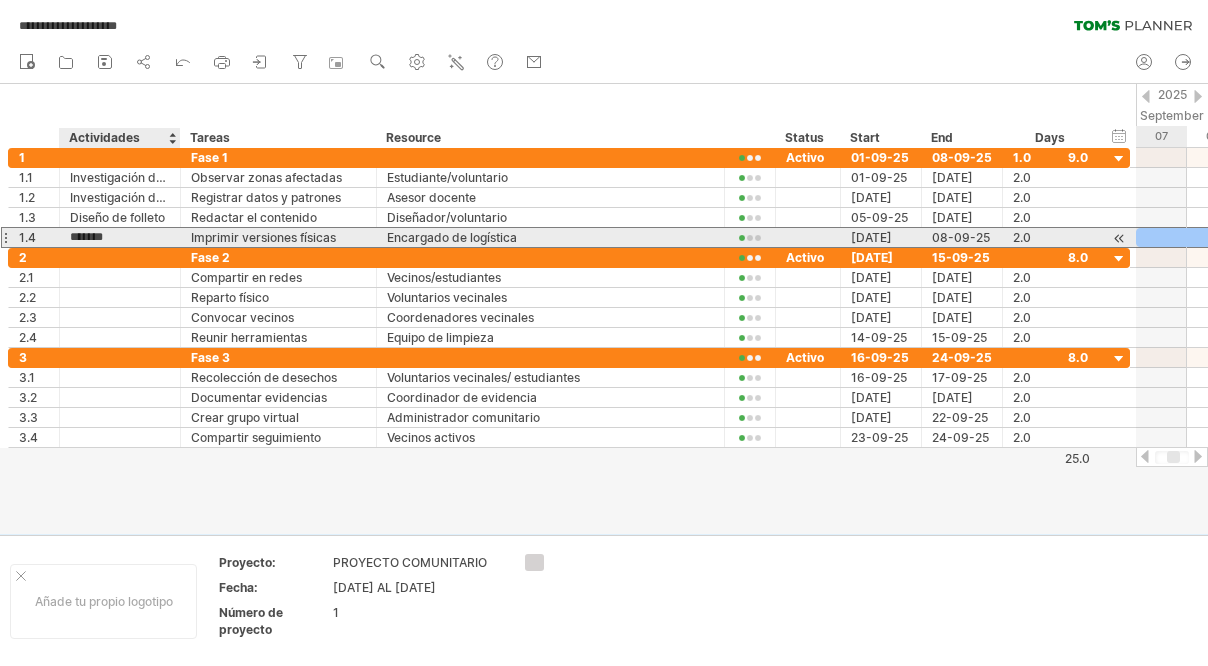 type on "**********" 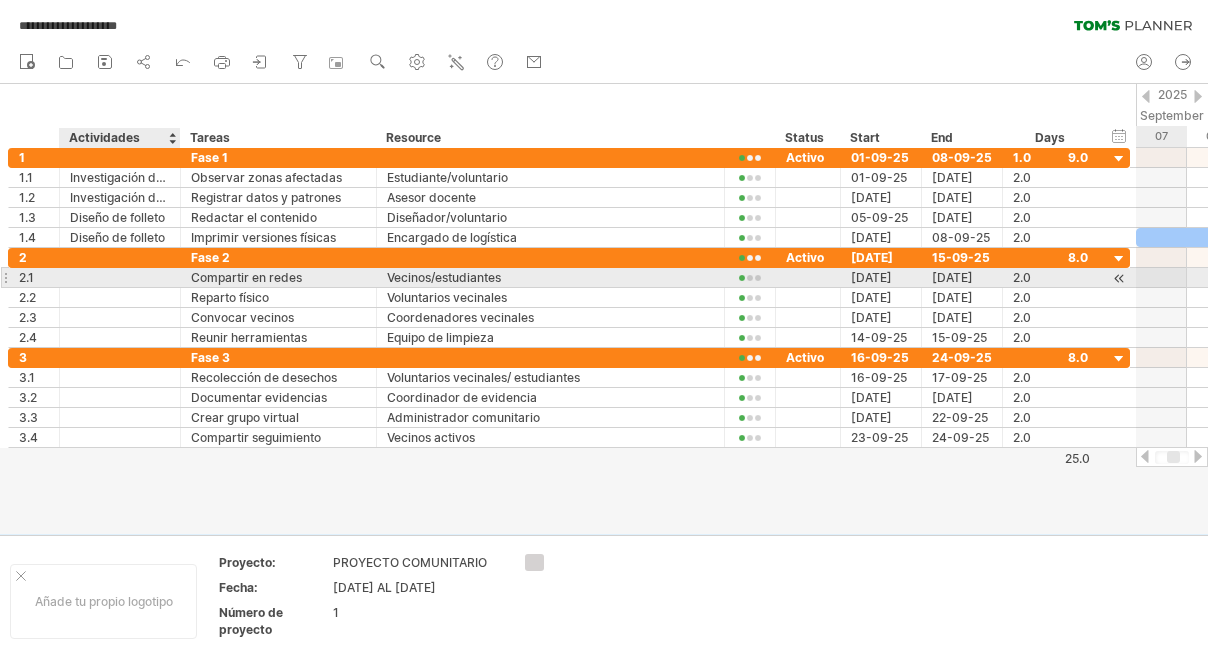click at bounding box center [120, 277] 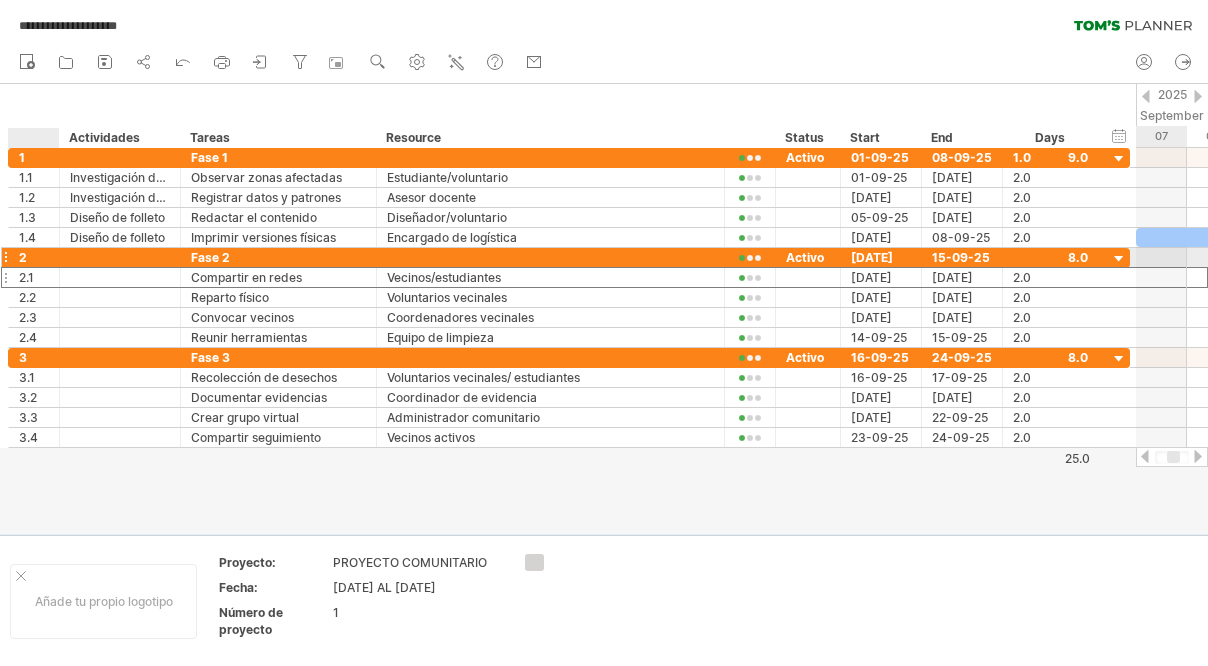 click on "2" at bounding box center (39, 257) 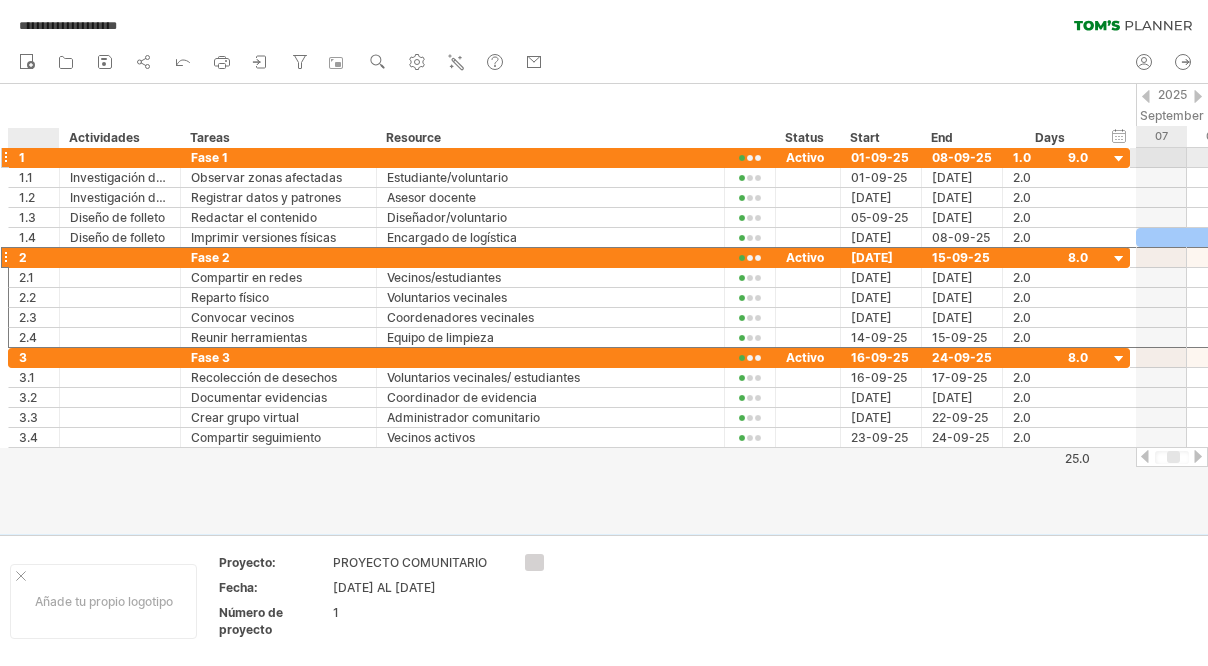 click on "1" at bounding box center (39, 157) 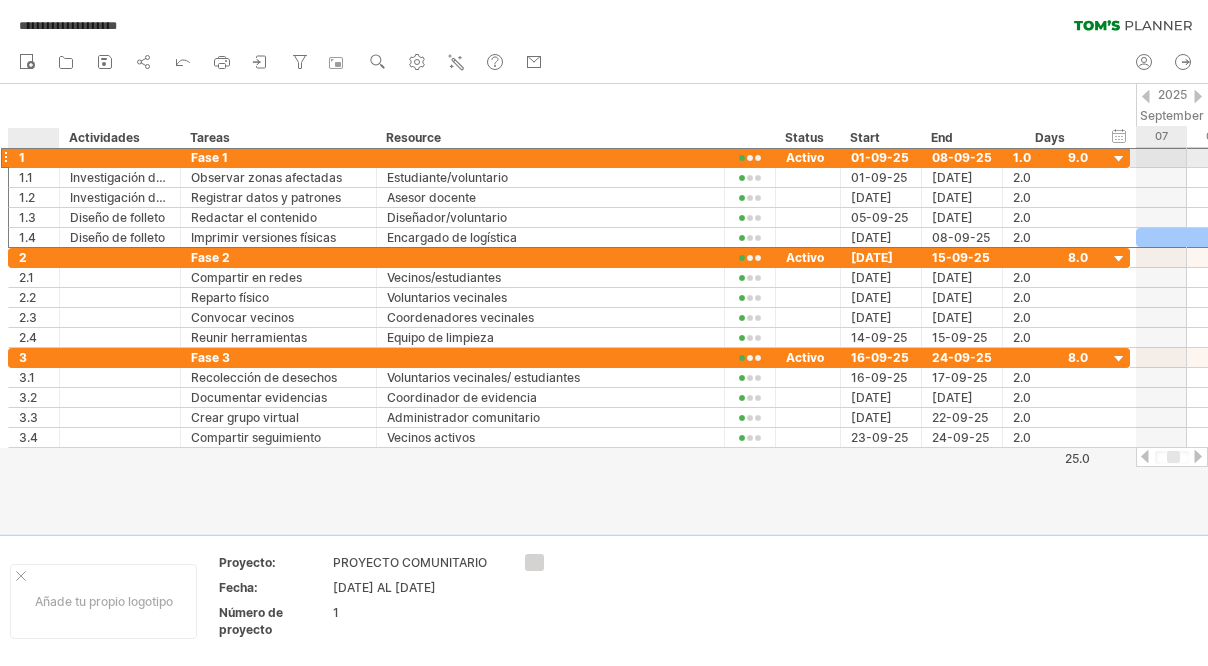 click on "1" at bounding box center (39, 157) 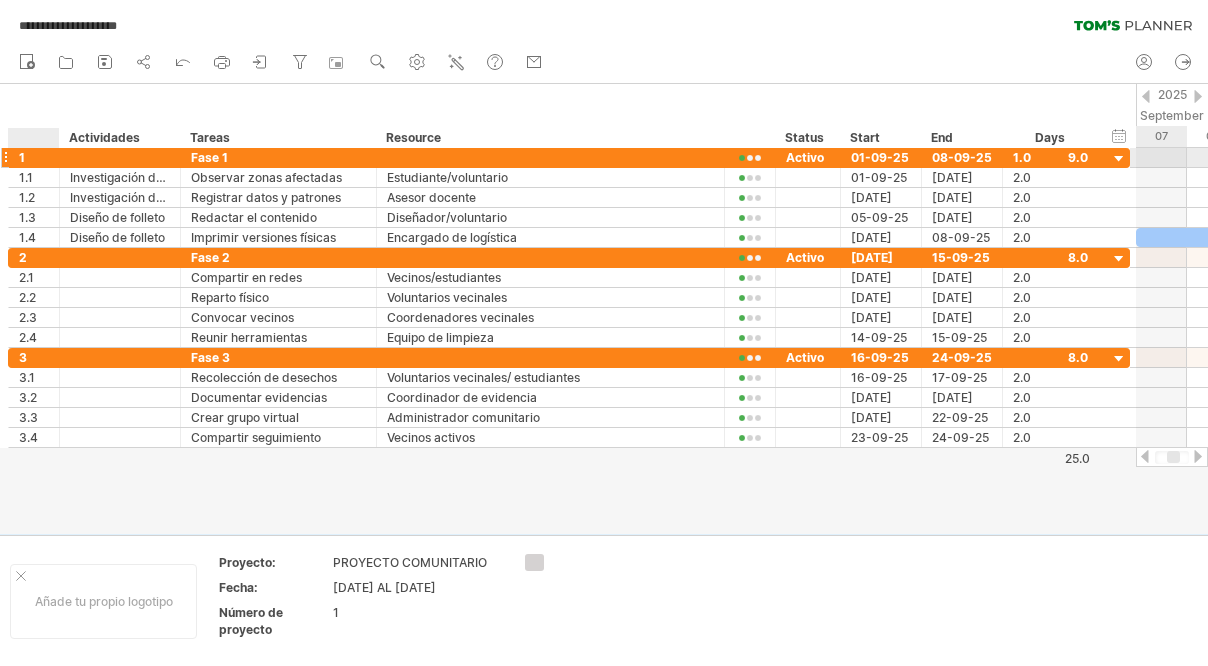 click on "1" at bounding box center [39, 157] 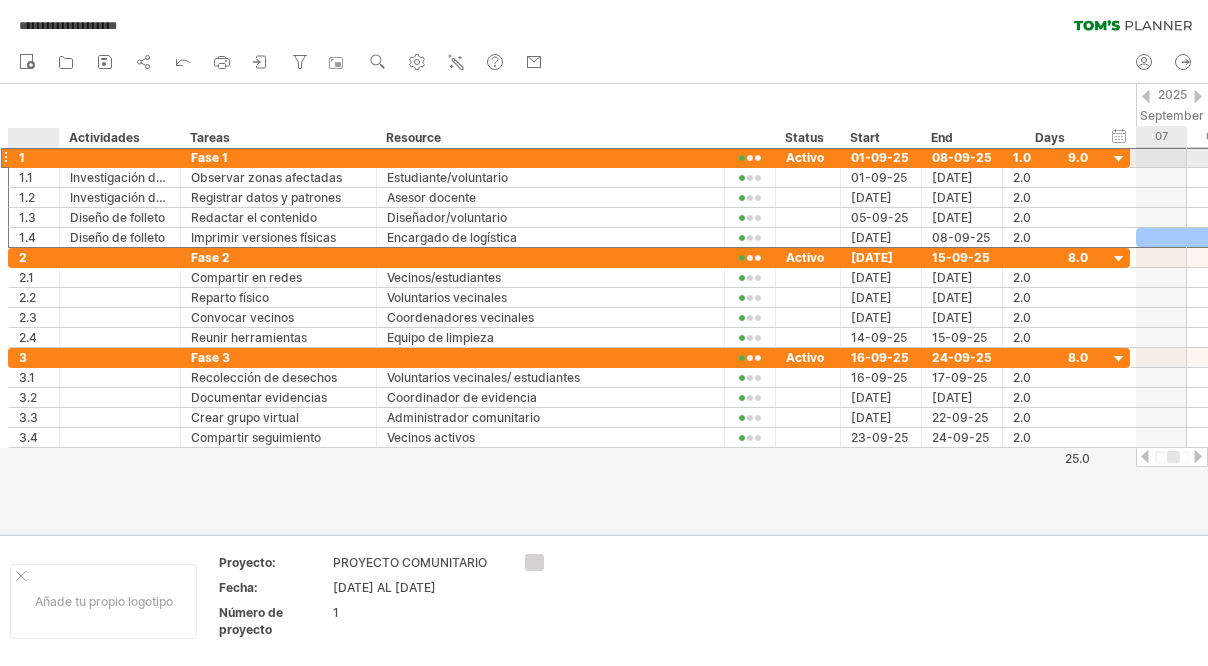 click on "1" at bounding box center (39, 157) 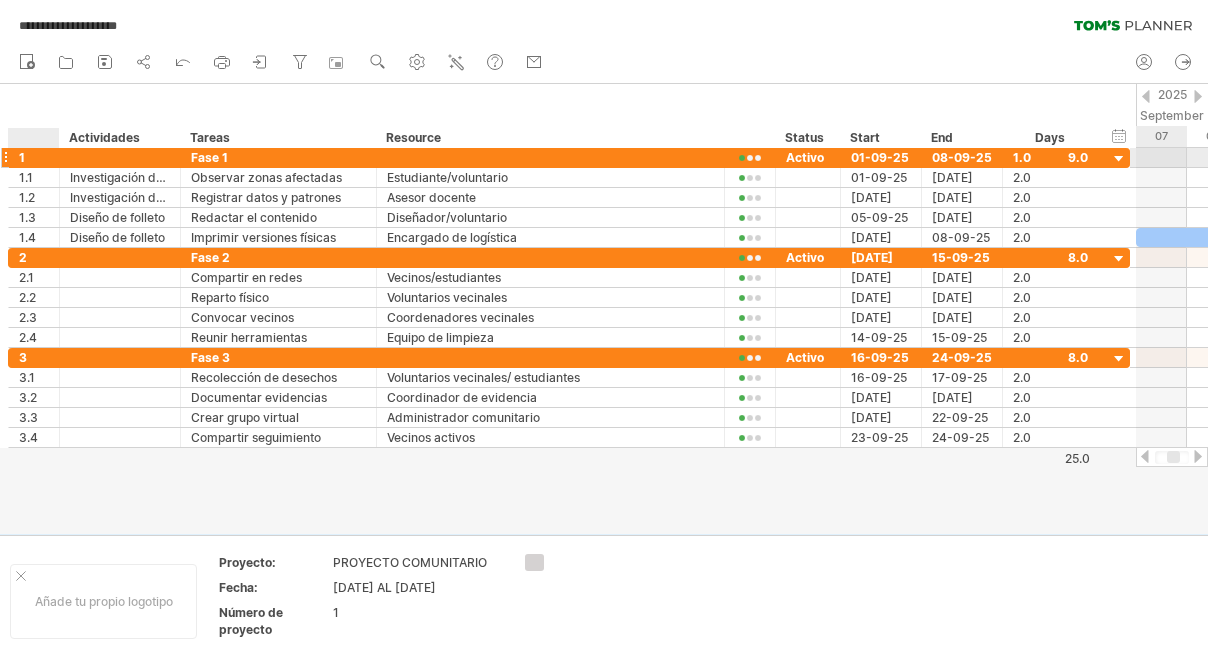 click on "1" at bounding box center (39, 157) 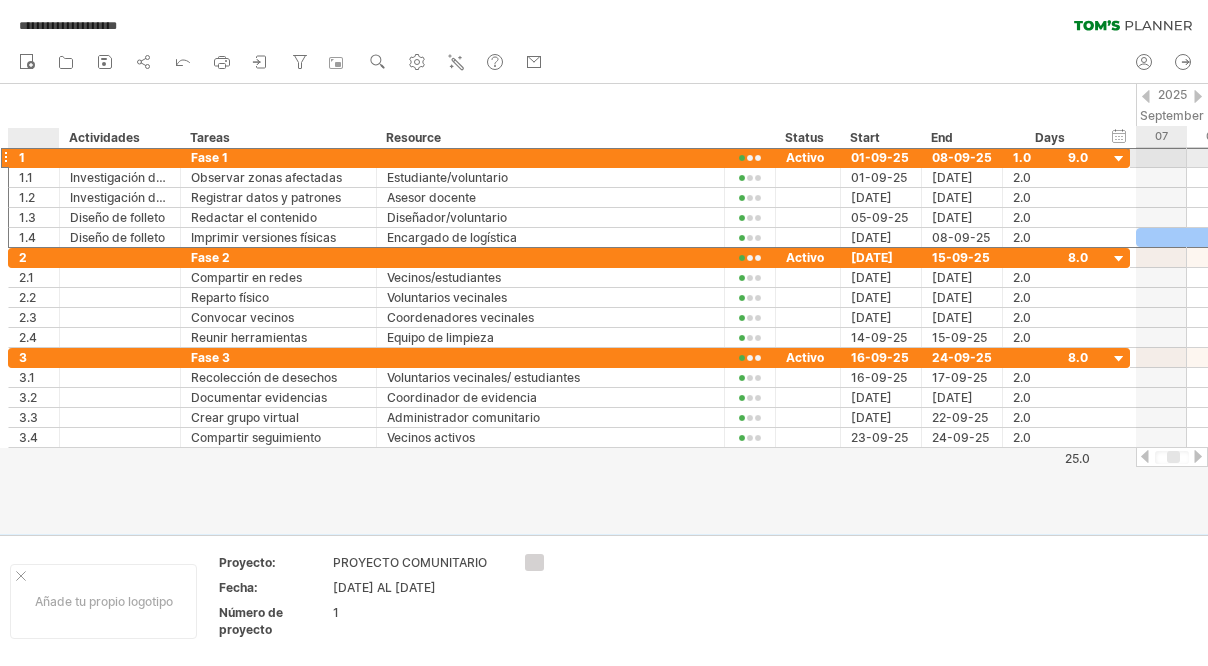 click on "1" at bounding box center [39, 157] 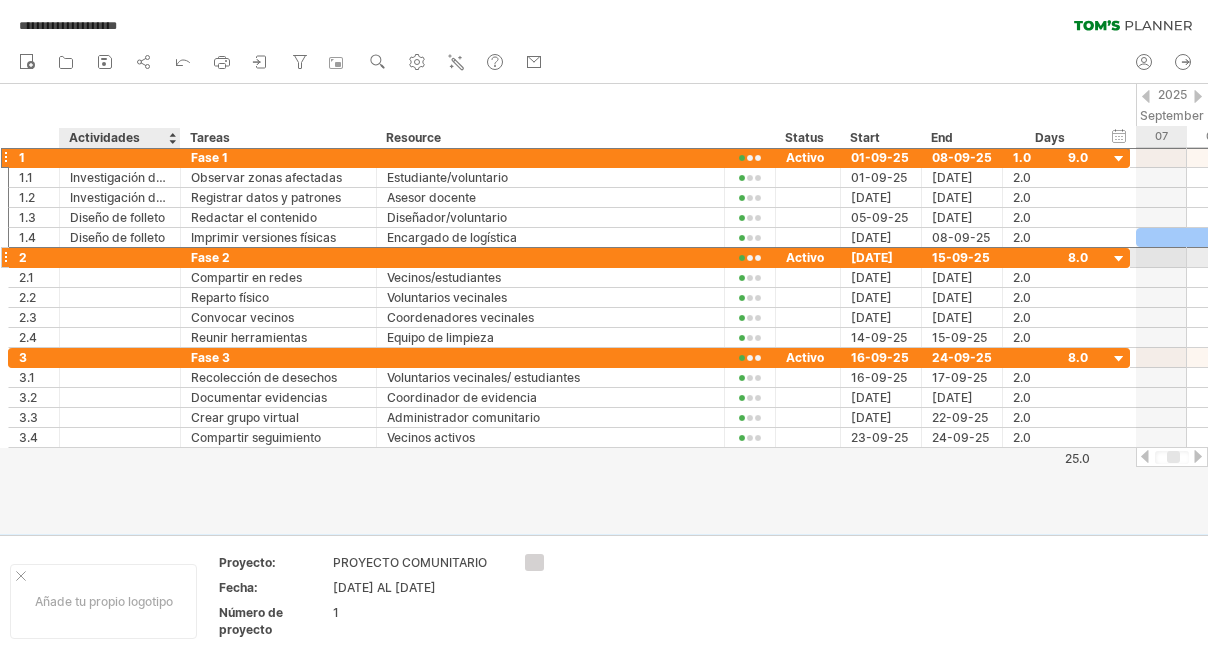 click at bounding box center (120, 257) 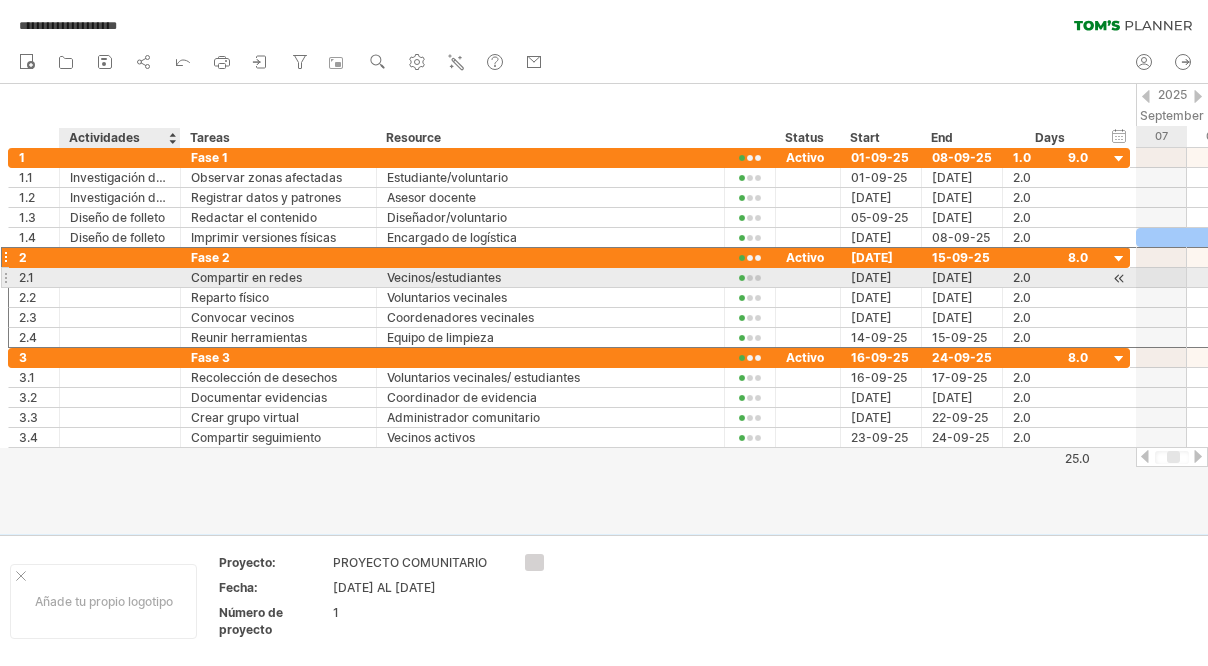 click at bounding box center (120, 277) 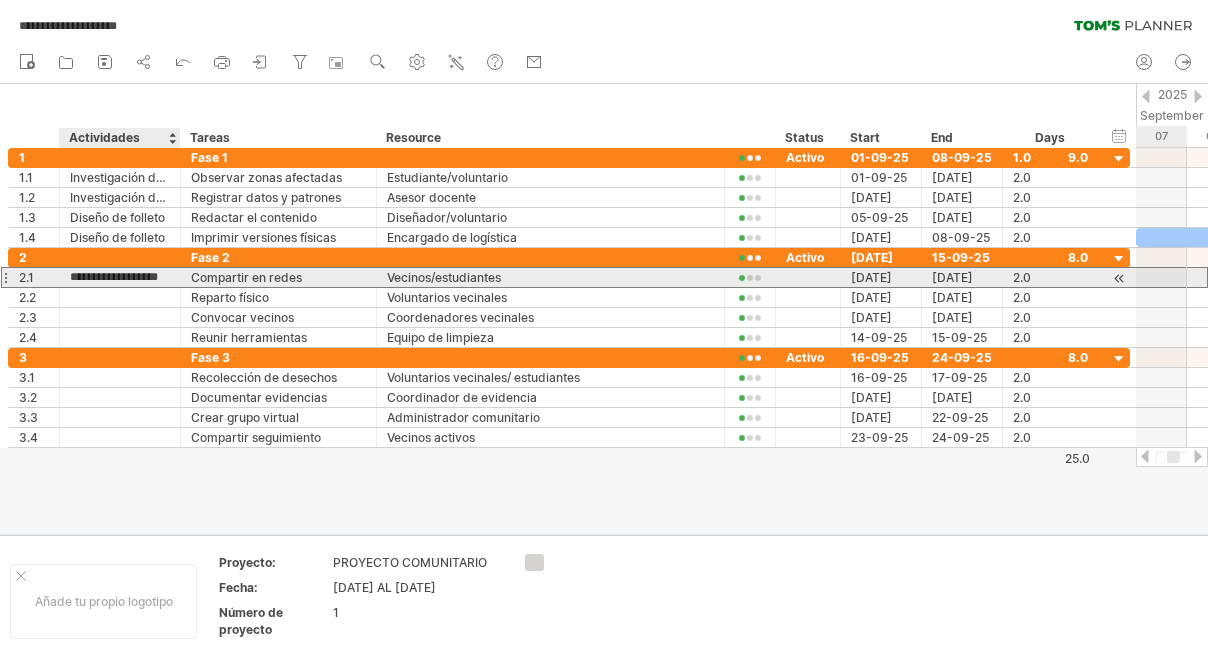 type on "**********" 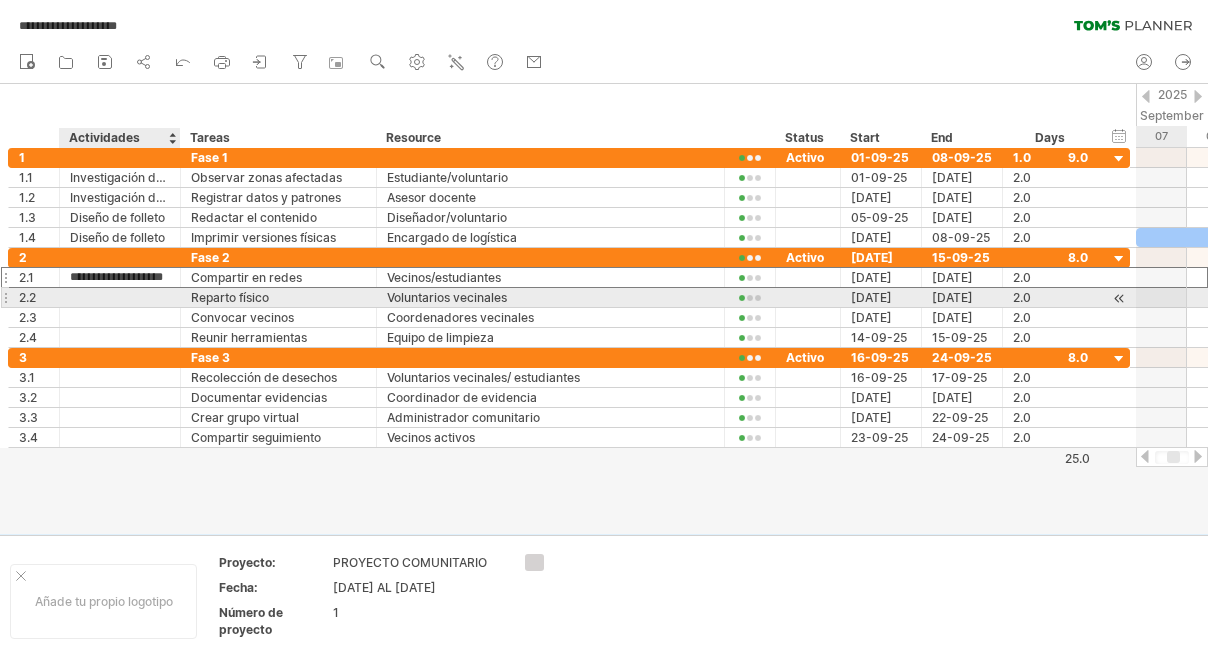 click at bounding box center (120, 297) 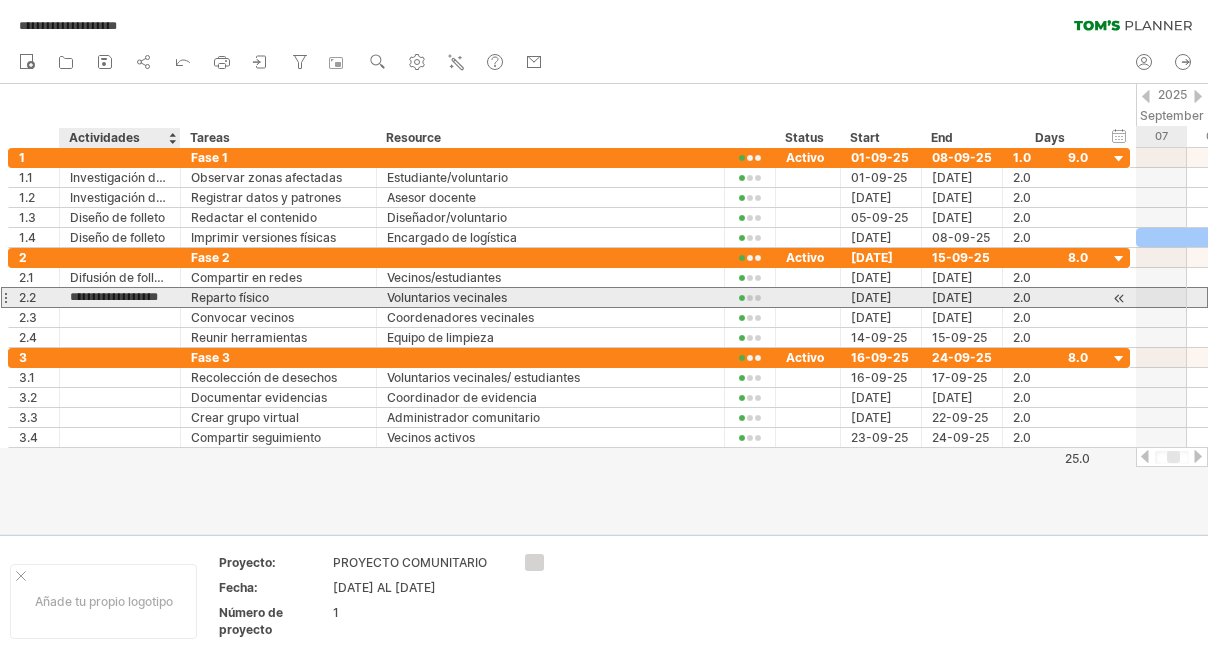 type on "**********" 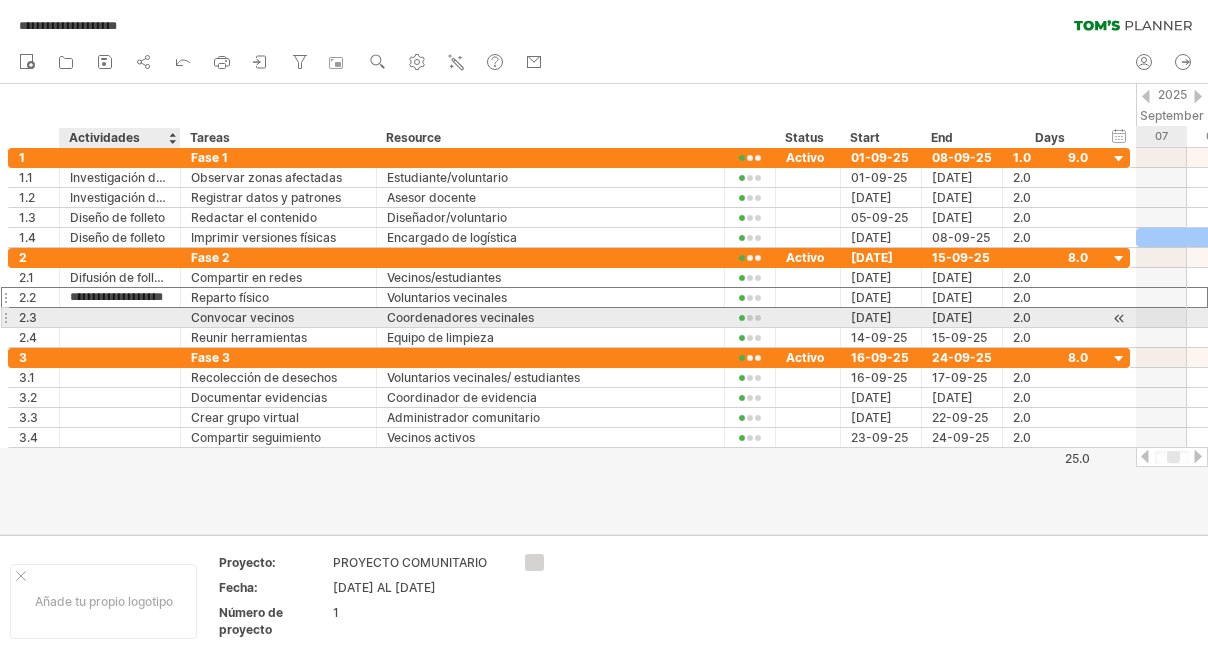 click at bounding box center [120, 317] 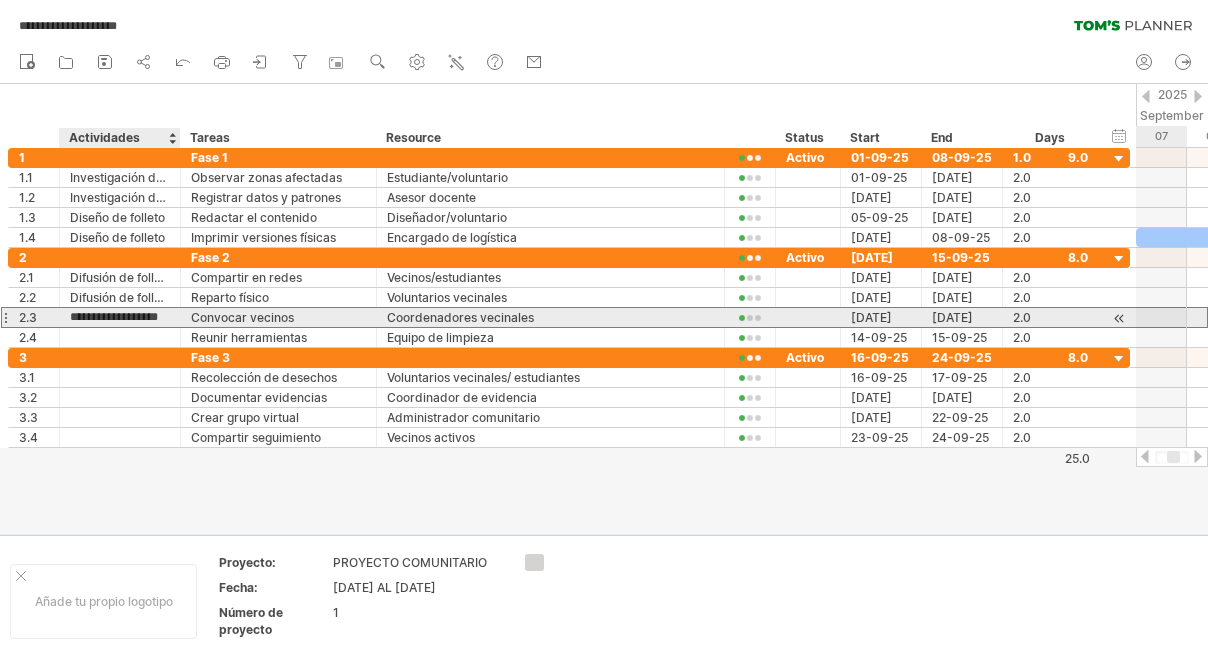 type on "**********" 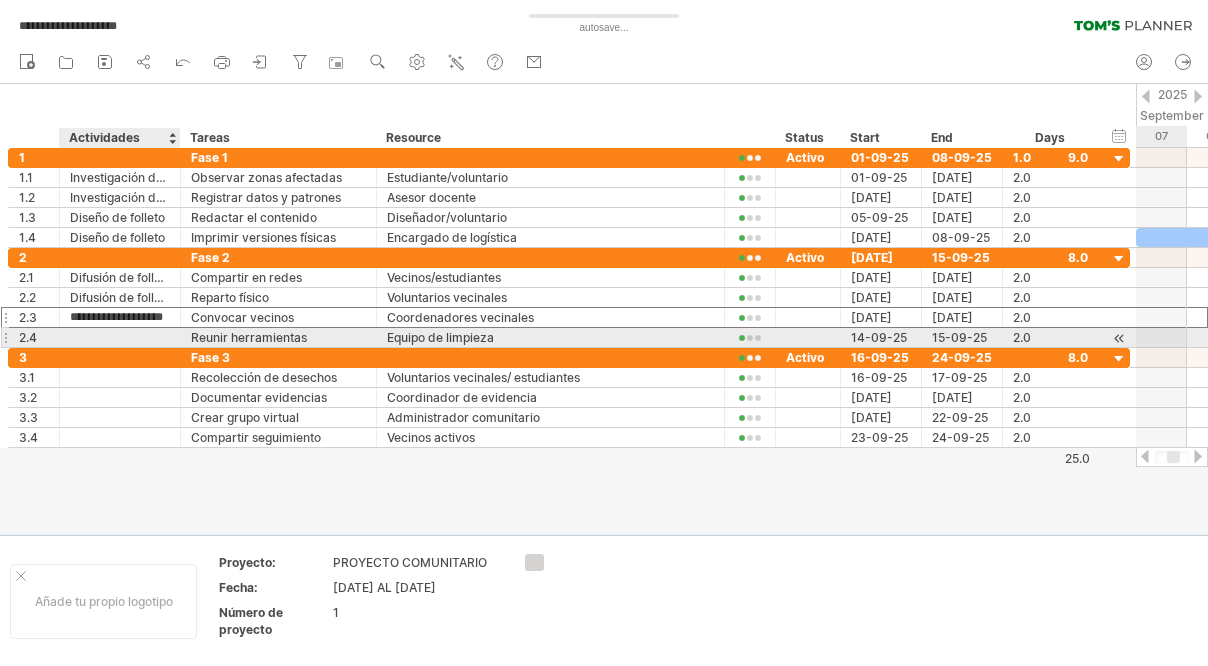 click at bounding box center (120, 337) 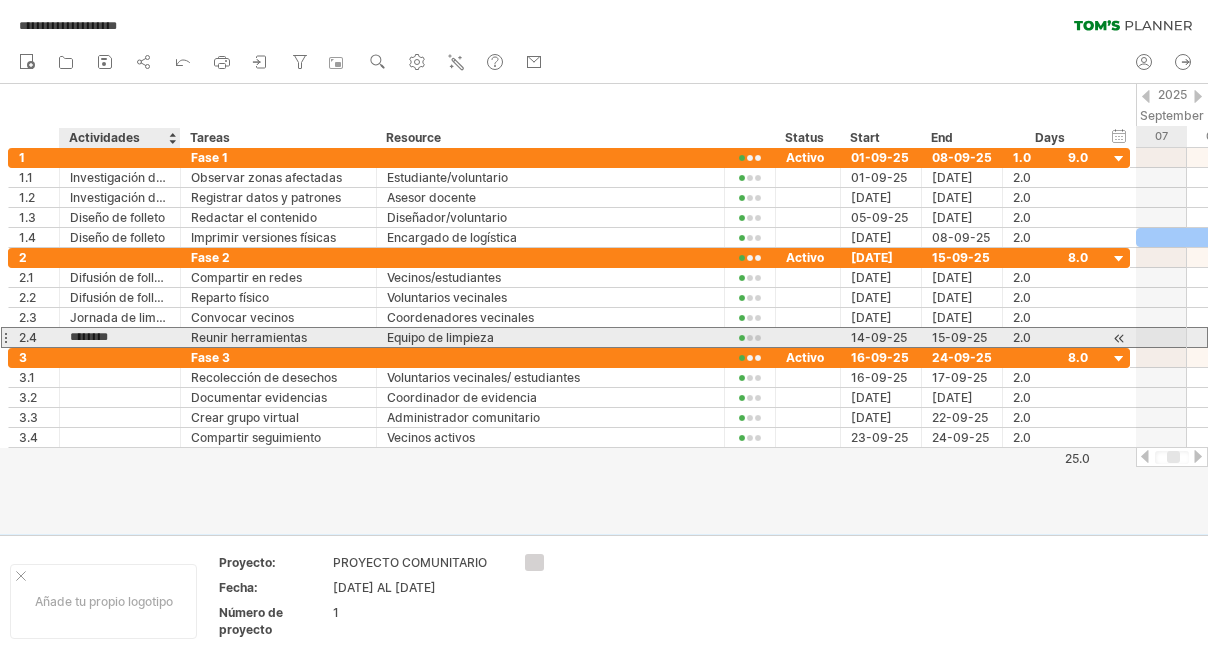 type on "**********" 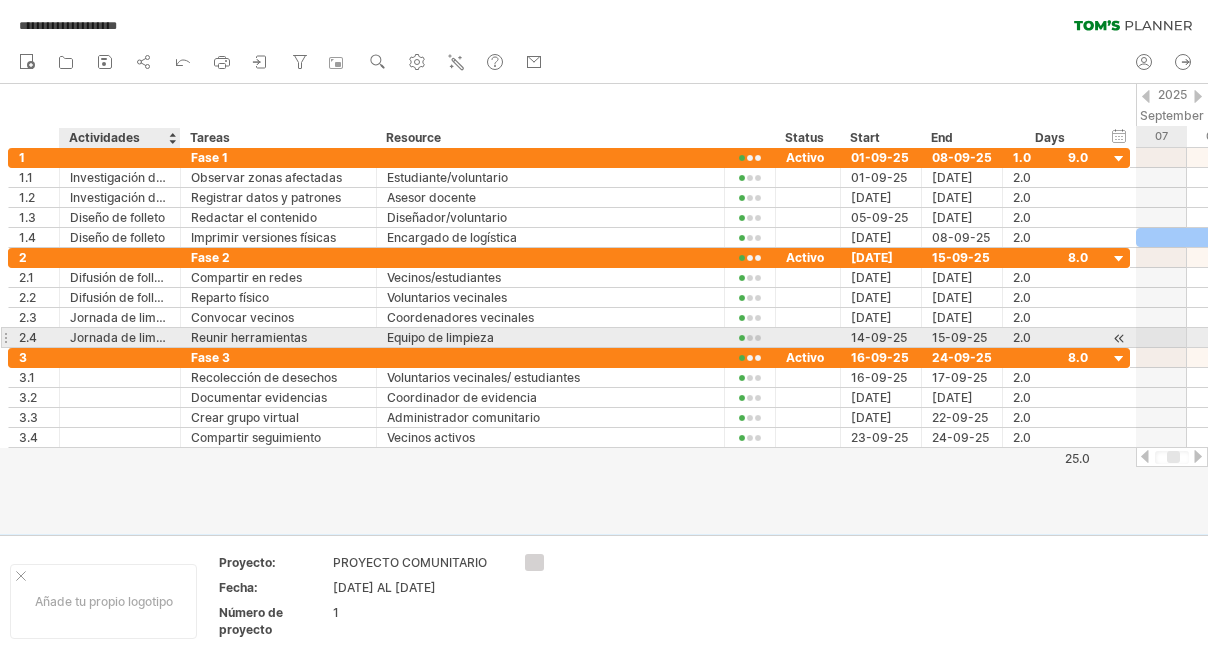 click on "Jornada de limpieza" at bounding box center (120, 337) 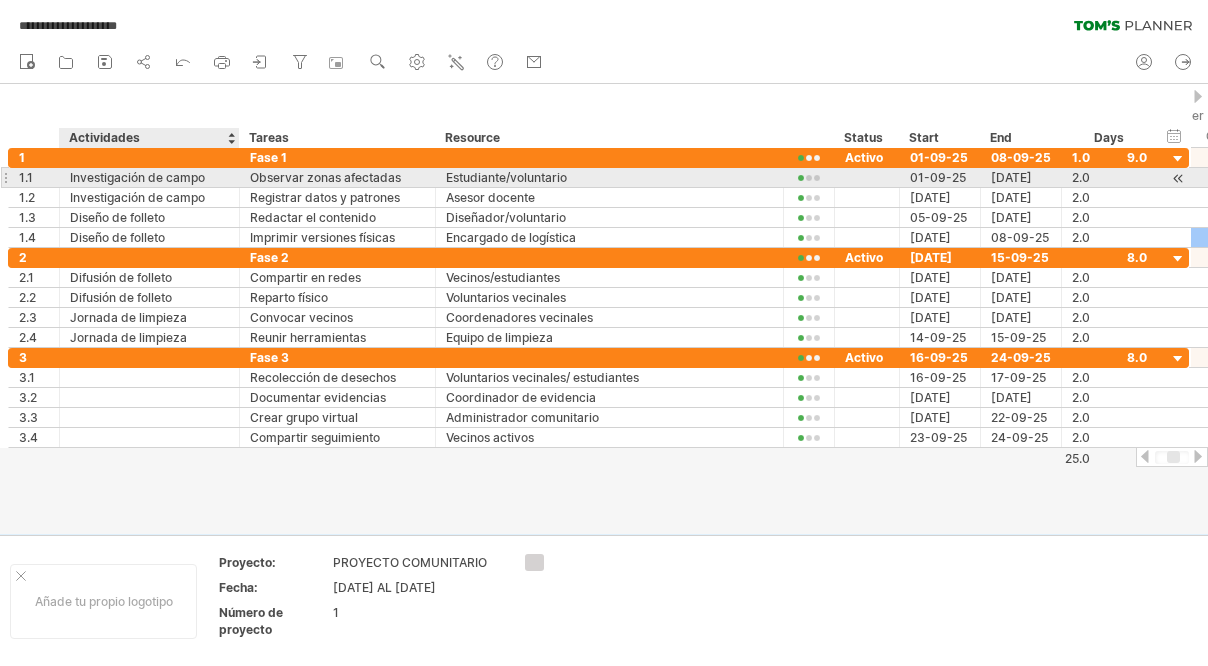 drag, startPoint x: 176, startPoint y: 178, endPoint x: 235, endPoint y: 183, distance: 59.211487 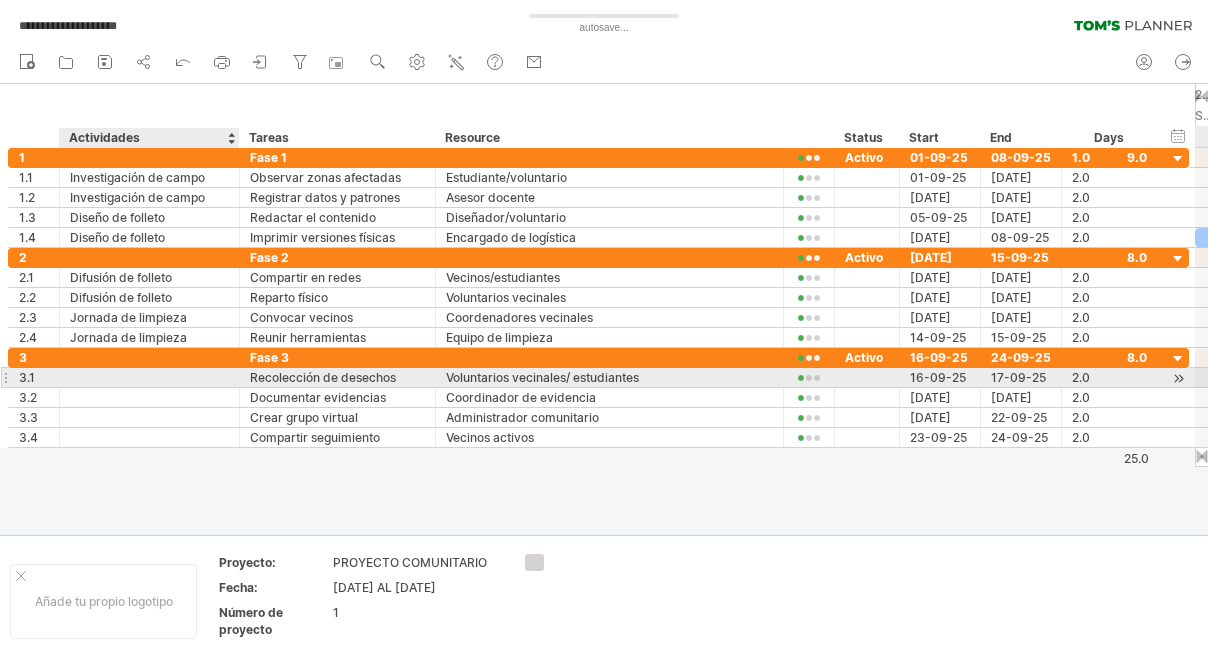 click at bounding box center [149, 377] 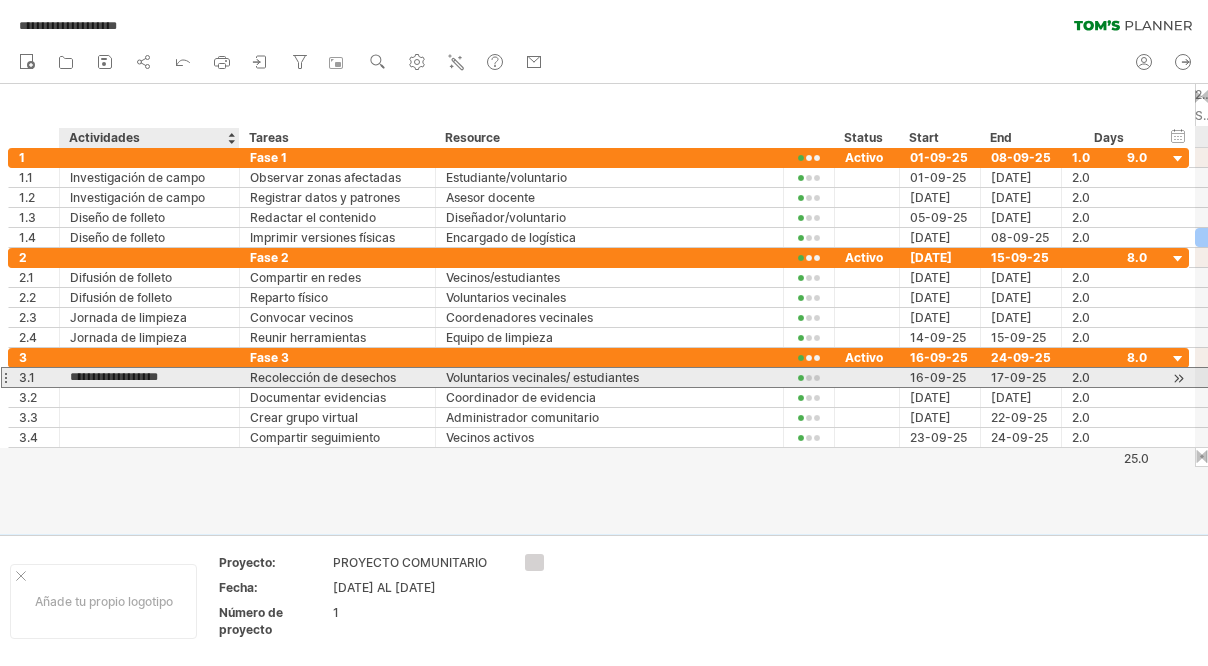 type on "**********" 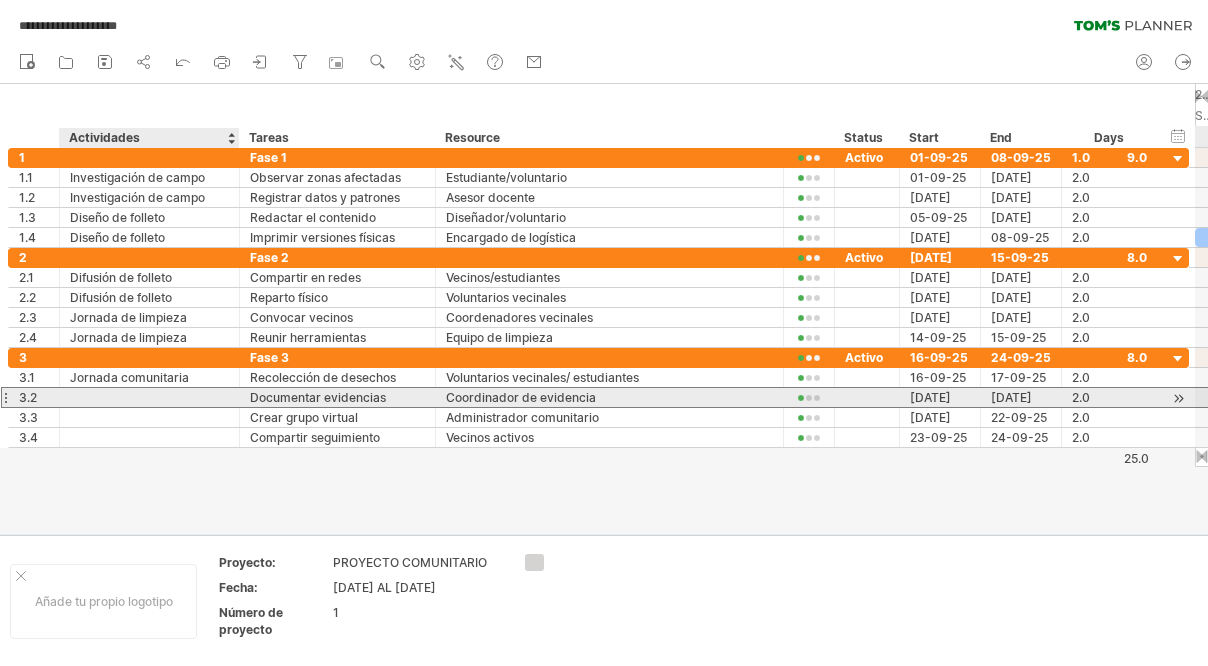 click at bounding box center [149, 397] 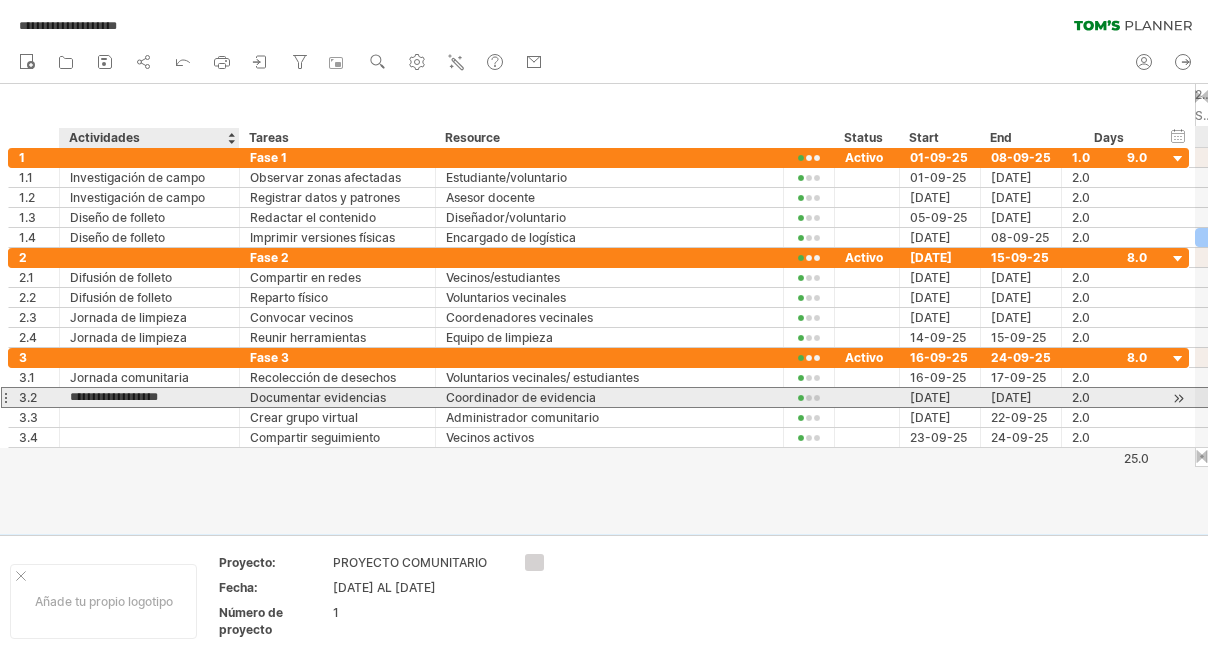 type on "**********" 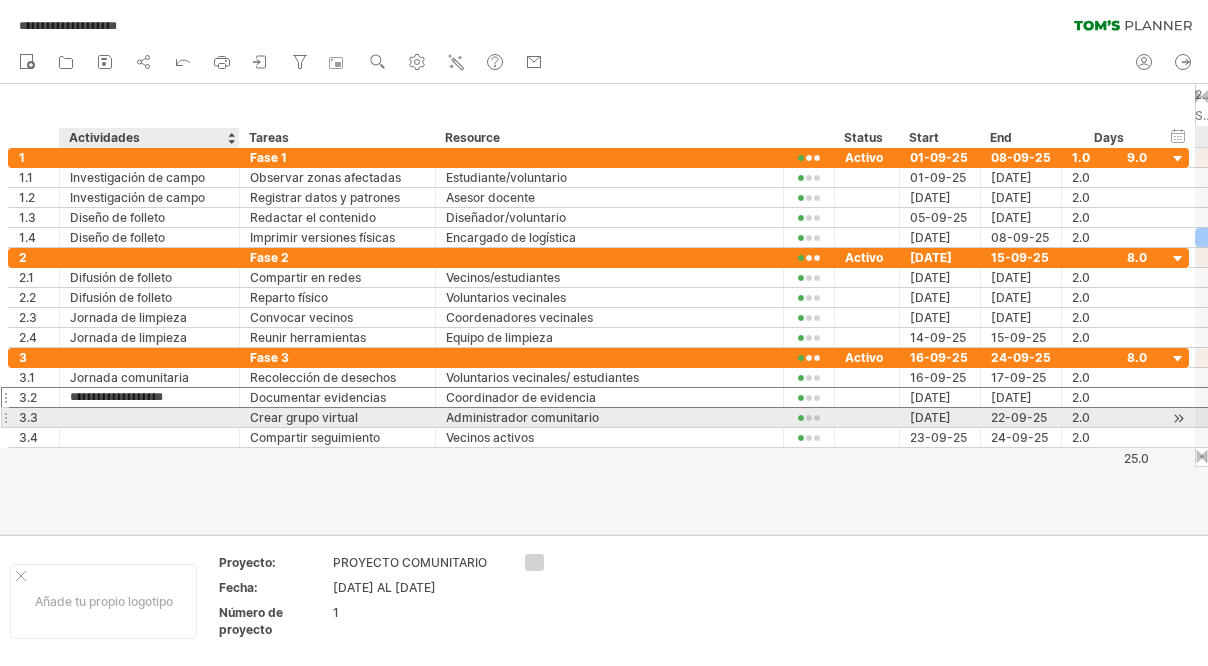 click at bounding box center (149, 417) 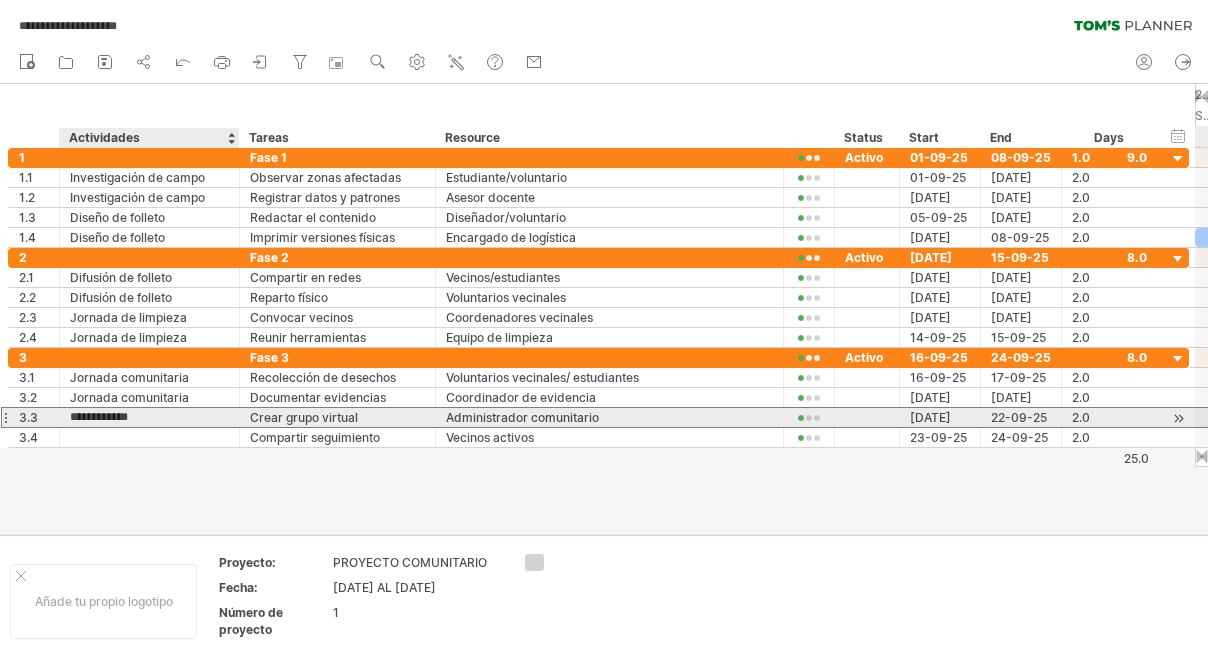 type on "**********" 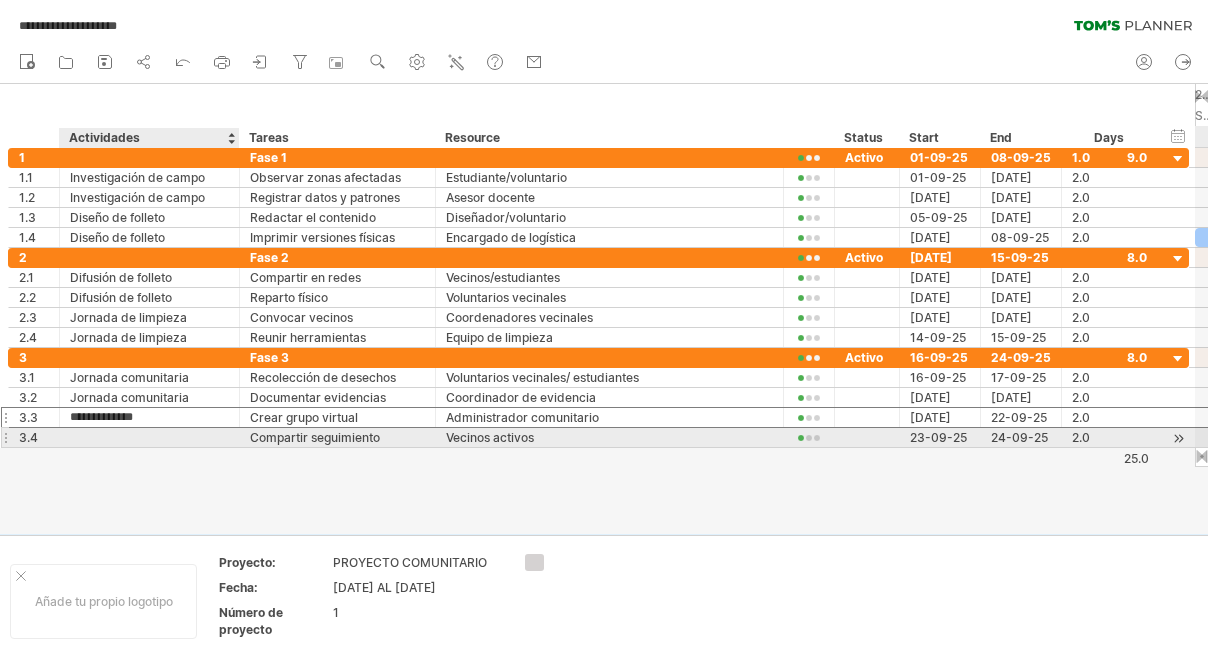 click at bounding box center [149, 437] 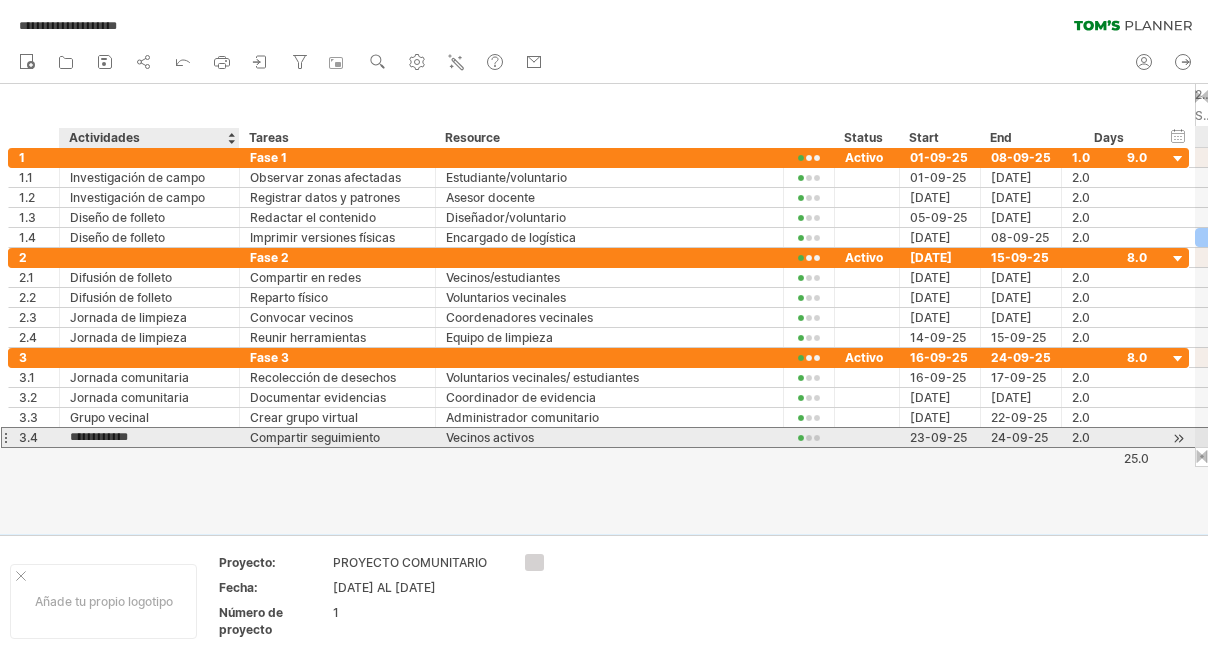 type on "**********" 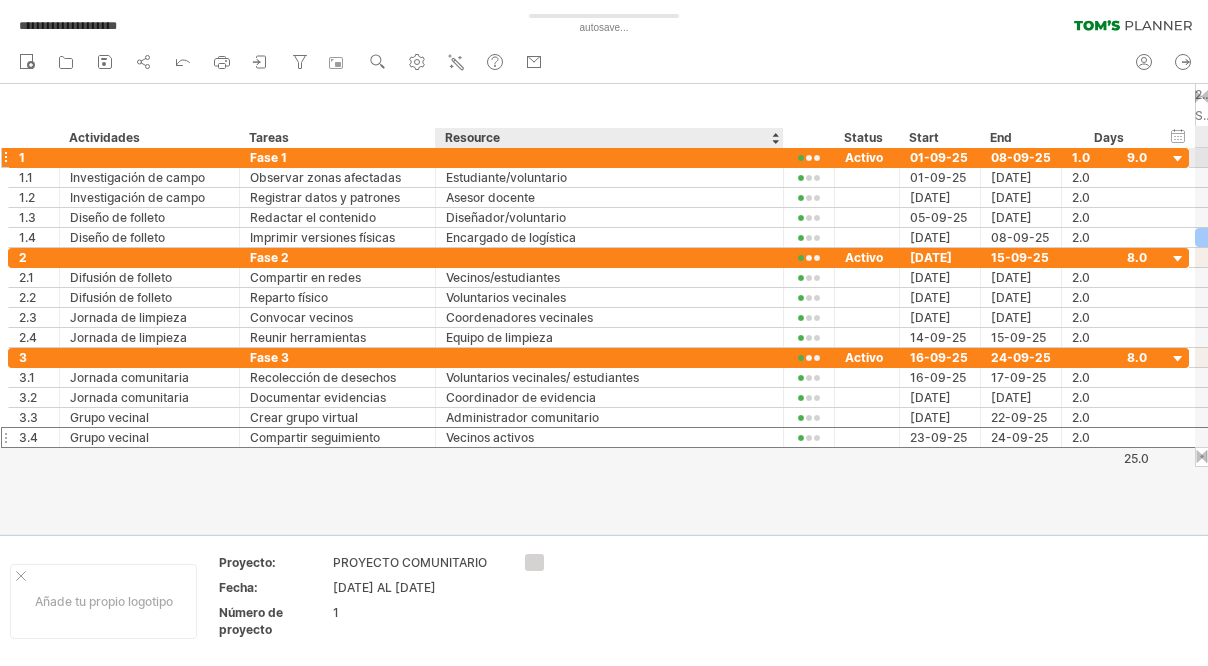 click at bounding box center (609, 157) 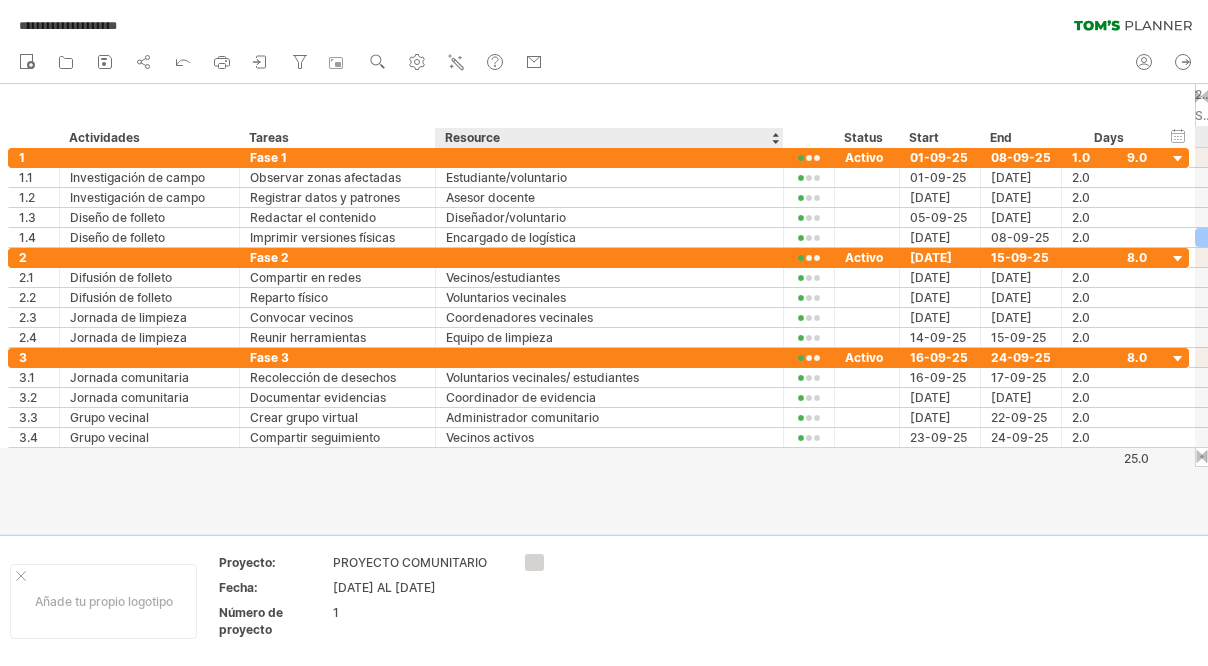 click on "Resource" at bounding box center [608, 138] 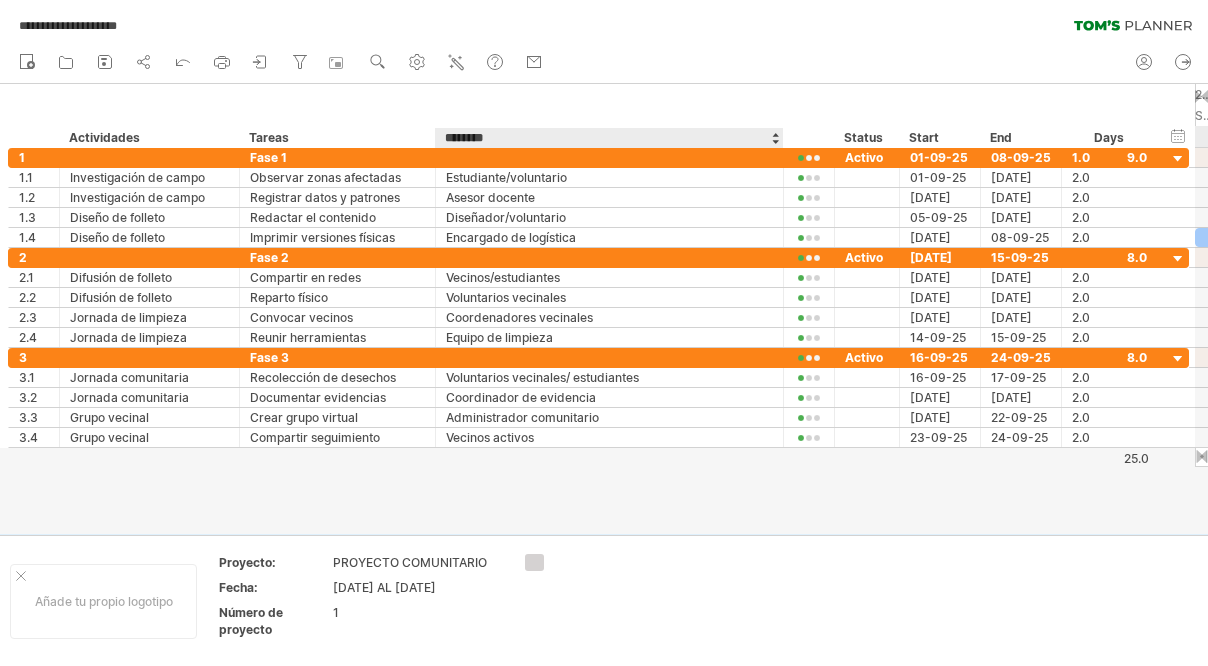 click on "********" at bounding box center (608, 138) 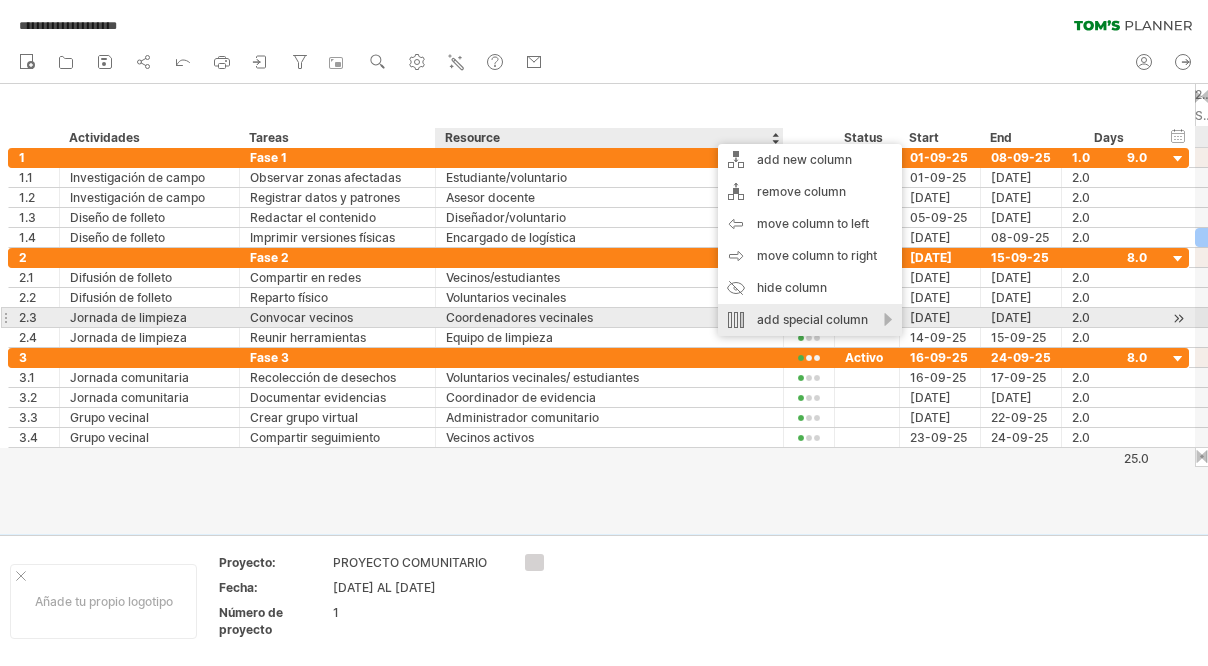 click on "add special column" at bounding box center (810, 320) 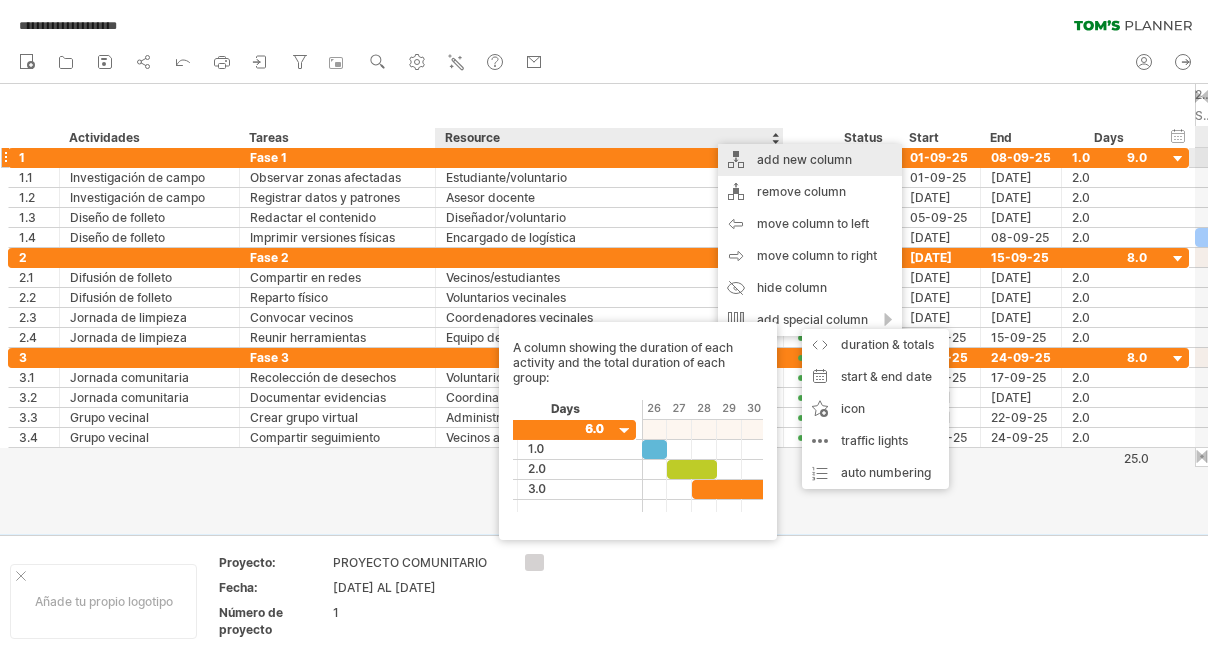 click on "add new column" at bounding box center (810, 160) 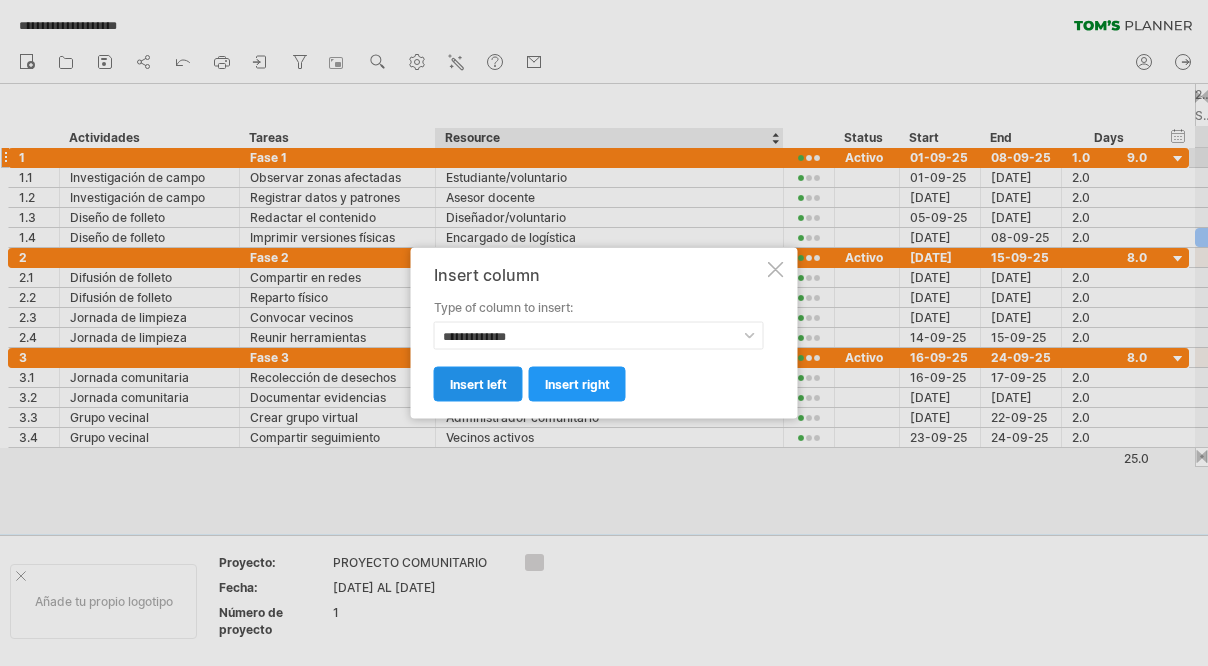 click on "insert left" at bounding box center [478, 384] 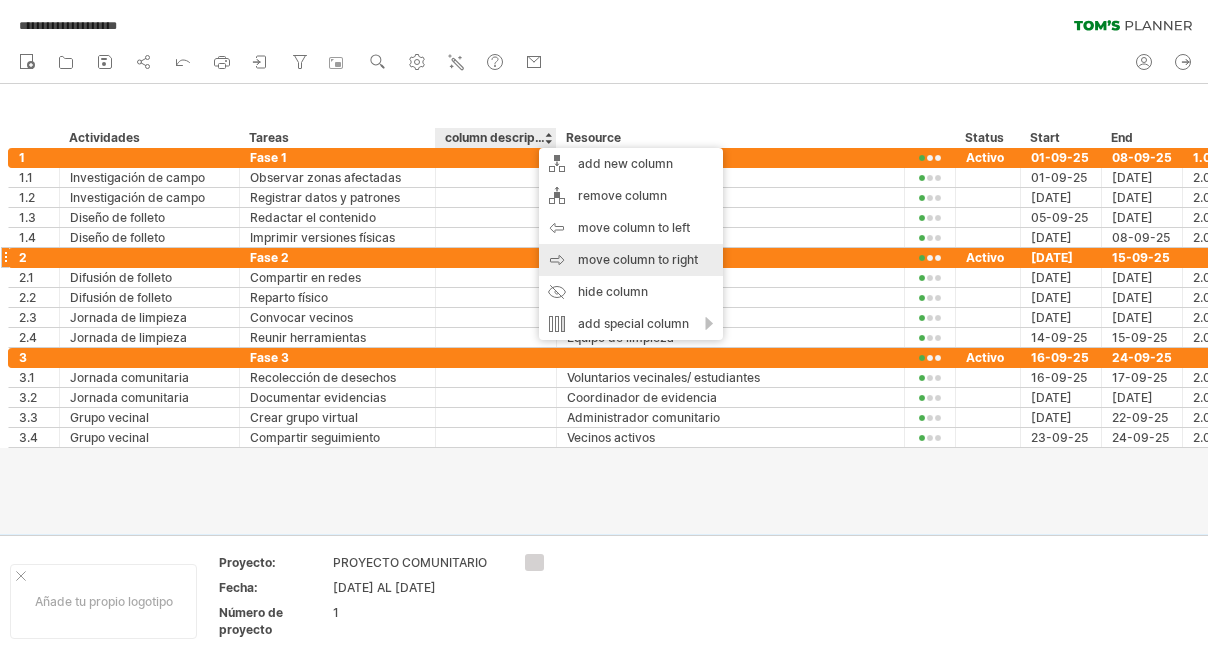 click on "move column to right" at bounding box center [631, 260] 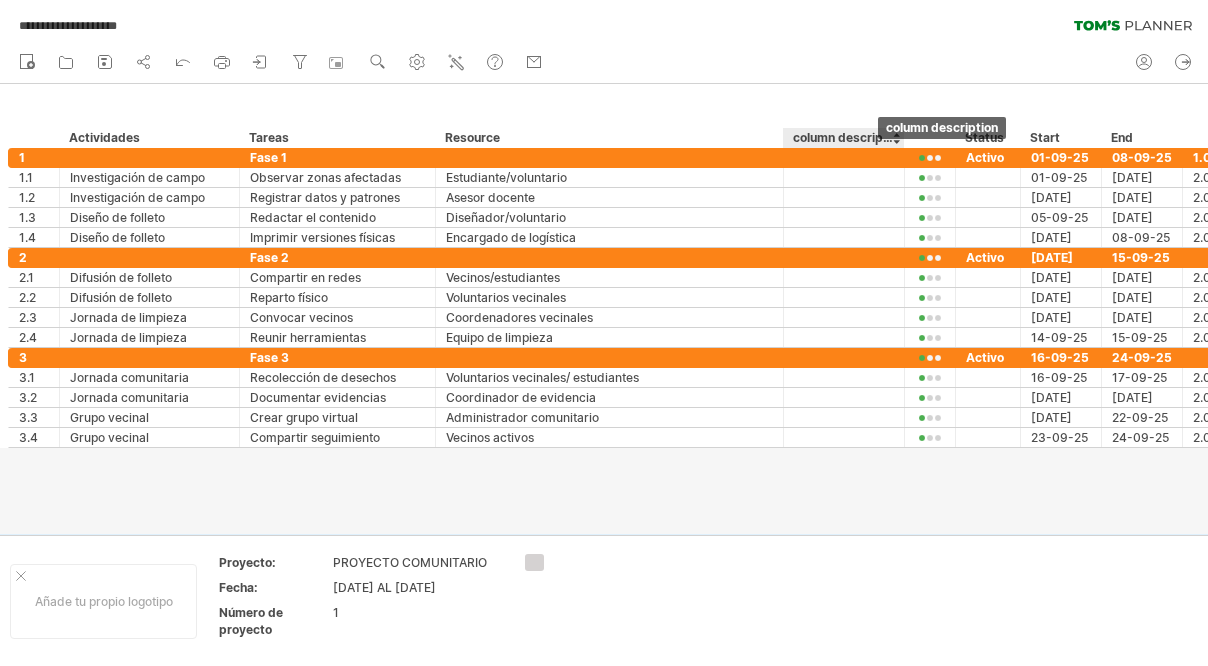 click on "column description" at bounding box center (843, 138) 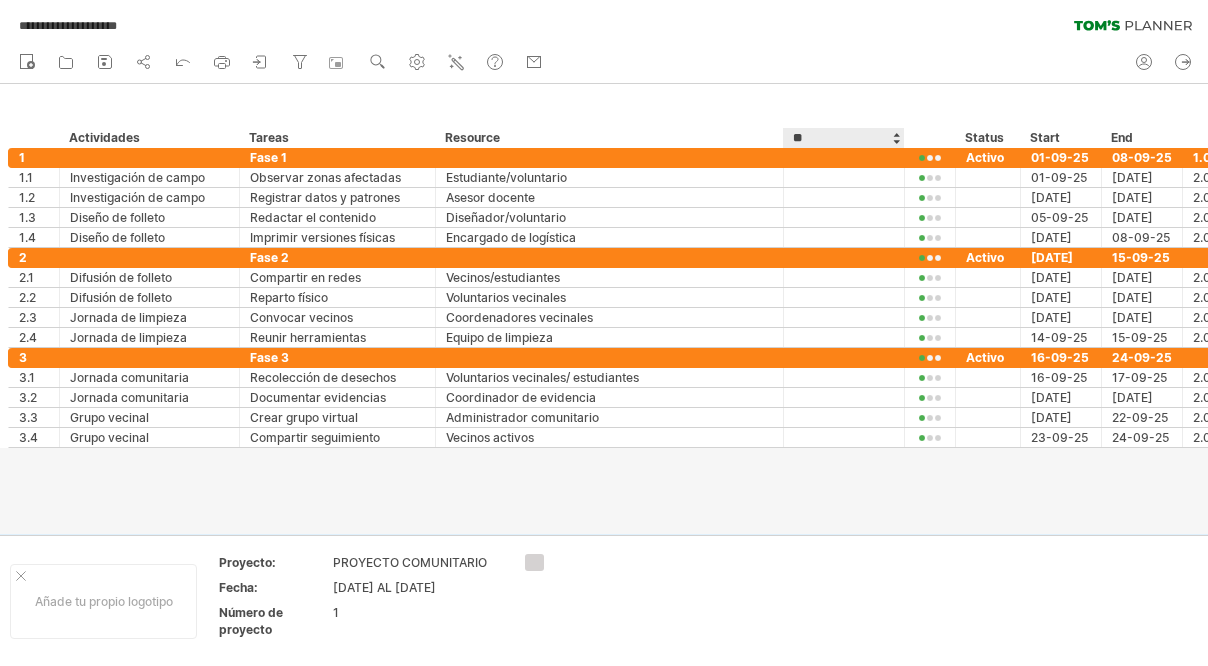 type on "*" 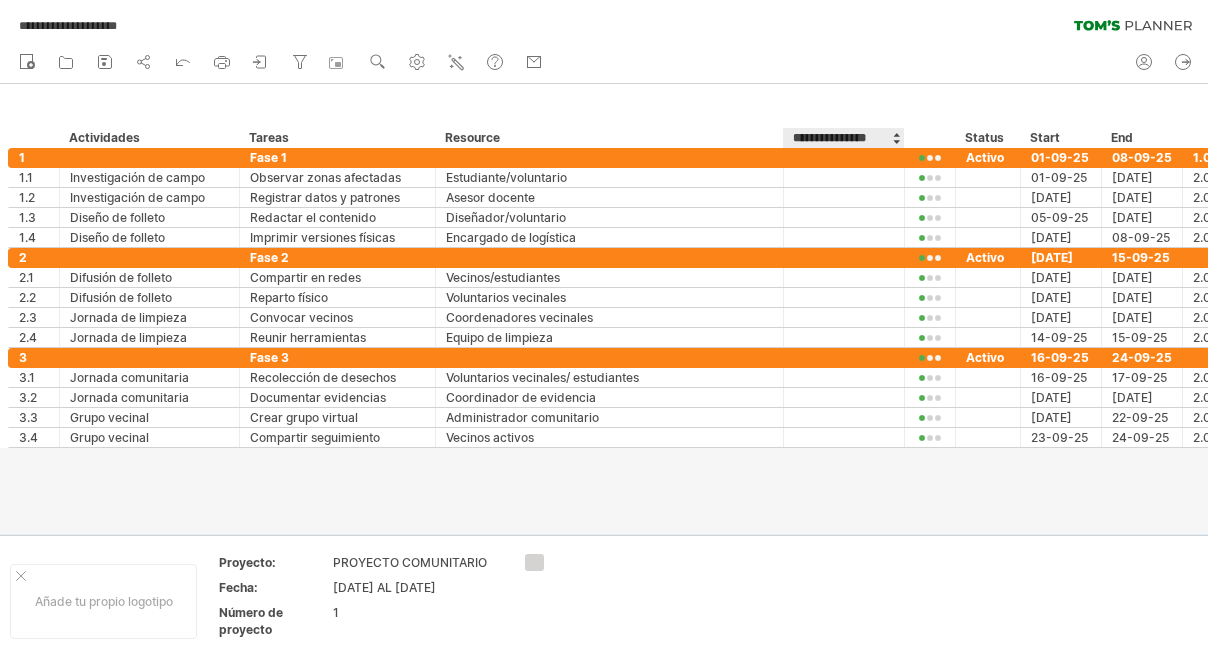 type on "**********" 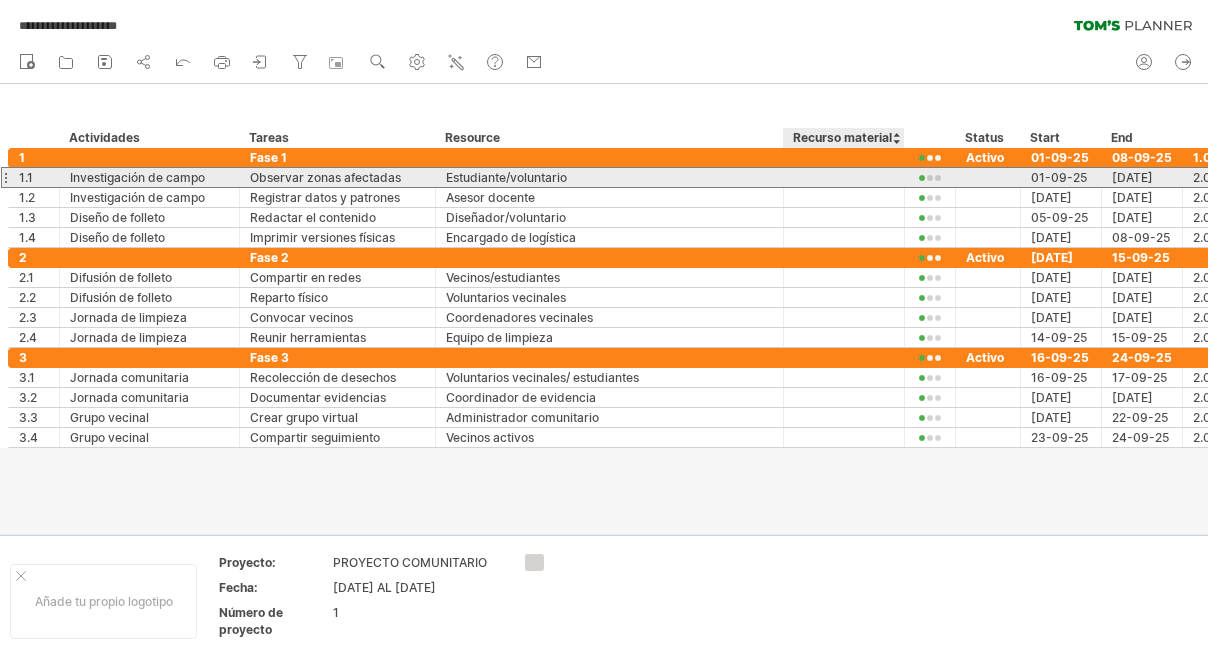 click at bounding box center [844, 177] 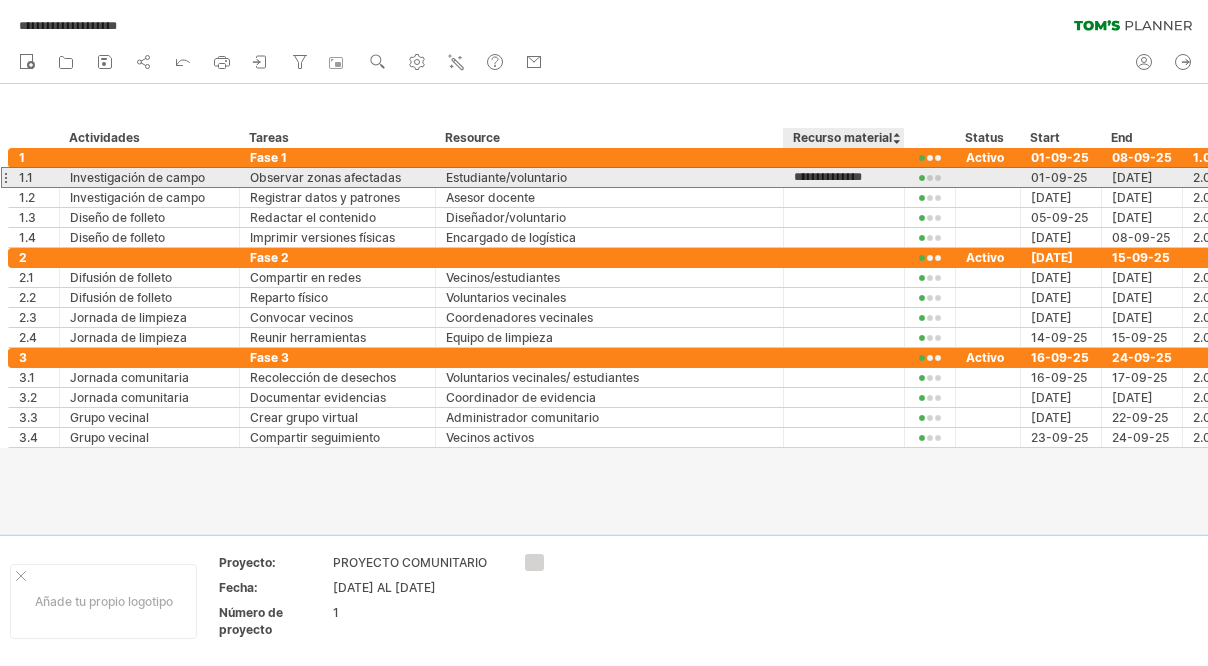 type on "**********" 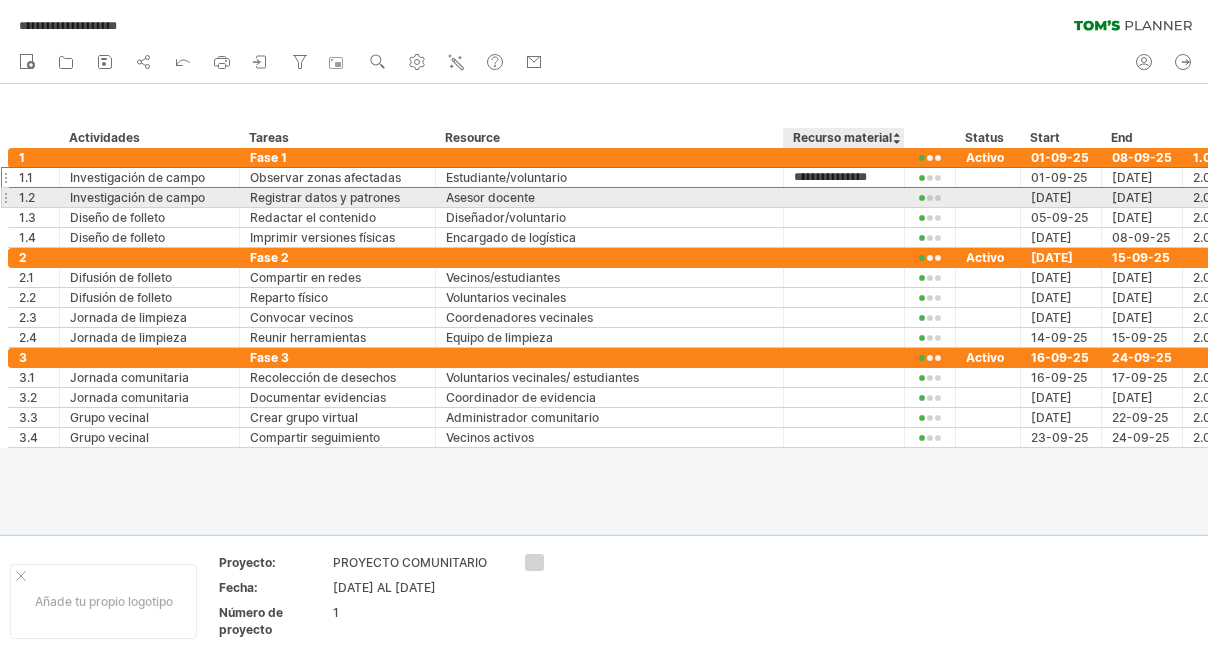 click at bounding box center [844, 197] 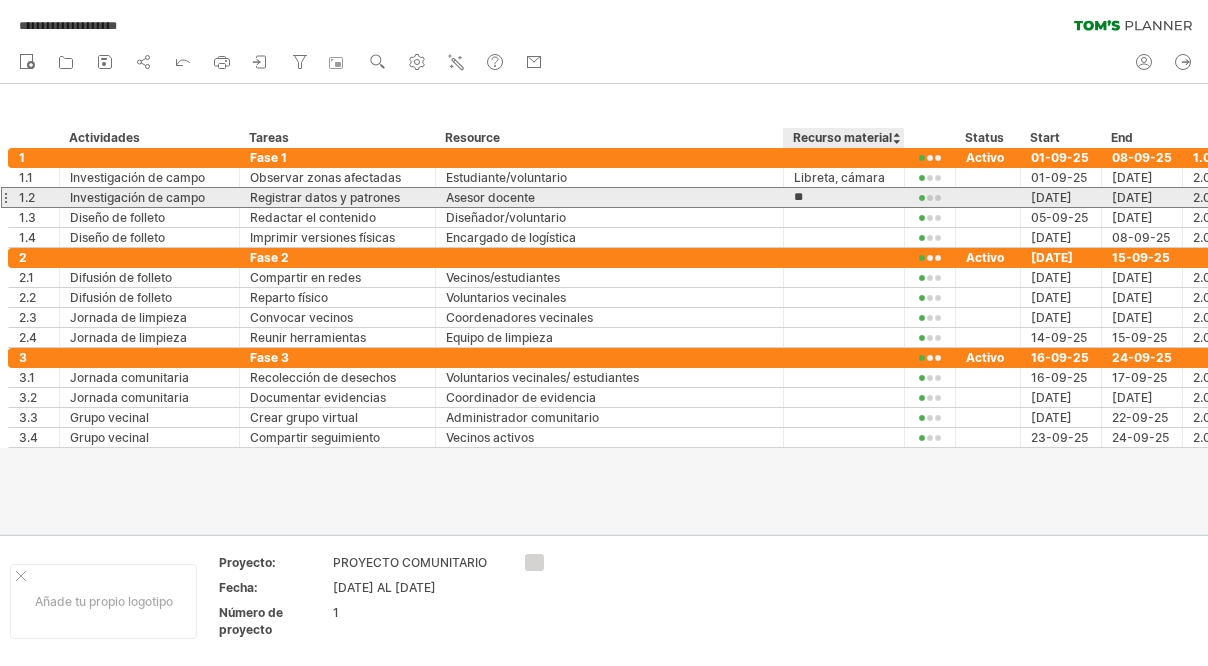 type on "*" 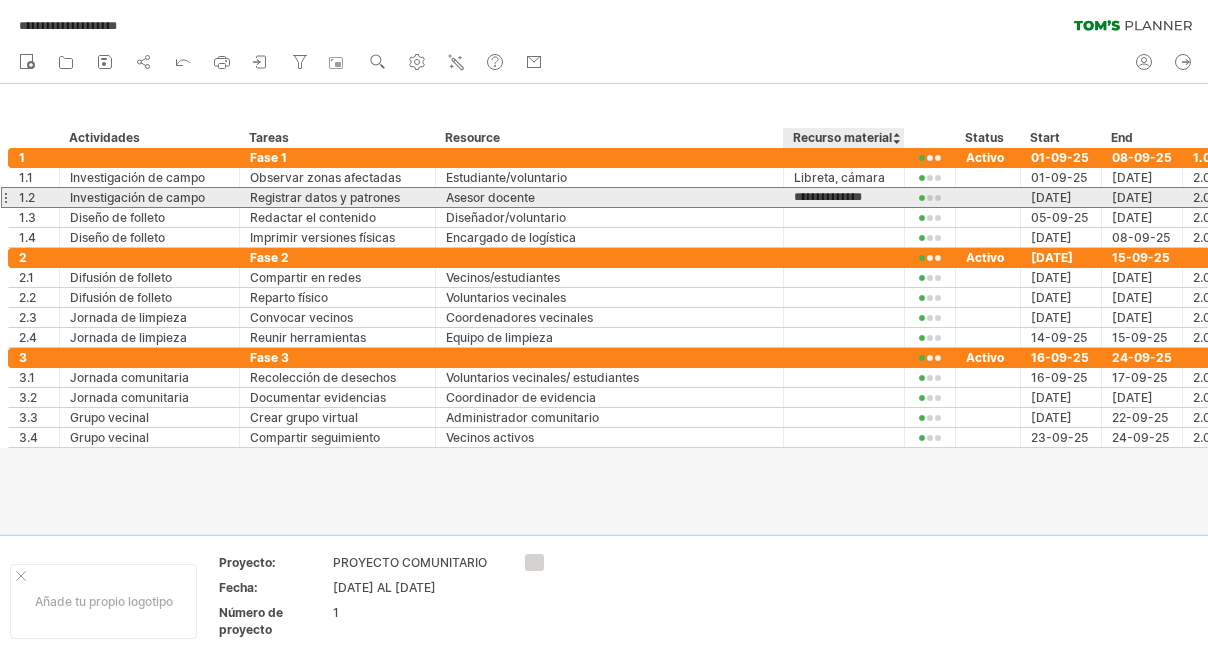 type on "**********" 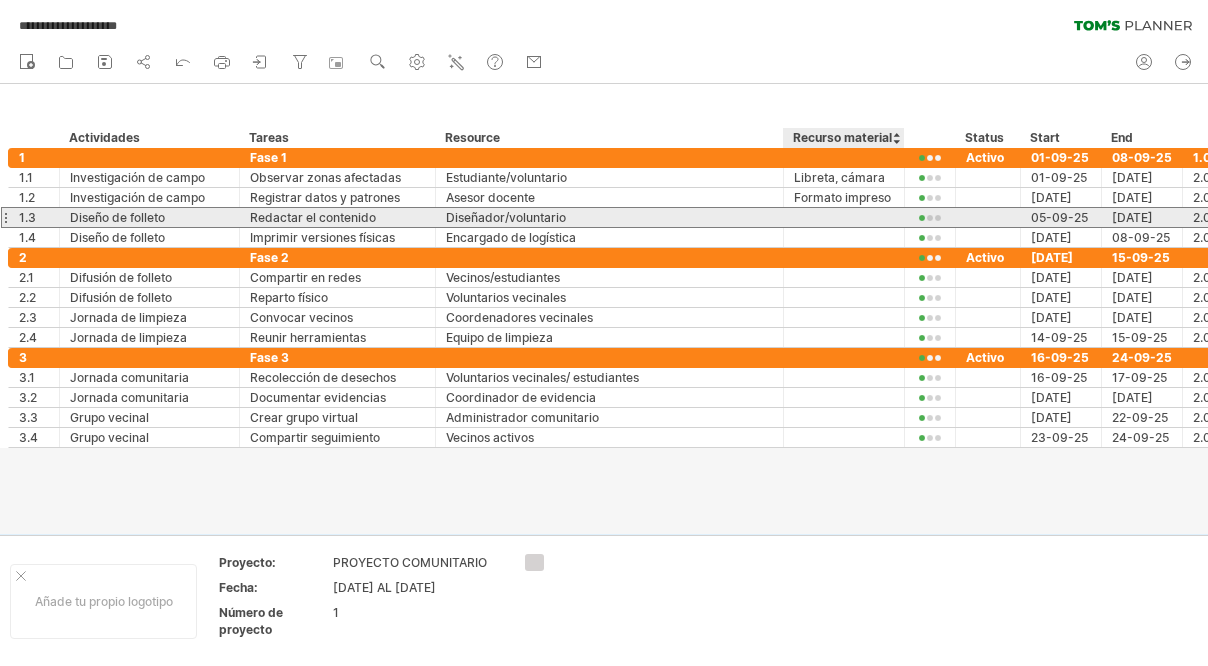 click at bounding box center [844, 217] 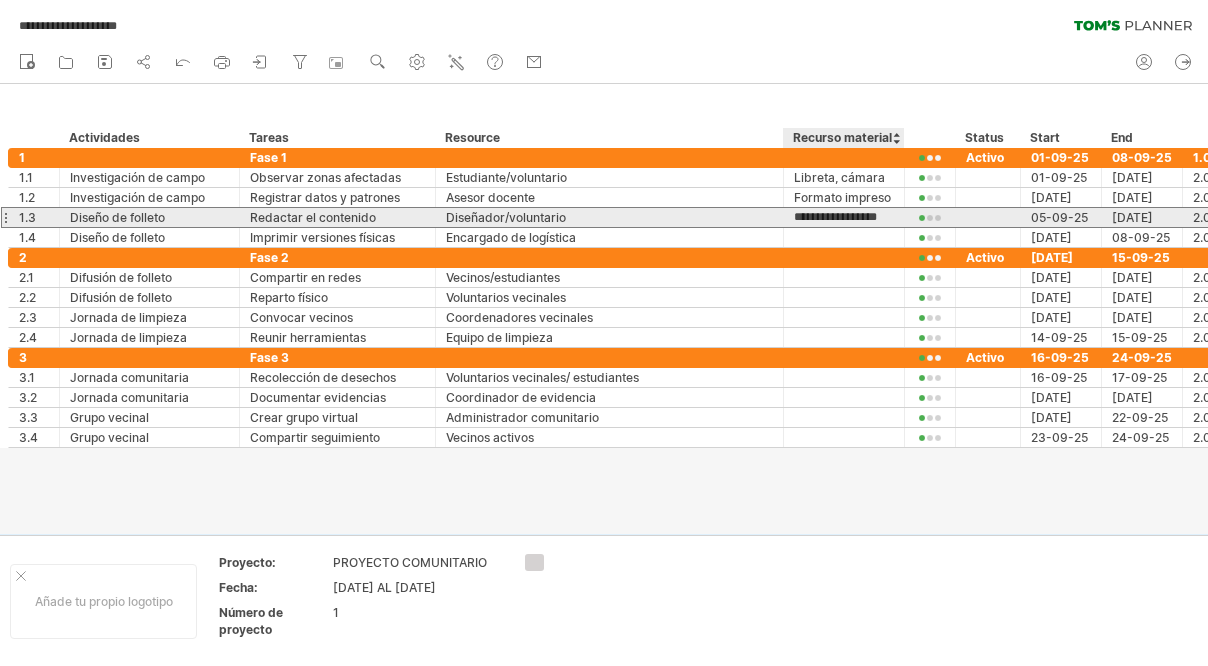 type on "**********" 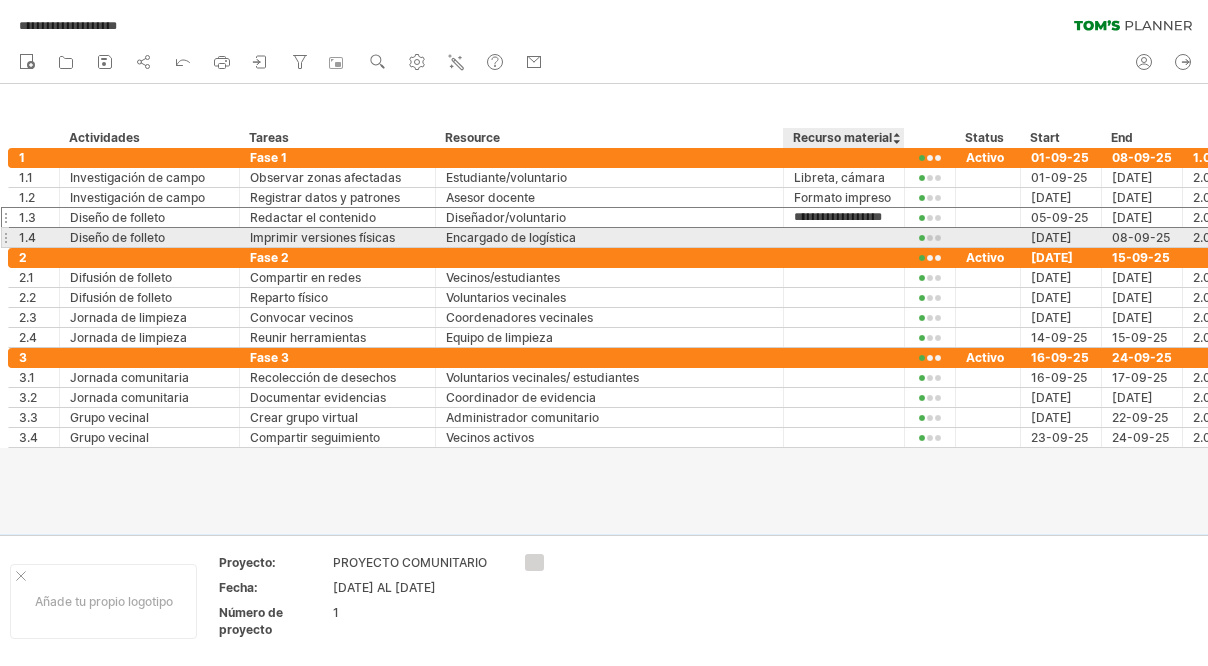 click at bounding box center [844, 237] 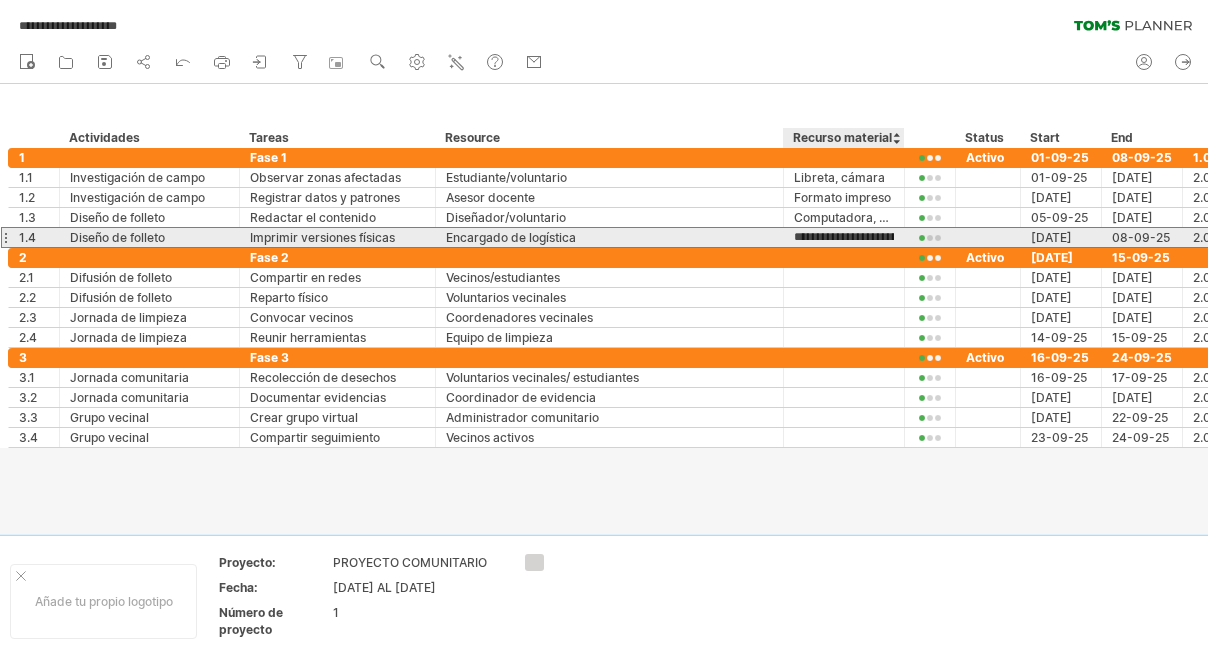 type on "**********" 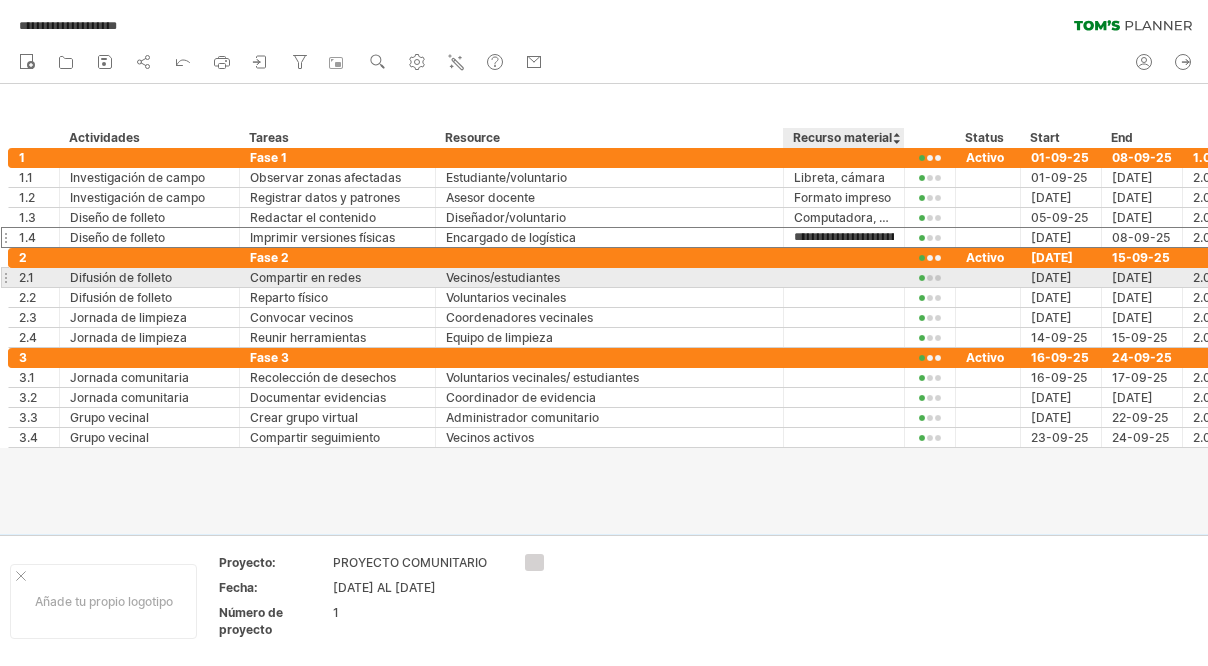 click at bounding box center (844, 277) 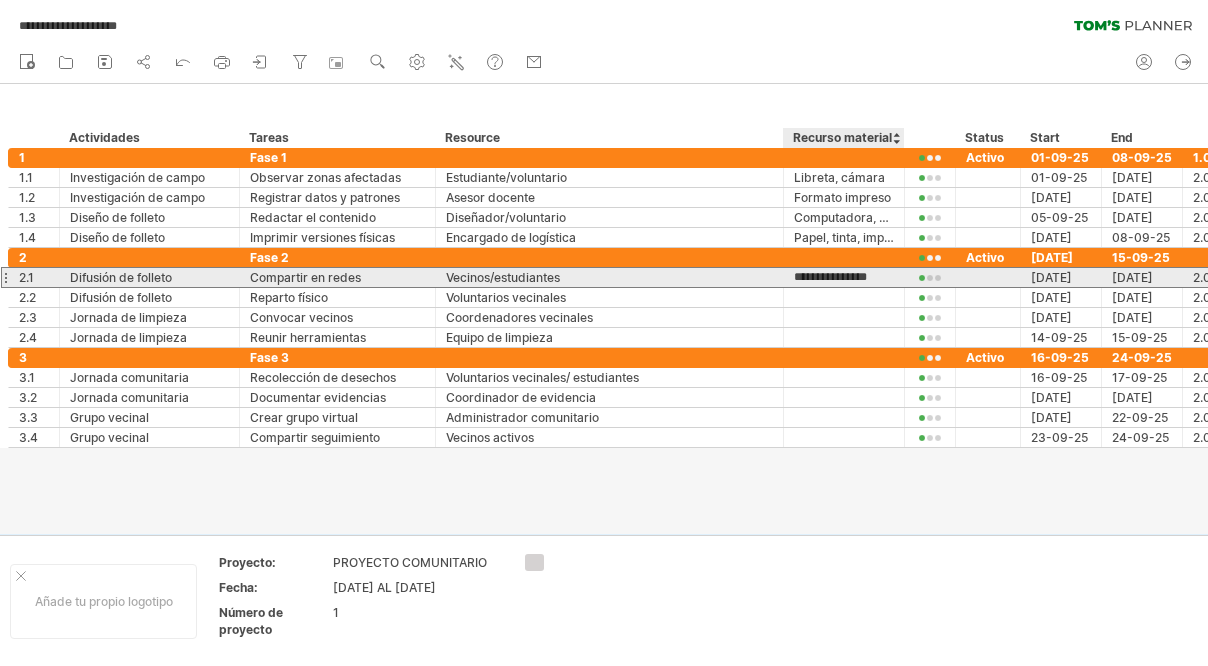 type on "**********" 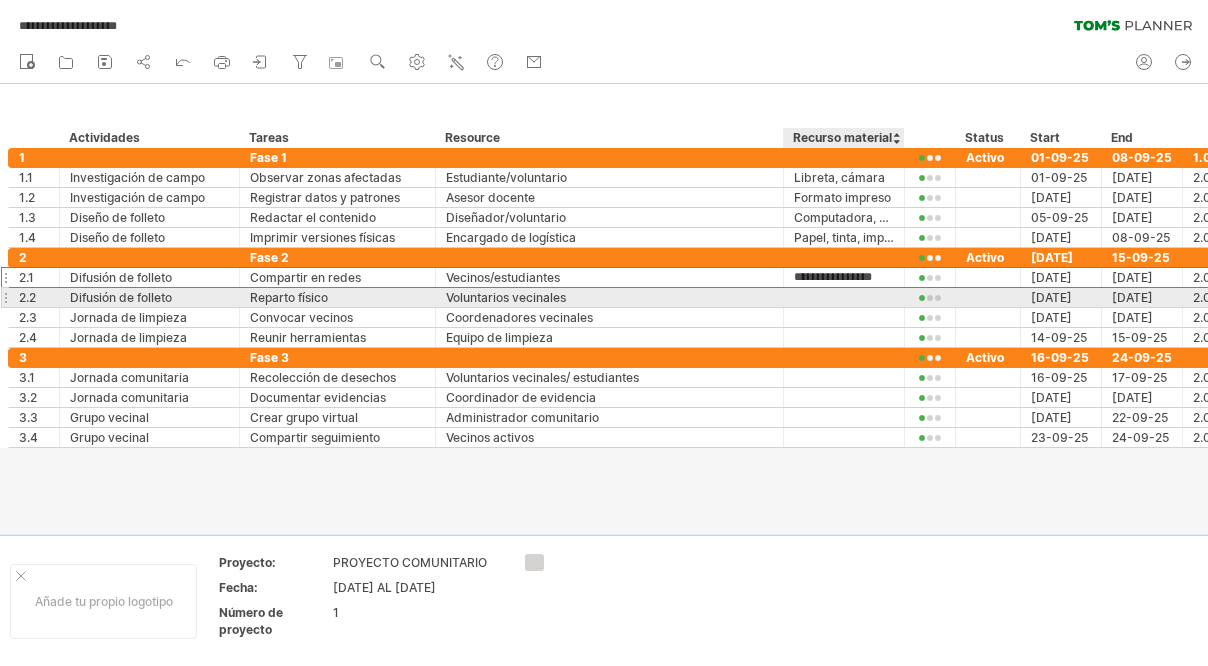 click at bounding box center [844, 297] 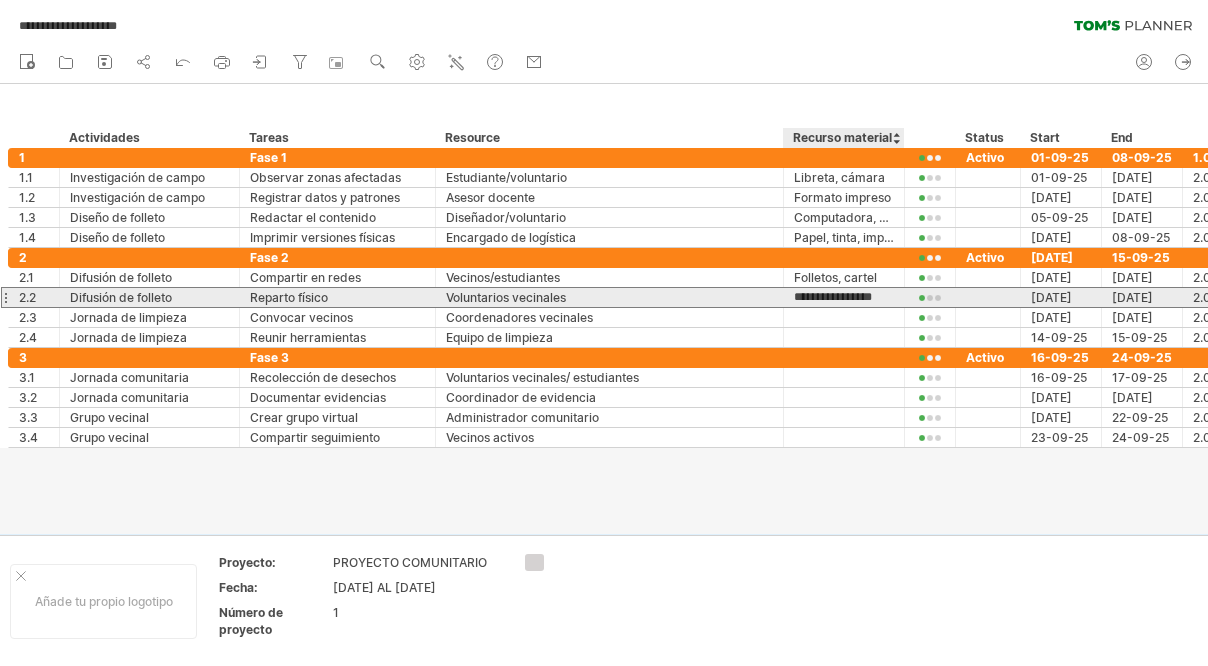 type on "**********" 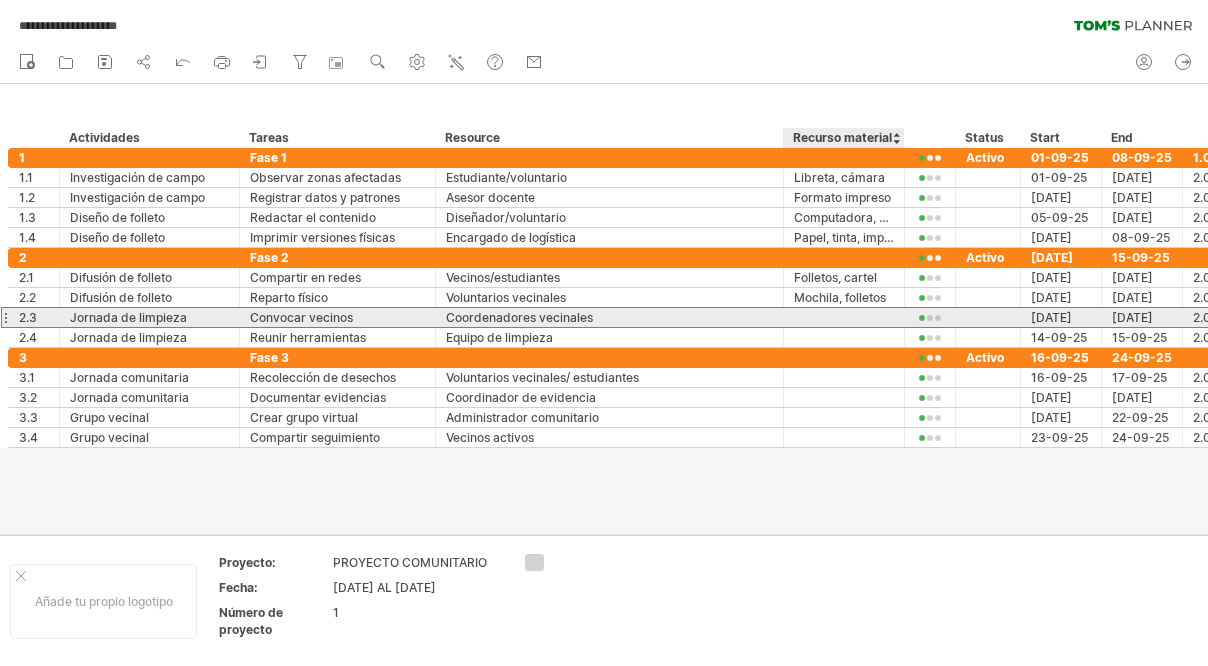 click at bounding box center (844, 317) 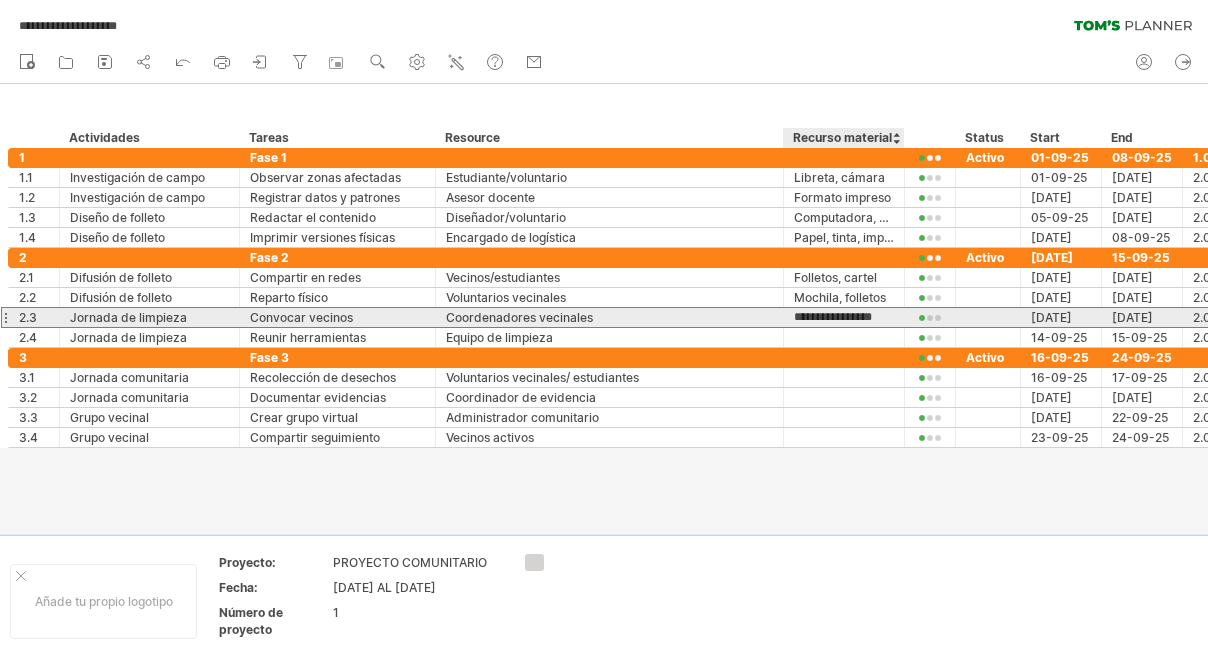 type on "**********" 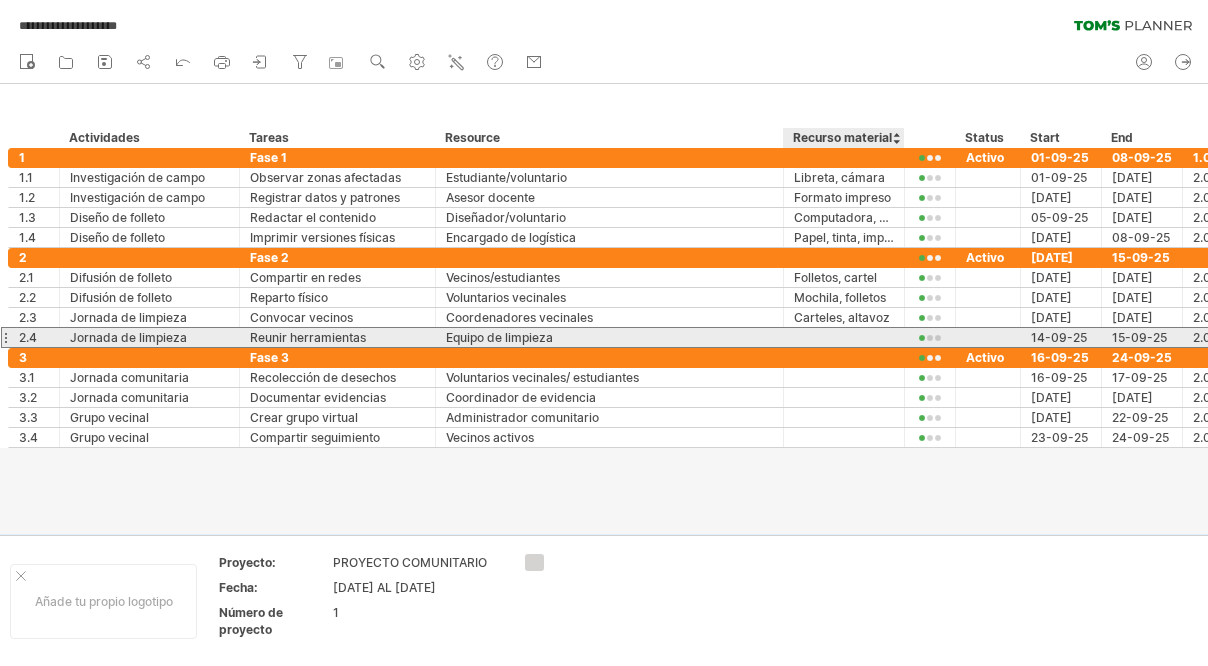 click at bounding box center (844, 337) 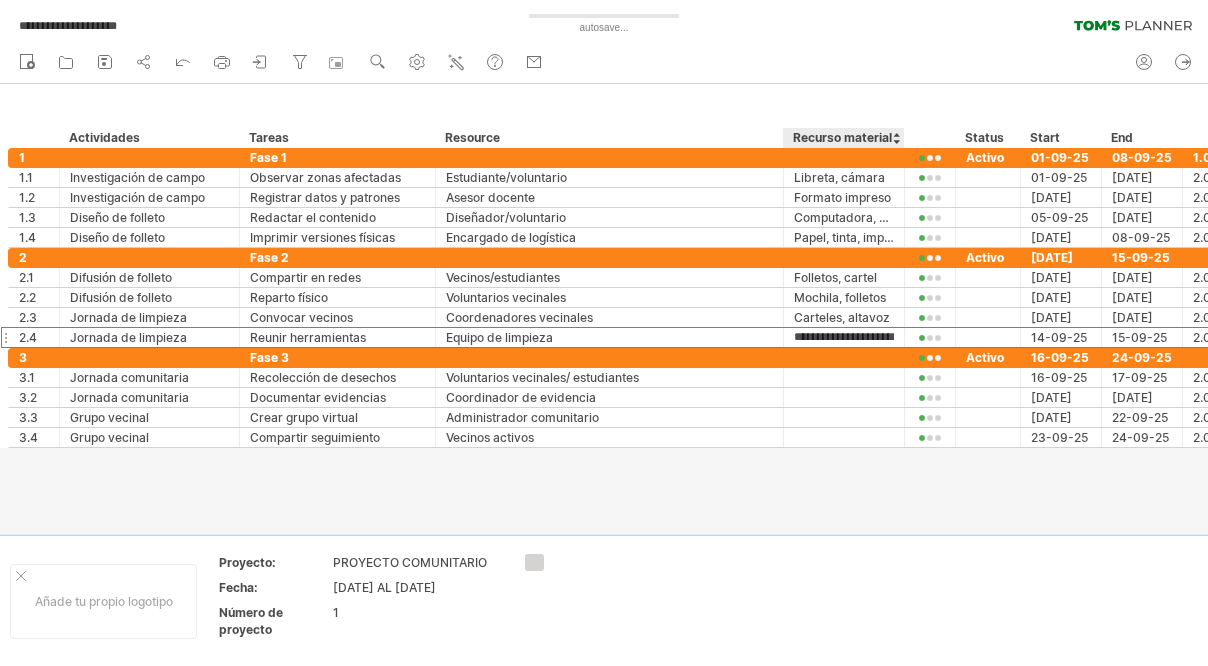 type on "**********" 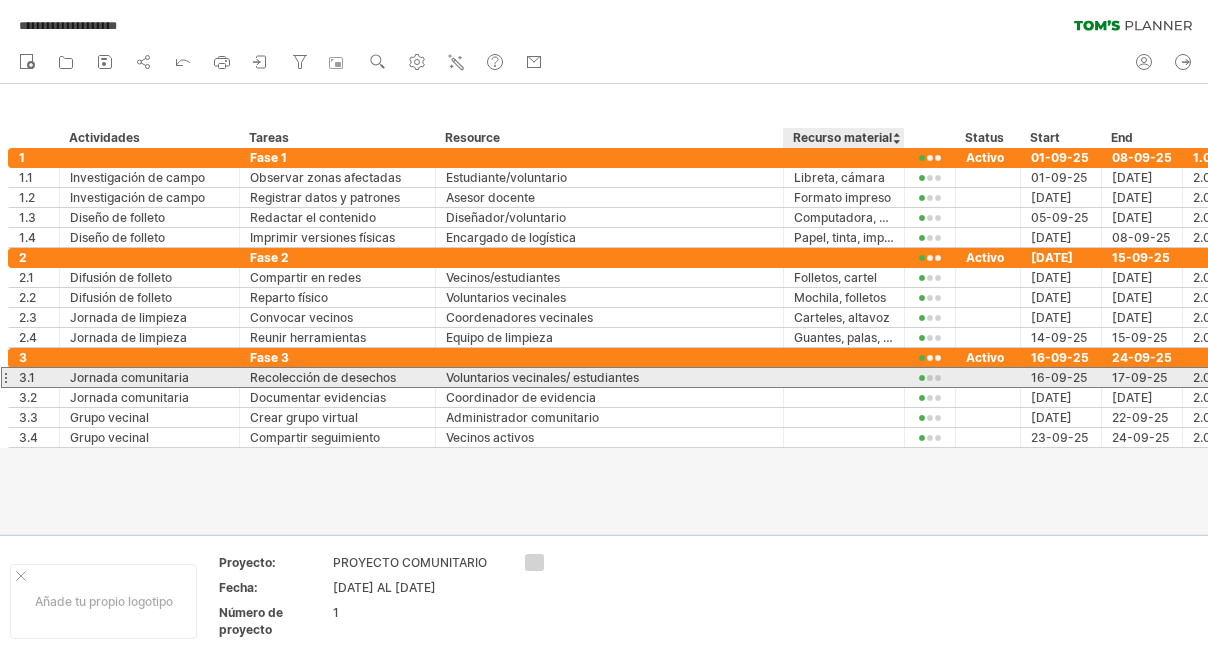 click at bounding box center [844, 377] 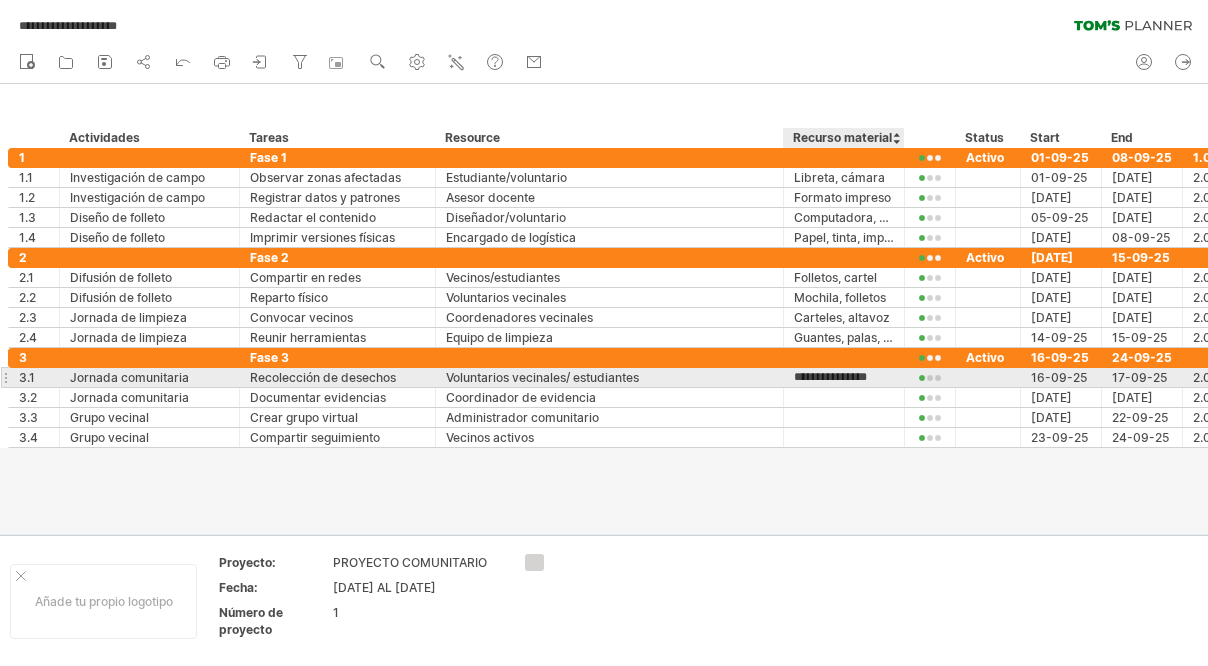 type on "**********" 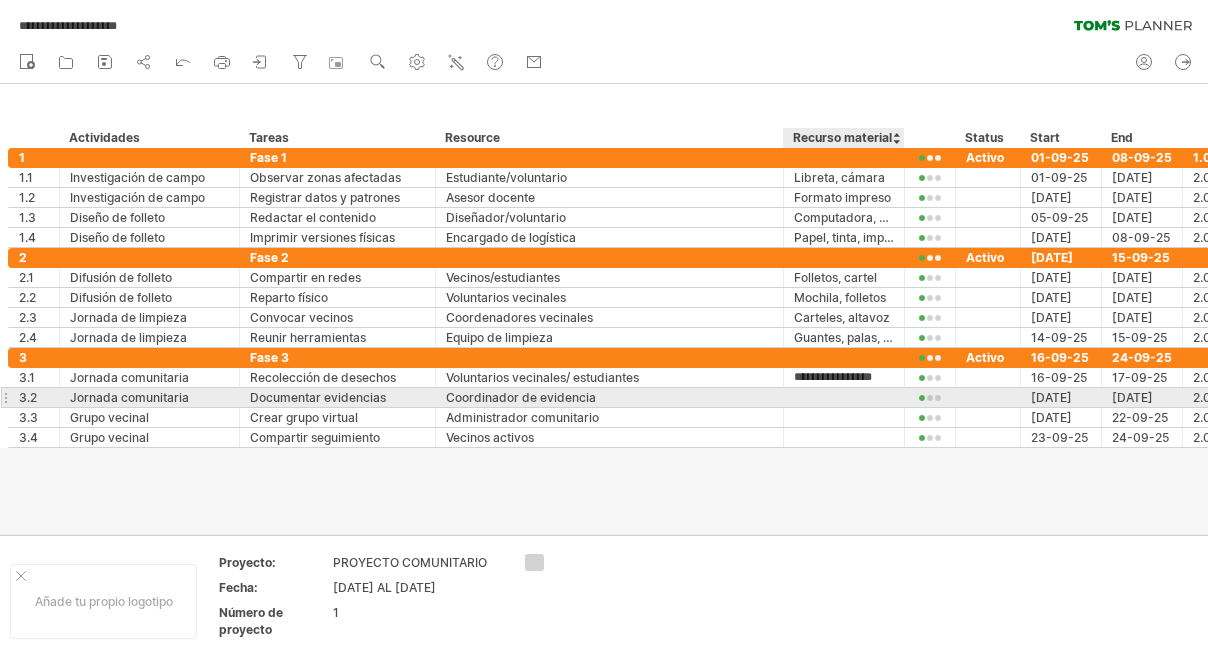 click at bounding box center [844, 397] 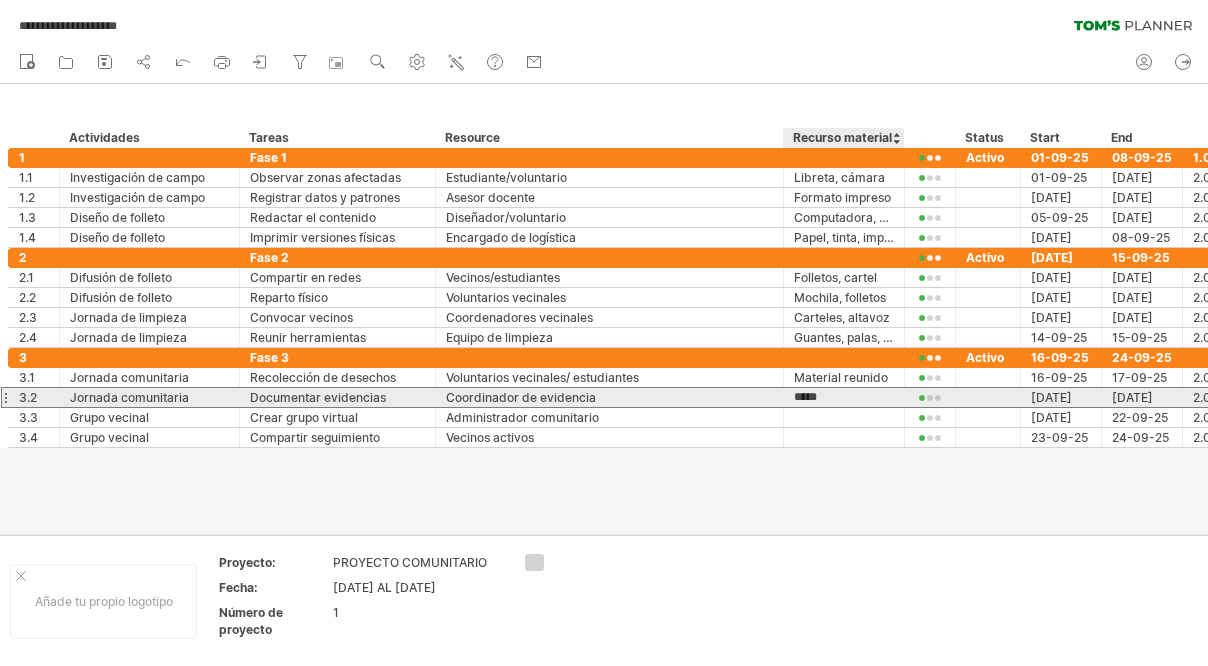 type on "******" 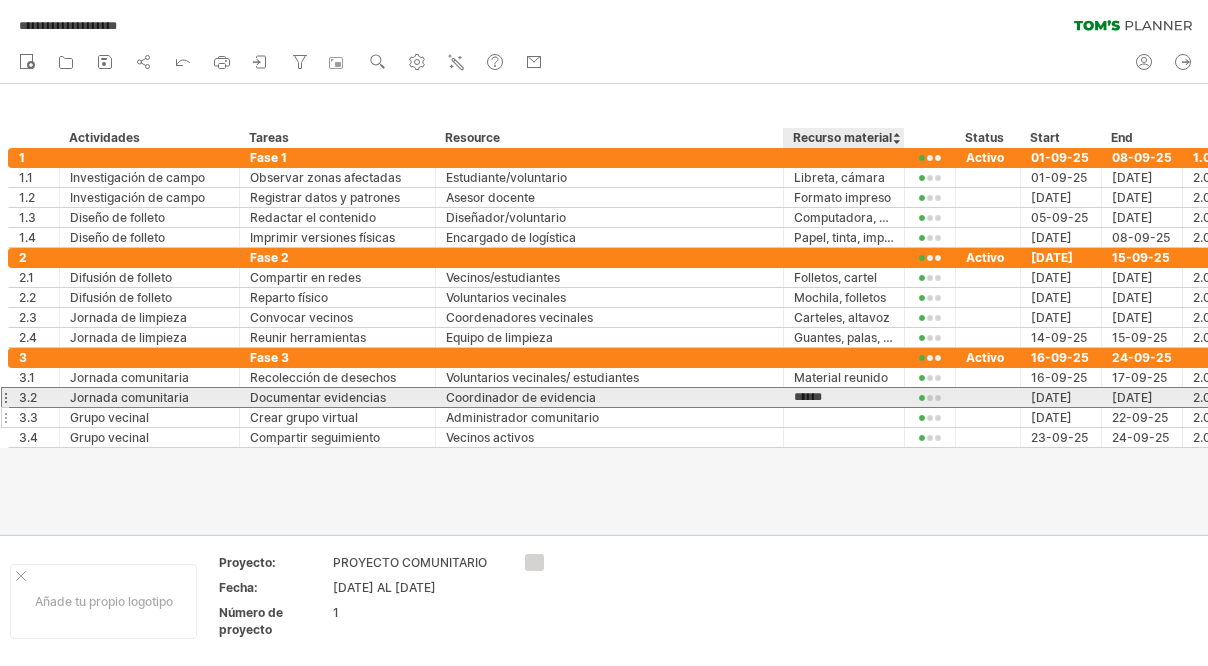 click at bounding box center [844, 417] 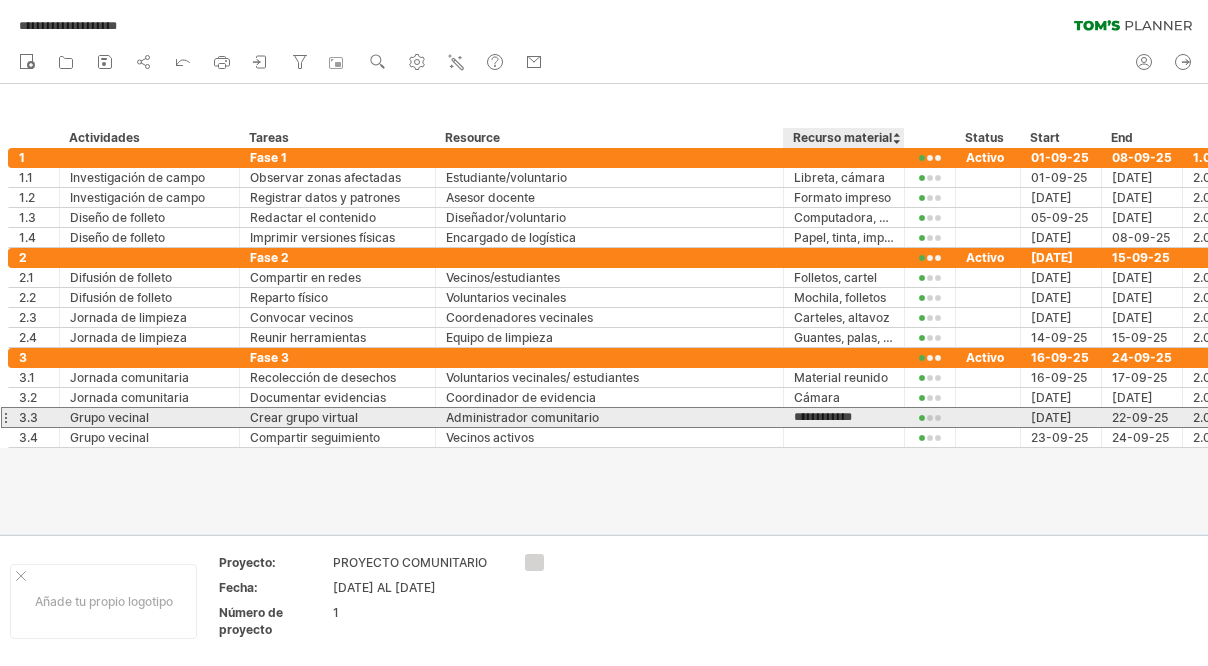 type on "**********" 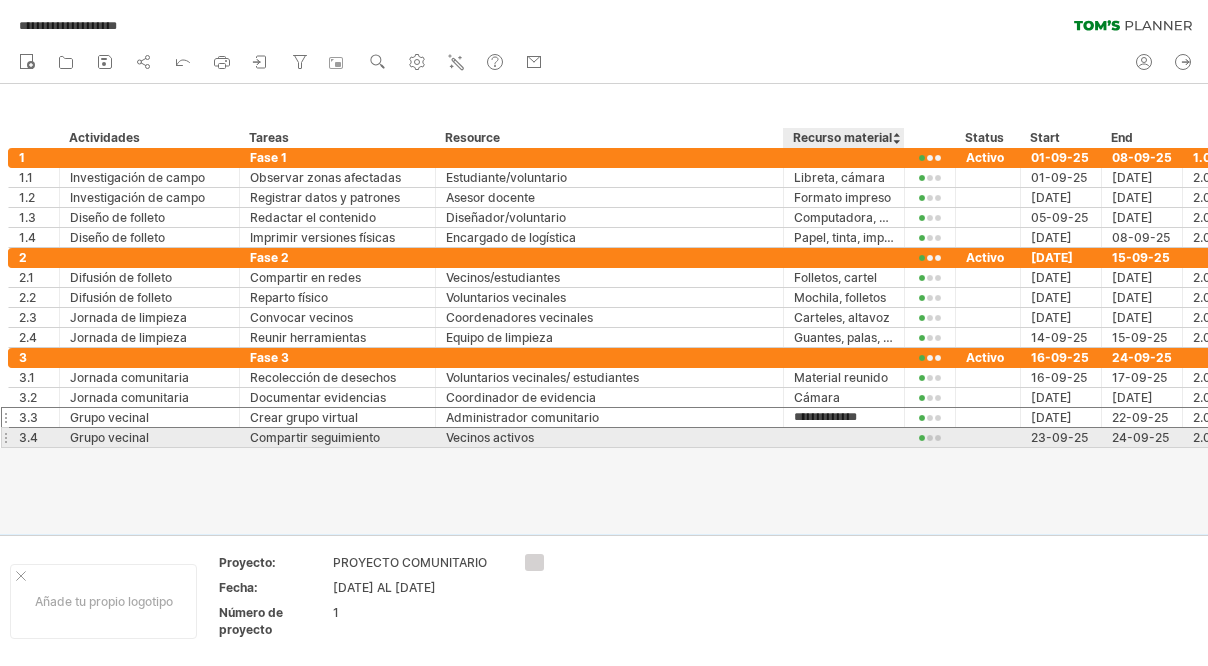 click at bounding box center (844, 437) 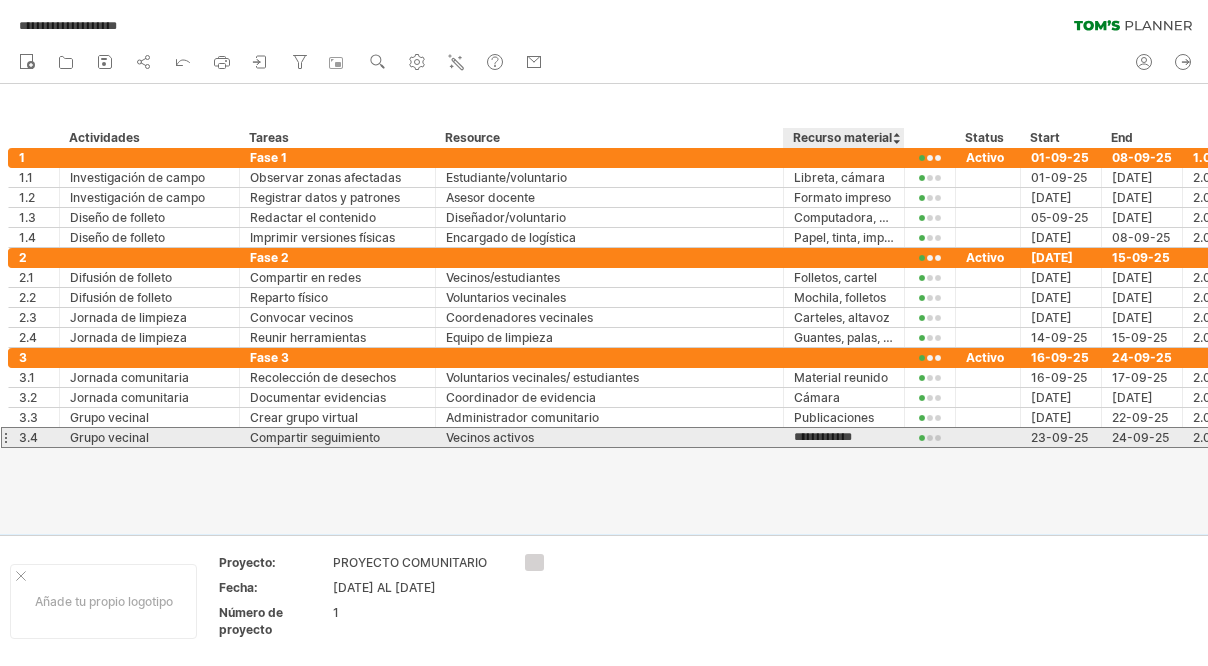 type on "**********" 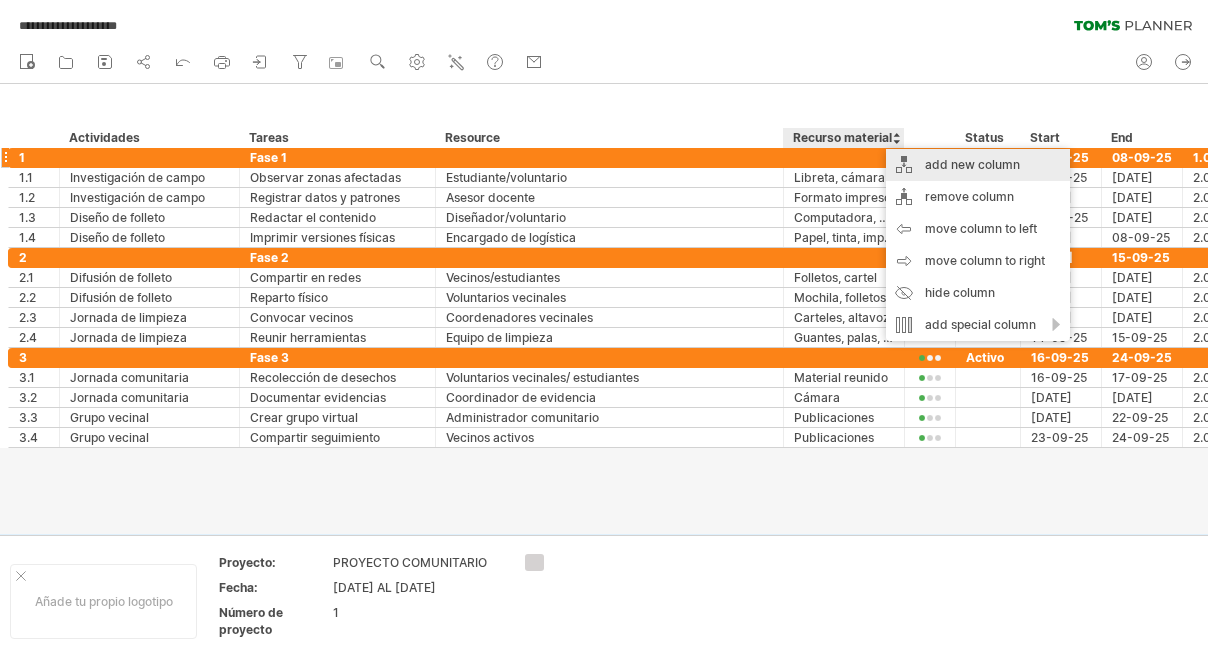 click on "add new column" at bounding box center (978, 165) 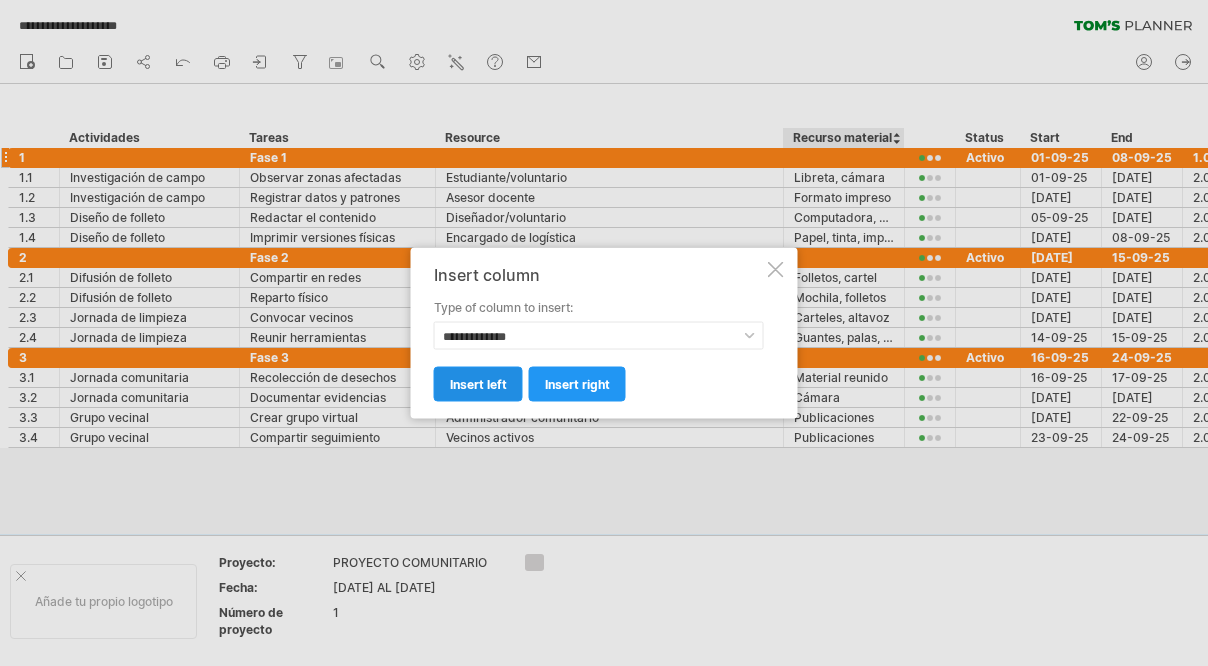 click on "insert left" at bounding box center [478, 384] 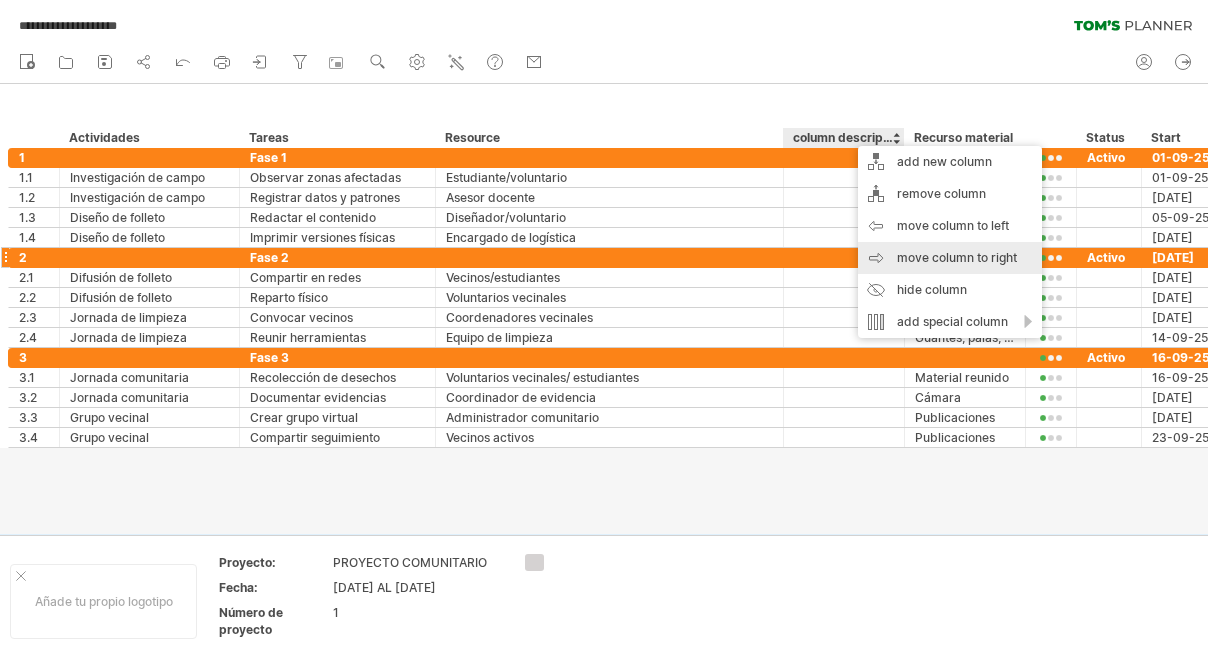 click on "move column to right" at bounding box center [950, 258] 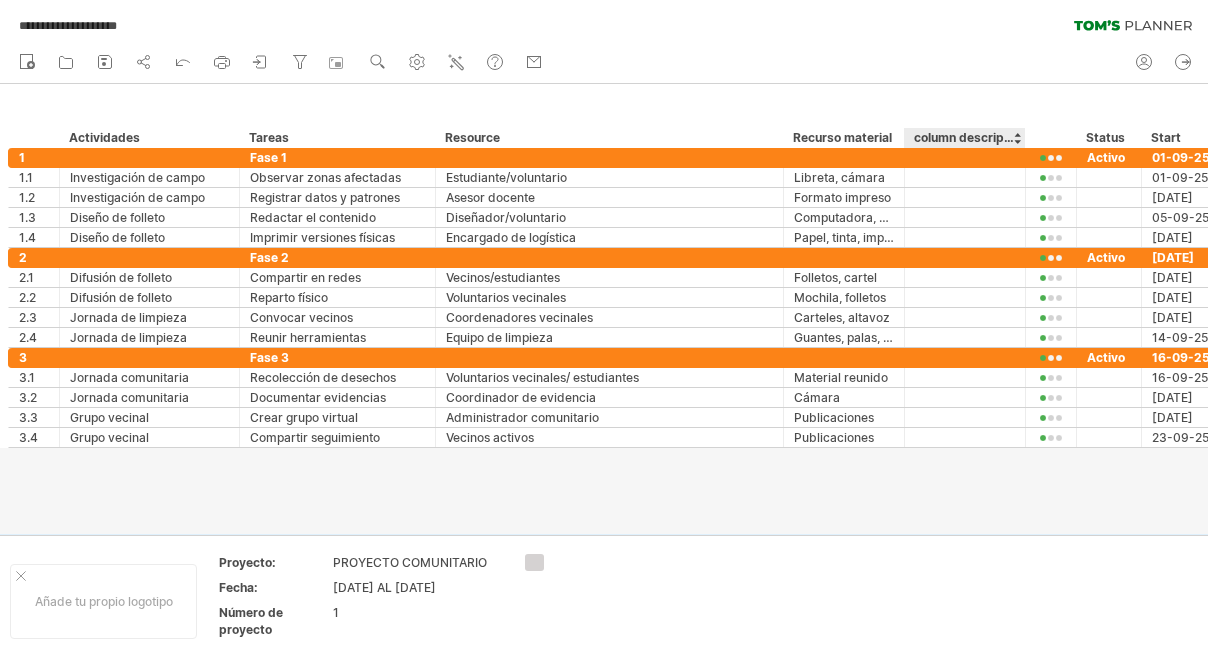 click on "**********" at bounding box center [604, 333] 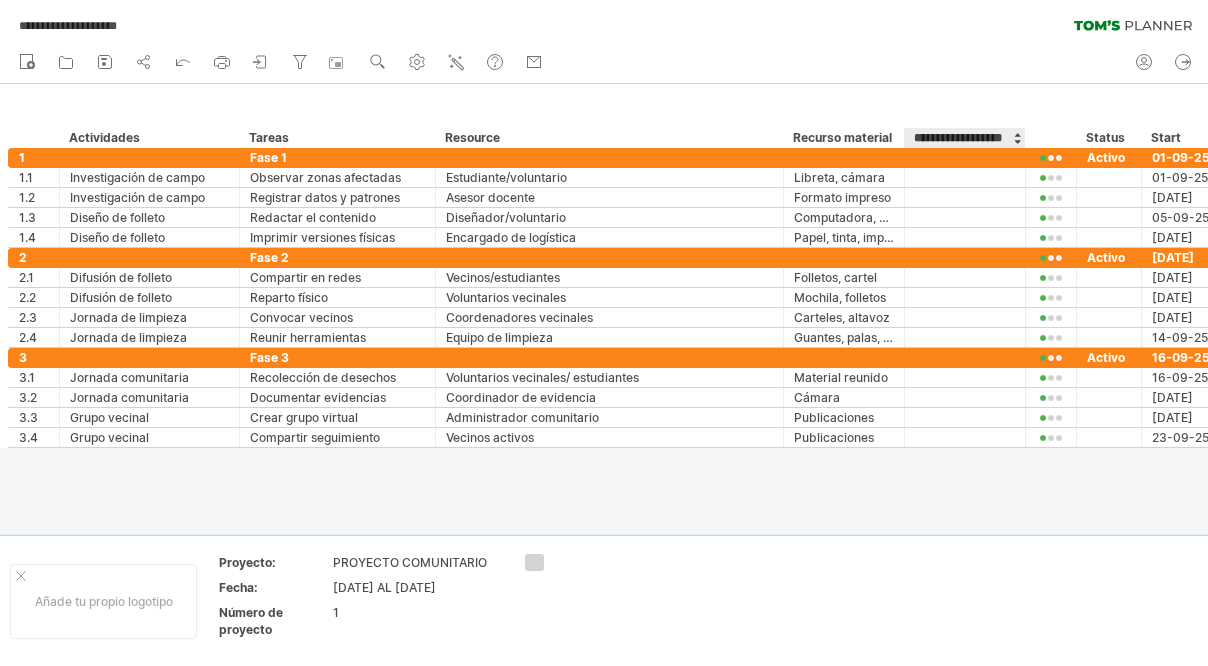 click on "**********" at bounding box center (964, 138) 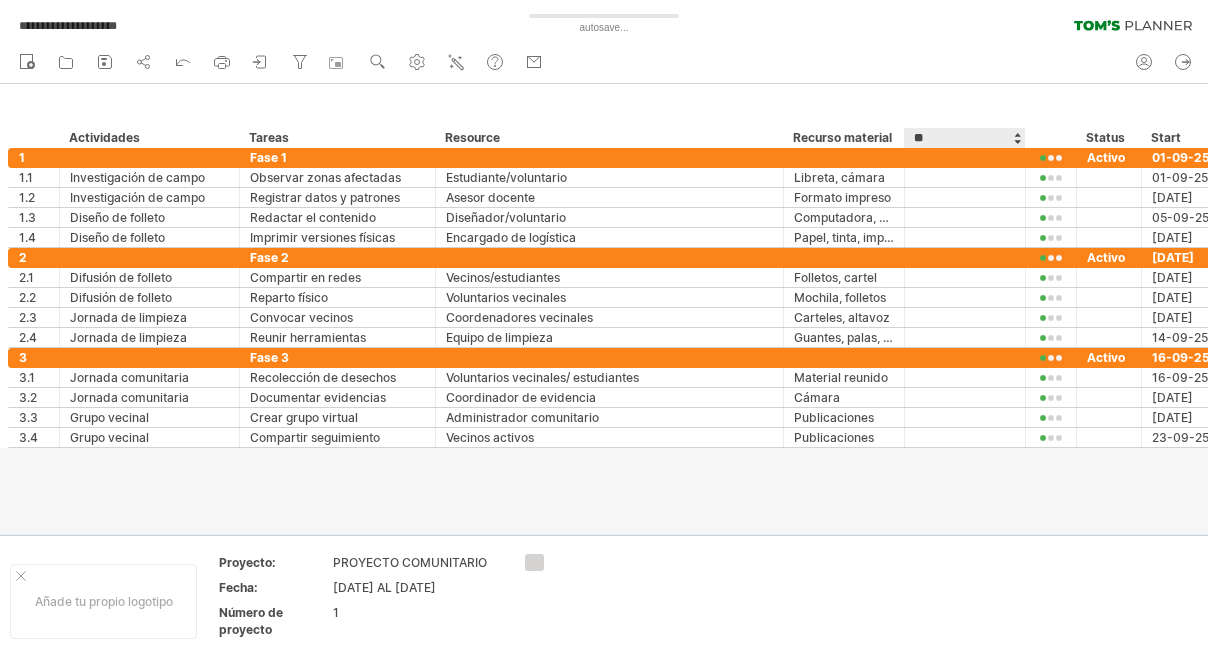 type on "*" 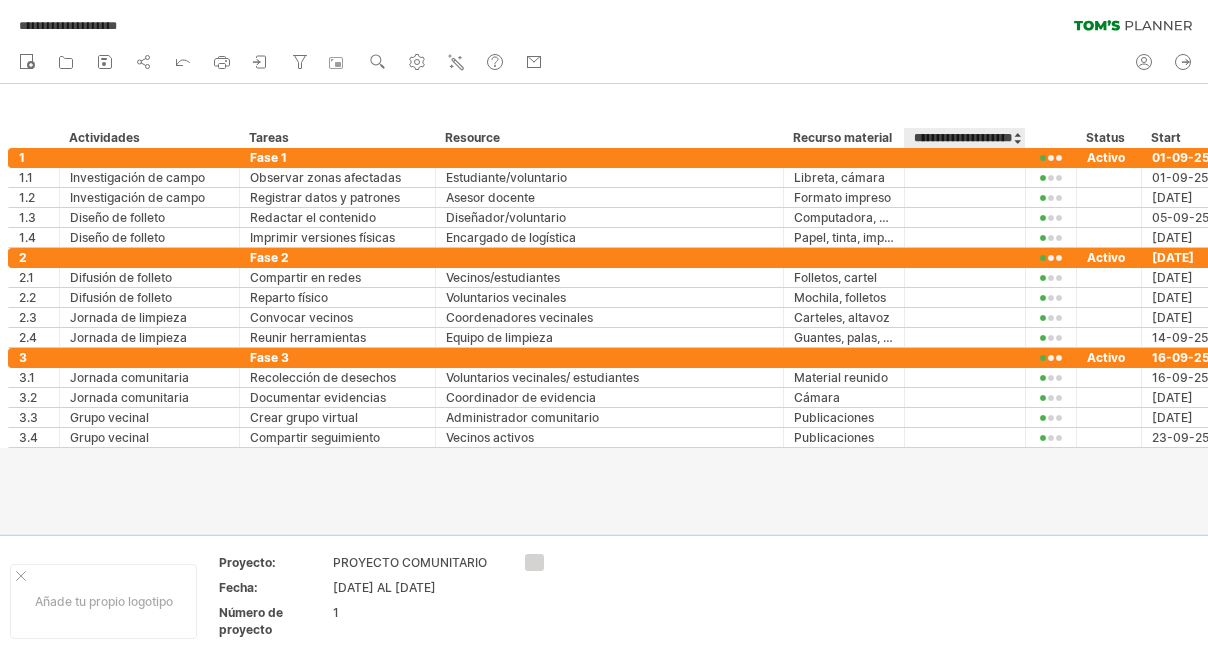 type on "**********" 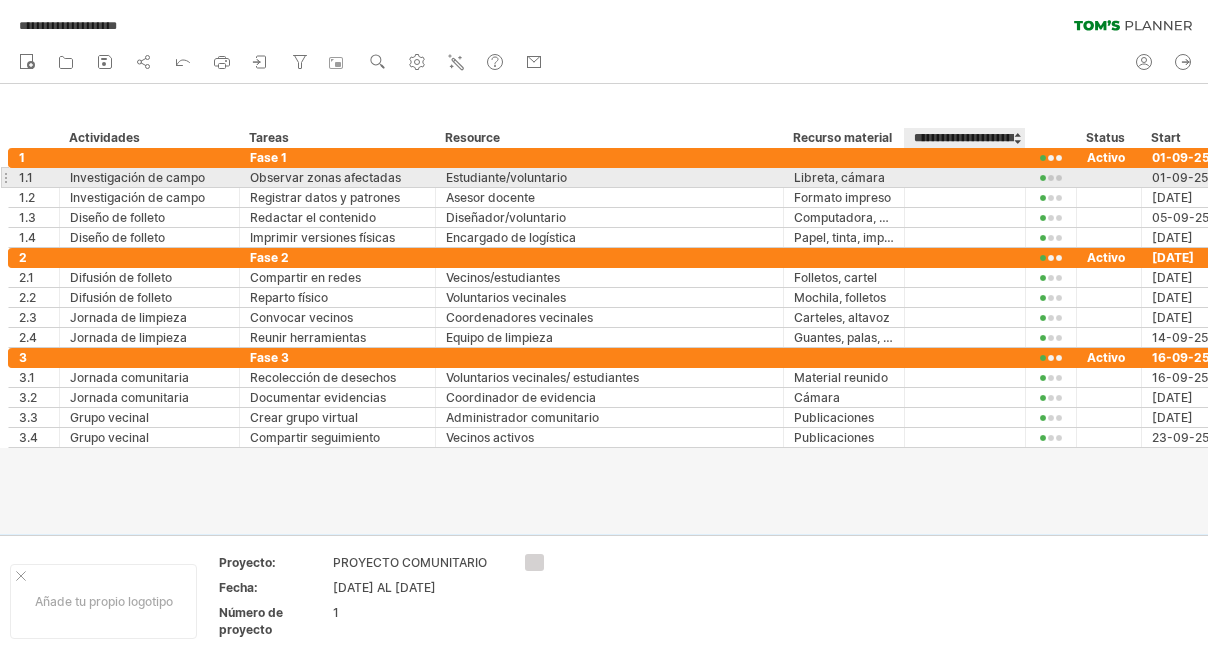click at bounding box center [965, 177] 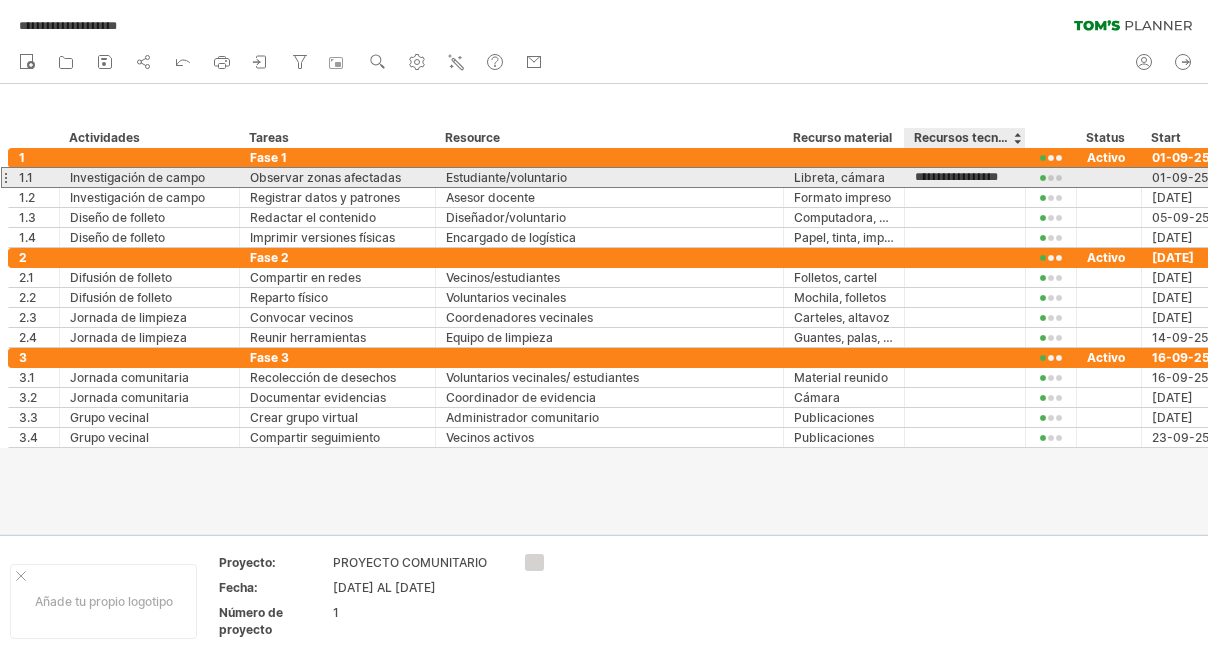 type on "**********" 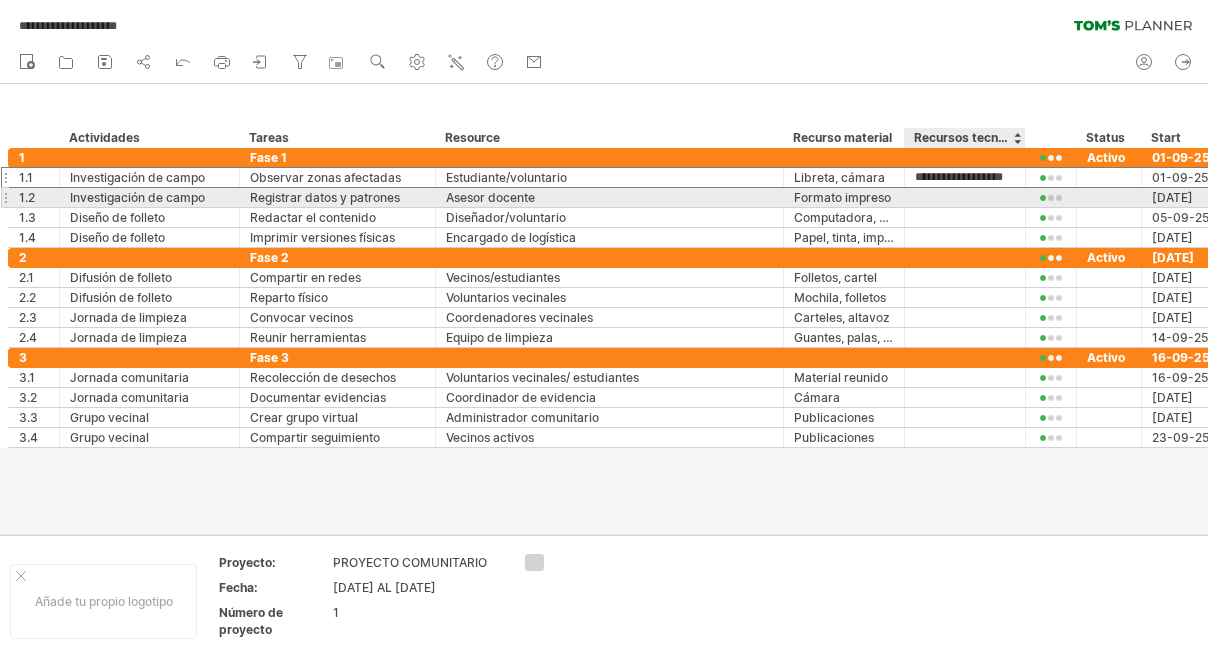 click at bounding box center (965, 197) 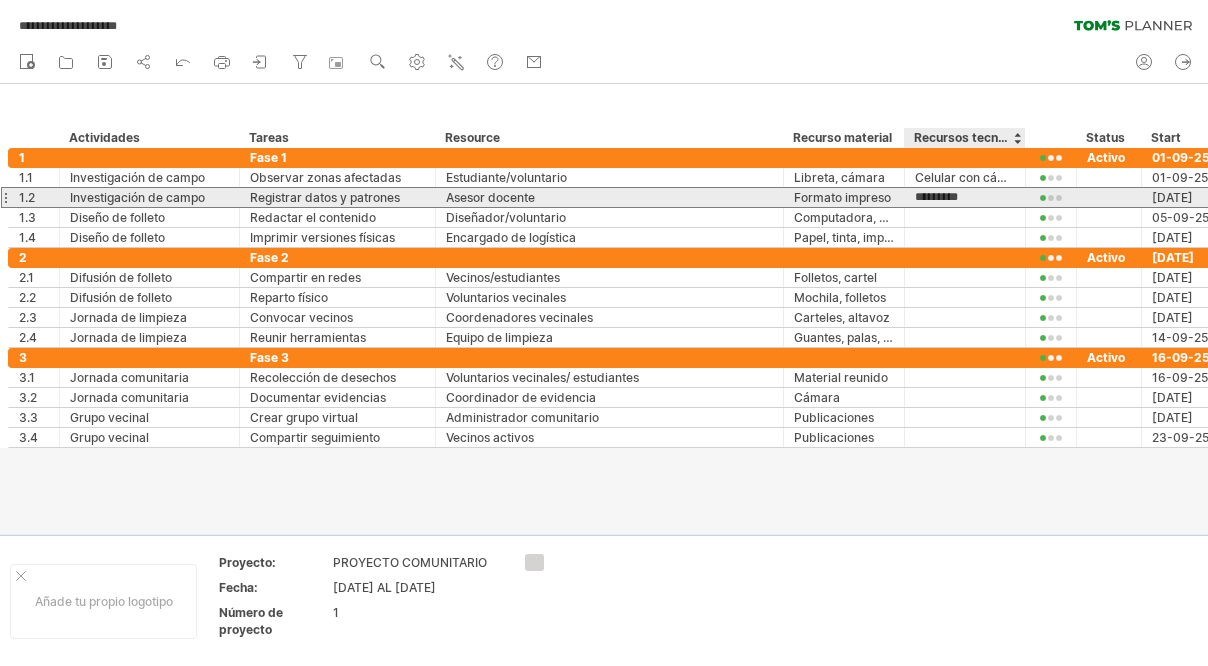 type on "**********" 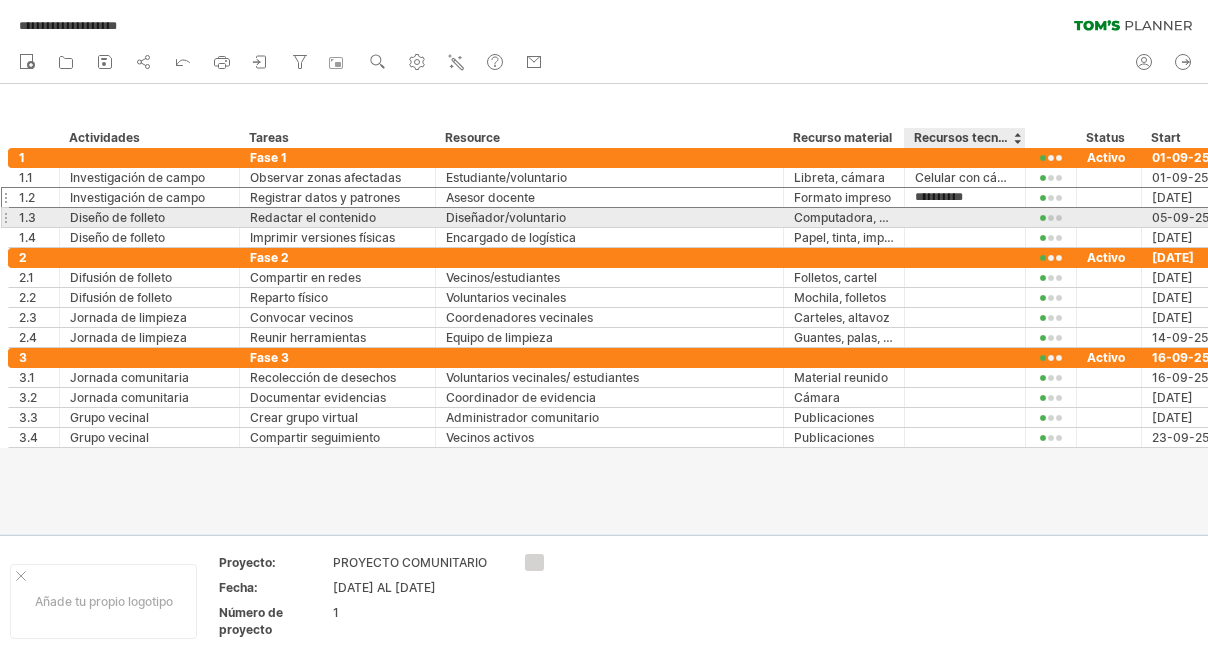 click at bounding box center (965, 217) 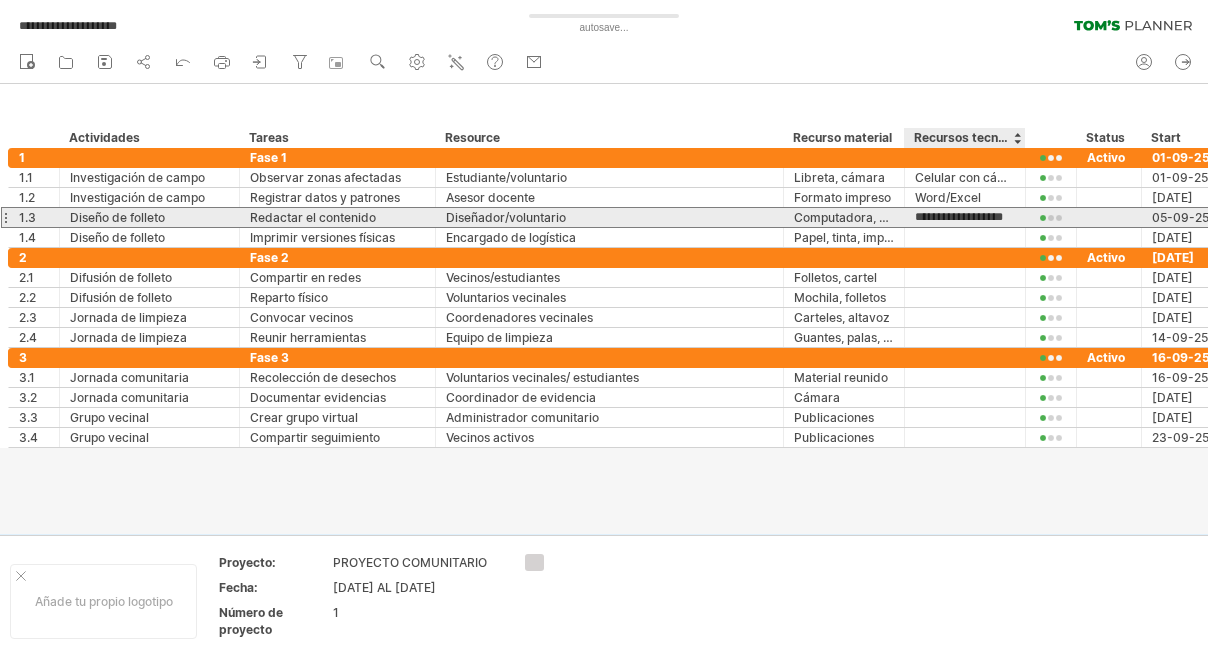 type on "**********" 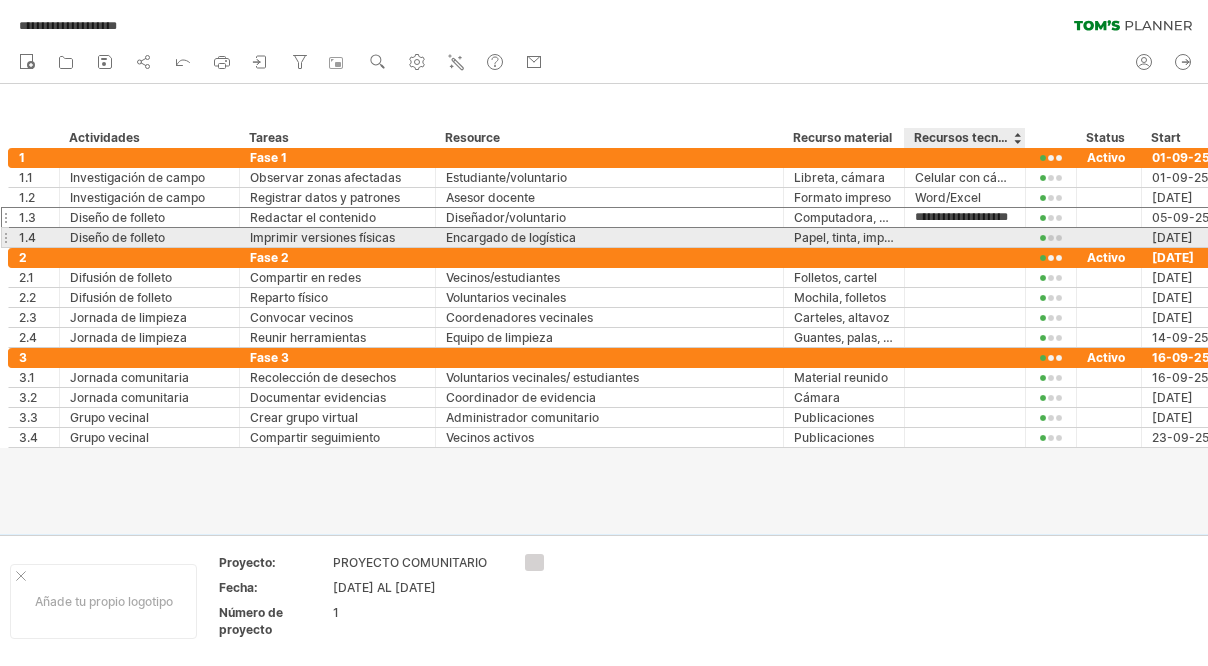 click at bounding box center (965, 237) 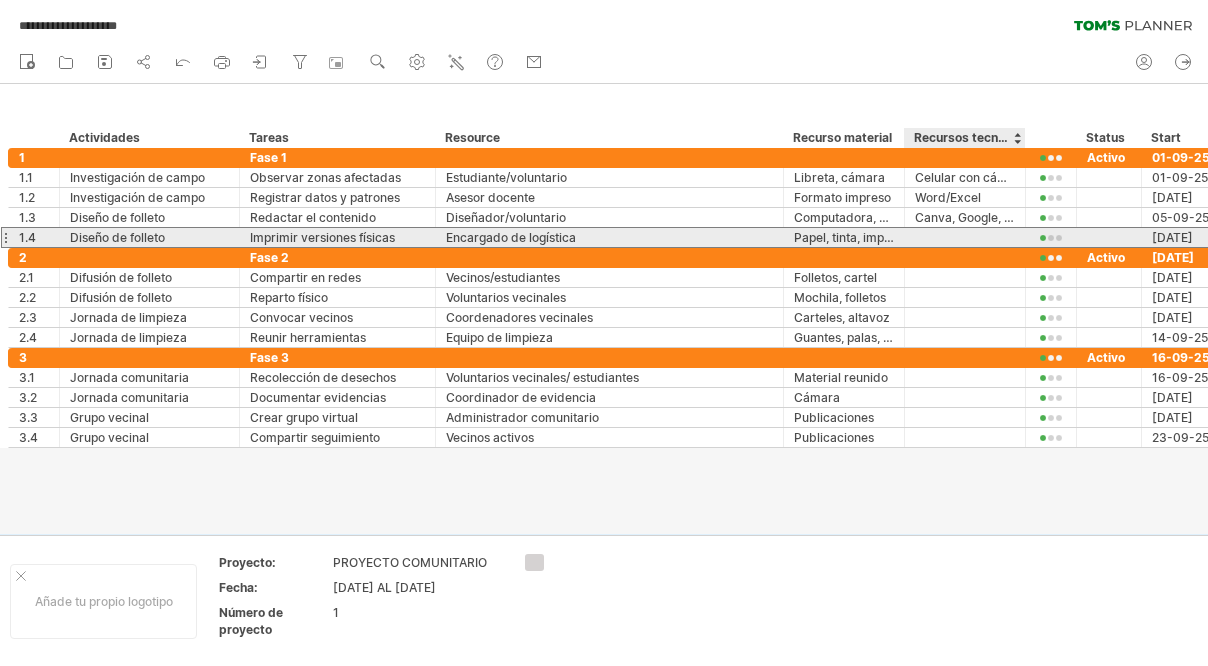 type on "*" 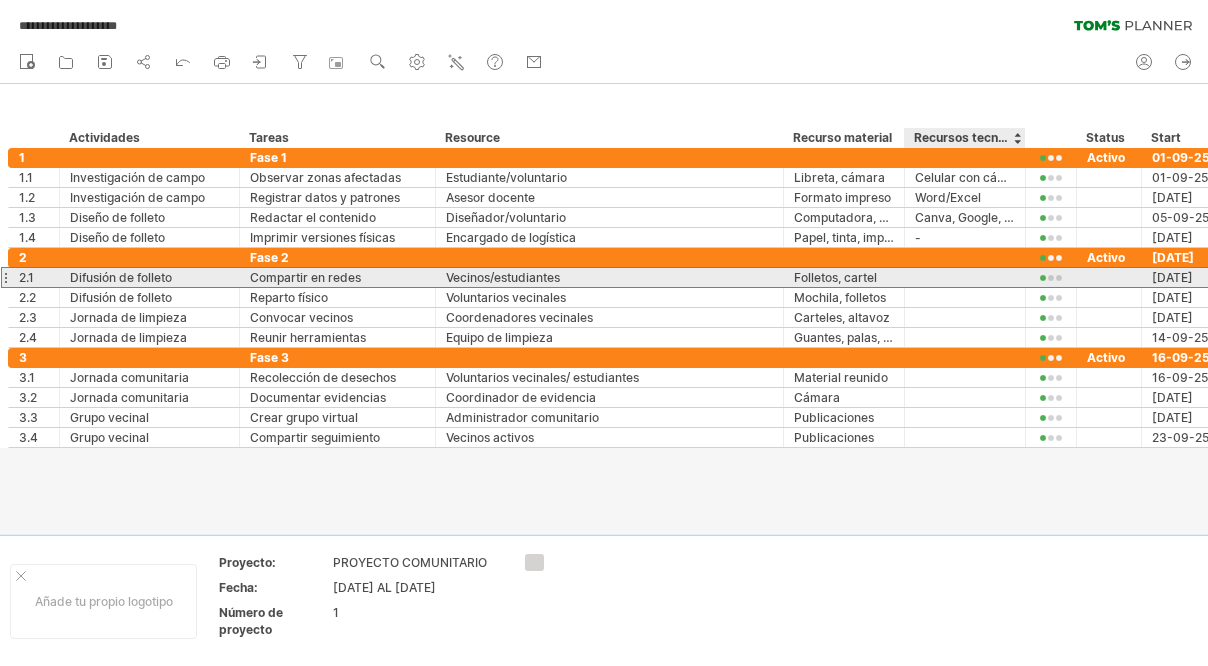 click at bounding box center (965, 277) 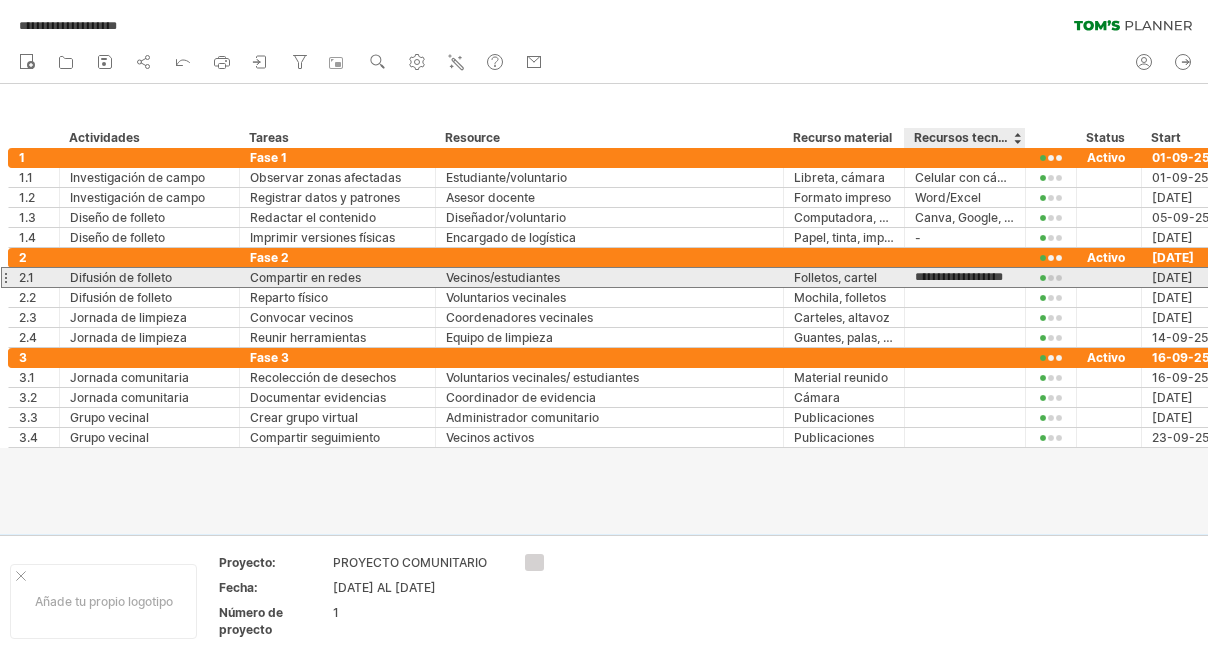 type on "**********" 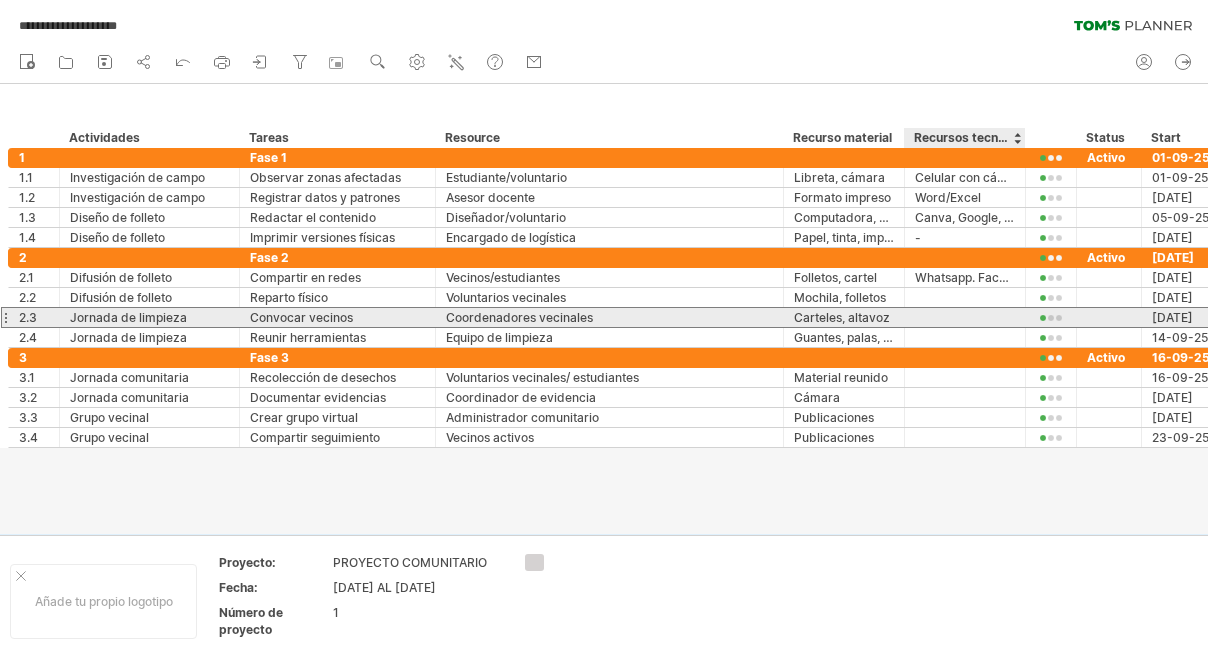 click at bounding box center (965, 317) 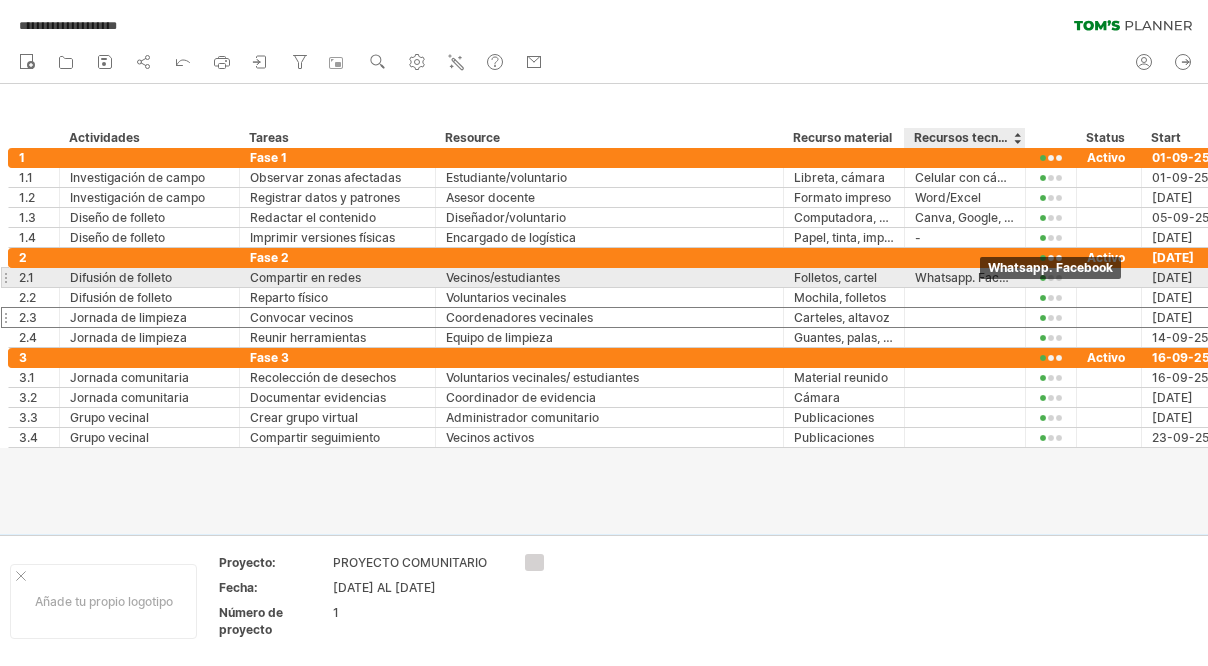 click on "**********" at bounding box center [604, 333] 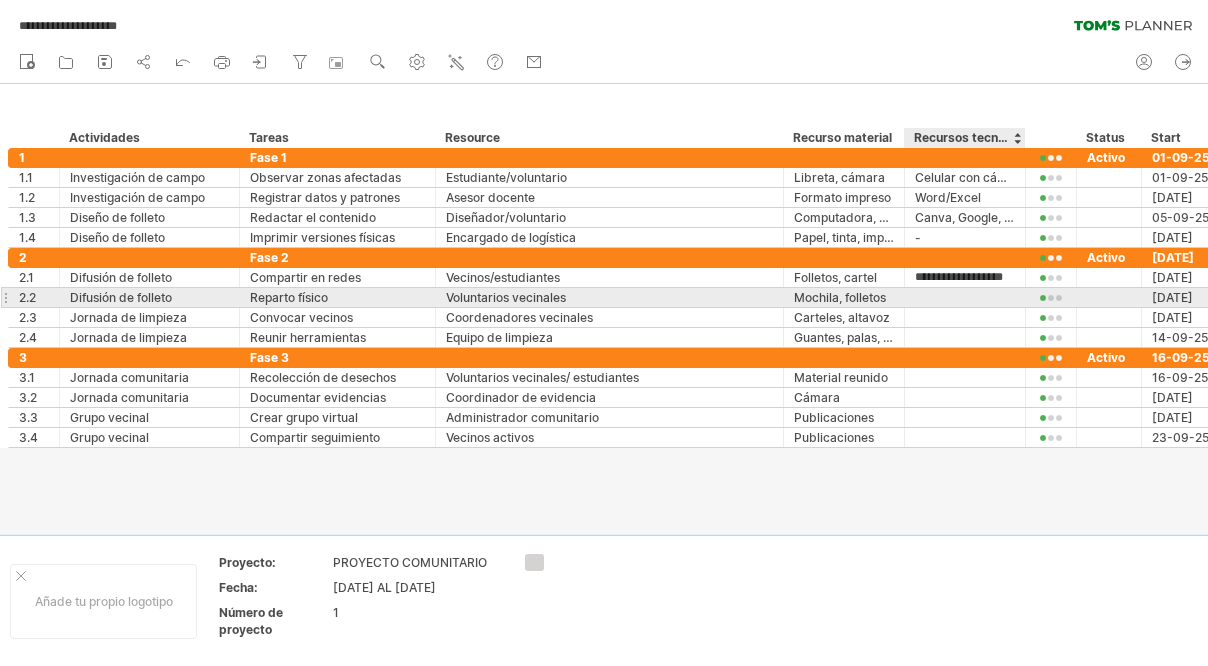 click at bounding box center (965, 297) 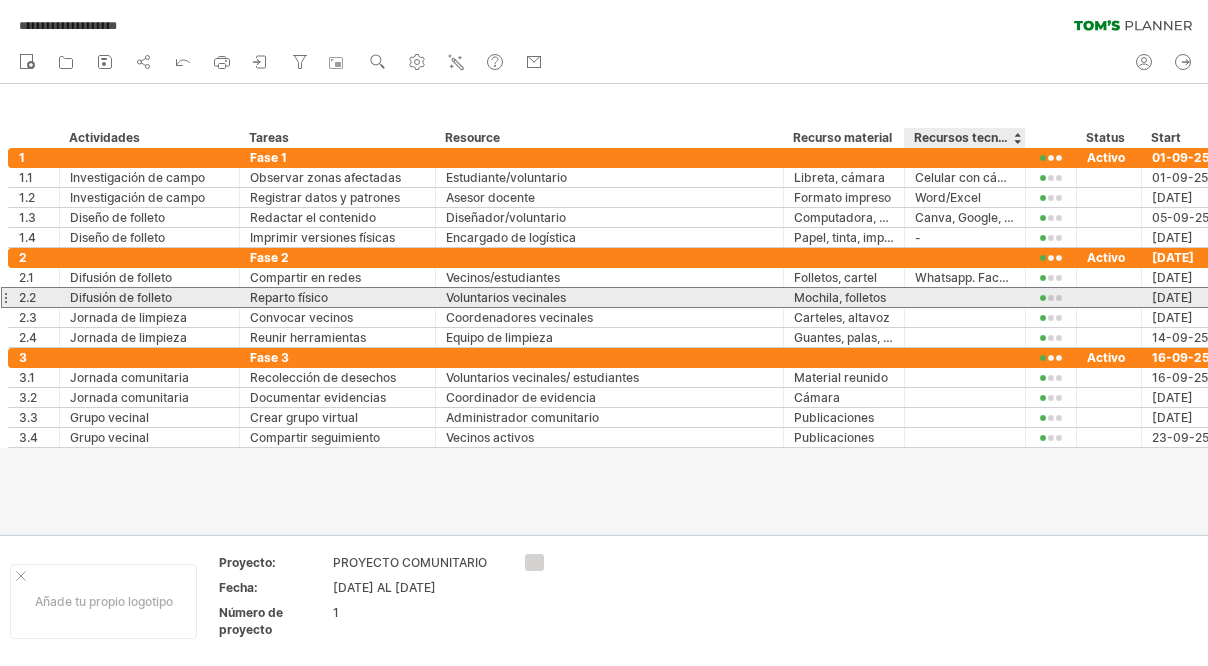 type on "*" 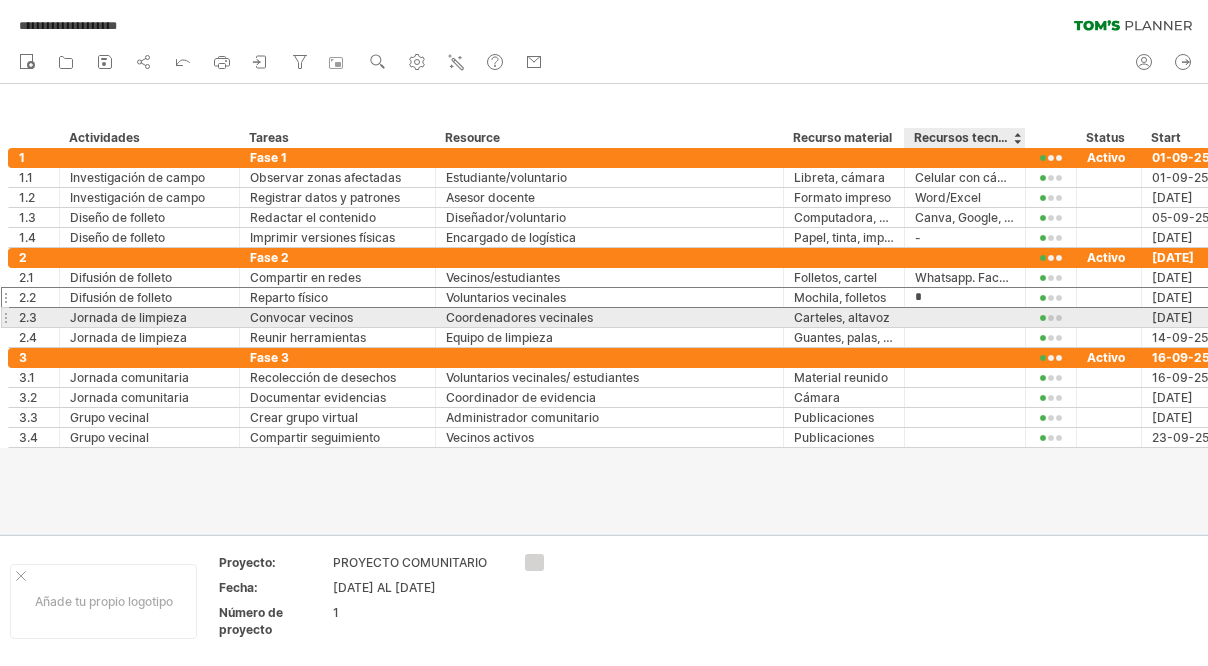 click at bounding box center (965, 317) 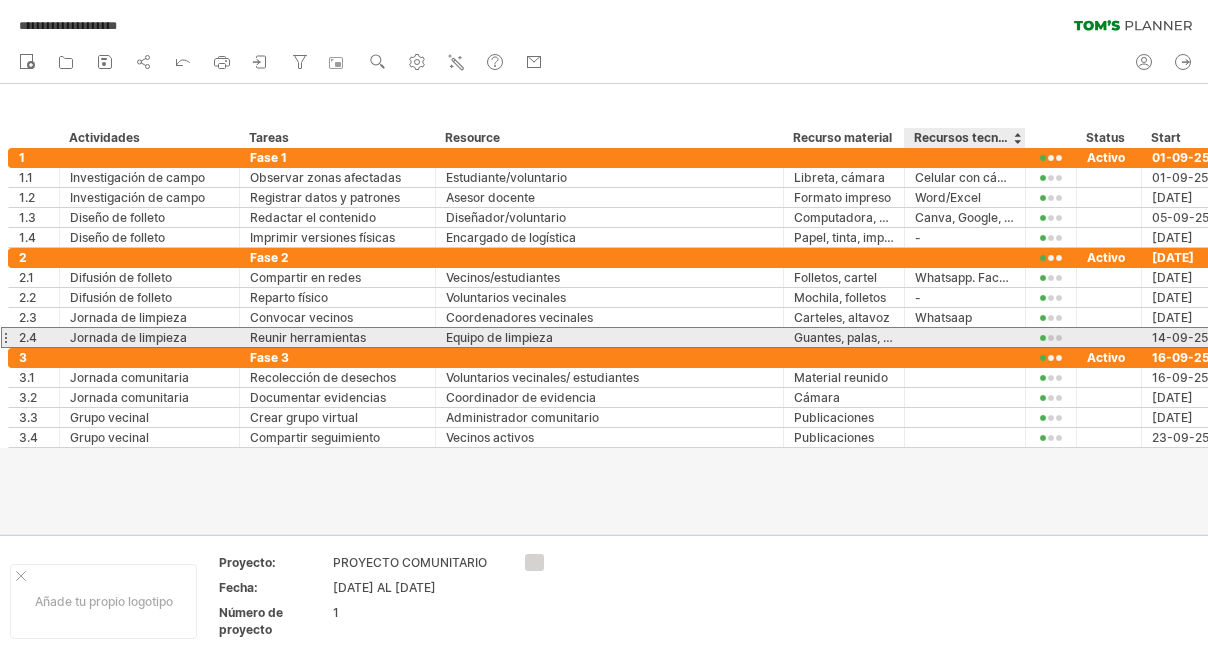 click at bounding box center [965, 337] 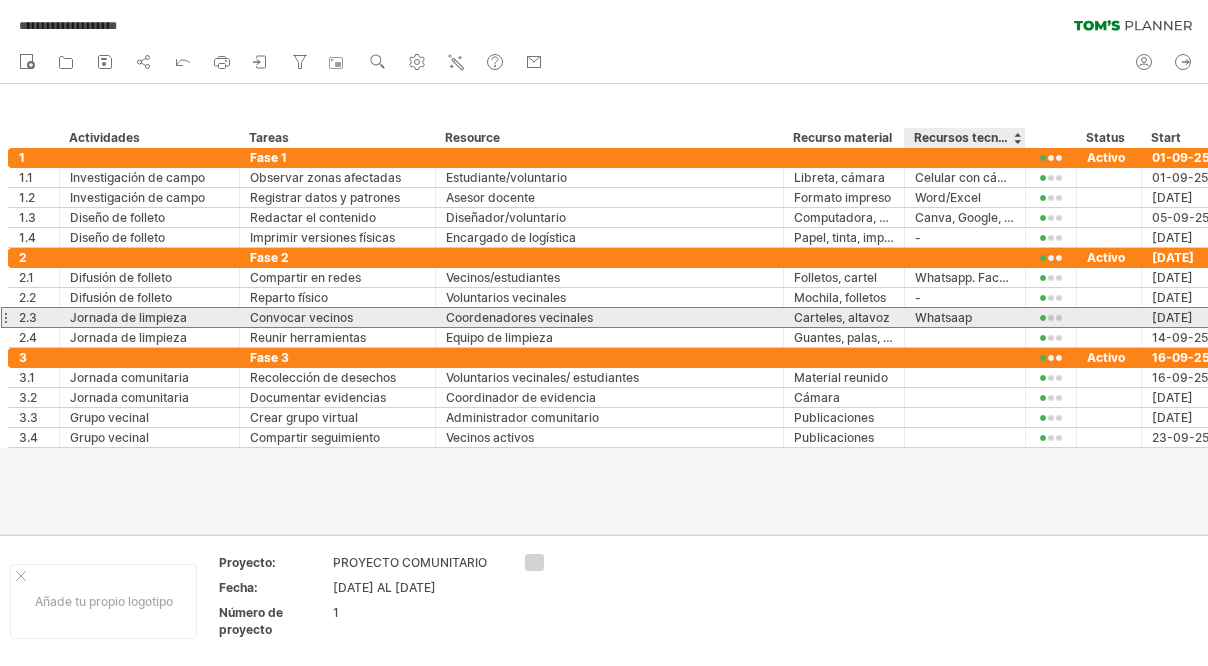 click on "Whatsaap" at bounding box center (965, 317) 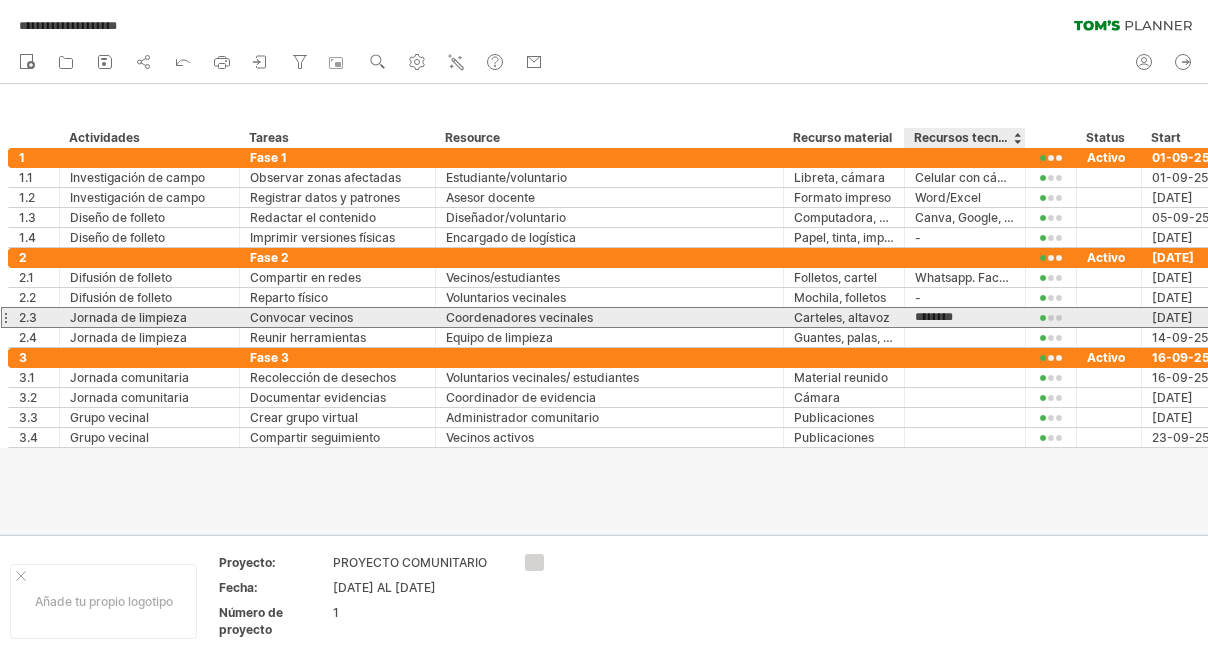 click on "********" at bounding box center [965, 317] 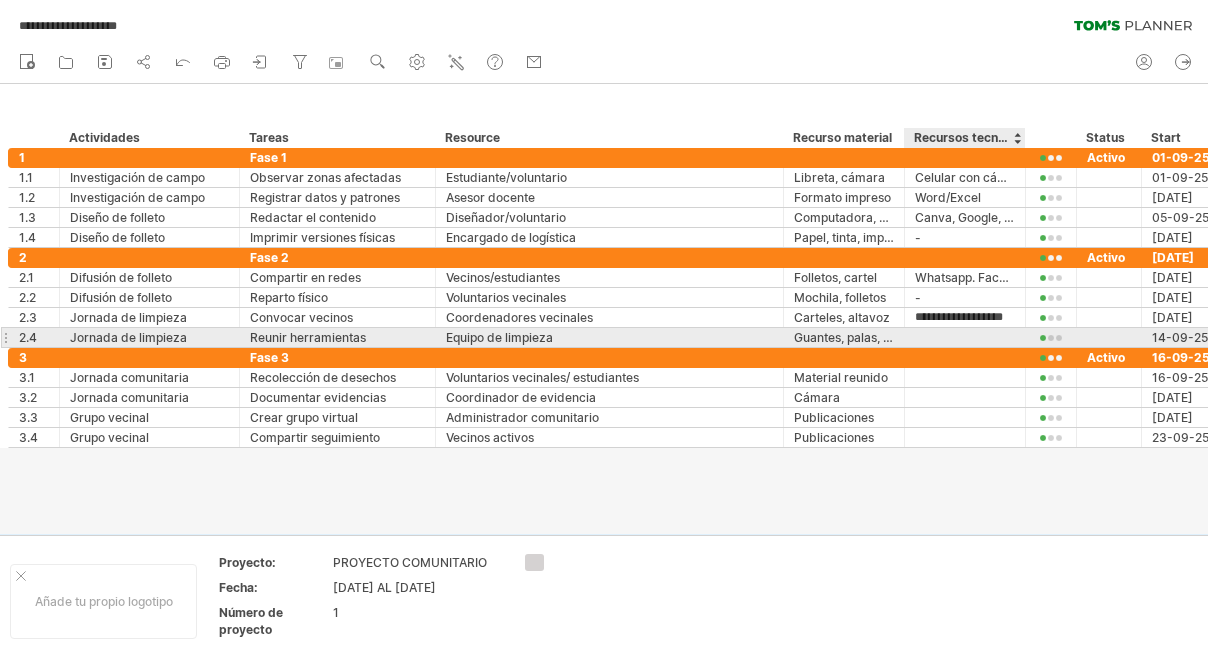 type on "********" 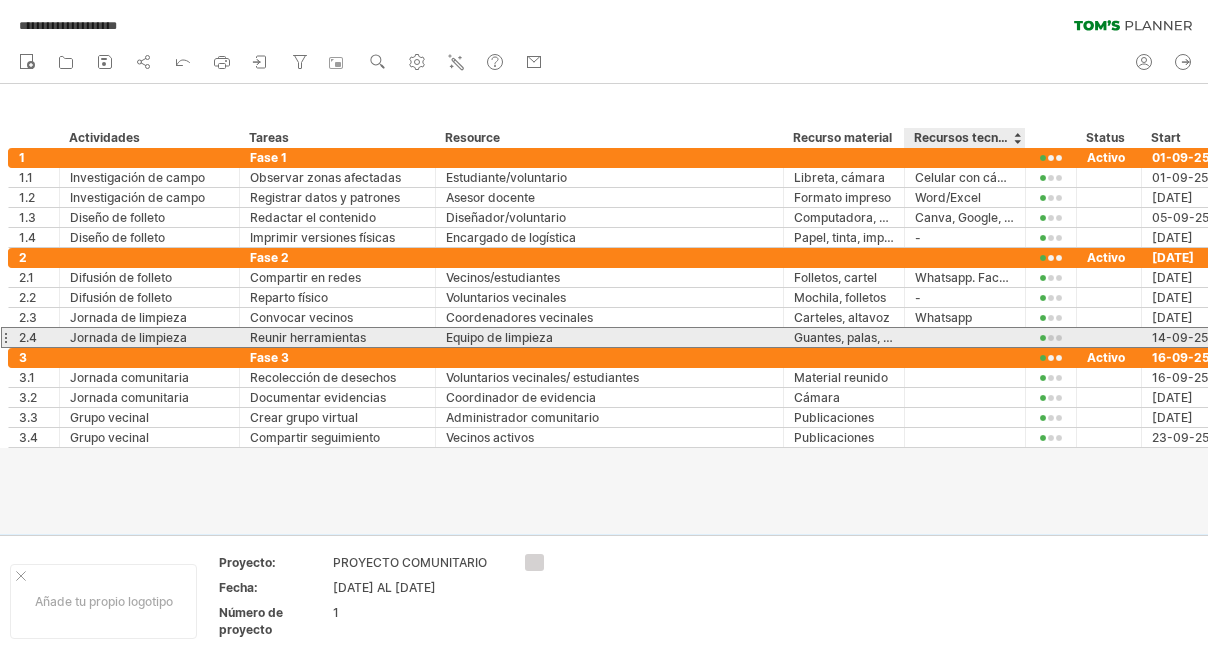 click at bounding box center (965, 337) 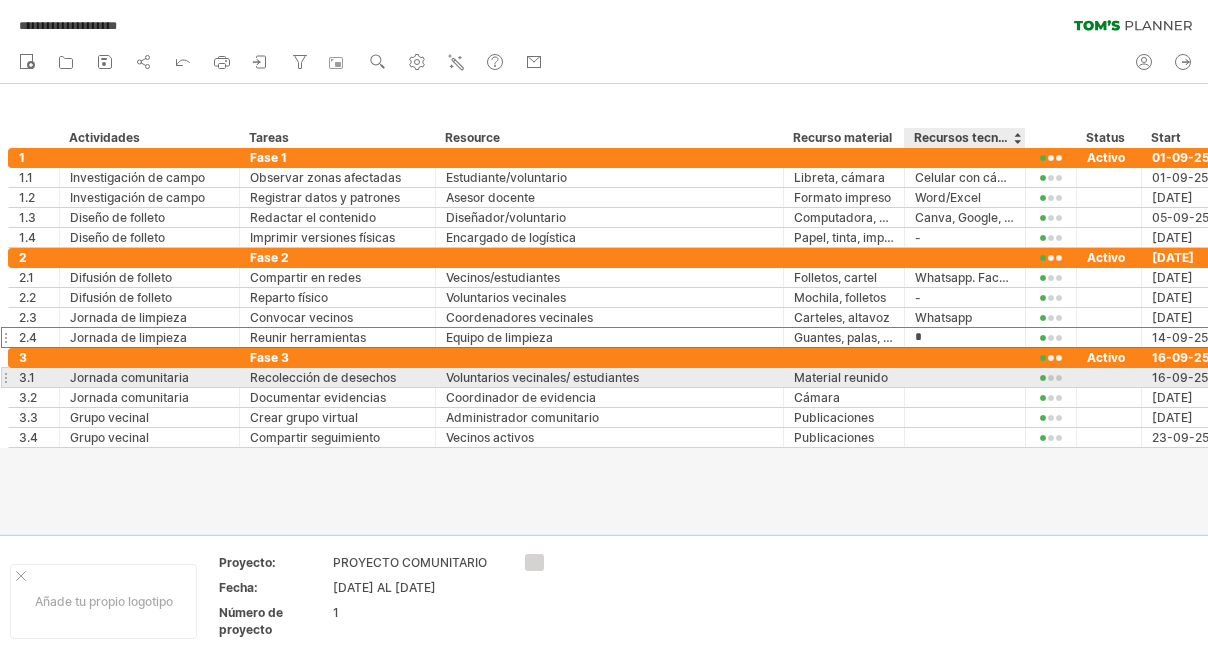 click at bounding box center [965, 377] 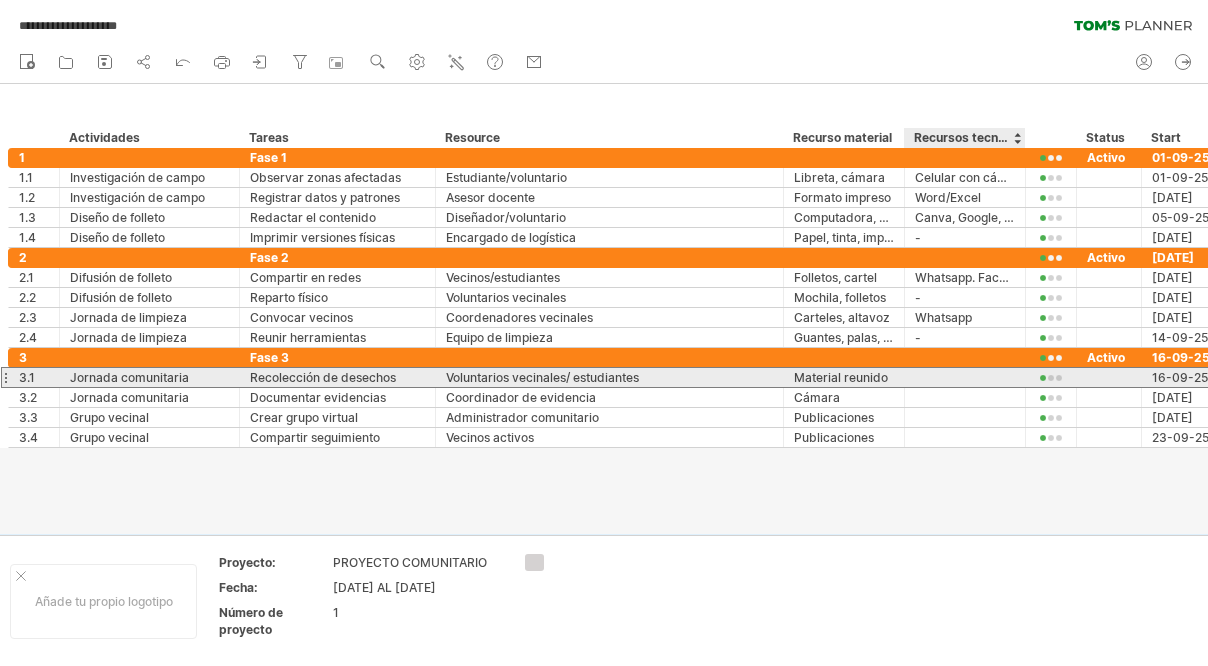 type on "*" 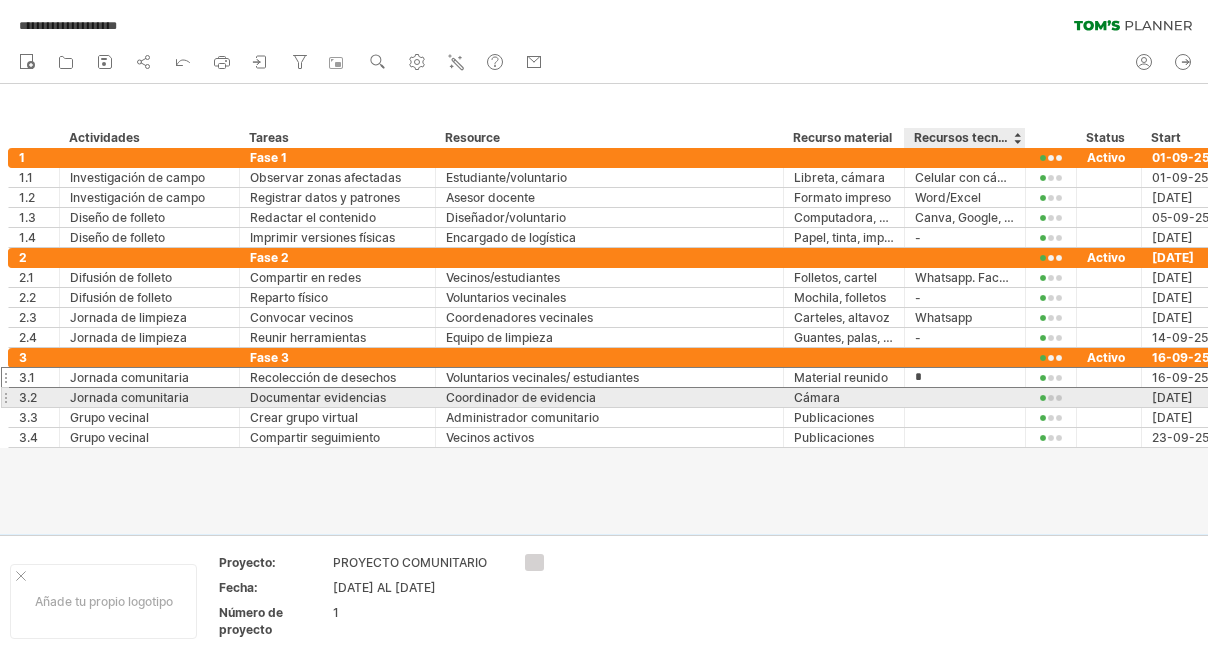 click at bounding box center [965, 397] 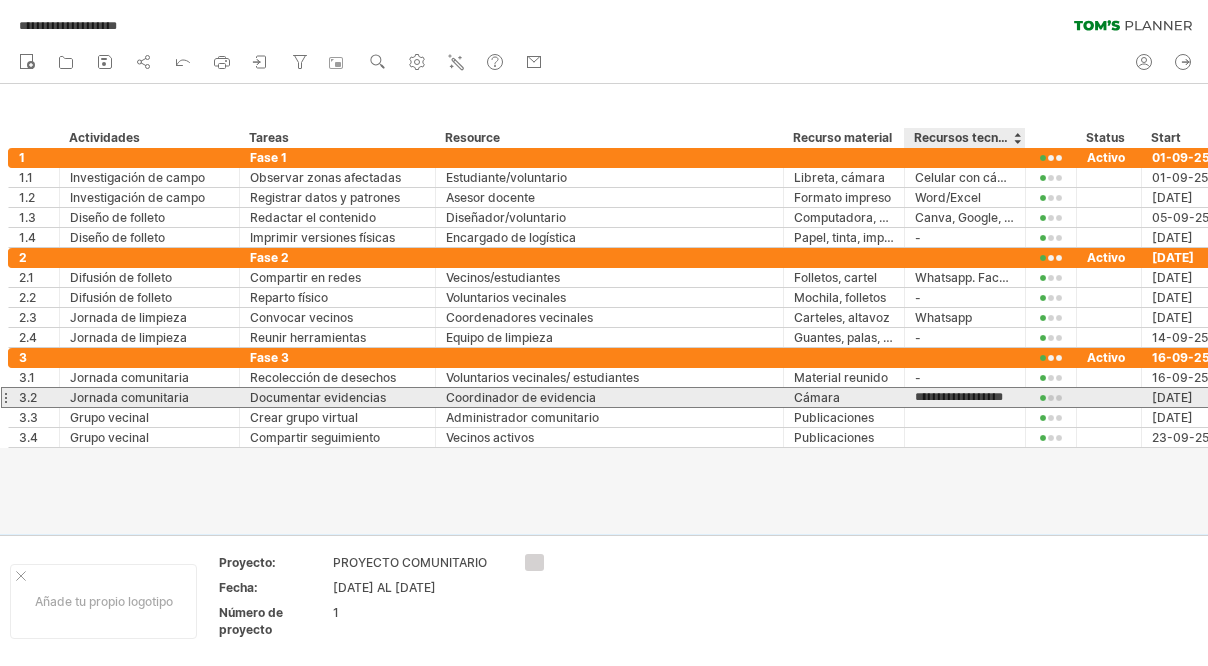 type on "********" 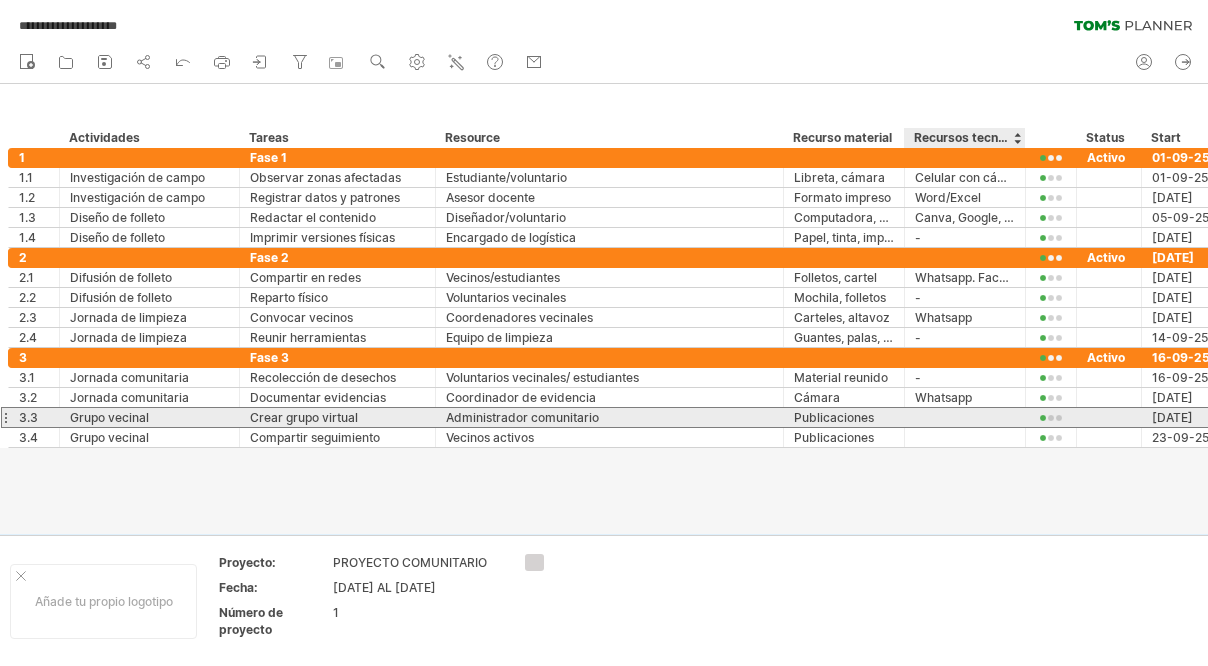 click at bounding box center (965, 417) 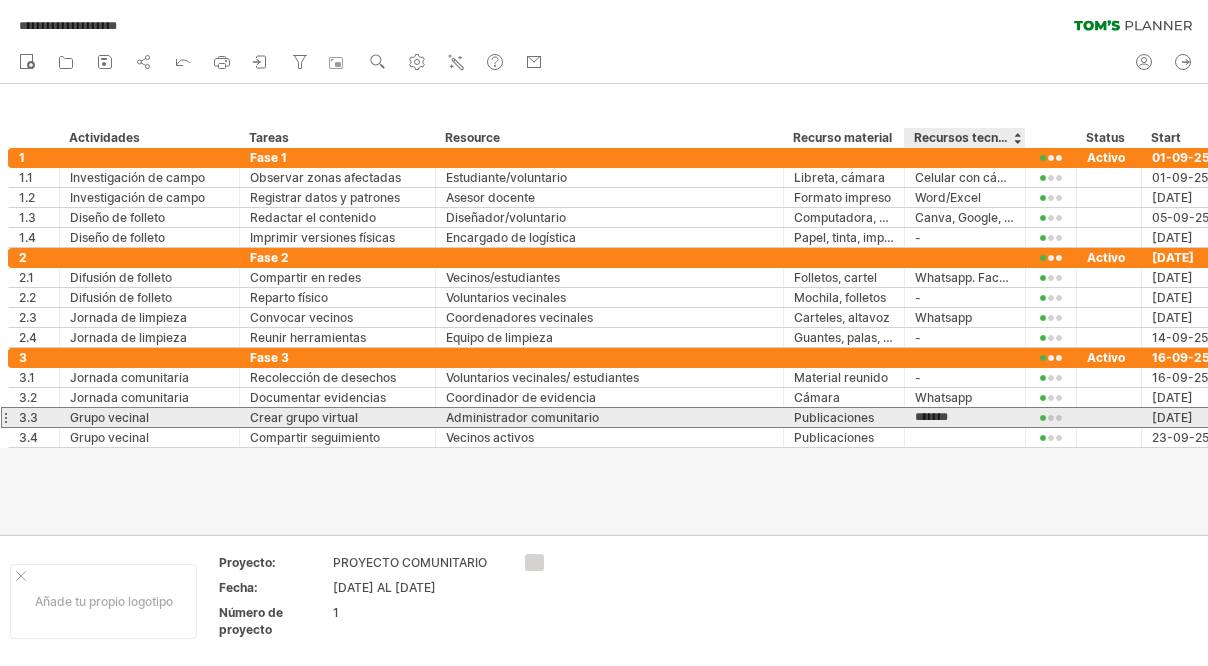 type on "**********" 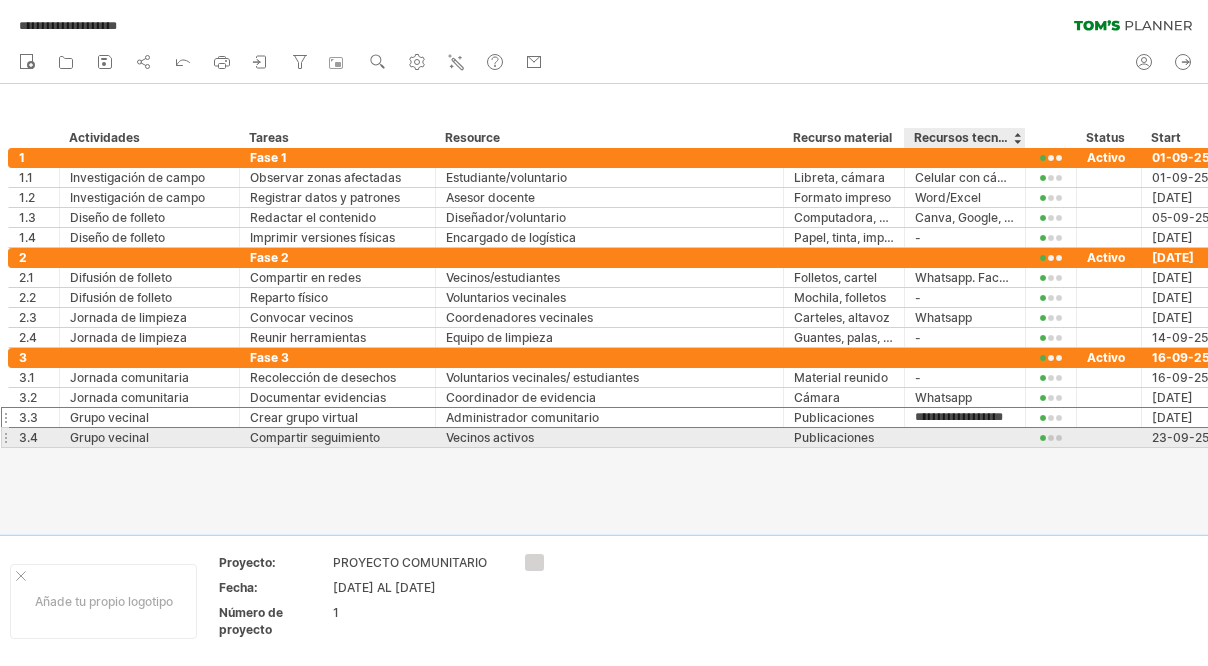 click at bounding box center [965, 437] 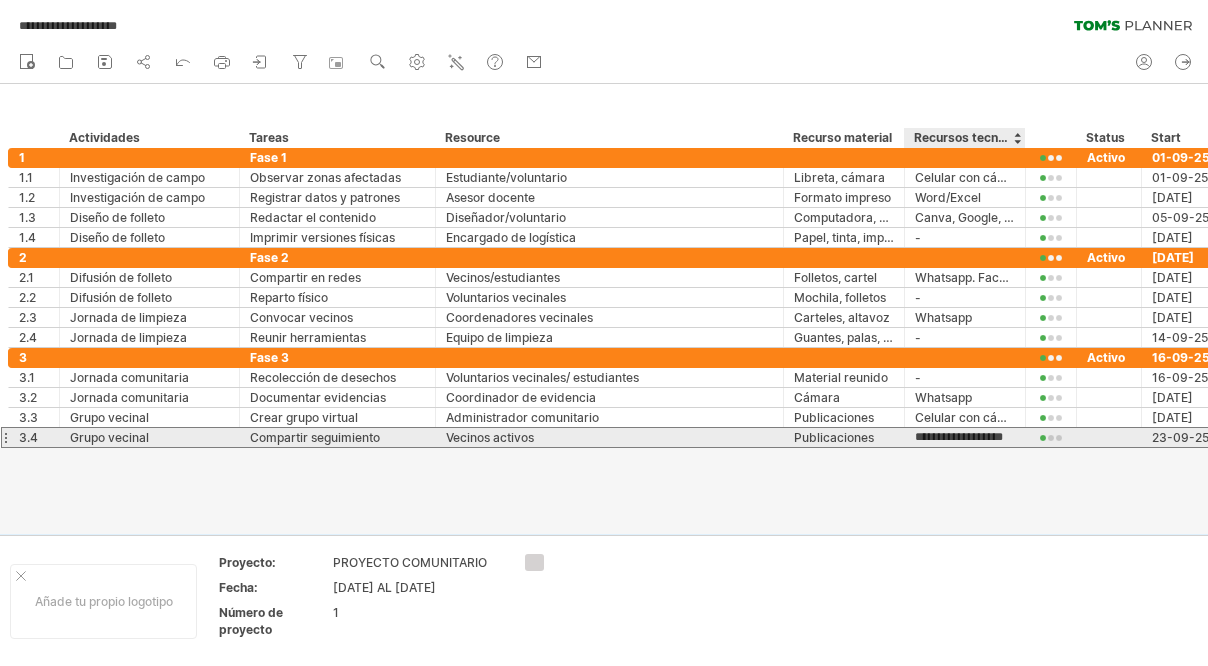 type on "*******" 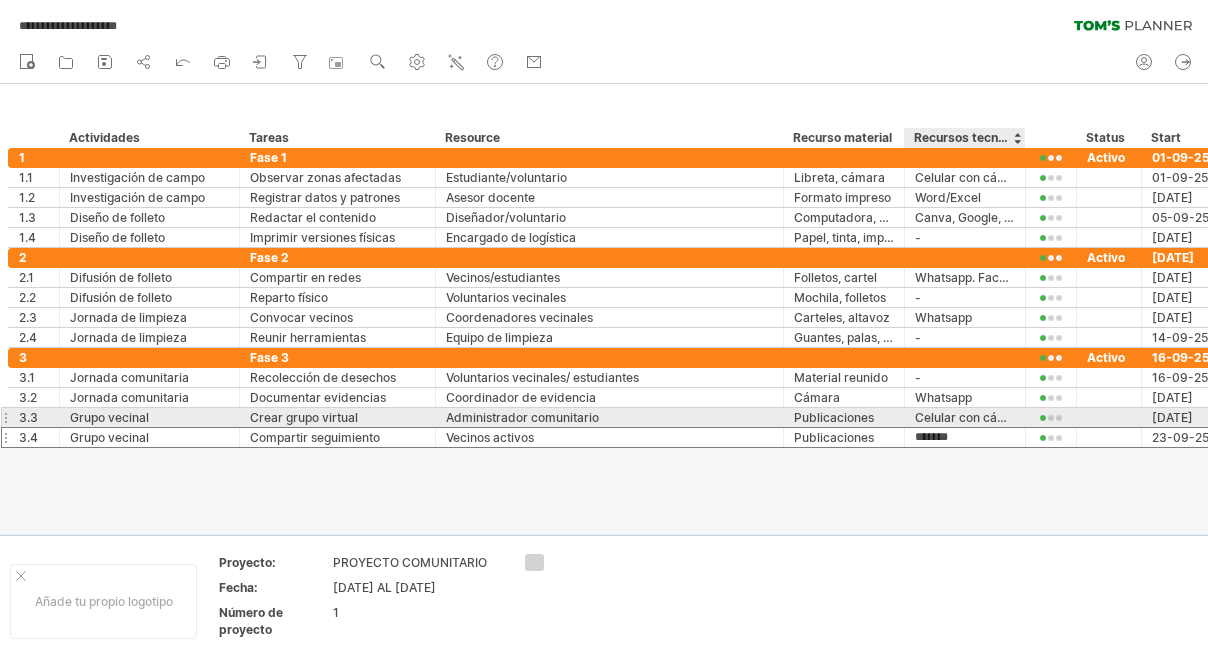 click on "Celular con cámara" at bounding box center [965, 417] 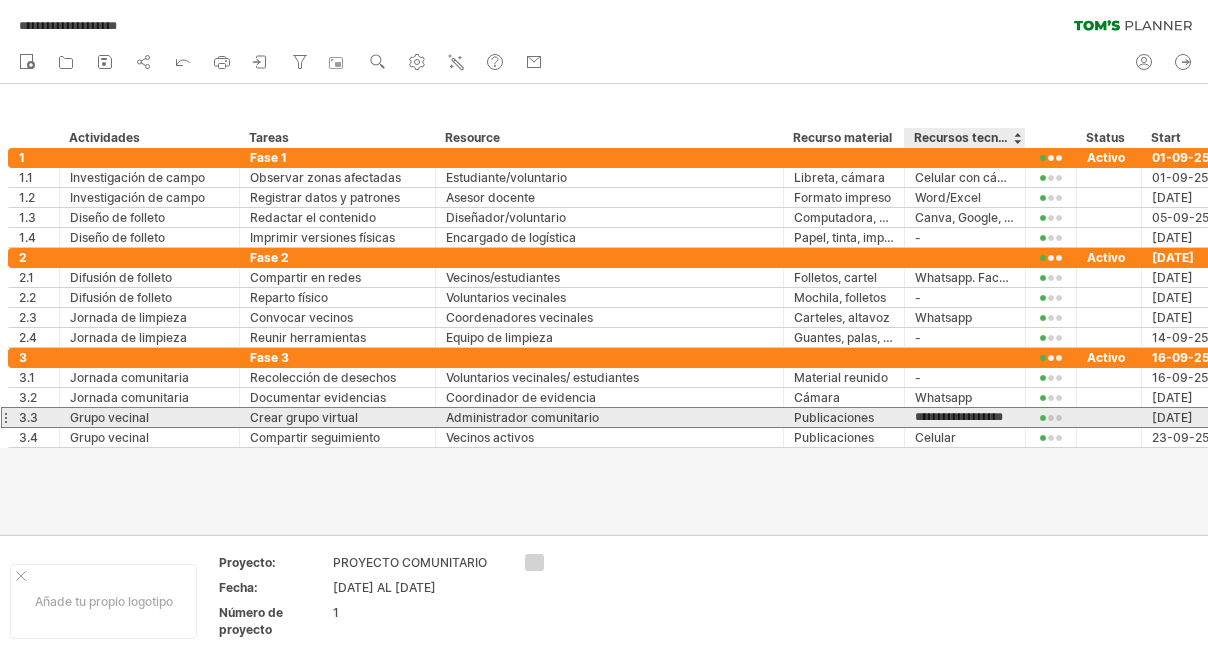 click on "**********" at bounding box center (965, 417) 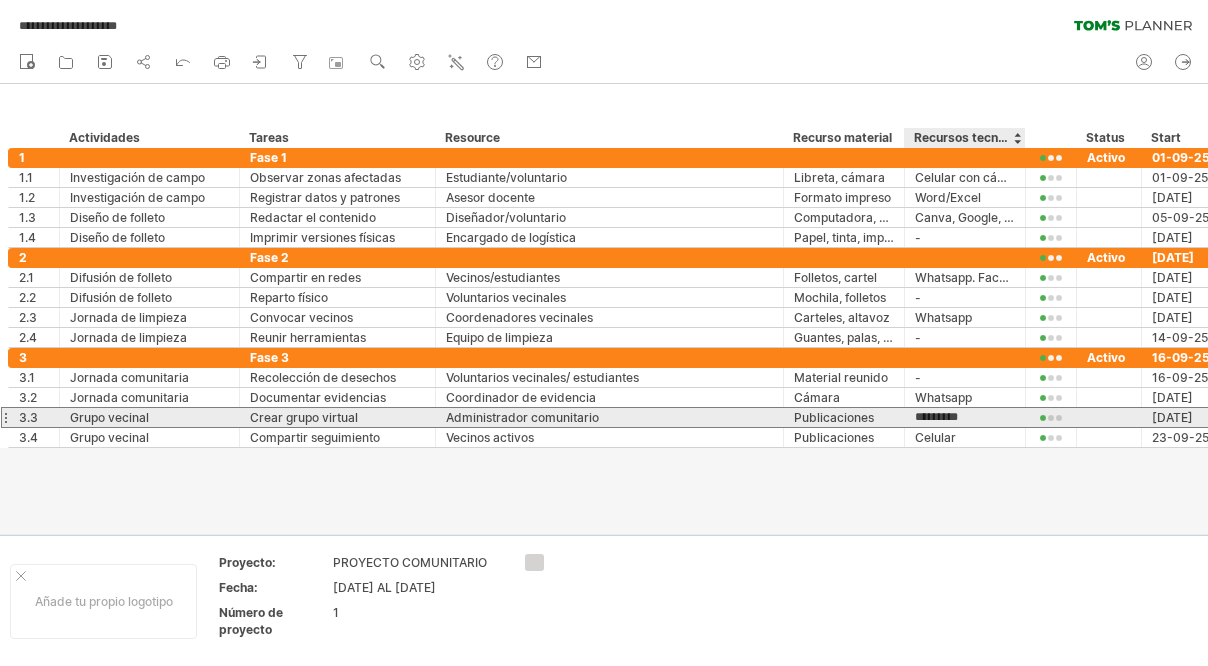 type on "*******" 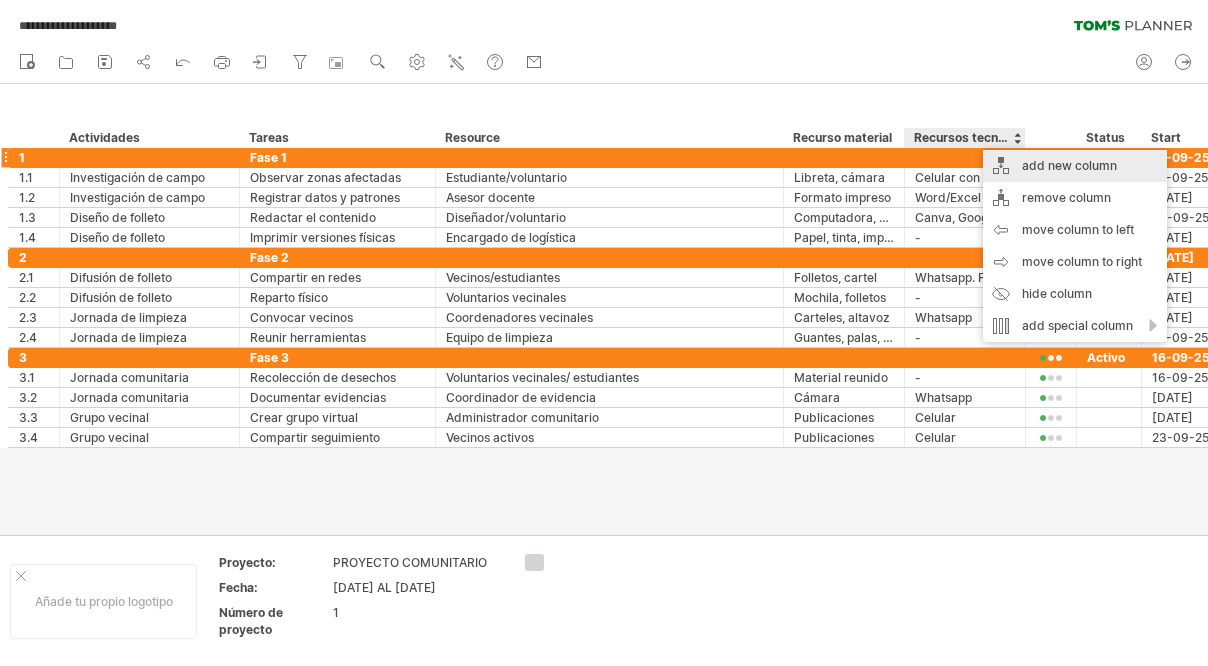 click on "add new column" at bounding box center (1075, 166) 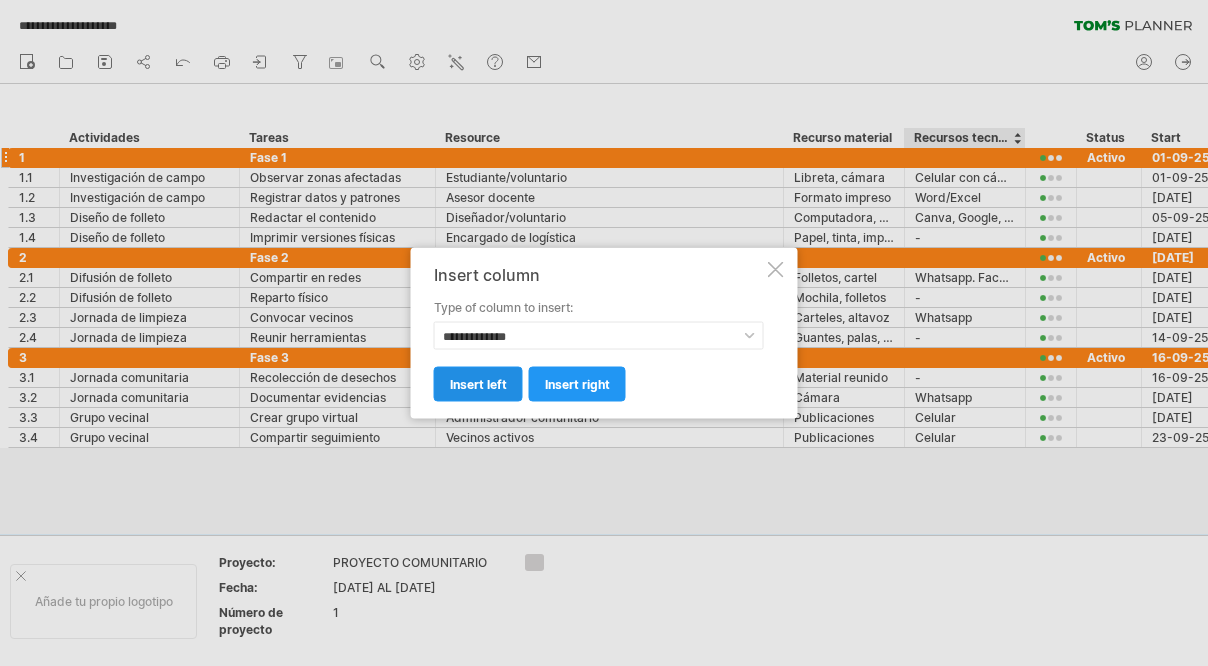 click on "insert left" at bounding box center (478, 384) 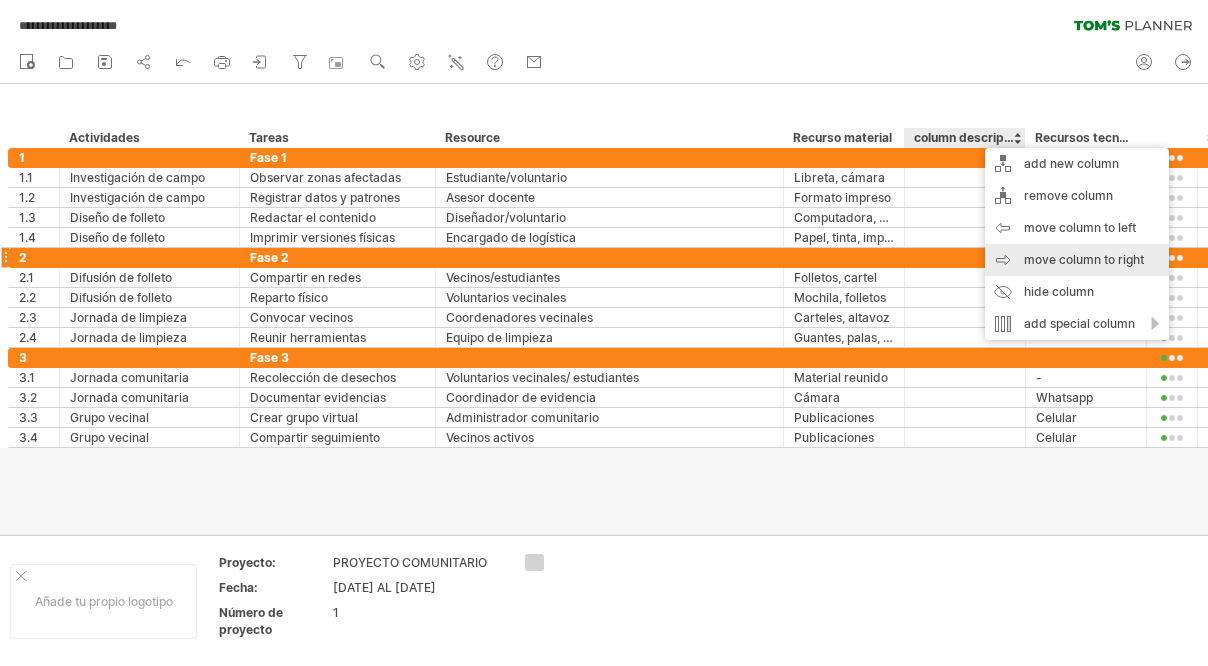 click on "move column to right" at bounding box center [1077, 260] 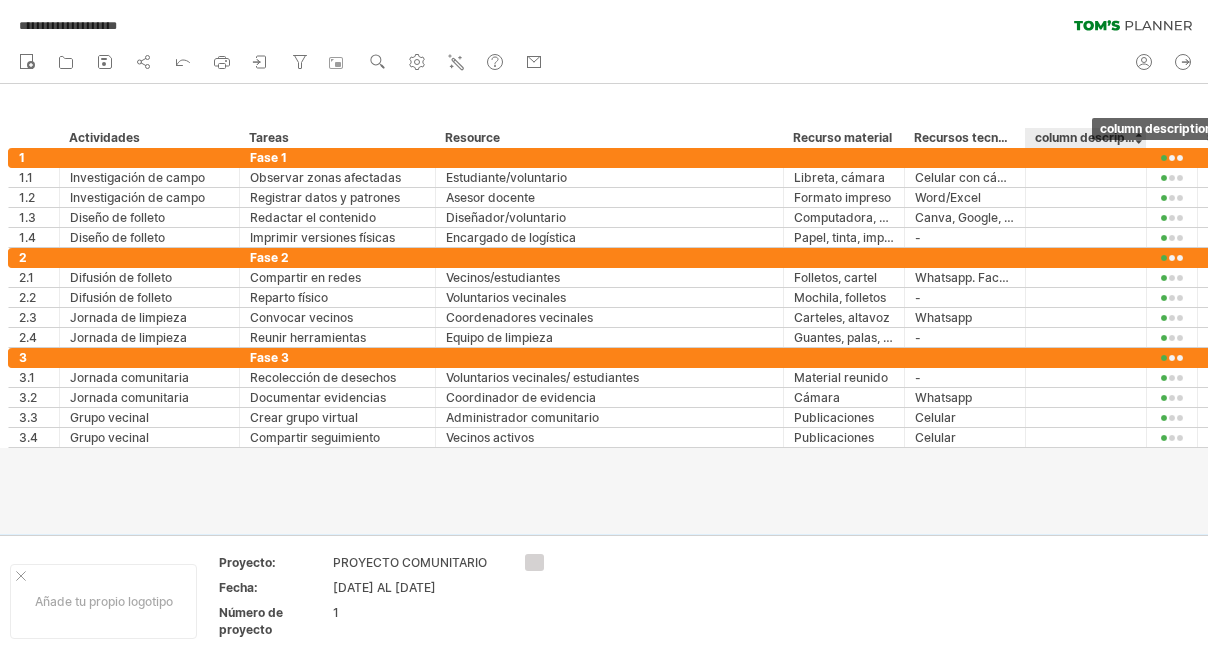 click on "**********" at bounding box center [604, 333] 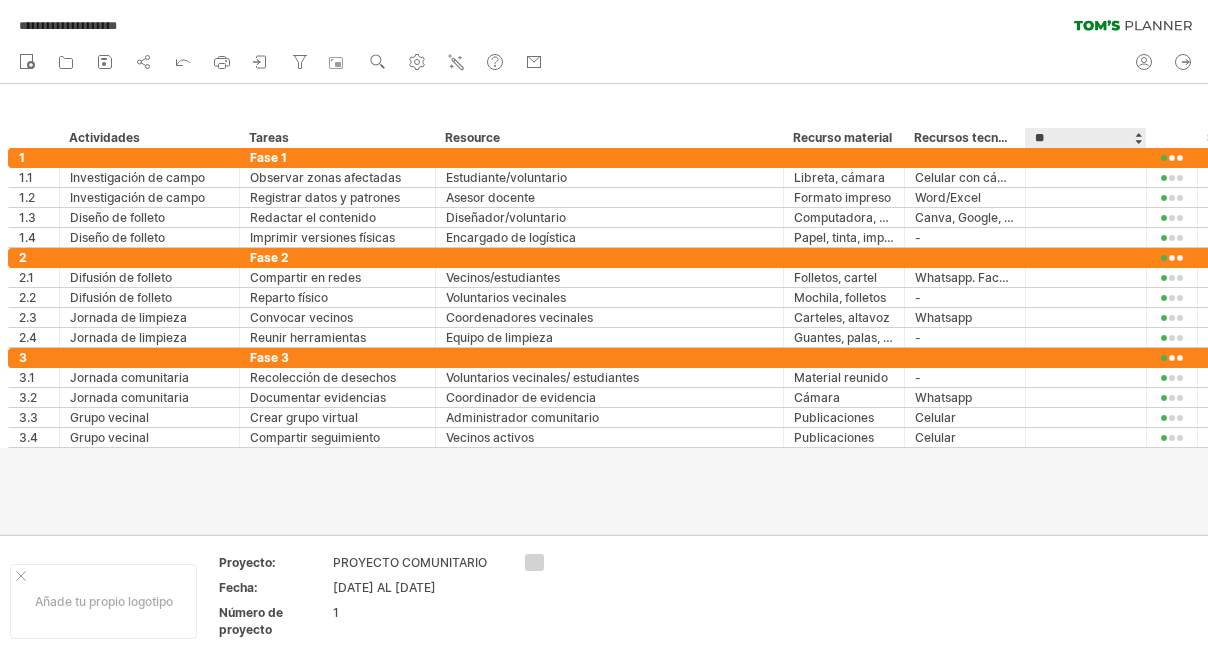 type on "*" 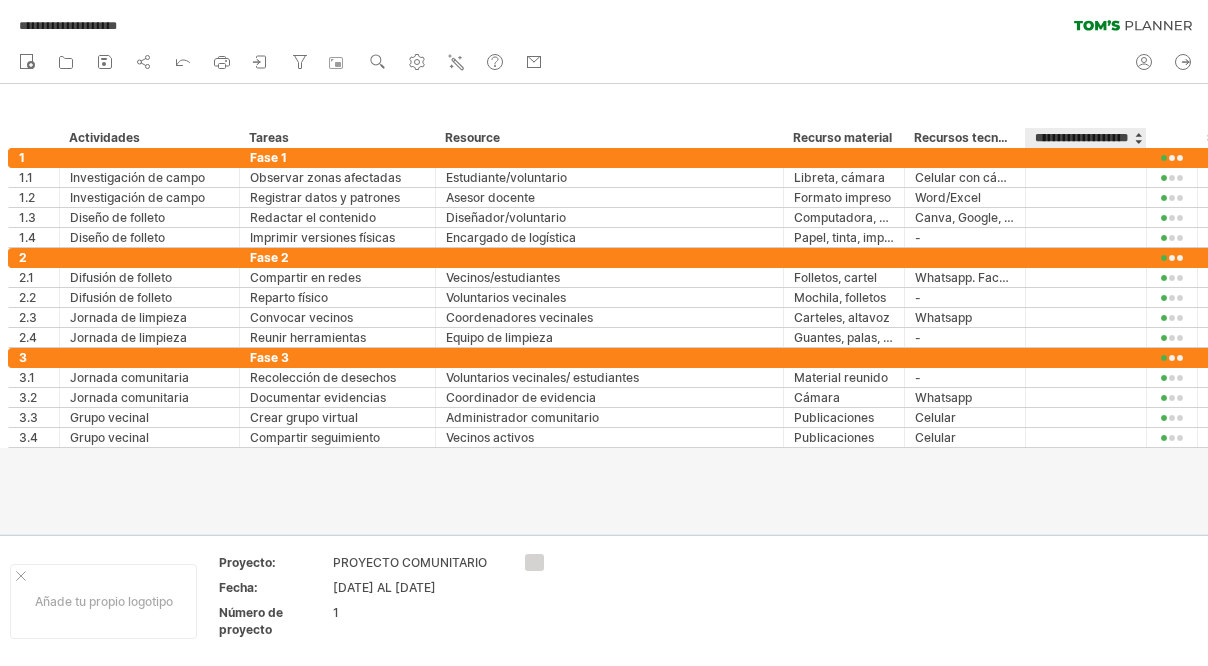 type on "**********" 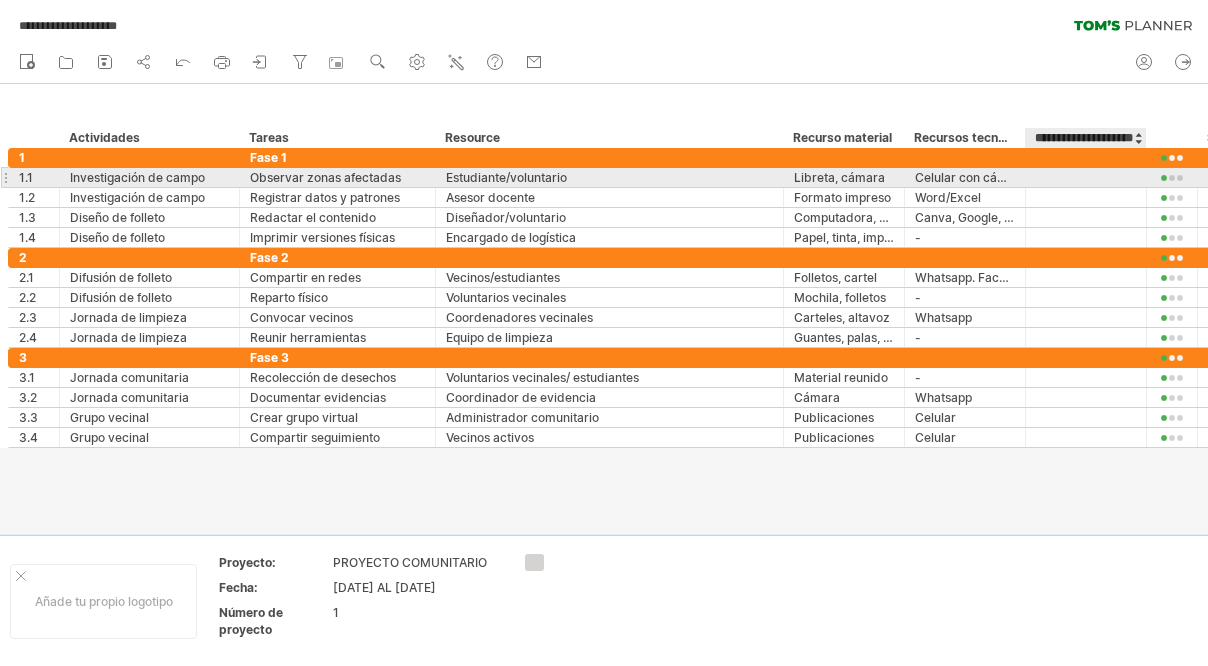 click at bounding box center (1086, 177) 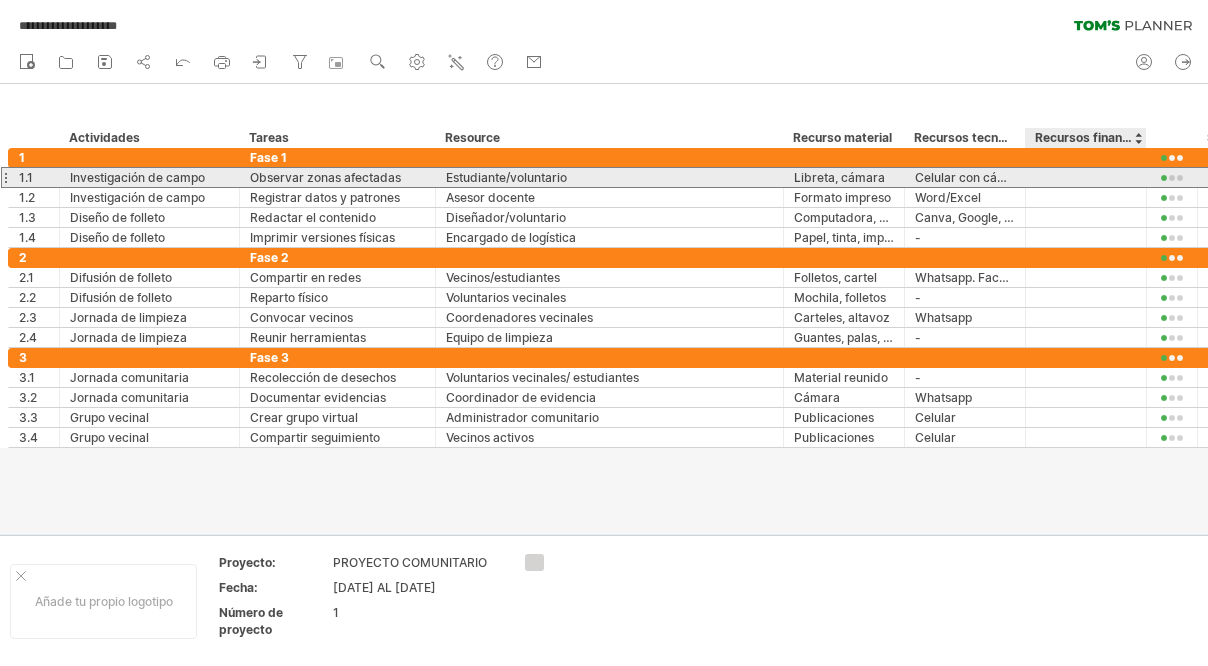 type on "*" 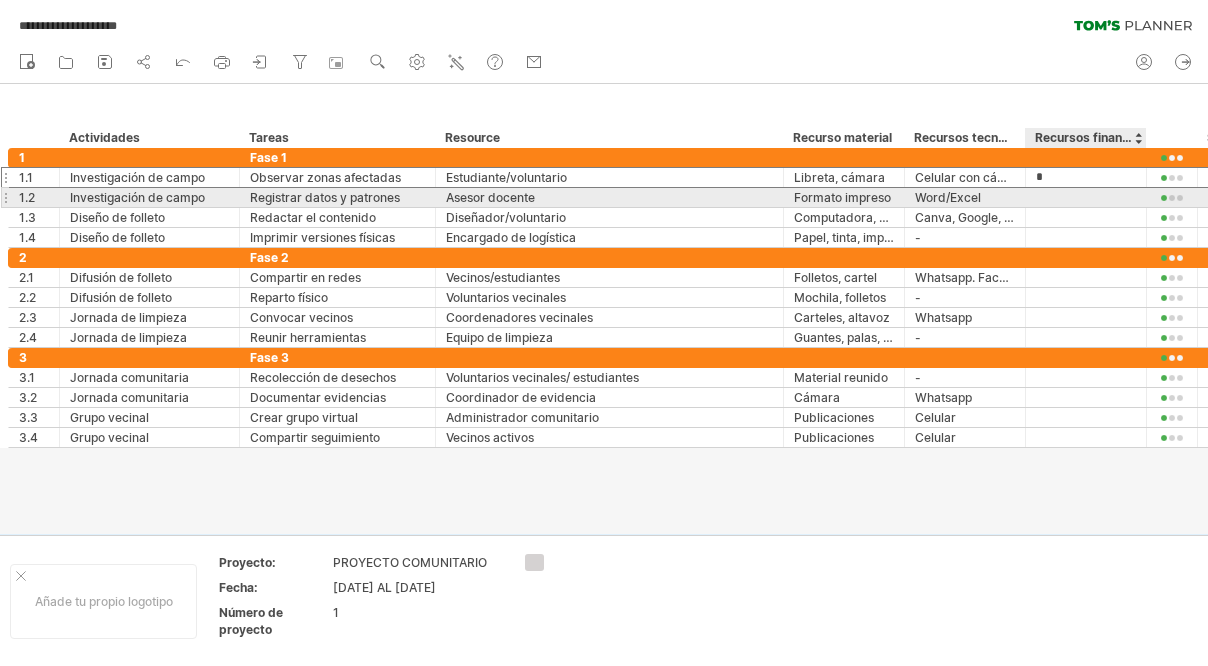 click at bounding box center (1086, 197) 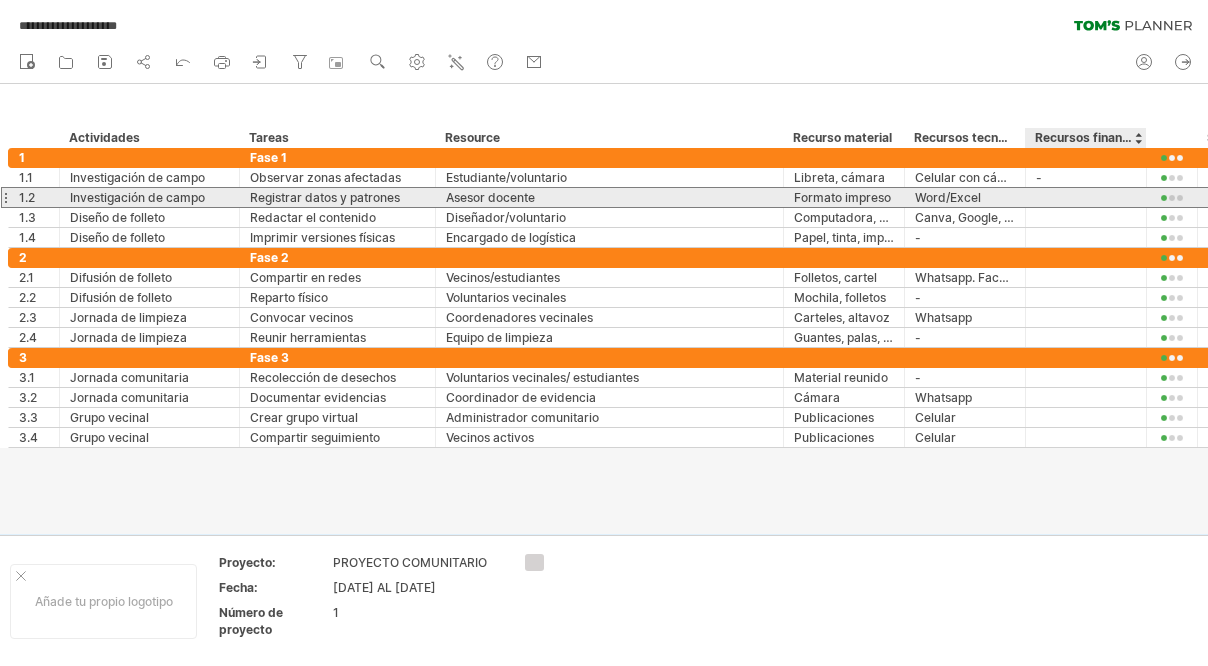 type on "*" 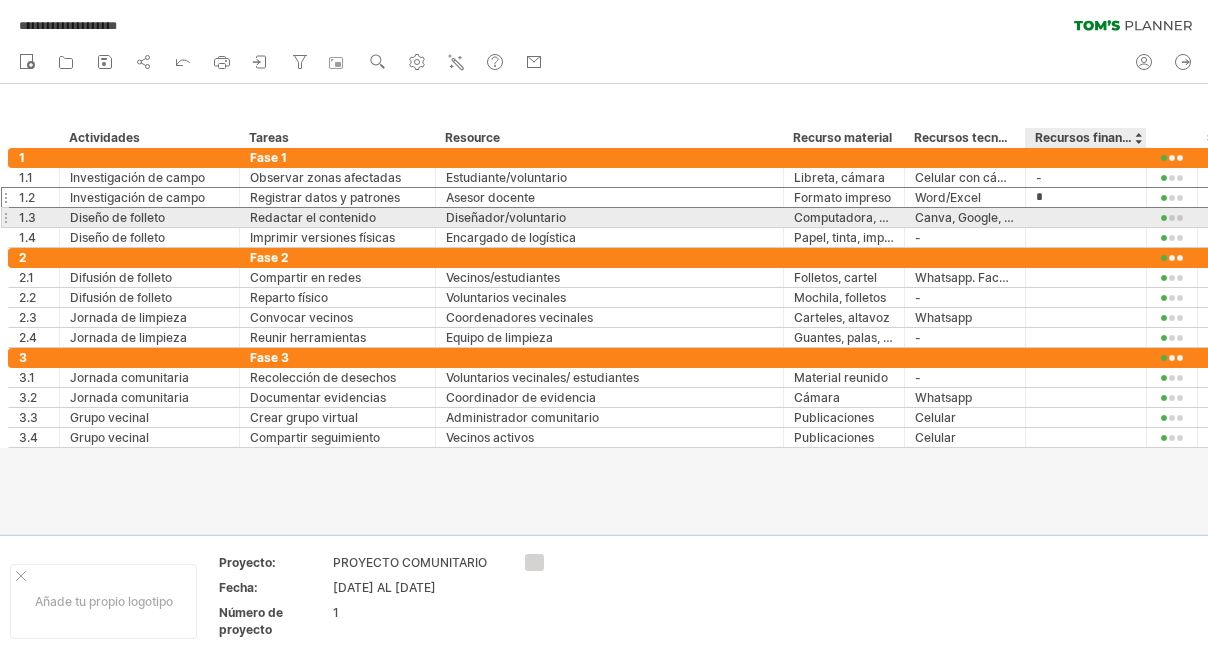 click at bounding box center (1086, 217) 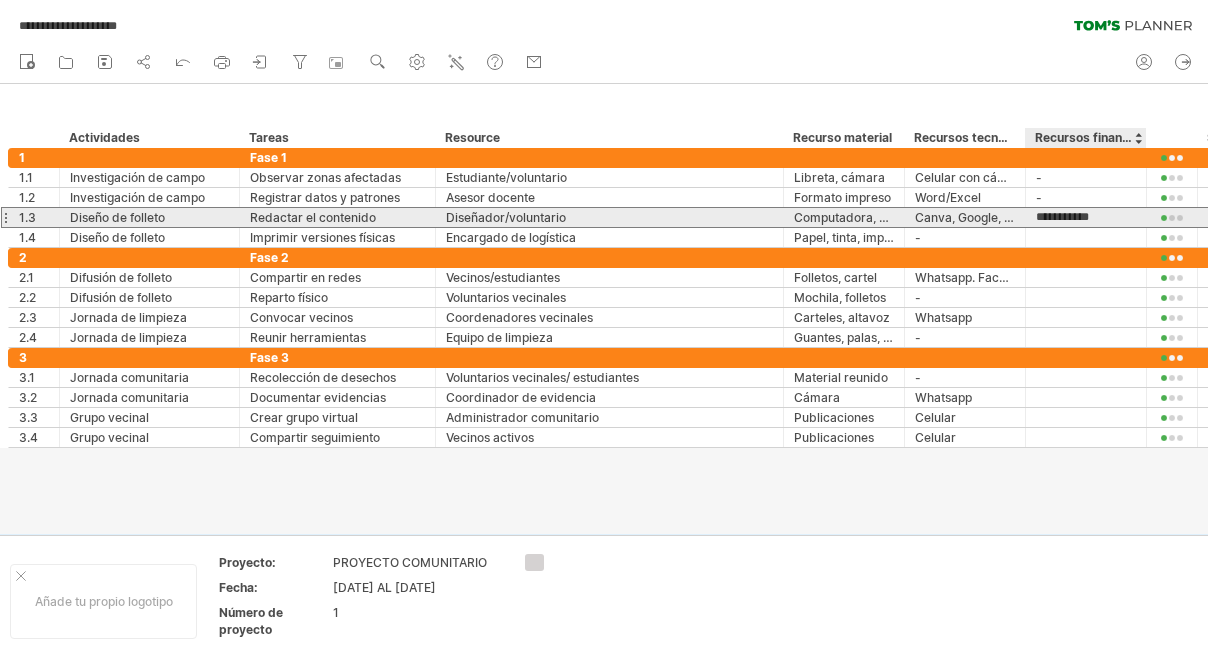 type on "**********" 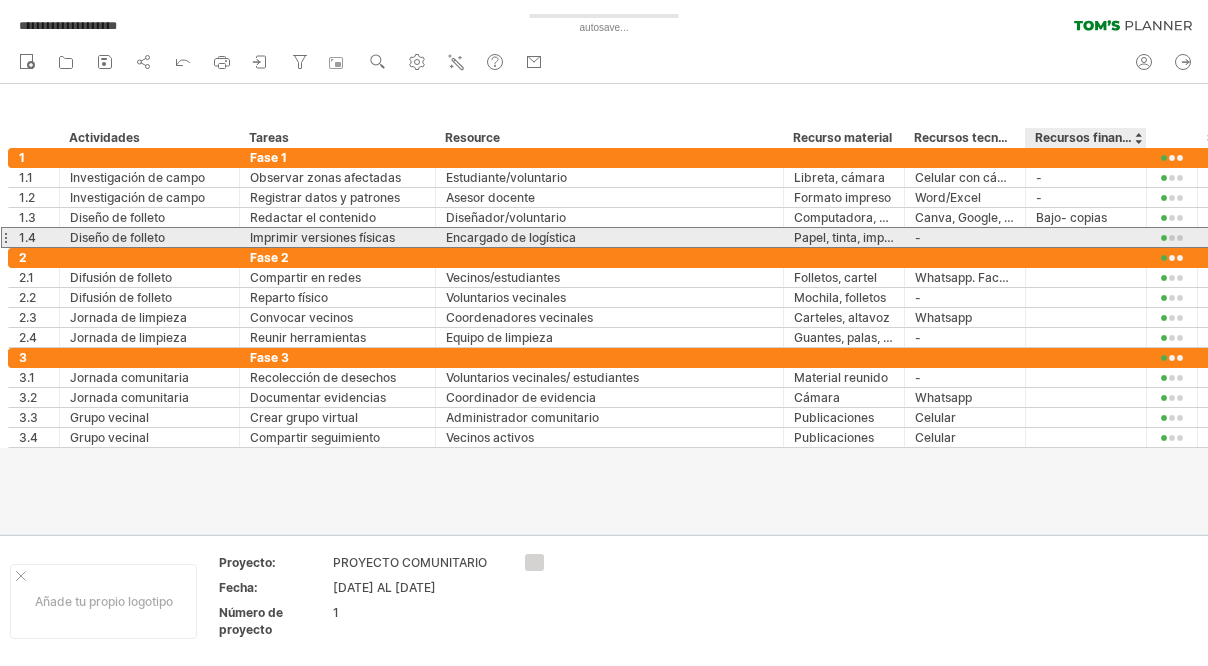 click at bounding box center (1086, 237) 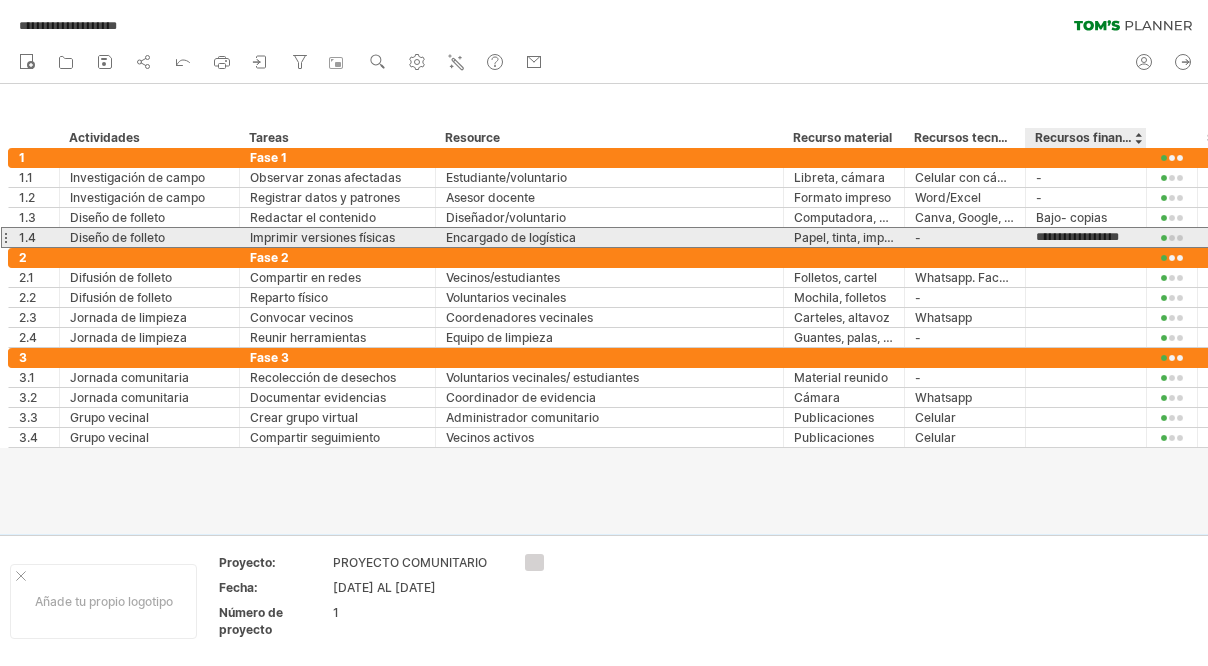 type on "**********" 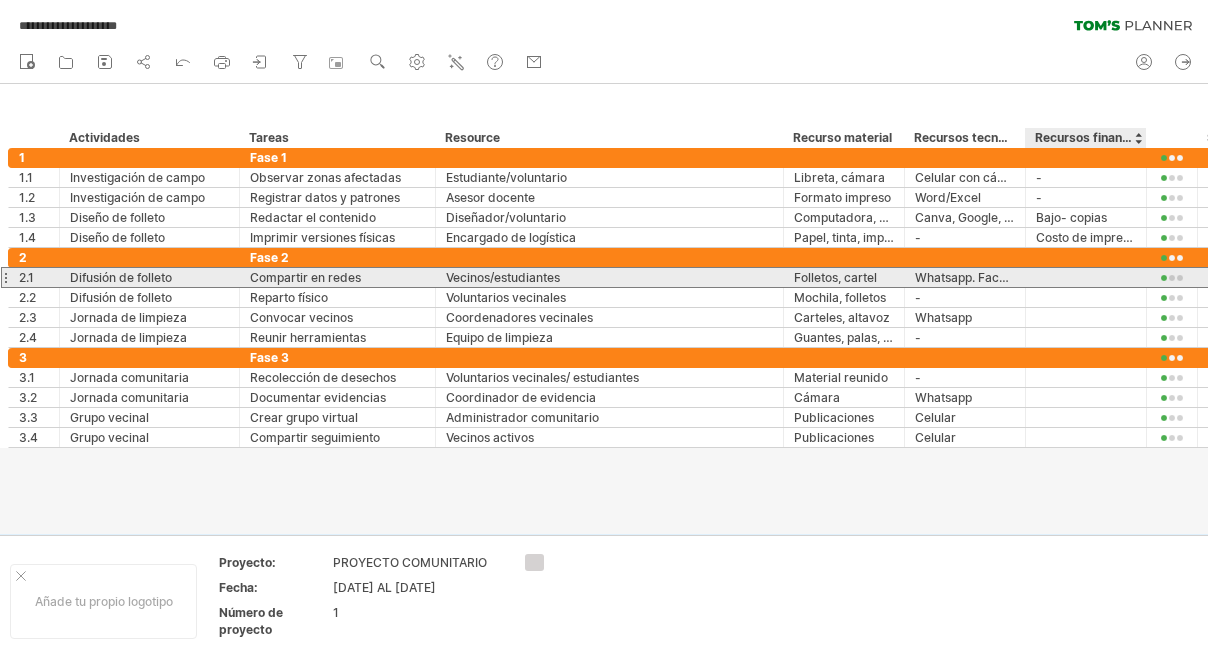 click at bounding box center (1086, 277) 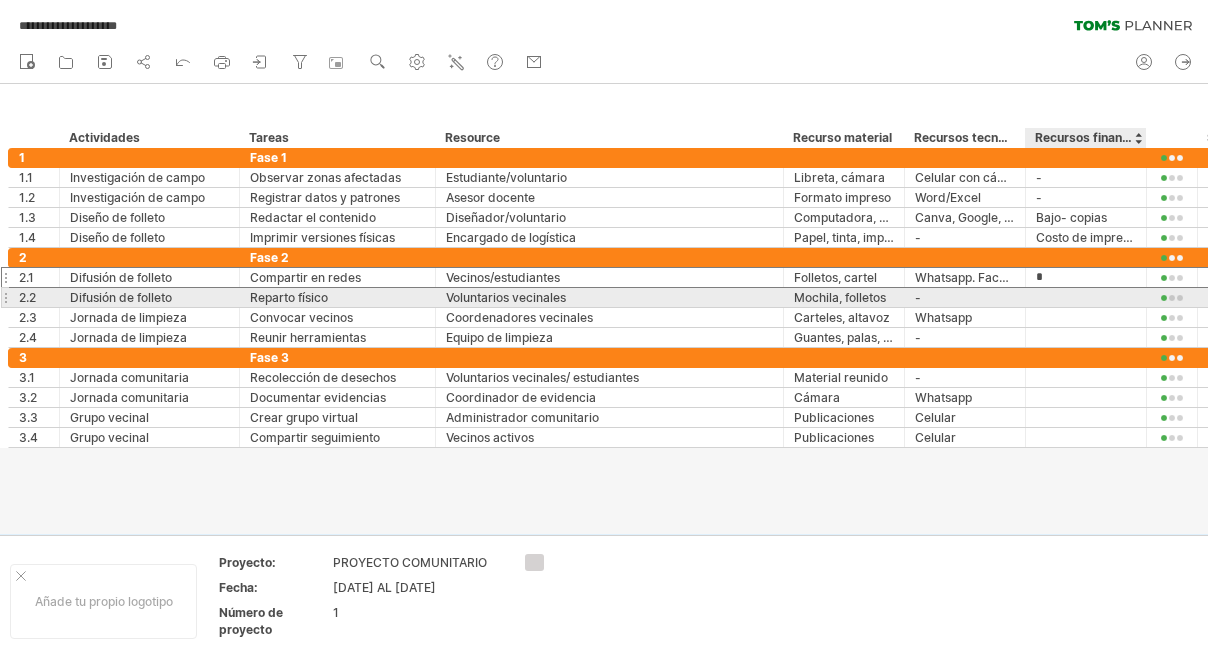 click at bounding box center (1086, 297) 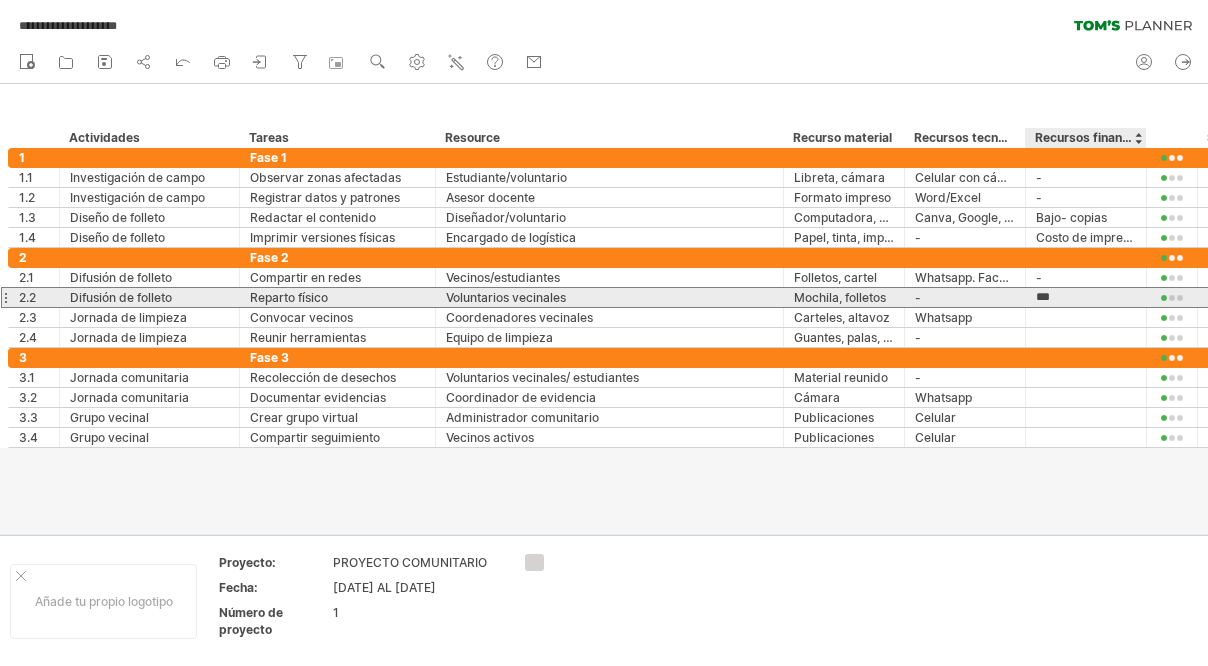 type on "****" 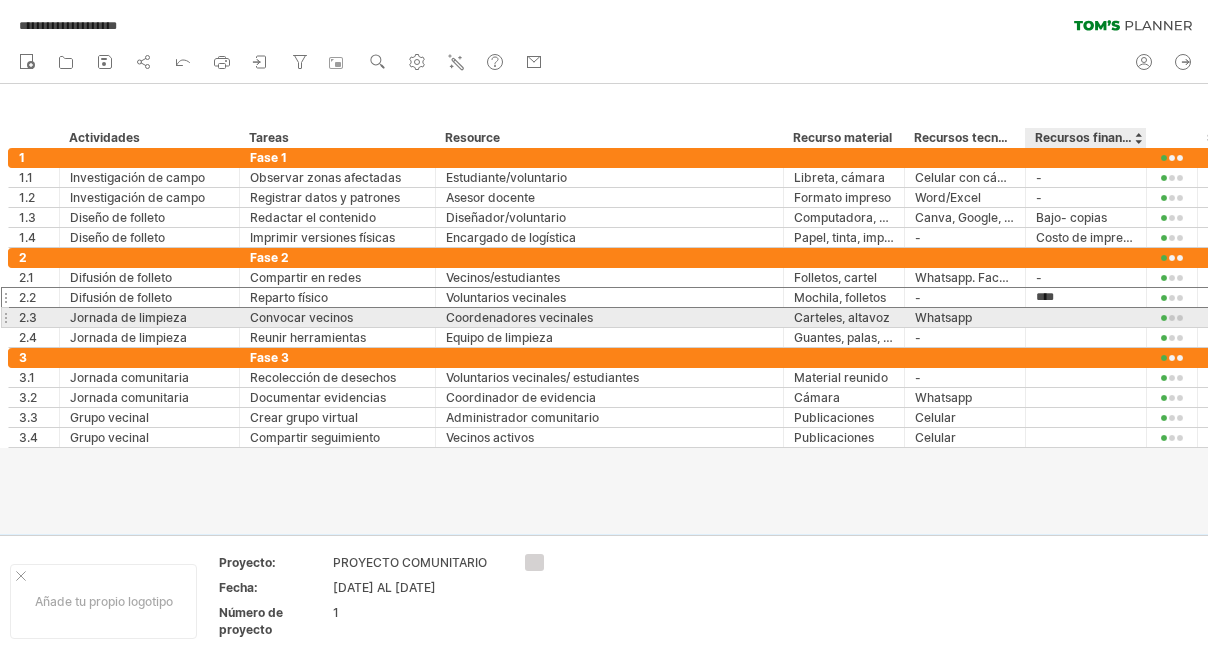 click at bounding box center (1086, 317) 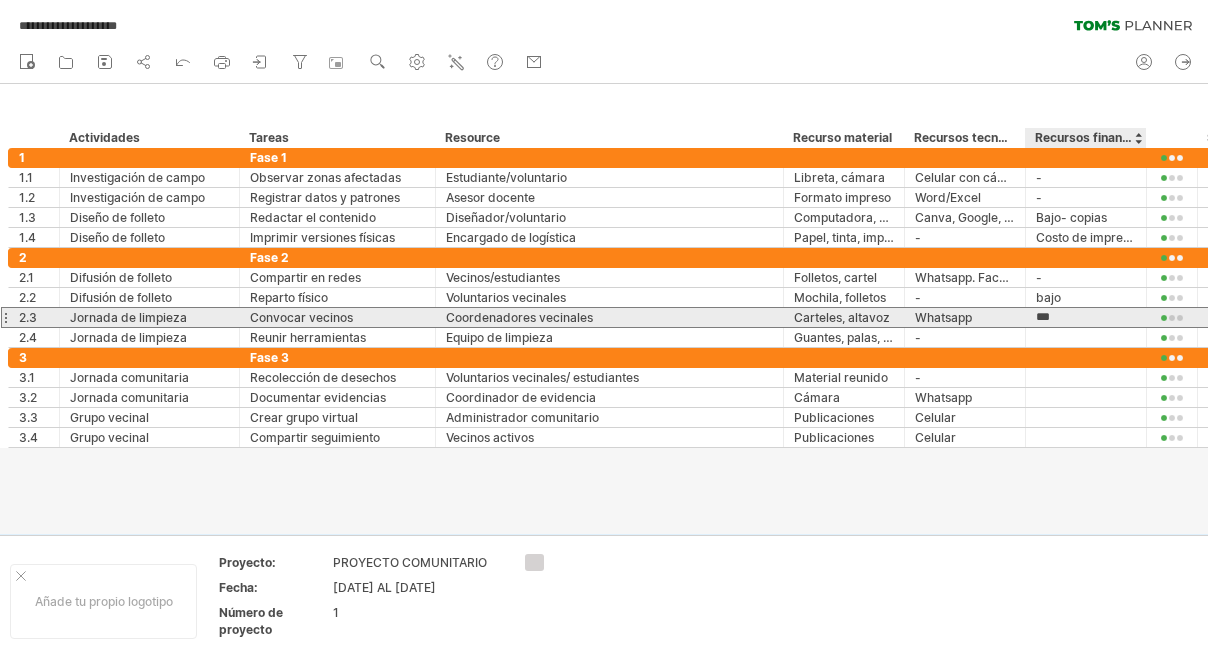 type on "****" 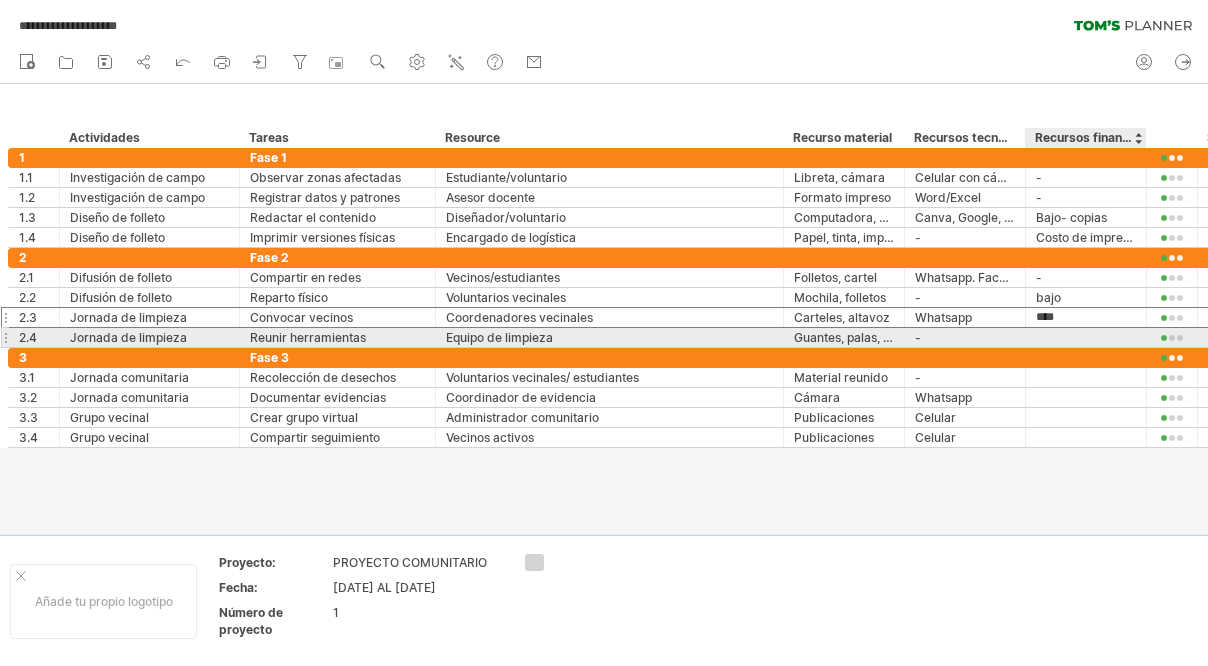 click at bounding box center (1086, 337) 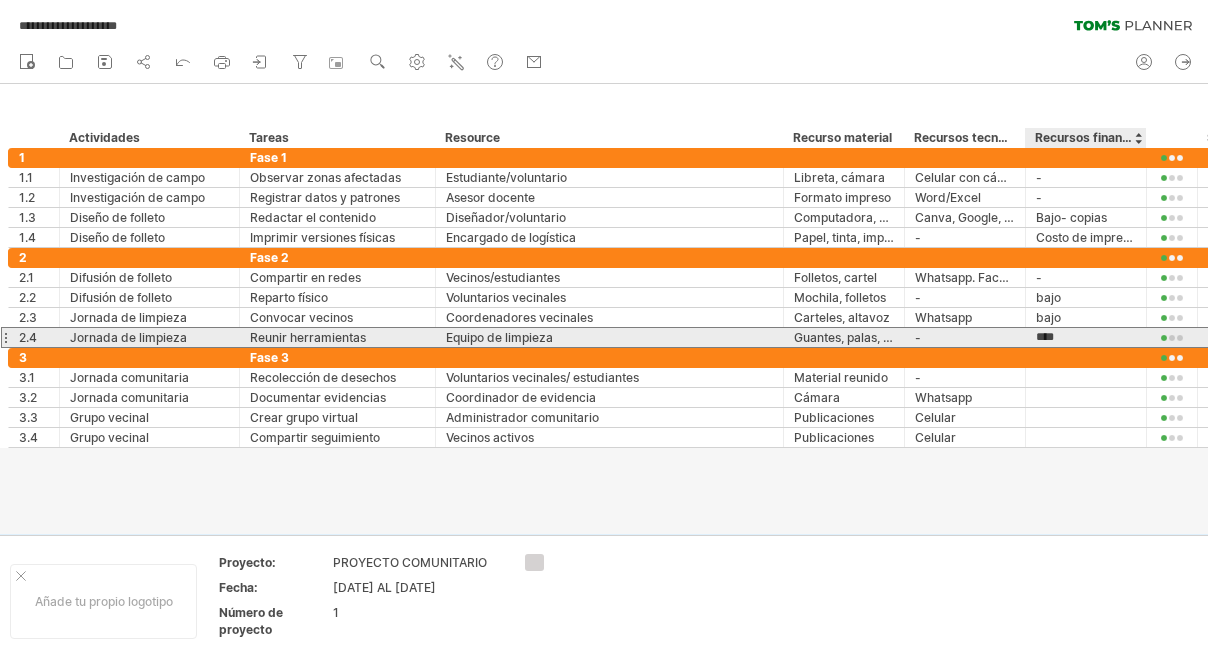 type on "*****" 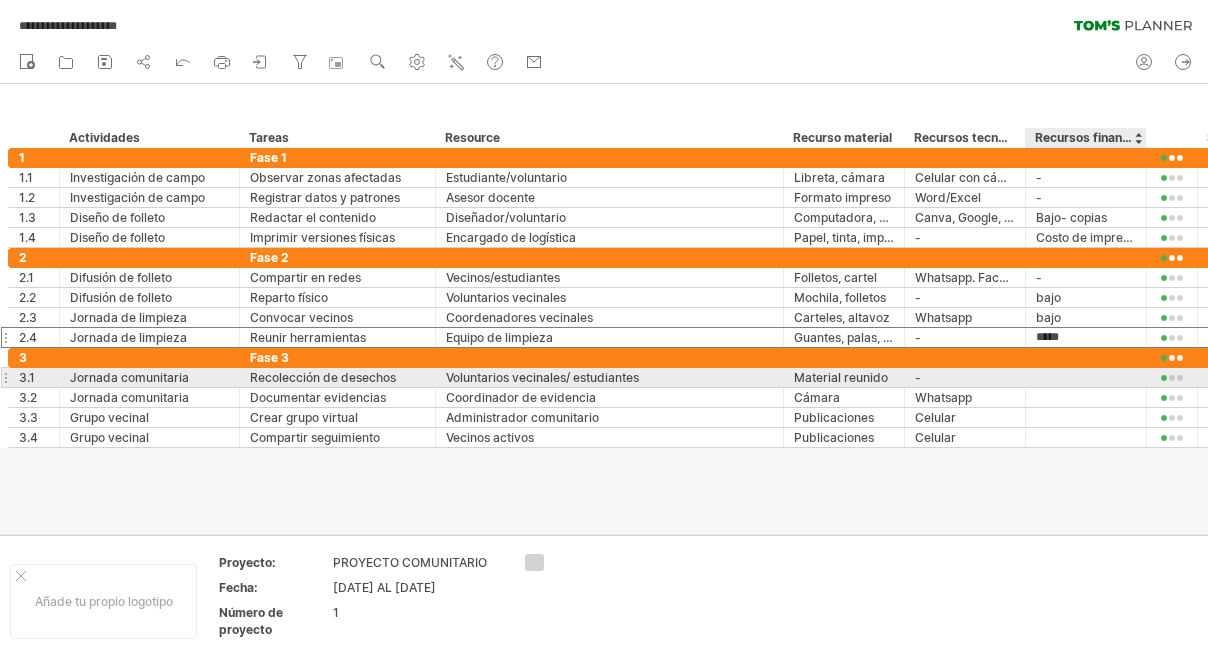 click at bounding box center [1086, 377] 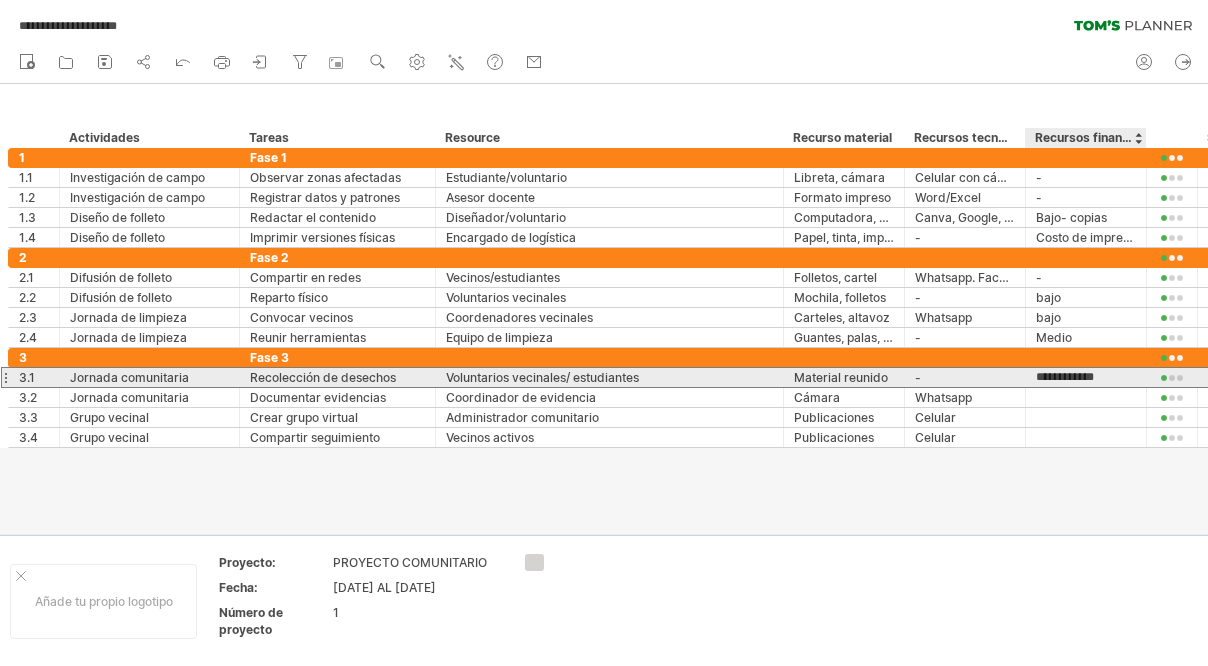 type on "****" 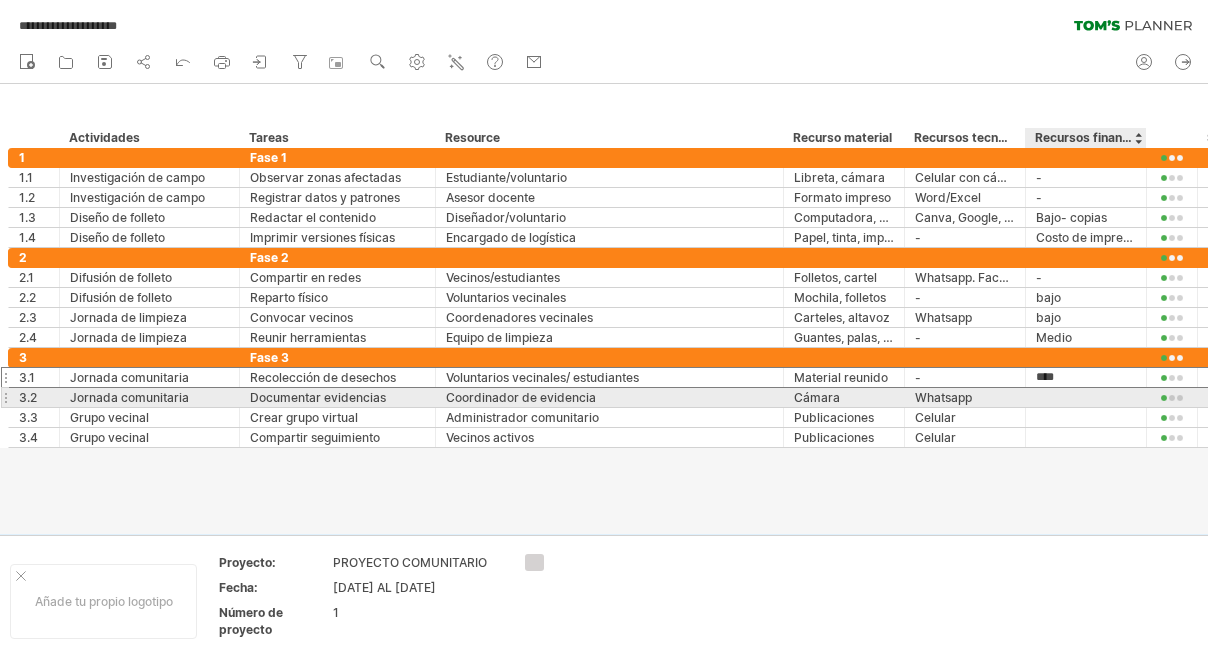 click at bounding box center (1086, 397) 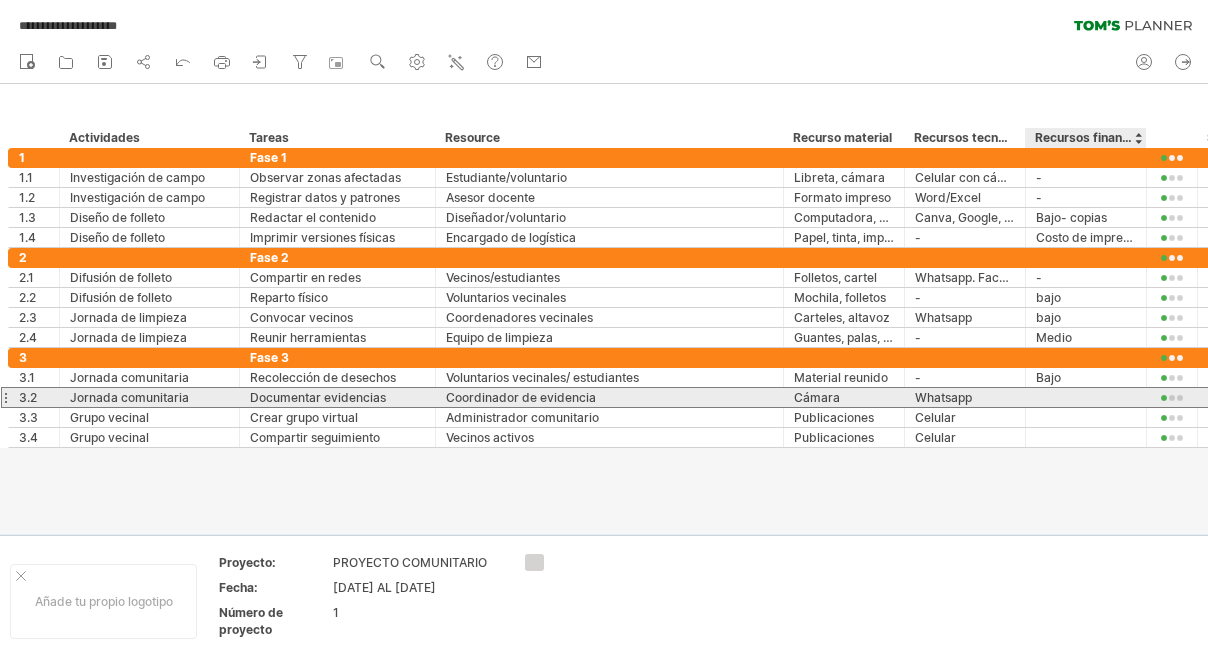 type on "*" 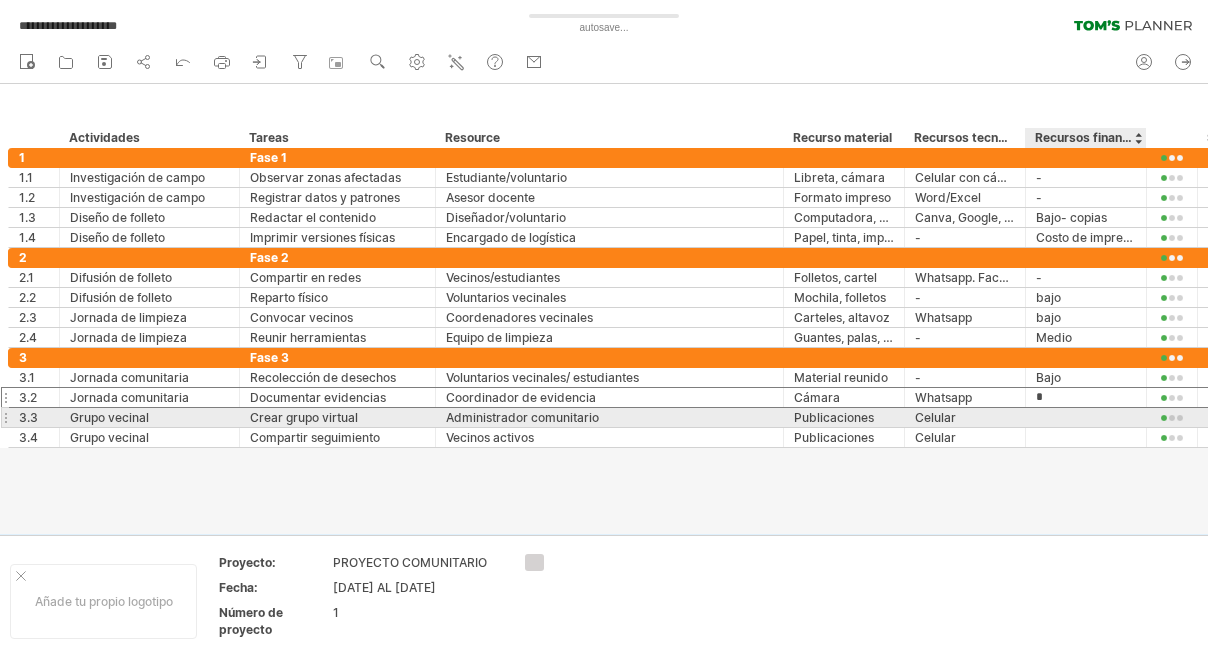 click at bounding box center [1086, 417] 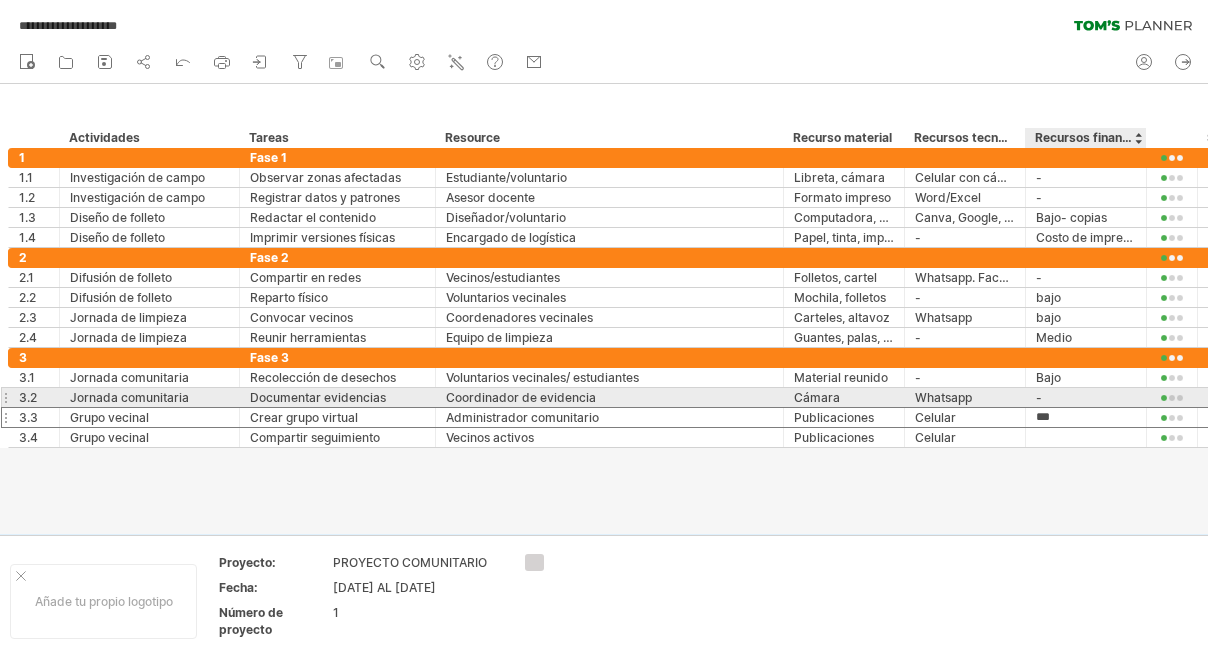 type on "****" 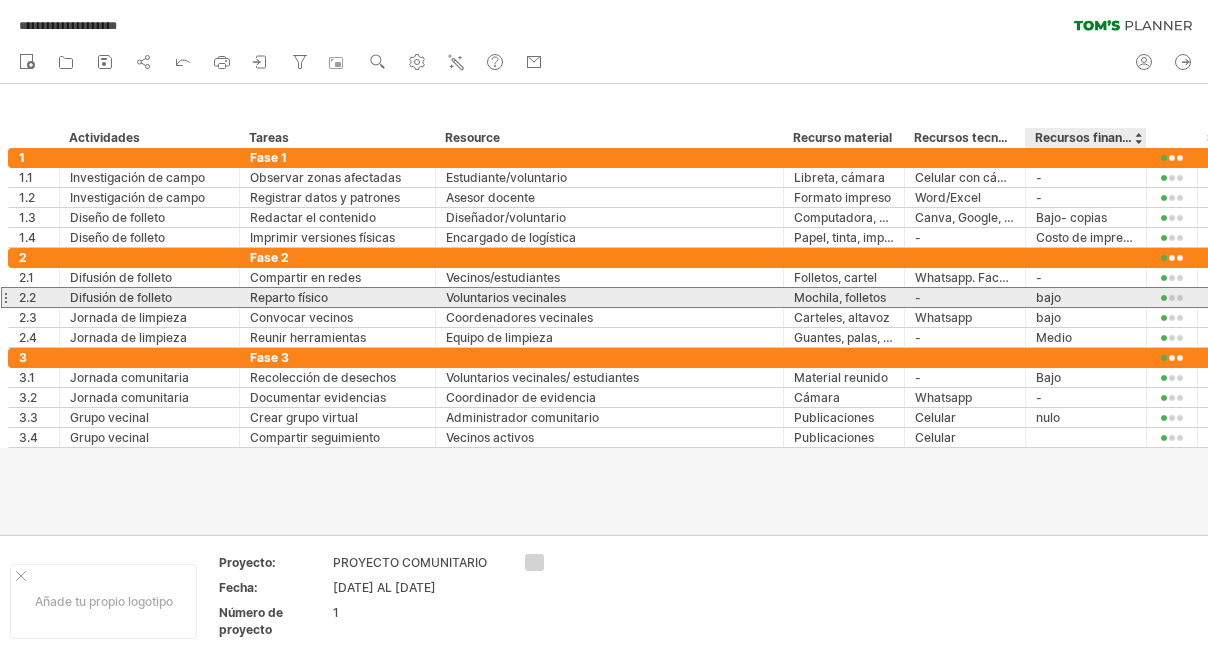 click on "bajo" at bounding box center (1086, 297) 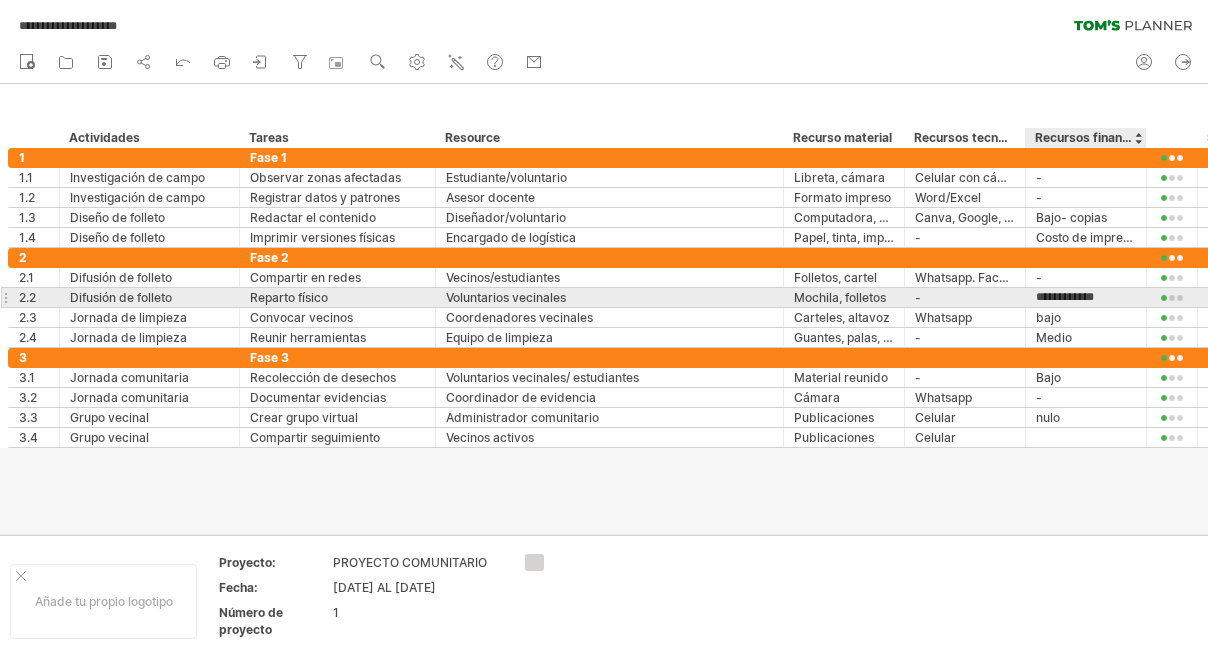type on "****" 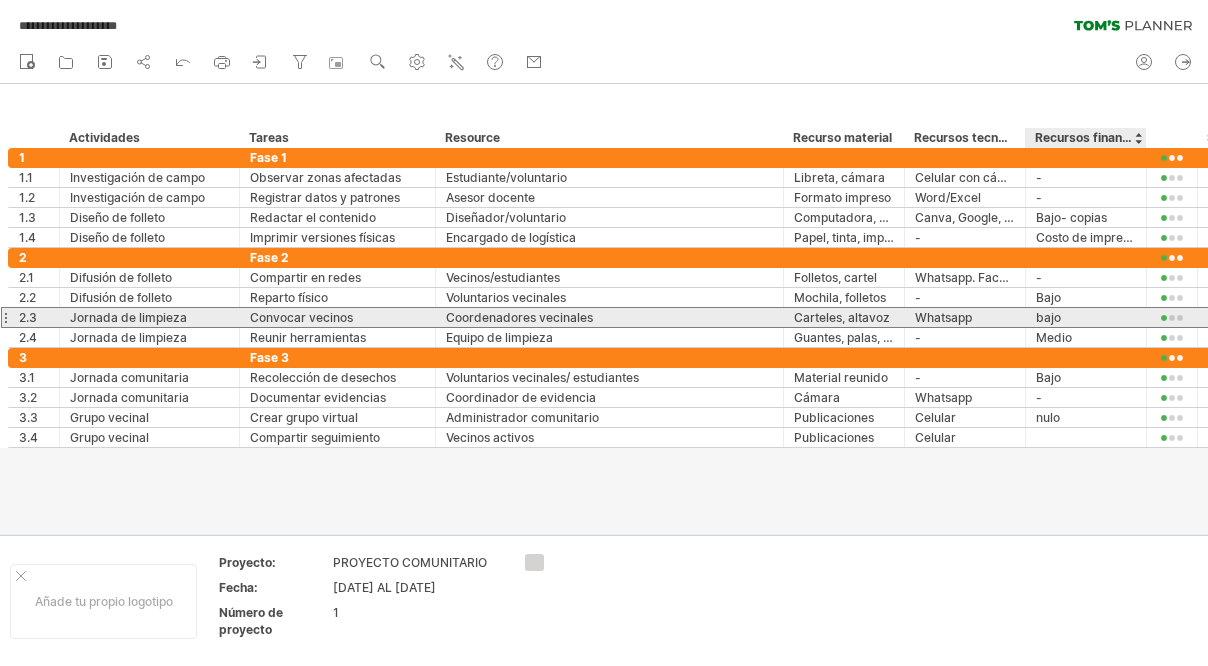 click on "bajo" at bounding box center (1086, 317) 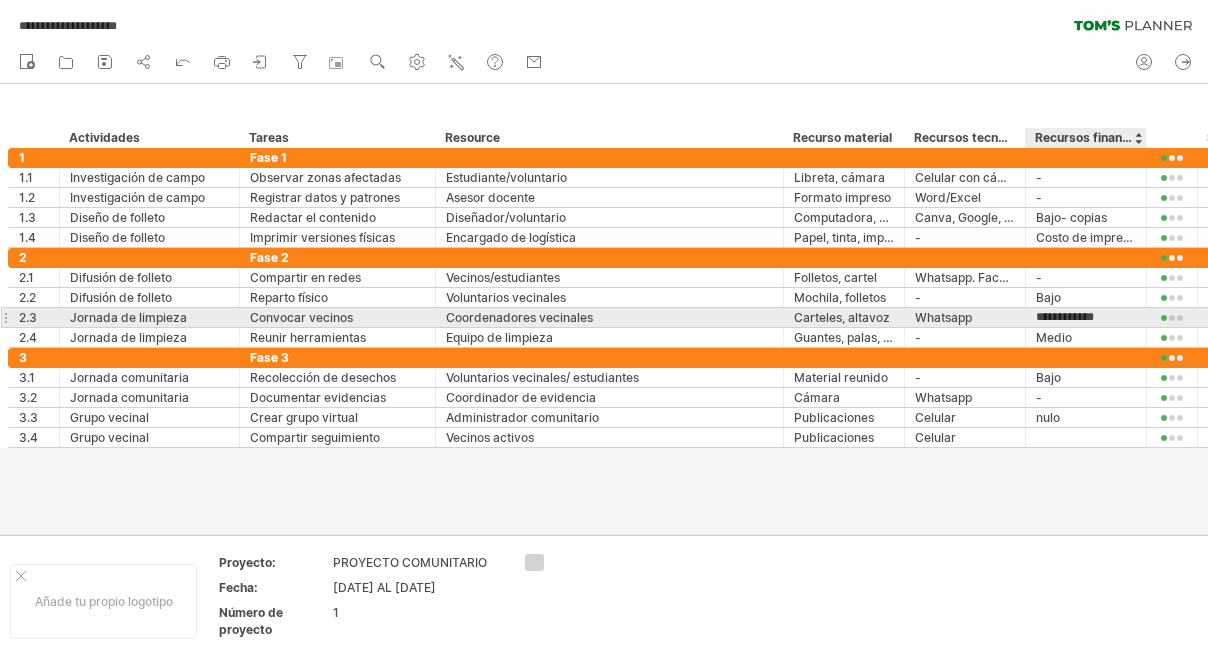 type on "****" 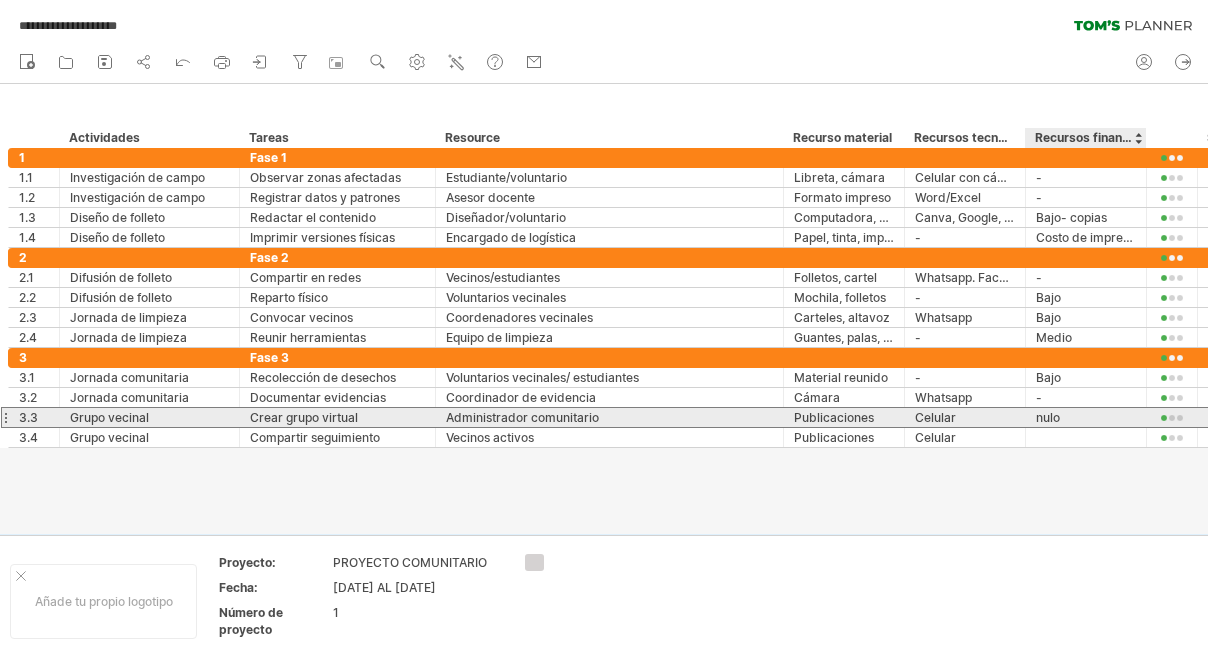 click on "nulo" at bounding box center [1086, 417] 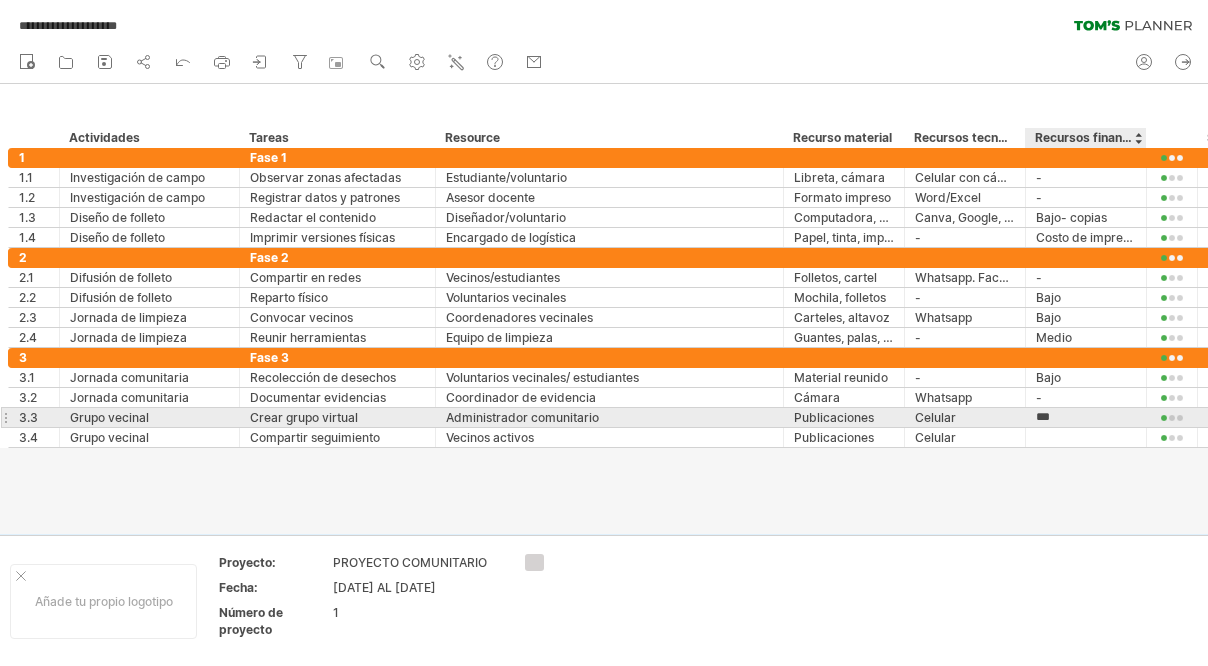 type on "****" 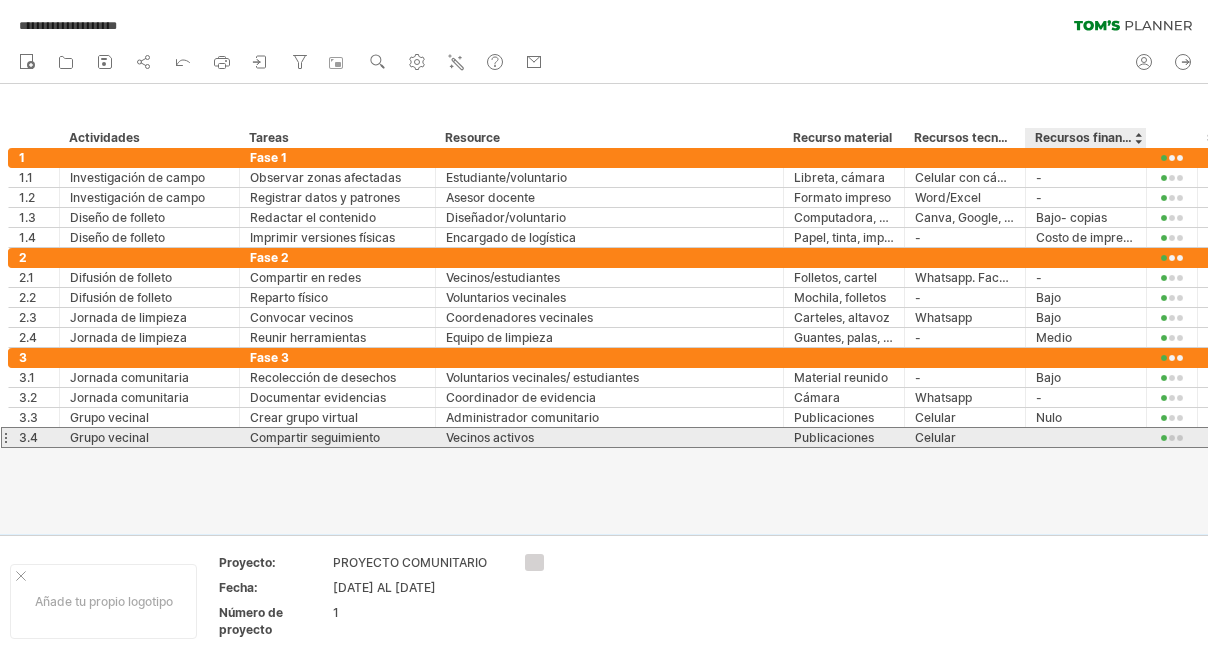 click at bounding box center [1086, 437] 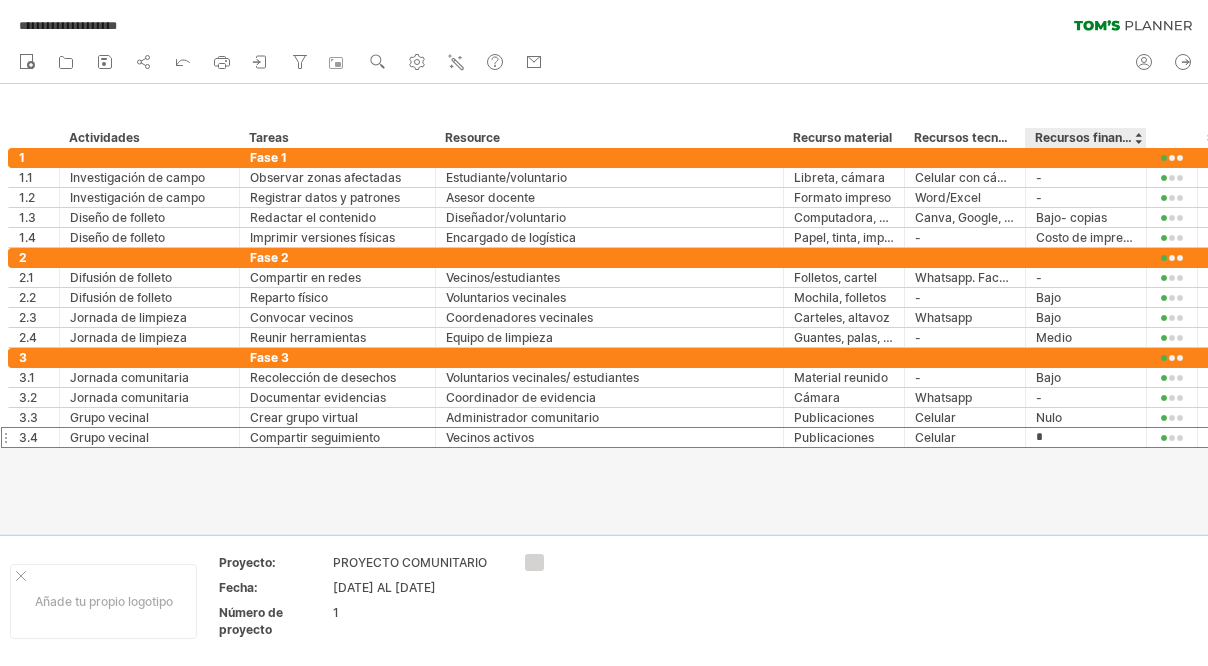 click at bounding box center [604, 309] 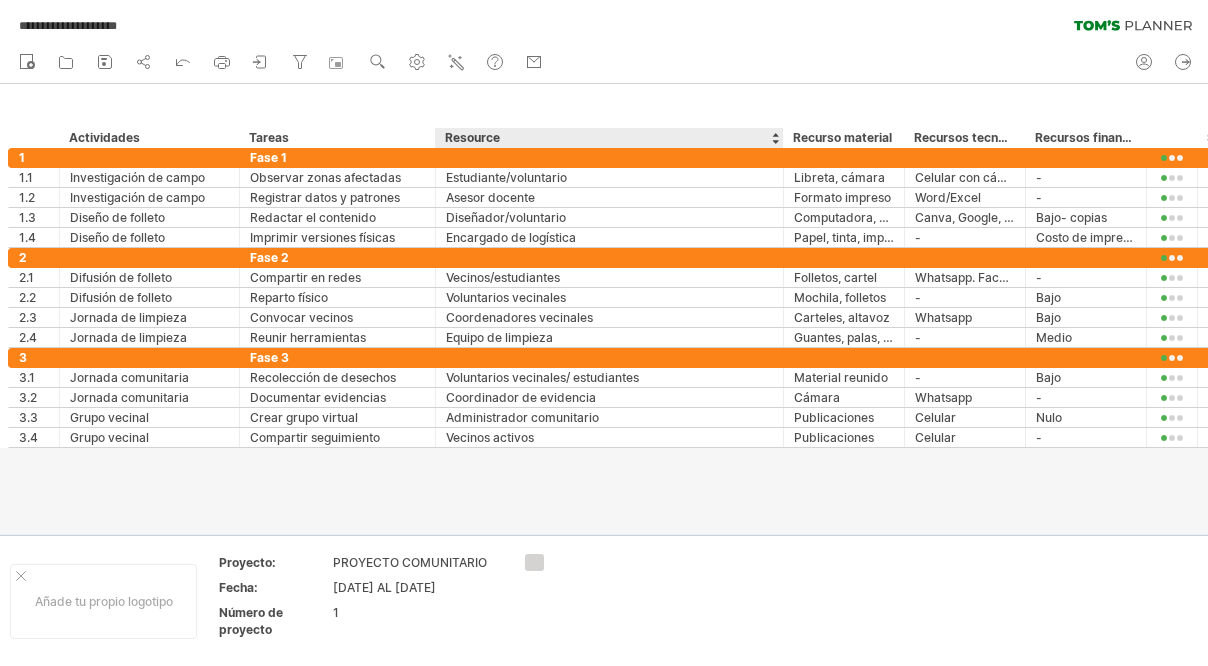 click at bounding box center [604, 309] 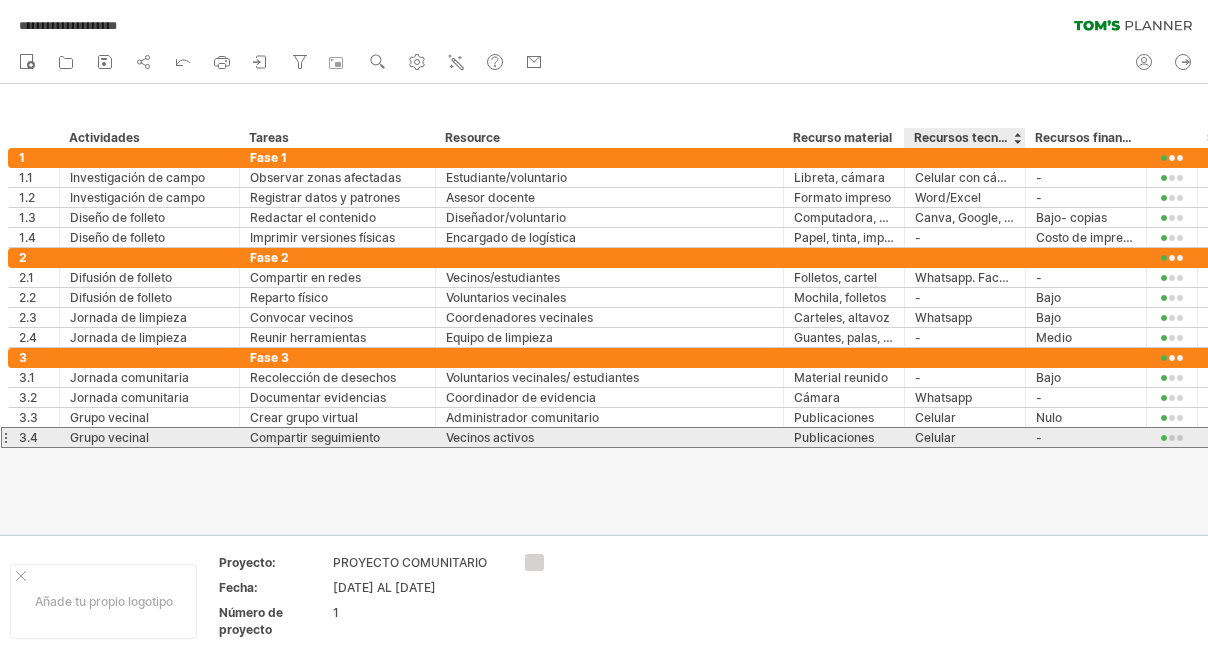 click on "Celular" at bounding box center [965, 437] 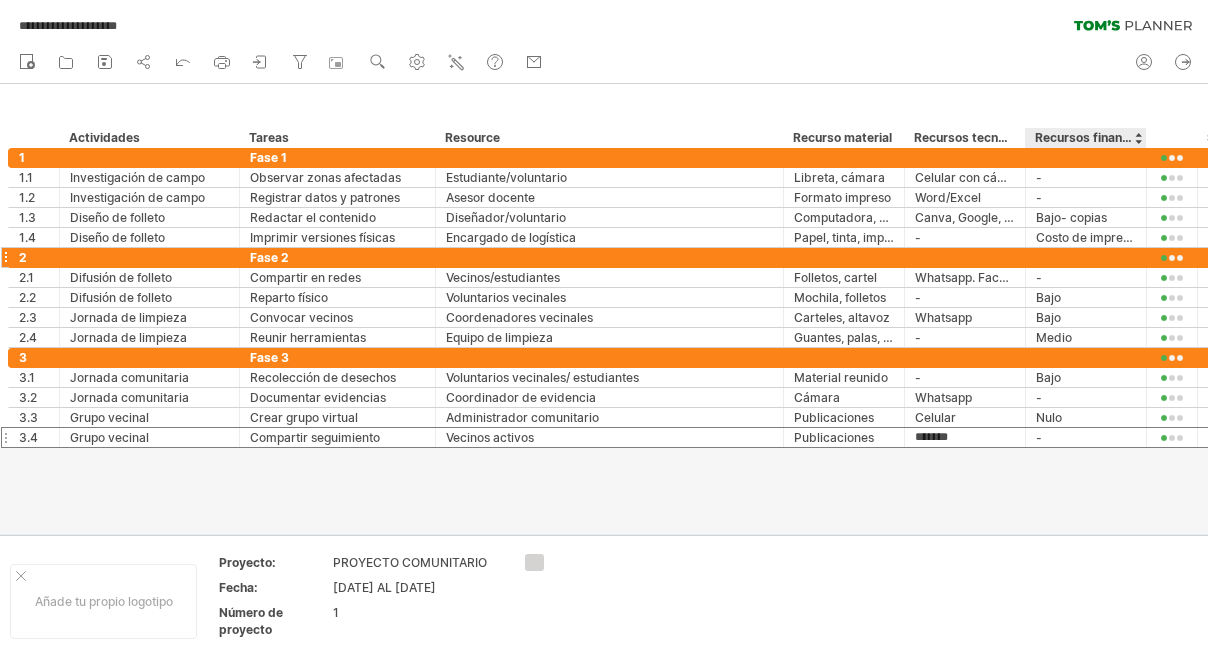 click at bounding box center (1086, 257) 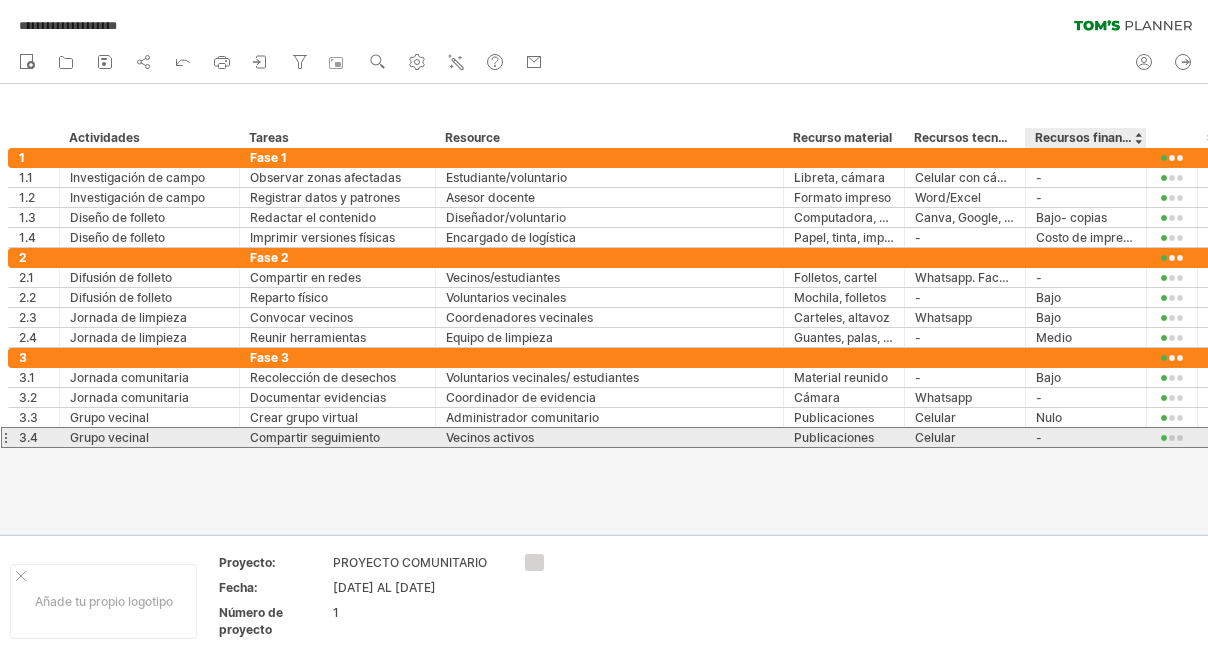click on "-" at bounding box center (1086, 437) 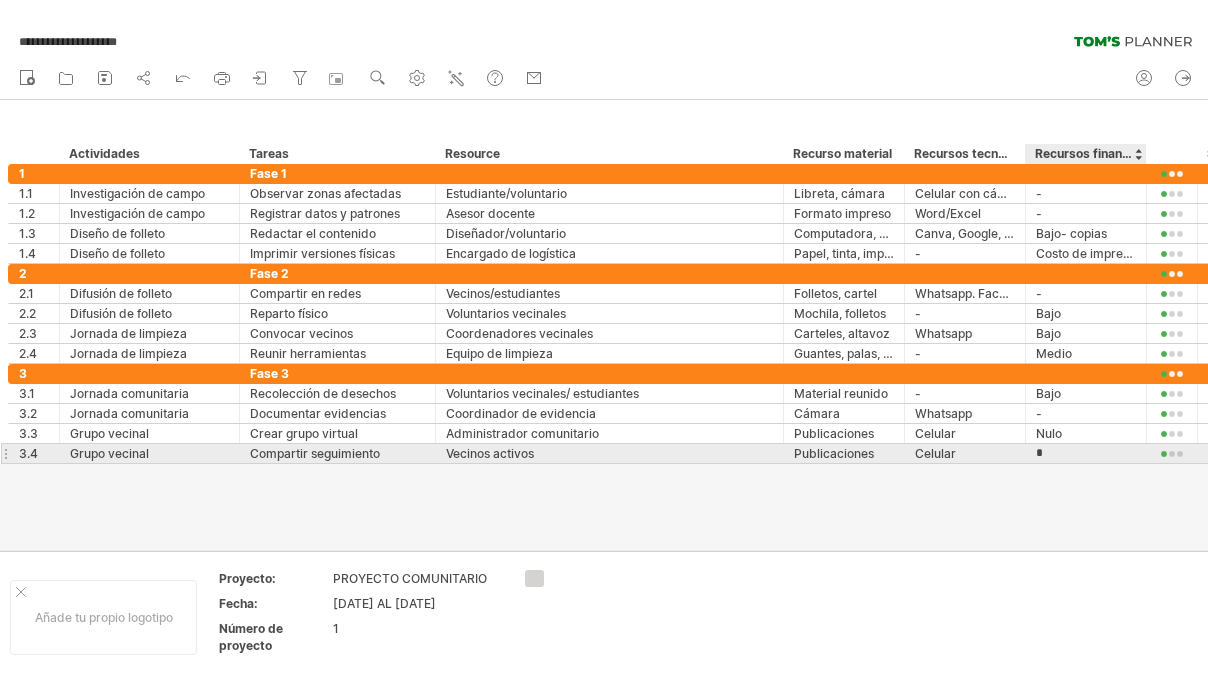 scroll, scrollTop: 0, scrollLeft: 605, axis: horizontal 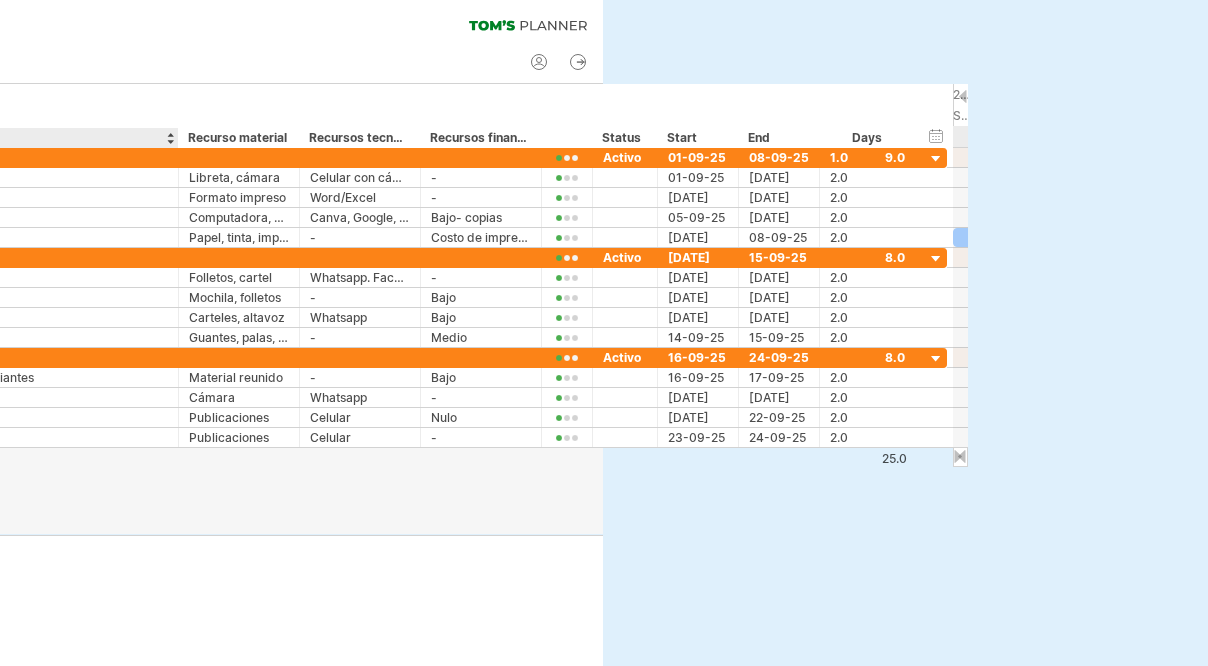 click at bounding box center [-1, 309] 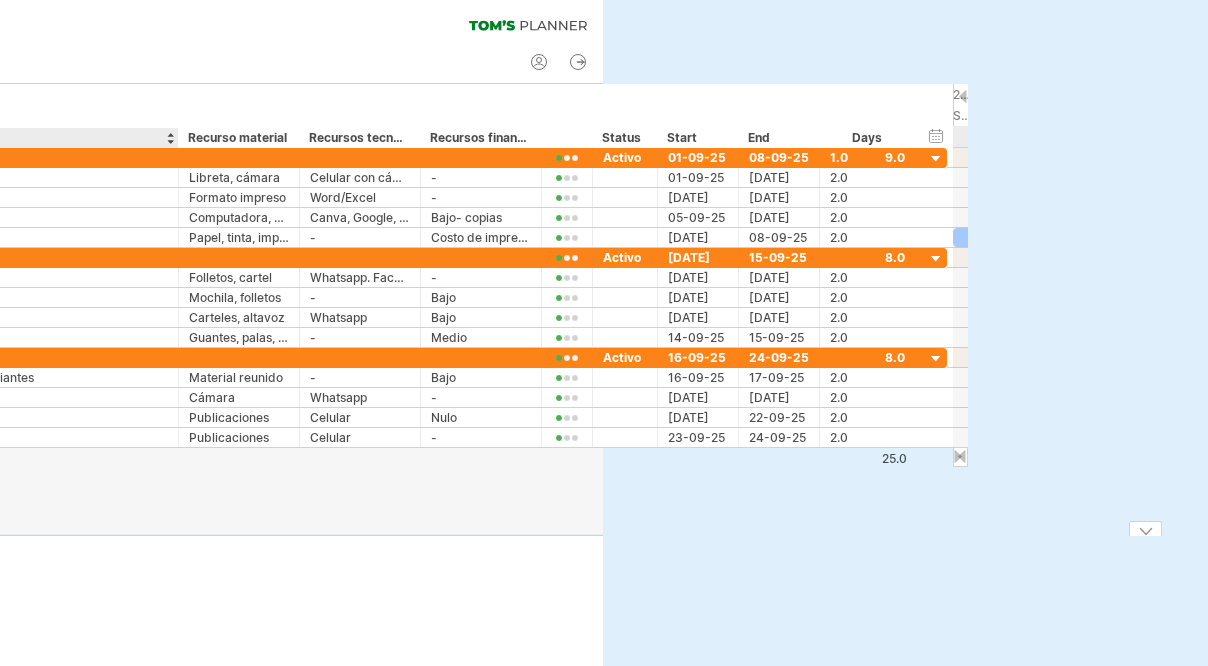 click on "Añade tu propio logotipo Proyecto: PROYECTO COMUNITARIO Fecha: 01/09/2025 AL 24/09/2025 Número de proyecto 1" at bounding box center (49395, 601) 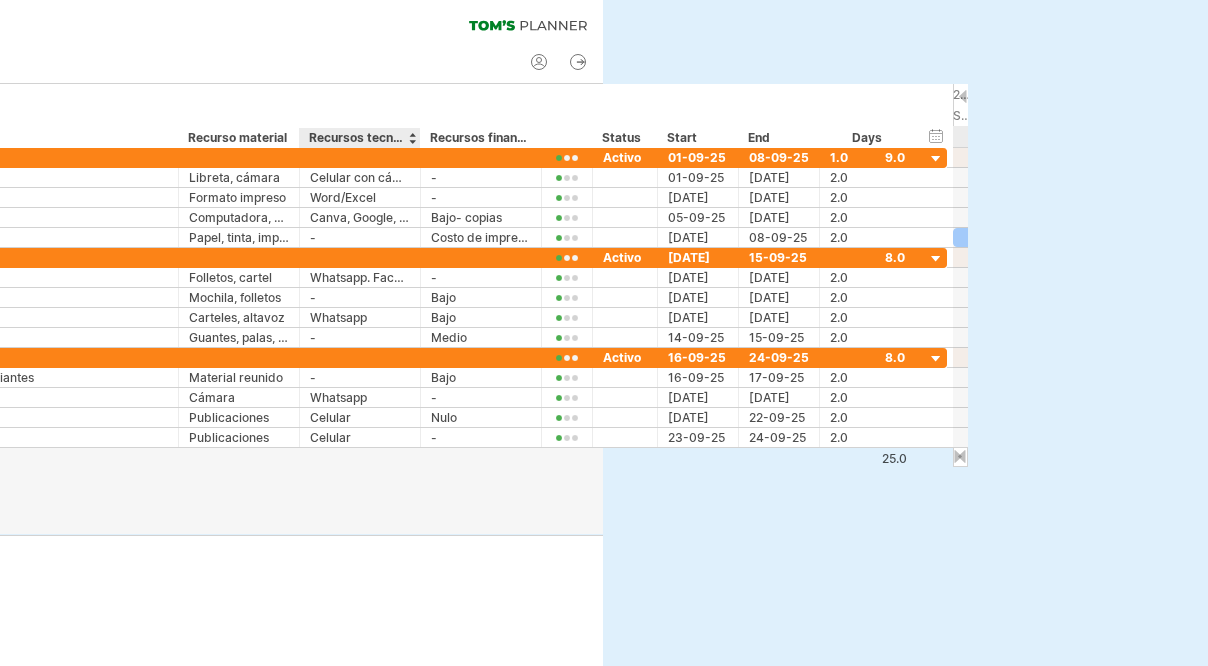 click on "**********" at bounding box center (604, 333) 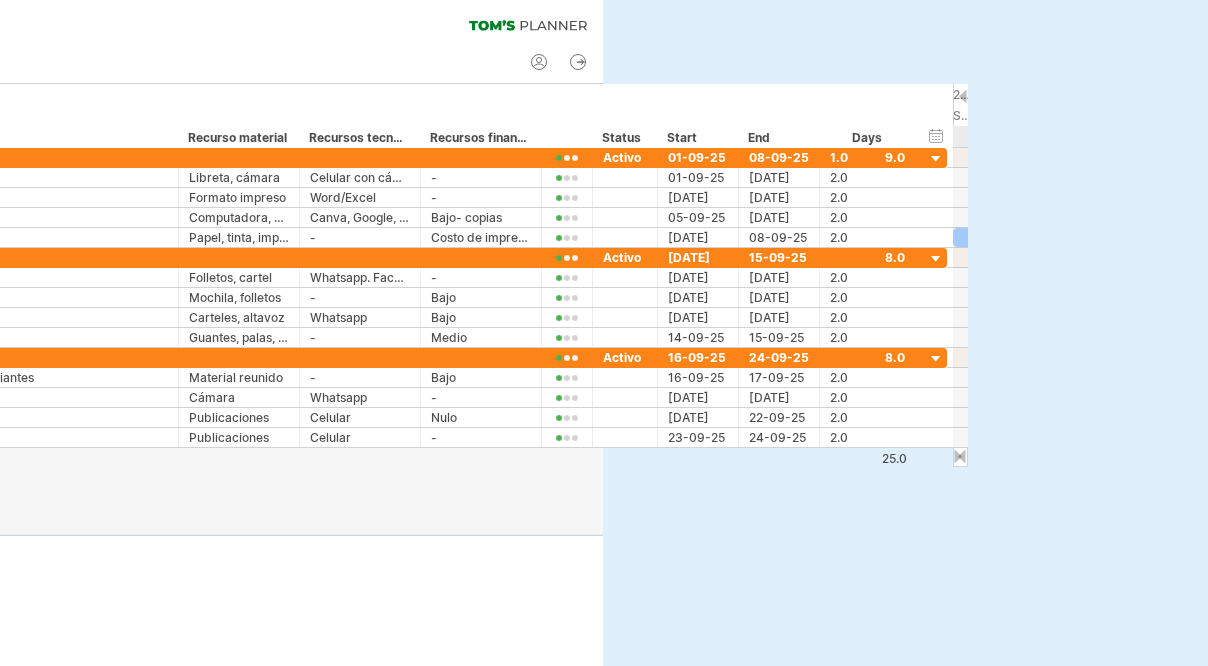 click on "**********" at bounding box center [-1, 21] 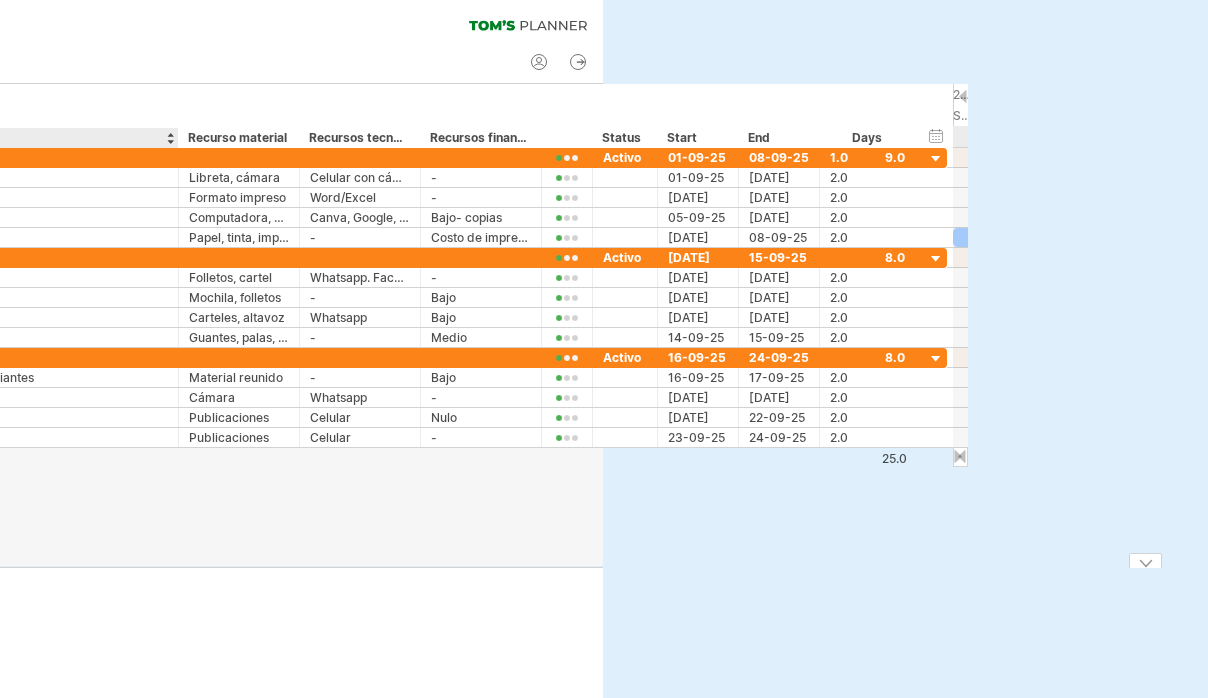click on "Añade tu propio logotipo Proyecto: PROYECTO COMUNITARIO Fecha: 01/09/2025 AL 24/09/2025 Número de proyecto 1" at bounding box center [49395, 633] 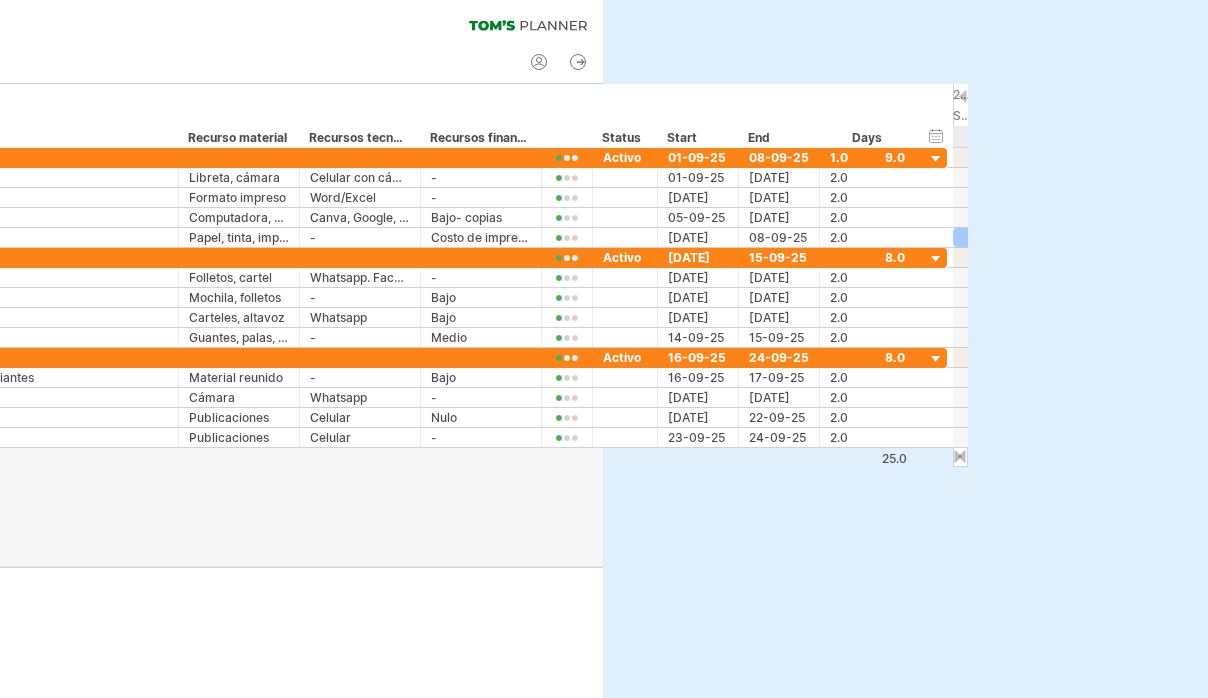 click on "new" at bounding box center (-1, 63) 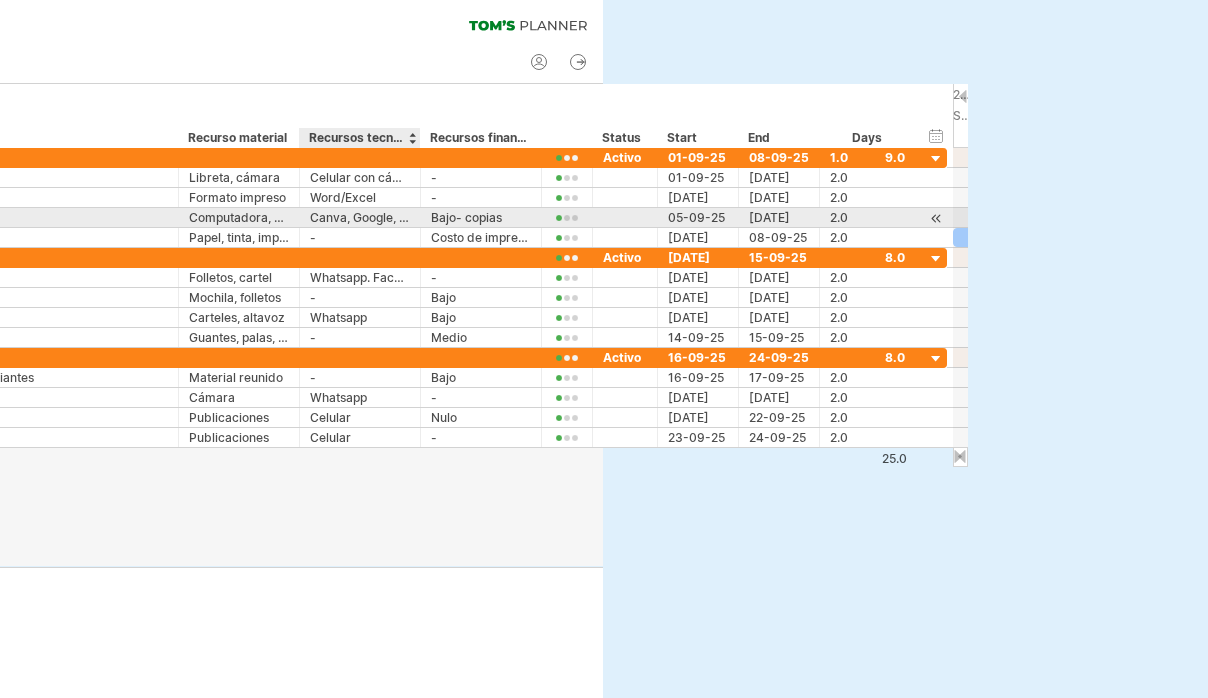 click at bounding box center [953, 217] 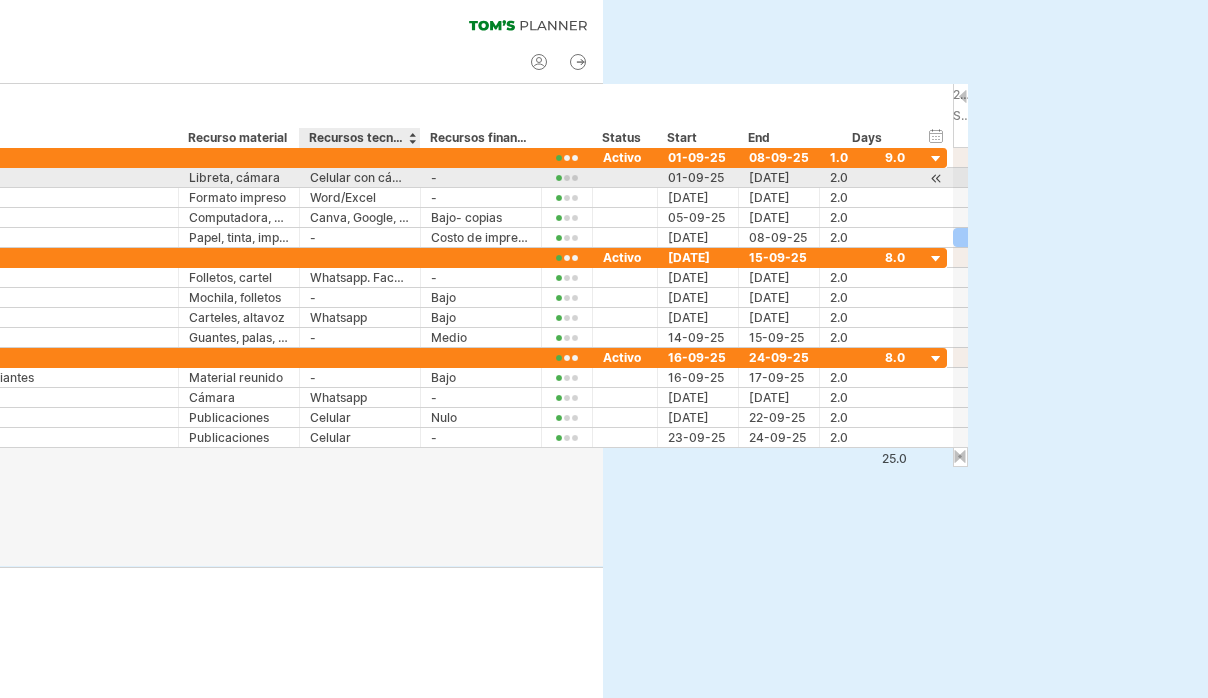 click at bounding box center [960, 178] 